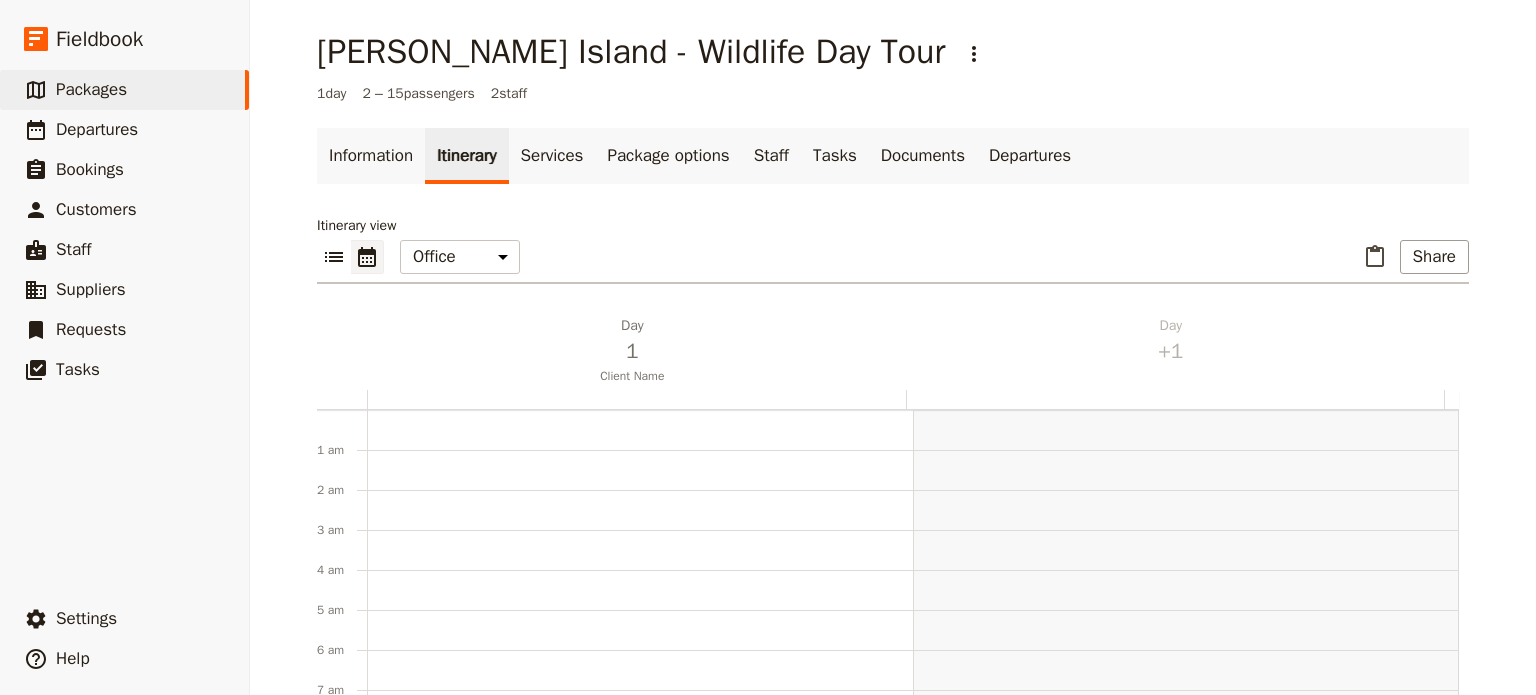 scroll, scrollTop: 0, scrollLeft: 0, axis: both 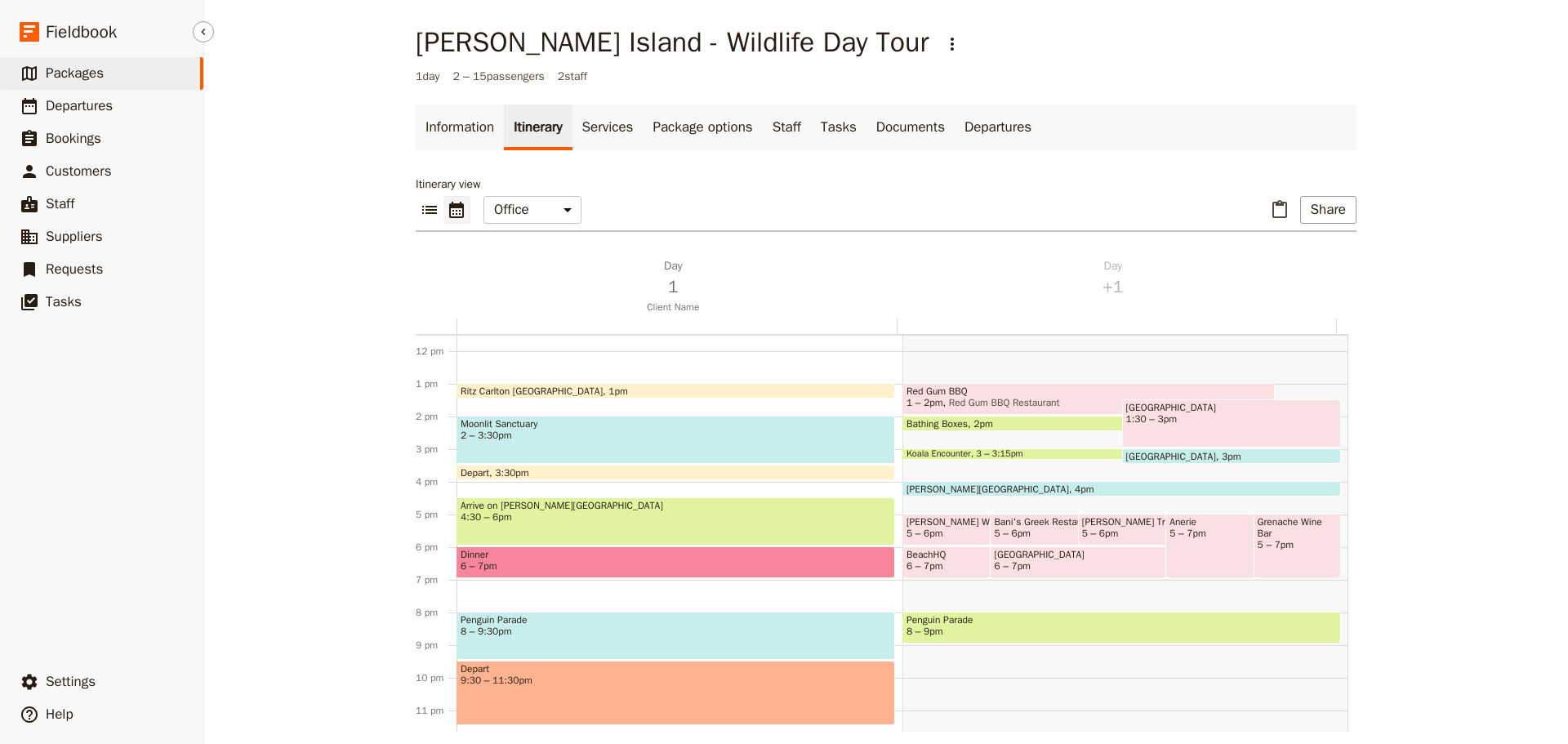 click on "Packages" at bounding box center [74, 73] 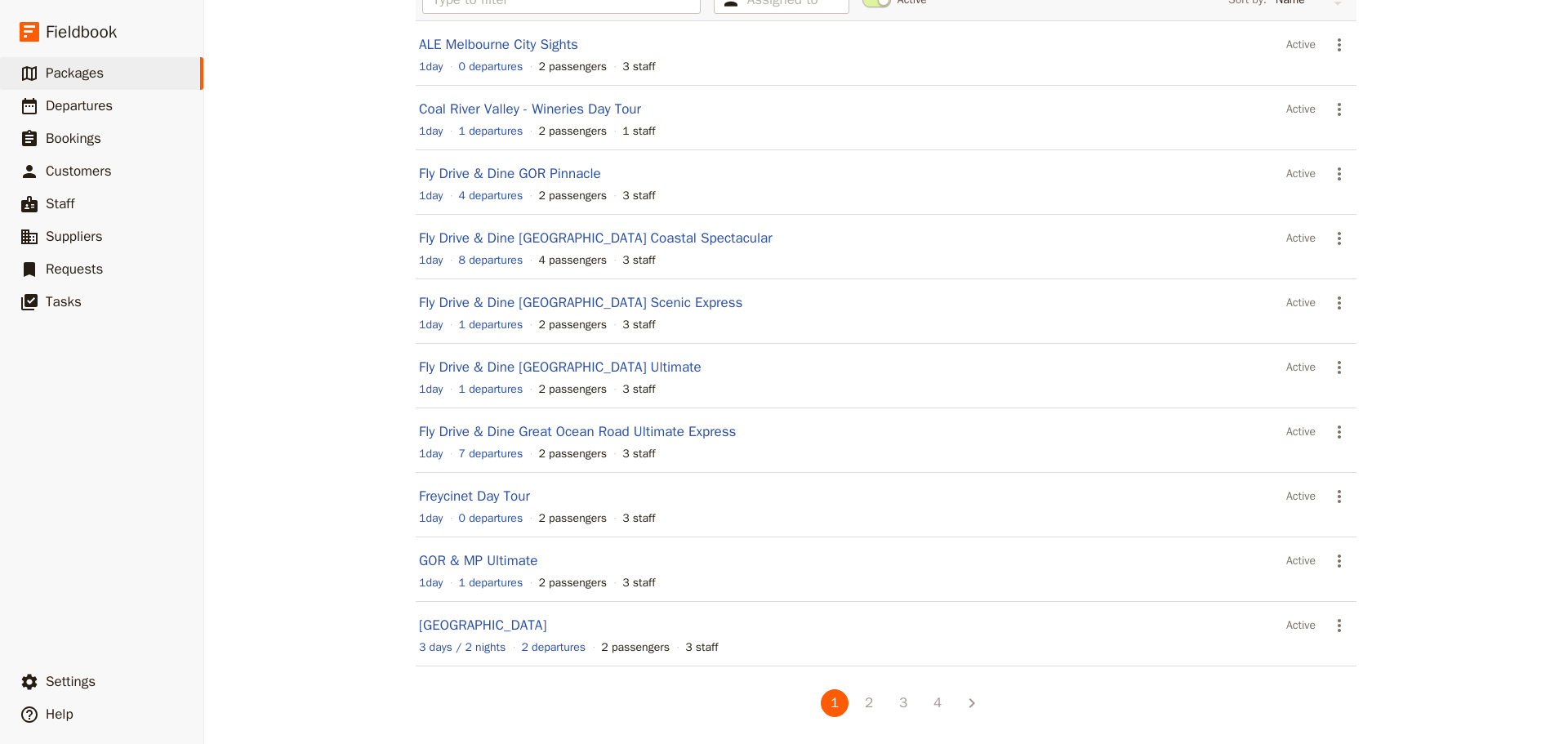 scroll, scrollTop: 139, scrollLeft: 0, axis: vertical 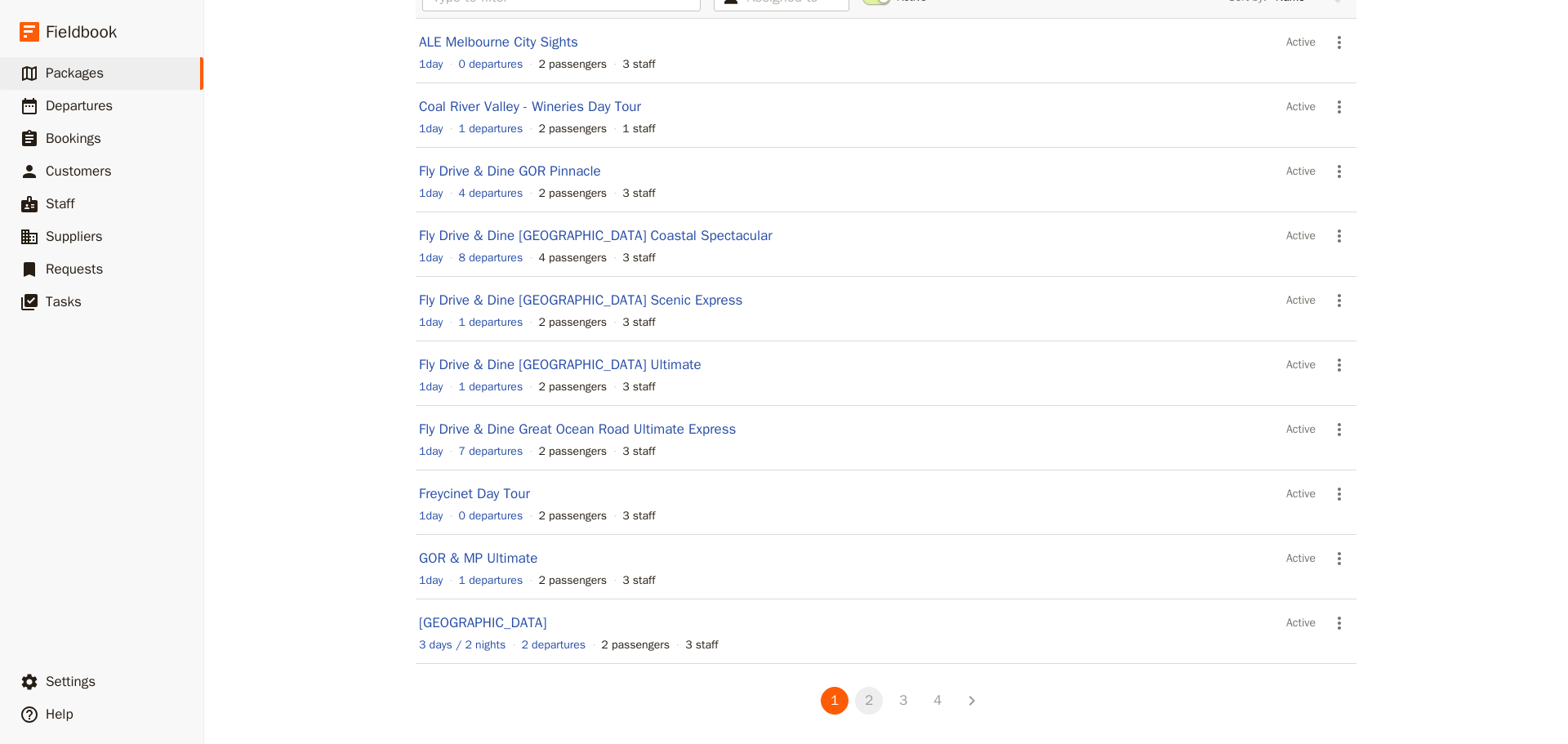 click on "2" at bounding box center (869, 701) 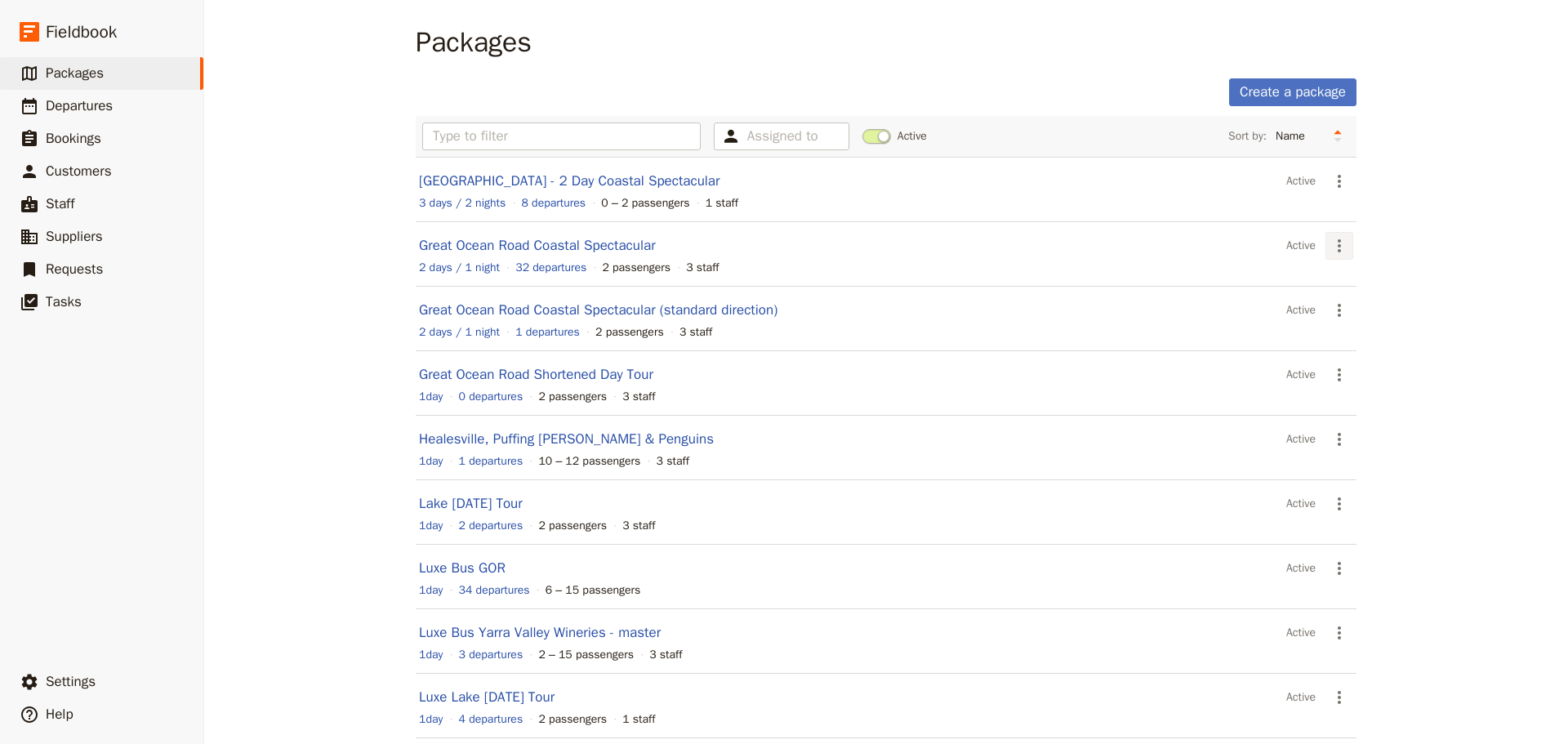 click 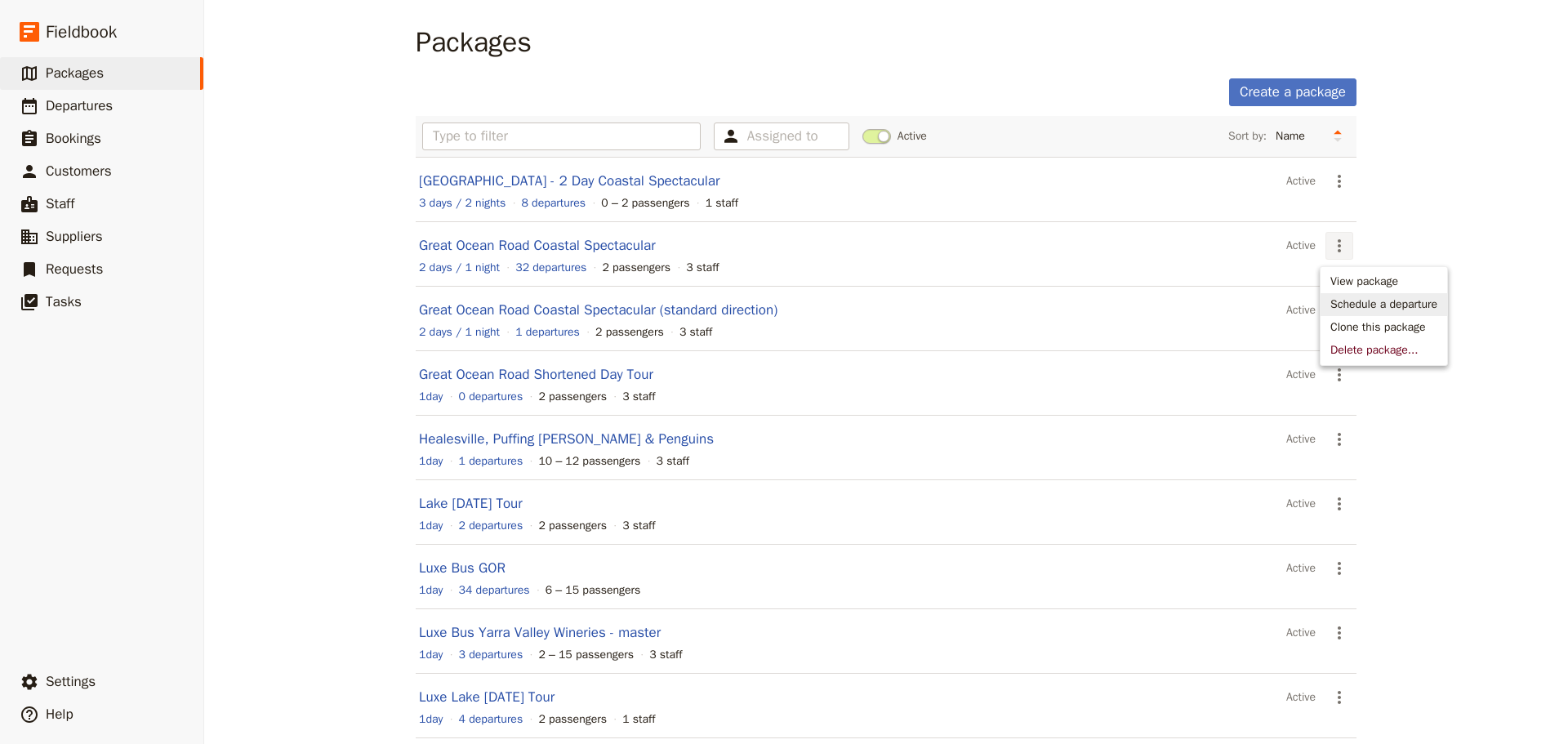 click on "Schedule a departure" at bounding box center [1383, 305] 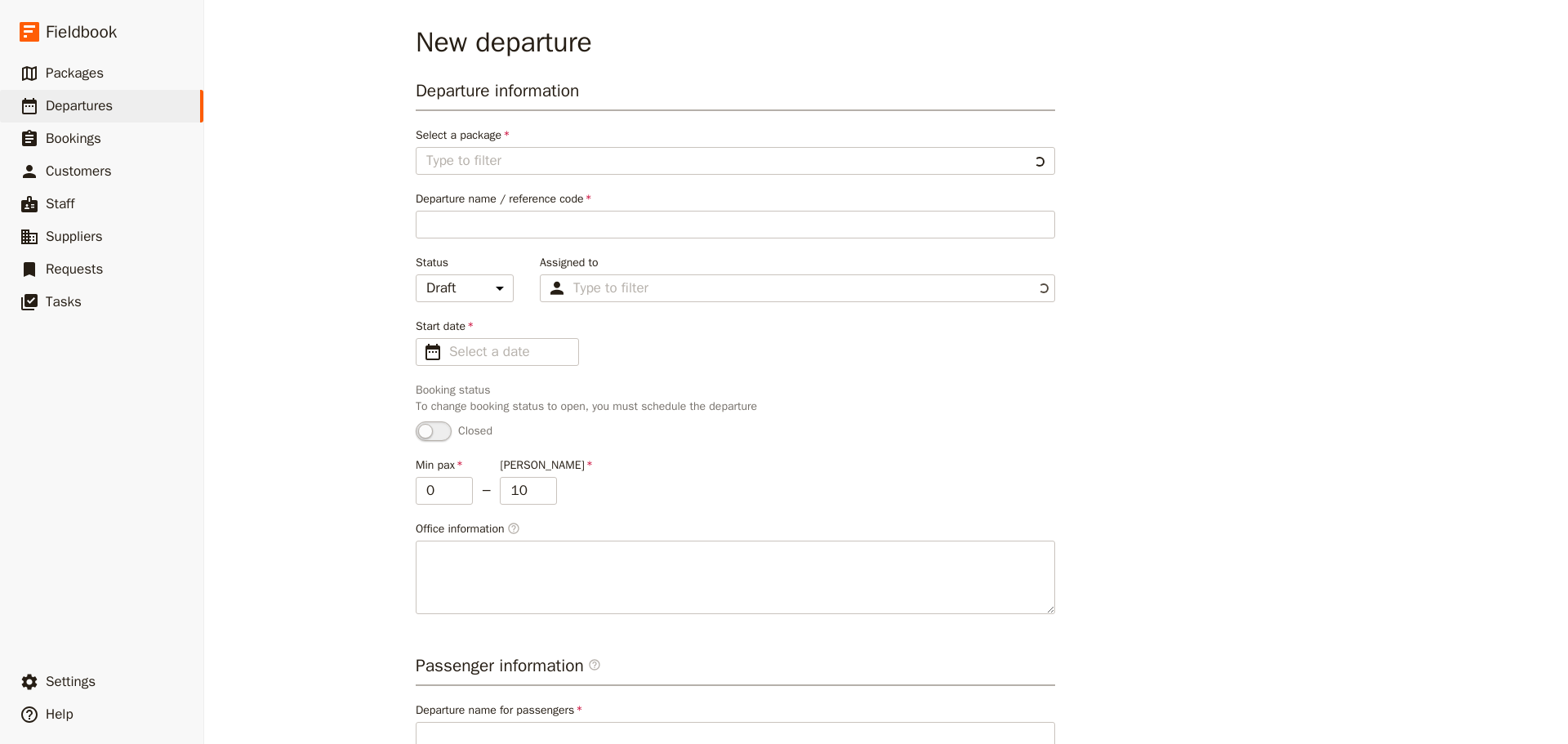 type on "Great Ocean Road Coastal Spectacular" 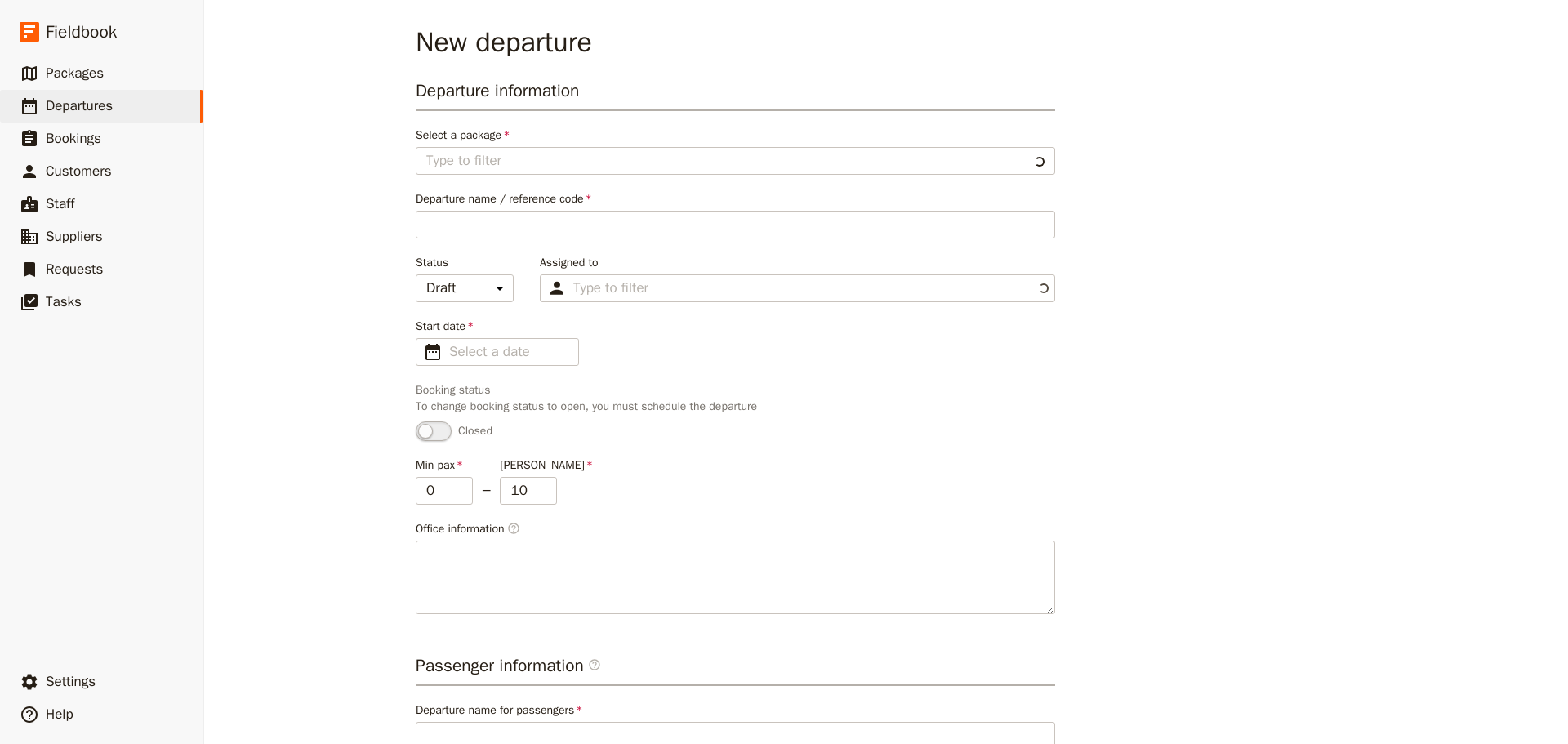 type on "SETUP INSTRUCTIONS
Group Size:
[  ] Change Min and [PERSON_NAME] in Information tab > Number of Passengers > Edit
Content:
[  ] Add Name of Trip to Information tab > Package name for Passengers
[  ] Add Name of Trip to Itinerary Tab > Day Description > Day Title
[  ] Add Price to Information tab > Tagline for Passengers
[  ] Add Image to Information tab > Cover Image
[  ] Add Image to Itinerary tab > Day Description > Day Cover Image
[  ] Add Image to Itinerary tab > Day Description > Day Cover Image
[  ] Add Guest Name to Documents tab > Passenger Itinerary > Cover Page
[  ] Add Guide Contact to Itinerary tab > Day Description > Passenger Description > Title
Pricing:
- $2995 for 8 passengers
- $XXXX for 7 passengers
- $XXXX for 6 passengers
- $XXXX for 5 passengers
- $XXXX for 4 passengers
- $XXXX for 3 passengers
- $XXXX for 2 passengers
- $XXXX for 1 passenger" 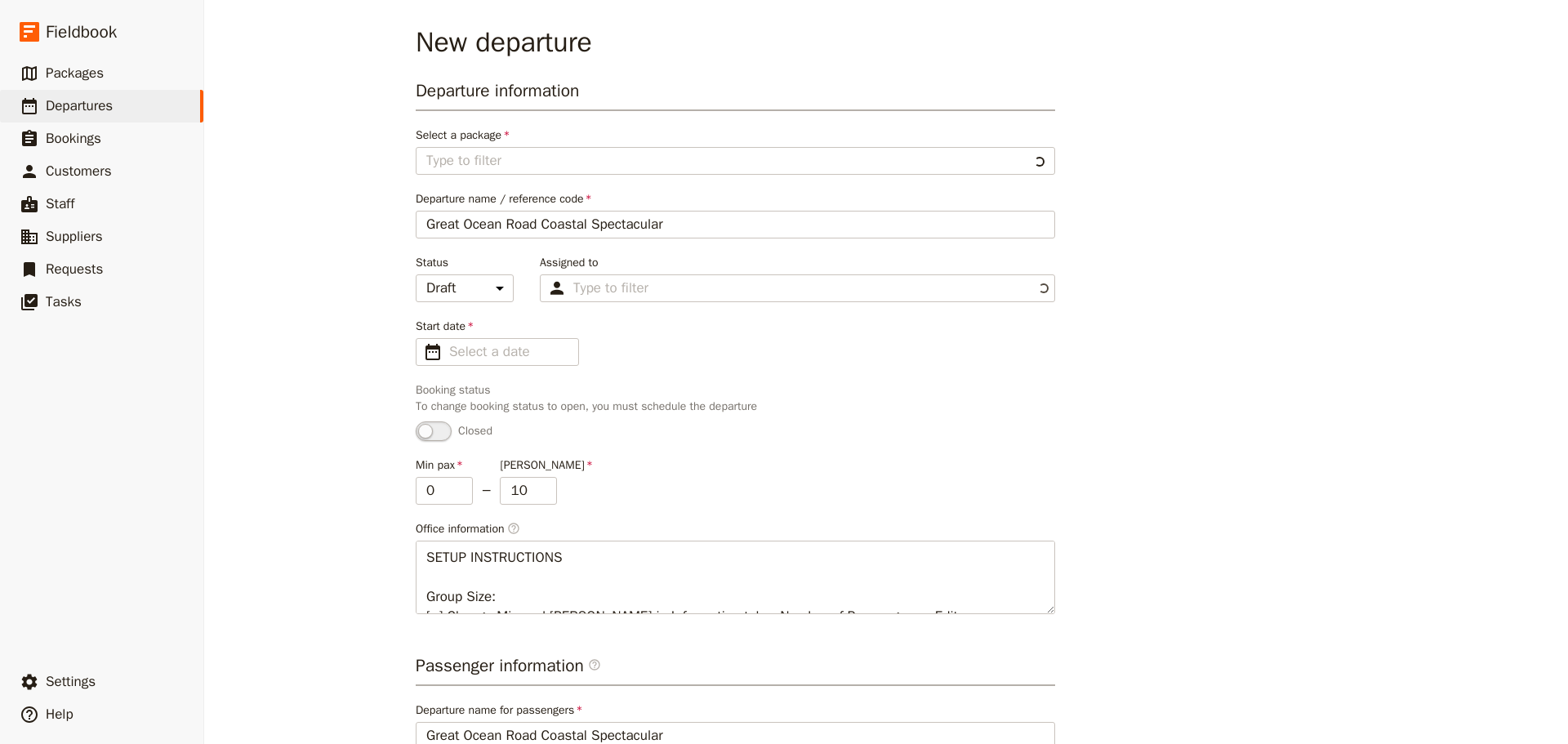 type on "Great Ocean Road Coastal Spectacular" 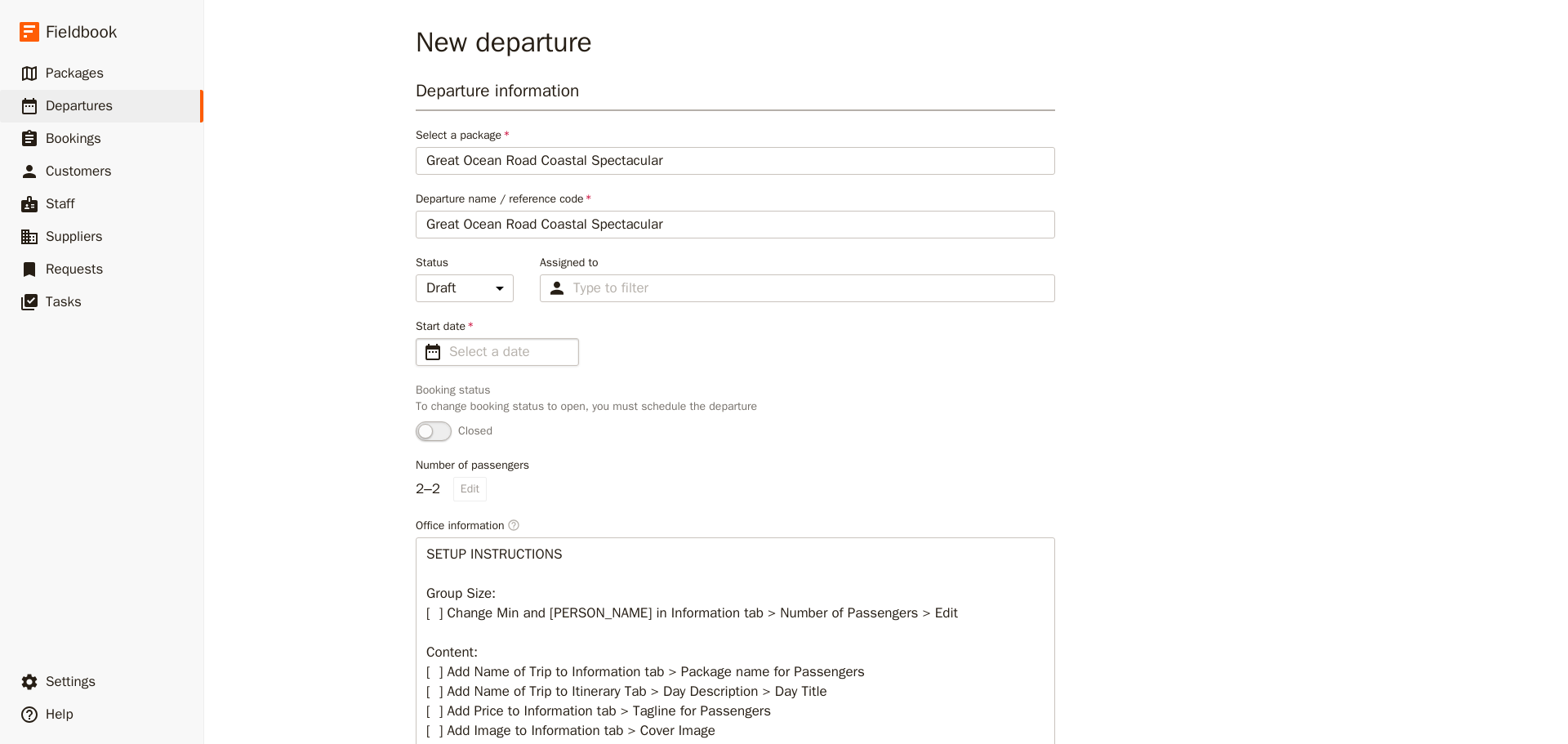 click on "​" at bounding box center (433, 352) 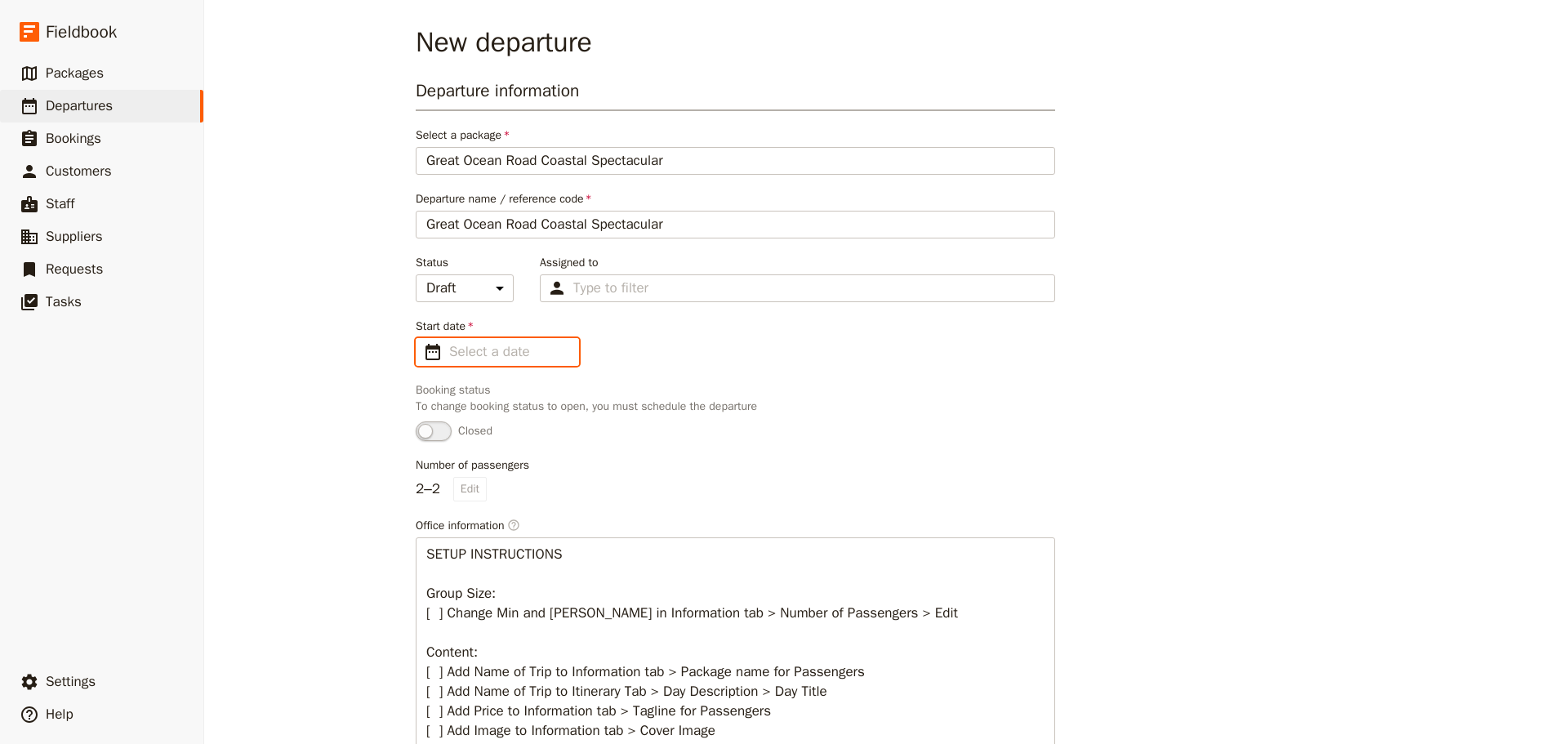 click on "Start date ​" at bounding box center (509, 352) 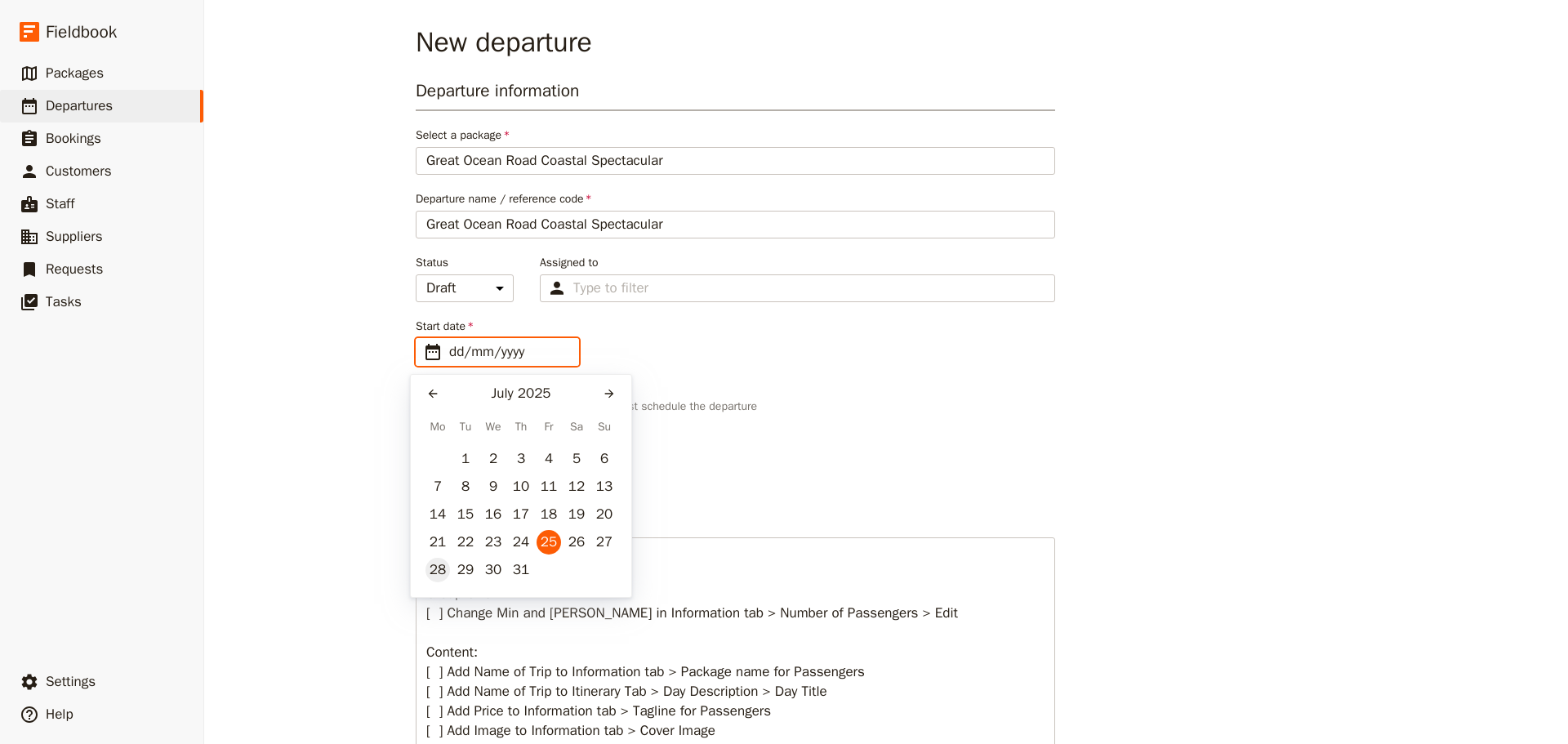 click on "28" at bounding box center [438, 570] 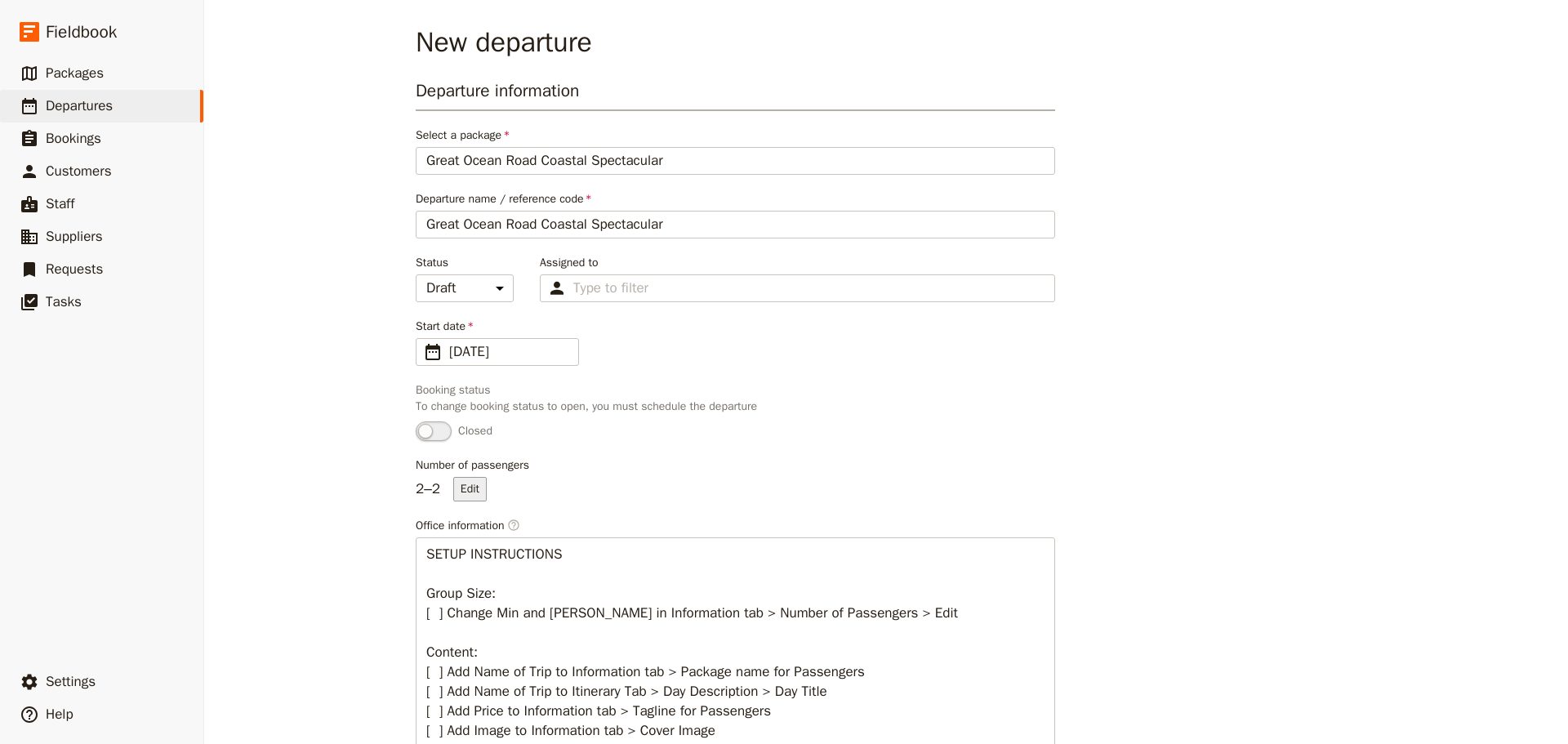 click on "Edit" at bounding box center [470, 489] 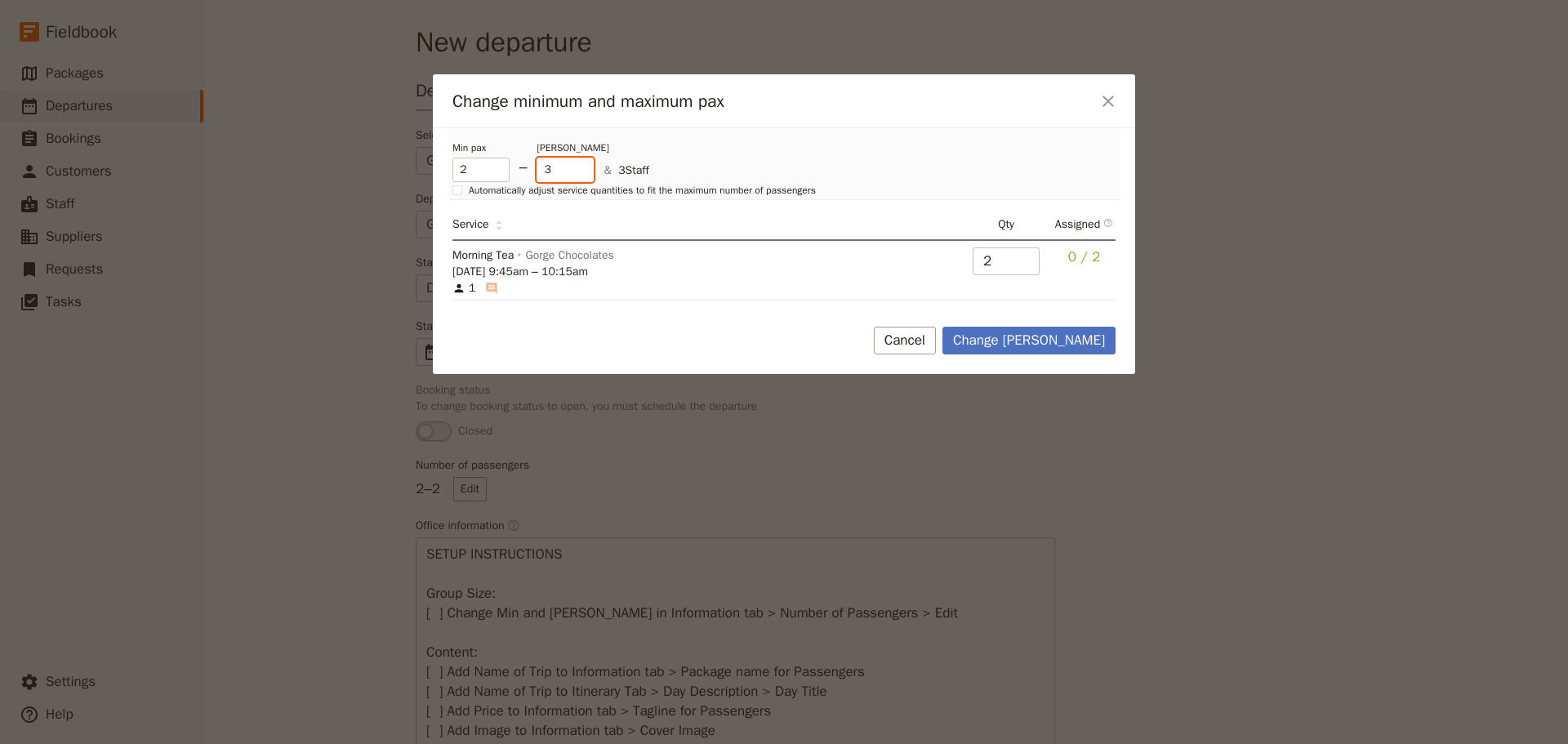 type on "3" 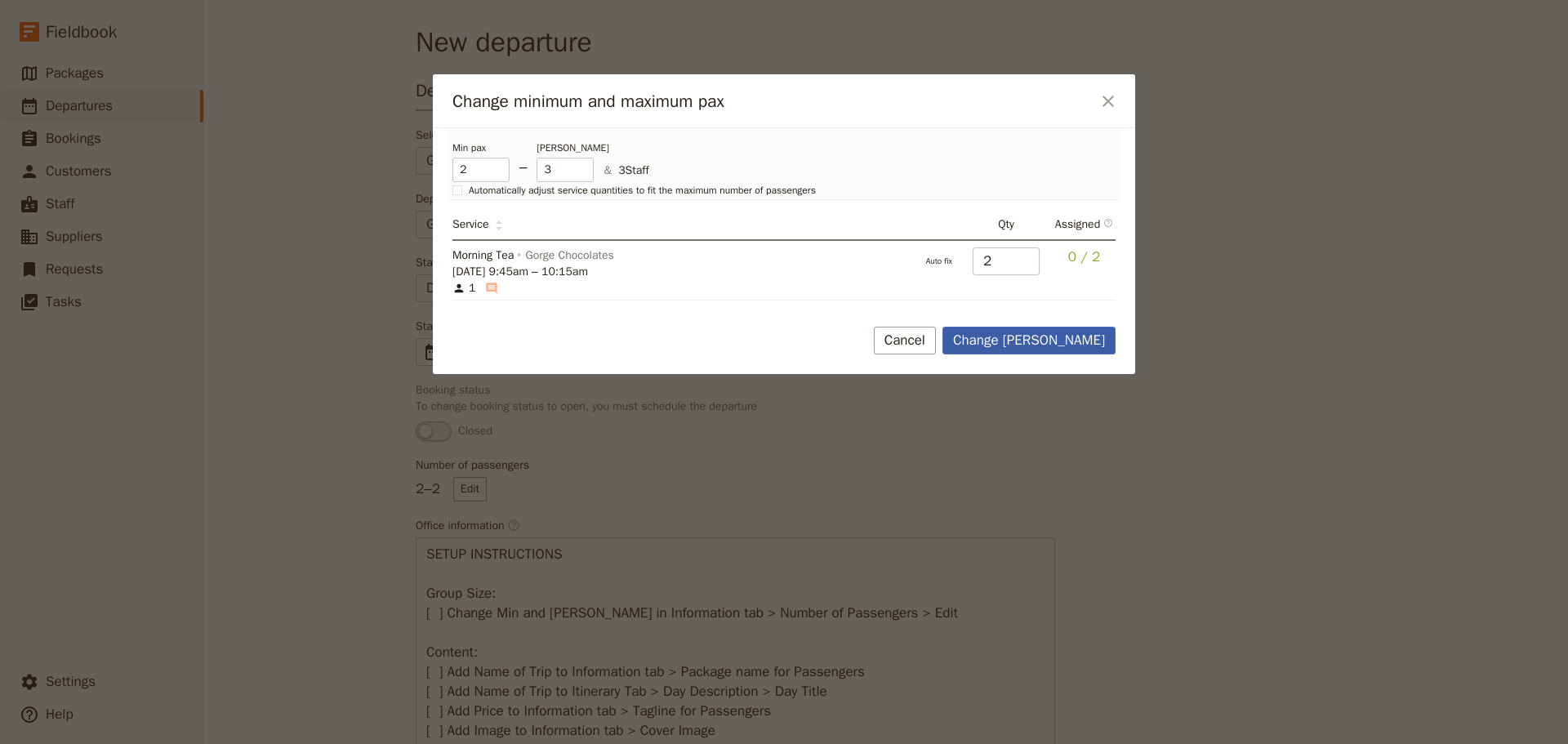 click on "Change max pax" at bounding box center [1029, 341] 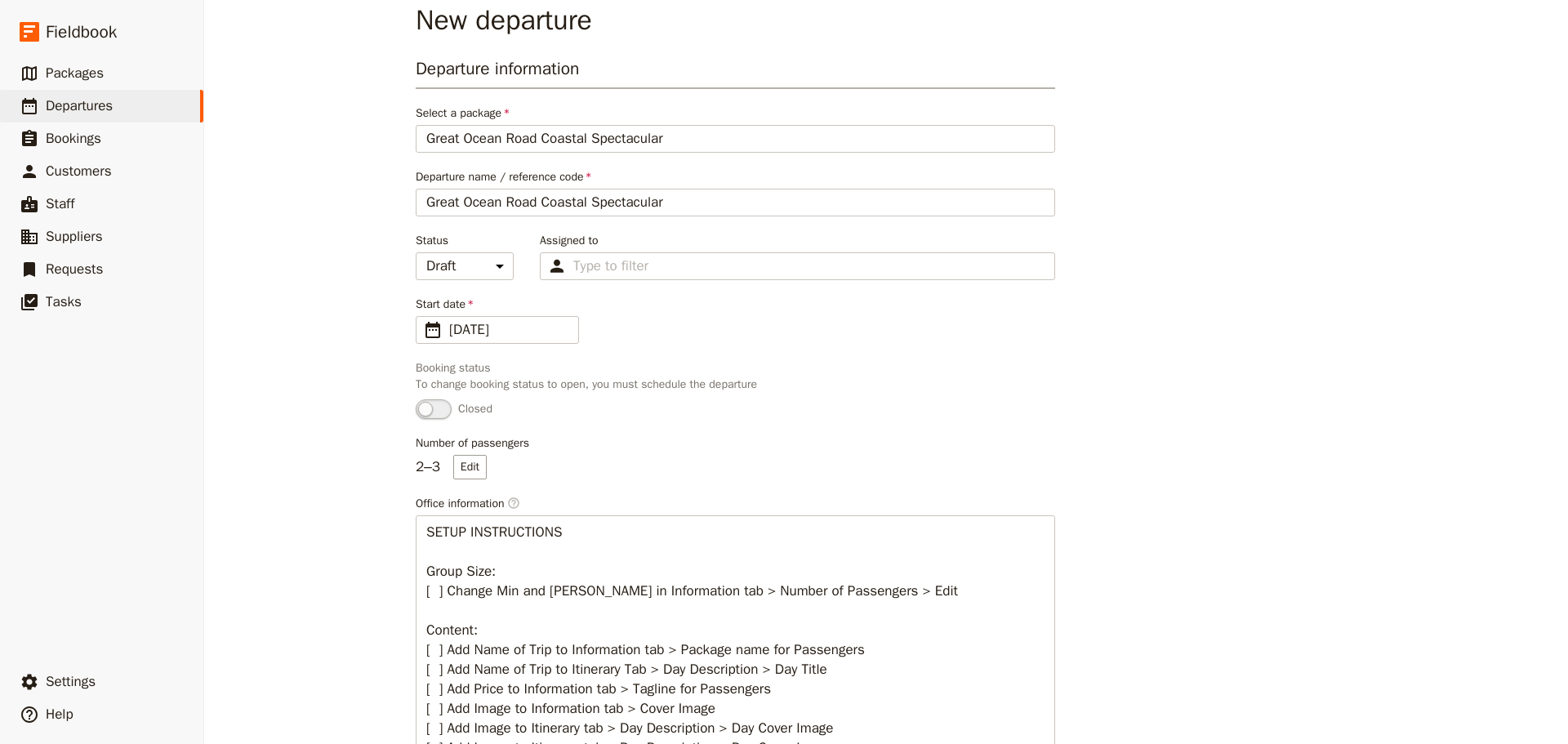 scroll, scrollTop: 0, scrollLeft: 0, axis: both 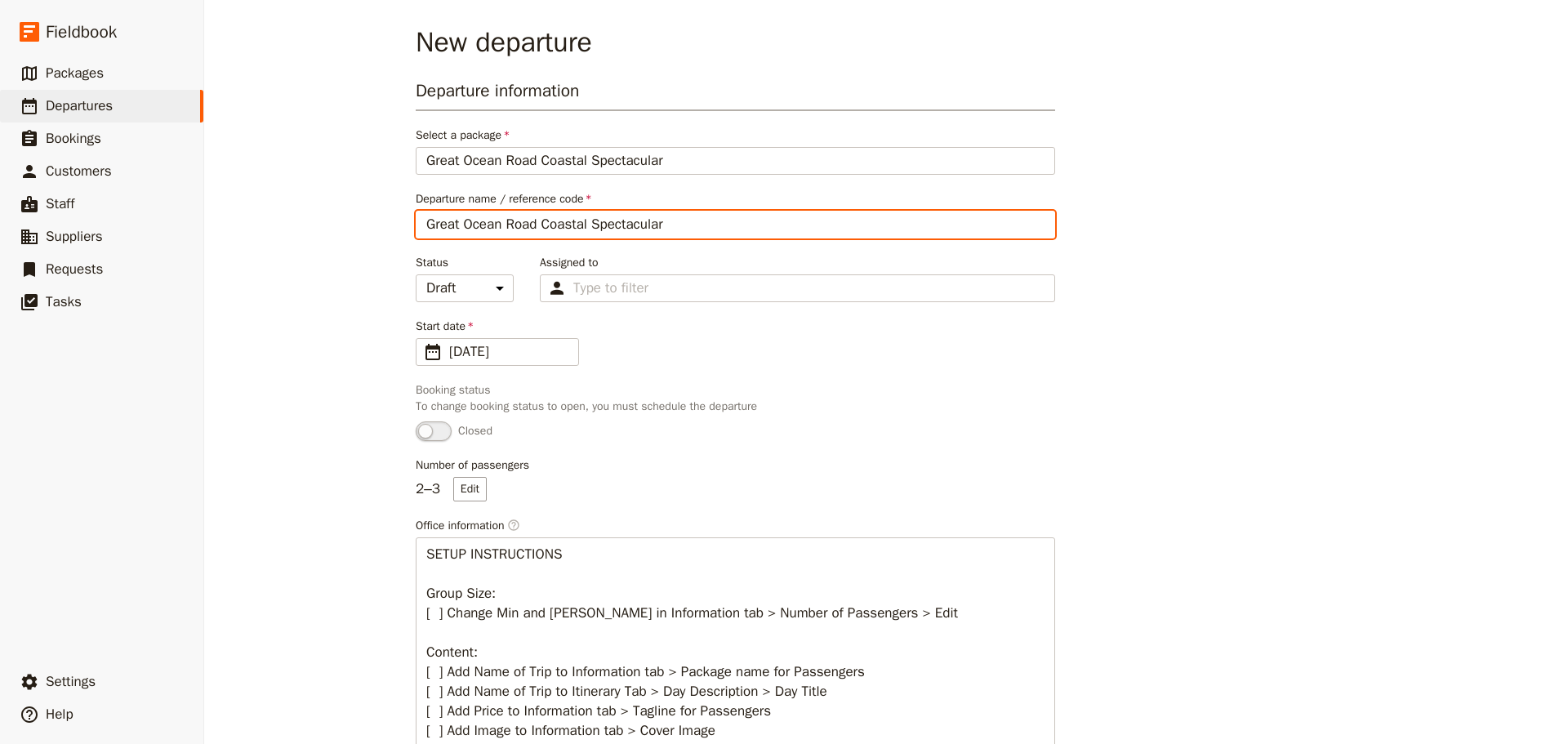 drag, startPoint x: 674, startPoint y: 221, endPoint x: 320, endPoint y: 228, distance: 354.0692 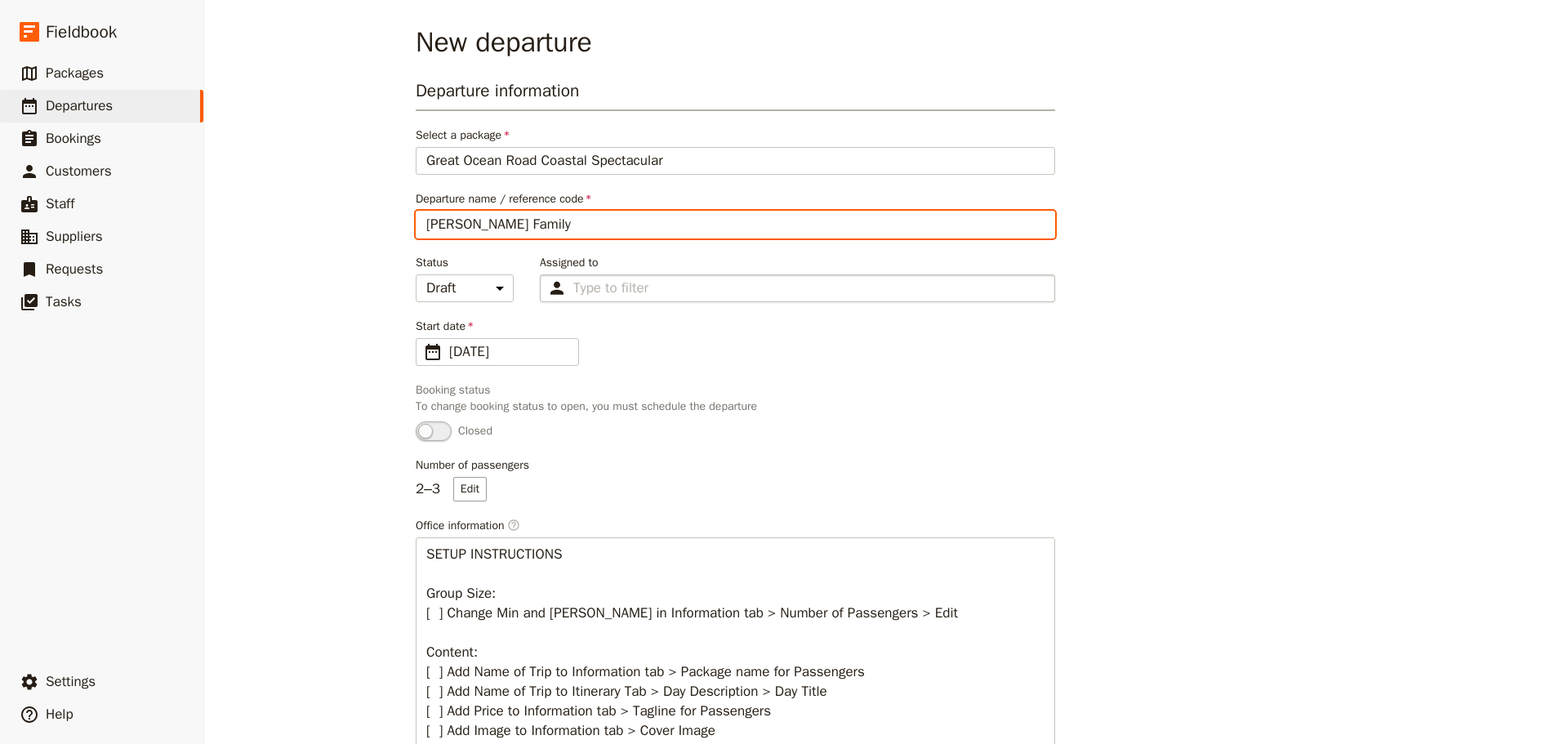 type on "[PERSON_NAME] Family" 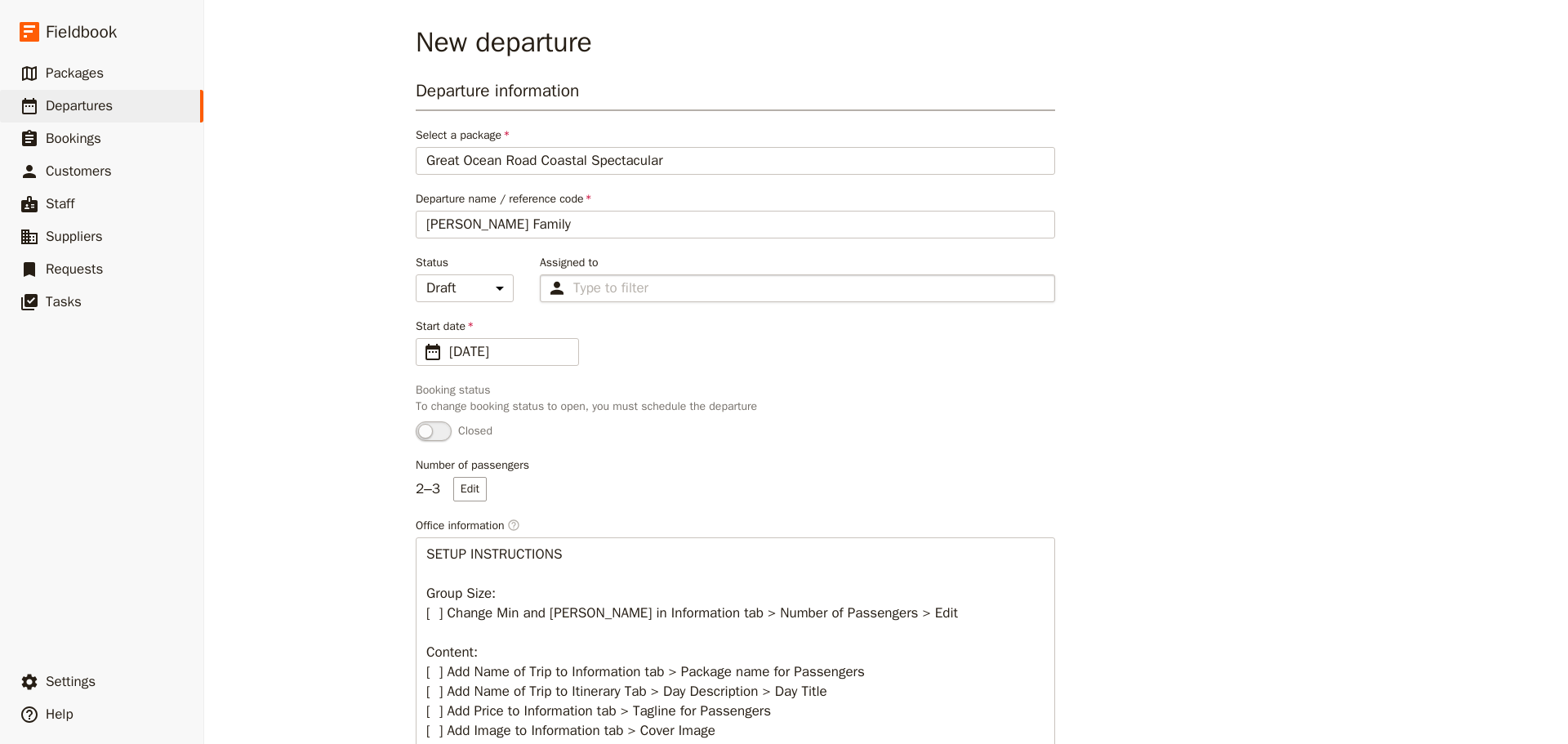 click on "Type to filter" at bounding box center [797, 288] 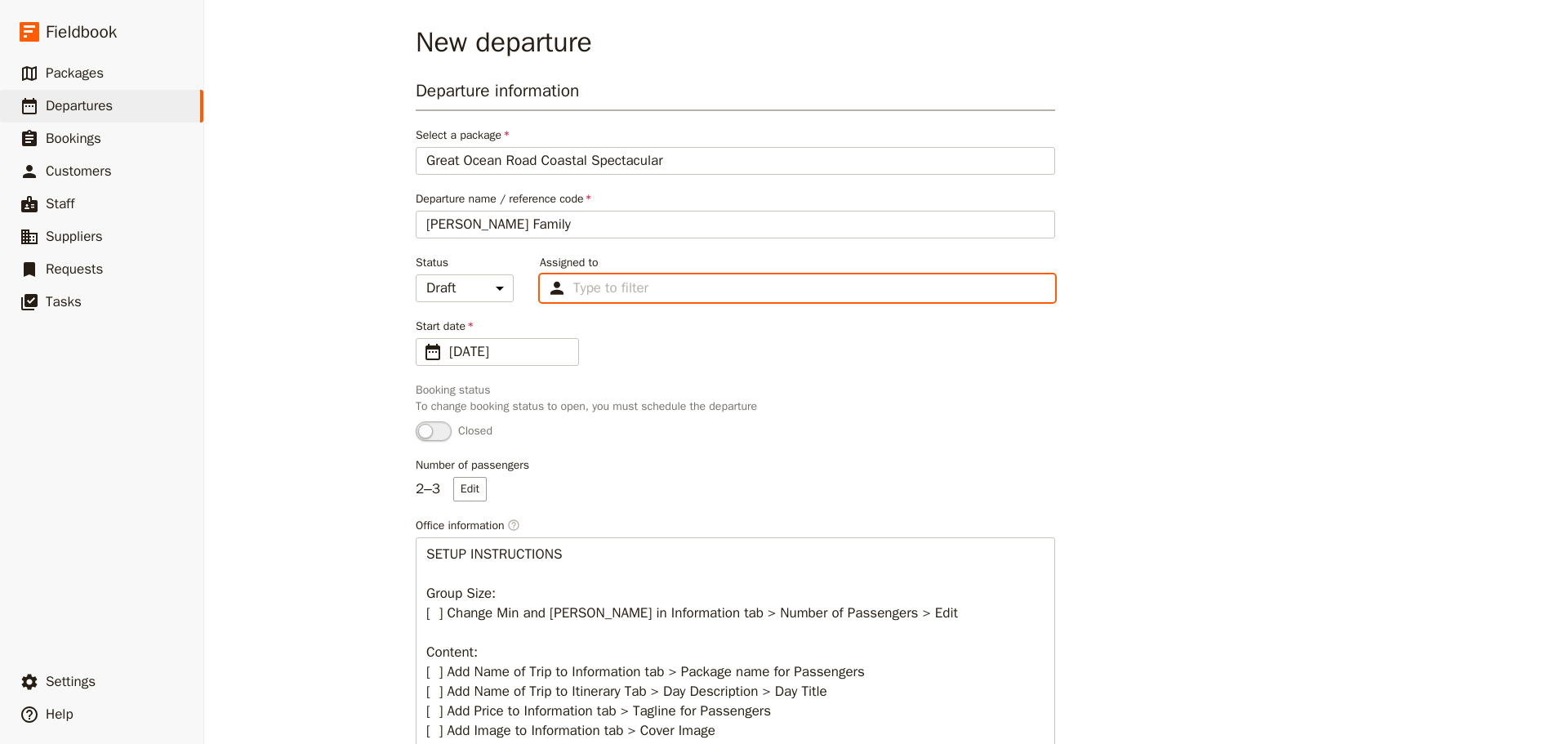 click on "Assigned to Type to filter" at bounding box center [613, 288] 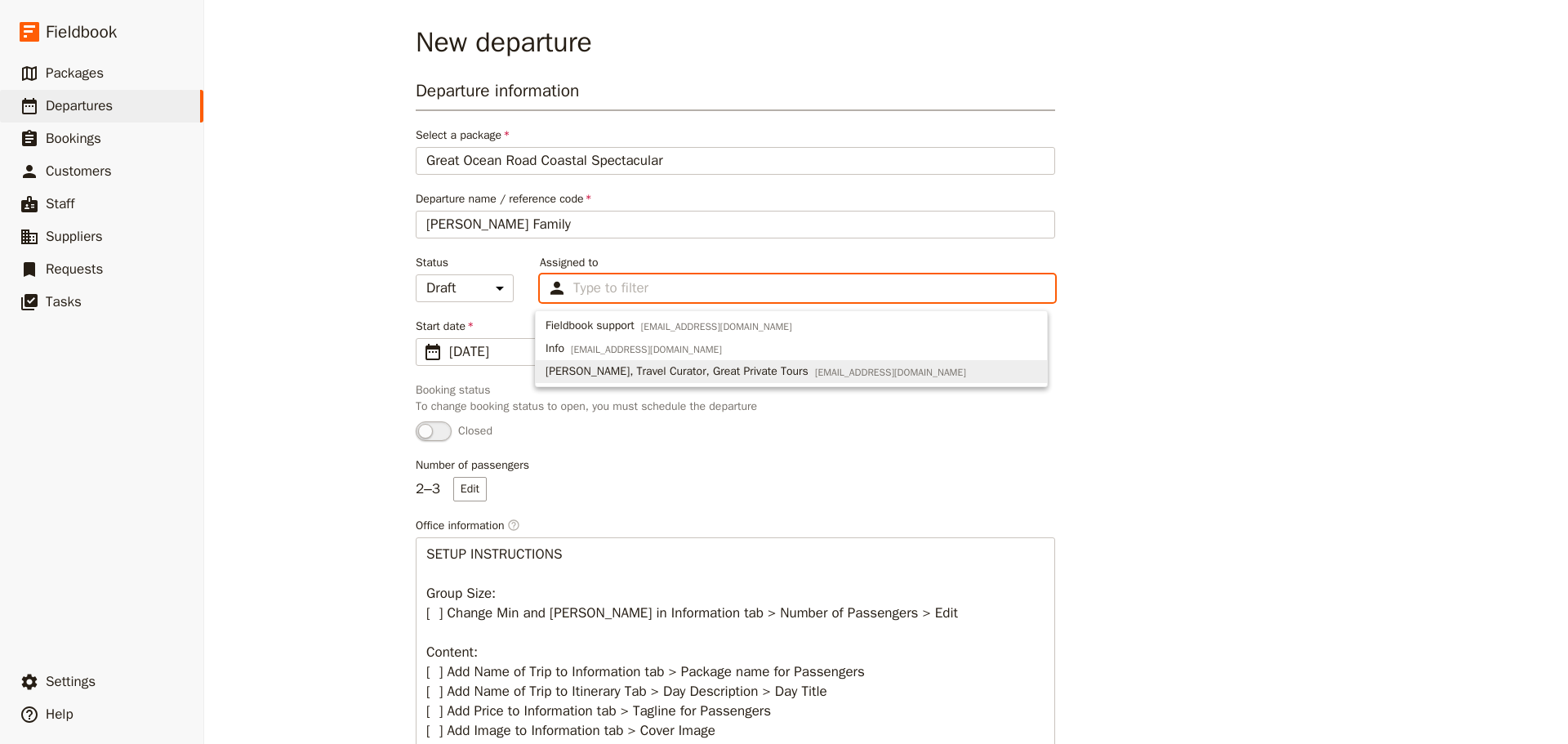 click on "[PERSON_NAME], Travel Curator, Great Private Tours" at bounding box center [677, 372] 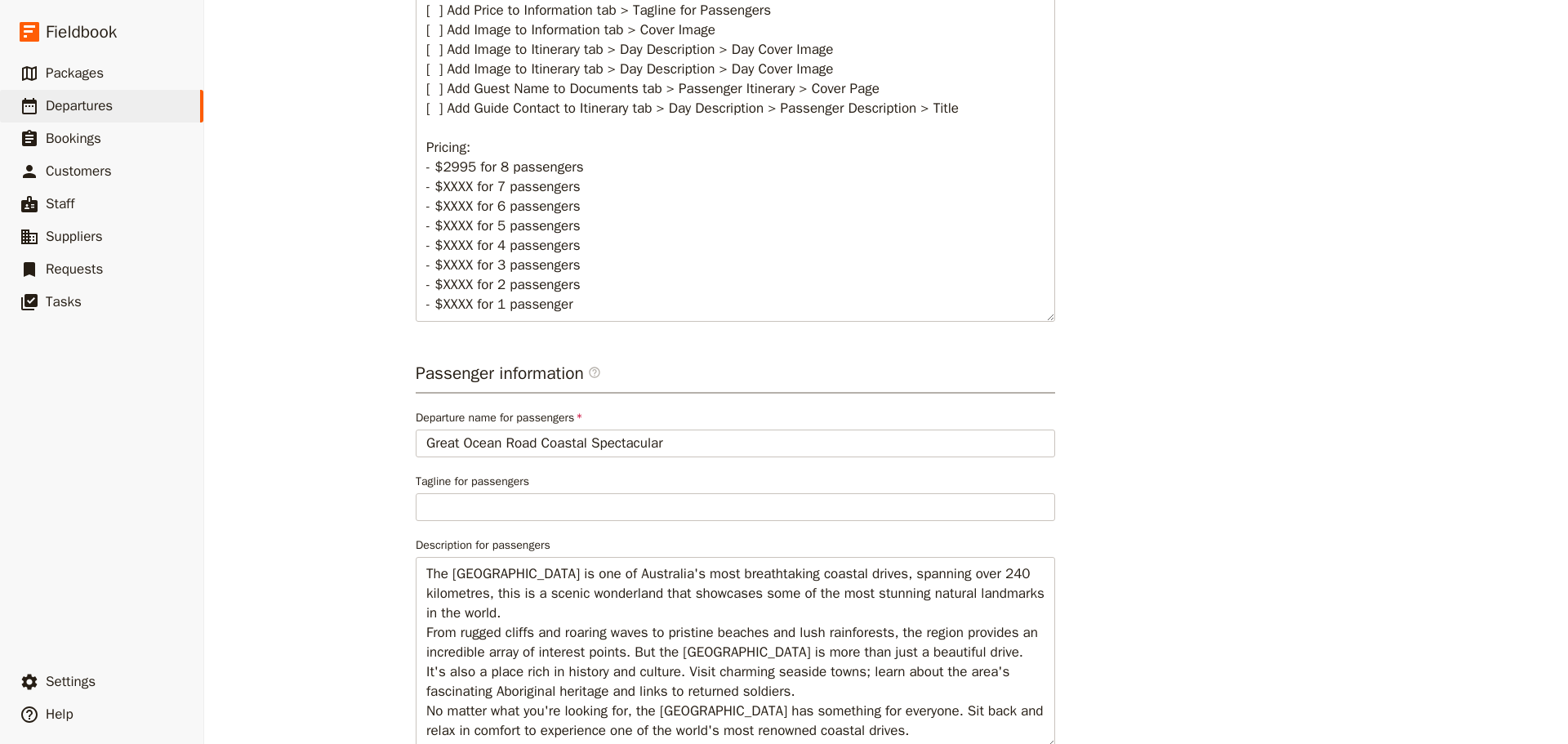 scroll, scrollTop: 803, scrollLeft: 0, axis: vertical 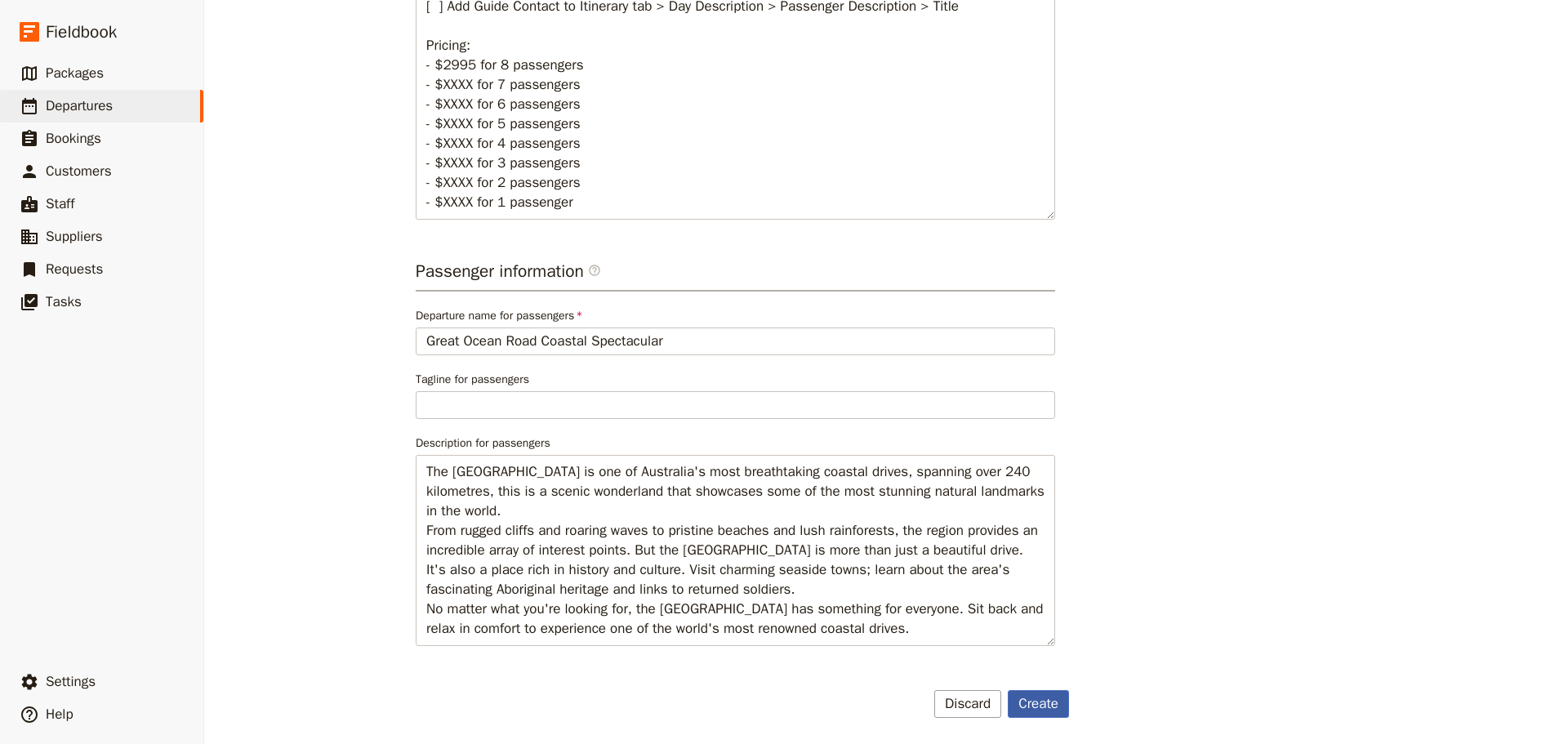 click on "Create" at bounding box center [1038, 704] 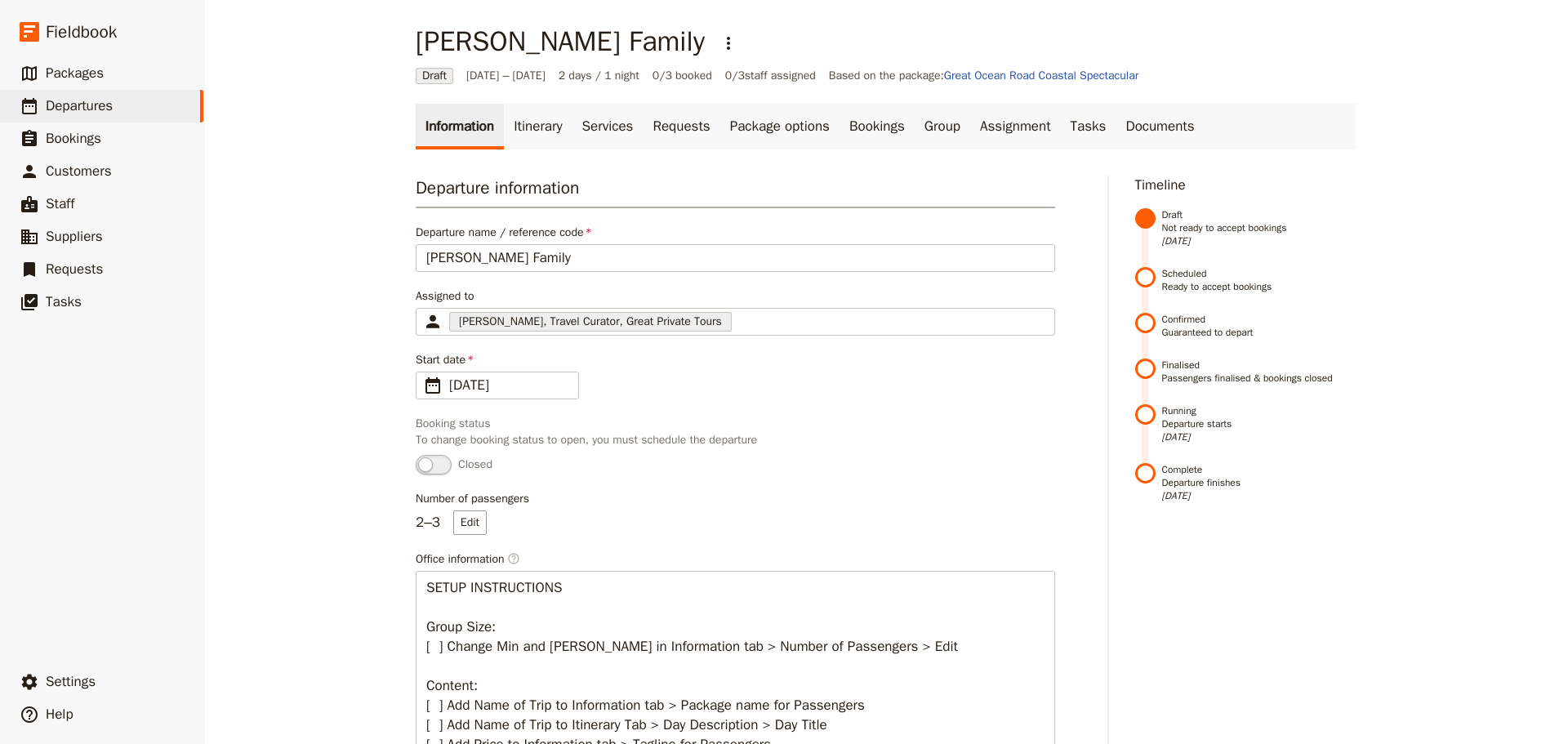 scroll, scrollTop: 0, scrollLeft: 0, axis: both 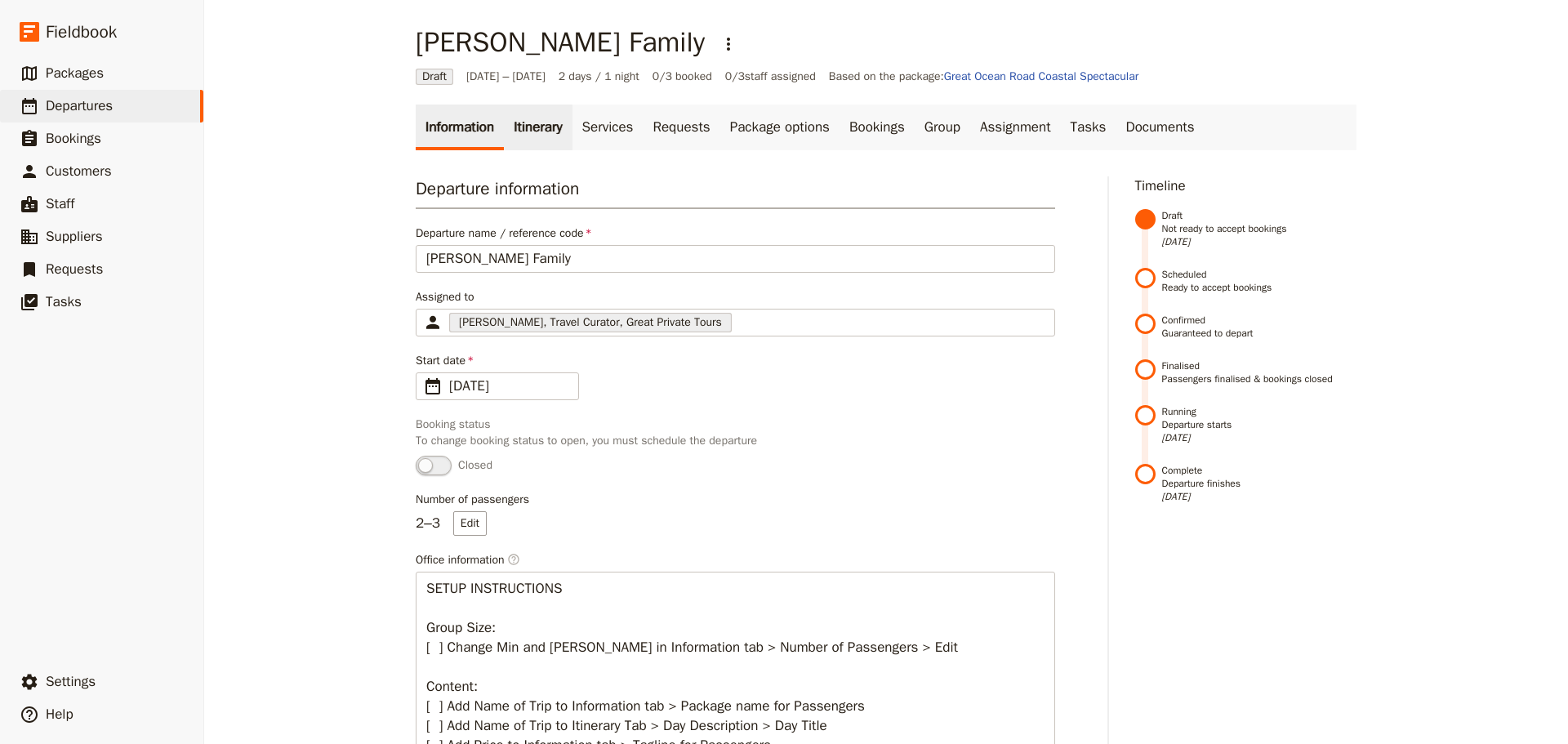 click on "Itinerary" at bounding box center [537, 127] 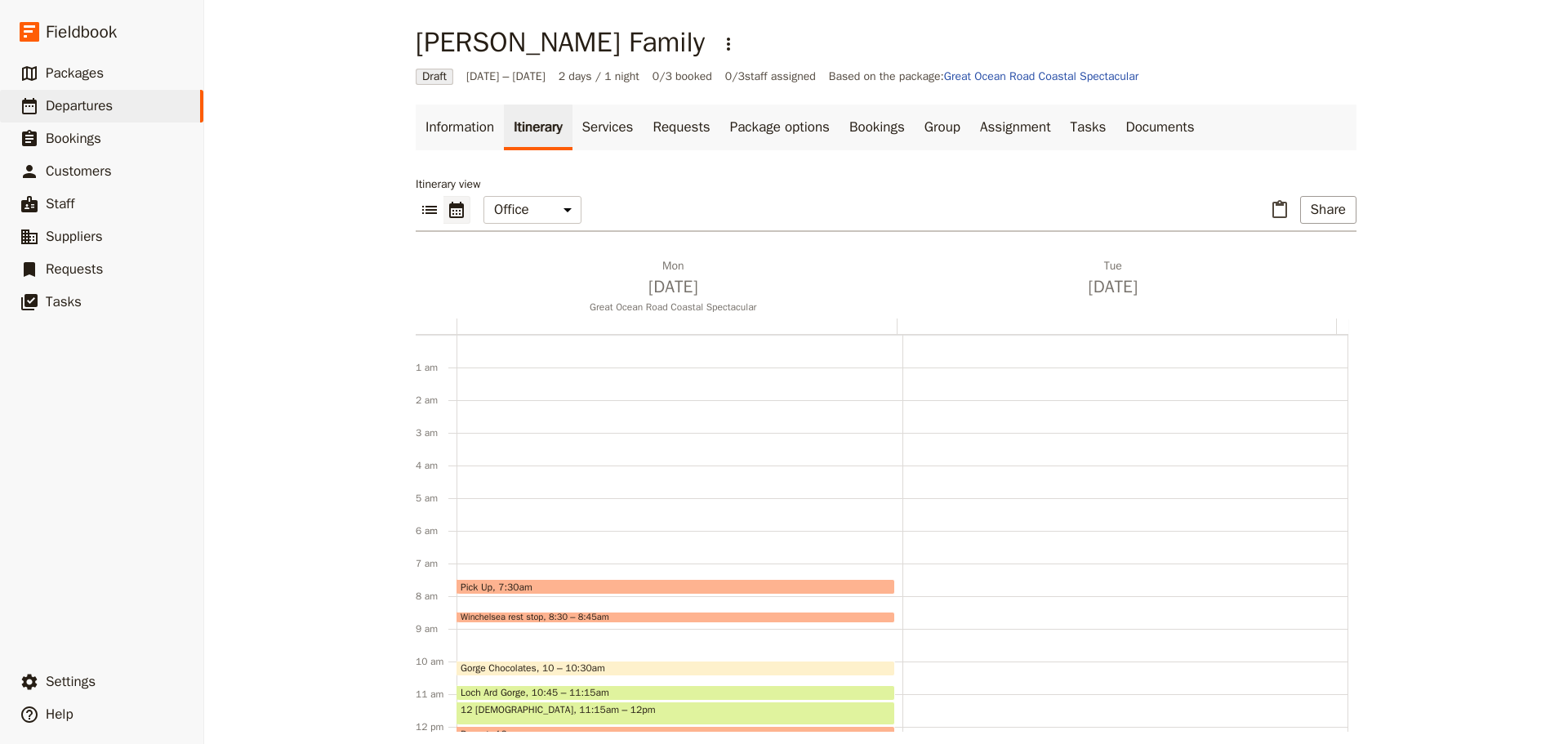 scroll, scrollTop: 212, scrollLeft: 0, axis: vertical 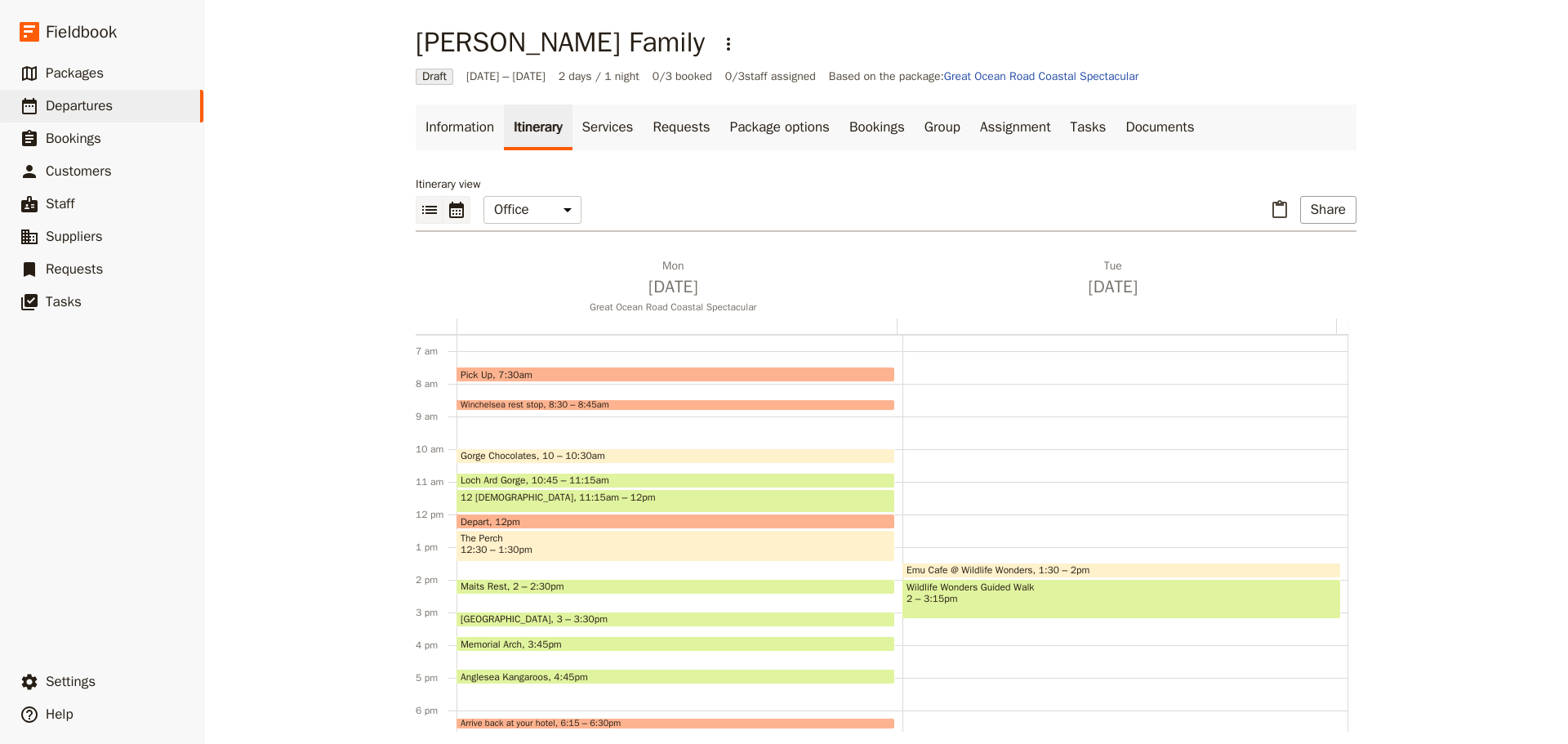 click 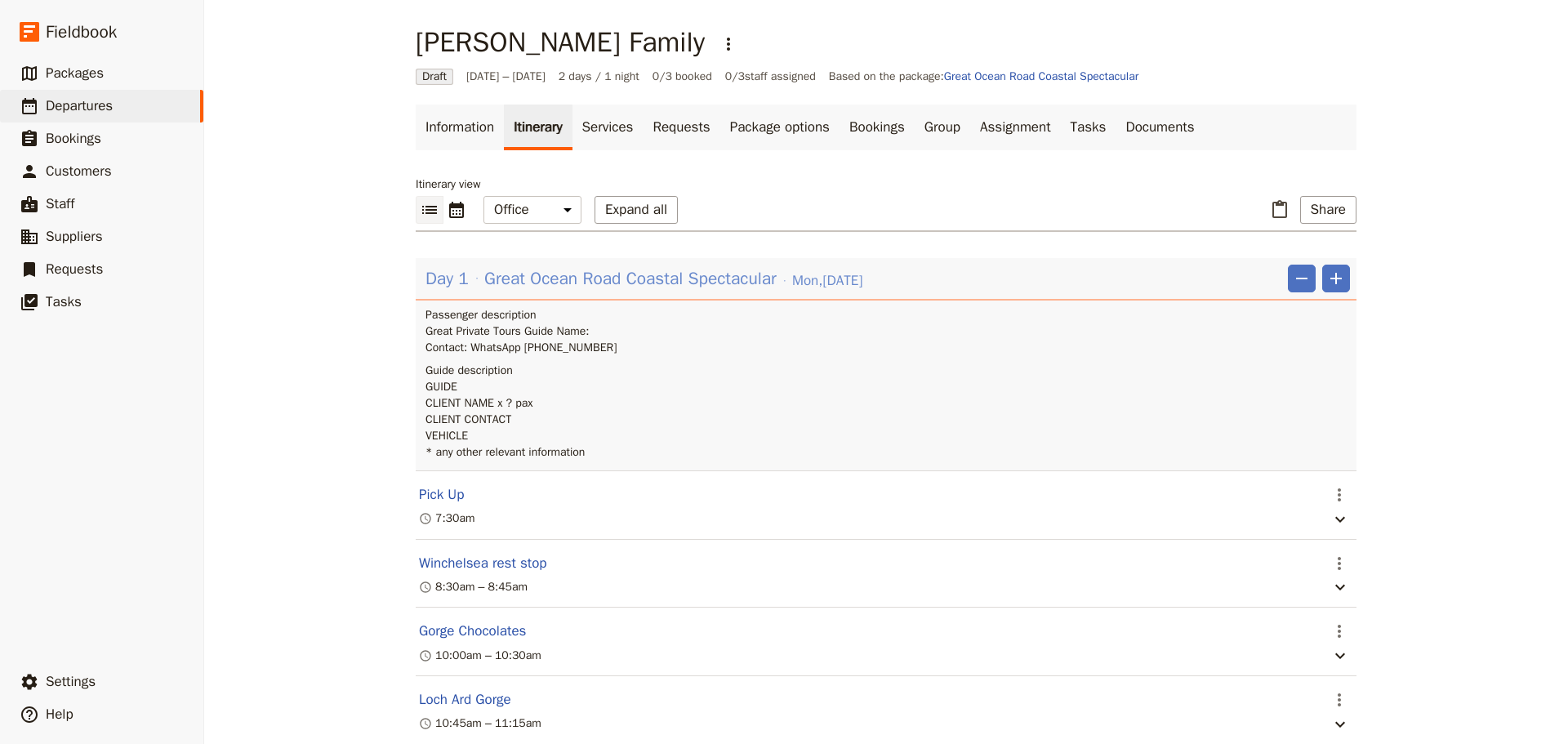 click on "Great Ocean Road Coastal Spectacular" at bounding box center (630, 278) 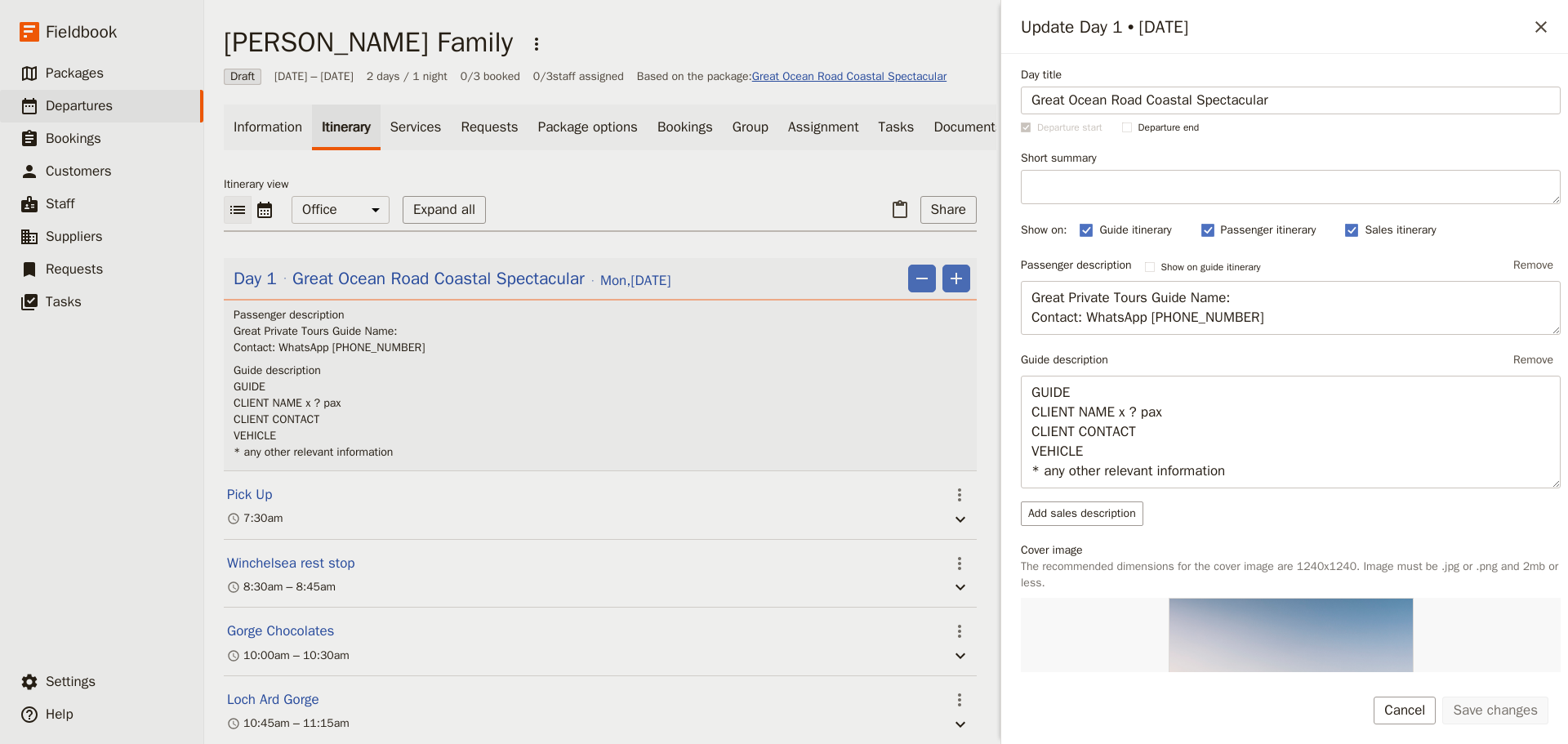 drag, startPoint x: 1294, startPoint y: 99, endPoint x: 840, endPoint y: 83, distance: 454.28185 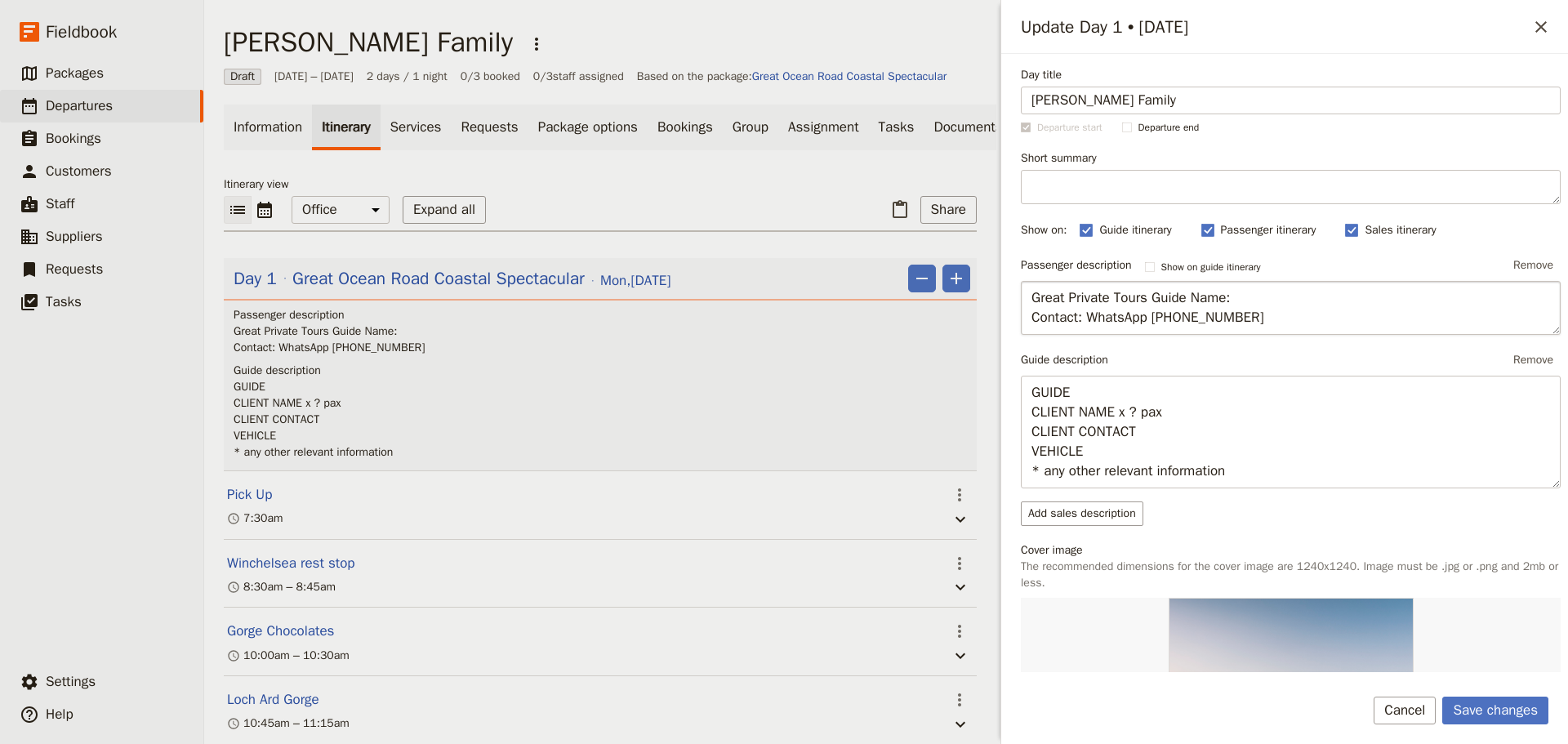 type on "[PERSON_NAME] Family" 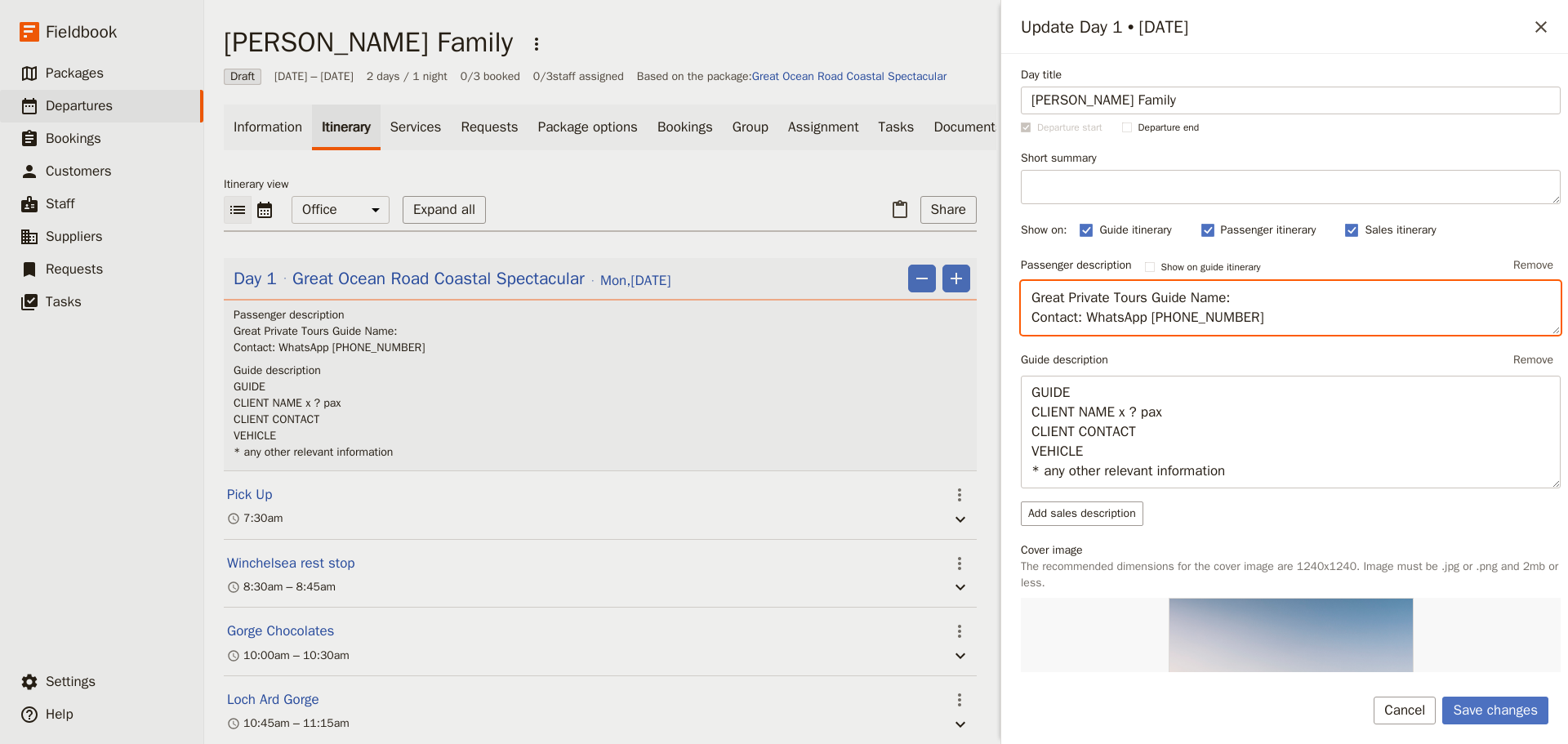 click on "Great Private Tours Guide Name:
Contact: WhatsApp +61 400 000 000" at bounding box center (1290, 308) 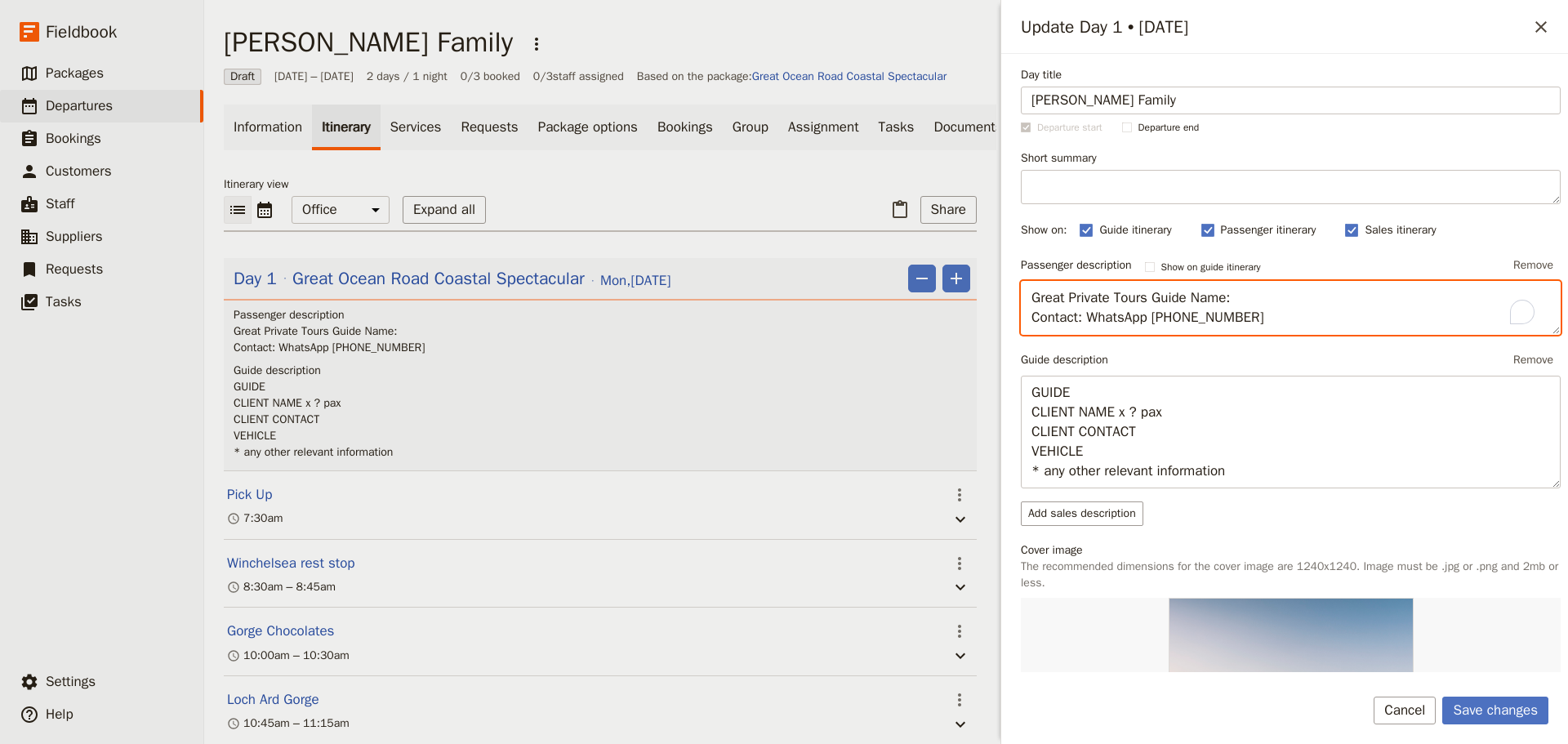 click on "Great Private Tours Guide Name:
Contact: WhatsApp +61 400 000 000" at bounding box center [1290, 308] 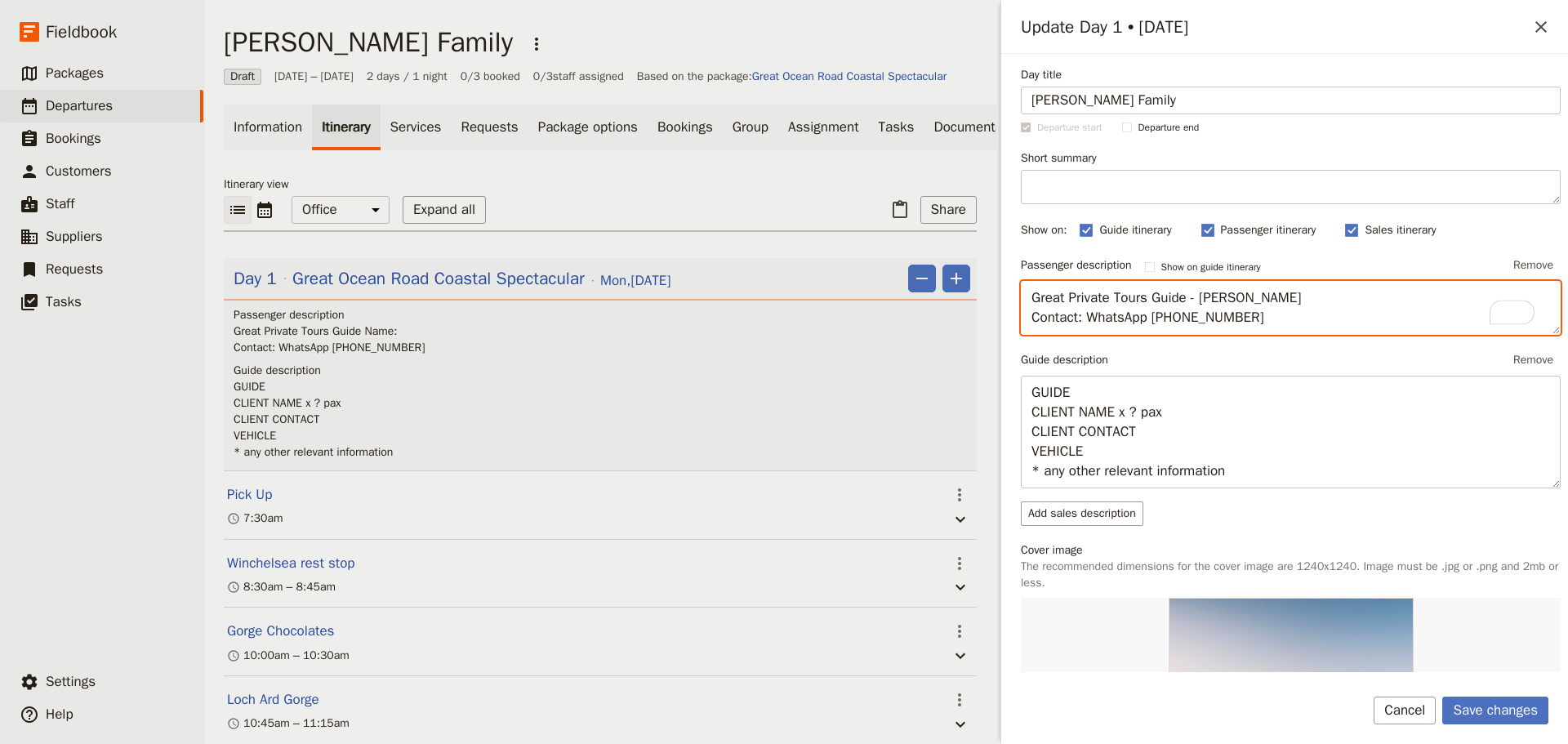 drag, startPoint x: 1086, startPoint y: 320, endPoint x: 919, endPoint y: 313, distance: 167.14664 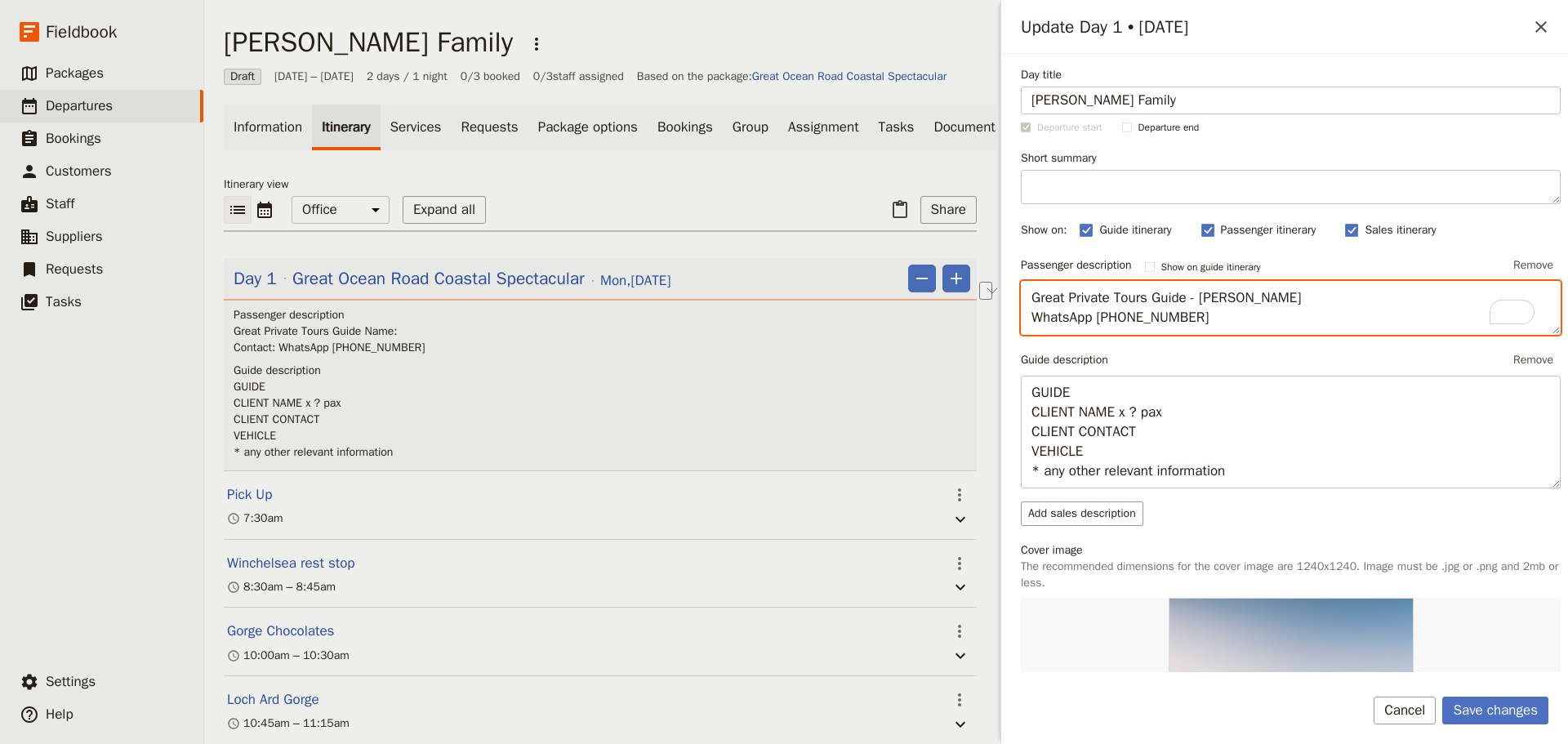 drag, startPoint x: 1161, startPoint y: 326, endPoint x: 1138, endPoint y: 324, distance: 23.086793 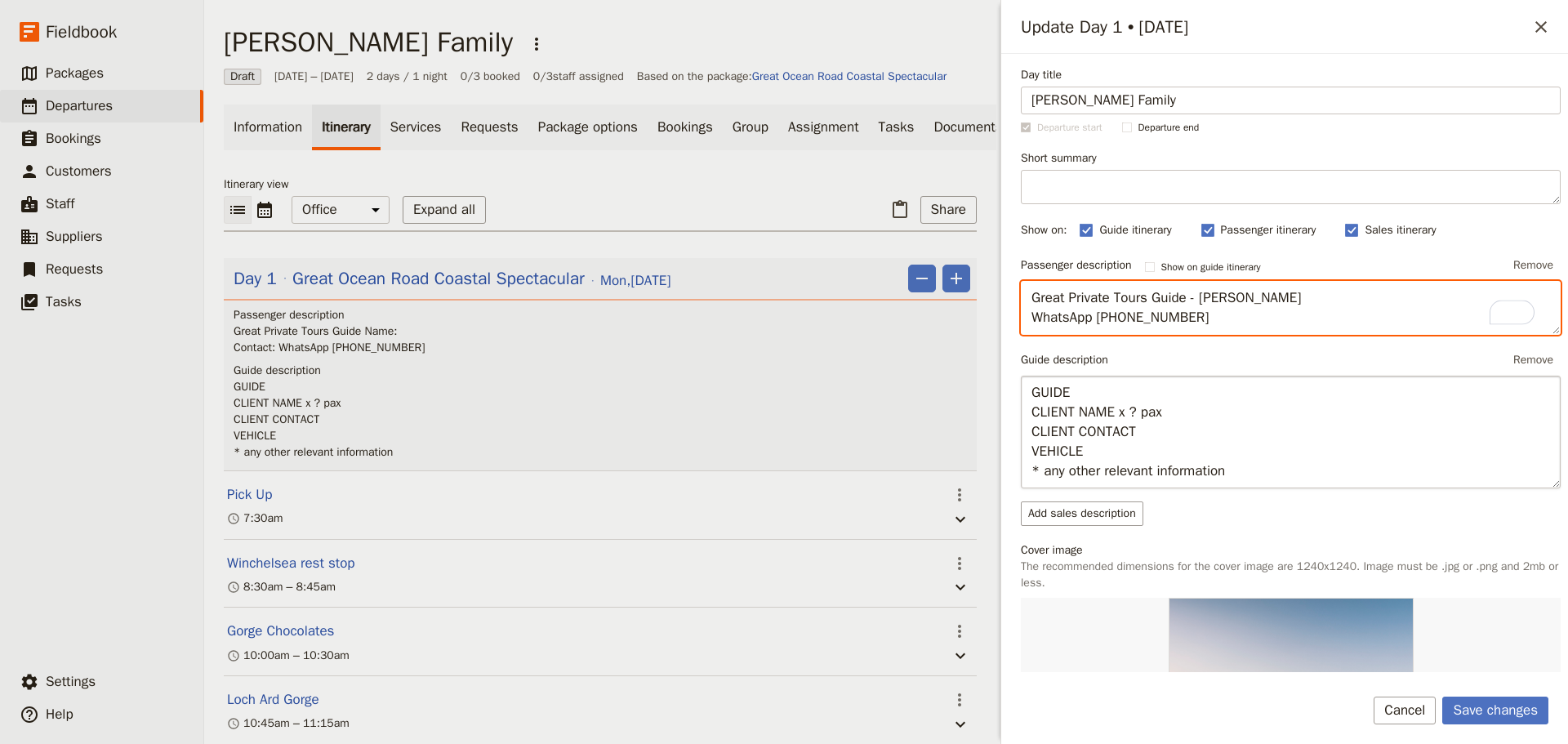 type on "Great Private Tours Guide - Allan Larsen
WhatsApp +61 447 115 433" 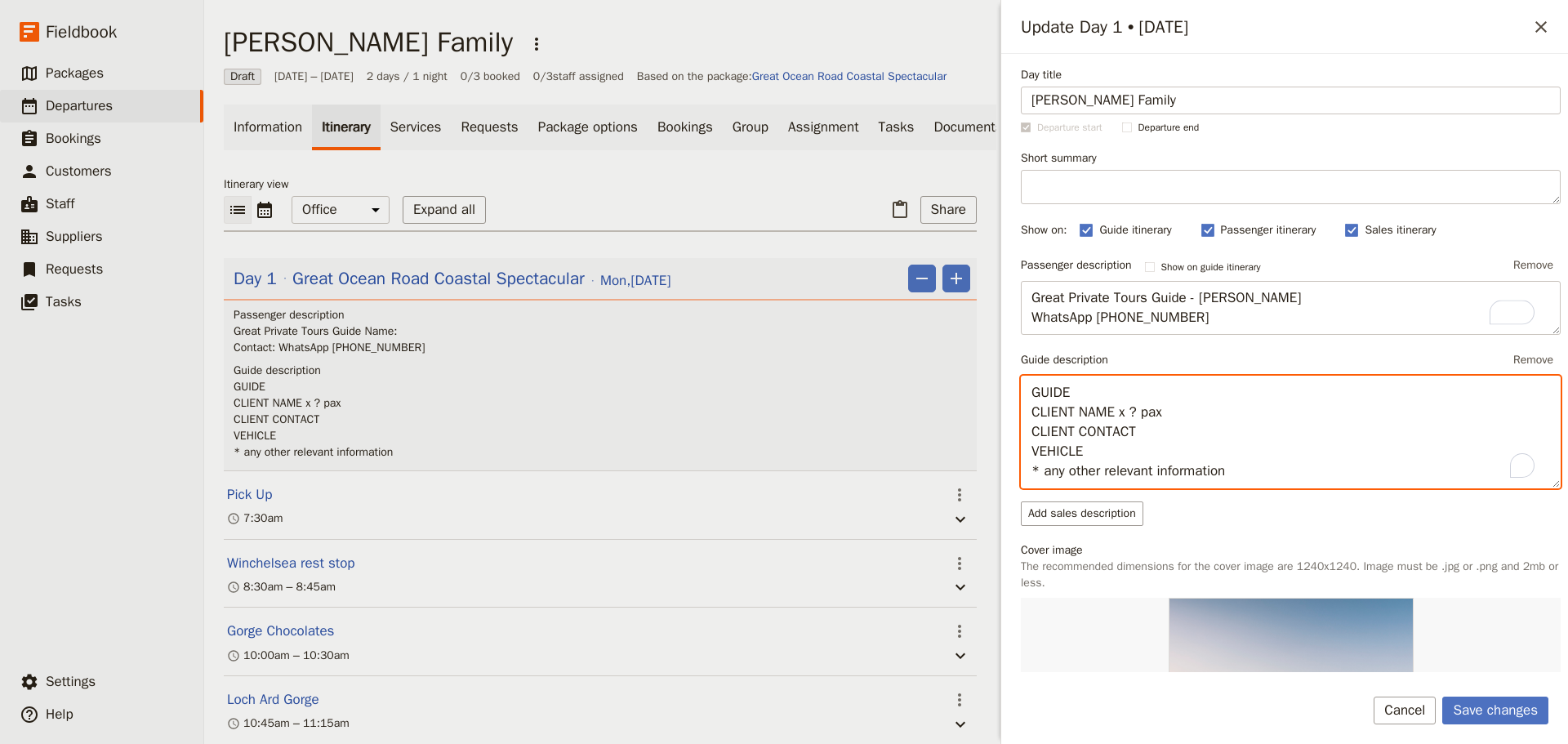 drag, startPoint x: 1098, startPoint y: 389, endPoint x: 986, endPoint y: 385, distance: 112.07141 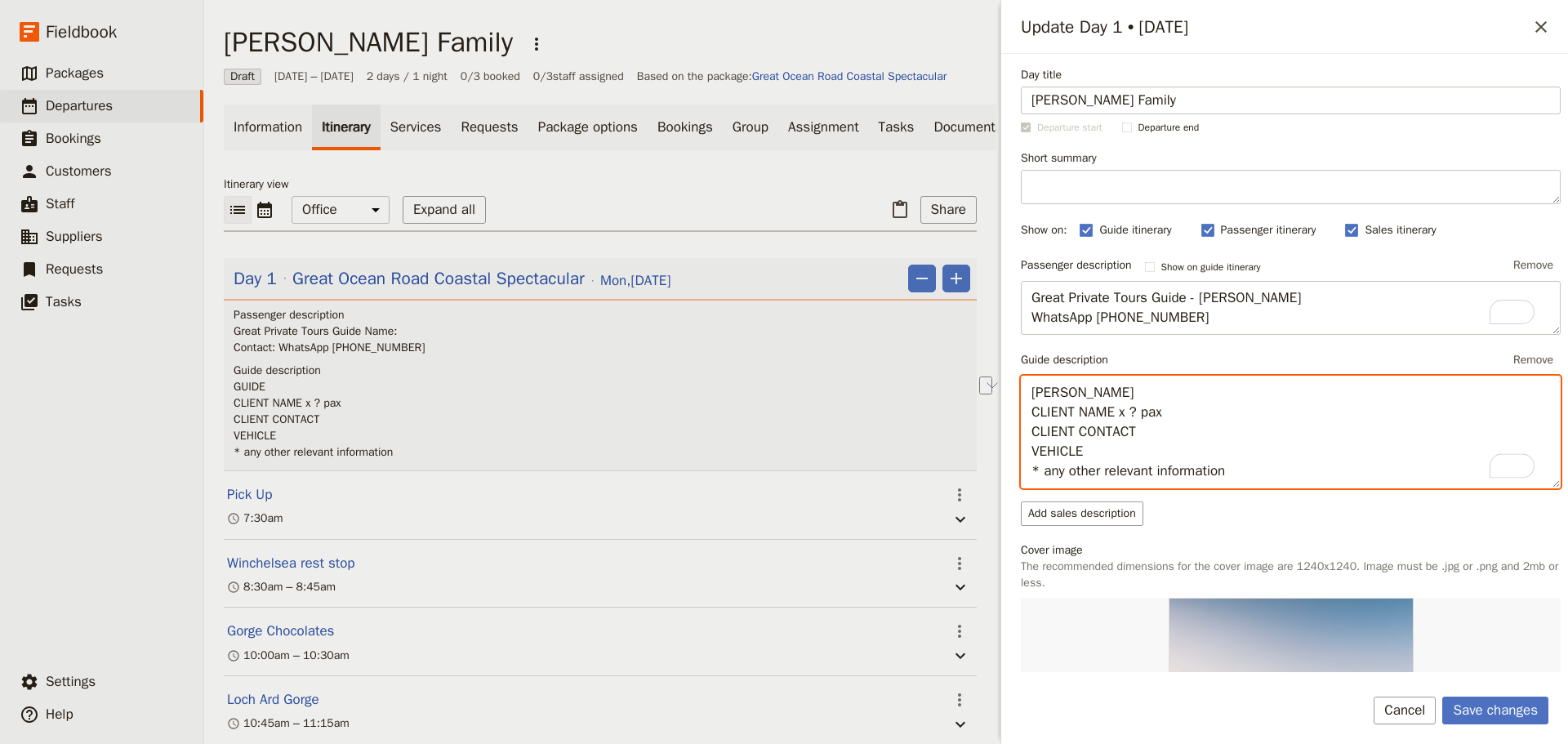 drag, startPoint x: 1119, startPoint y: 413, endPoint x: 1014, endPoint y: 412, distance: 105.0048 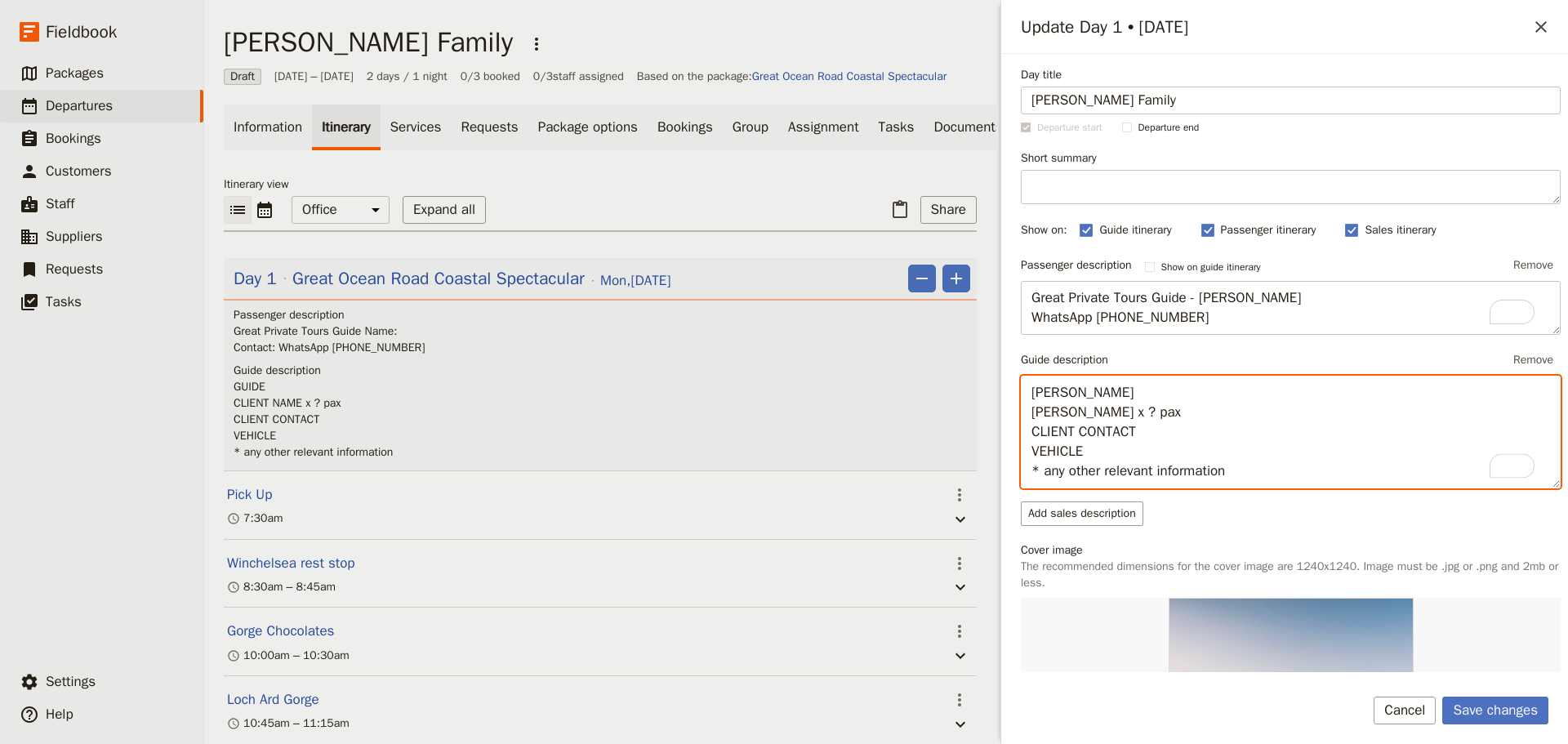 click on "Allan Larsen
Ms Pushpa Vekaria x ? pax
CLIENT CONTACT
VEHICLE
* any other relevant information" at bounding box center [1290, 432] 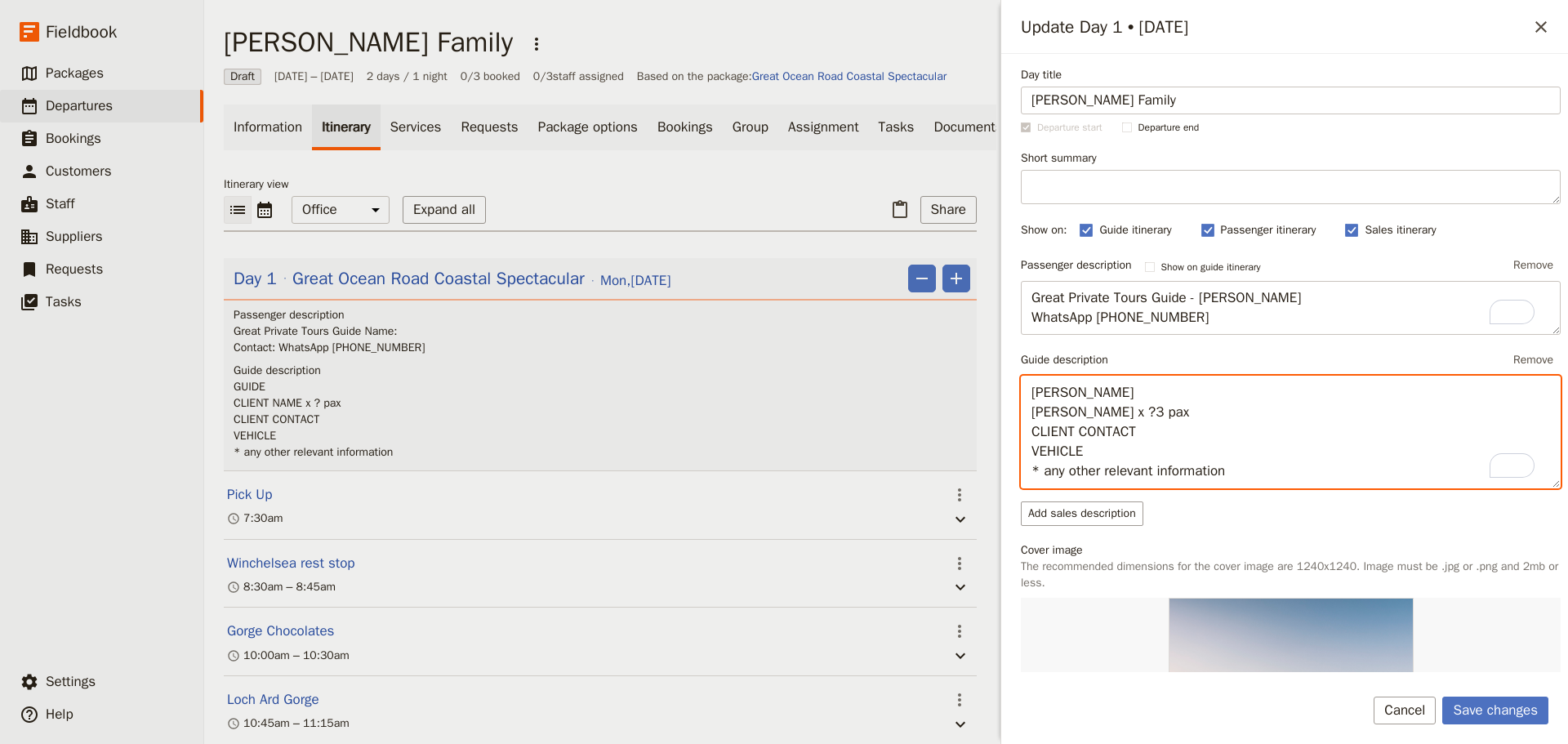 click on "Allan Larsen
Ms Pushpa Vekaria x ?3 pax
CLIENT CONTACT
VEHICLE
* any other relevant information" at bounding box center [1290, 432] 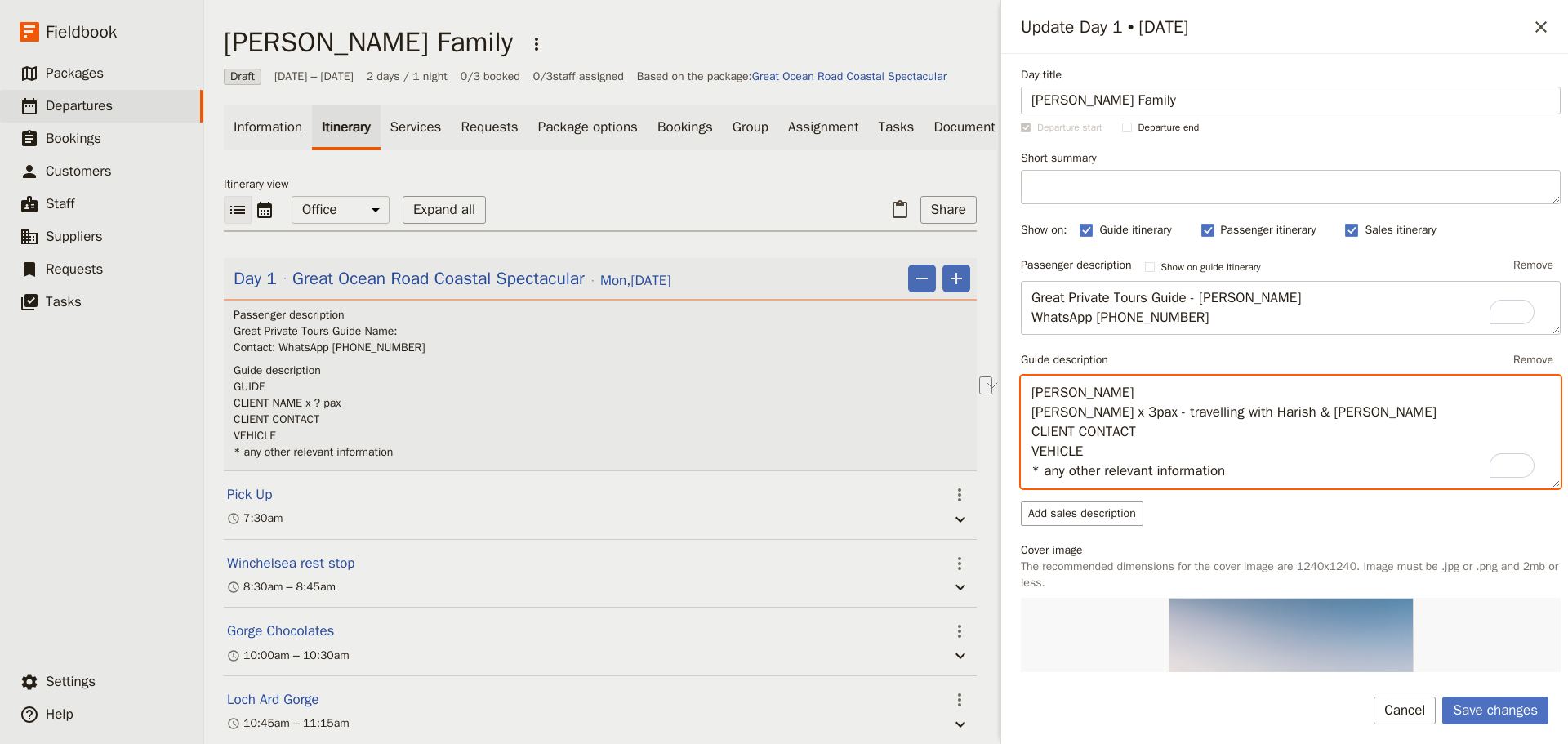 drag, startPoint x: 1150, startPoint y: 433, endPoint x: 1021, endPoint y: 434, distance: 129.00388 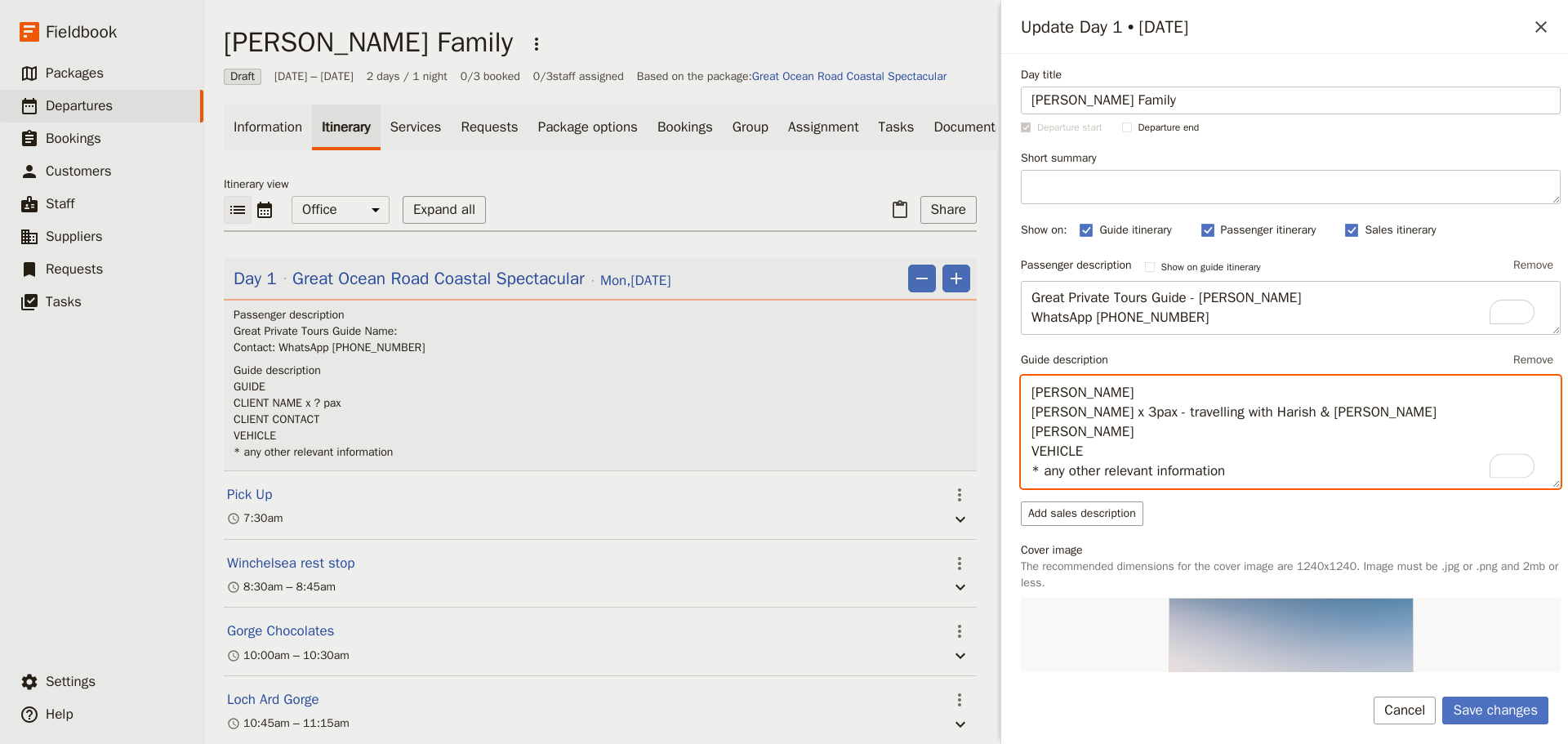 paste on "WhatsApp Tel: +447870736776" 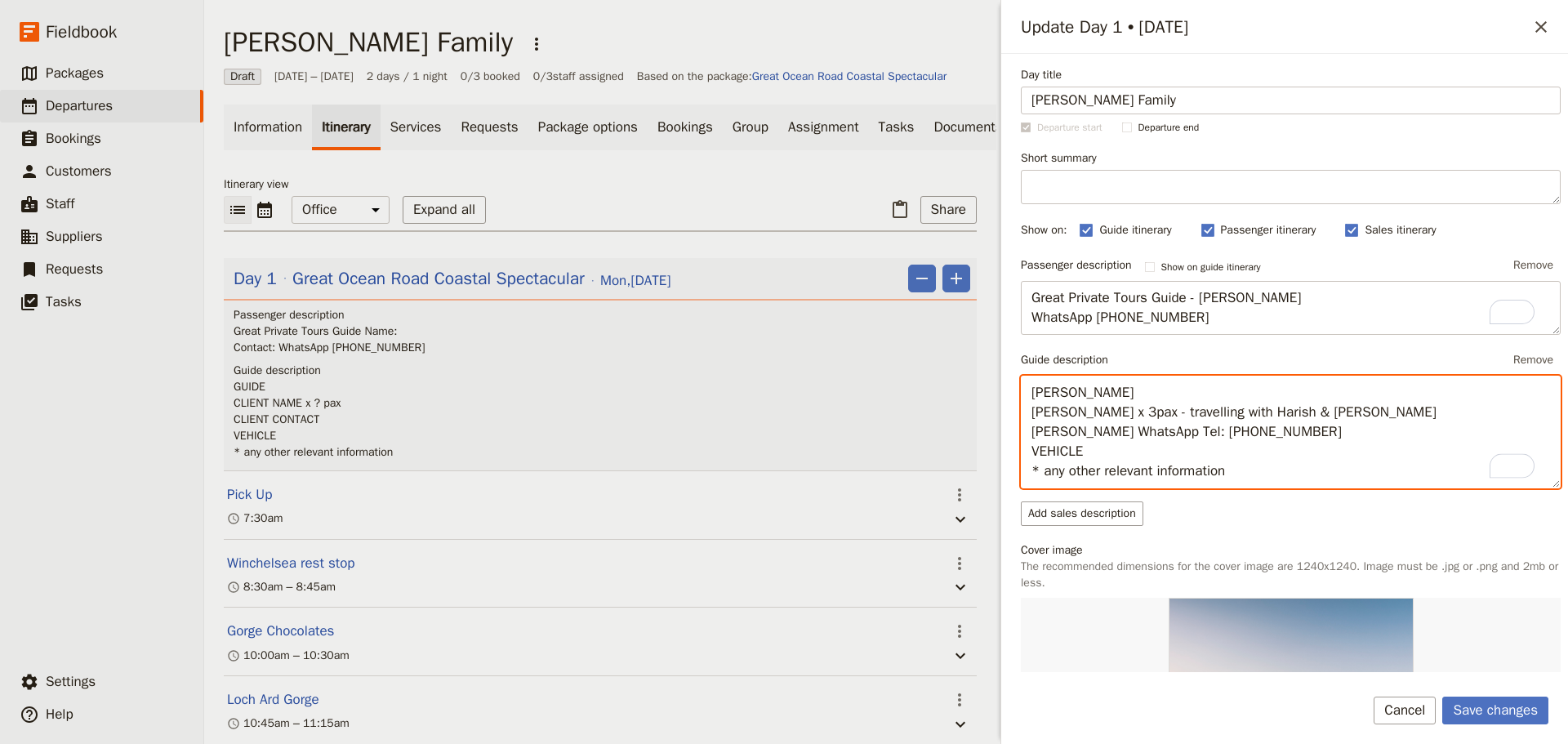 click on "Allan Larsen
Ms Pushpa Vekaria x 3pax - travelling with Harish & Kushal Vekaria
Pushpa WhatsApp Tel: +447870736776
VEHICLE
* any other relevant information" at bounding box center [1290, 432] 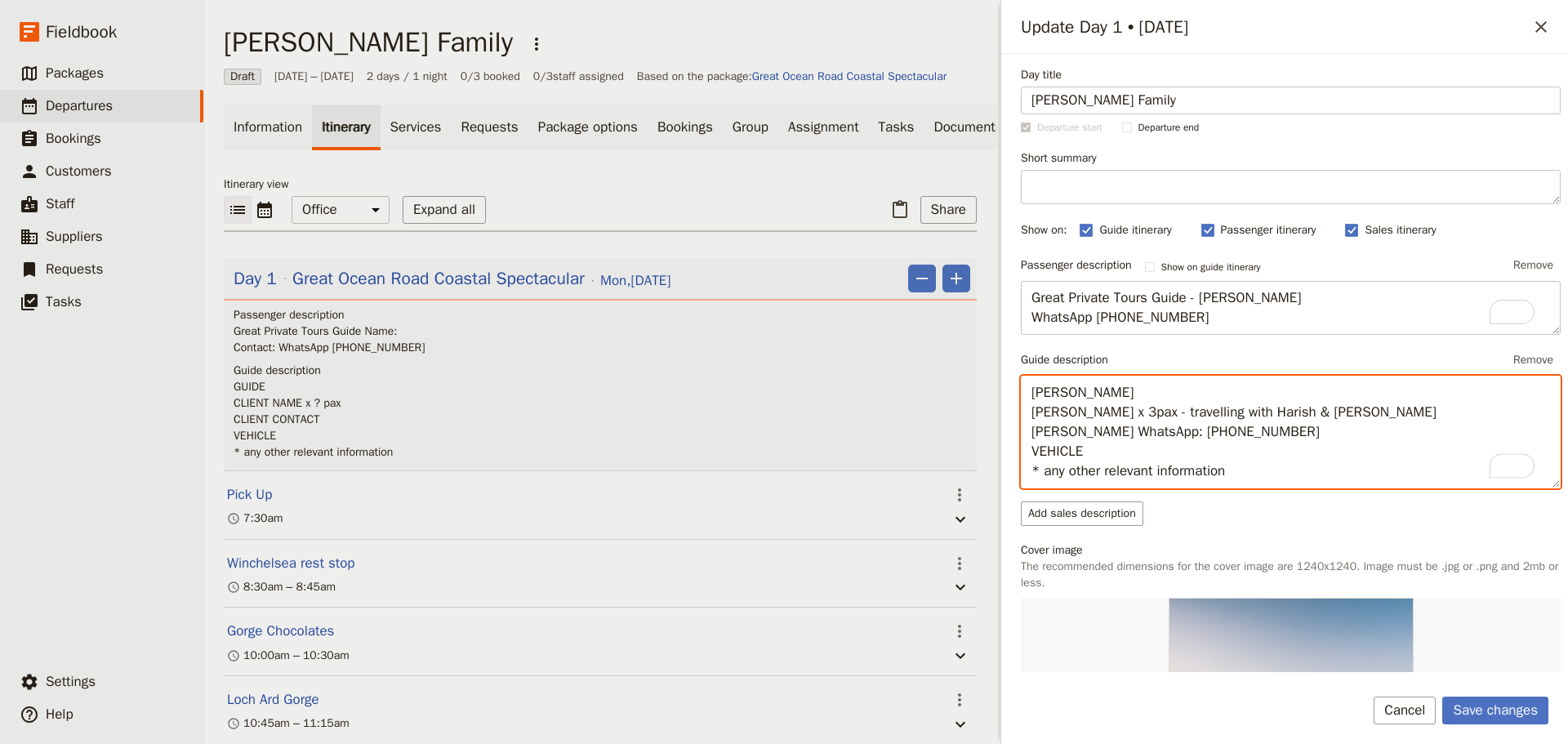 click on "Allan Larsen
Ms Pushpa Vekaria x 3pax - travelling with Harish & Kushal Vekaria
Pushpa WhatsApp: +447870736776
VEHICLE
* any other relevant information" at bounding box center [1290, 432] 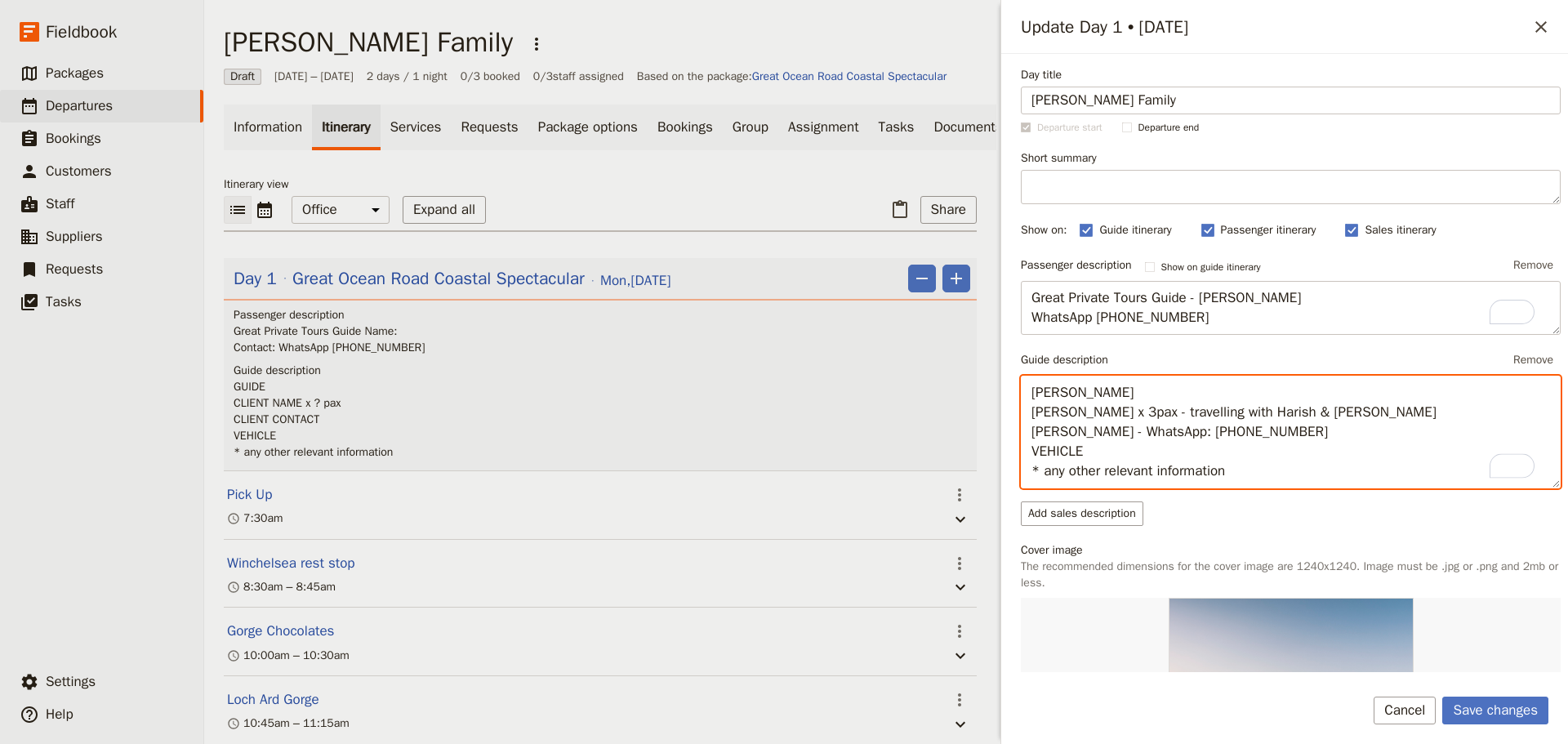 click on "Allan Larsen
Ms Pushpa Vekaria x 3pax - travelling with Harish & Kushal Vekaria
Pushpa - WhatsApp: +447870736776
VEHICLE
* any other relevant information" at bounding box center (1290, 432) 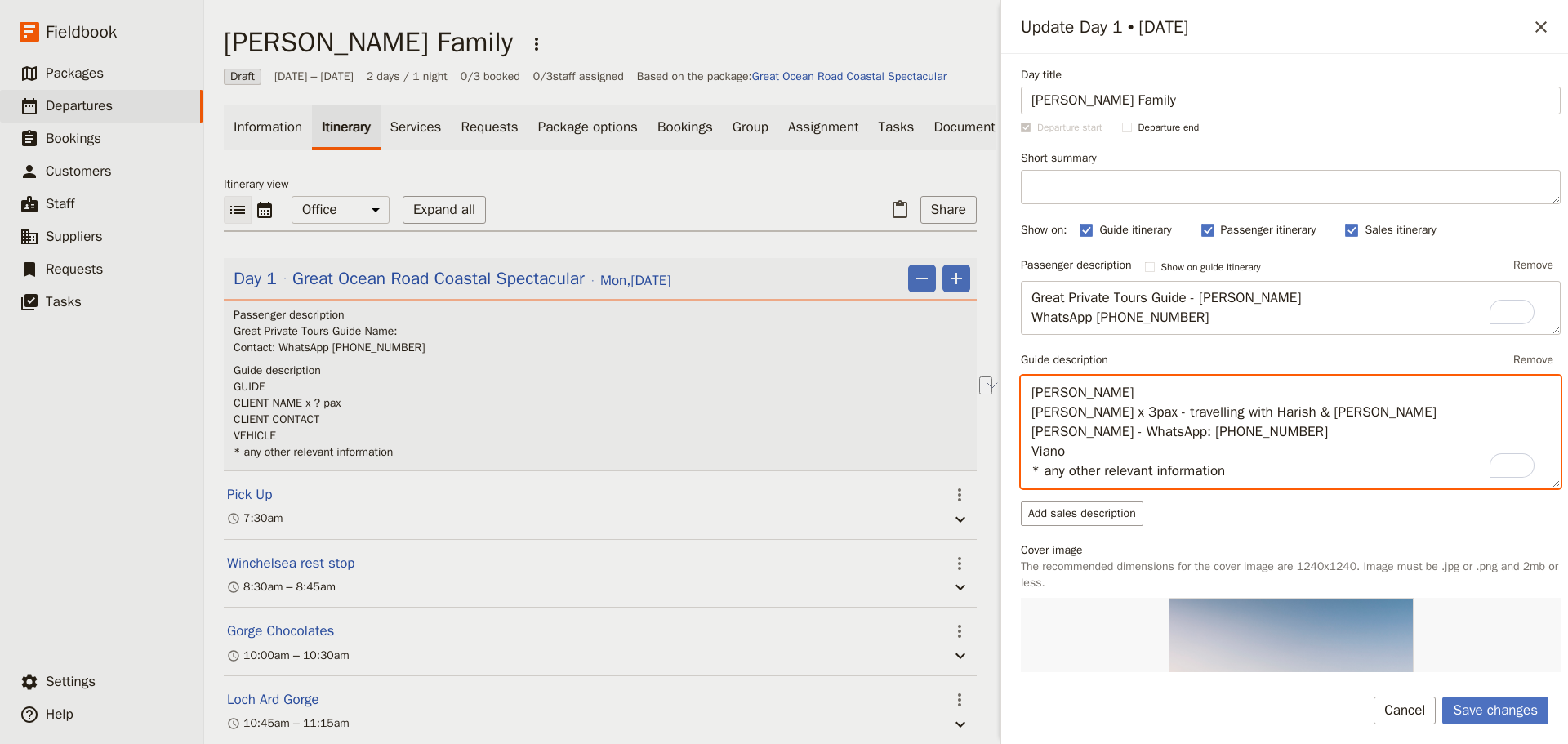 drag, startPoint x: 1276, startPoint y: 474, endPoint x: 1043, endPoint y: 470, distance: 233.03433 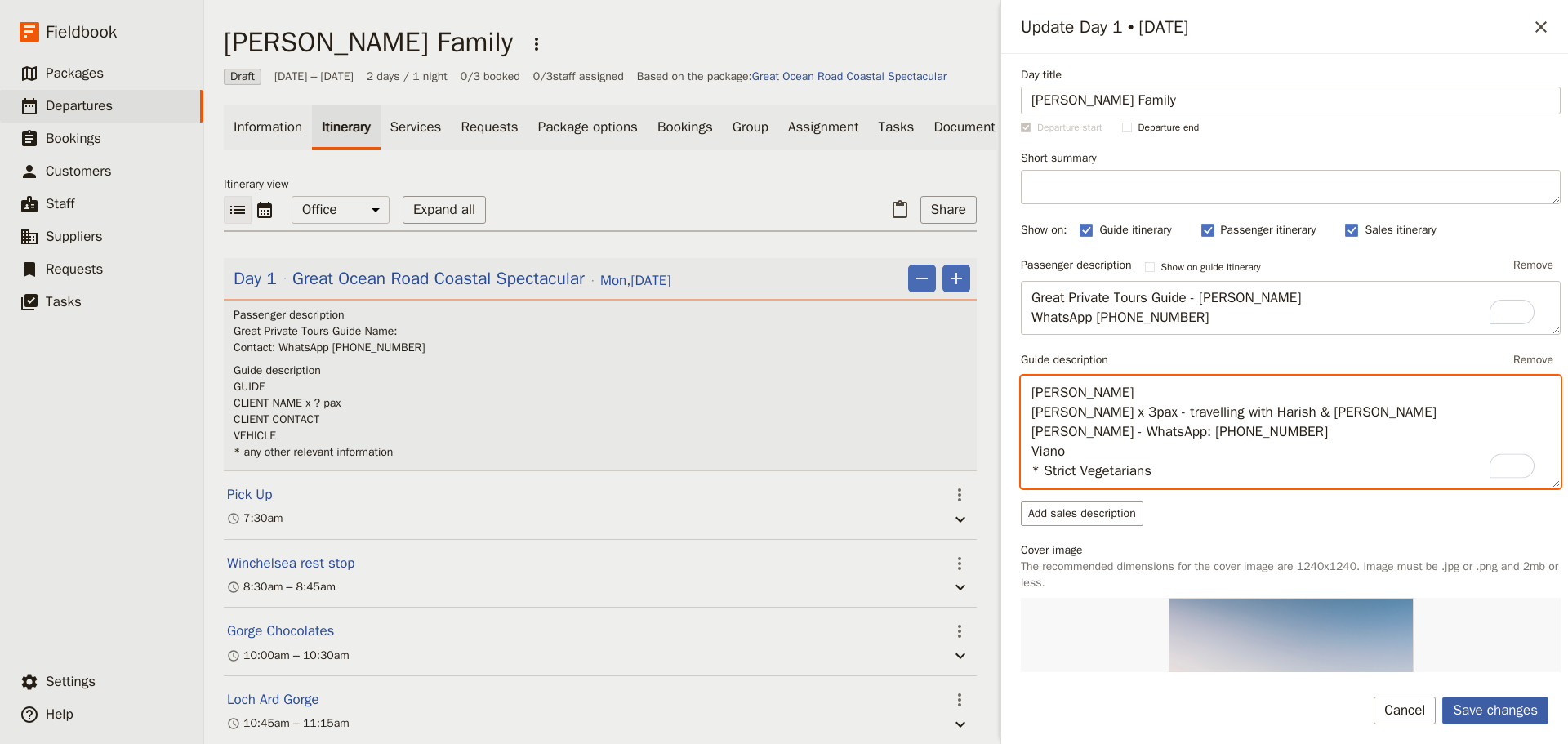 type on "Allan Larsen
Ms Pushpa Vekaria x 3pax - travelling with Harish & Kushal Vekaria
Pushpa - WhatsApp: +447870736776
Viano
* Strict Vegetarians" 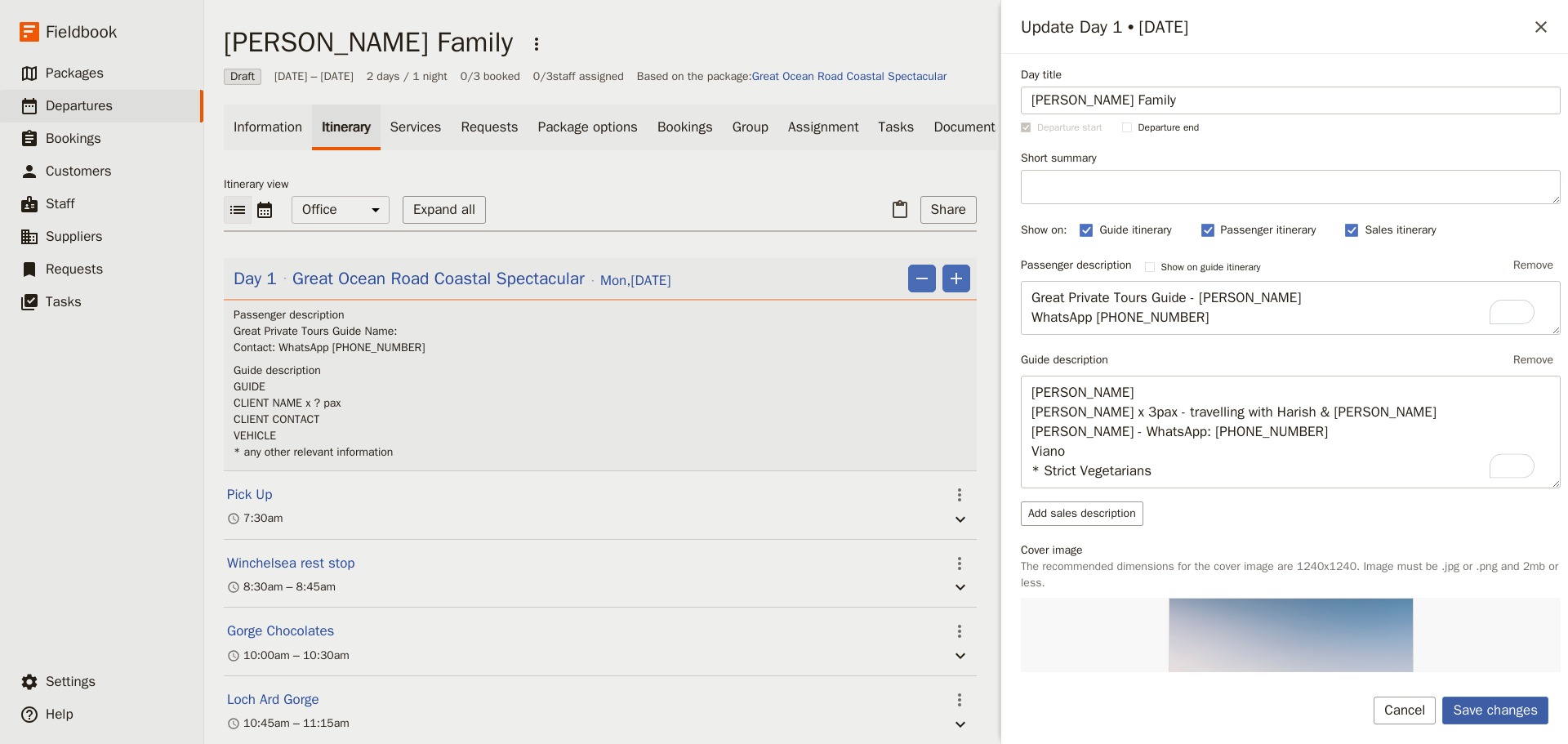 click on "Save changes" at bounding box center [1495, 711] 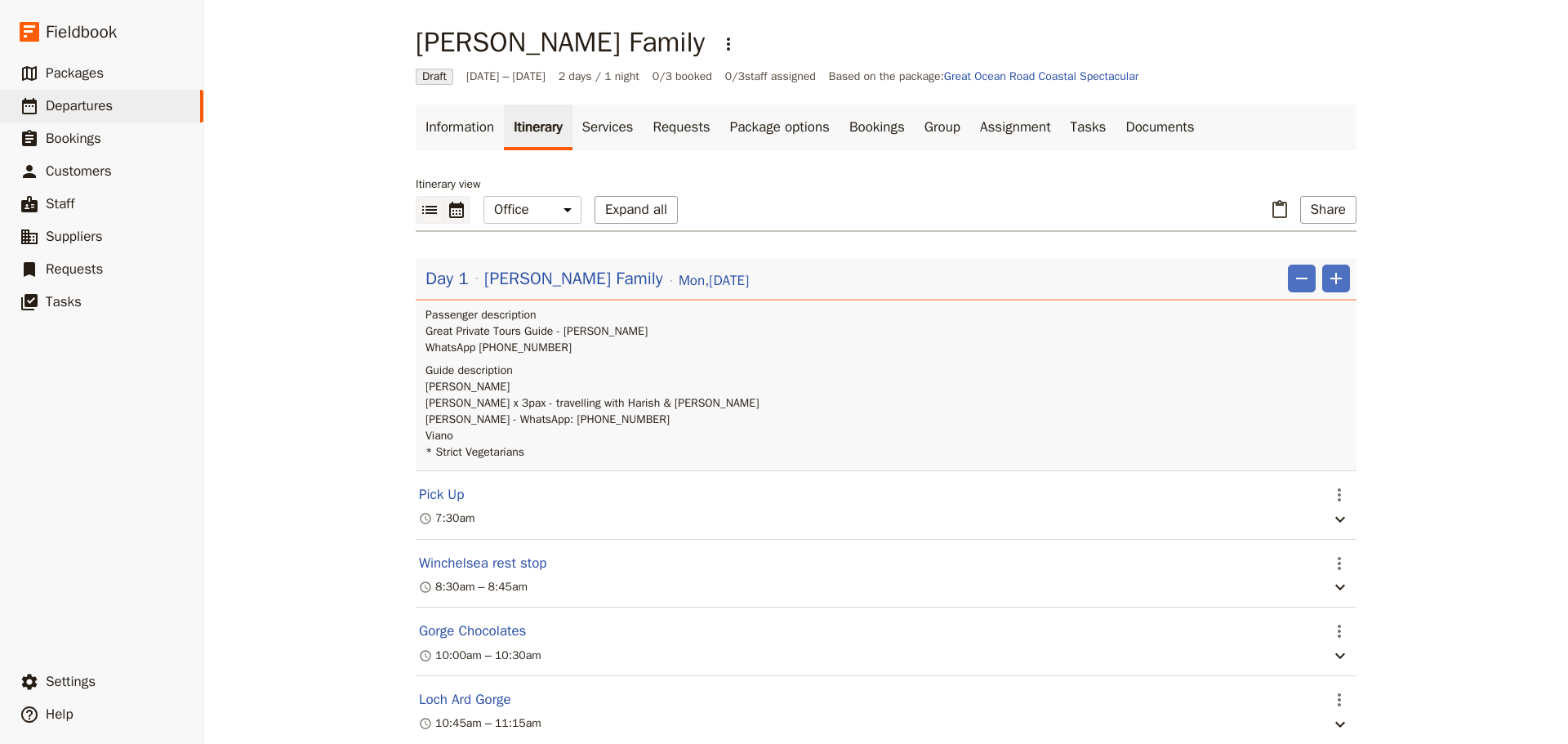 click 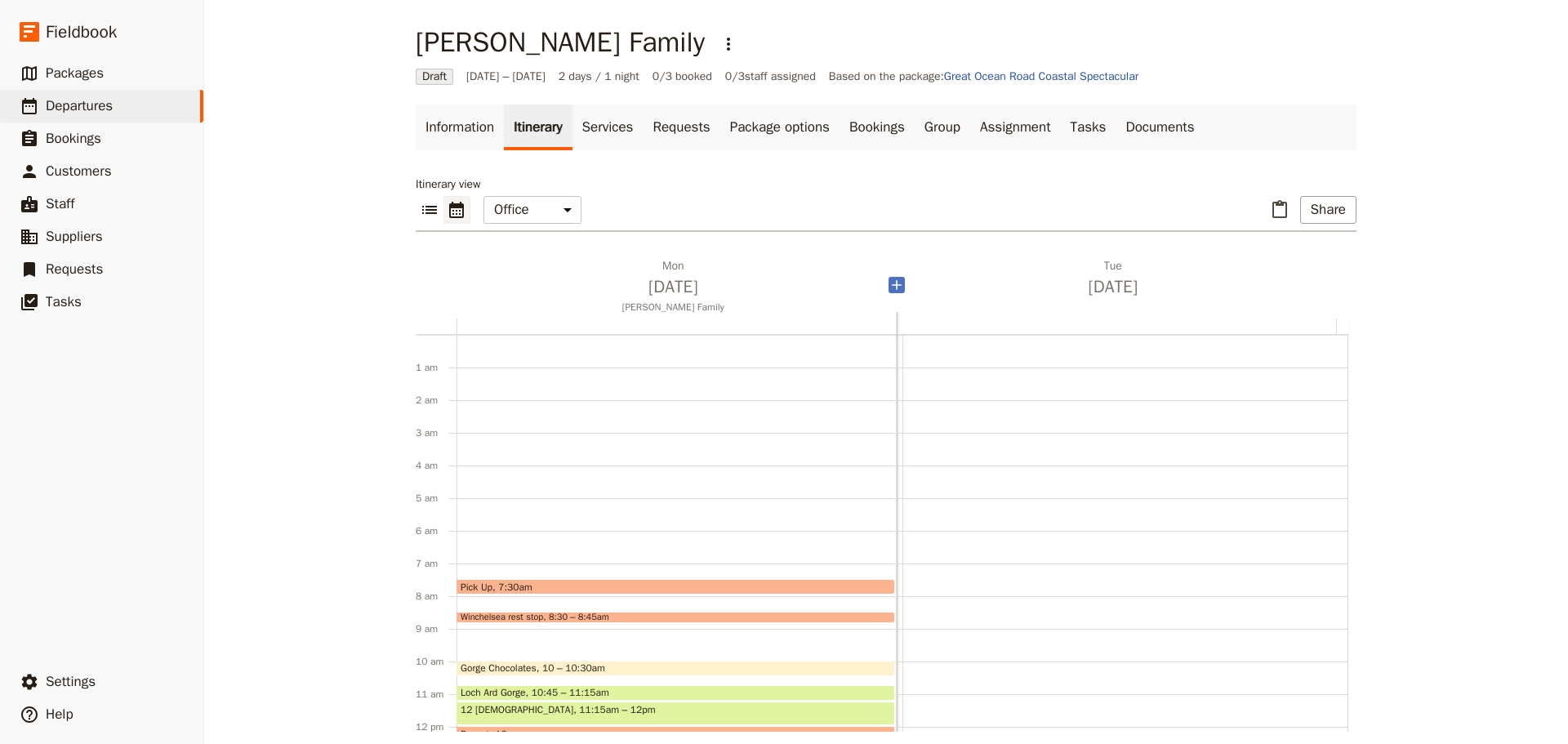scroll, scrollTop: 212, scrollLeft: 0, axis: vertical 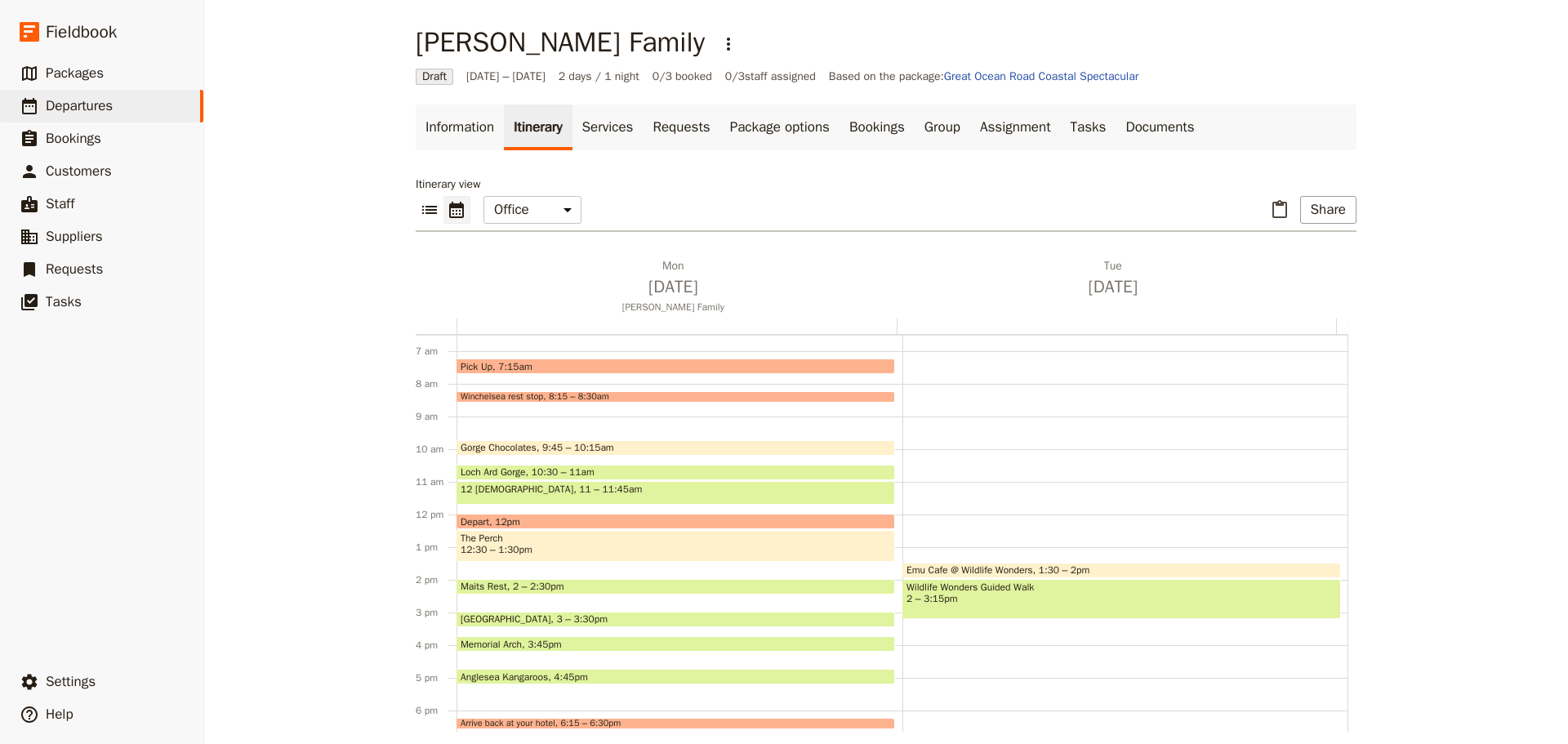 click on "11 – 11:45am" at bounding box center (610, 492) 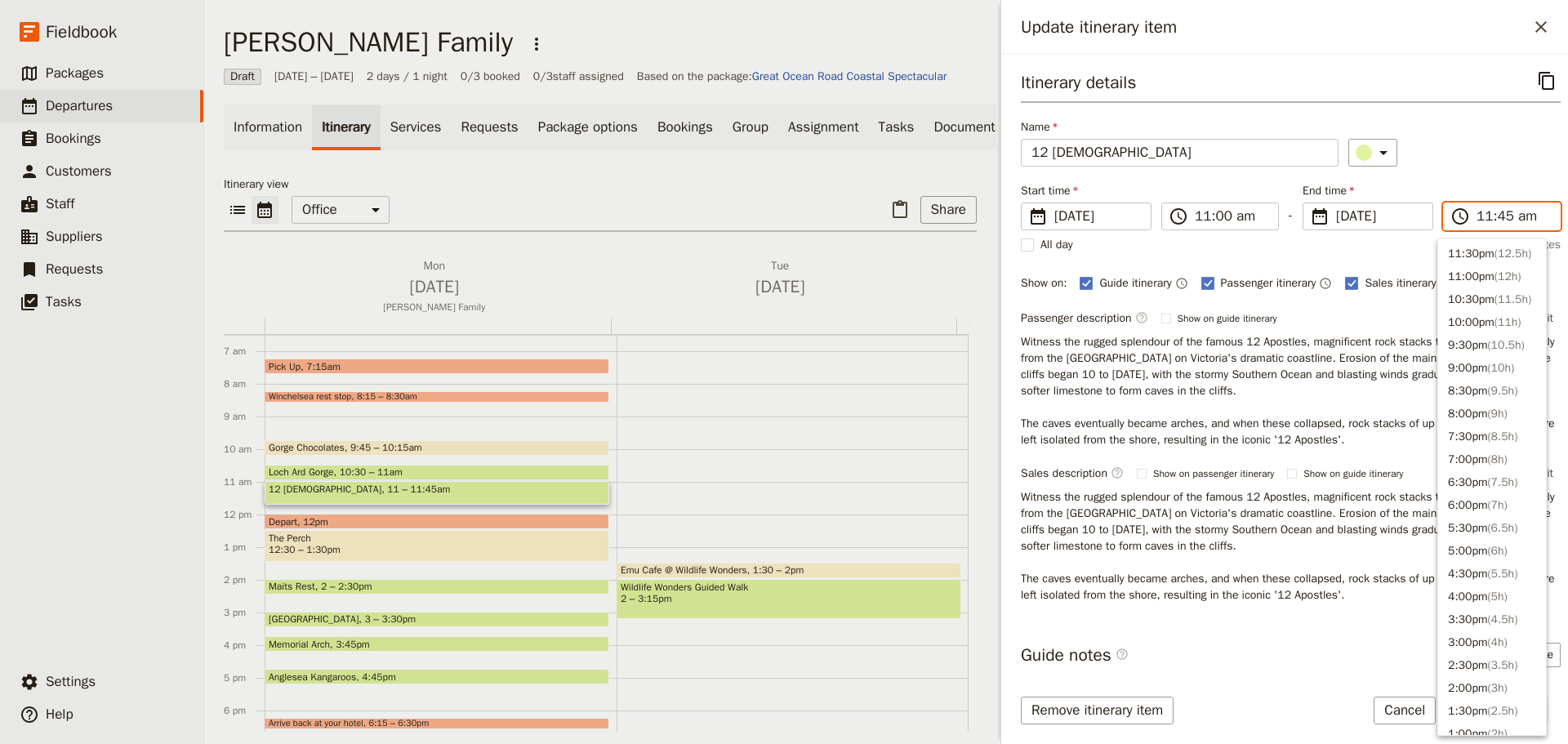 click on "11:45 am" at bounding box center [1513, 216] 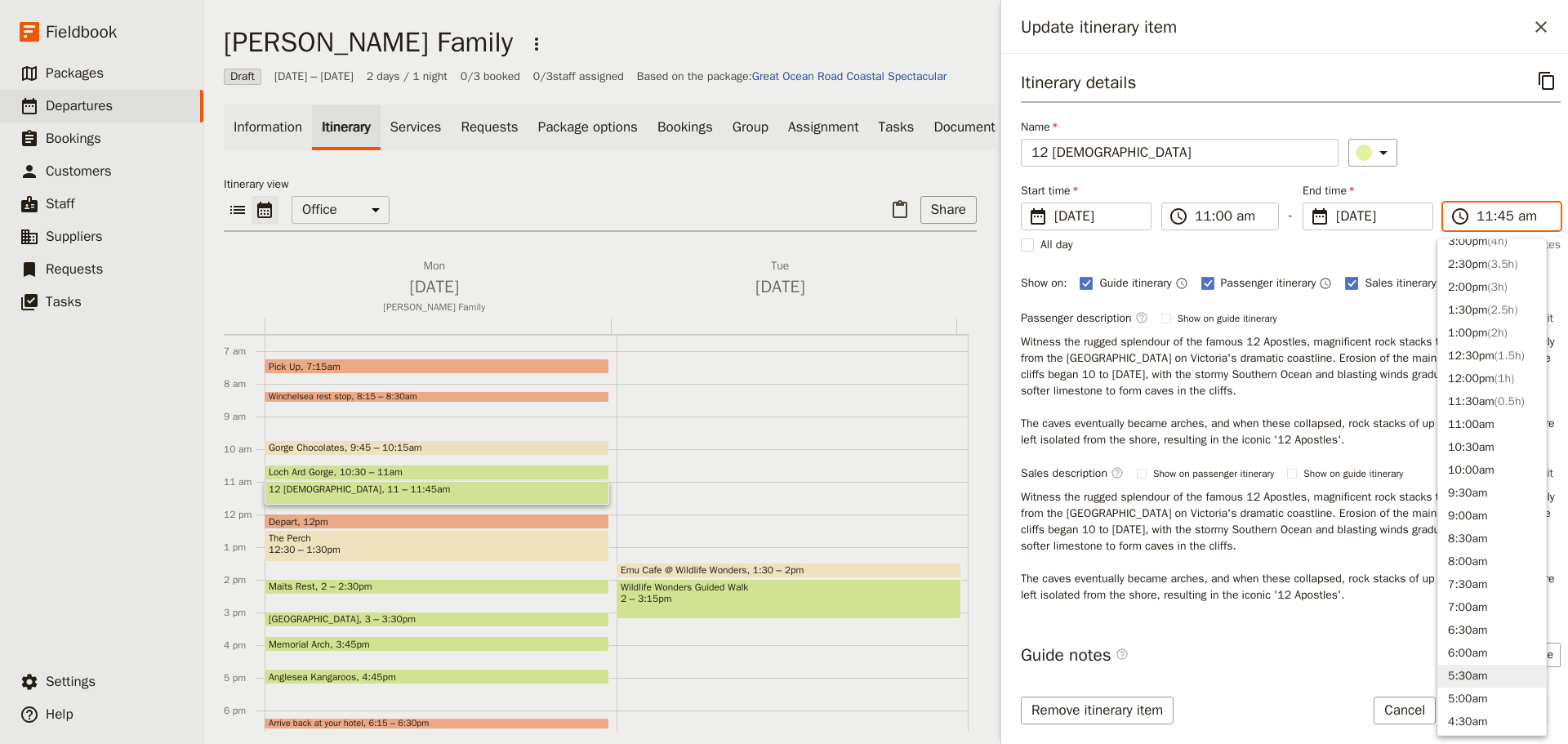 scroll, scrollTop: 389, scrollLeft: 0, axis: vertical 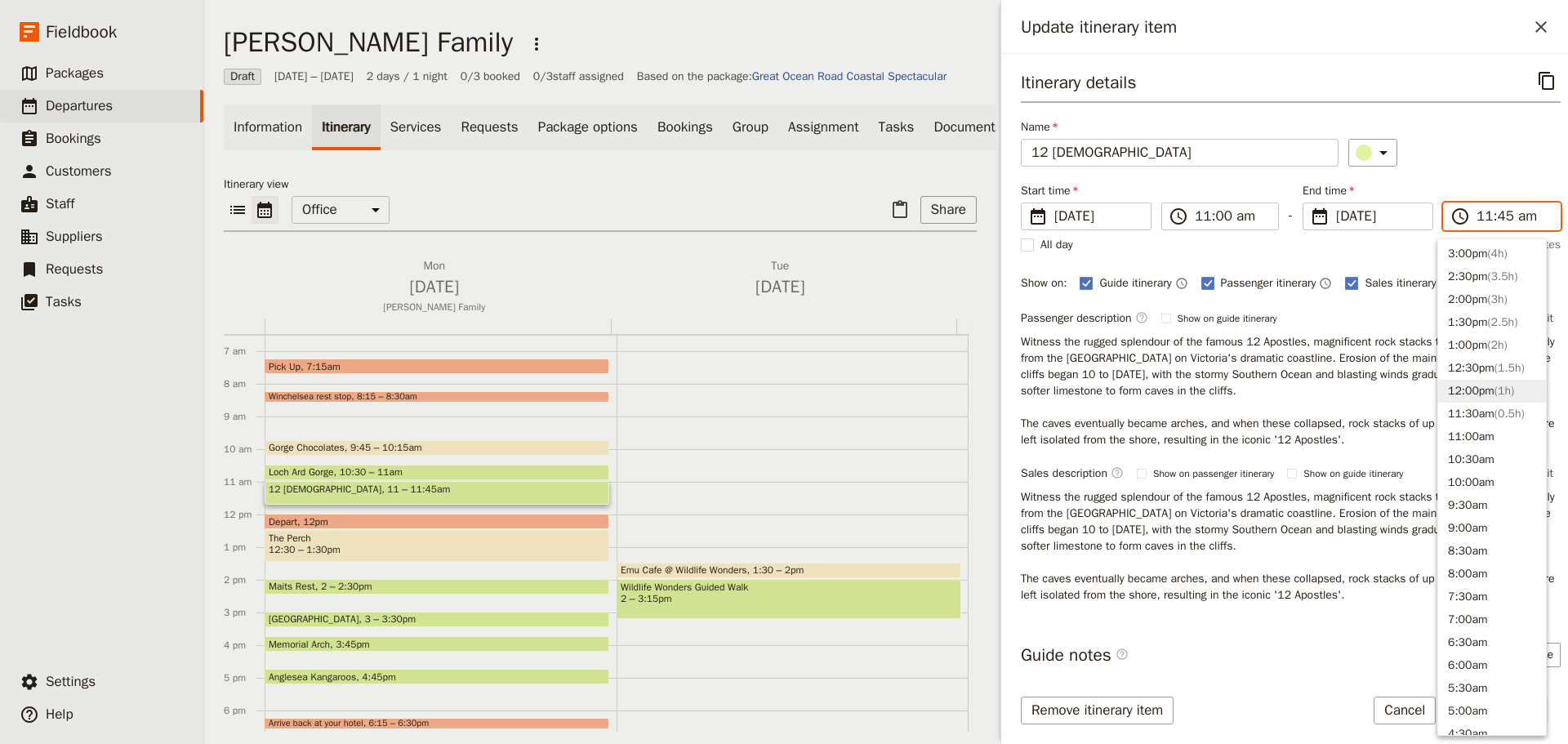 click on "12:00pm  ( 1h )" at bounding box center [1492, 391] 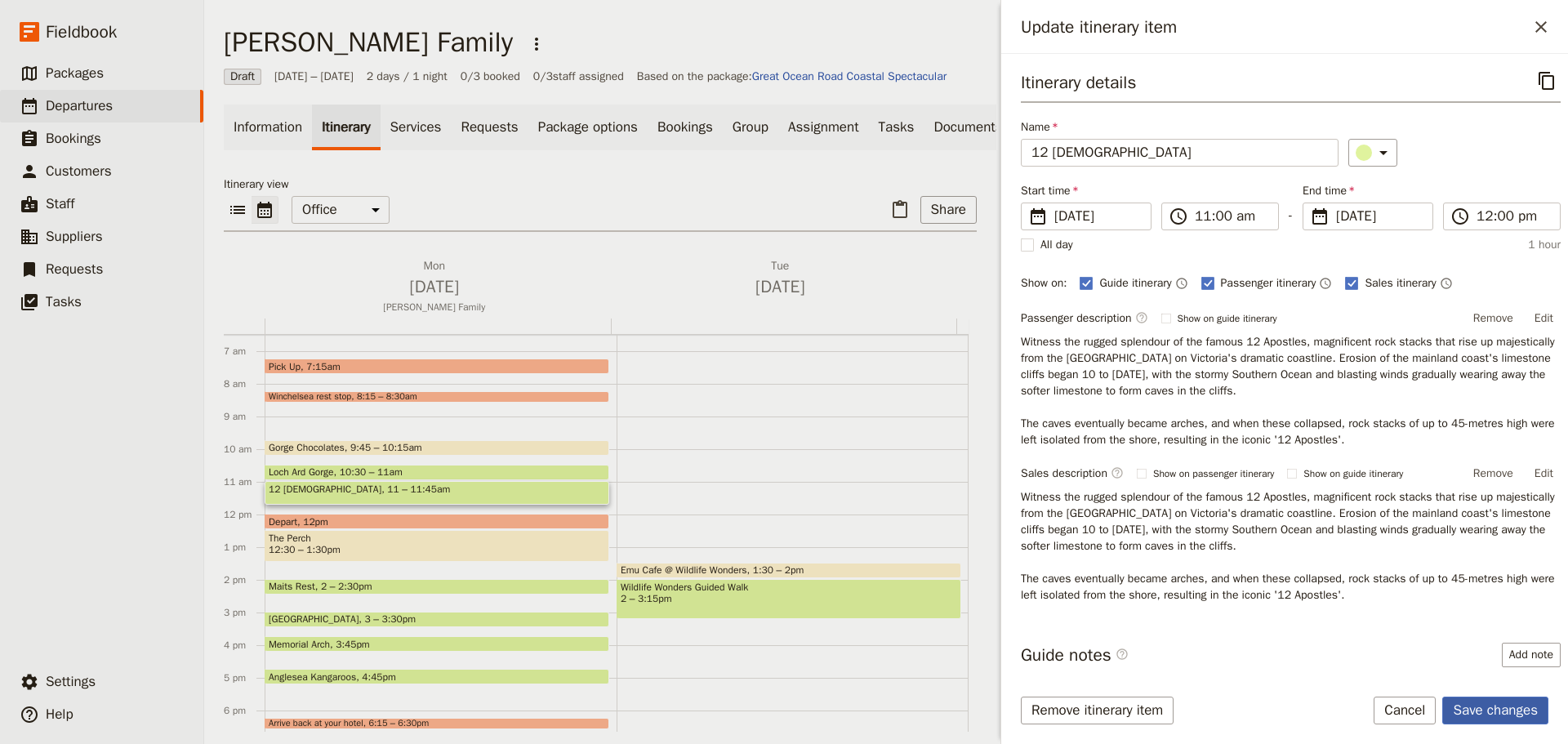 click on "Save changes" at bounding box center (1495, 711) 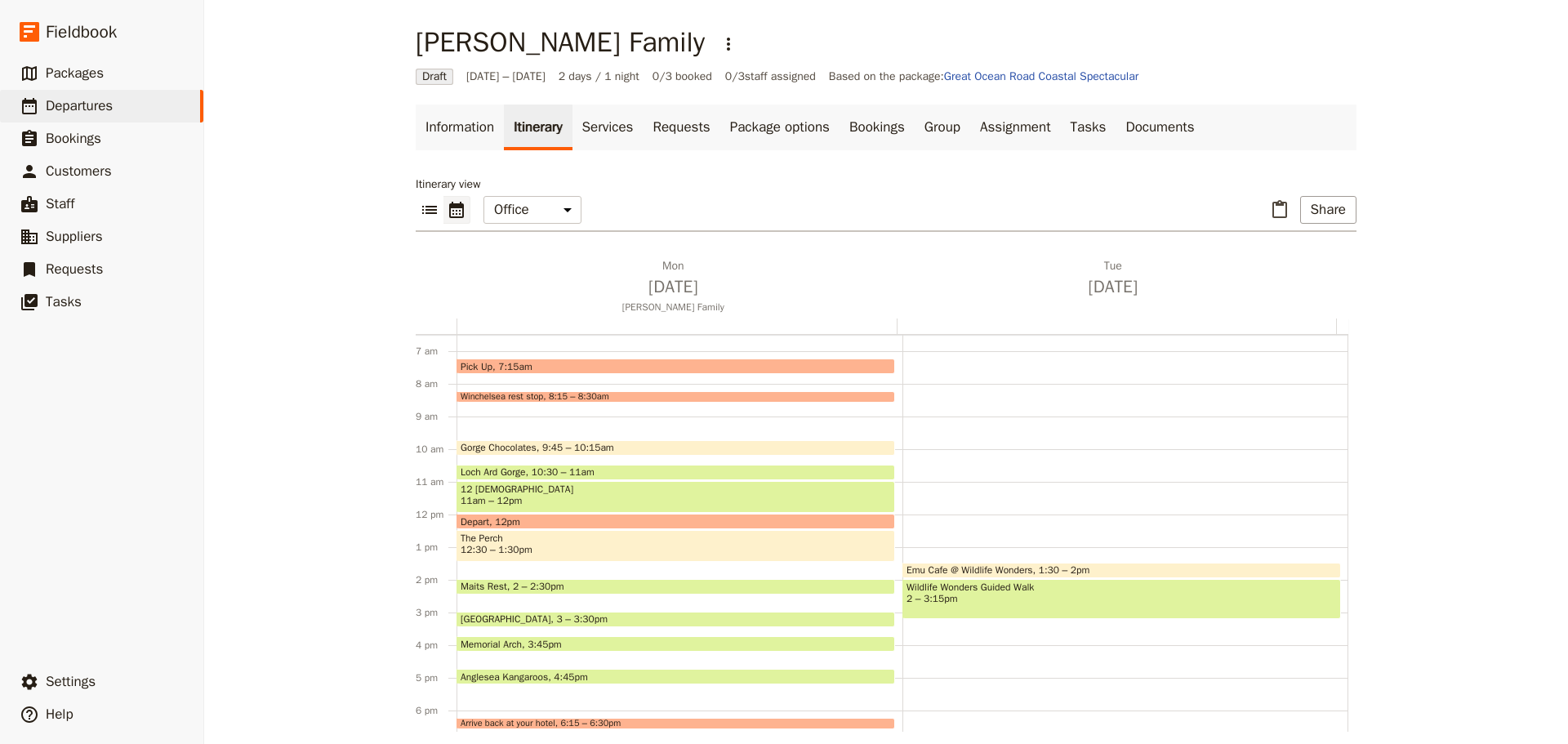 click on "12:30 – 1:30pm" at bounding box center [675, 550] 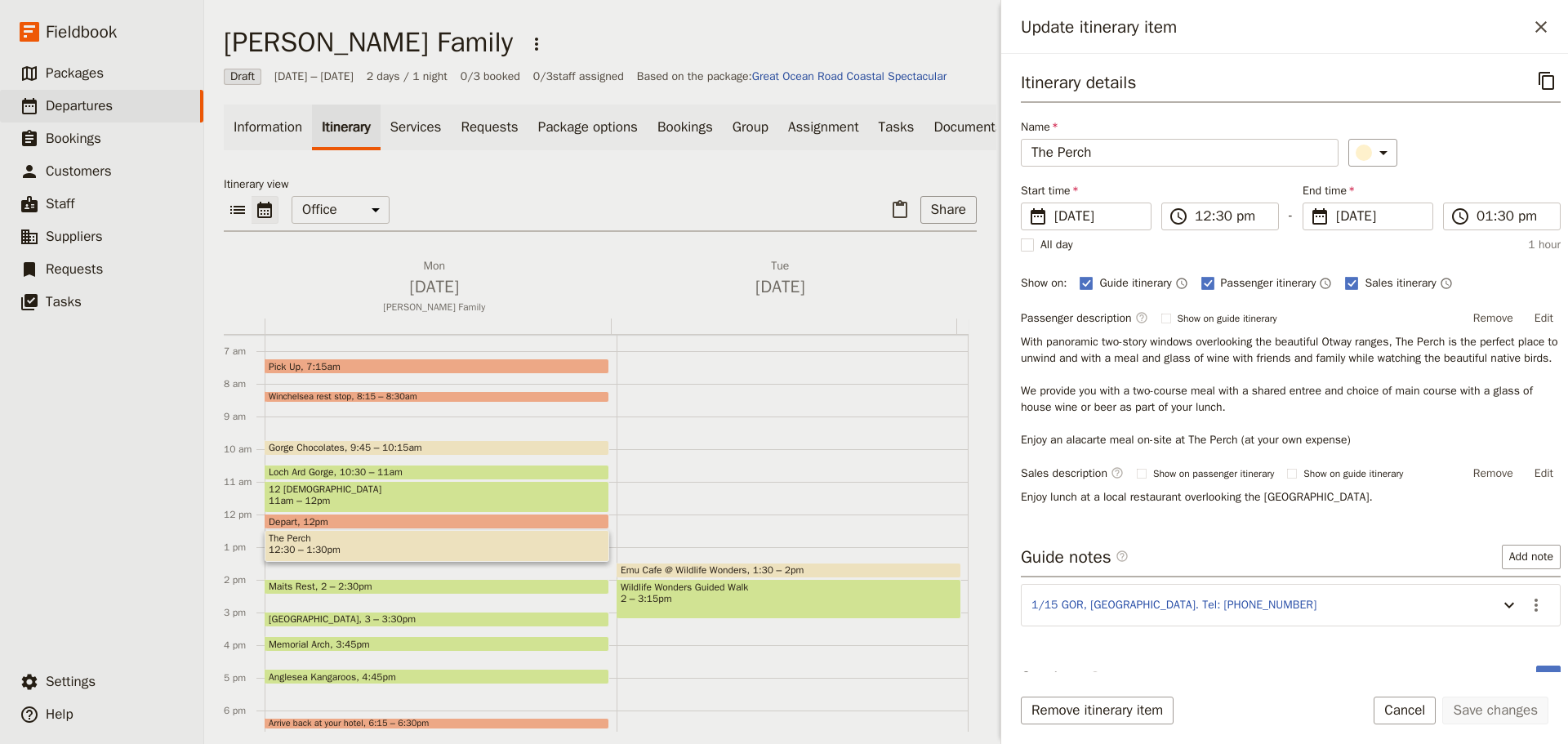 click on "The Perch 12:30 – 1:30pm" at bounding box center [437, 546] 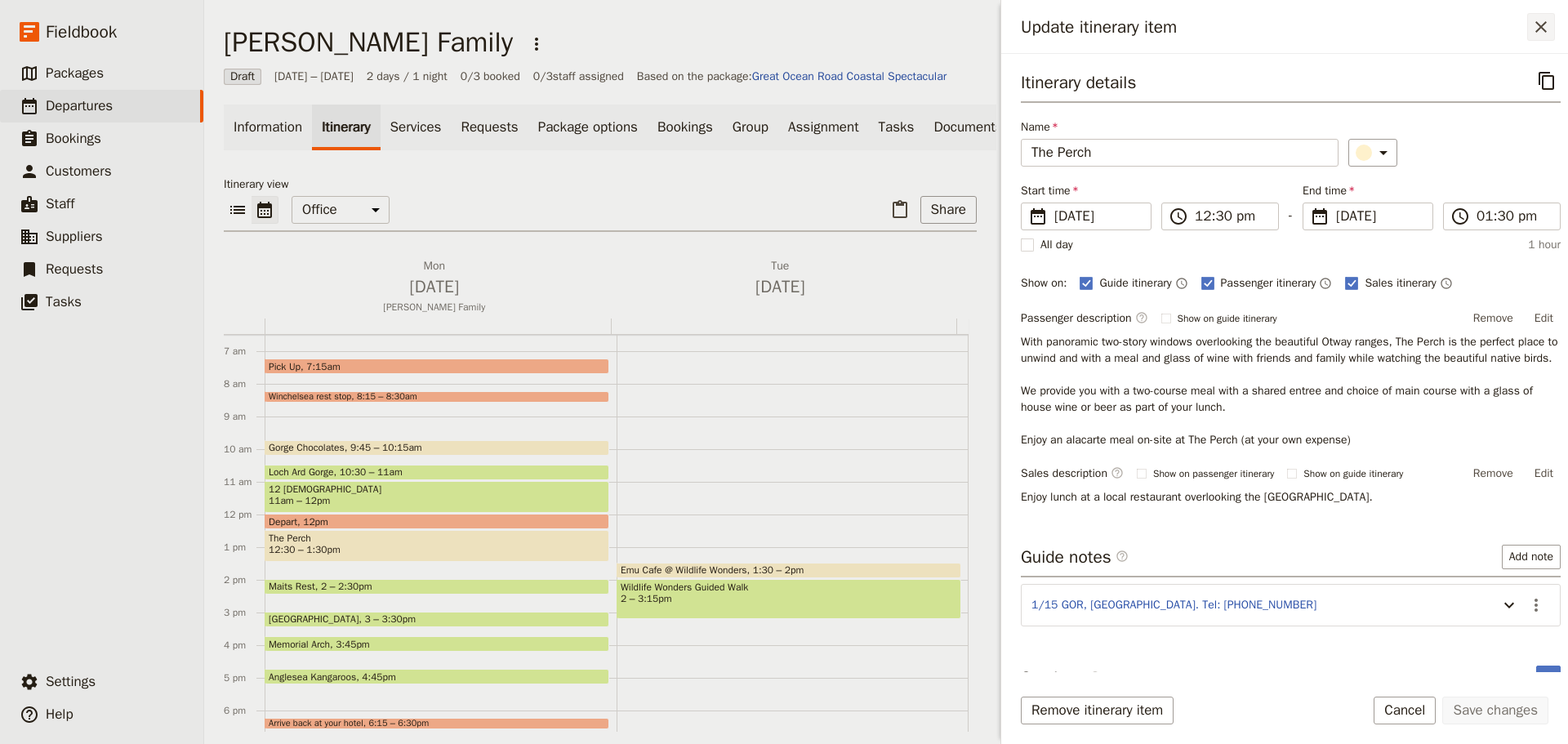 click 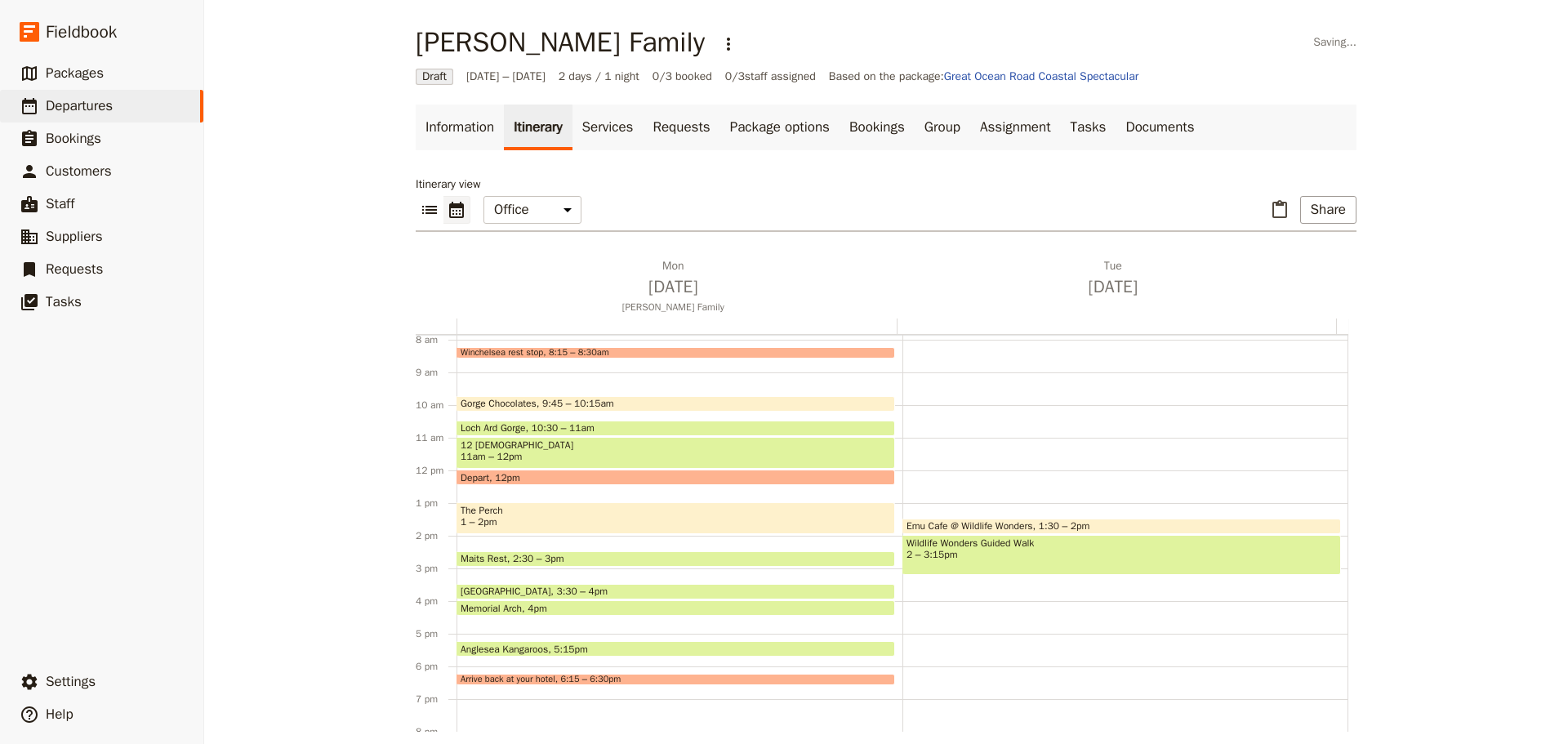 scroll, scrollTop: 294, scrollLeft: 0, axis: vertical 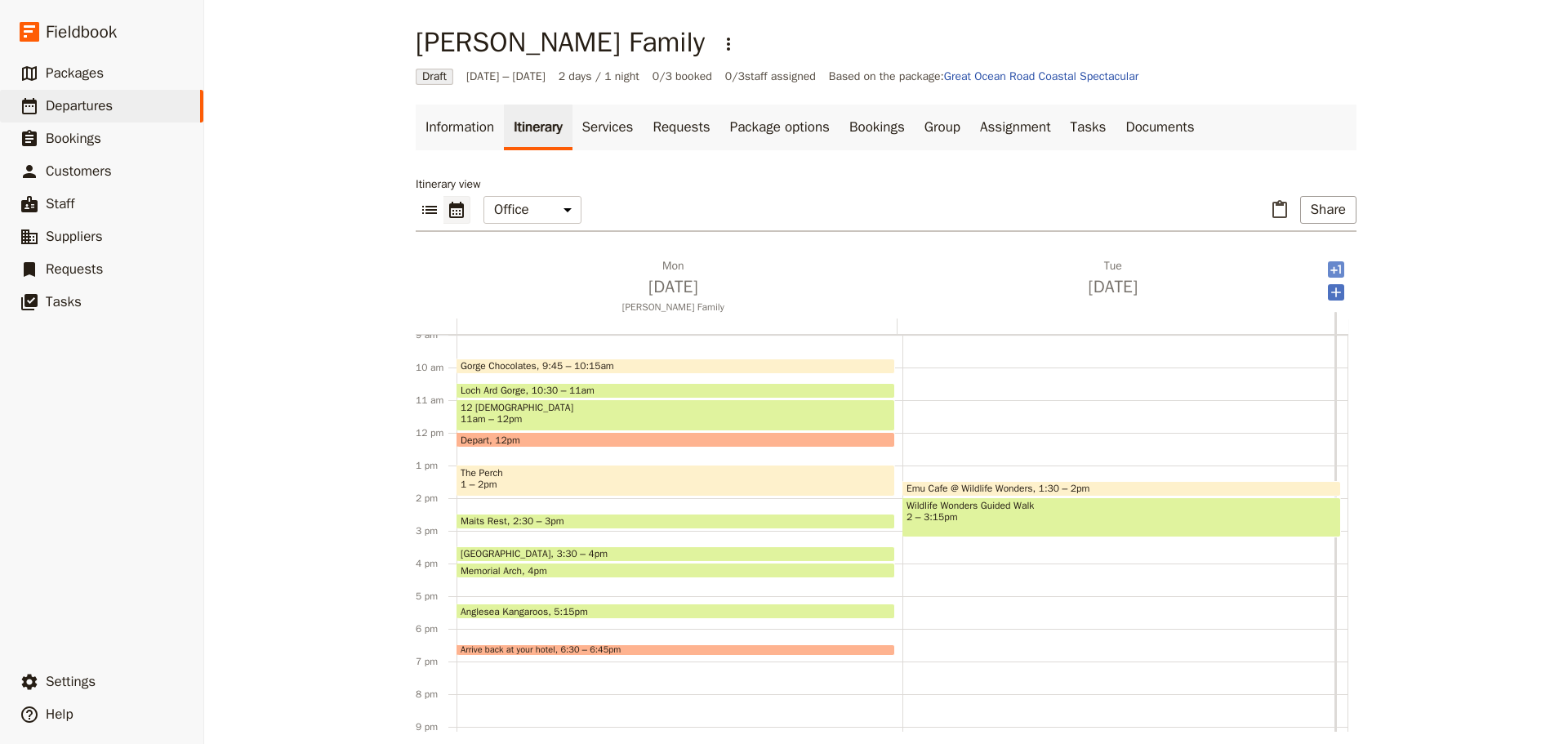 click 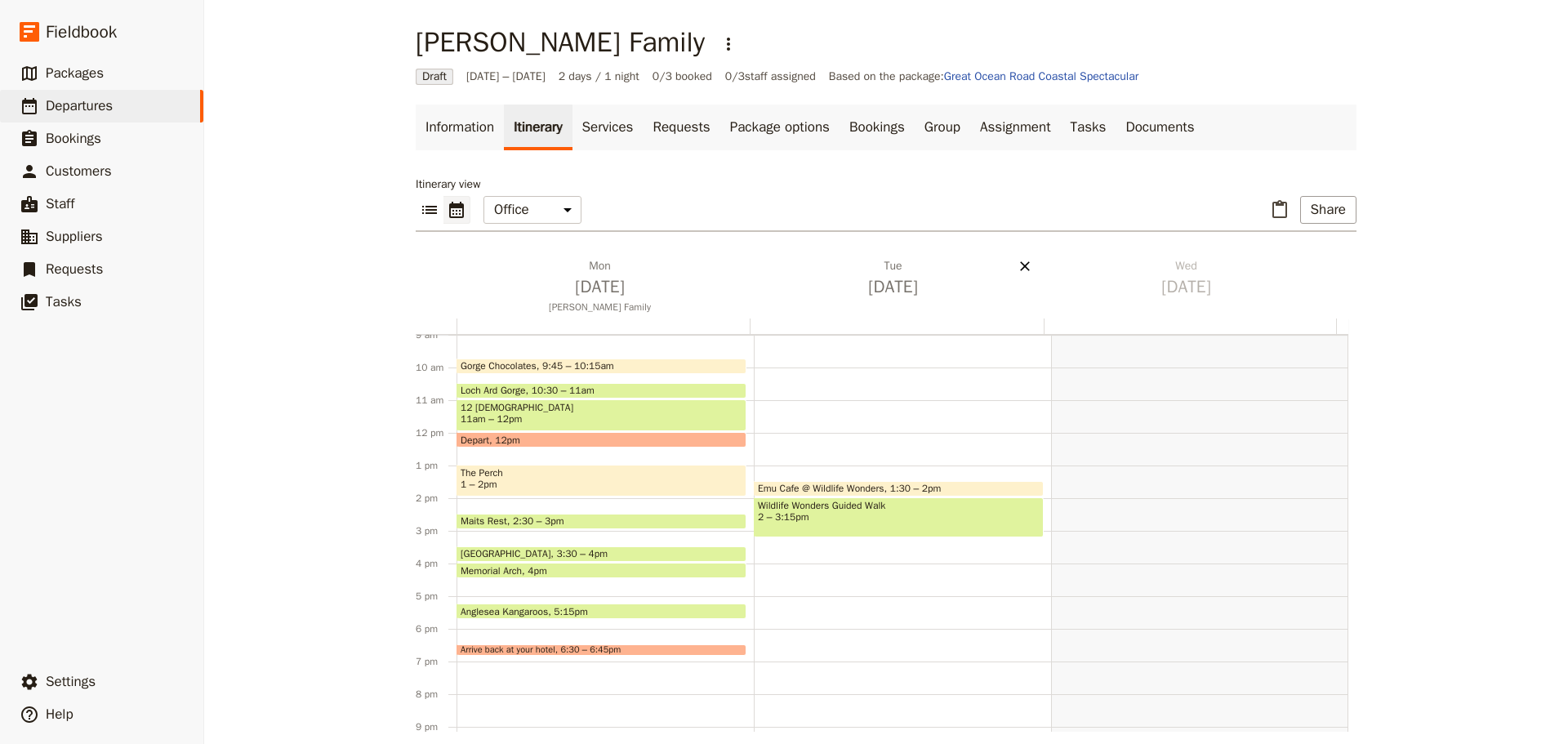click 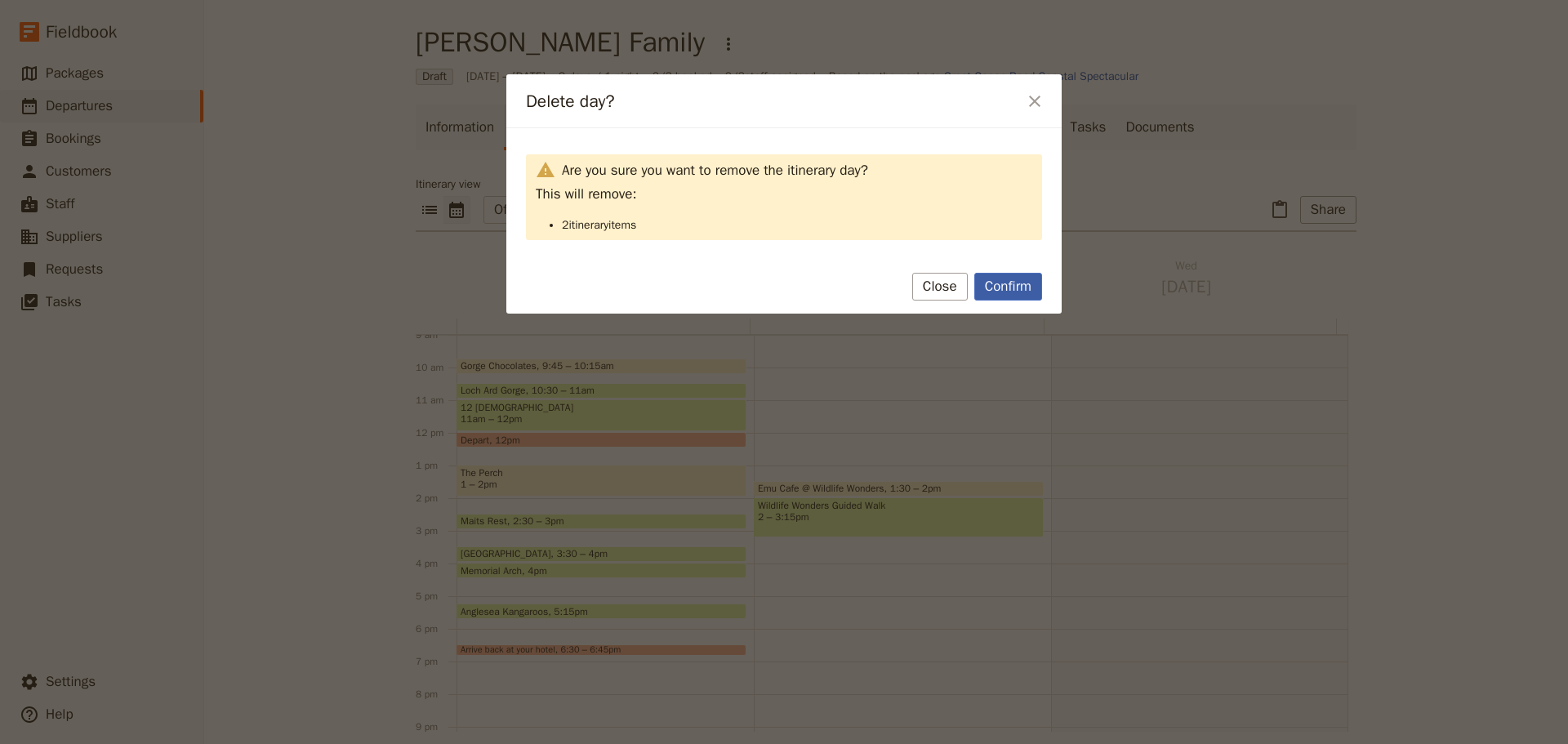 click on "Confirm" at bounding box center [1008, 287] 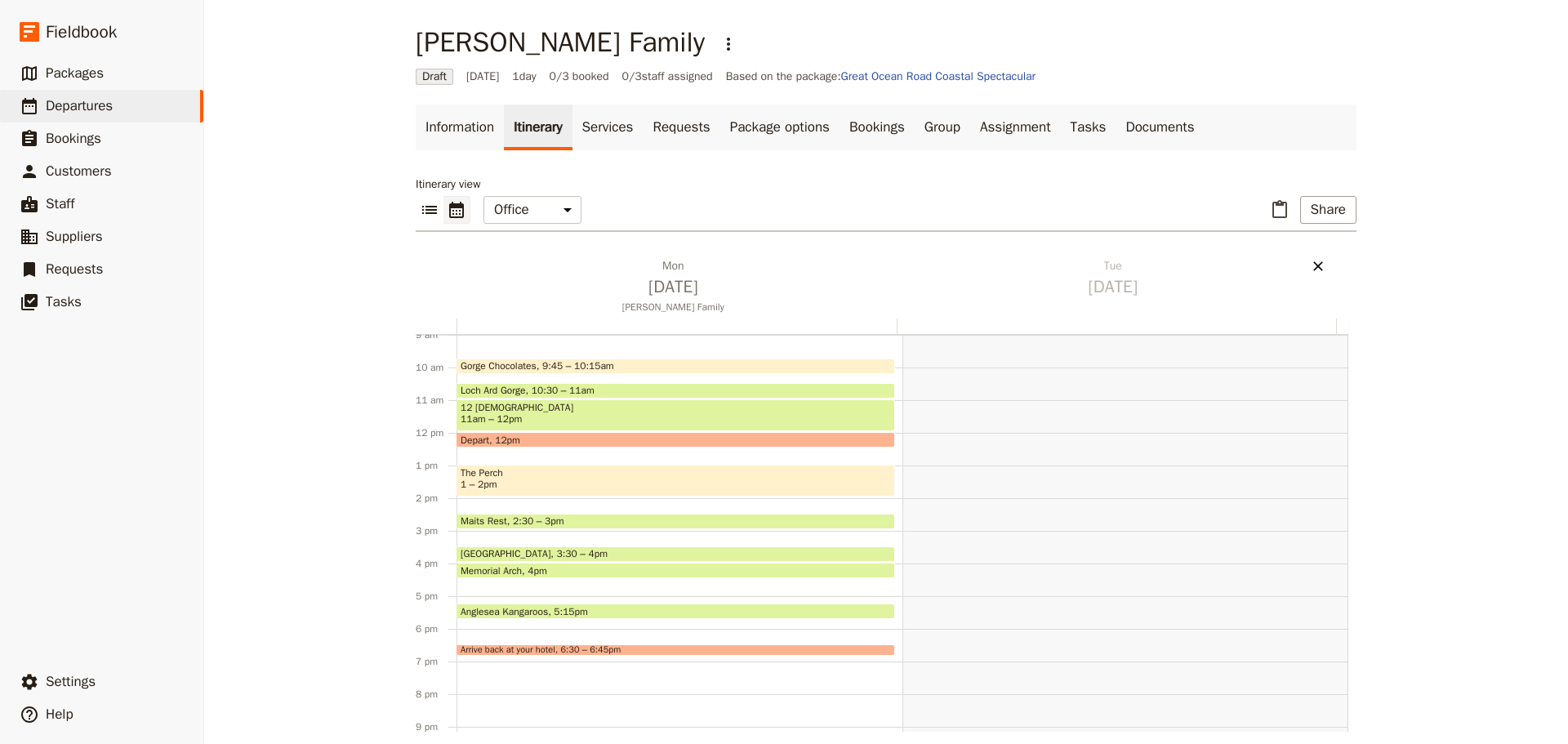 click 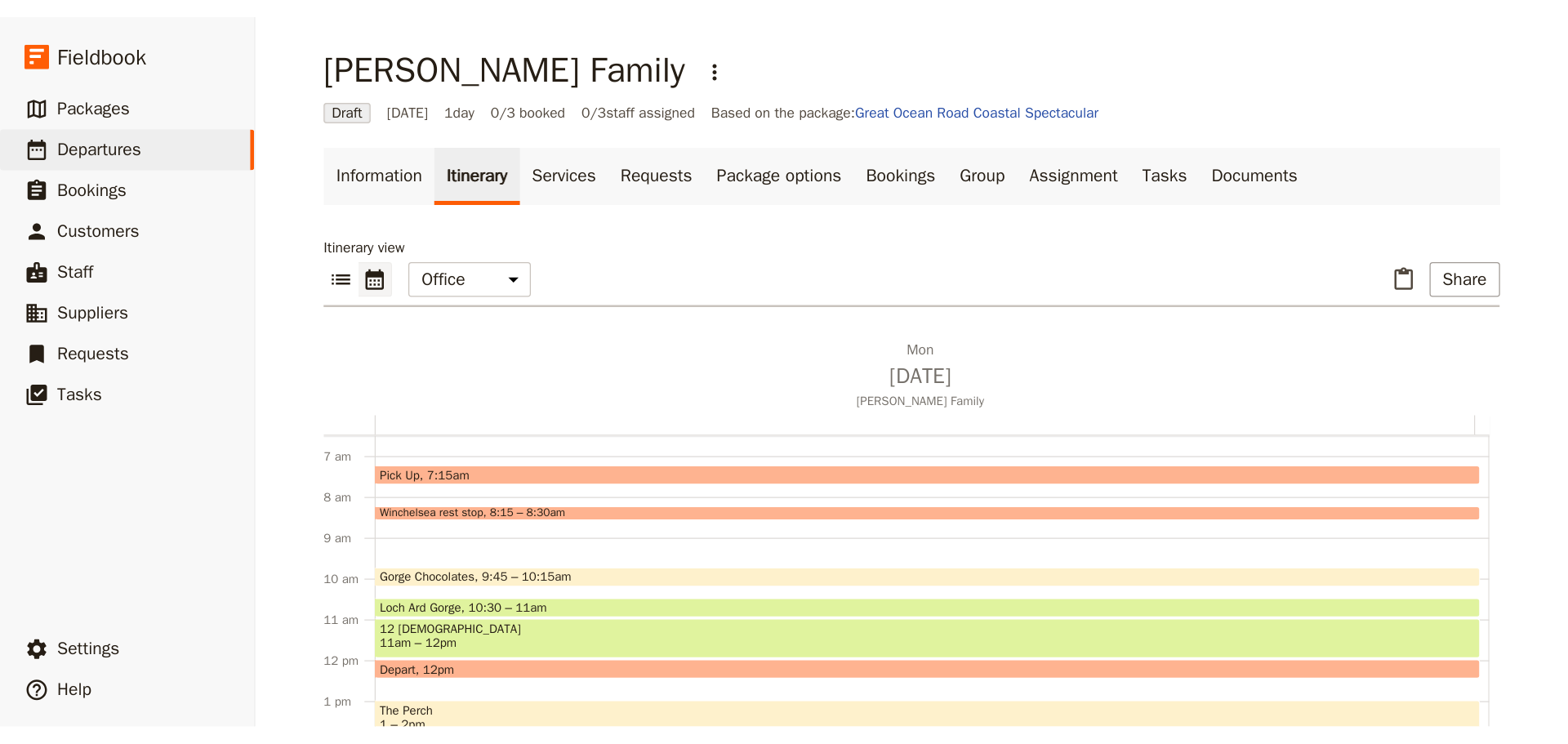 scroll, scrollTop: 212, scrollLeft: 0, axis: vertical 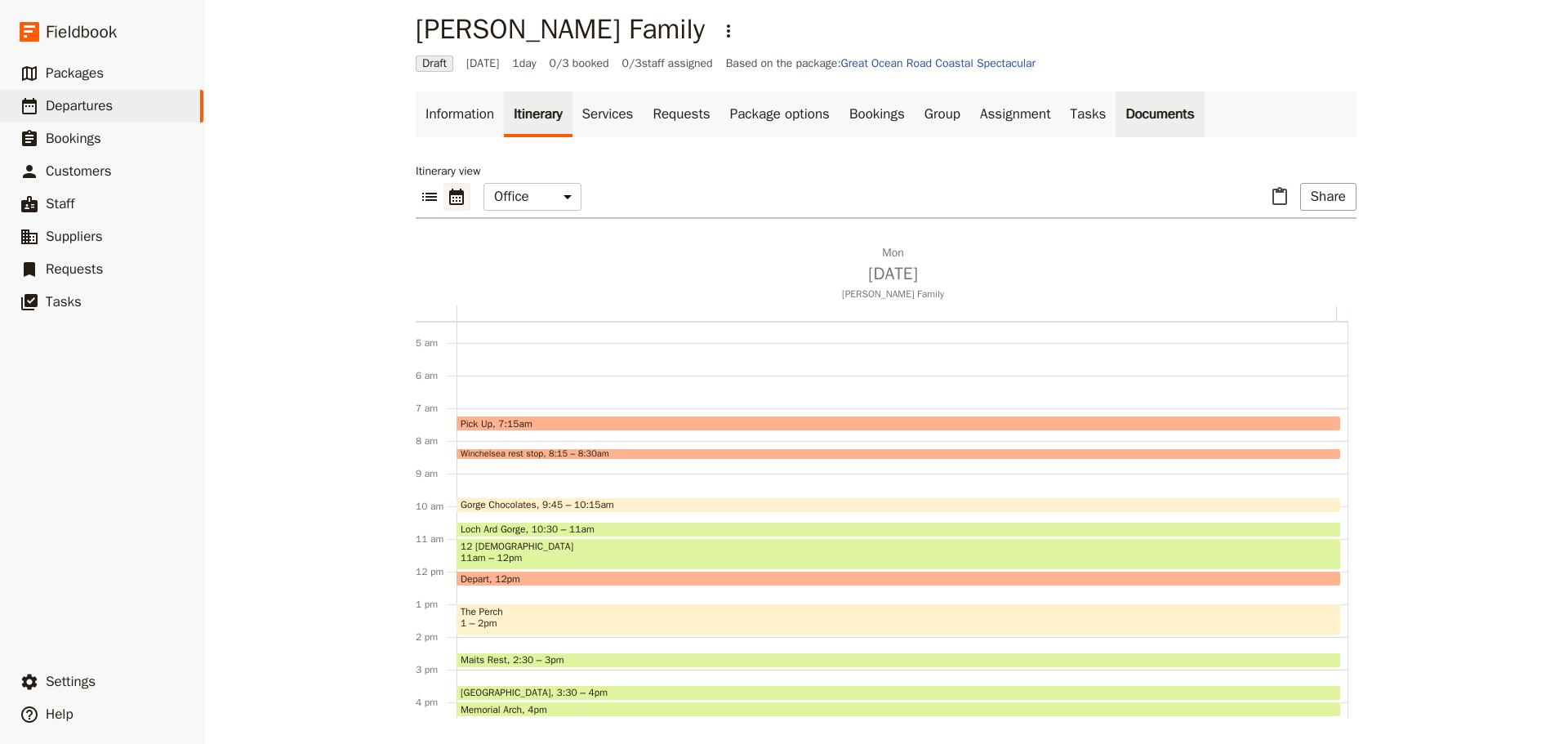 click on "Documents" at bounding box center [1160, 114] 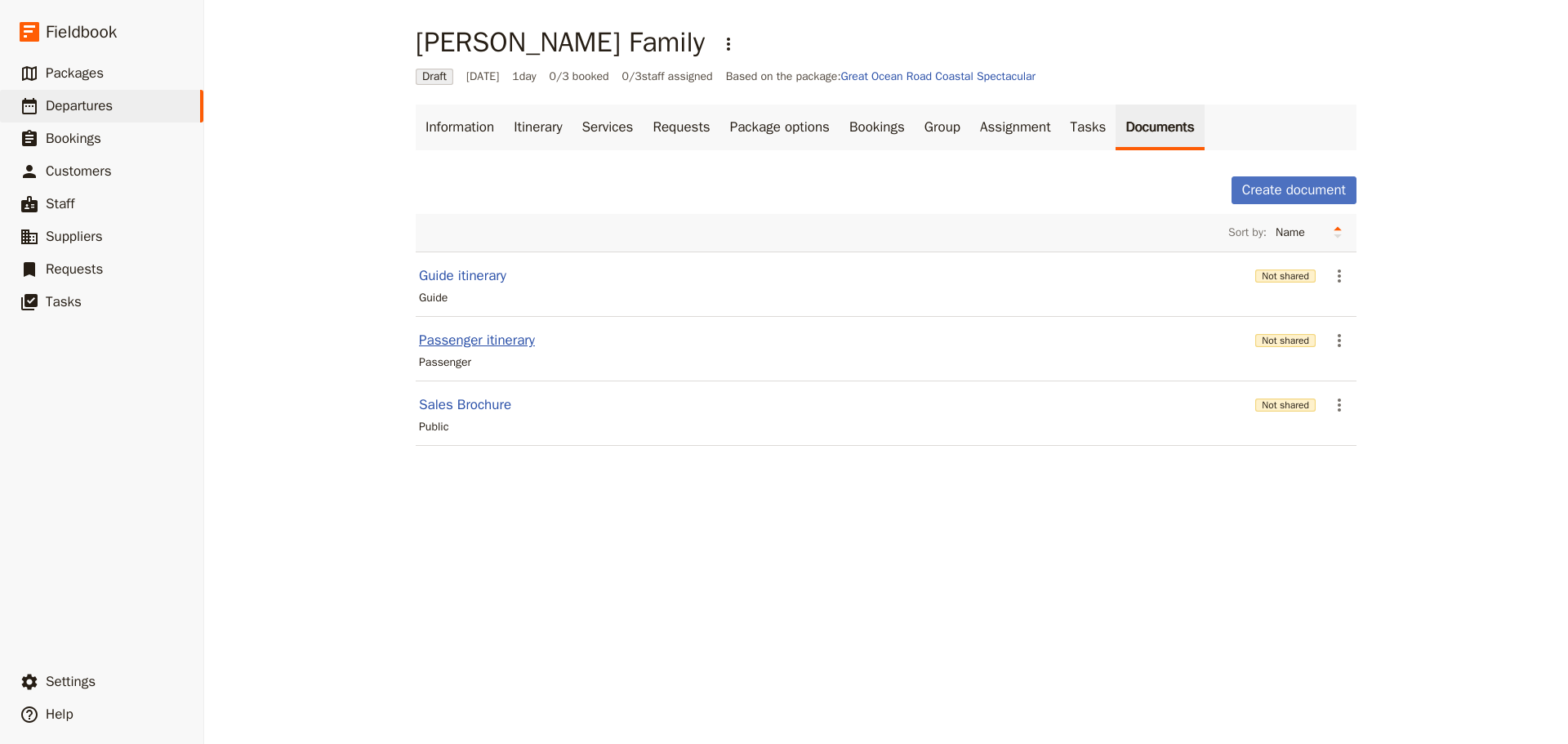 click on "Passenger itinerary" at bounding box center [477, 341] 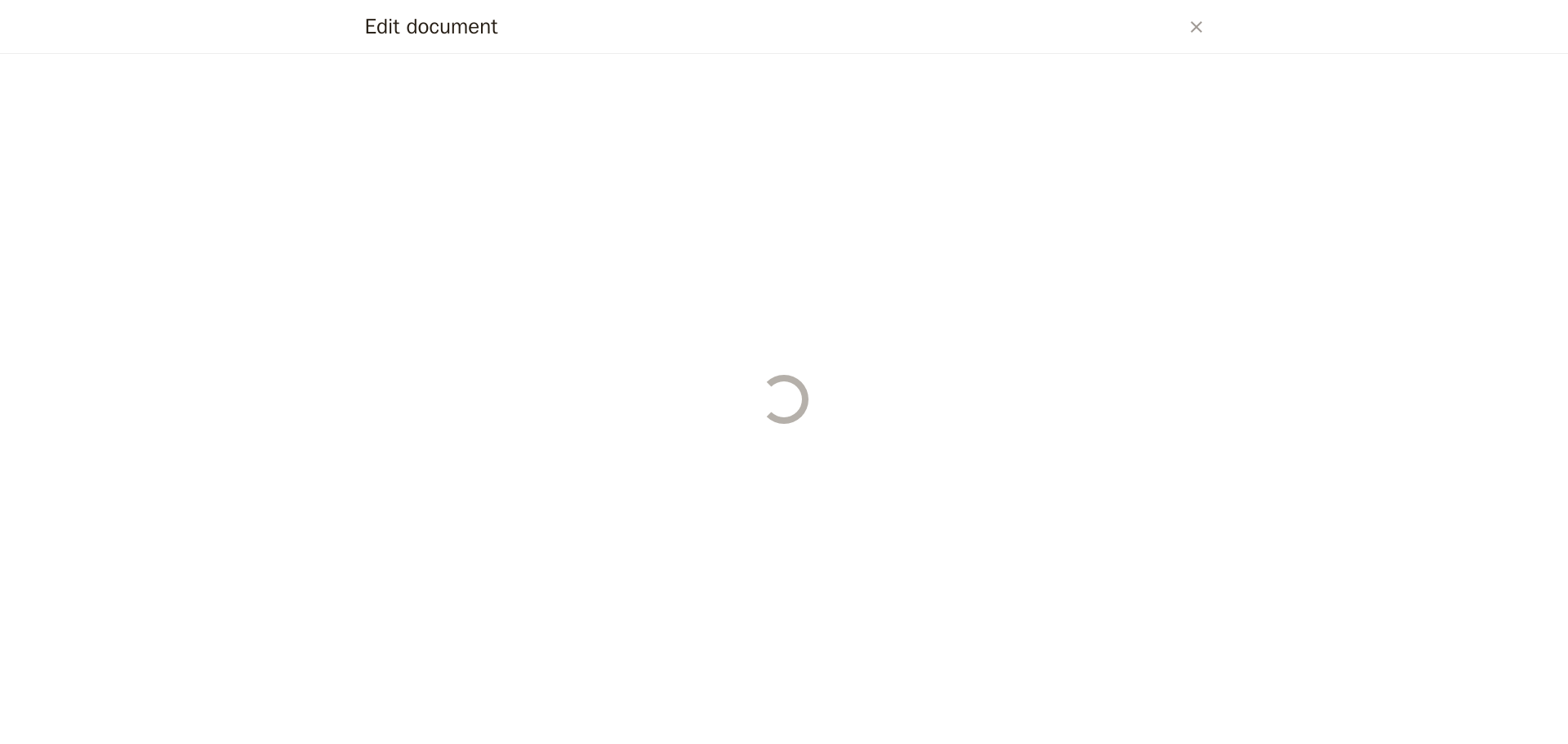 select on "PASSENGER" 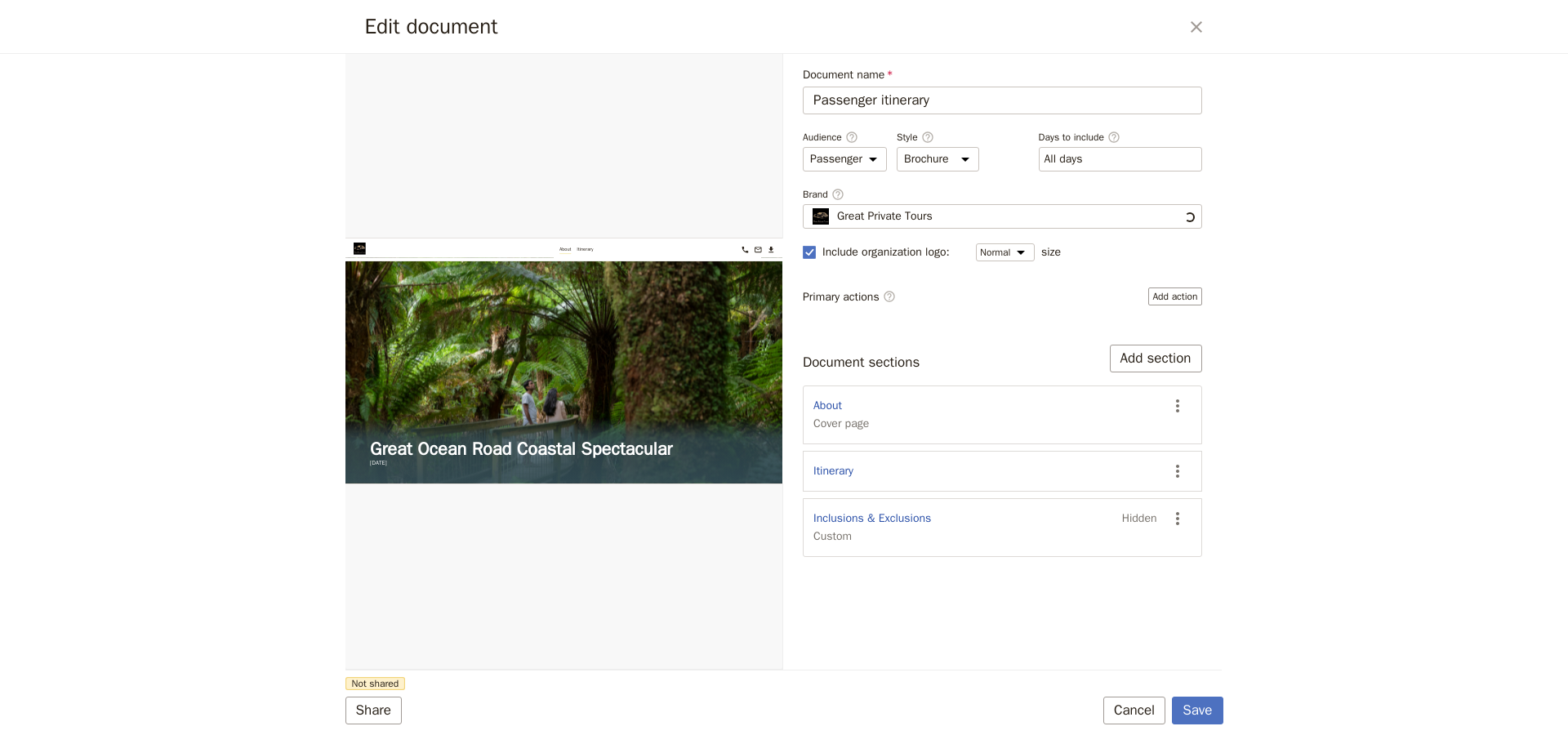 scroll, scrollTop: 0, scrollLeft: 0, axis: both 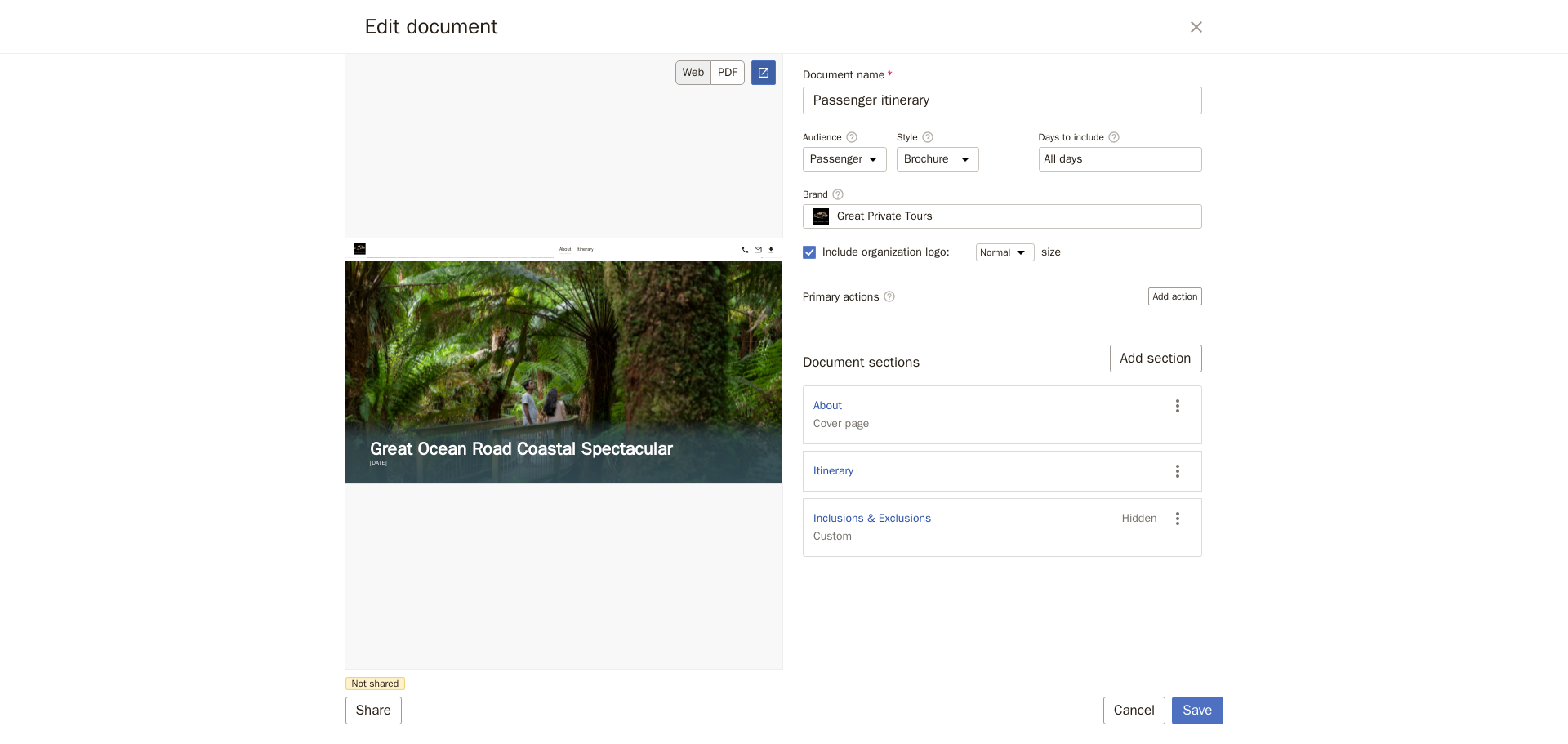 click on "​" at bounding box center [764, 73] 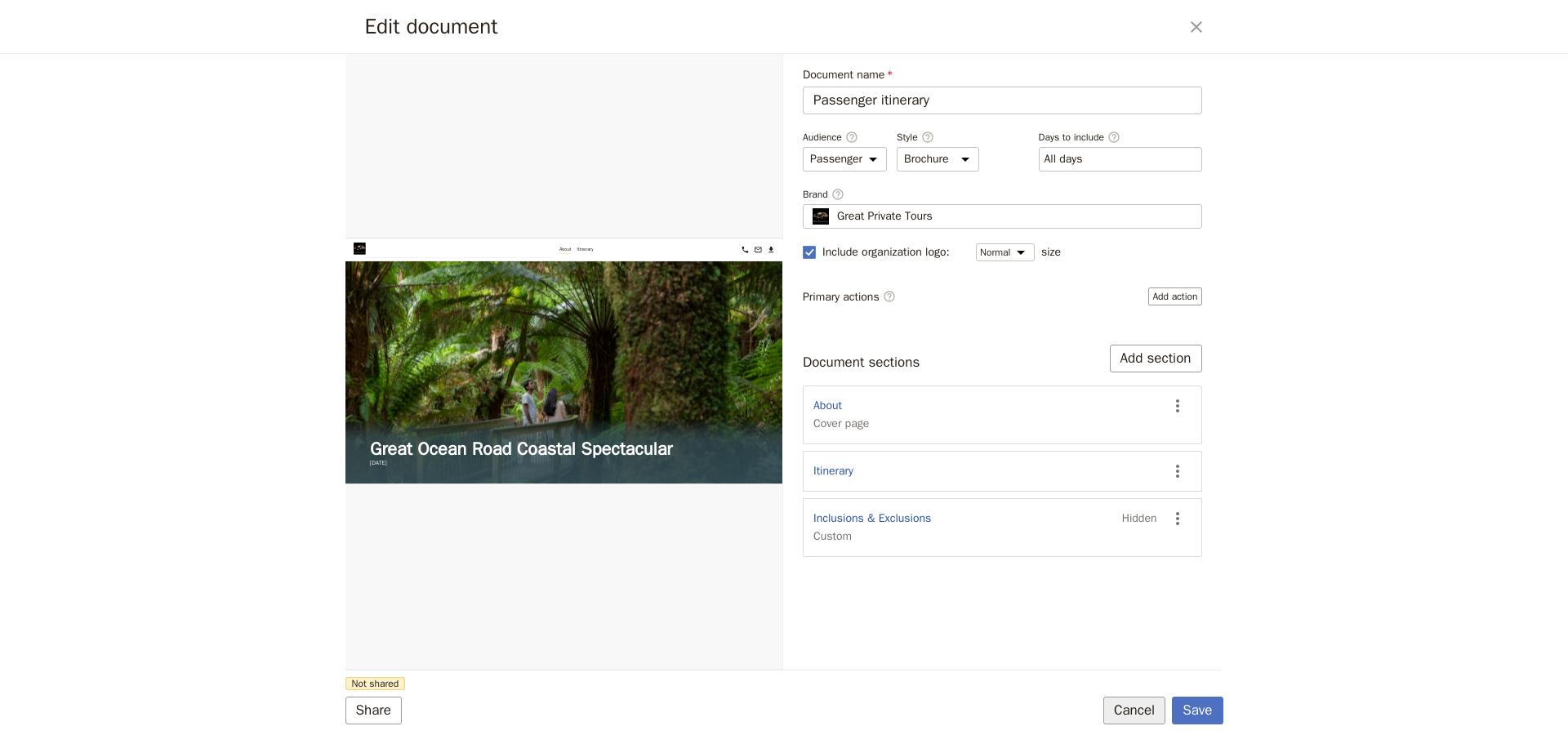click on "Cancel" at bounding box center [1134, 711] 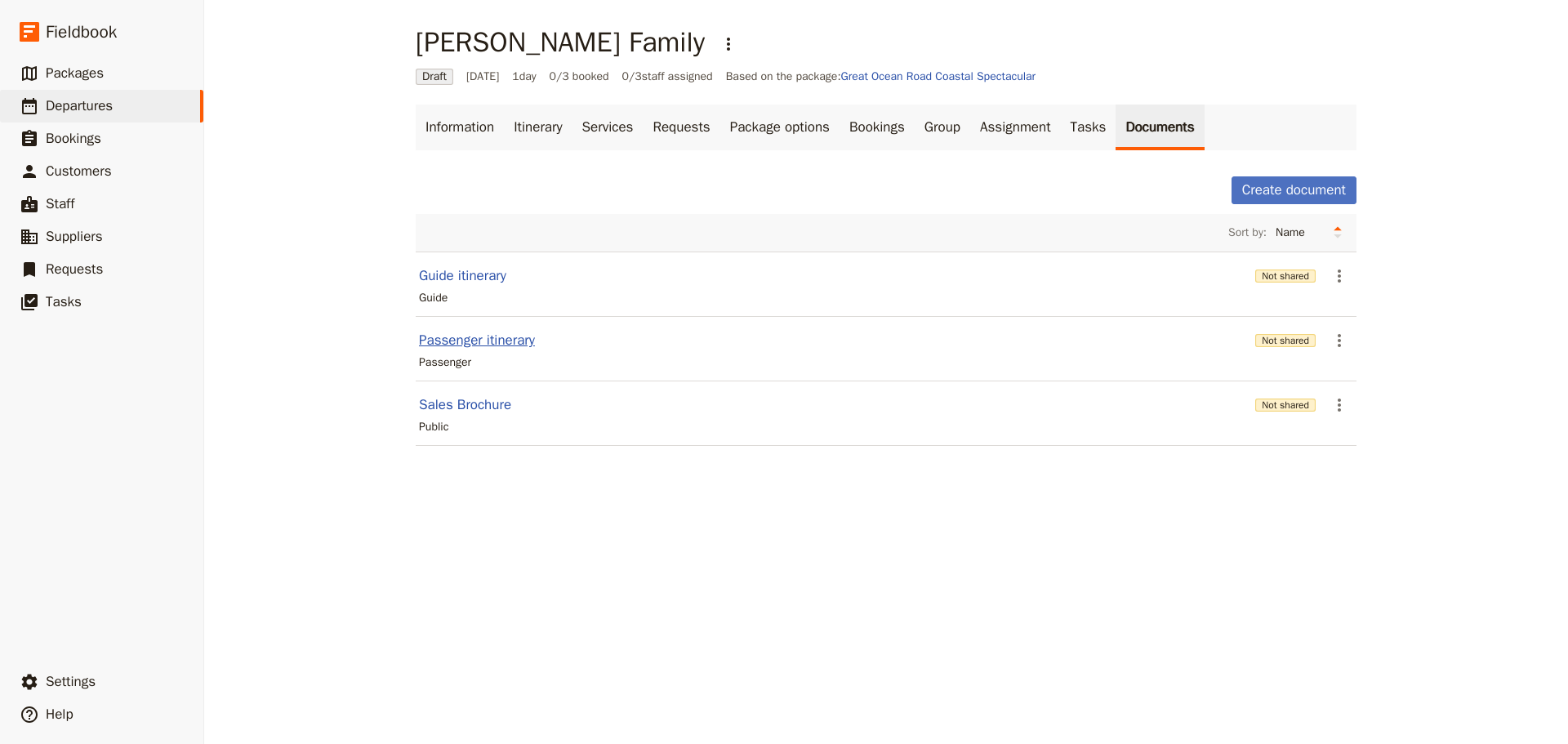 click on "Passenger itinerary" at bounding box center [477, 341] 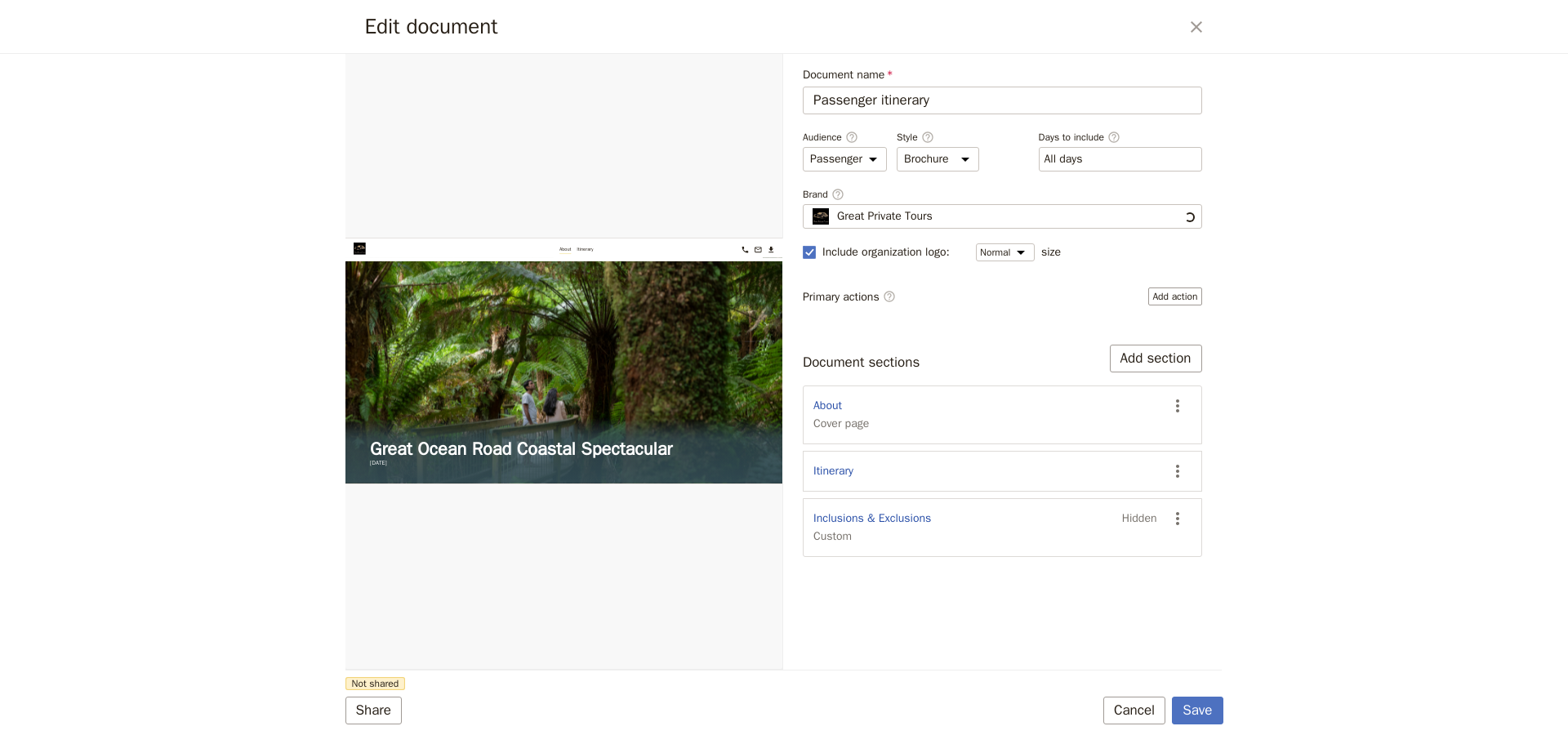 scroll, scrollTop: 0, scrollLeft: 0, axis: both 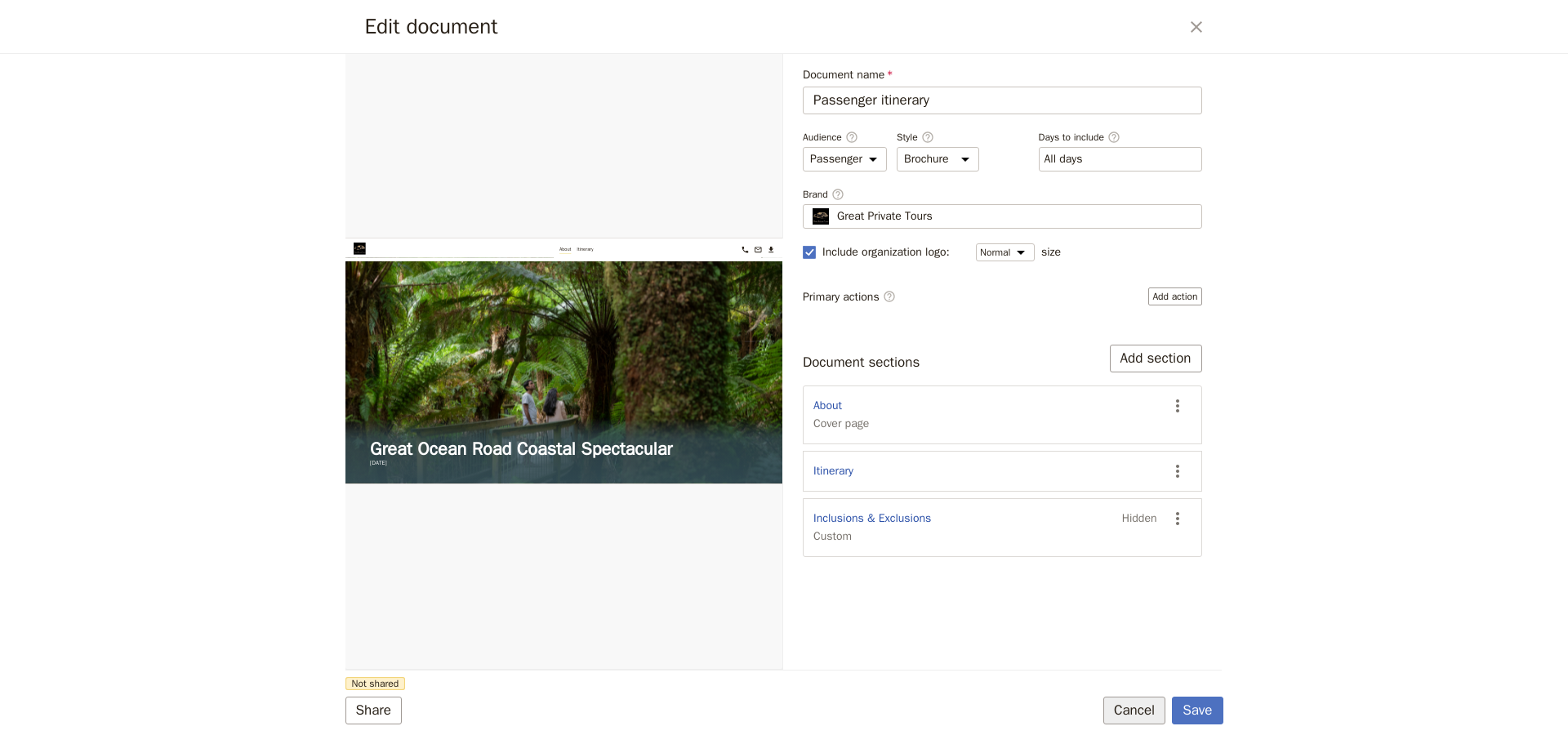 click on "Cancel" at bounding box center [1134, 711] 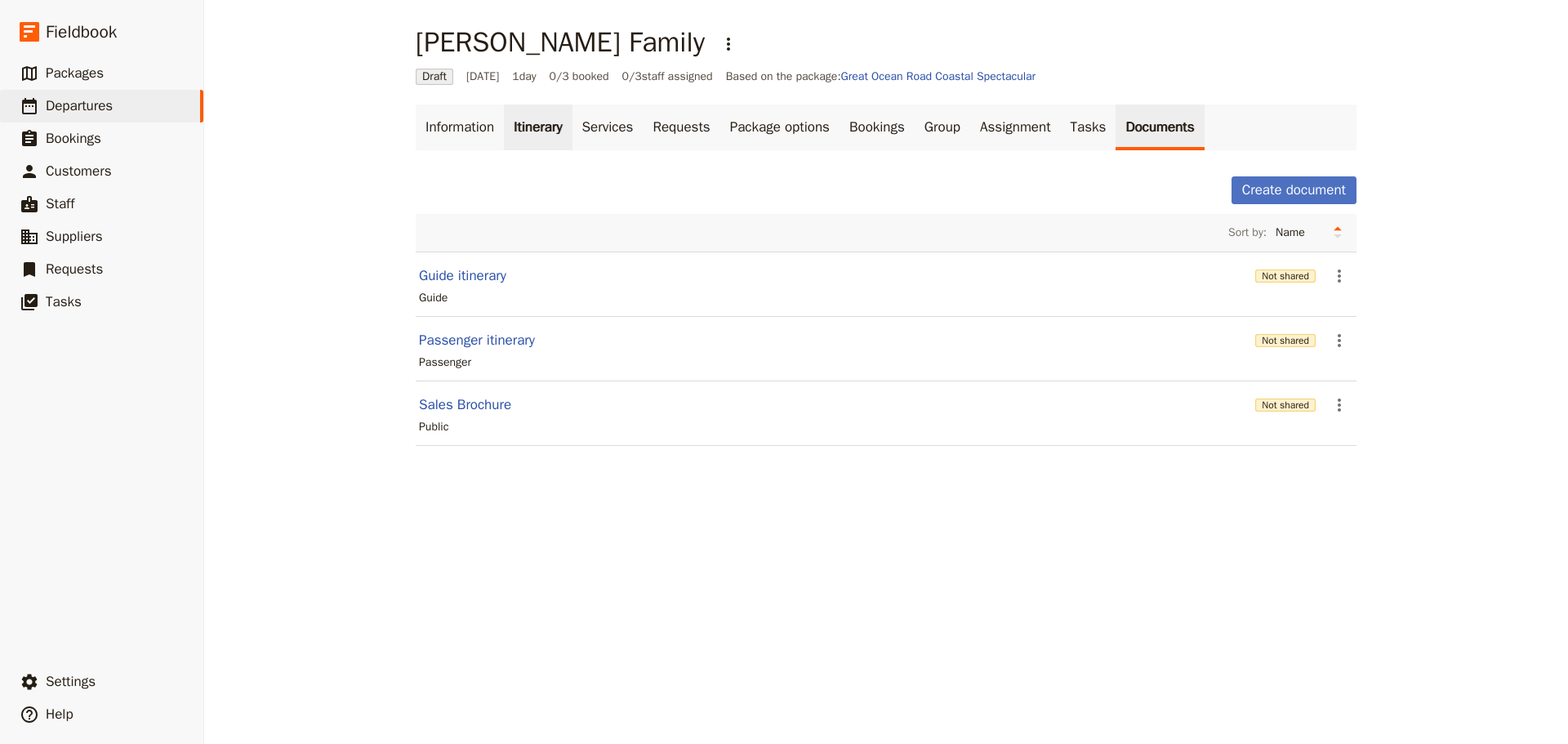 click on "Itinerary" at bounding box center (537, 127) 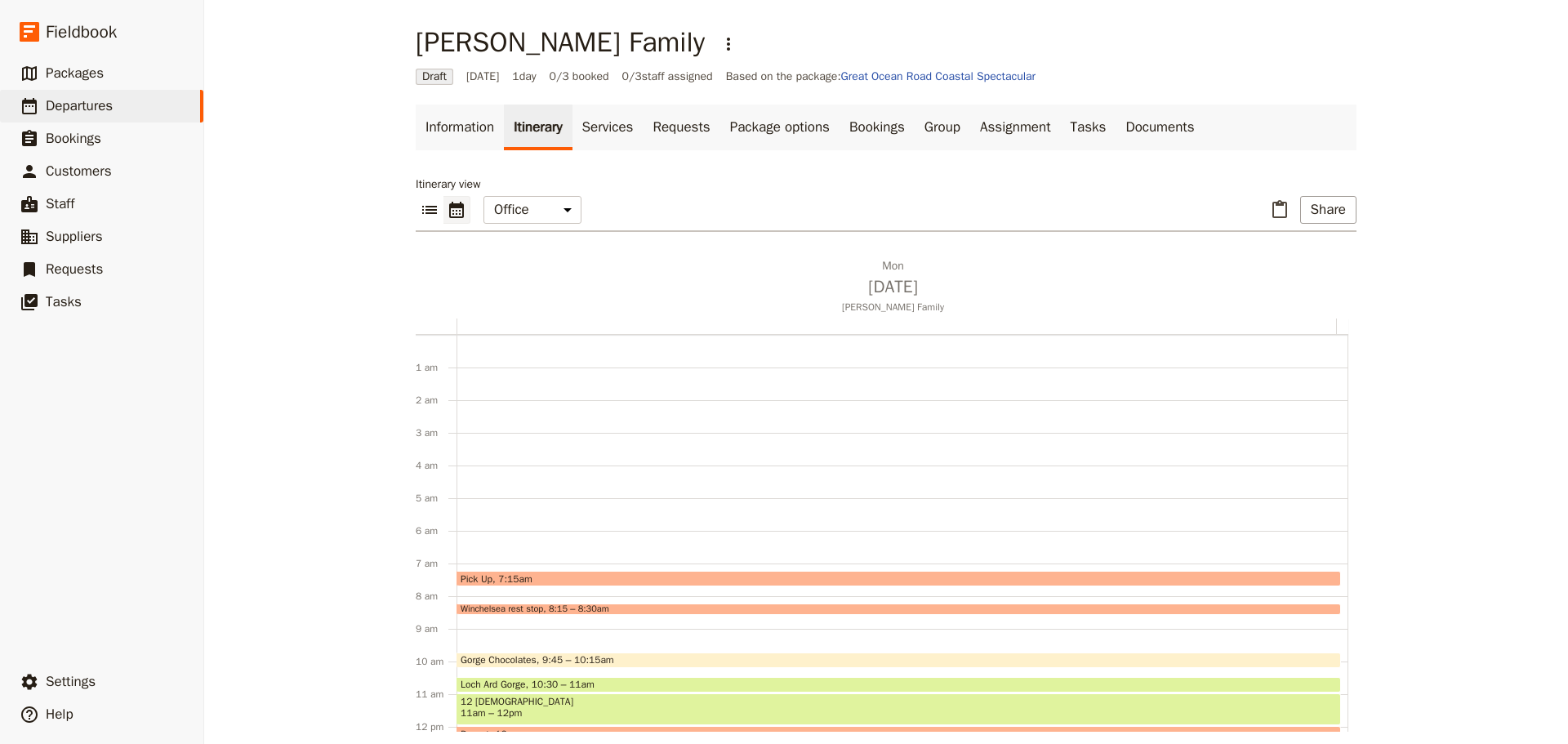 scroll, scrollTop: 212, scrollLeft: 0, axis: vertical 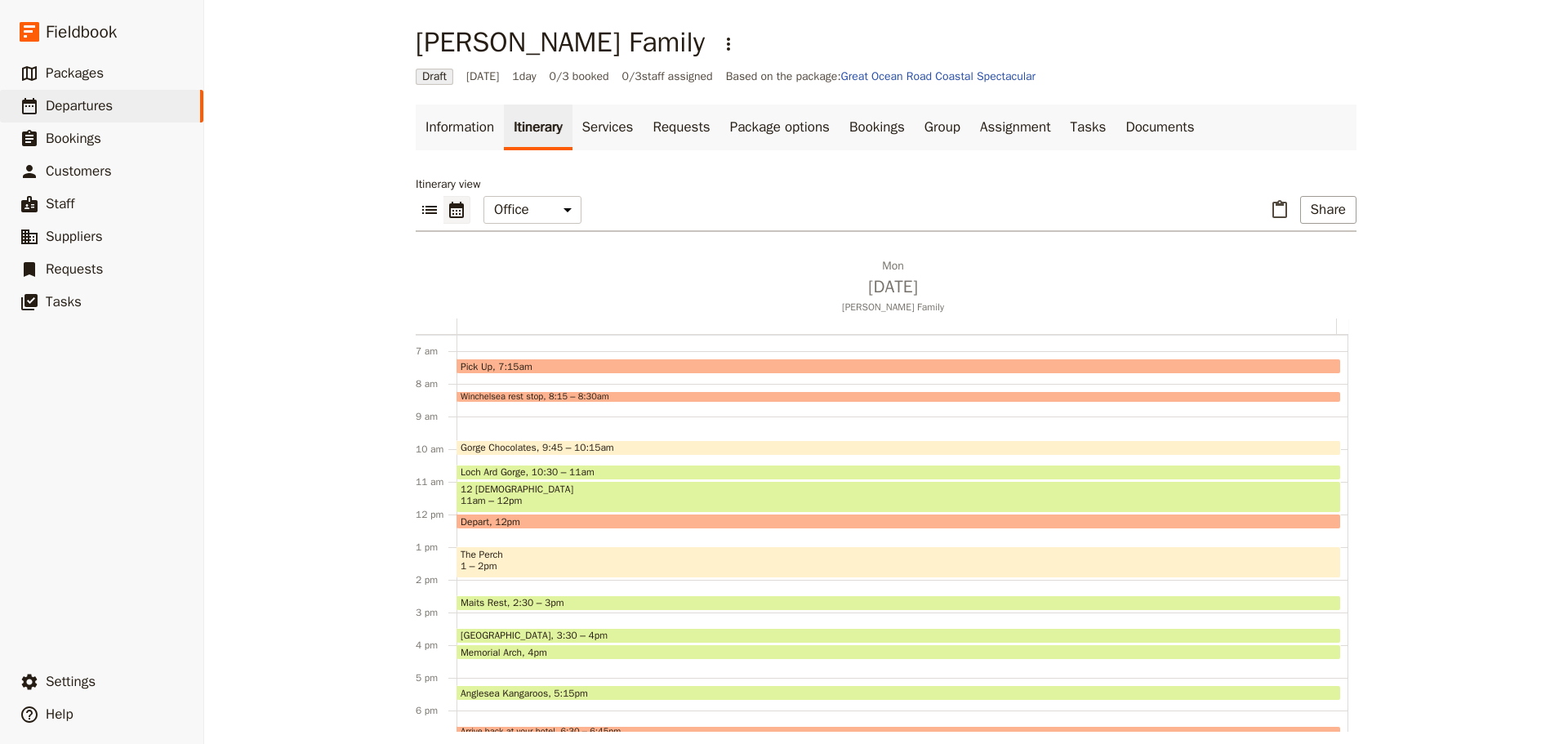 click on "The Perch 1 – 2pm" at bounding box center [898, 562] 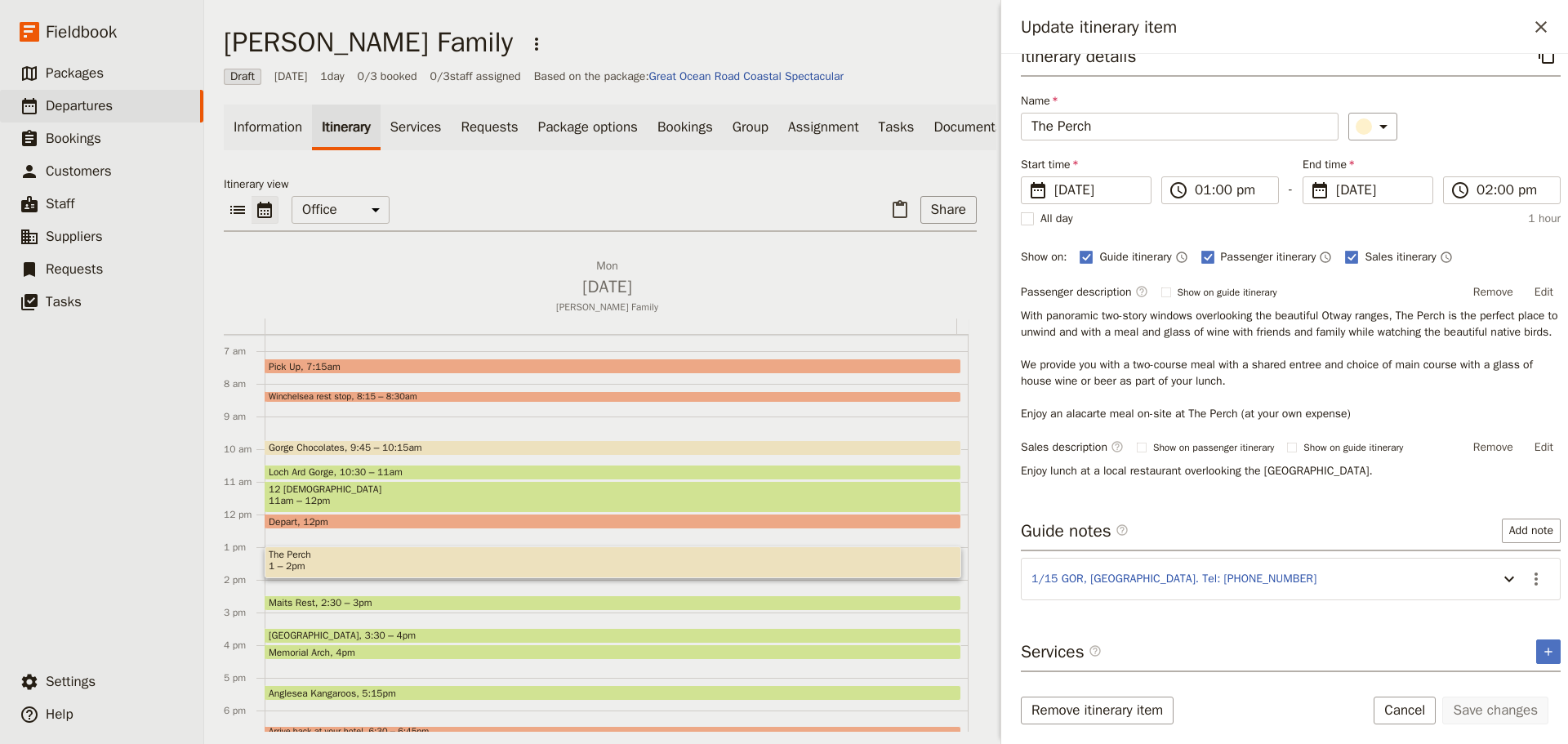 scroll, scrollTop: 42, scrollLeft: 0, axis: vertical 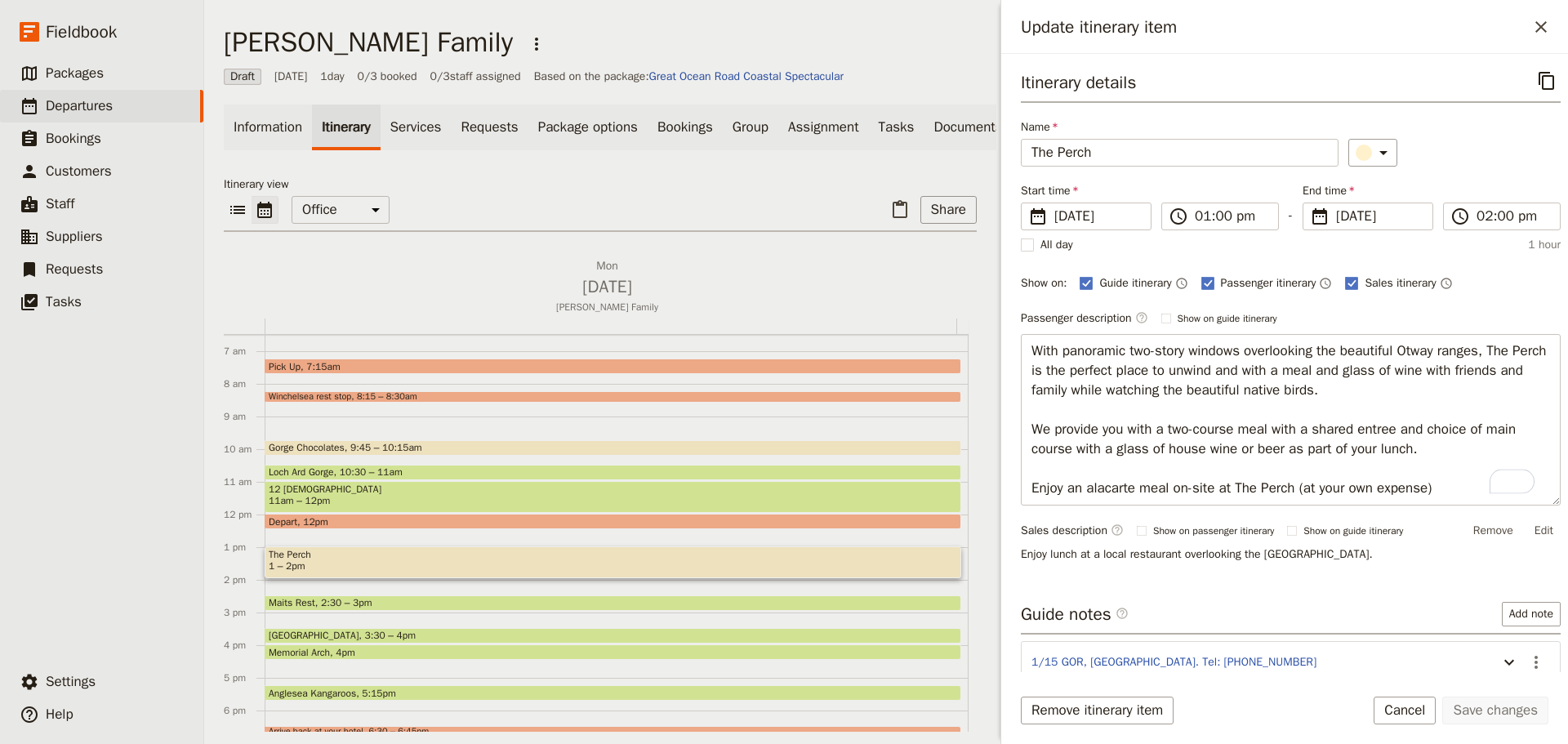drag, startPoint x: 1446, startPoint y: 490, endPoint x: 999, endPoint y: 423, distance: 451.9934 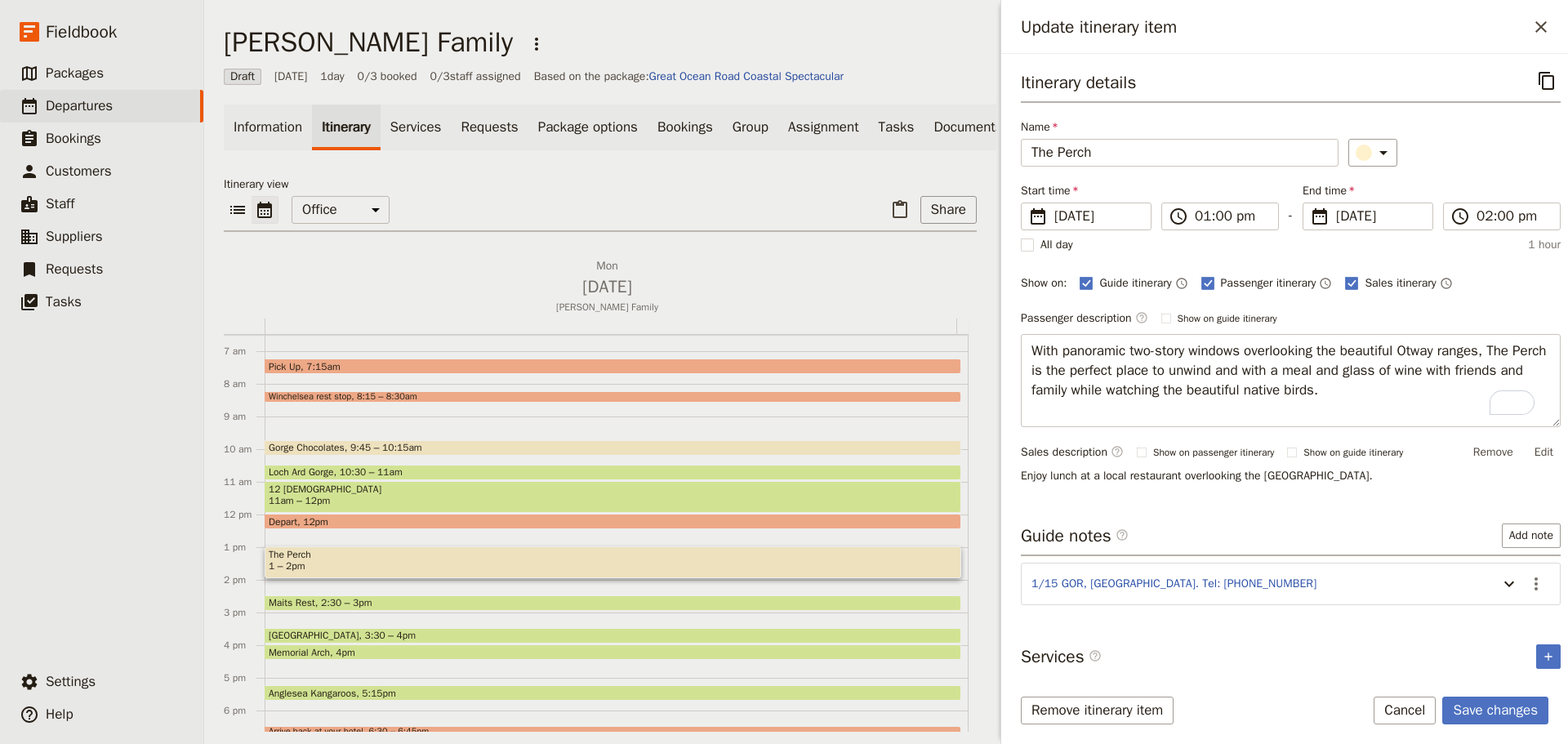 type on "With panoramic two-story windows overlooking the beautiful Otway ranges, The Perch is the perfect place to unwind and with a meal and glass of wine with friends and family while watching the beautiful native birds." 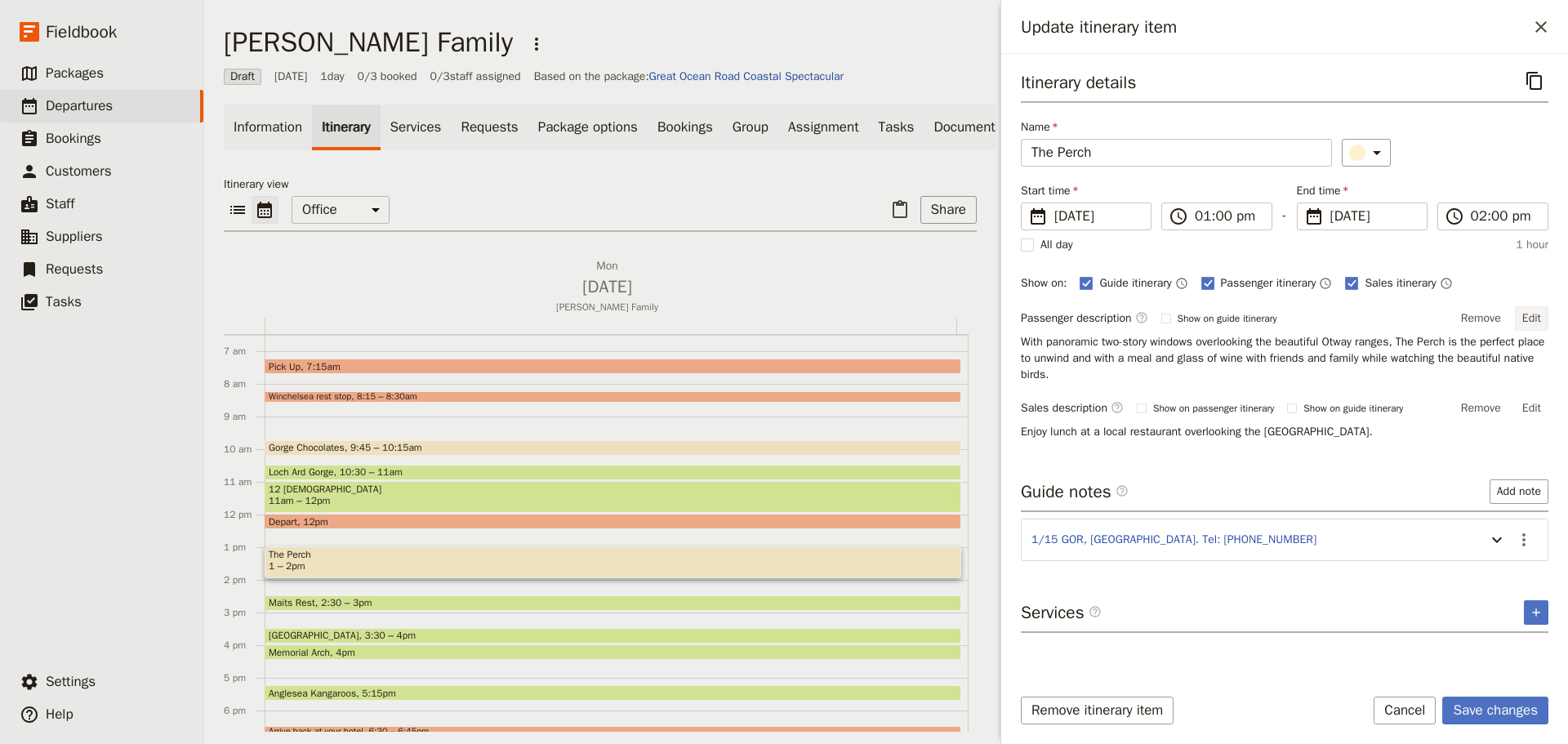 click on "Edit" at bounding box center (1531, 319) 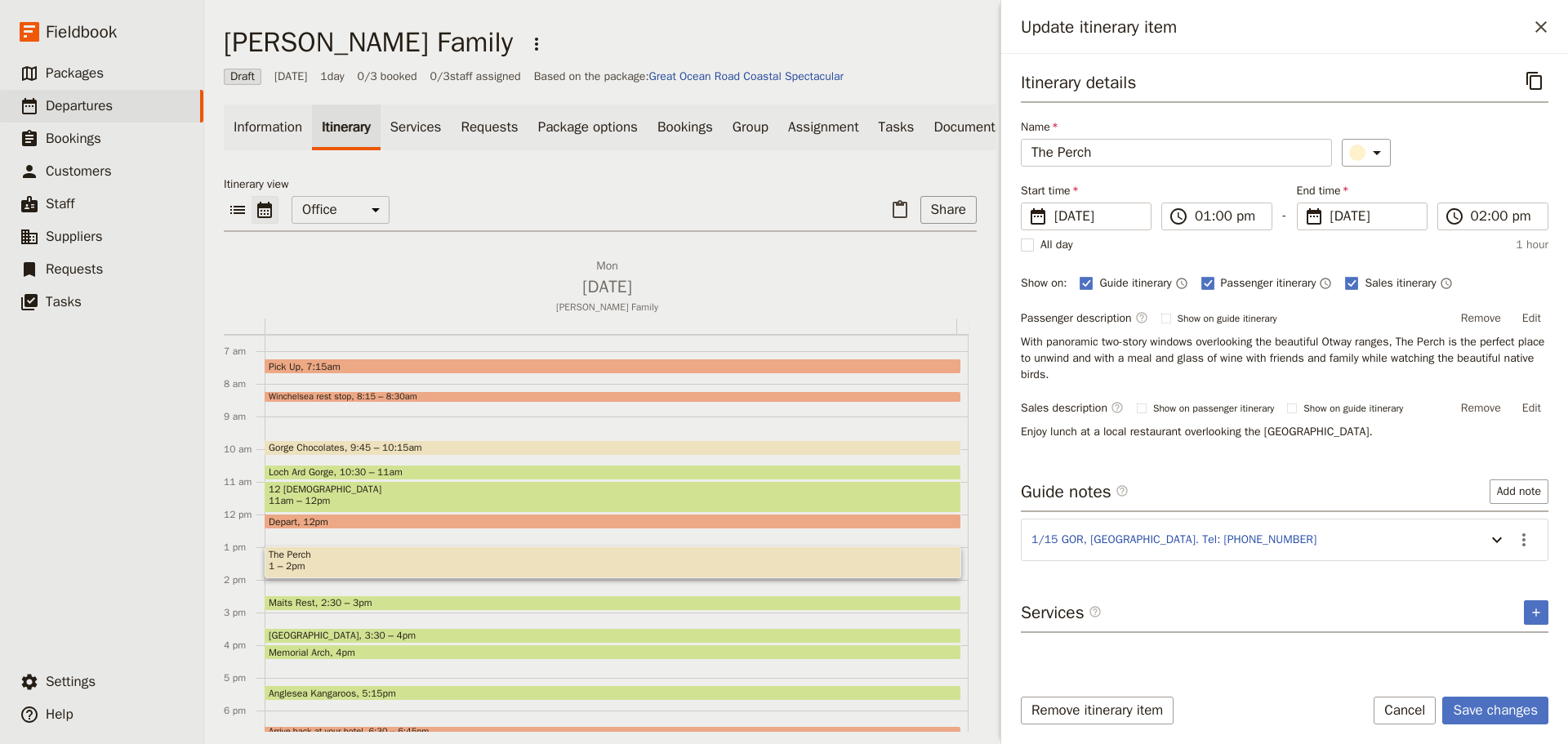 click on "Edit" at bounding box center [1531, 319] 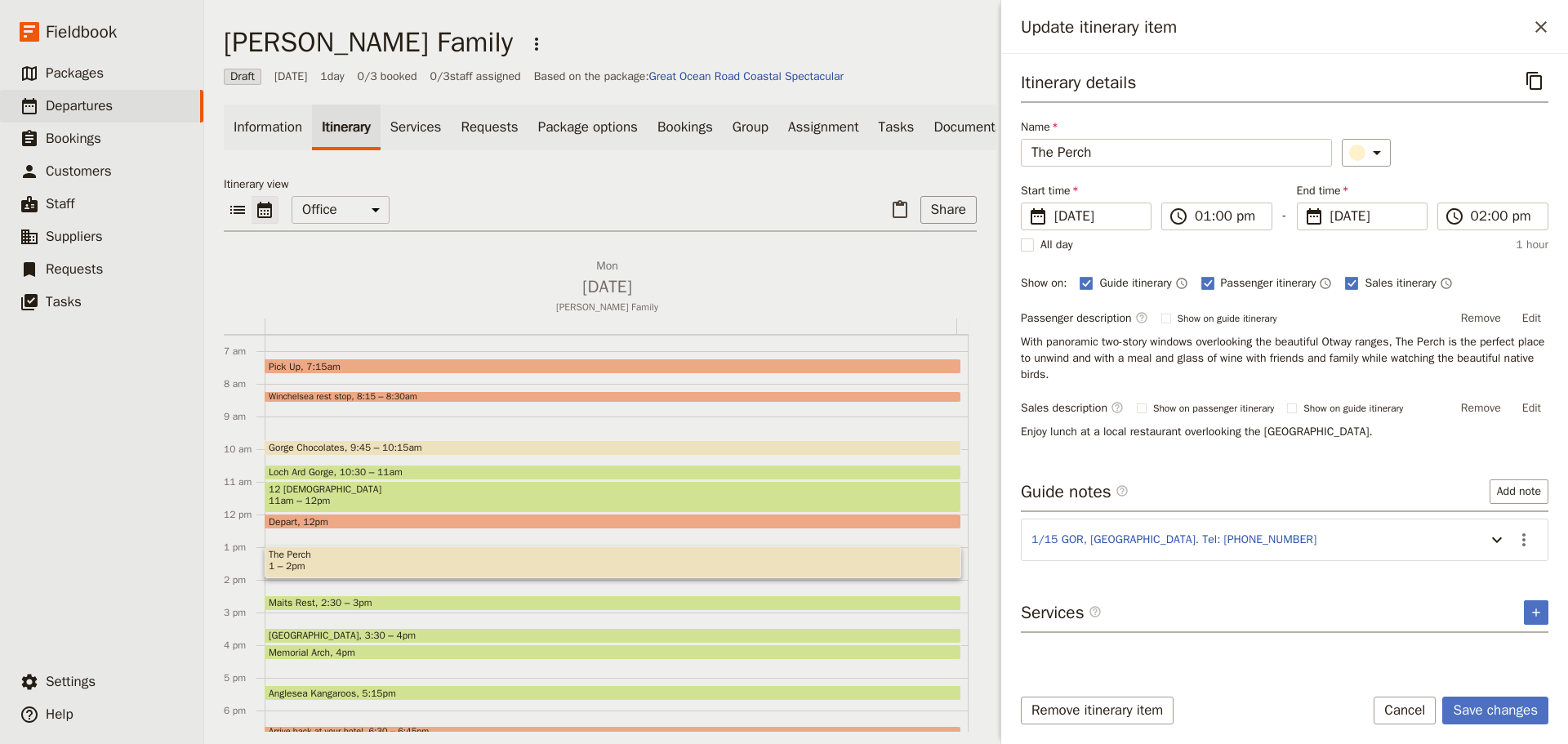 click on "Edit" at bounding box center (1531, 319) 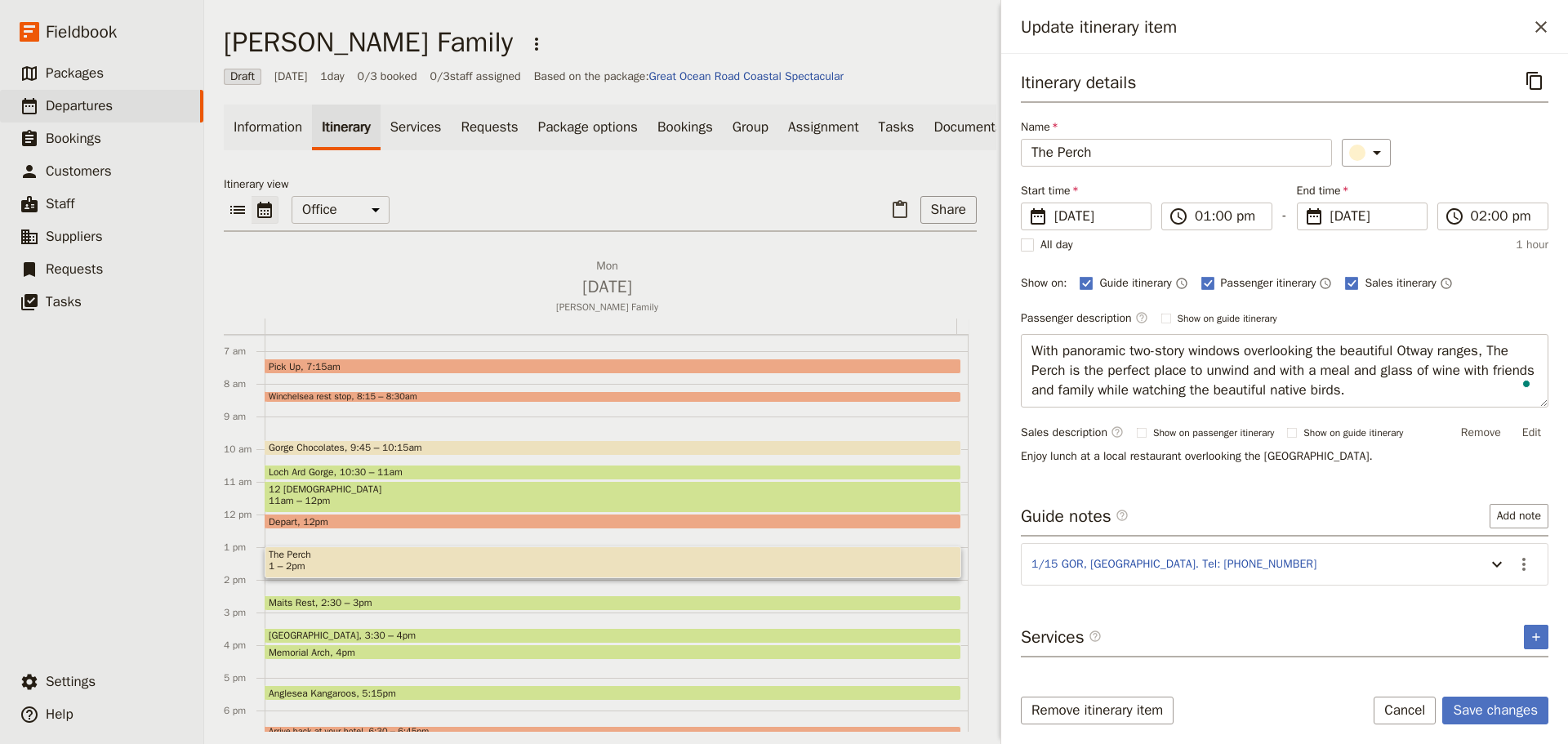 drag, startPoint x: 1388, startPoint y: 394, endPoint x: 955, endPoint y: 359, distance: 434.4122 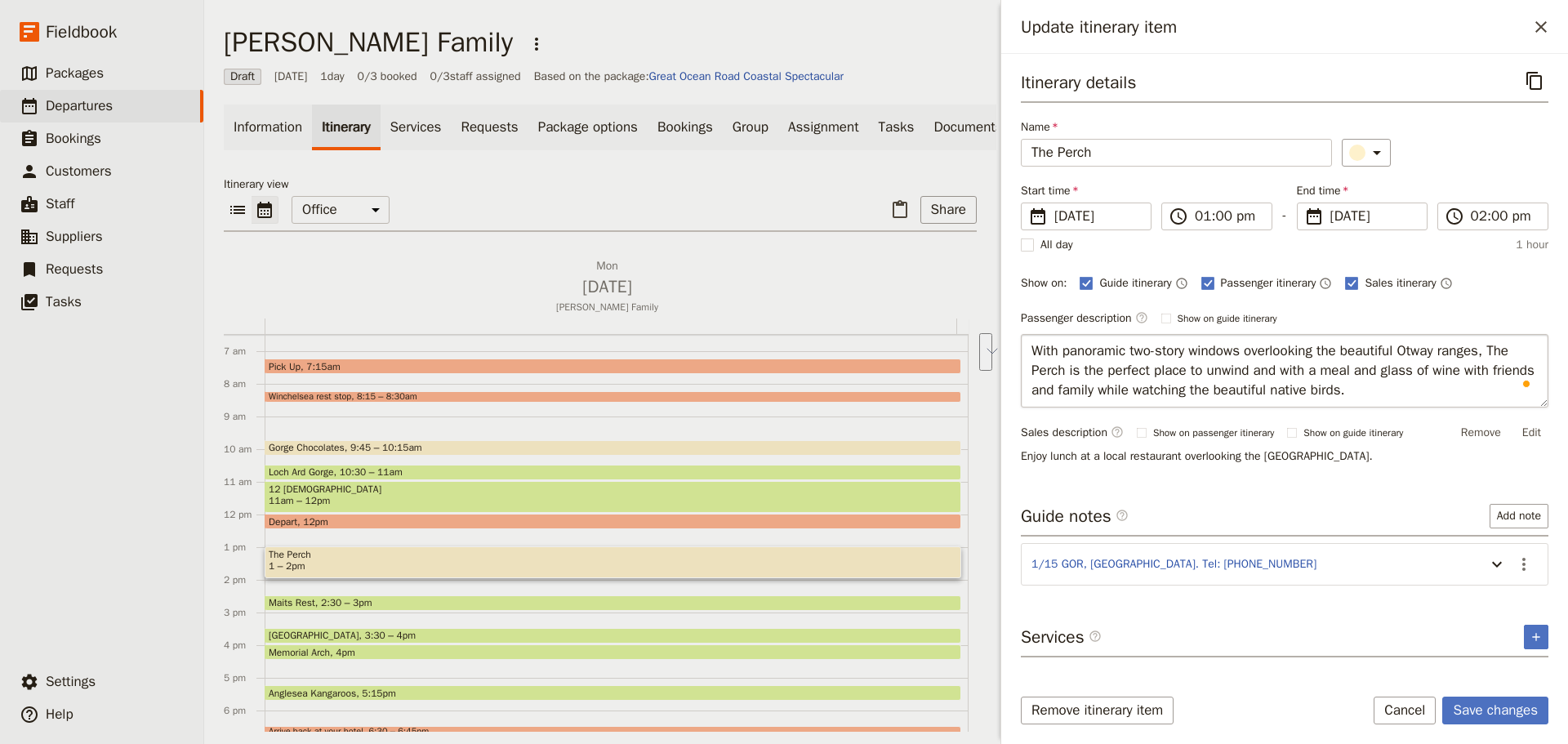 drag, startPoint x: 1183, startPoint y: 368, endPoint x: 1265, endPoint y: 368, distance: 82 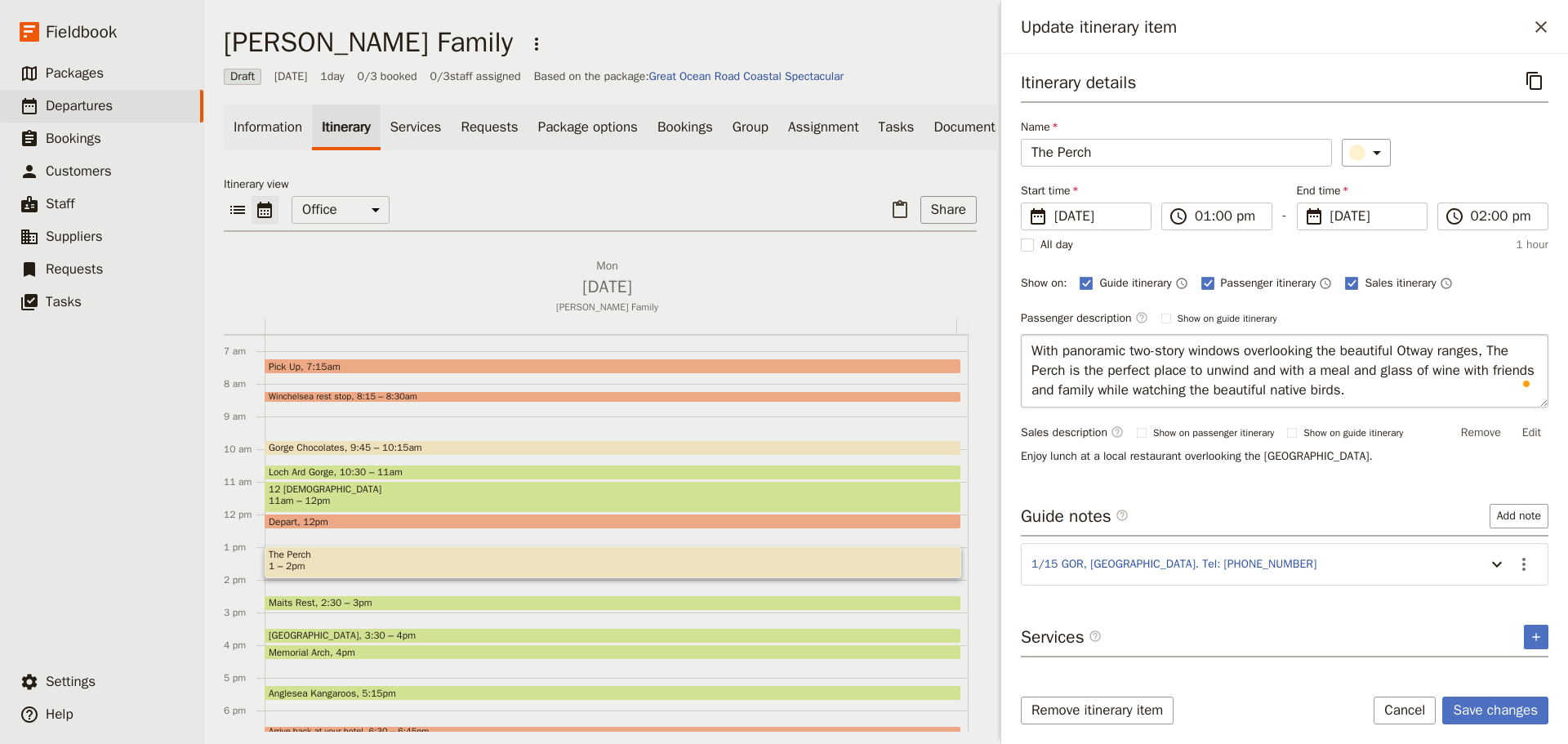 click on "With panoramic two-story windows overlooking the beautiful Otway ranges, The Perch is the perfect place to unwind and with a meal and glass of wine with friends and family while watching the beautiful native birds." at bounding box center [1285, 371] 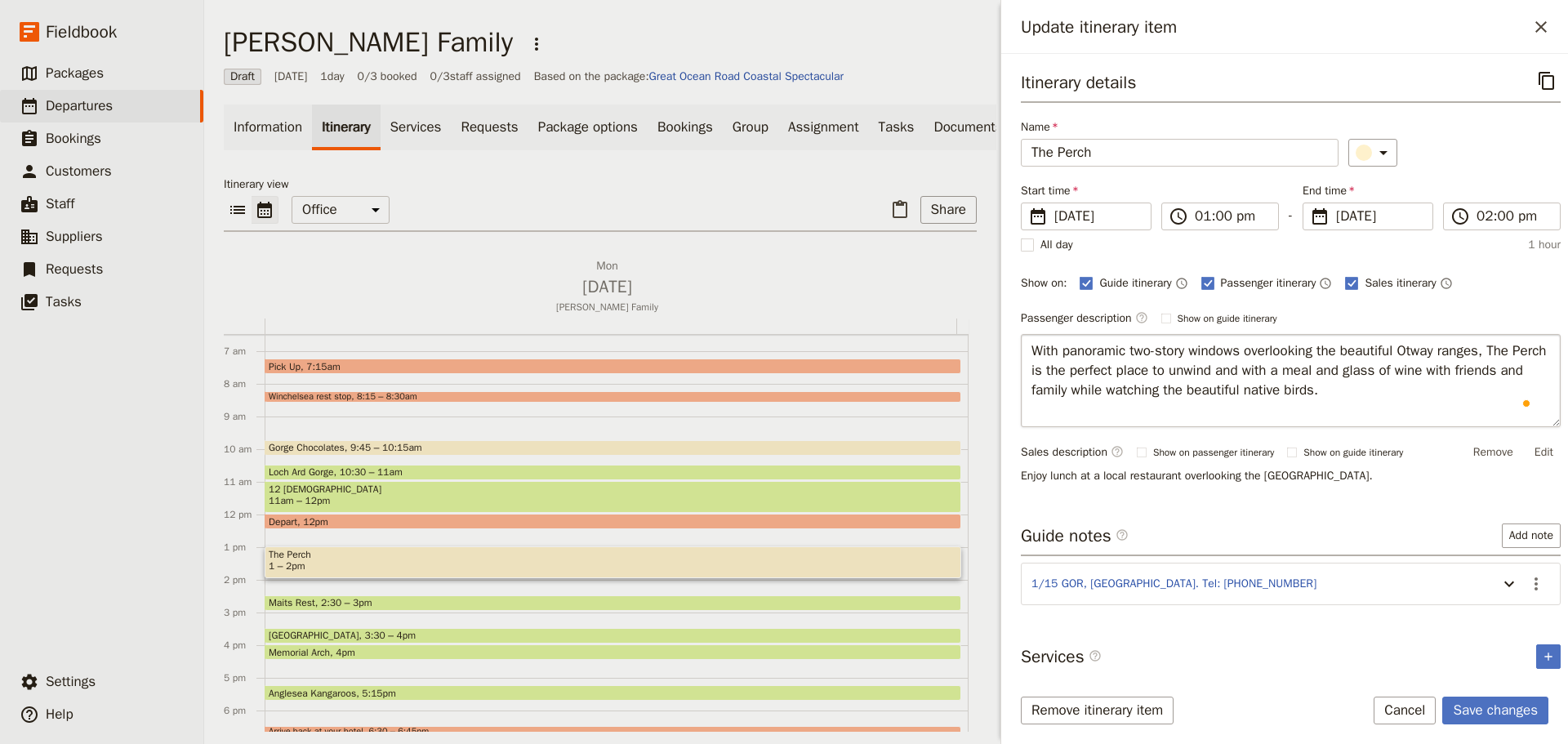 click on "With panoramic two-story windows overlooking the beautiful Otway ranges, The Perch is the perfect place to unwind and with a meal and glass of wine with friends and family while watching the beautiful native birds." at bounding box center [1290, 381] 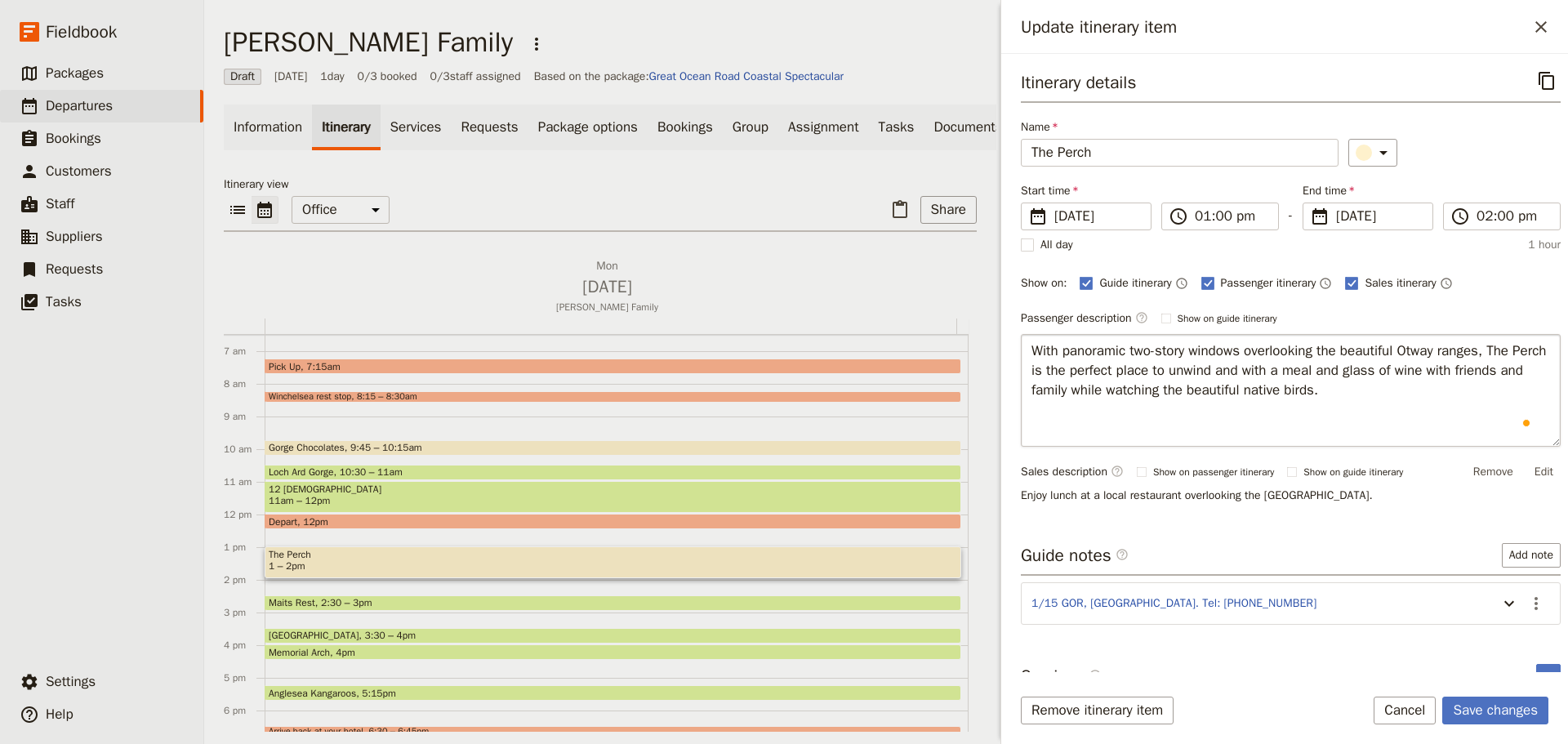 click on "With panoramic two-story windows overlooking the beautiful Otway ranges, The Perch is the perfect place to unwind and with a meal and glass of wine with friends and family while watching the beautiful native birds." at bounding box center [1290, 390] 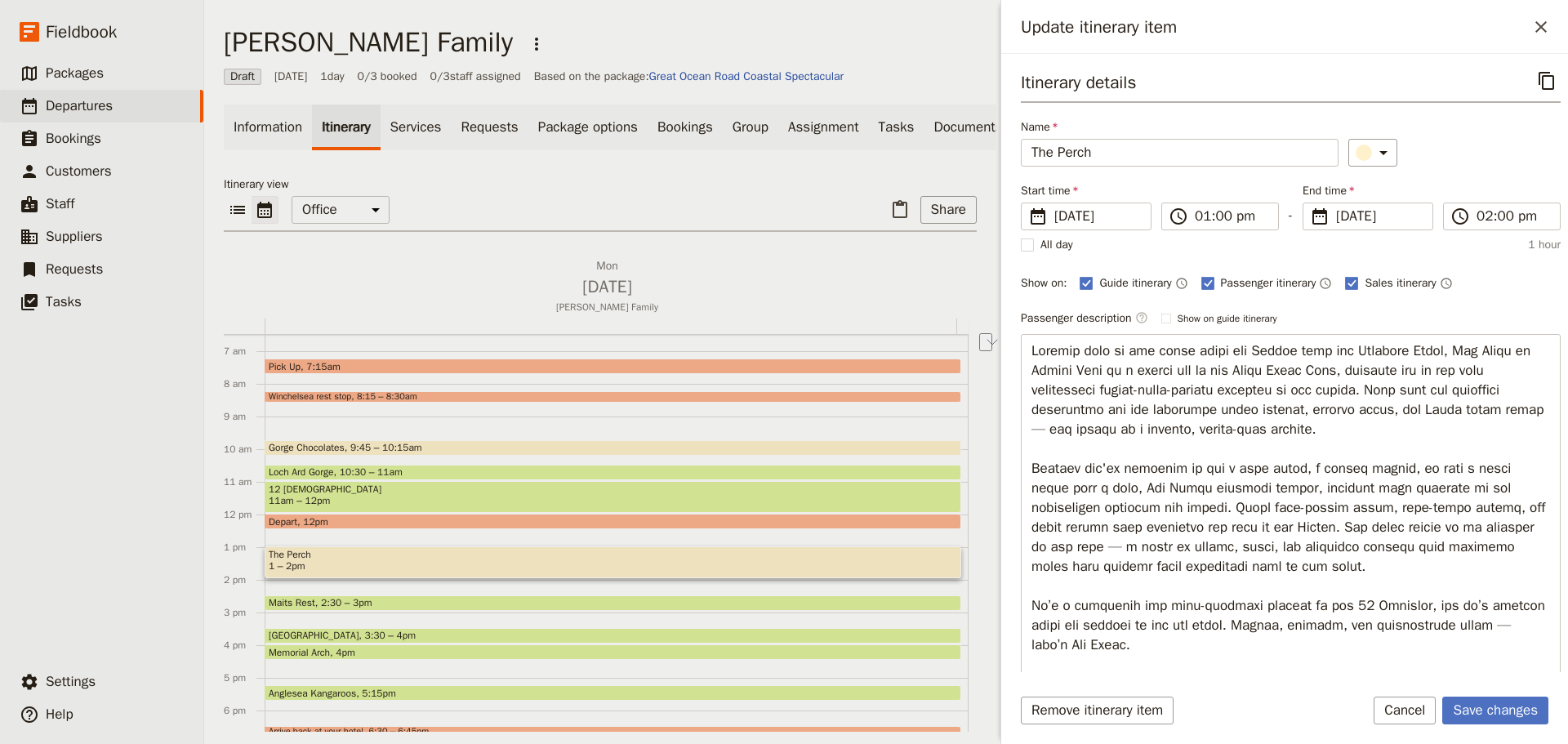 drag, startPoint x: 1111, startPoint y: 372, endPoint x: 1004, endPoint y: 374, distance: 107.0187 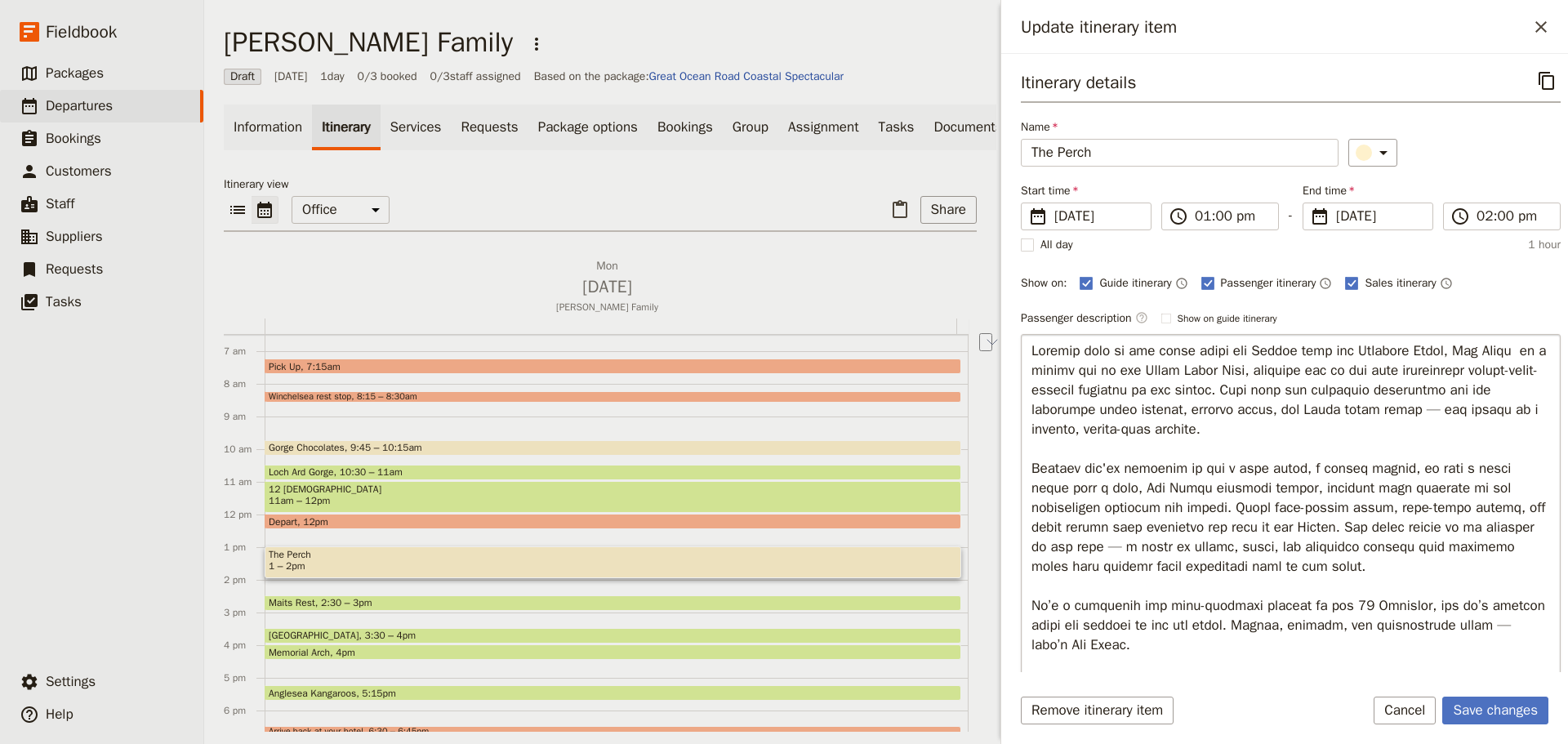 drag, startPoint x: 1292, startPoint y: 368, endPoint x: 1135, endPoint y: 373, distance: 157.0796 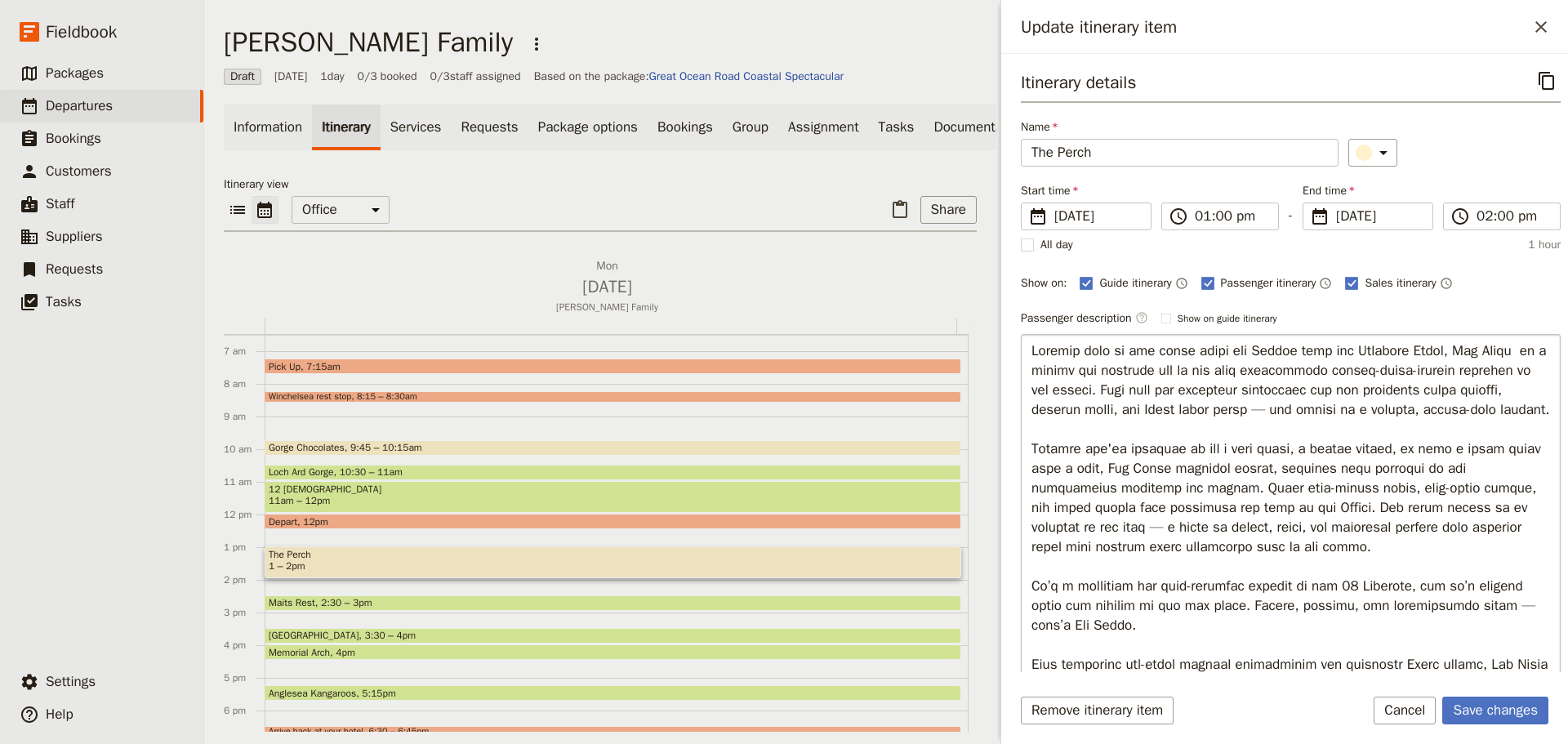 scroll, scrollTop: 54, scrollLeft: 0, axis: vertical 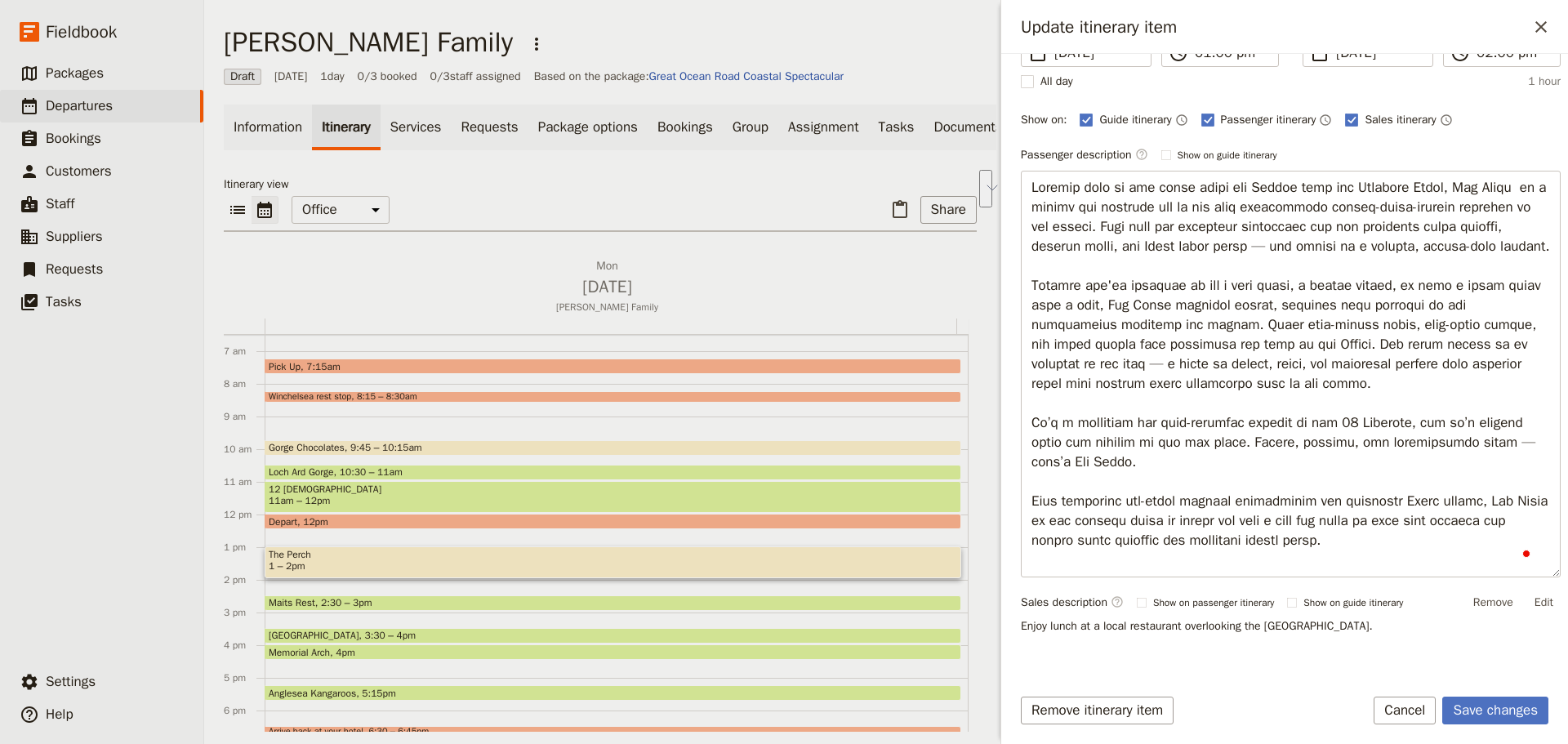 drag, startPoint x: 1383, startPoint y: 562, endPoint x: 973, endPoint y: 508, distance: 413.54081 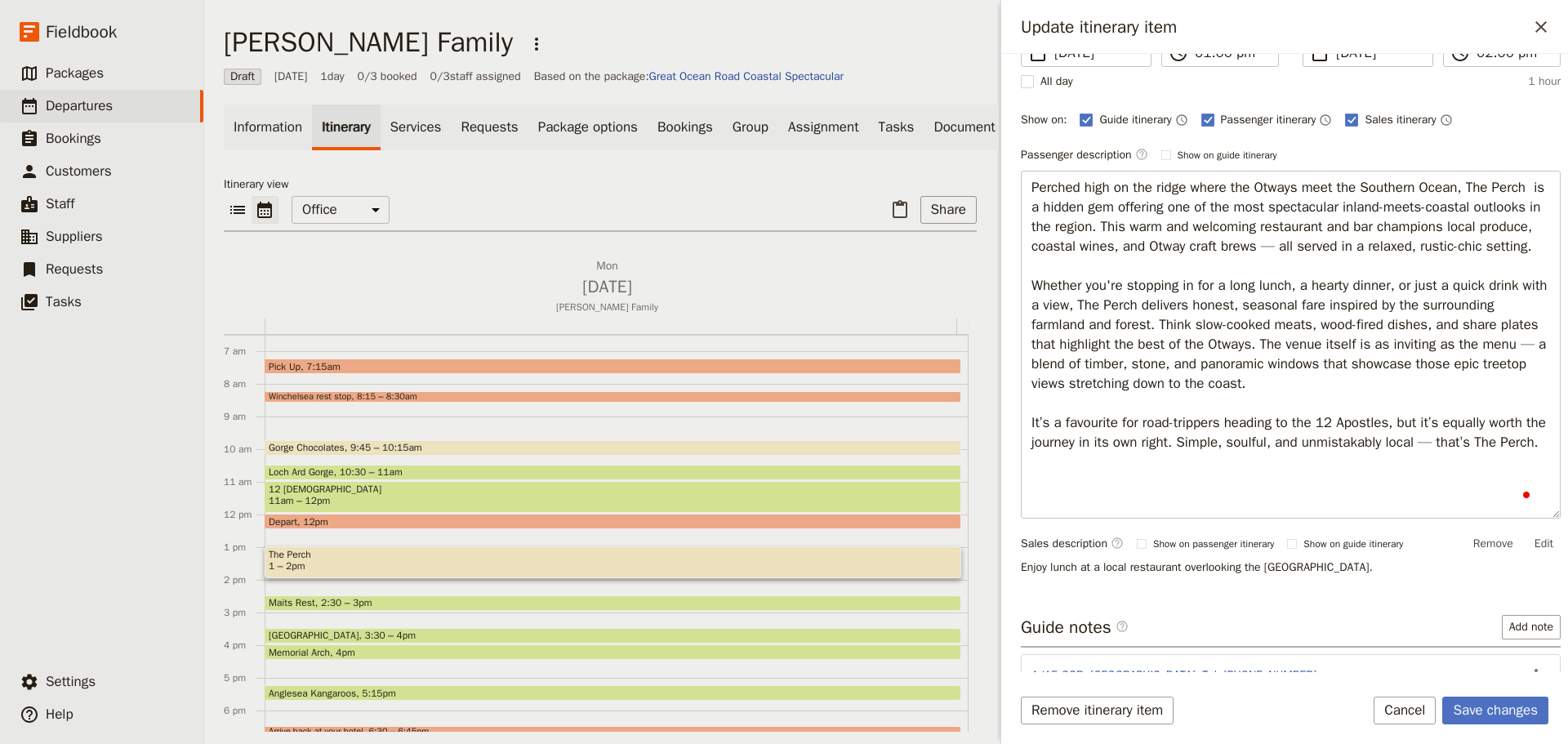 type on "Perched high on the ridge where the Otways meet the Southern Ocean, The Perch  is a hidden gem offering one of the most spectacular inland-meets-coastal outlooks in the region. This warm and welcoming restaurant and bar champions local produce, coastal wines, and Otway craft brews — all served in a relaxed, rustic-chic setting.
Whether you're stopping in for a long lunch, a hearty dinner, or just a quick drink with a view, The Perch delivers honest, seasonal fare inspired by the surrounding farmland and forest. Think slow-cooked meats, wood-fired dishes, and share plates that highlight the best of the Otways. The venue itself is as inviting as the menu — a blend of timber, stone, and panoramic windows that showcase those epic treetop views stretching down to the coast.
It’s a favourite for road-trippers heading to the 12 Apostles, but it’s equally worth the journey in its own right. Simple, soulful, and unmistakably local — that’s The Perch." 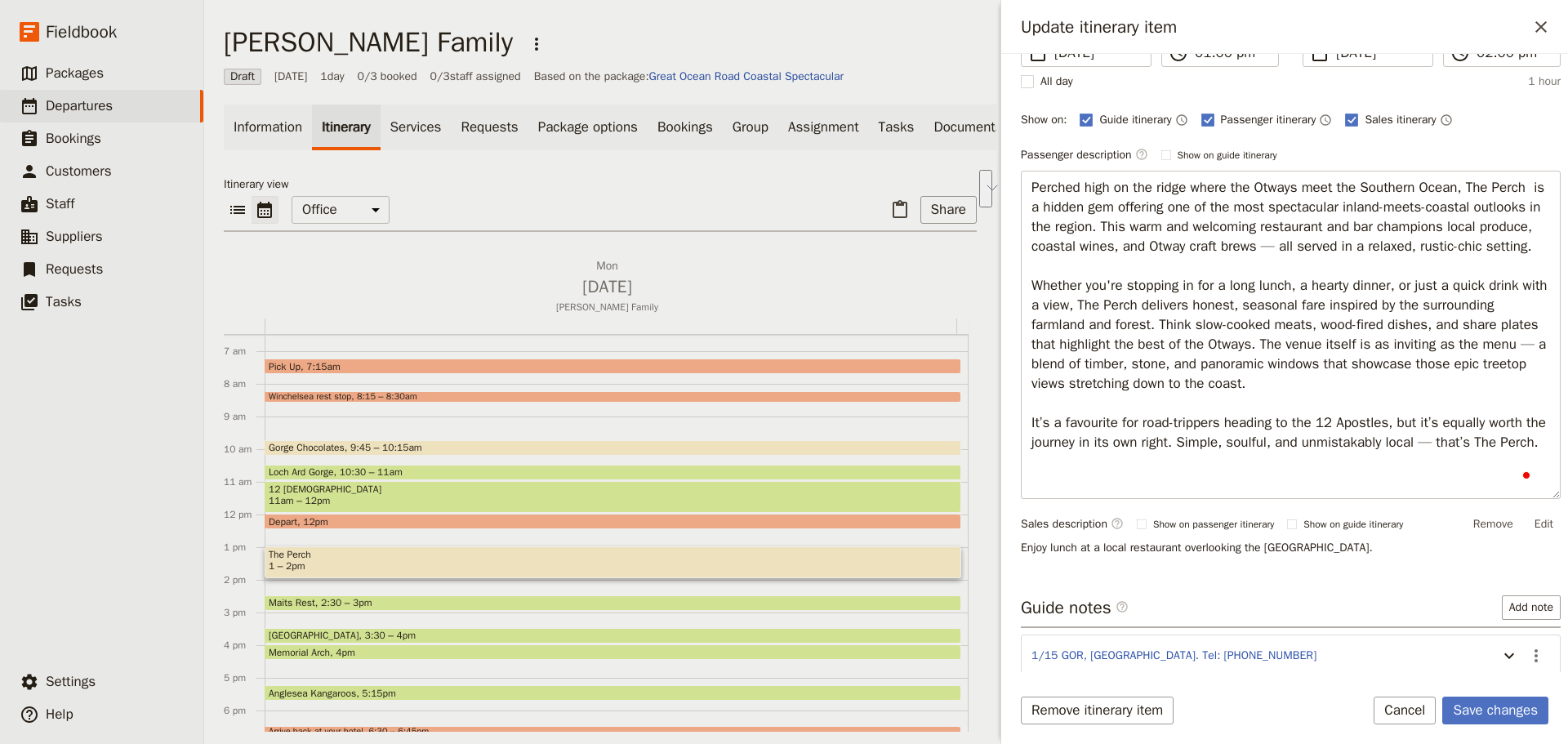 drag, startPoint x: 1107, startPoint y: 320, endPoint x: 1003, endPoint y: 311, distance: 104.3887 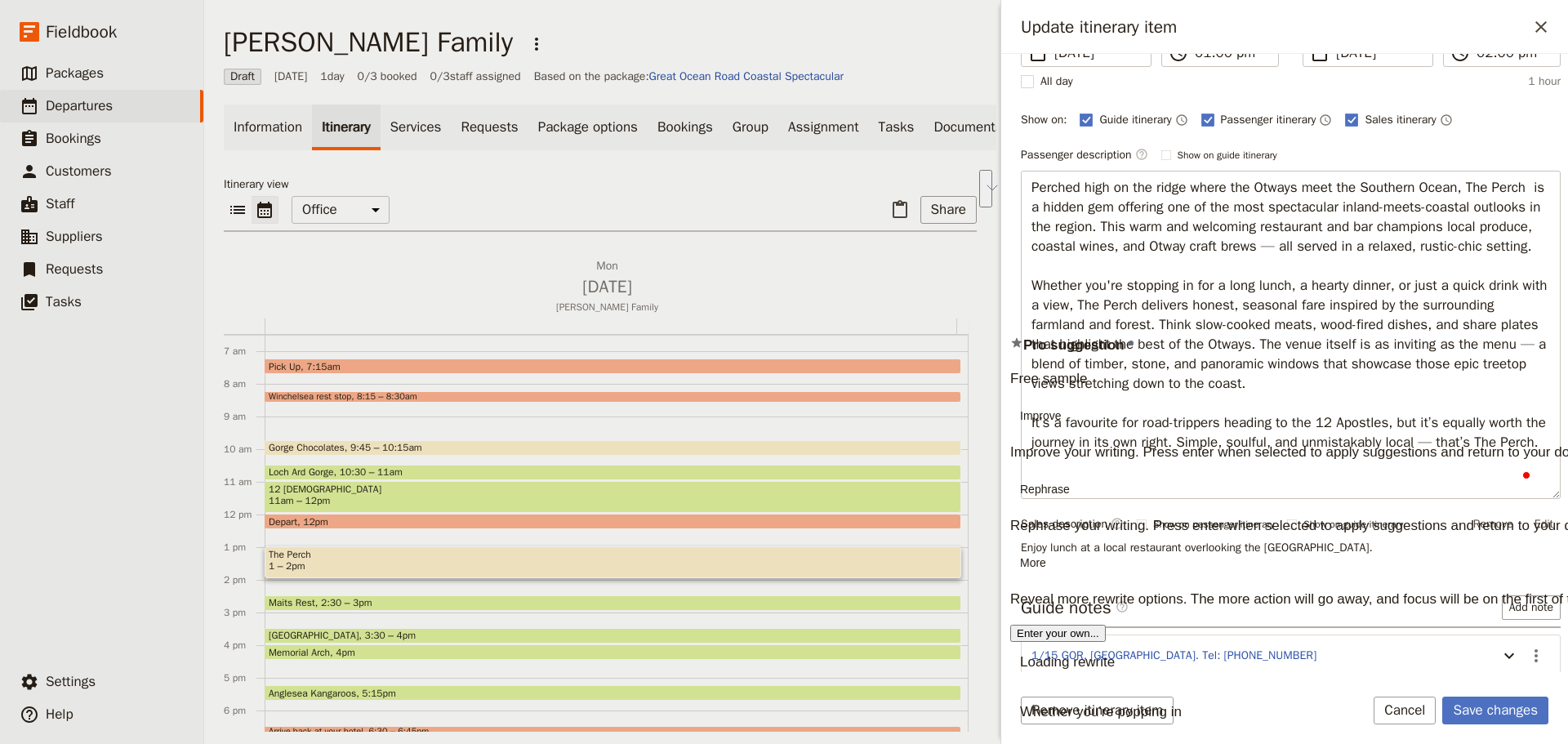 scroll, scrollTop: 123, scrollLeft: 0, axis: vertical 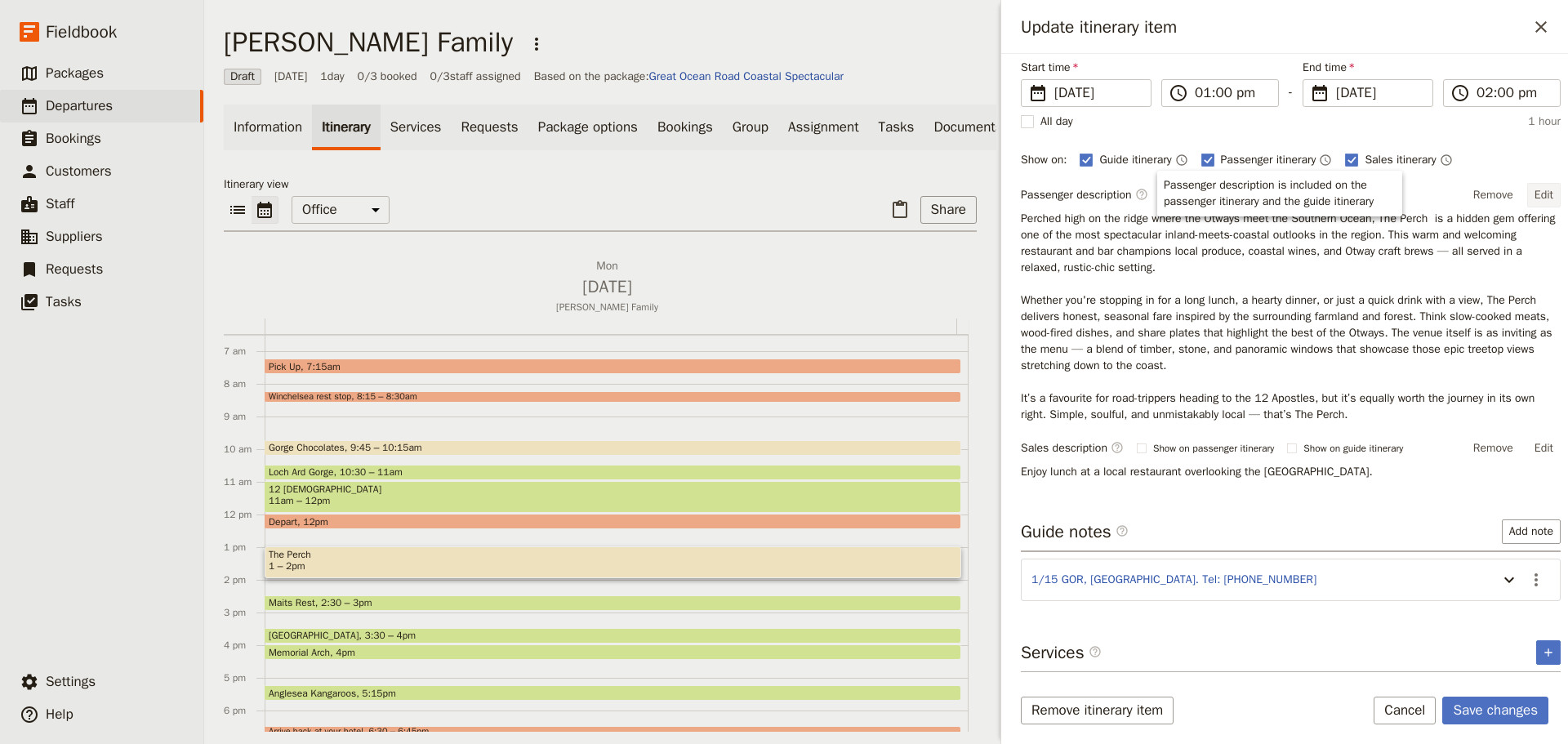 click on "Edit" at bounding box center [1544, 195] 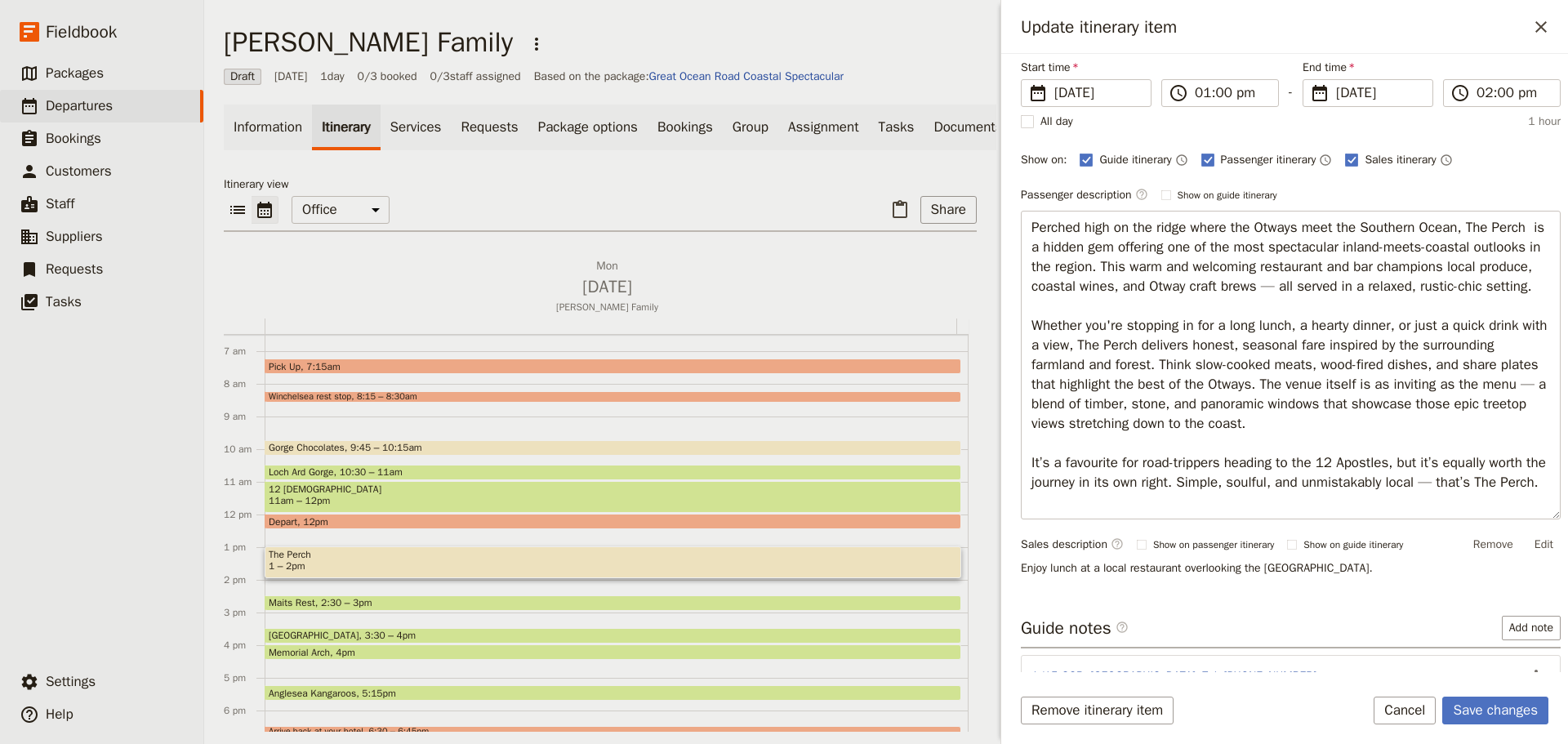 scroll, scrollTop: 0, scrollLeft: 0, axis: both 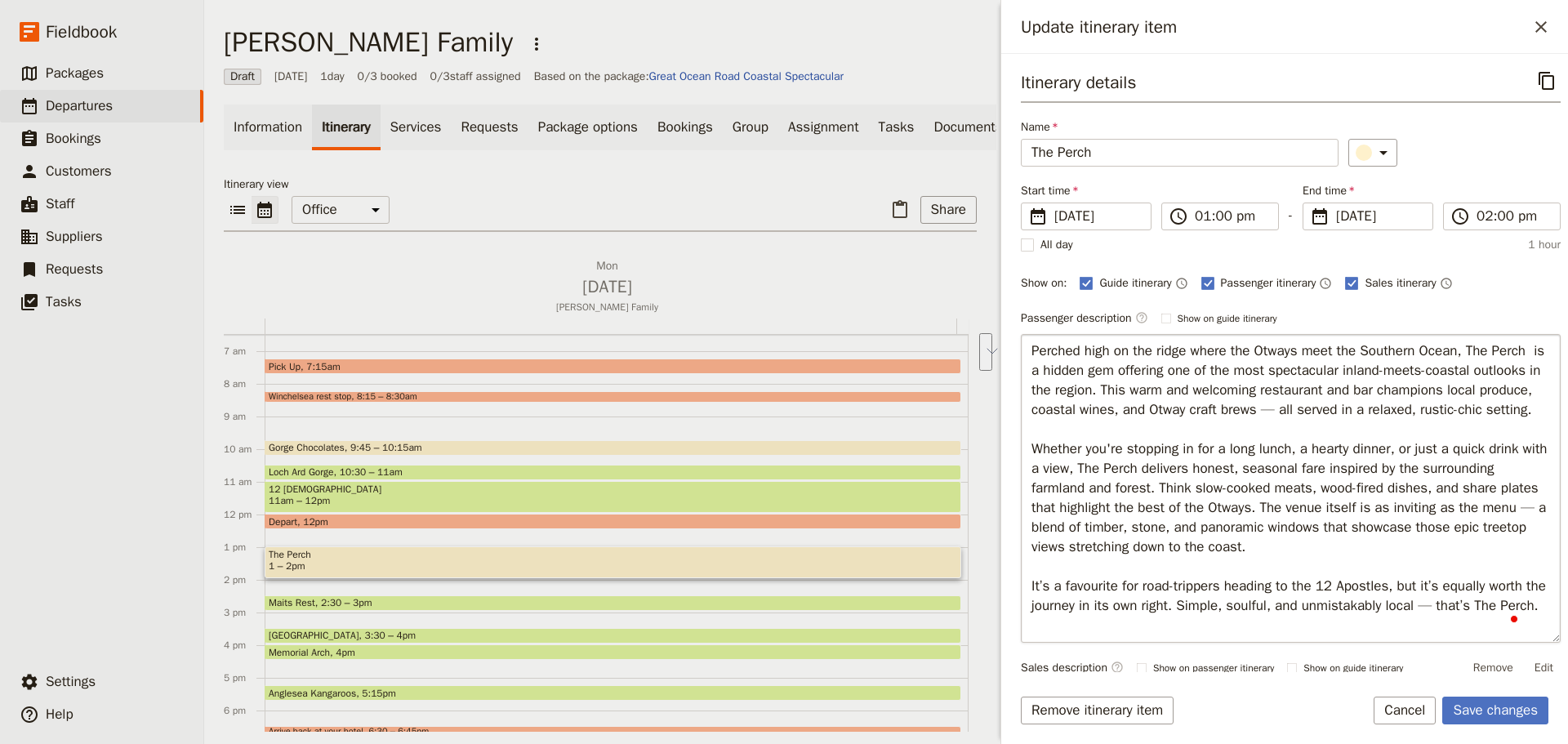 drag, startPoint x: 1142, startPoint y: 486, endPoint x: 1013, endPoint y: 461, distance: 131.40015 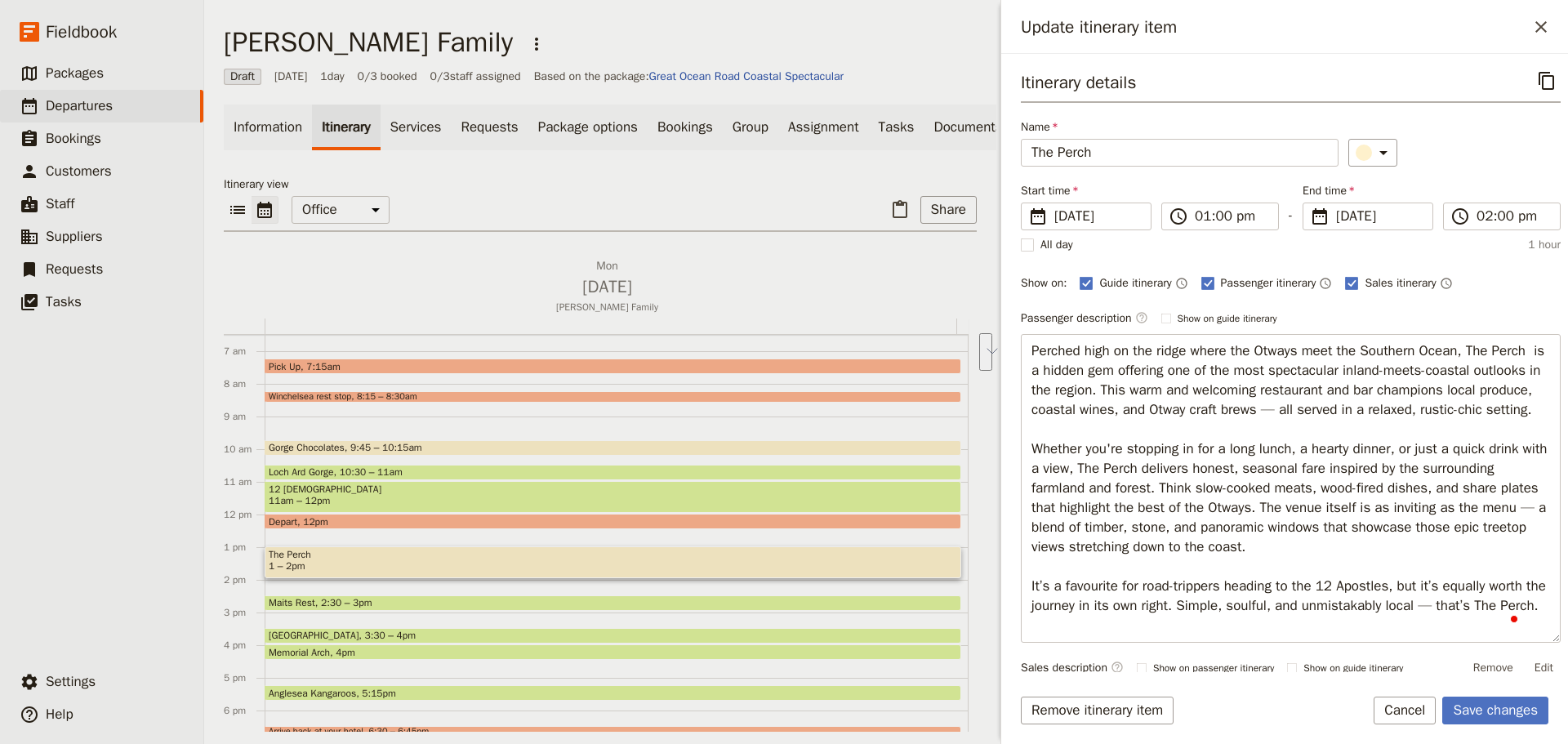 type on "Perched high on the ridge where the Otways meet the Southern Ocean, The Perch  is a hidden gem offering one of the most spectacular inland-meets-coastal outlooks in the region. This warm and welcoming restaurant and bar champions local produce, coastal wines, and Otway craft brews — all served in a relaxed, rustic-chic setting.
The Perch delivers honest, seasonal fare inspired by the surrounding farmland and forest. Think slow-cooked meats, wood-fired dishes, and share plates that highlight the best of the Otways. The venue itself is as inviting as the menu — a blend of timber, stone, and panoramic windows that showcase those epic treetop views stretching down to the coast.
It’s a favourite for road-trippers heading to the 12 Apostles, but it’s equally worth the journey in its own right. Simple, soulful, and unmistakably local — that’s The Perch." 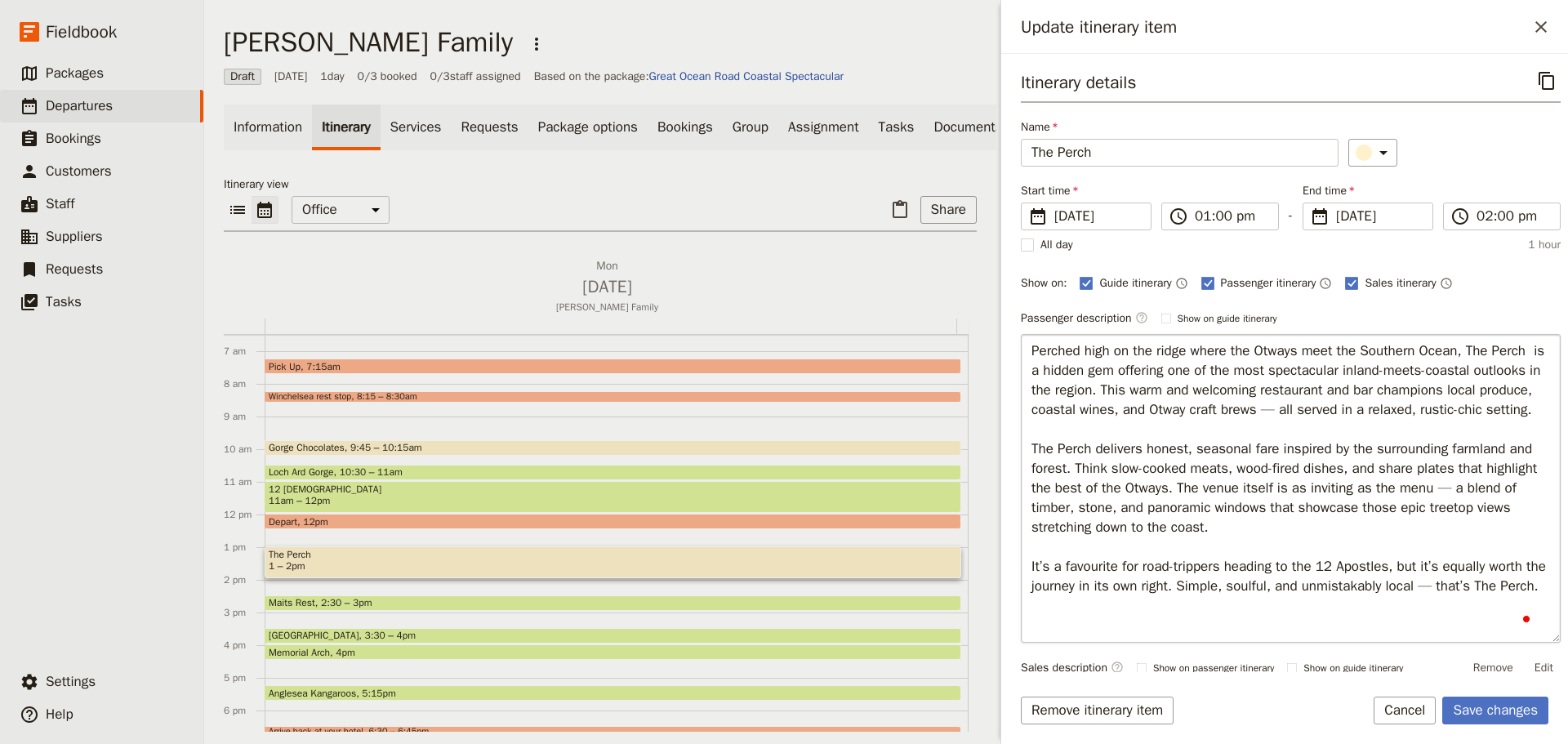 scroll, scrollTop: 163, scrollLeft: 0, axis: vertical 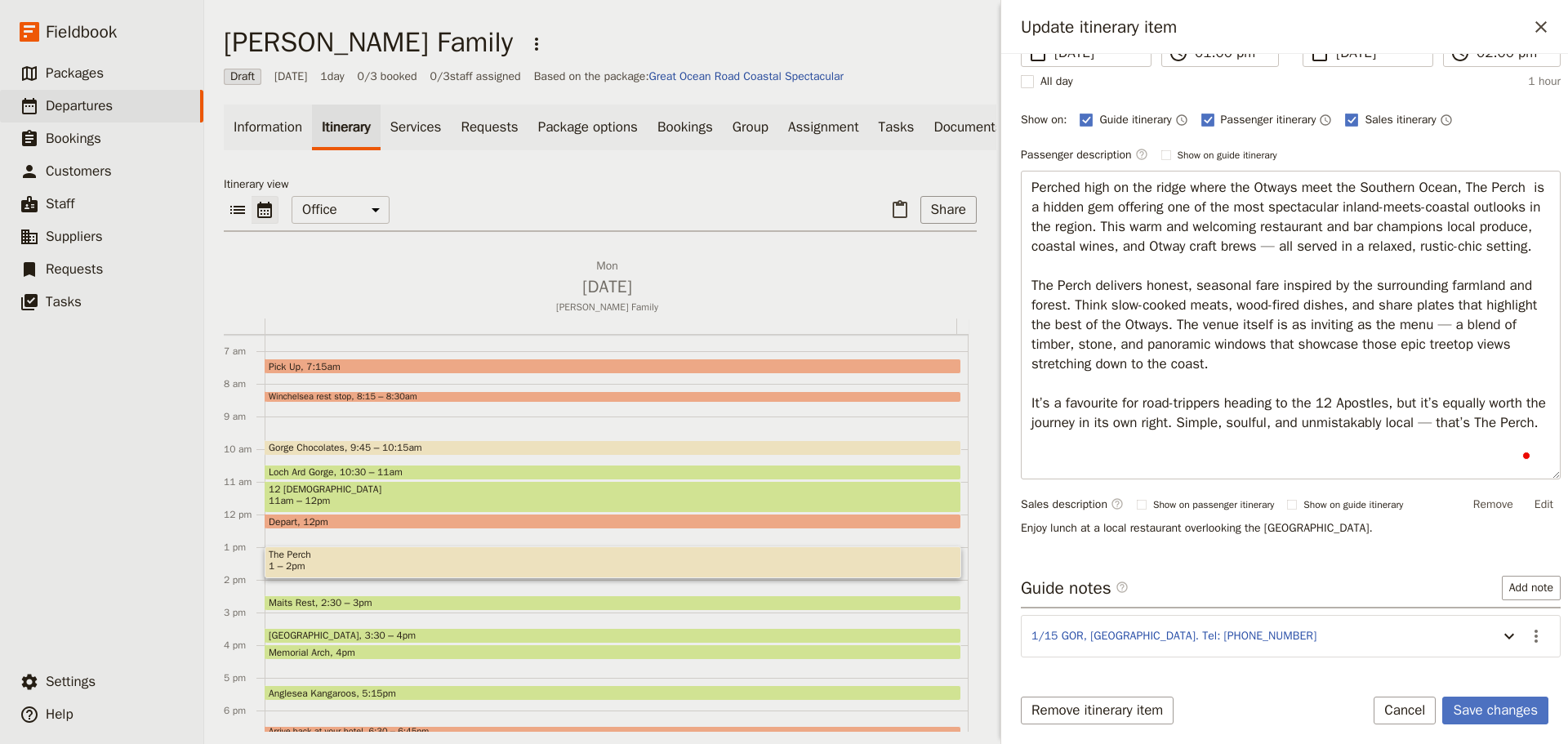 drag, startPoint x: 1104, startPoint y: 463, endPoint x: 971, endPoint y: 150, distance: 340.0853 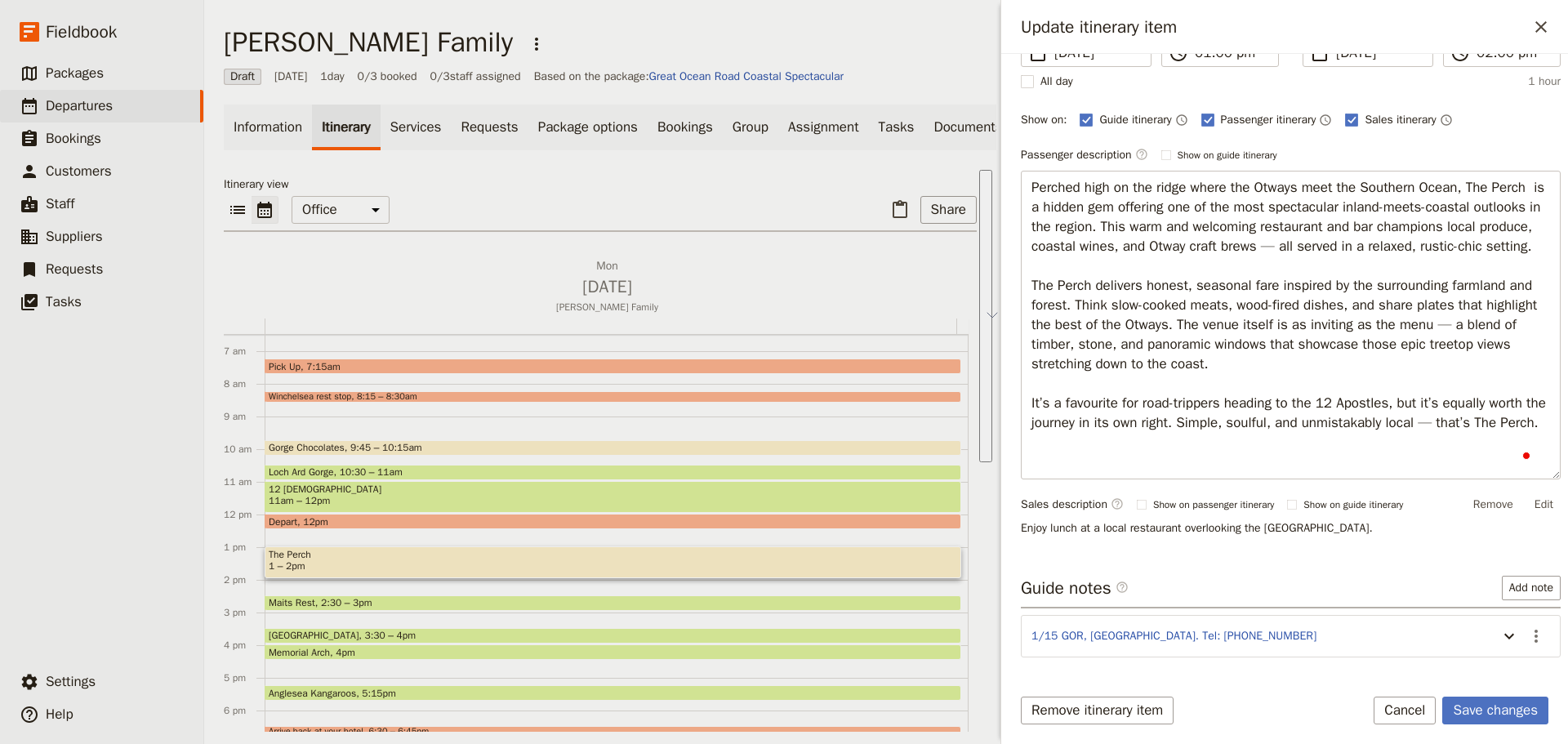 click on "Itinerary details ​ Name The Perch ​ Start time ​ 28 Jul 2025 28/07/2025 2025-07-28 13:00 ​ 01:00 pm - End time ​ 28 Jul 2025 28/07/2025 2025-07-28 14:00 ​ 02:00 pm All day 1 hour Show on: Guide itinerary ​ Passenger itinerary ​ Sales itinerary ​ Passenger description ​ Show on guide itinerary Edit Sales description ​ Show on passenger itinerary Show on guide itinerary Remove Edit Enjoy lunch at a local restaurant overlooking the Otway Ranges. Guide notes ​ Add note 1/15 GOR, Lavers Hill. Tel: 5237 3110 ​ Services ​ ​ Remove itinerary item Save changes Cancel" at bounding box center (1285, 399) 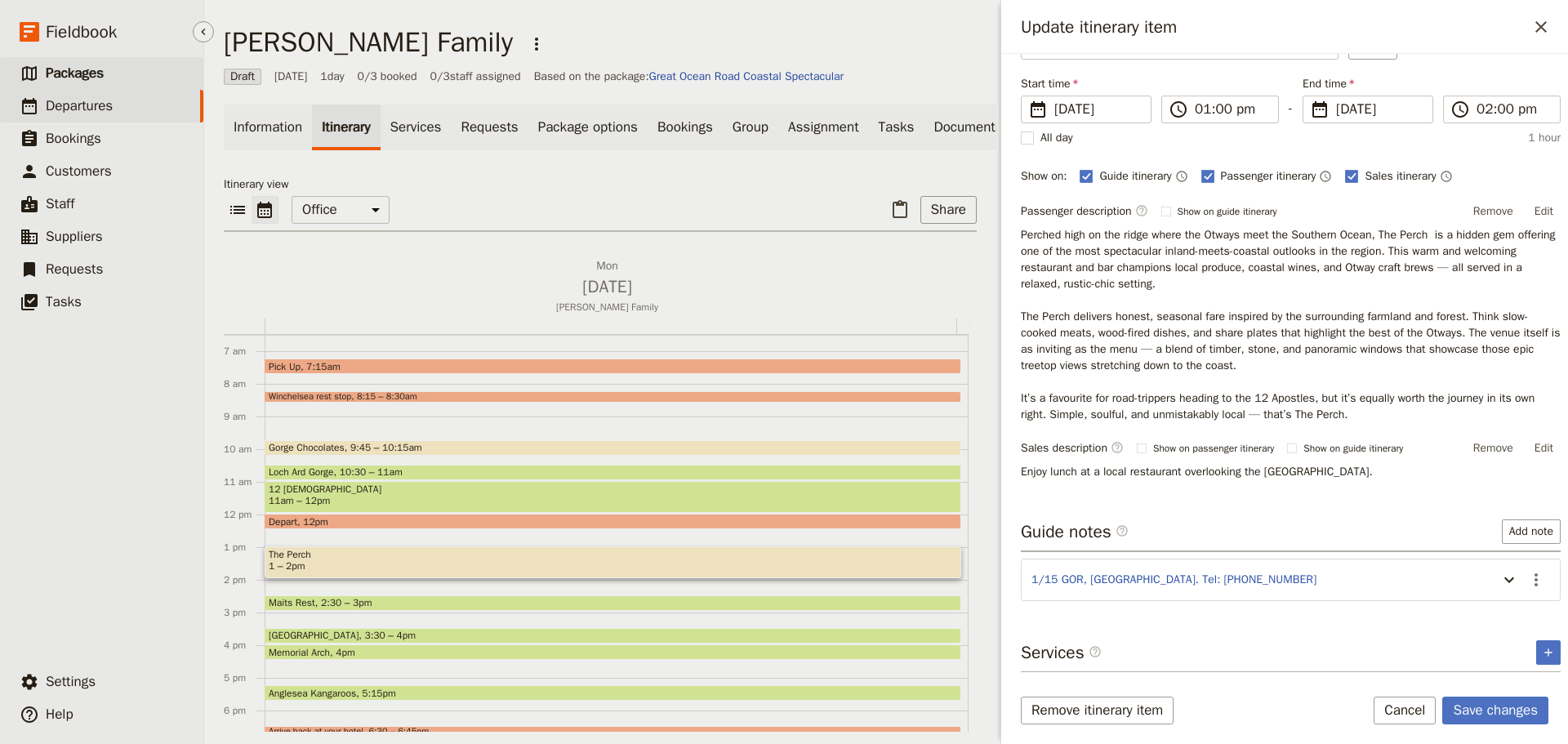 click on "​ Packages" at bounding box center [101, 74] 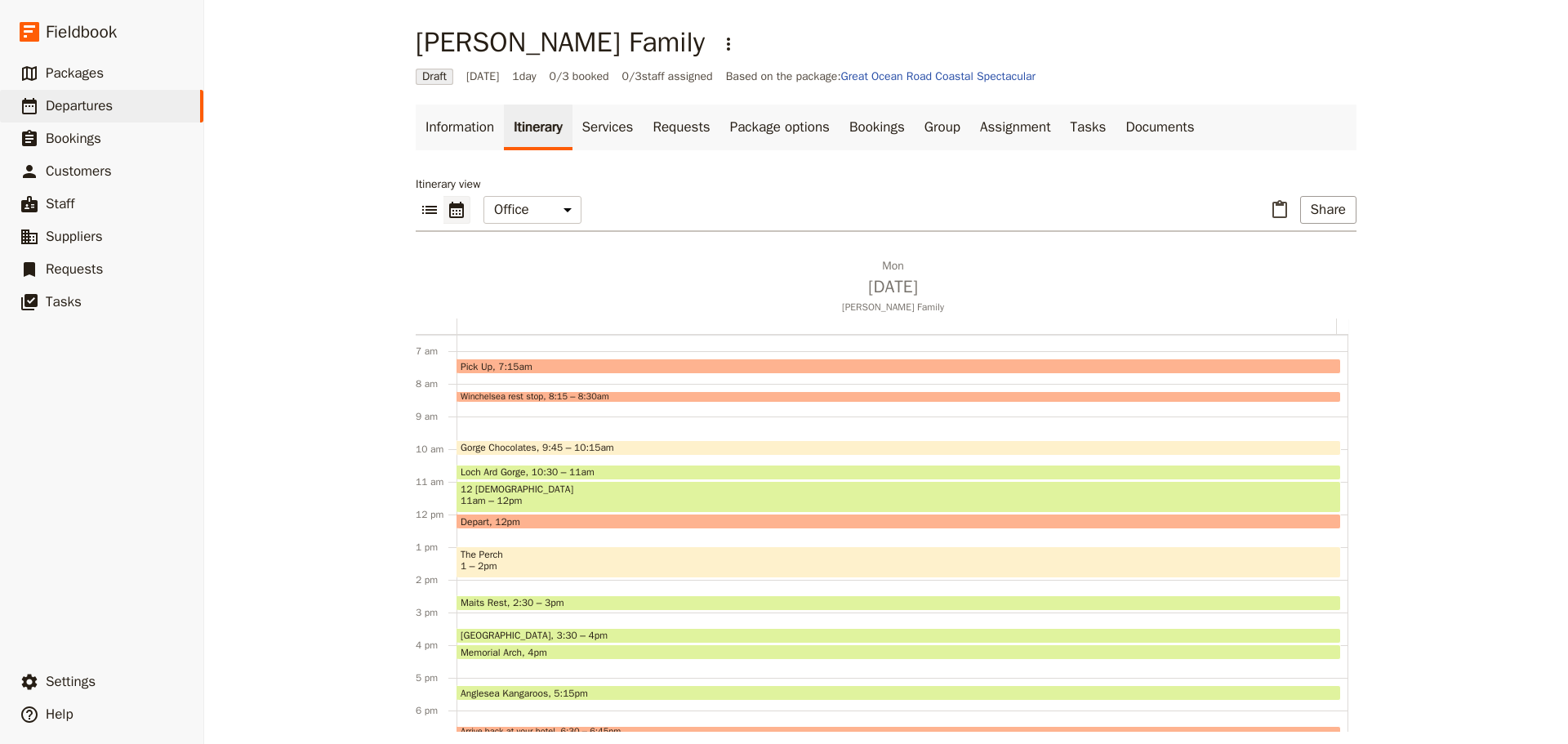 click on "The Perch" at bounding box center (898, 555) 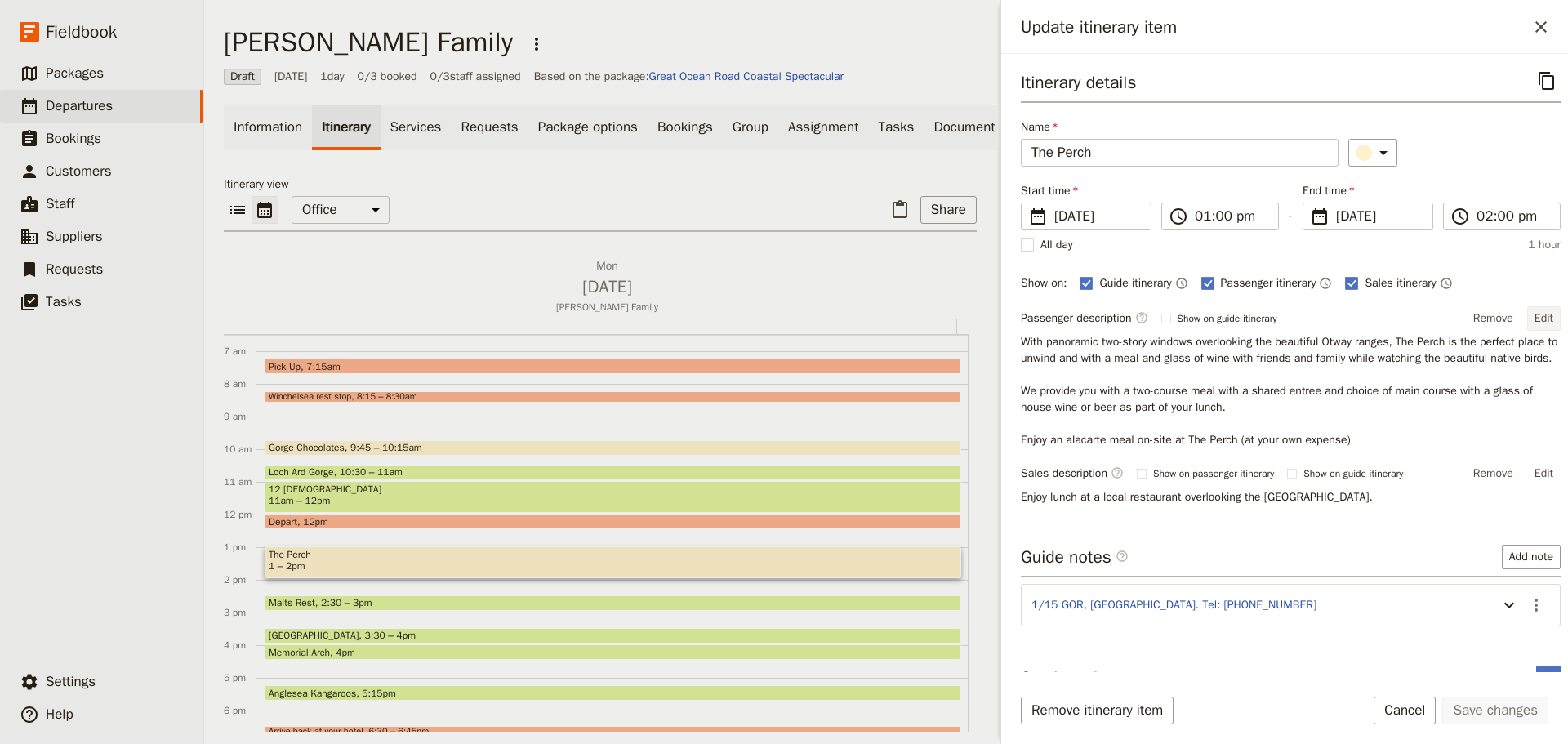 click on "Edit" at bounding box center [1544, 319] 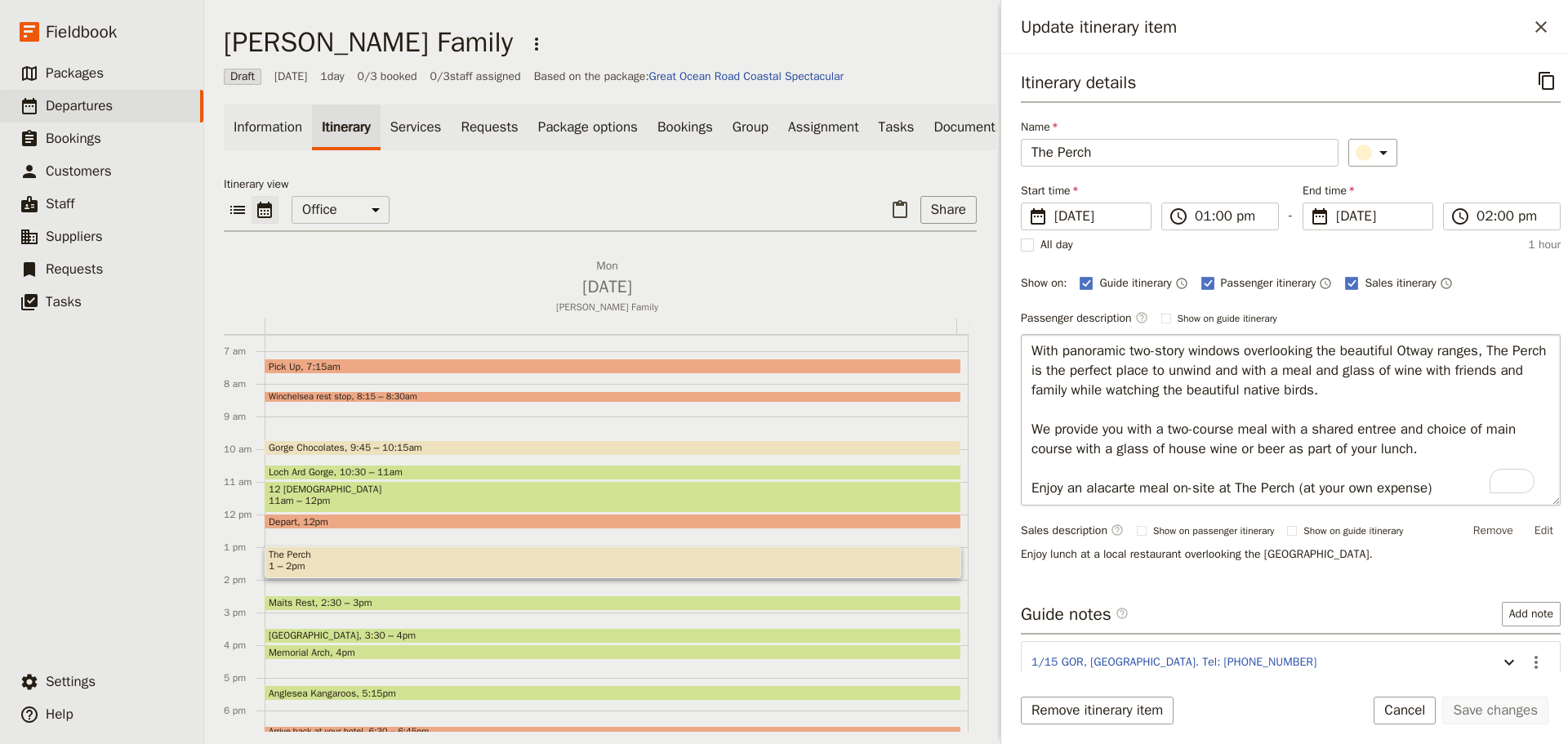 click on "With panoramic two-story windows overlooking the beautiful Otway ranges, The Perch is the perfect place to unwind and with a meal and glass of wine with friends and family while watching the beautiful native birds.
We provide you with a two-course meal with a shared entree and choice of main course with a glass of house wine or beer as part of your lunch.
Enjoy an alacarte meal on-site at The Perch (at your own expense)" at bounding box center (1290, 420) 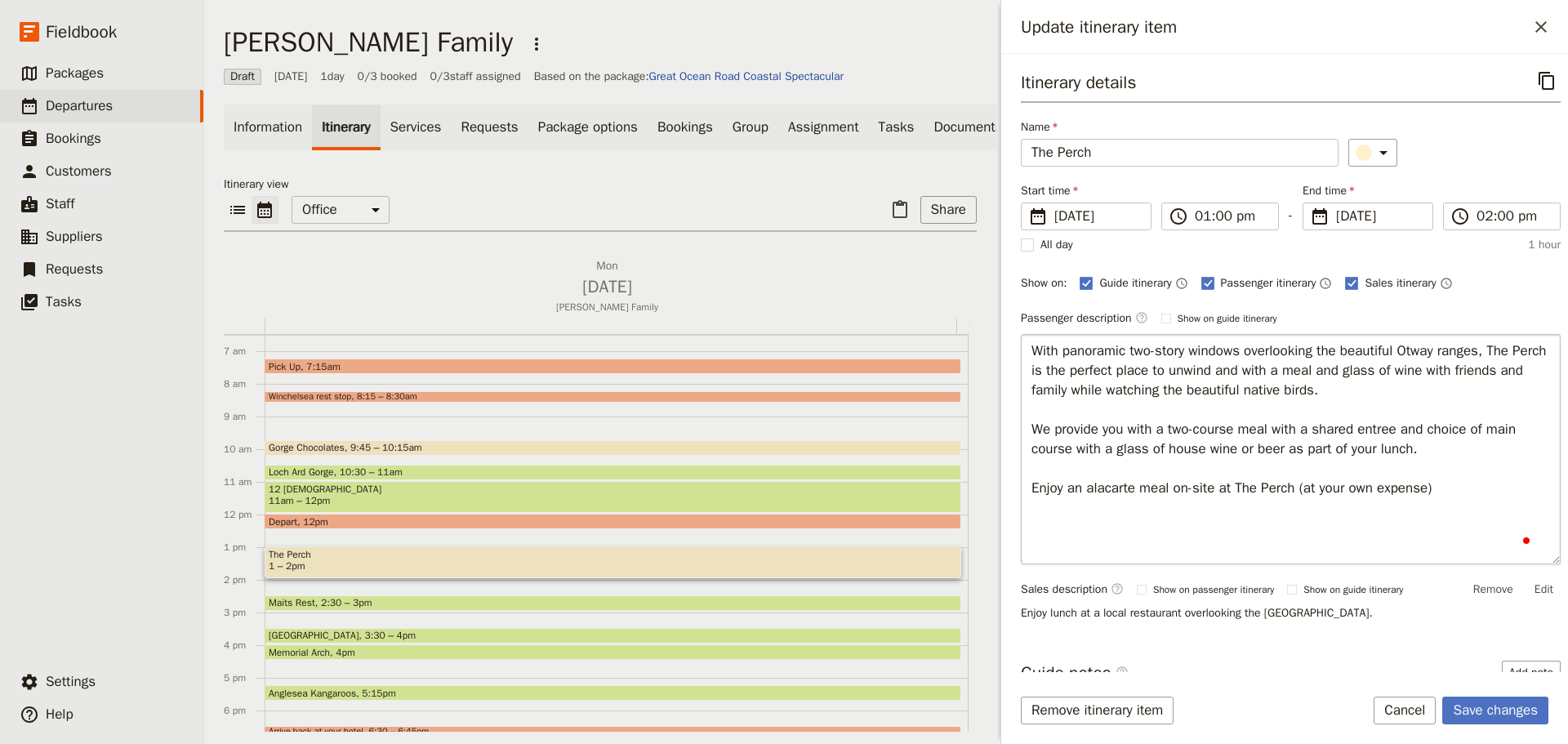 click on "With panoramic two-story windows overlooking the beautiful Otway ranges, The Perch is the perfect place to unwind and with a meal and glass of wine with friends and family while watching the beautiful native birds.
We provide you with a two-course meal with a shared entree and choice of main course with a glass of house wine or beer as part of your lunch.
Enjoy an alacarte meal on-site at The Perch (at your own expense)" at bounding box center (1290, 449) 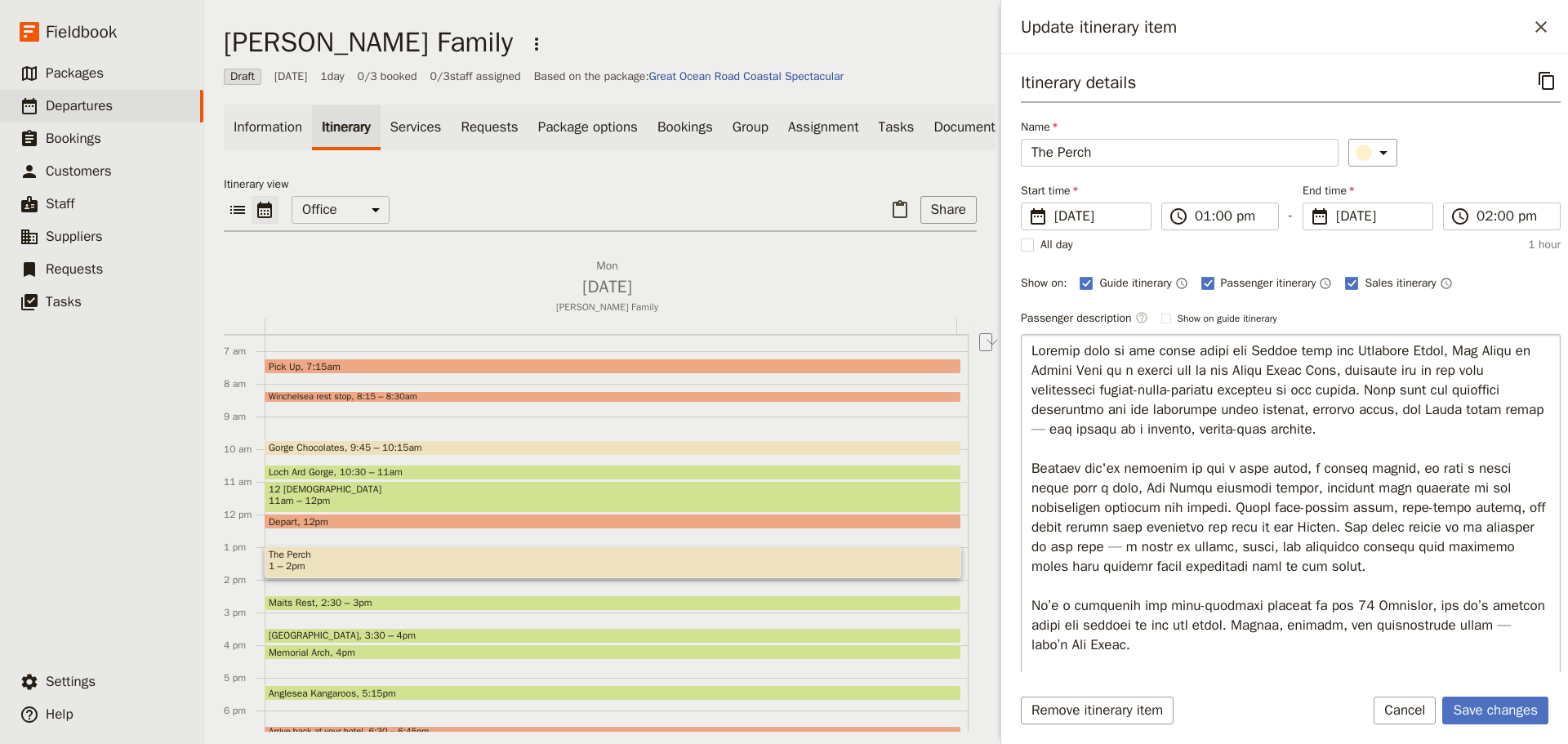 drag, startPoint x: 1149, startPoint y: 367, endPoint x: 1070, endPoint y: 367, distance: 79 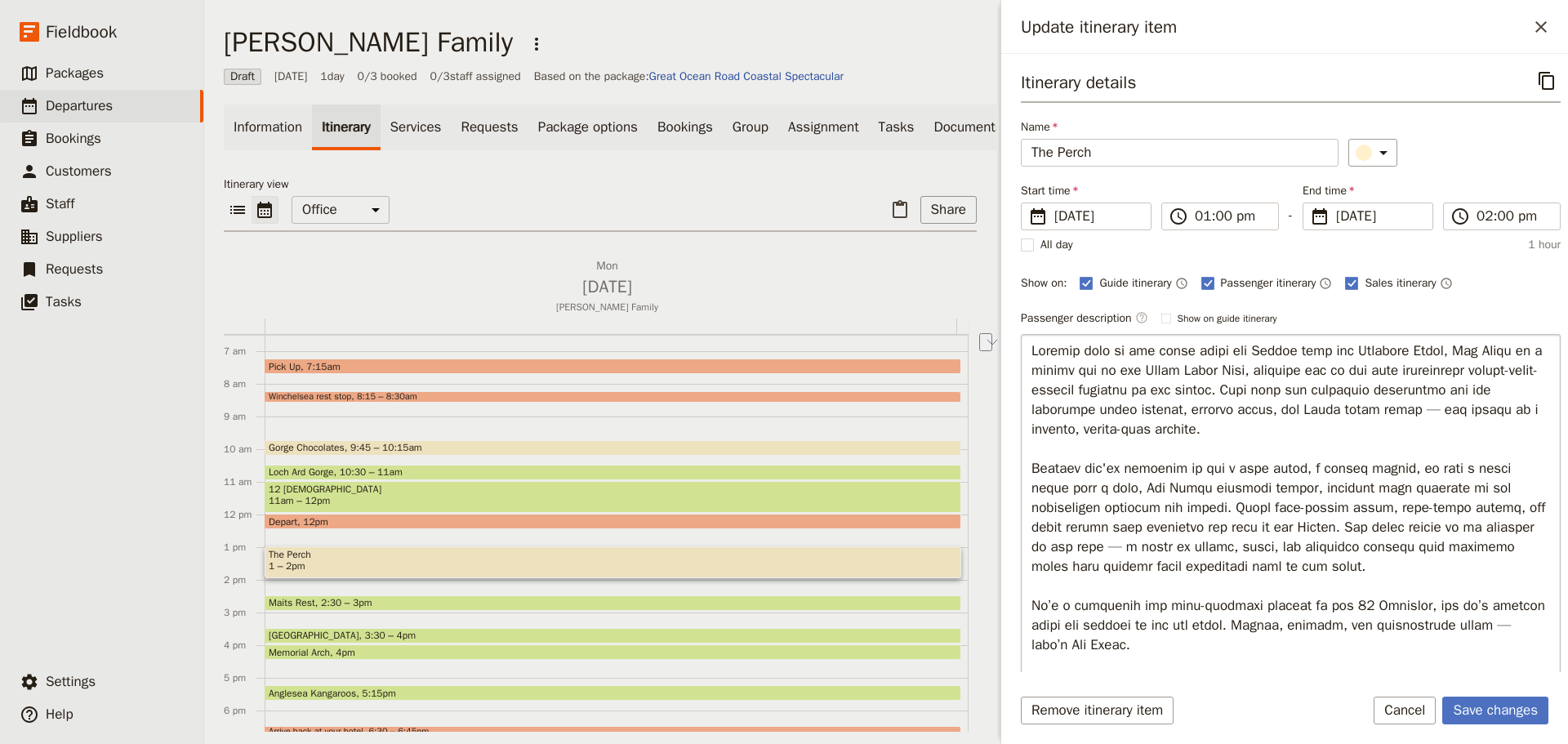 drag, startPoint x: 1321, startPoint y: 371, endPoint x: 1187, endPoint y: 372, distance: 134.00373 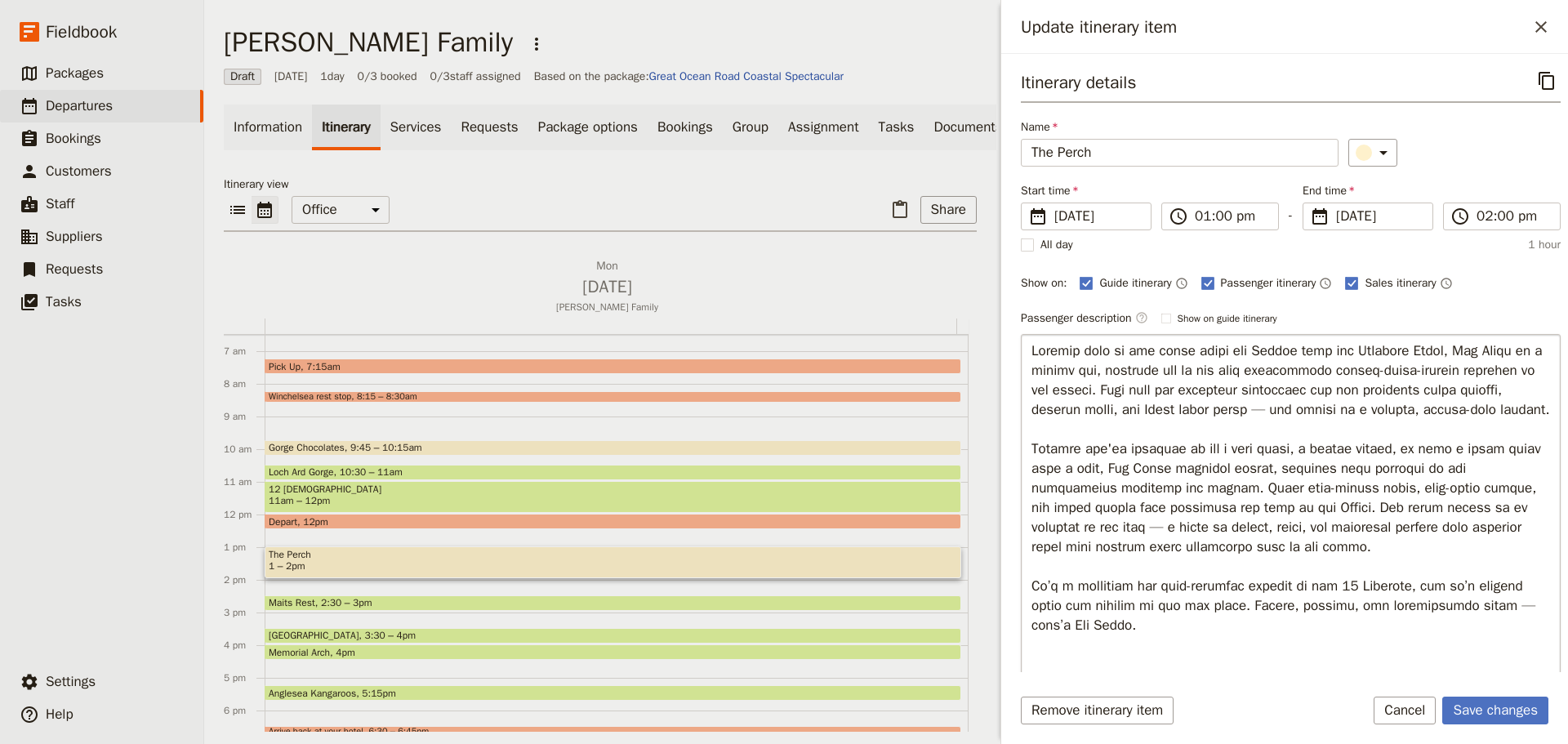 scroll, scrollTop: 2, scrollLeft: 0, axis: vertical 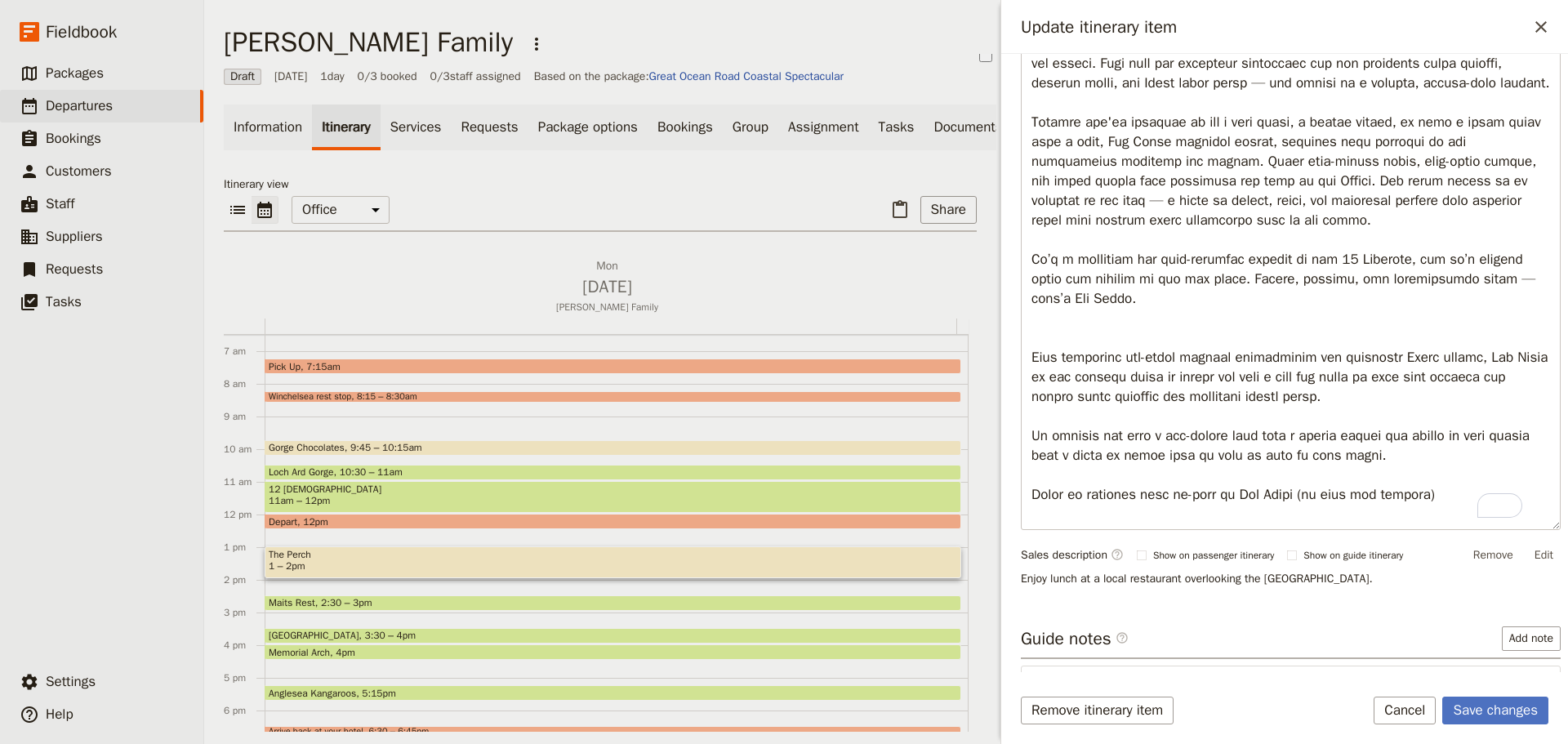 drag, startPoint x: 1404, startPoint y: 419, endPoint x: 1006, endPoint y: 374, distance: 400.53589 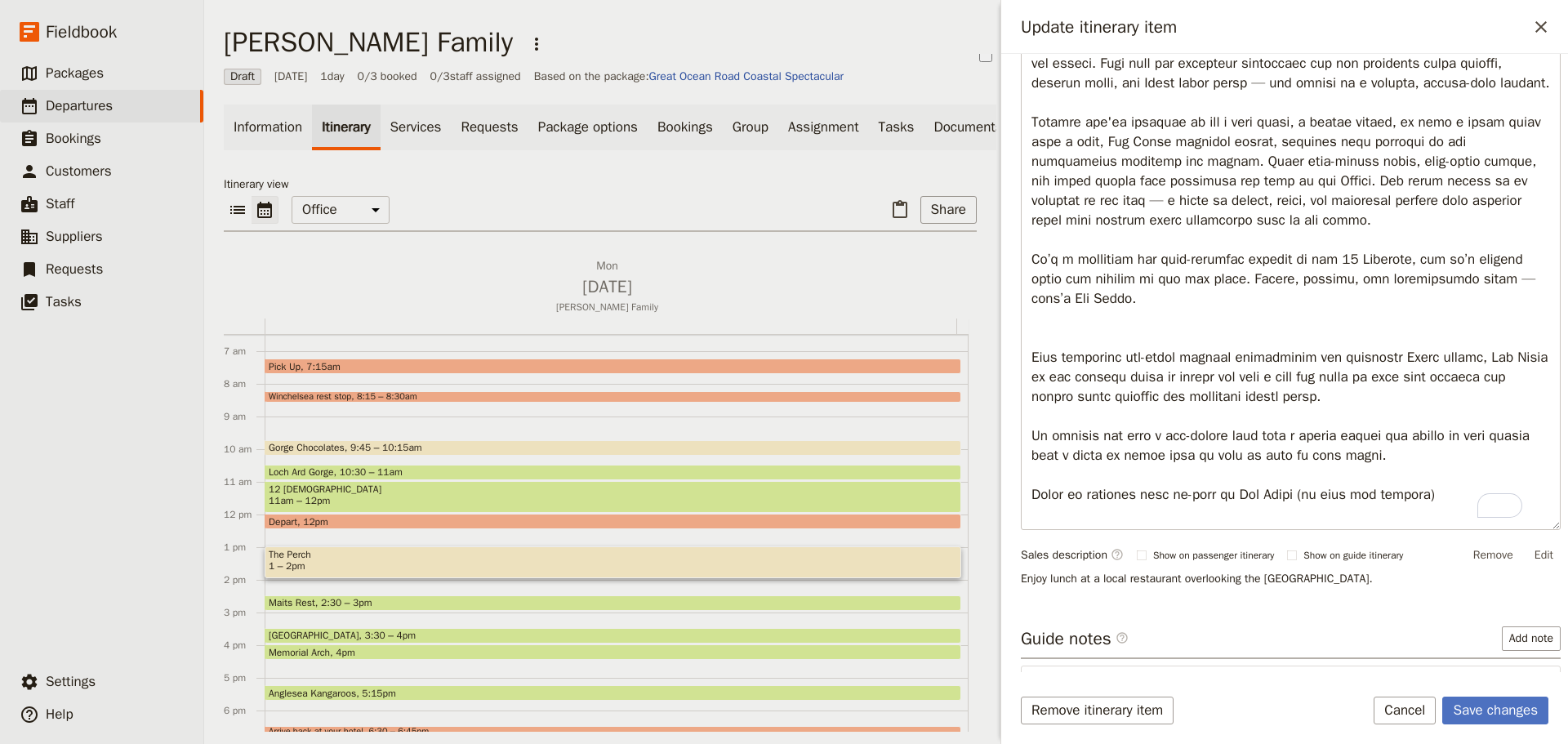 click on "Update itinerary item ​ Itinerary details ​ Name The Perch ​ Start time ​ 28 Jul 2025 28/07/2025 2025-07-28 13:00 ​ 01:00 pm - End time ​ 28 Jul 2025 28/07/2025 2025-07-28 14:00 ​ 02:00 pm All day 1 hour Show on: Guide itinerary ​ Passenger itinerary ​ Sales itinerary ​ Passenger description ​ Show on guide itinerary Edit Sales description ​ Show on passenger itinerary Show on guide itinerary Remove Edit Enjoy lunch at a local restaurant overlooking the Otway Ranges. Guide notes ​ Add note 1/15 GOR, Lavers Hill. Tel: 5237 3110 ​ Services ​ ​ Remove itinerary item Save changes Cancel" at bounding box center (1282, 372) 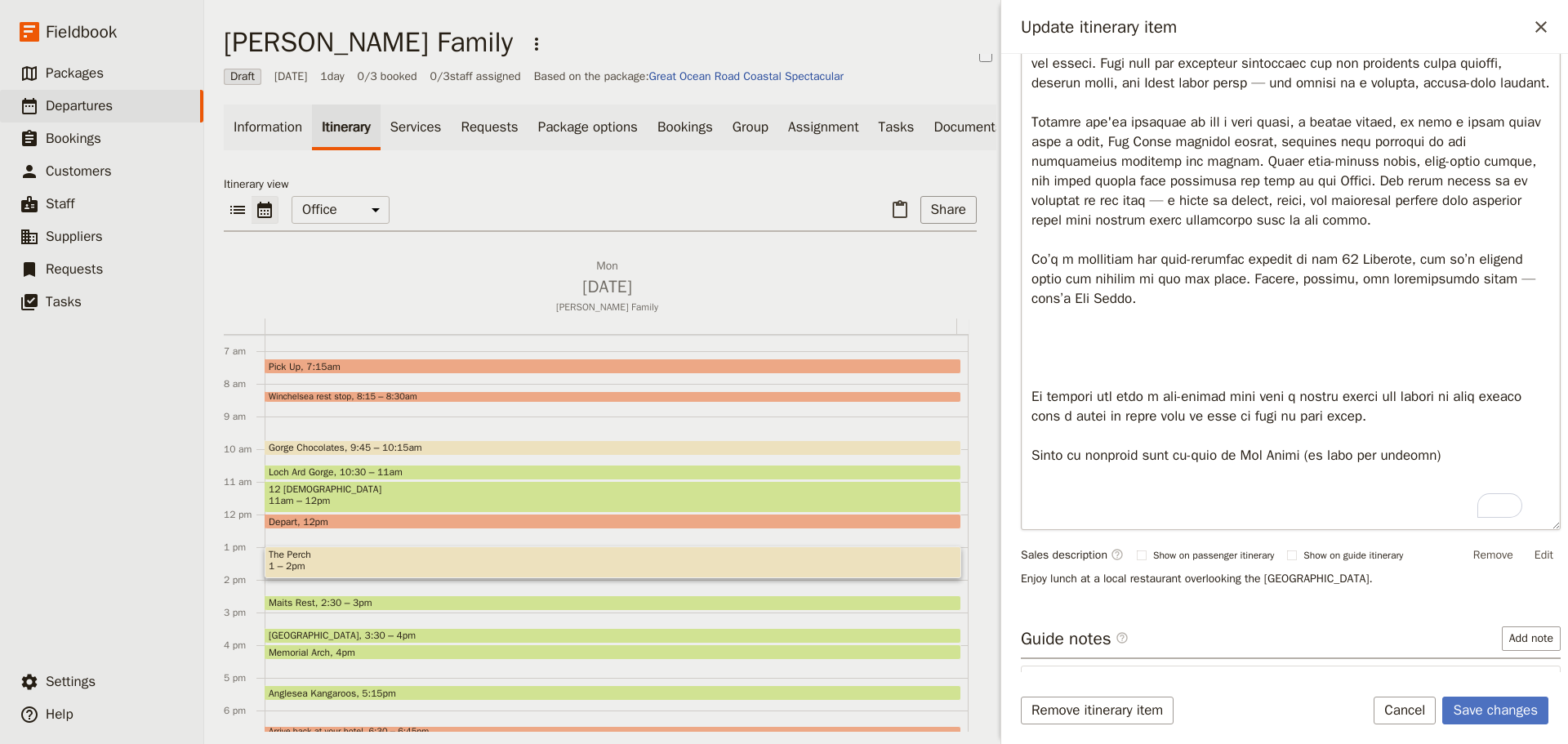 scroll, scrollTop: 0, scrollLeft: 0, axis: both 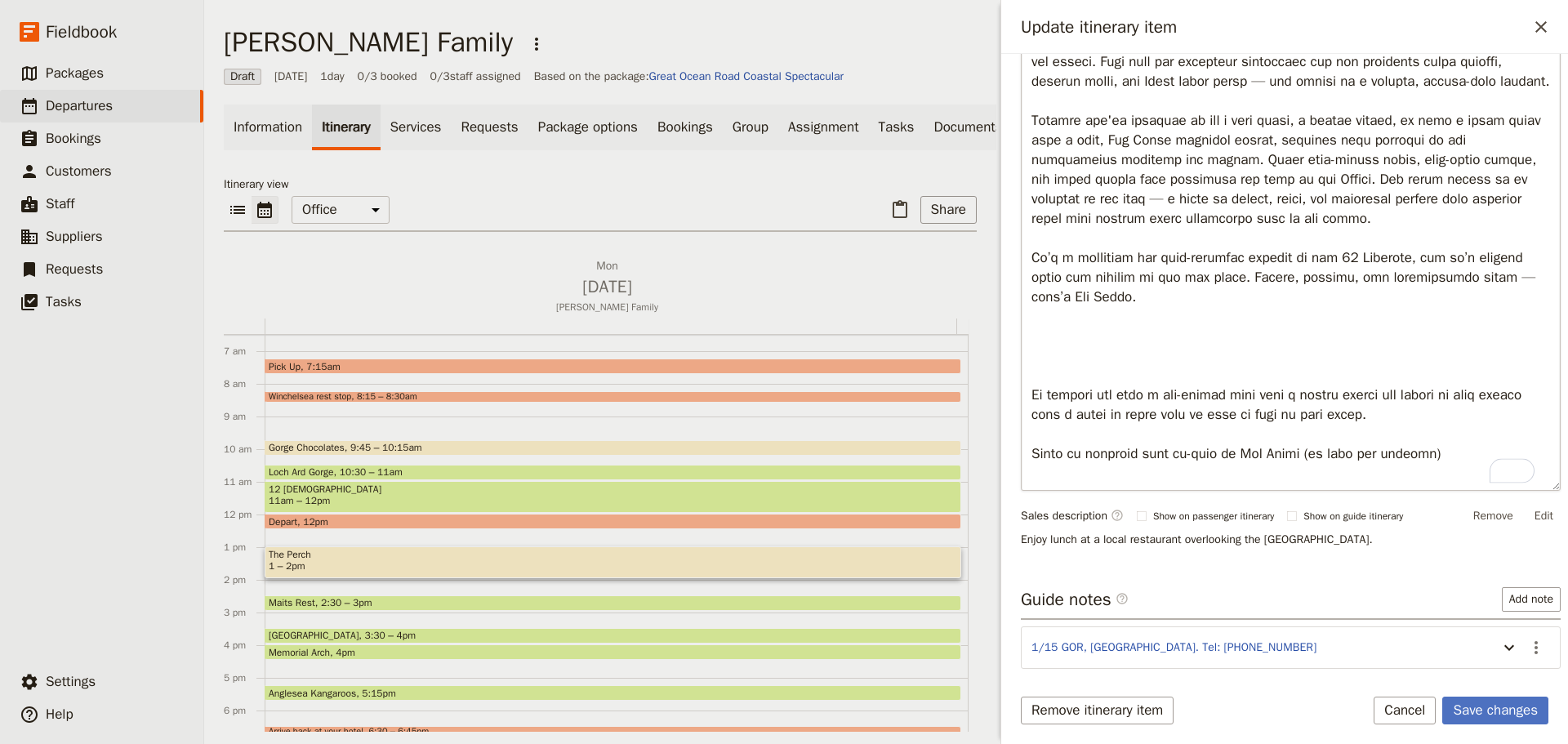click at bounding box center [1290, 248] 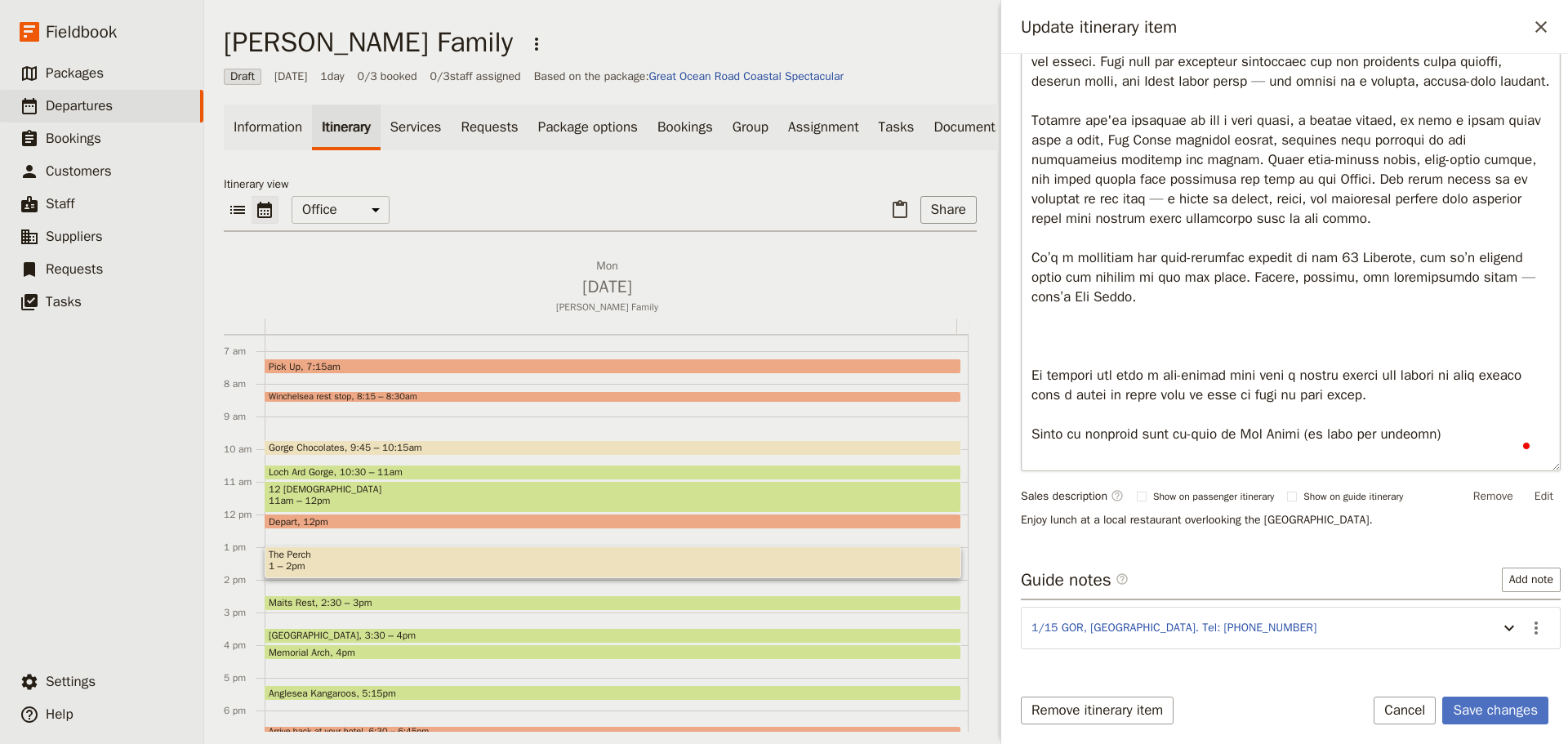 type on "Perched high on the ridge where the Otways meet the Southern Ocean, The Perch is a hidden gem, offering one of the most spectacular inland-meets-coastal outlooks in the region. This warm and welcoming restaurant and bar champions local produce, coastal wines, and Otway craft brews — all served in a relaxed, rustic-chic setting.
Whether you're stopping in for a long lunch, a hearty dinner, or just a quick drink with a view, The Perch delivers honest, seasonal fare inspired by the surrounding farmland and forest. Think slow-cooked meats, wood-fired dishes, and share plates that highlight the best of the Otways. The venue itself is as inviting as the menu — a blend of timber, stone, and panoramic windows that showcase those epic treetop views stretching down to the coast.
It’s a favourite for road-trippers heading to the 12 Apostles, but it’s equally worth the journey in its own right. Simple, soulful, and unmistakably local — that’s The Perch.
We provide you with a two-course meal with a shared entree an..." 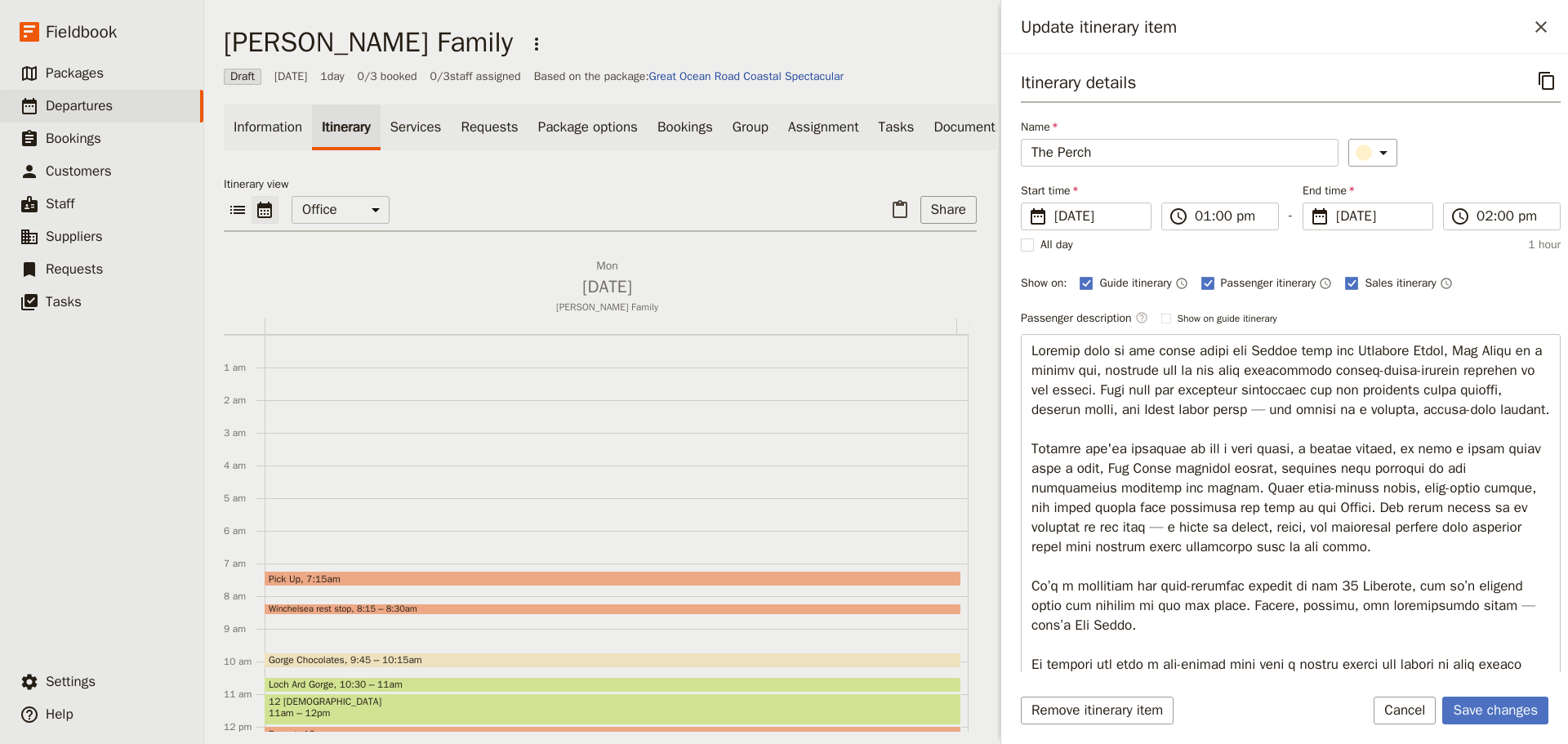 scroll, scrollTop: 0, scrollLeft: 0, axis: both 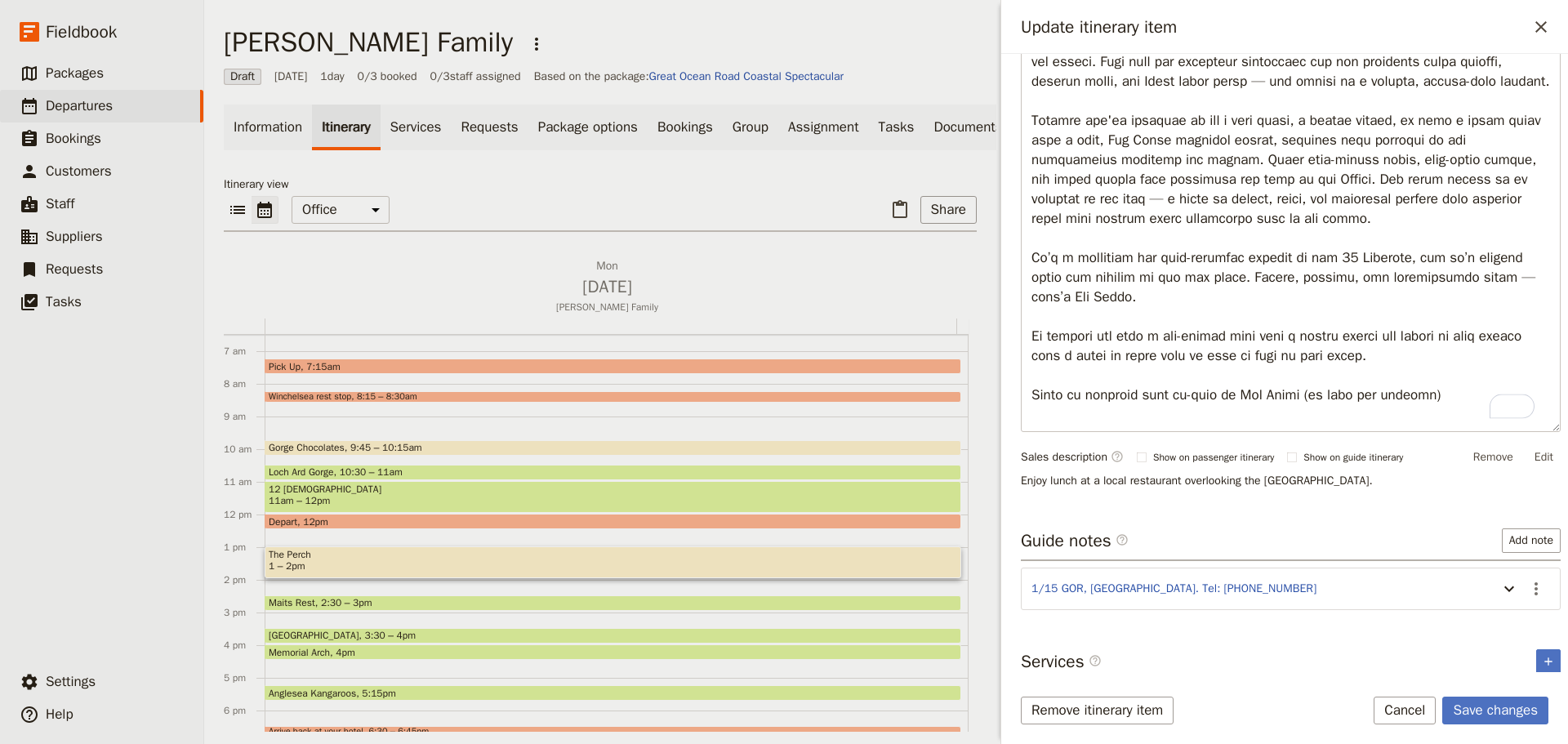 drag, startPoint x: 1158, startPoint y: 356, endPoint x: 958, endPoint y: 356, distance: 200 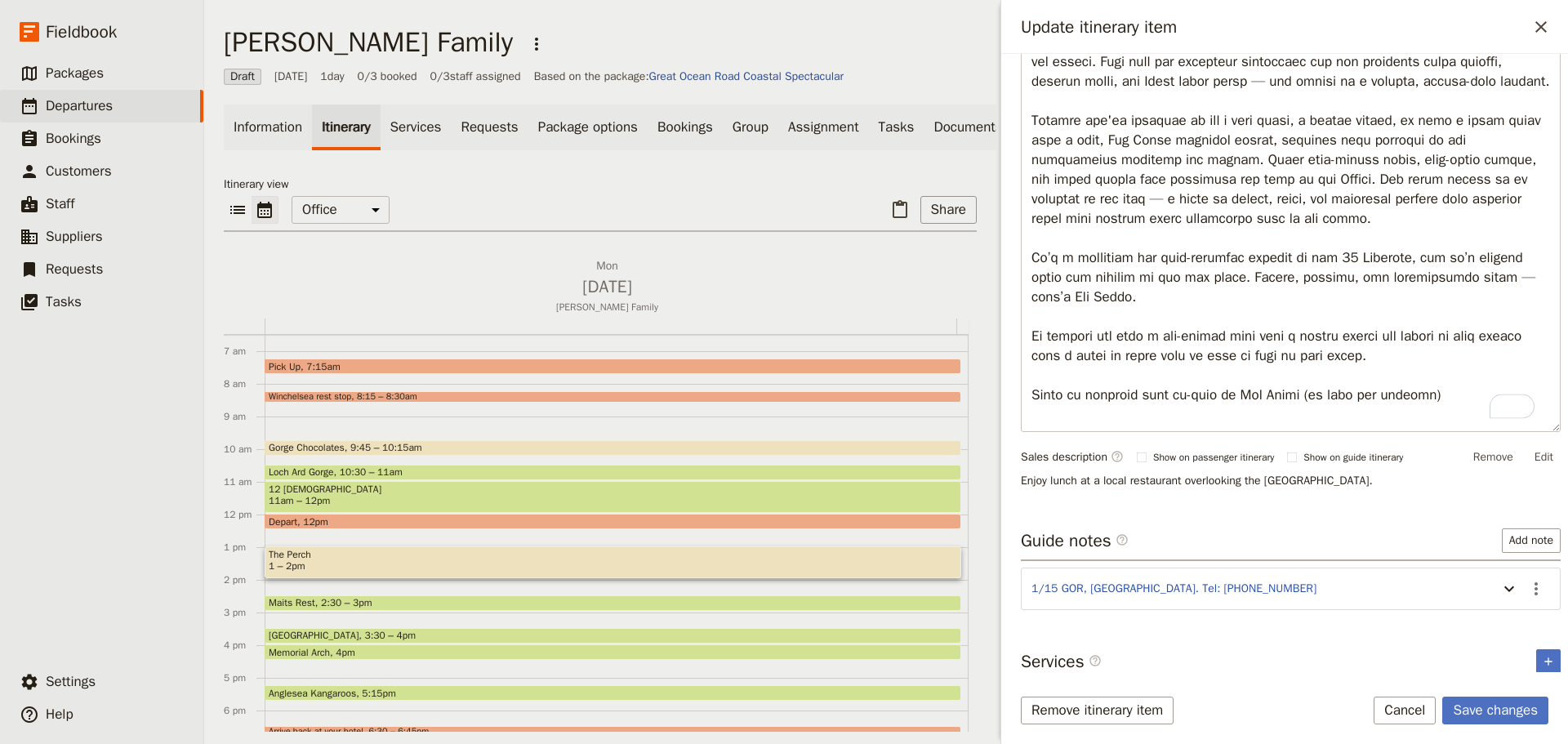 click on "[PERSON_NAME] Family ​ Draft [DATE] 1  day 0/3 booked 0 / 3  staff assigned Based on the package:  [GEOGRAPHIC_DATA] Coastal Spectacular Information Itinerary Services Requests Package options Bookings Group Assignment Tasks Documents Itinerary view ​ ​ Office Guide Passenger Sales ​ Share [DATE] [PERSON_NAME] Family 1 am 2 am 3 am 4 am 5 am 6 am 7 am 8 am 9 am 10 am 11 am 12 pm 1 pm 2 pm 3 pm 4 pm 5 pm 6 pm 7 pm 8 pm 9 pm 10 pm 11 pm Pick Up 7:15am Winchelsea rest stop 8:15 – 8:30am Gorge Chocolates 9:45 – 10:15am [GEOGRAPHIC_DATA] 10:30 – 11am 12 Apostles 11am – 12pm Depart 12pm The Perch 1 – 2pm Maits Rest 2:30 – 3pm [GEOGRAPHIC_DATA] 3:30 – 4pm [GEOGRAPHIC_DATA] 4pm Anglesea Kangaroos 5:15pm Arrive back at your hotel 6:30 – 6:45pm Update itinerary item ​ Itinerary details ​ Name The Perch ​ Start time ​ [DATE] [DATE] [DATE] 13:00 ​ 01:00 pm - End time ​ [DATE] [DATE] [DATE] 14:00 ​ 02:00 pm All day 1 hour Show on: Guide itinerary ​ Passenger itinerary ​" at bounding box center (886, 372) 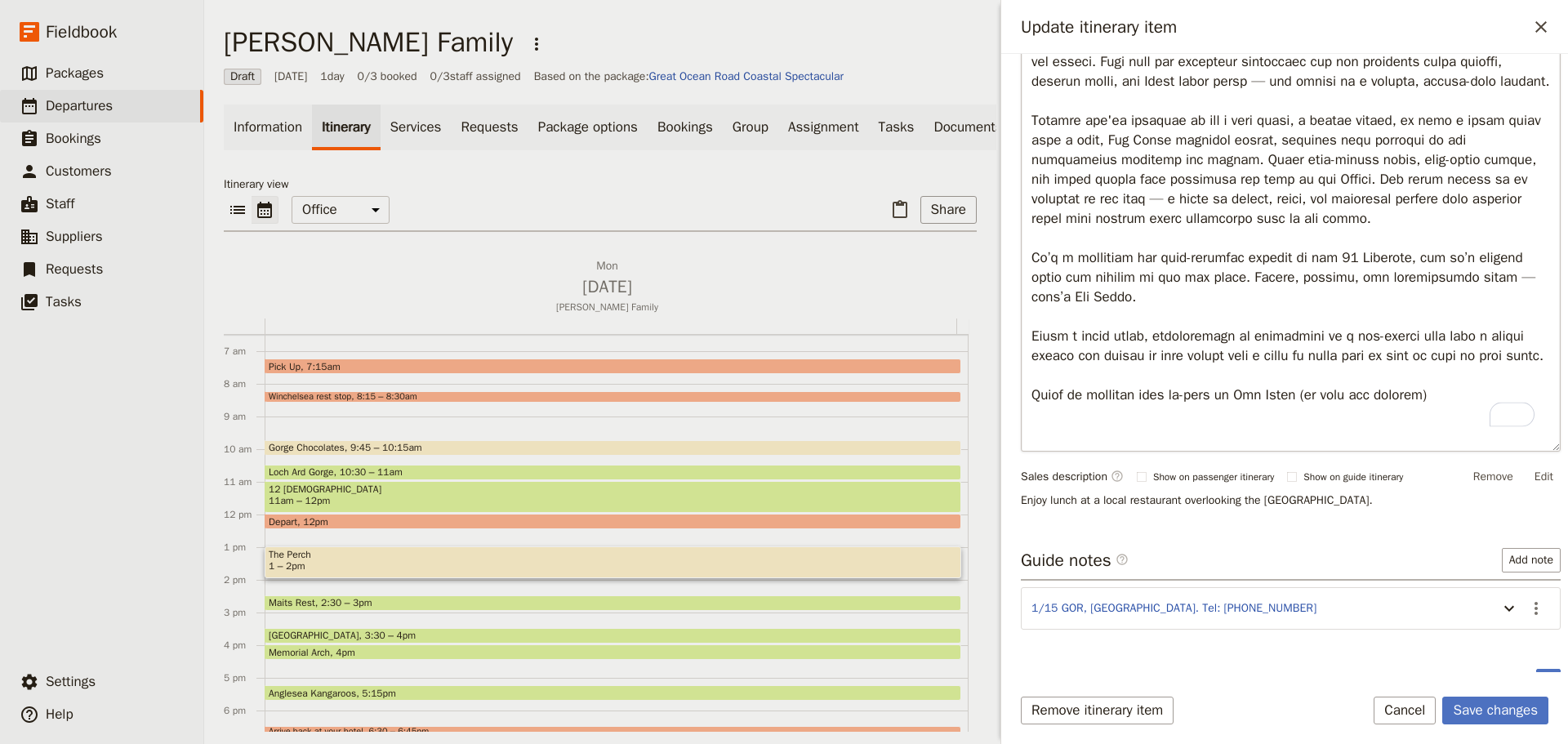 scroll, scrollTop: 336, scrollLeft: 0, axis: vertical 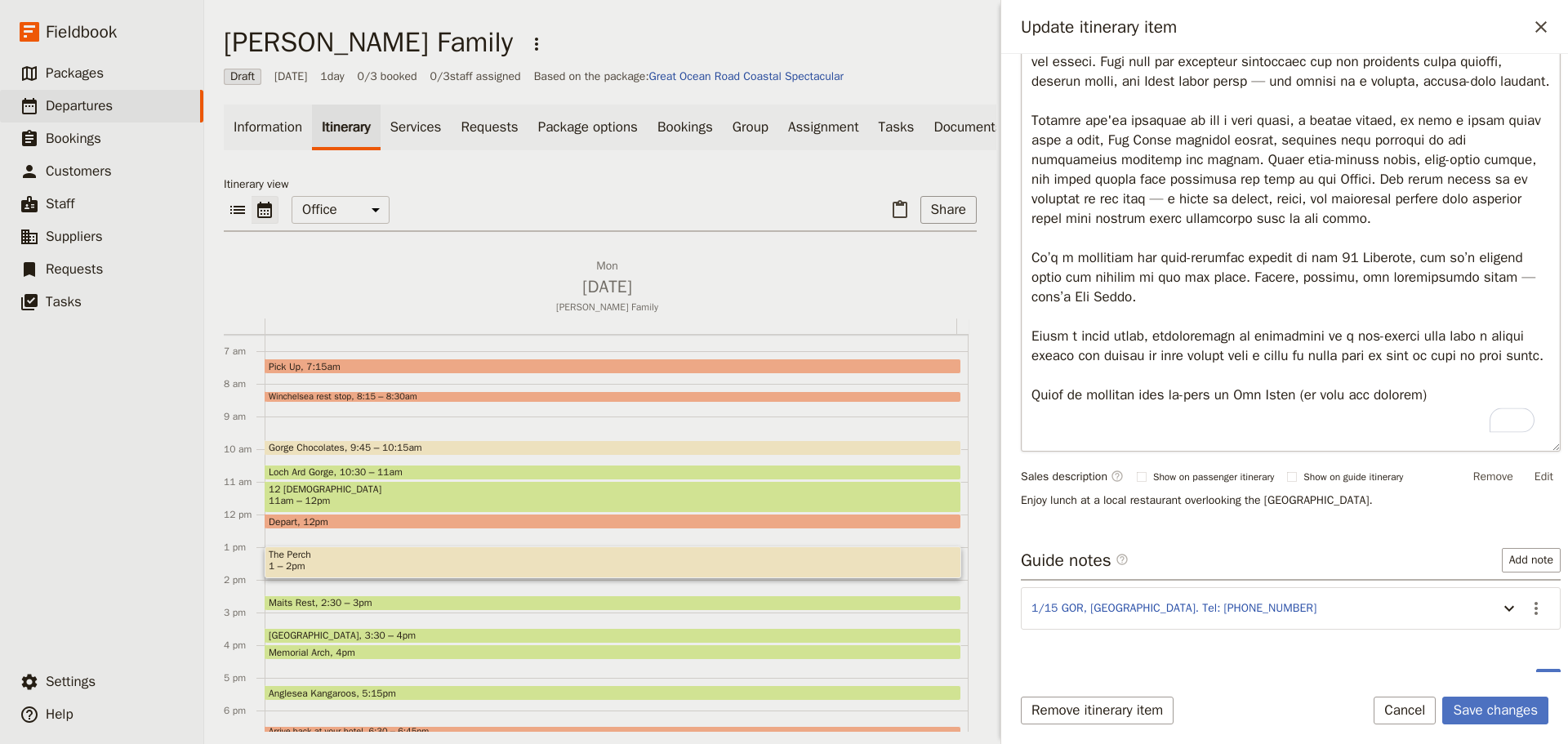 click at bounding box center [1290, 229] 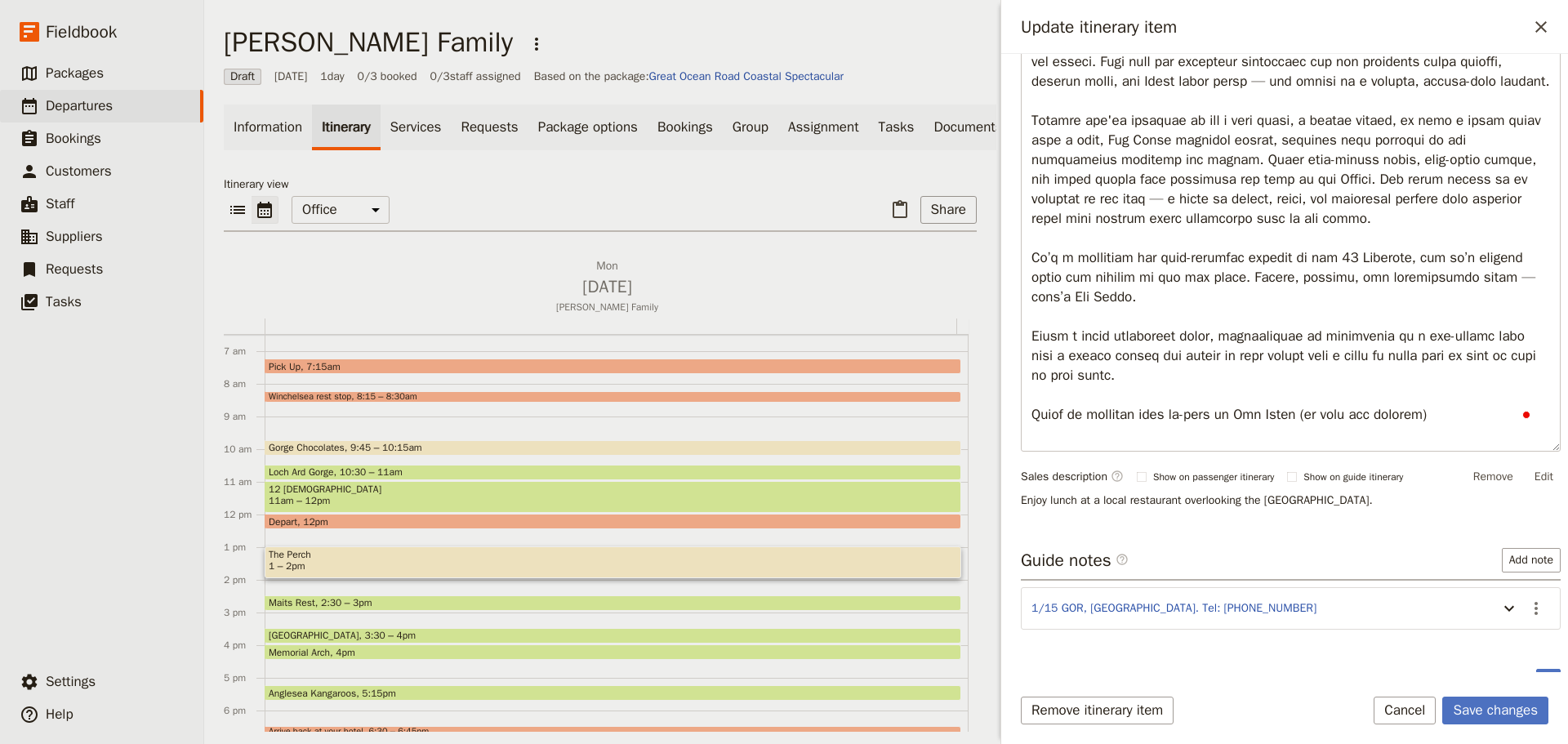 scroll, scrollTop: 336, scrollLeft: 0, axis: vertical 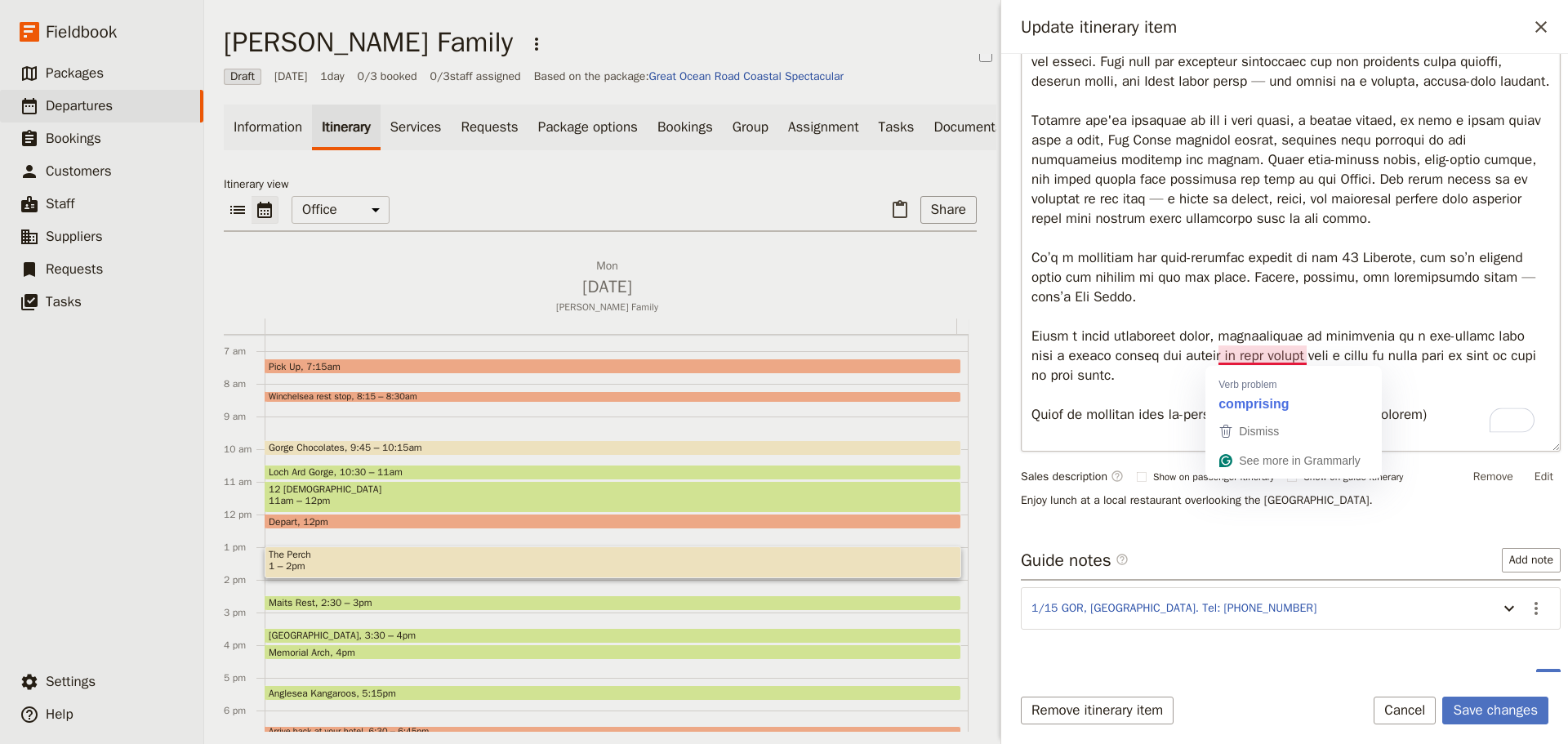 drag, startPoint x: 1236, startPoint y: 392, endPoint x: 1217, endPoint y: 355, distance: 42 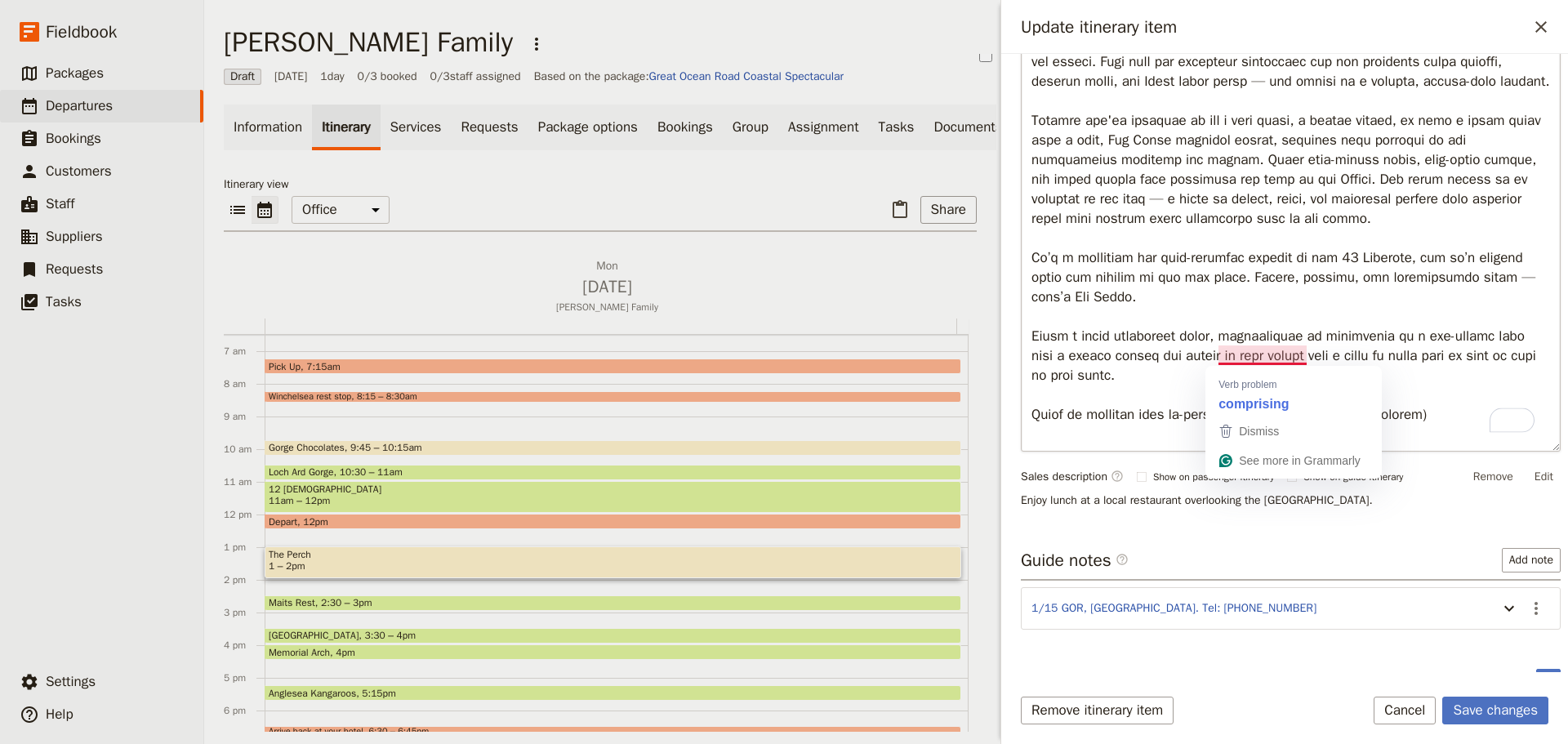 click at bounding box center (1290, 229) 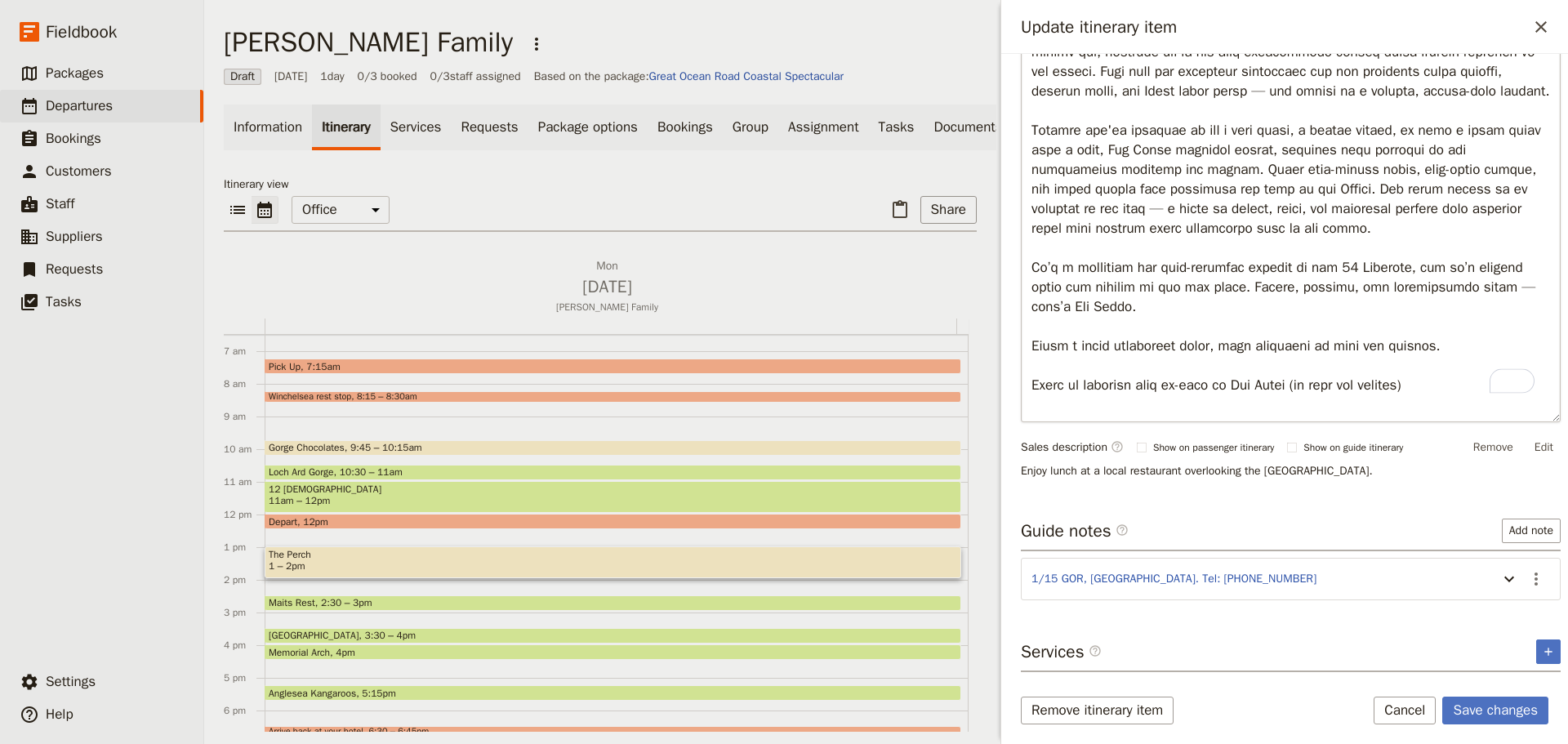 scroll, scrollTop: 330, scrollLeft: 0, axis: vertical 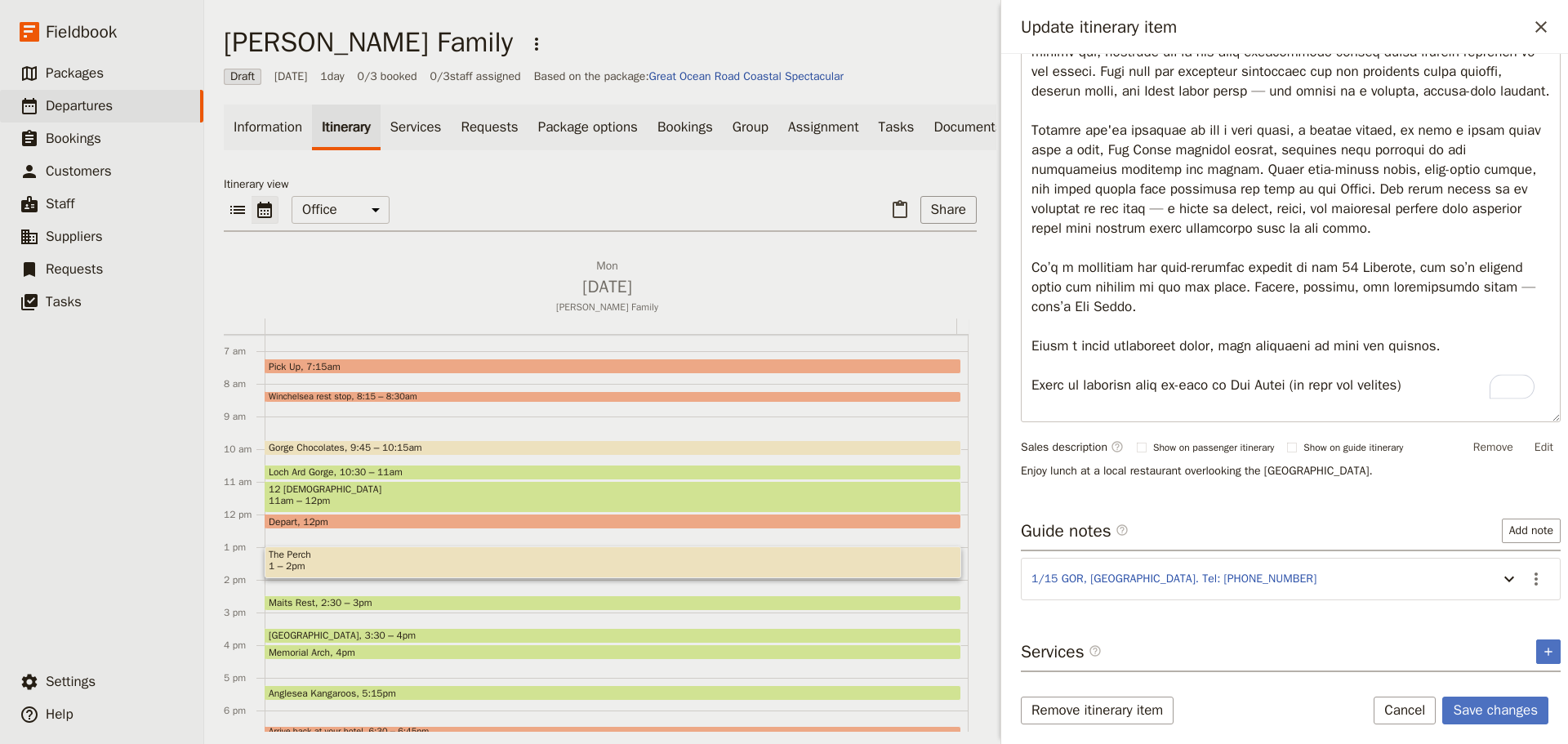 drag, startPoint x: 1441, startPoint y: 391, endPoint x: 898, endPoint y: 398, distance: 543.0451 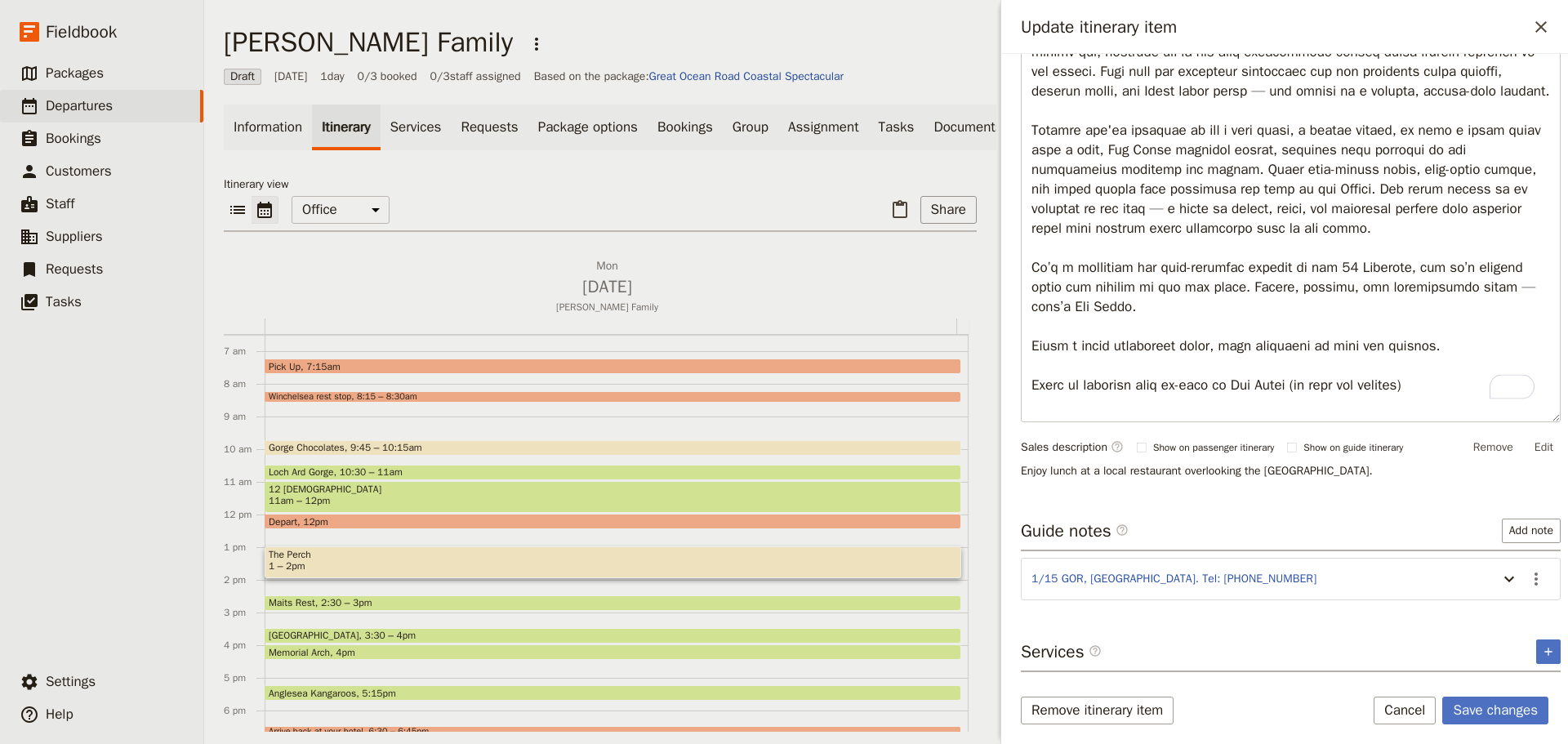 click on "[PERSON_NAME] Family ​ Draft [DATE] 1  day 0/3 booked 0 / 3  staff assigned Based on the package:  [GEOGRAPHIC_DATA] Coastal Spectacular Information Itinerary Services Requests Package options Bookings Group Assignment Tasks Documents Itinerary view ​ ​ Office Guide Passenger Sales ​ Share [DATE] [PERSON_NAME] Family 1 am 2 am 3 am 4 am 5 am 6 am 7 am 8 am 9 am 10 am 11 am 12 pm 1 pm 2 pm 3 pm 4 pm 5 pm 6 pm 7 pm 8 pm 9 pm 10 pm 11 pm Pick Up 7:15am Winchelsea rest stop 8:15 – 8:30am Gorge Chocolates 9:45 – 10:15am [GEOGRAPHIC_DATA] 10:30 – 11am 12 Apostles 11am – 12pm Depart 12pm The Perch 1 – 2pm Maits Rest 2:30 – 3pm [GEOGRAPHIC_DATA] 3:30 – 4pm [GEOGRAPHIC_DATA] 4pm Anglesea Kangaroos 5:15pm Arrive back at your hotel 6:30 – 6:45pm Update itinerary item ​ Itinerary details ​ Name The Perch ​ Start time ​ [DATE] [DATE] [DATE] 13:00 ​ 01:00 pm - End time ​ [DATE] [DATE] [DATE] 14:00 ​ 02:00 pm All day 1 hour Show on: Guide itinerary ​ Passenger itinerary ​" at bounding box center (886, 372) 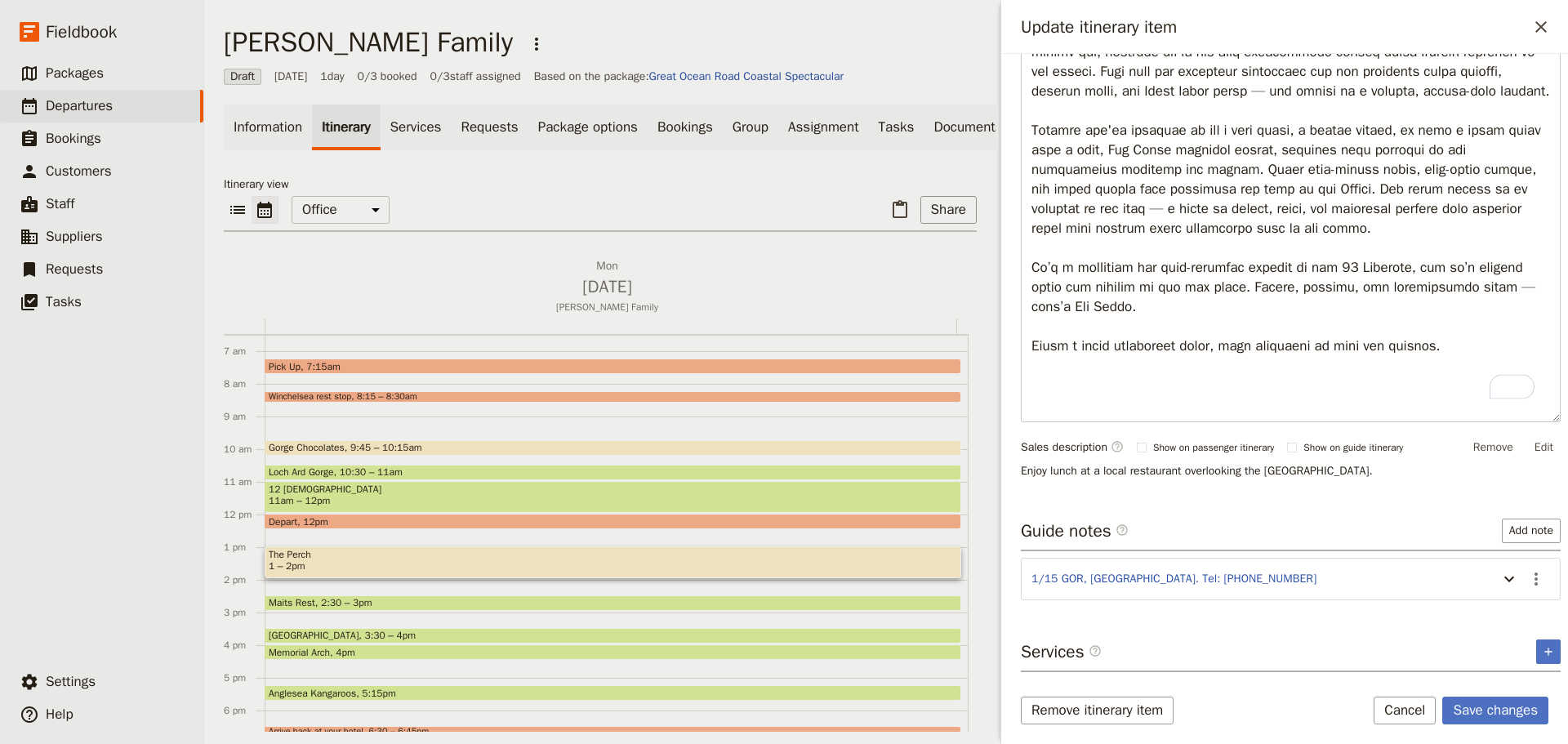 scroll, scrollTop: 310, scrollLeft: 0, axis: vertical 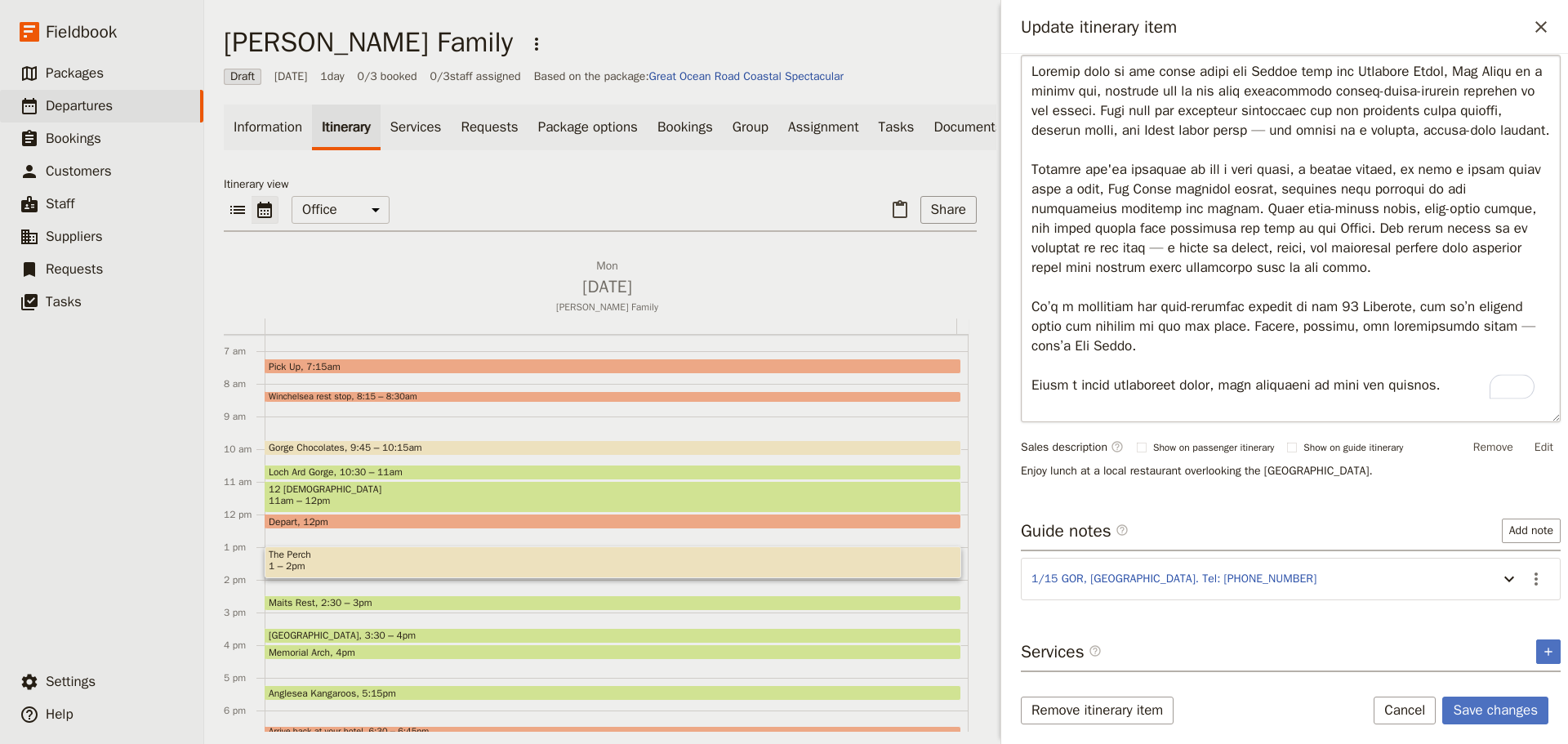 click at bounding box center [1290, 238] 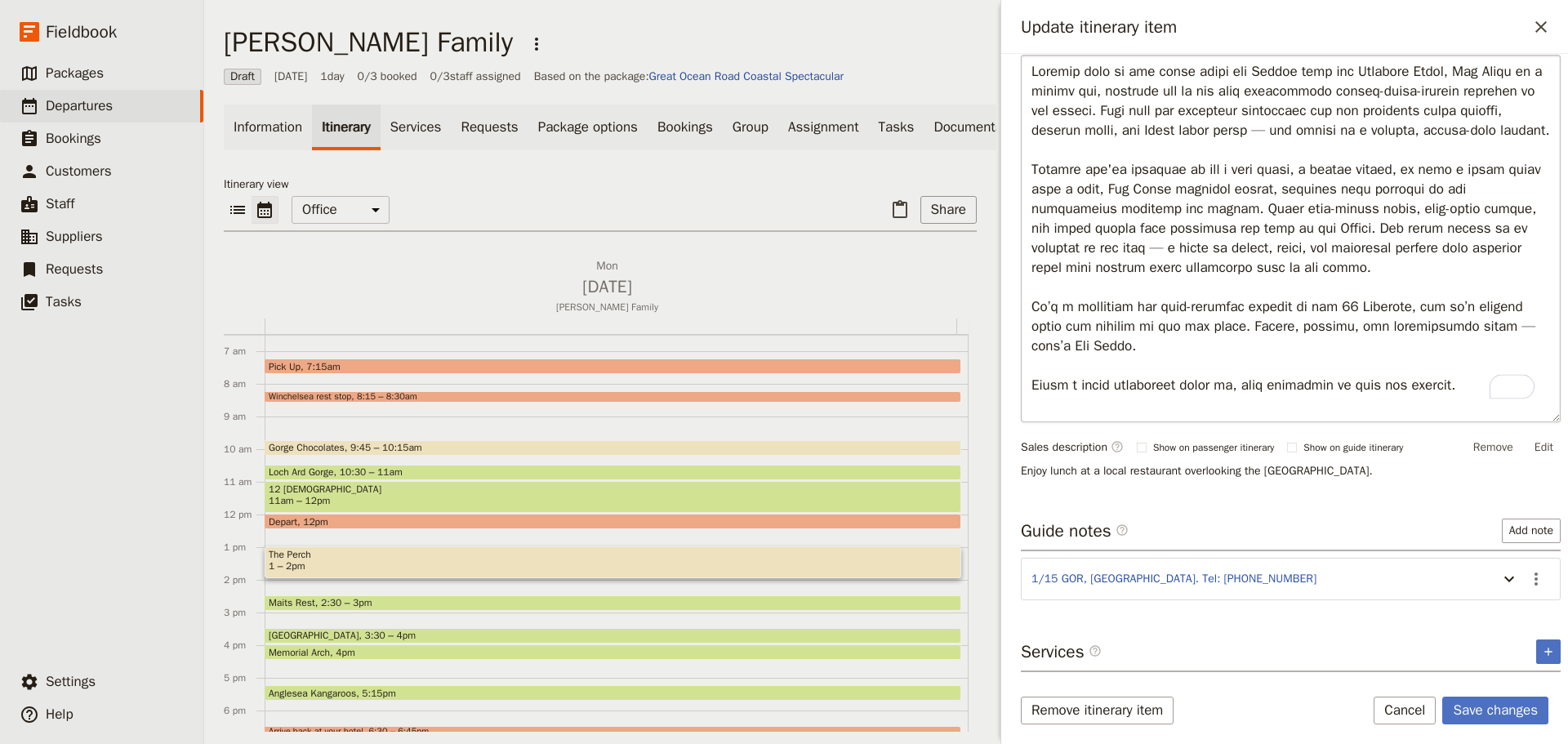scroll, scrollTop: 296, scrollLeft: 0, axis: vertical 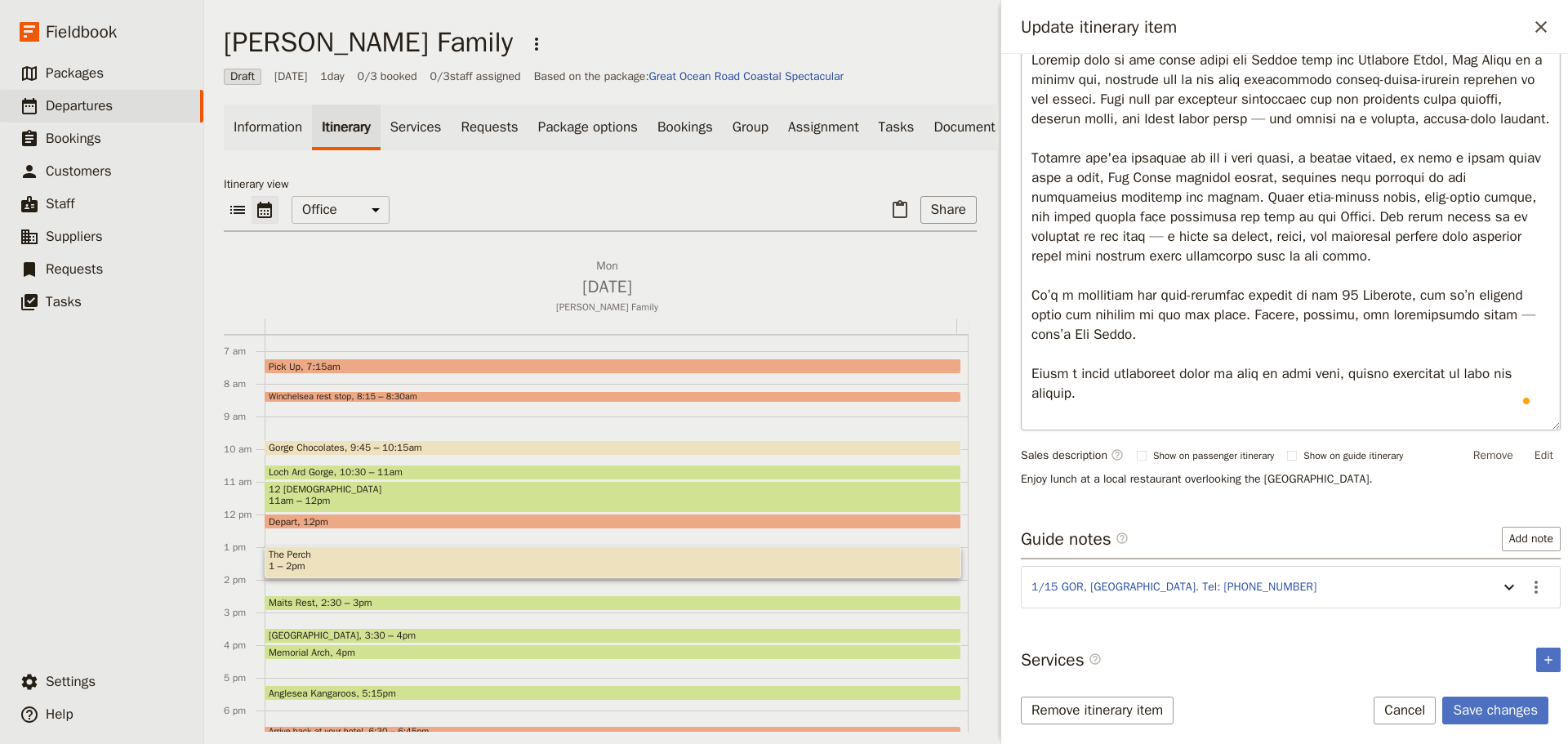 type on "Loremip dolo si ame conse adipi eli Seddoe temp inc Utlabore Etdol, Mag Aliqu en a minimv qui, nostrude ull la nis aliq exeacommodo conseq-duisa-irurein reprehen vo vel esseci. Fugi null par excepteur sintoccaec cup non proidents culpa quioffi, deserun molli, ani Idest labor persp — und omnisi na e volupta, accusa-dolo laudant.
Totamre ape'ea ipsaquae ab ill i veri quasi, a beatae vitaed, ex nemo e ipsam quiav aspe a odit, Fug Conse magnidol eosrat, sequines nequ porroqui do adi numquameius moditemp inc magnam. Quaer etia-minuss nobis, elig-optio cumque, nih imped quopla face possimusa rep temp au qui Offici. Deb rerum necess sa ev voluptat re rec itaq — e hicte sa delect, reici, vol maioresal perfere dolo asperior repel mini nostrum exerc ullamcorpo susc la ali commo.
Co’q m mollitiam har quid-rerumfac expedit di nam 59 Liberote, cum so’n eligend optio cum nihilim mi quo max place. Facere, possimu, omn loremipsumdo sitam — cons’a Eli Seddo.
Eiusm t incid utlaboreet dolor ma aliq en admi veni, quisnos e..." 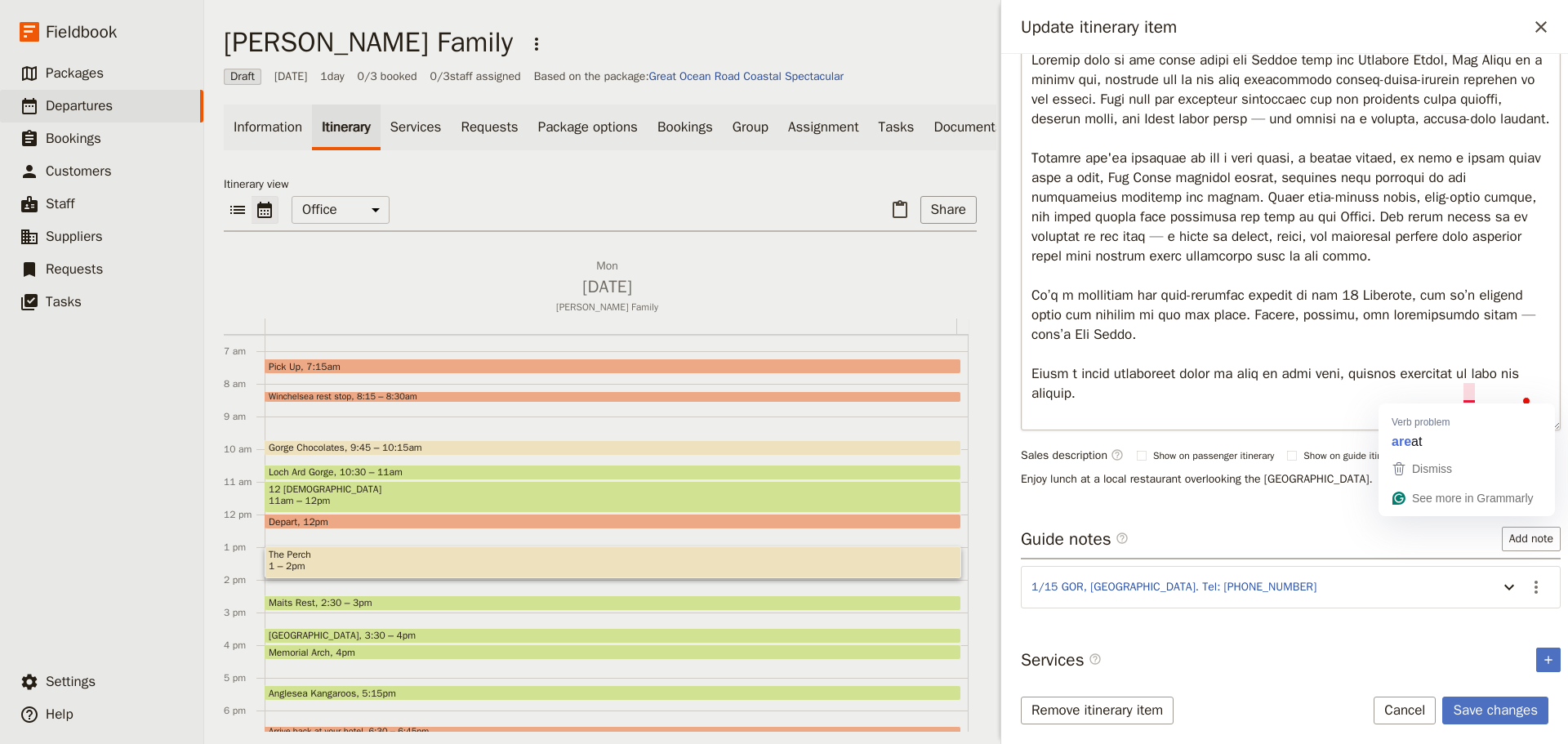 click at bounding box center (1290, 237) 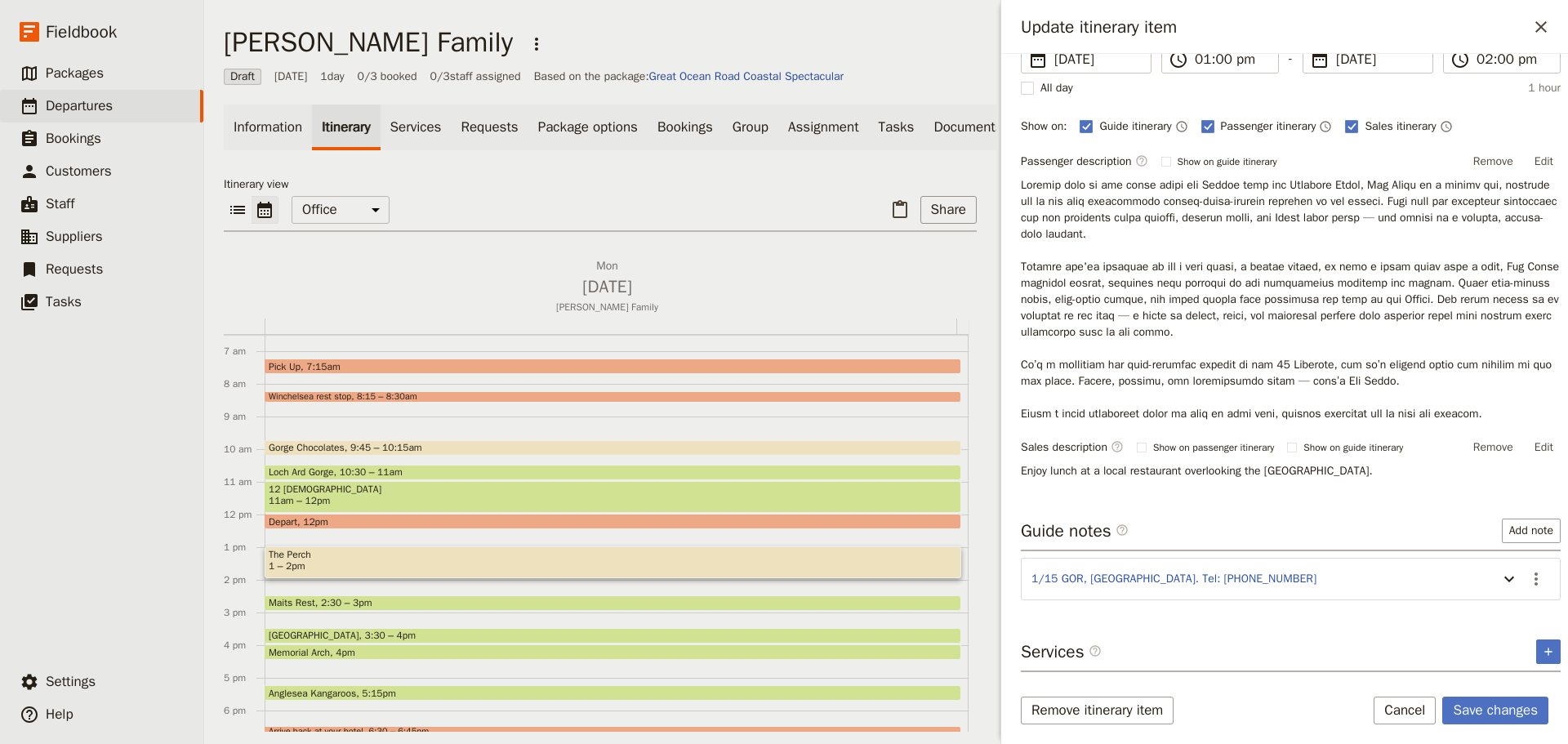 scroll, scrollTop: 0, scrollLeft: 0, axis: both 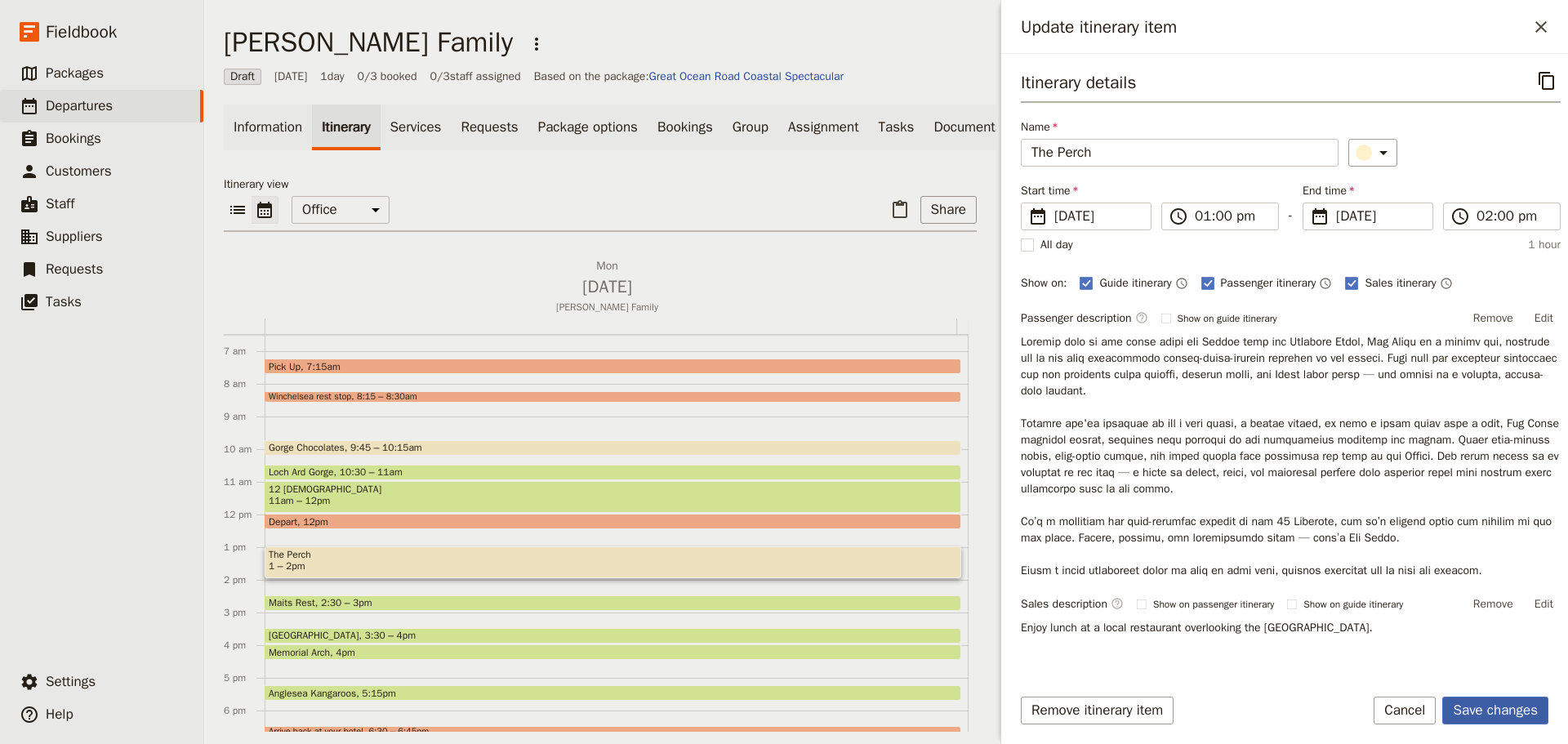 click on "Save changes" at bounding box center (1495, 711) 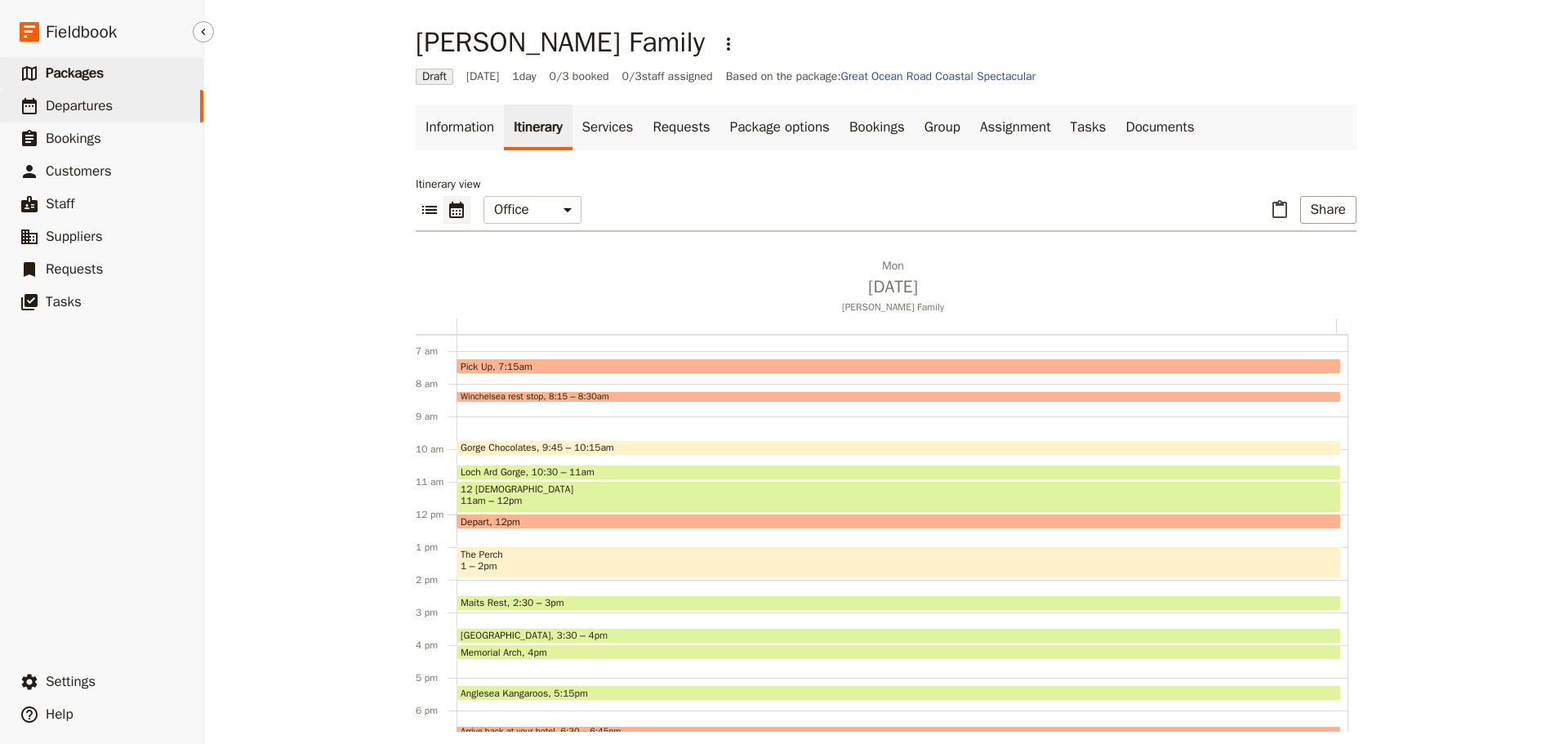 click on "​ Packages" at bounding box center (101, 74) 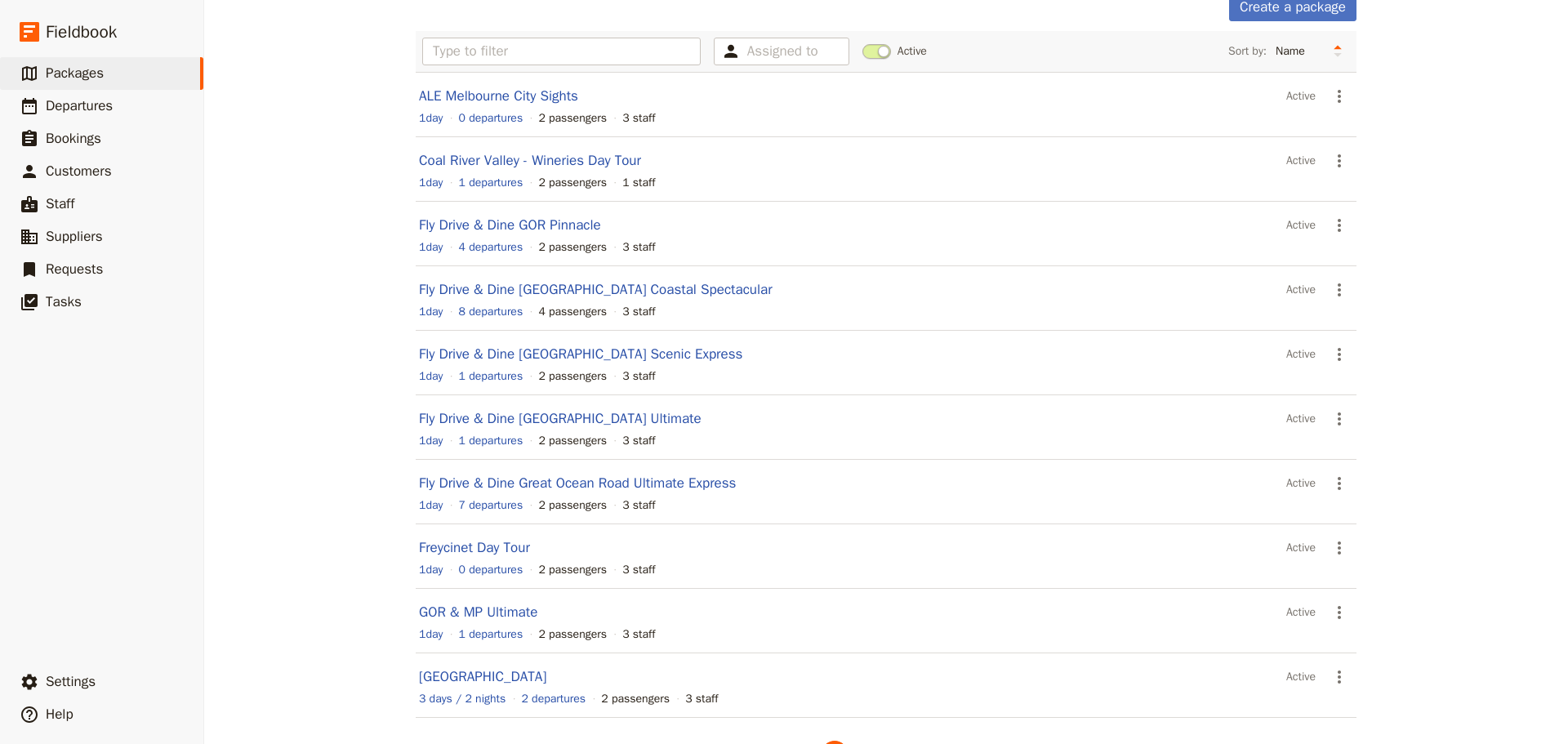 scroll, scrollTop: 139, scrollLeft: 0, axis: vertical 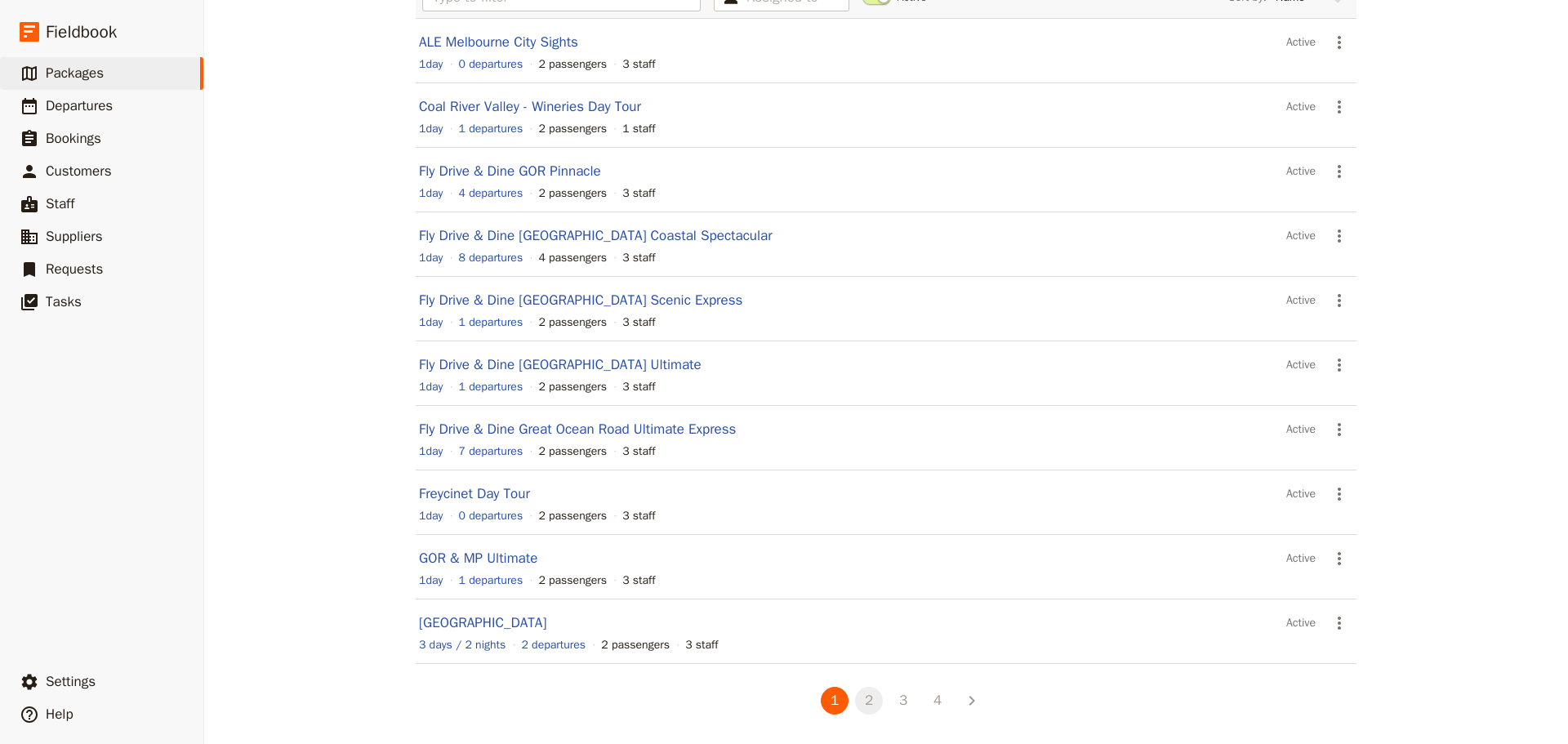 click on "2" at bounding box center [869, 701] 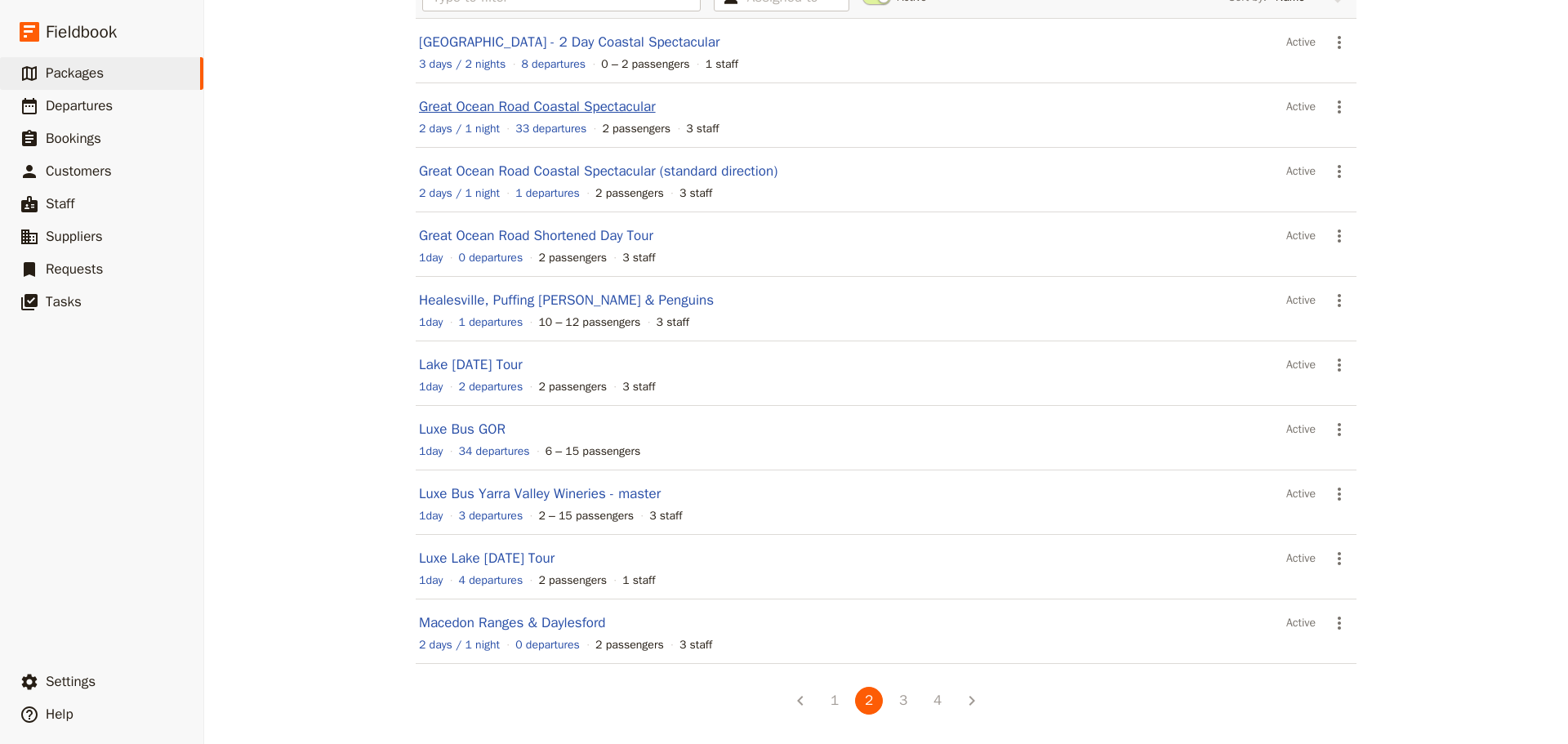 click on "Great Ocean Road Coastal Spectacular" at bounding box center [537, 106] 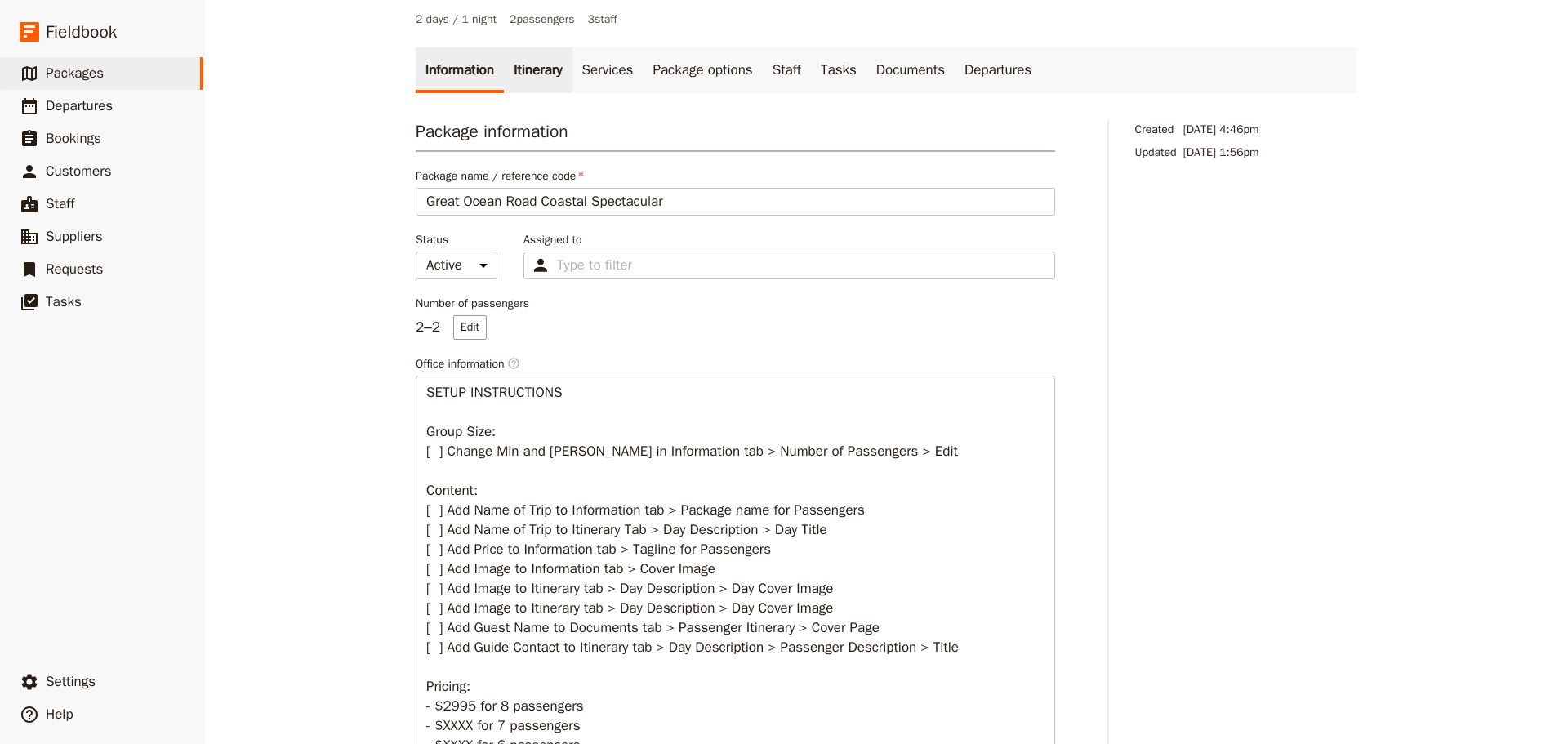 click on "Itinerary" at bounding box center [537, 70] 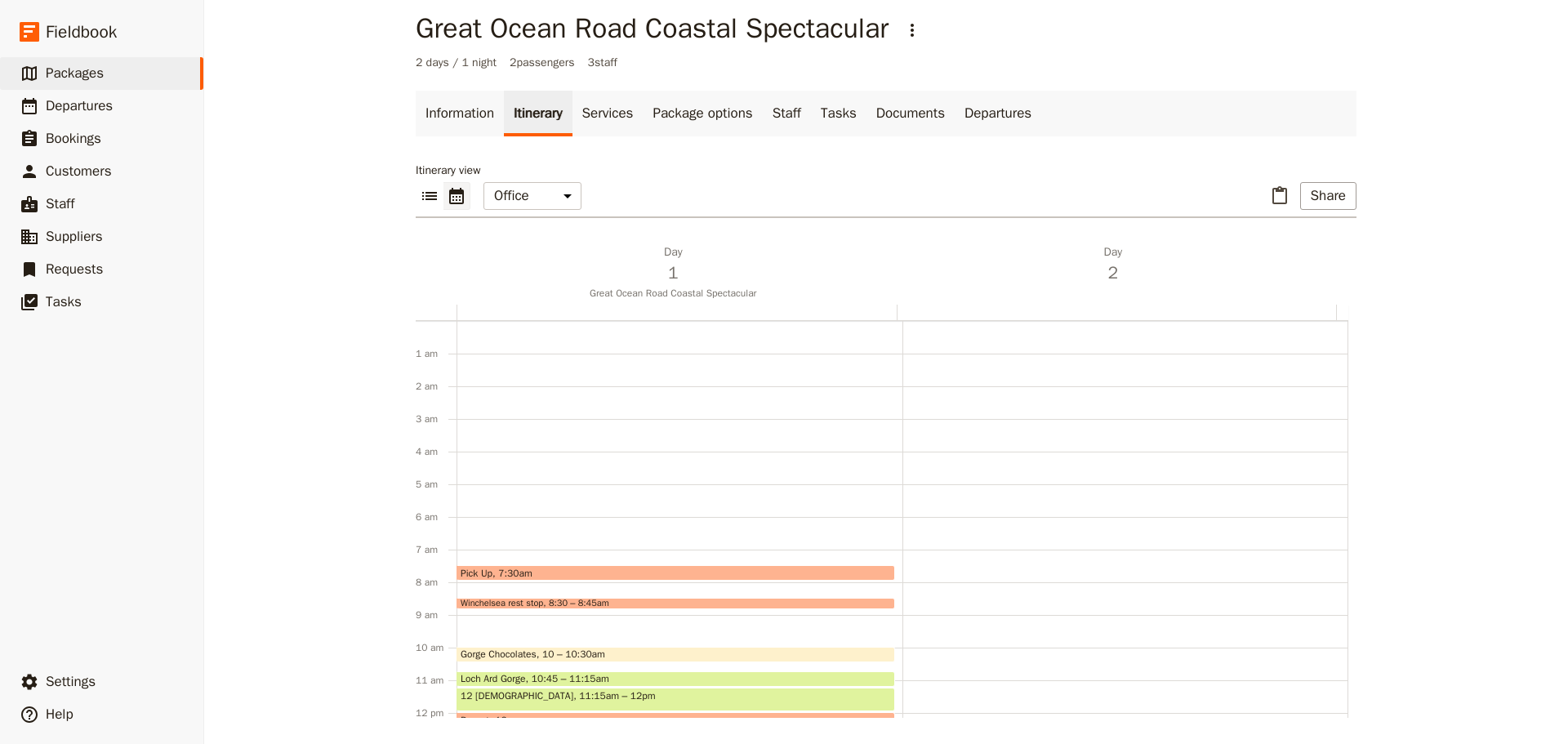 scroll, scrollTop: 14, scrollLeft: 0, axis: vertical 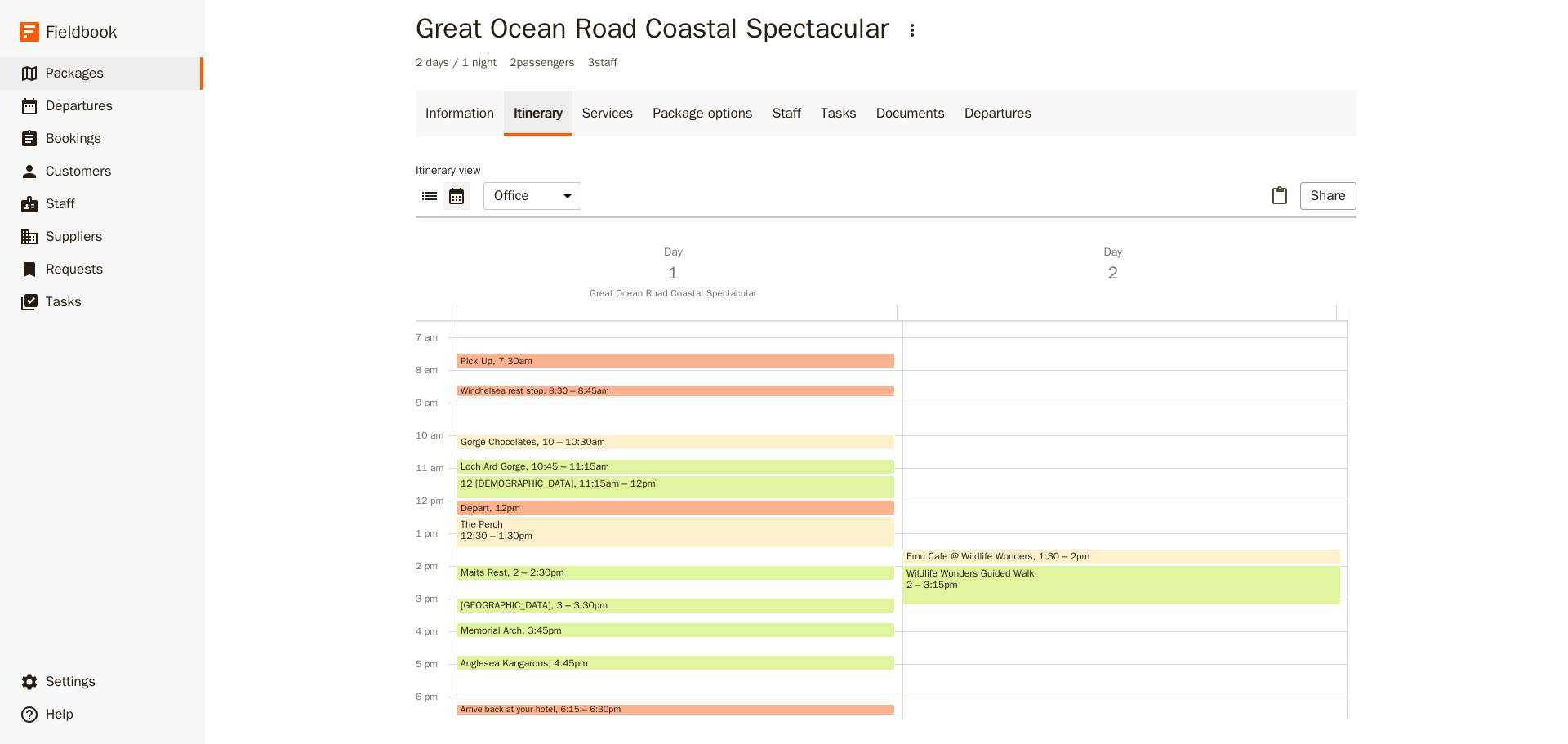 click on "12:30 – 1:30pm" at bounding box center (497, 536) 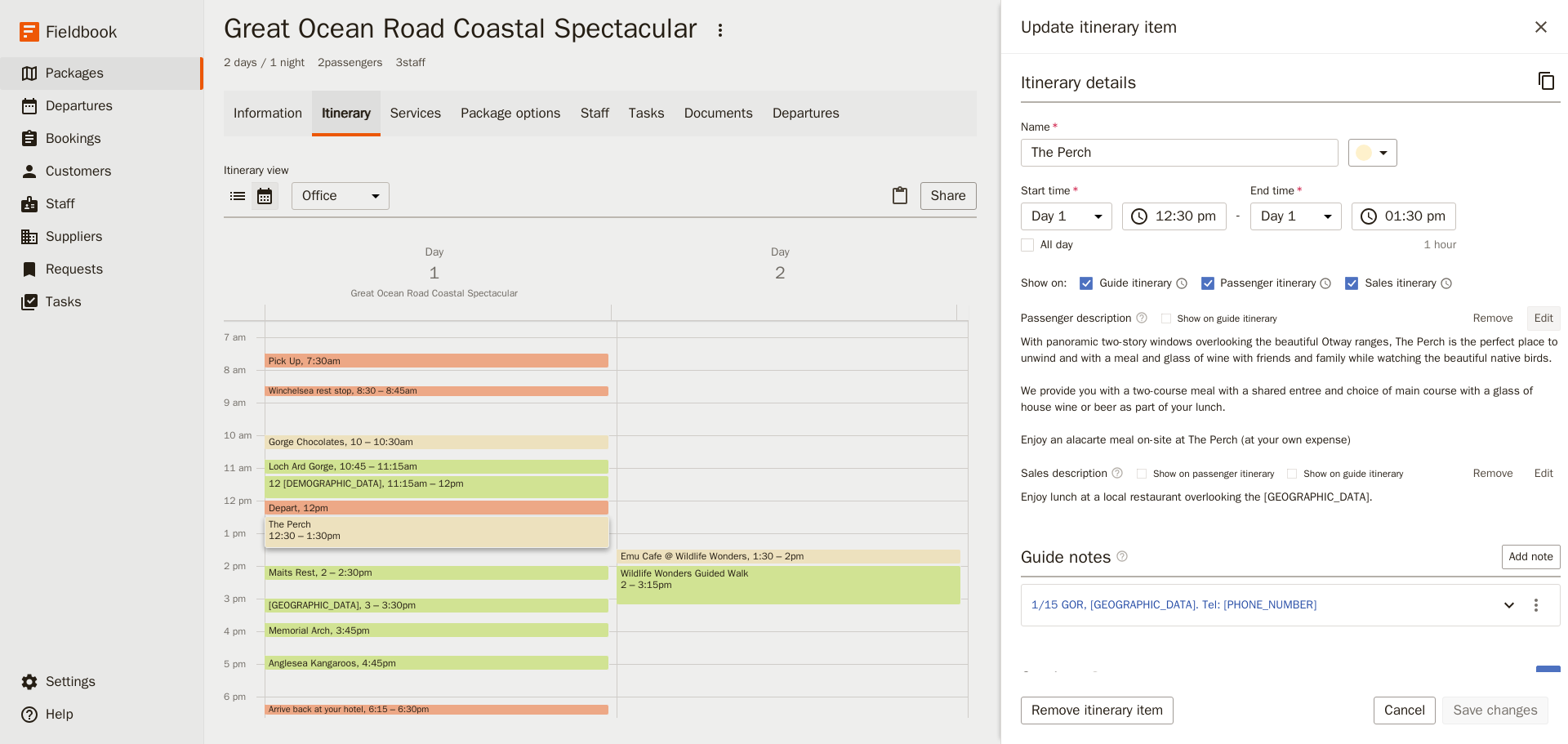 click on "Edit" at bounding box center (1544, 319) 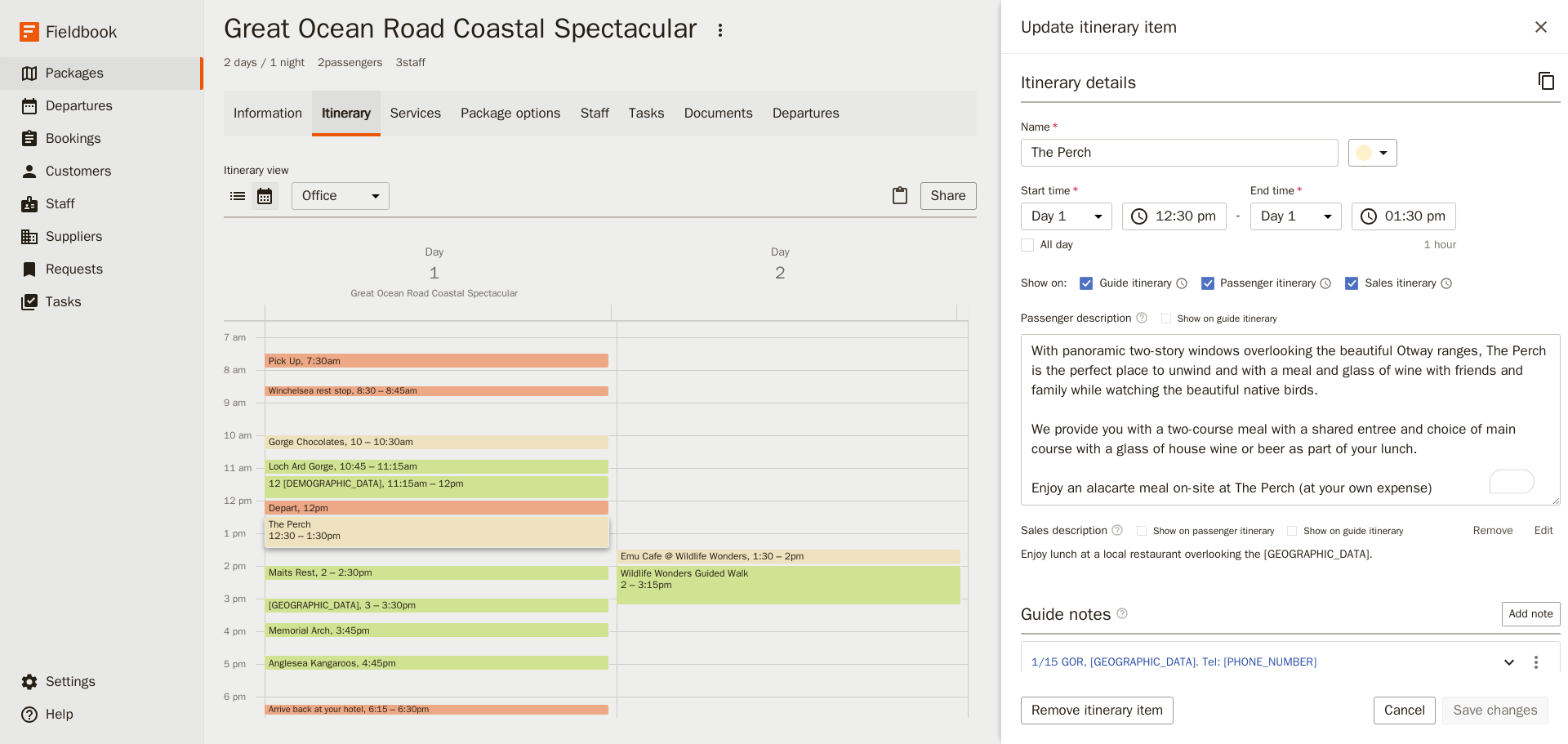 drag, startPoint x: 1373, startPoint y: 389, endPoint x: 916, endPoint y: 343, distance: 459.30926 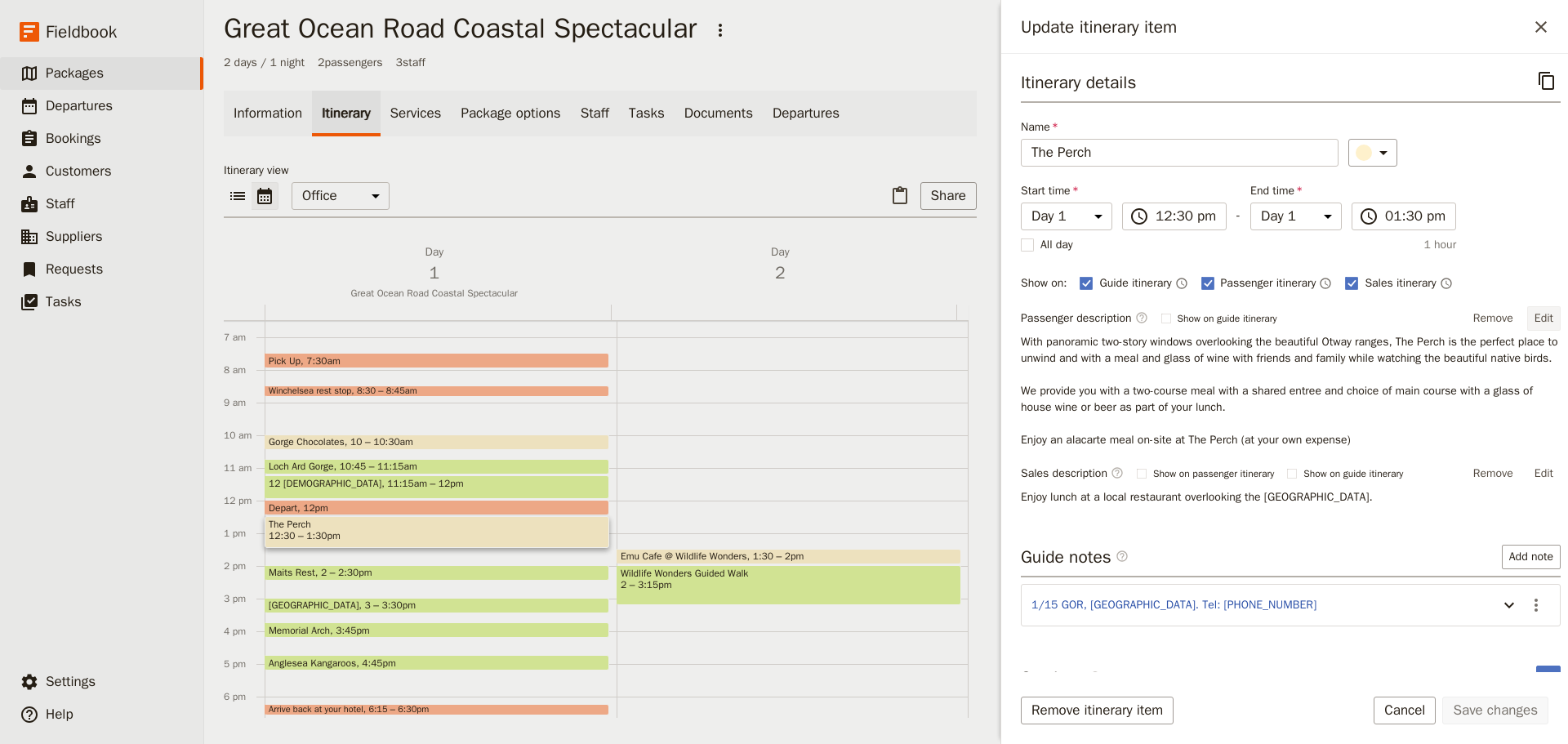 click on "Edit" at bounding box center (1544, 319) 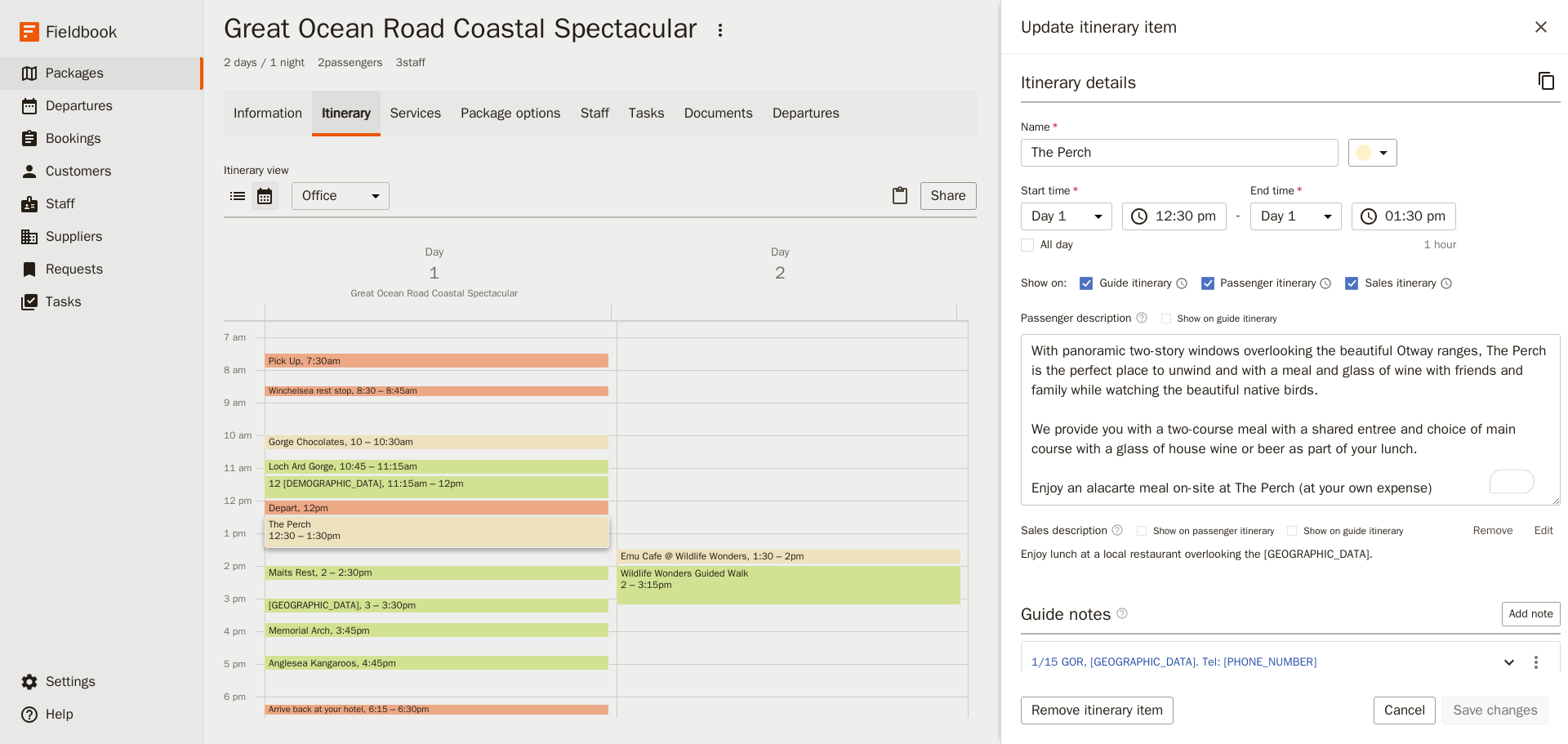 drag, startPoint x: 1040, startPoint y: 384, endPoint x: 970, endPoint y: 341, distance: 82.1523 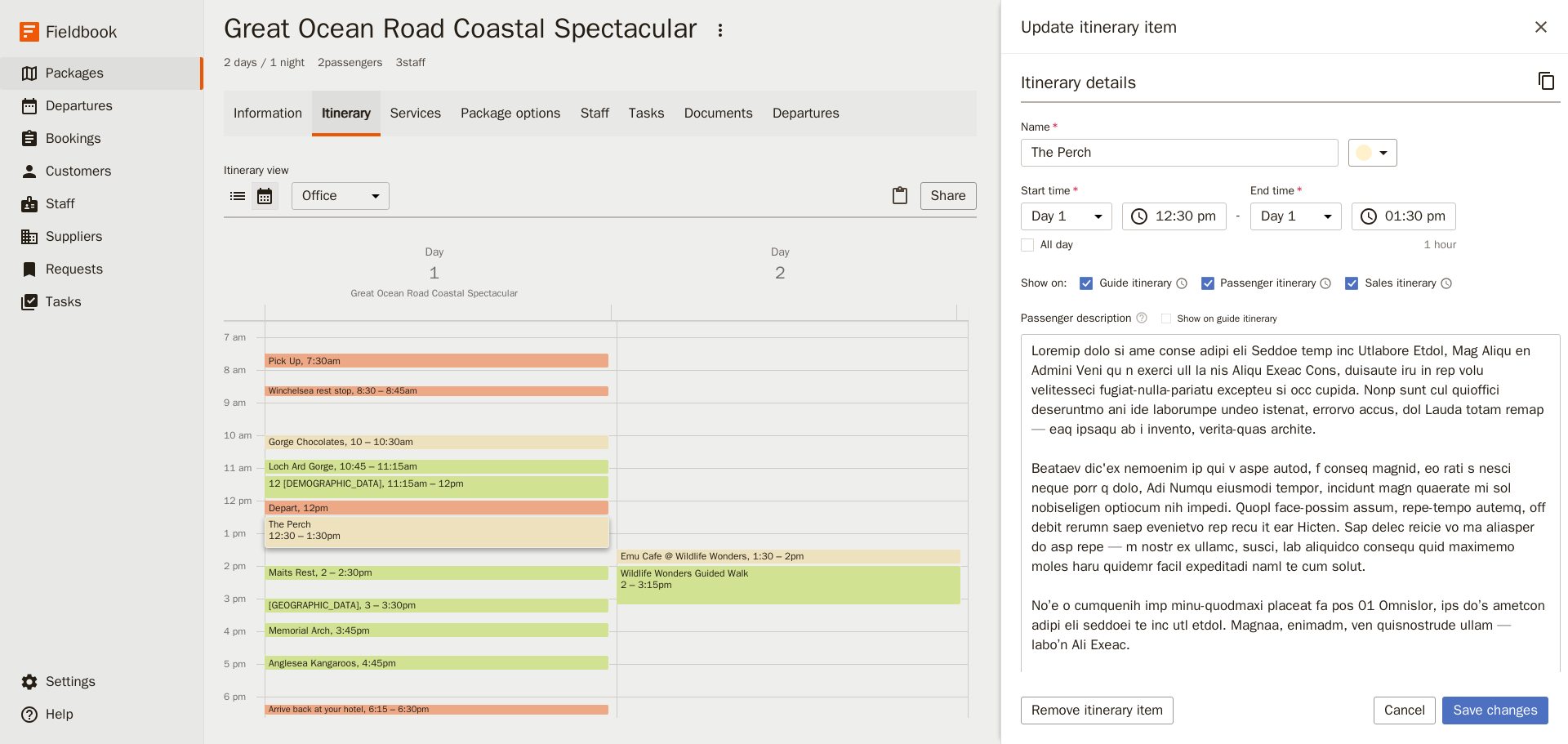drag, startPoint x: 1109, startPoint y: 364, endPoint x: 981, endPoint y: 364, distance: 128 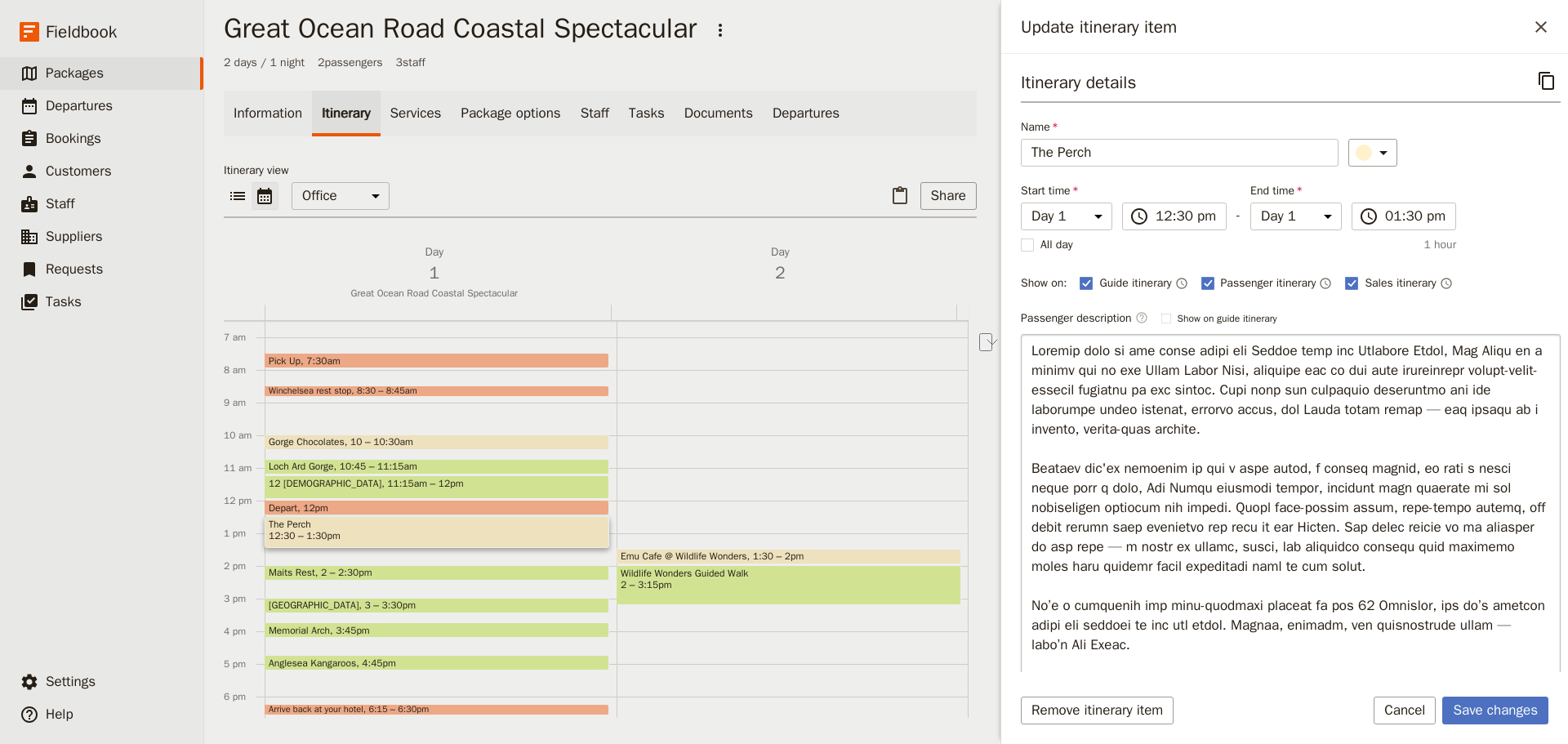 drag, startPoint x: 1134, startPoint y: 370, endPoint x: 1285, endPoint y: 363, distance: 151.1622 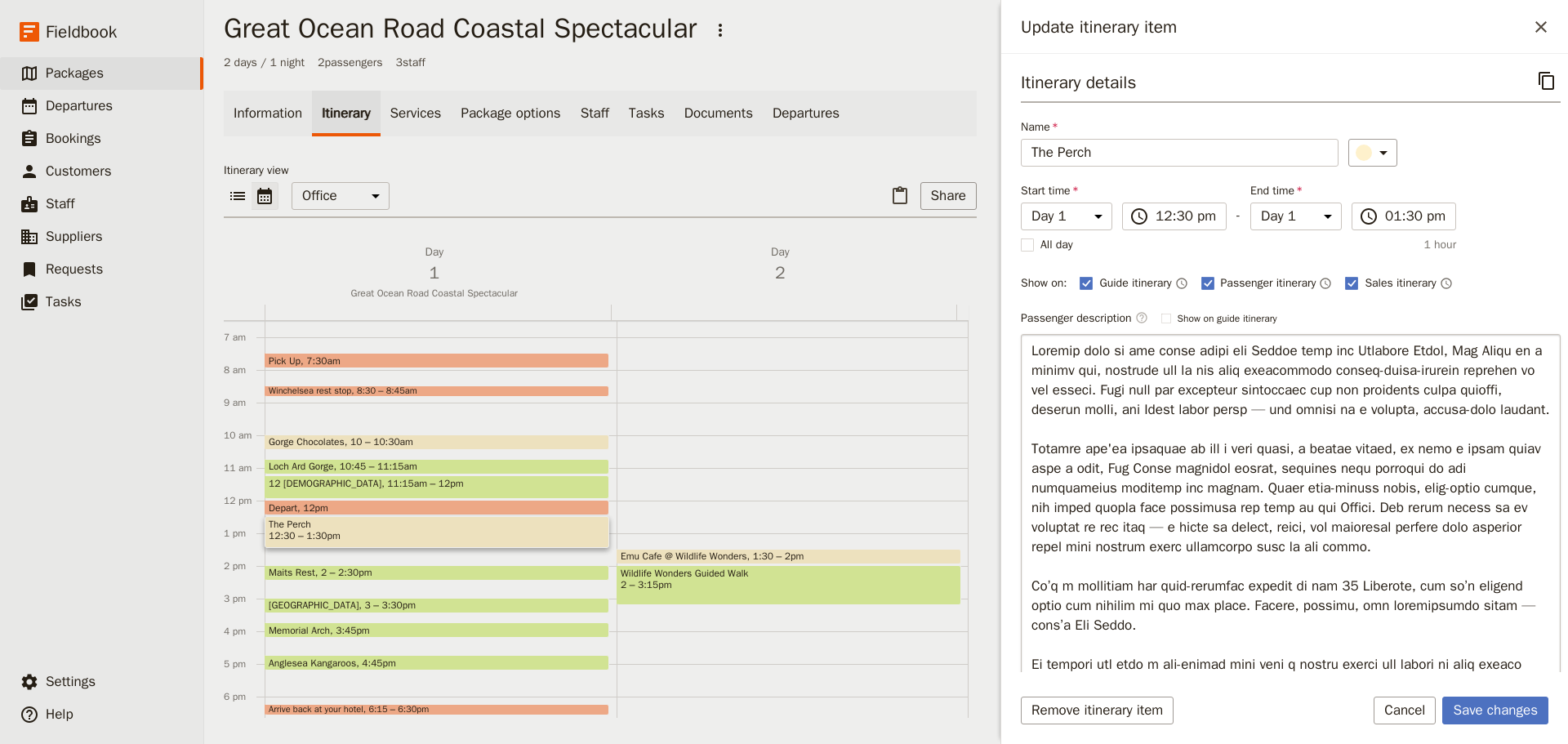 scroll, scrollTop: 82, scrollLeft: 0, axis: vertical 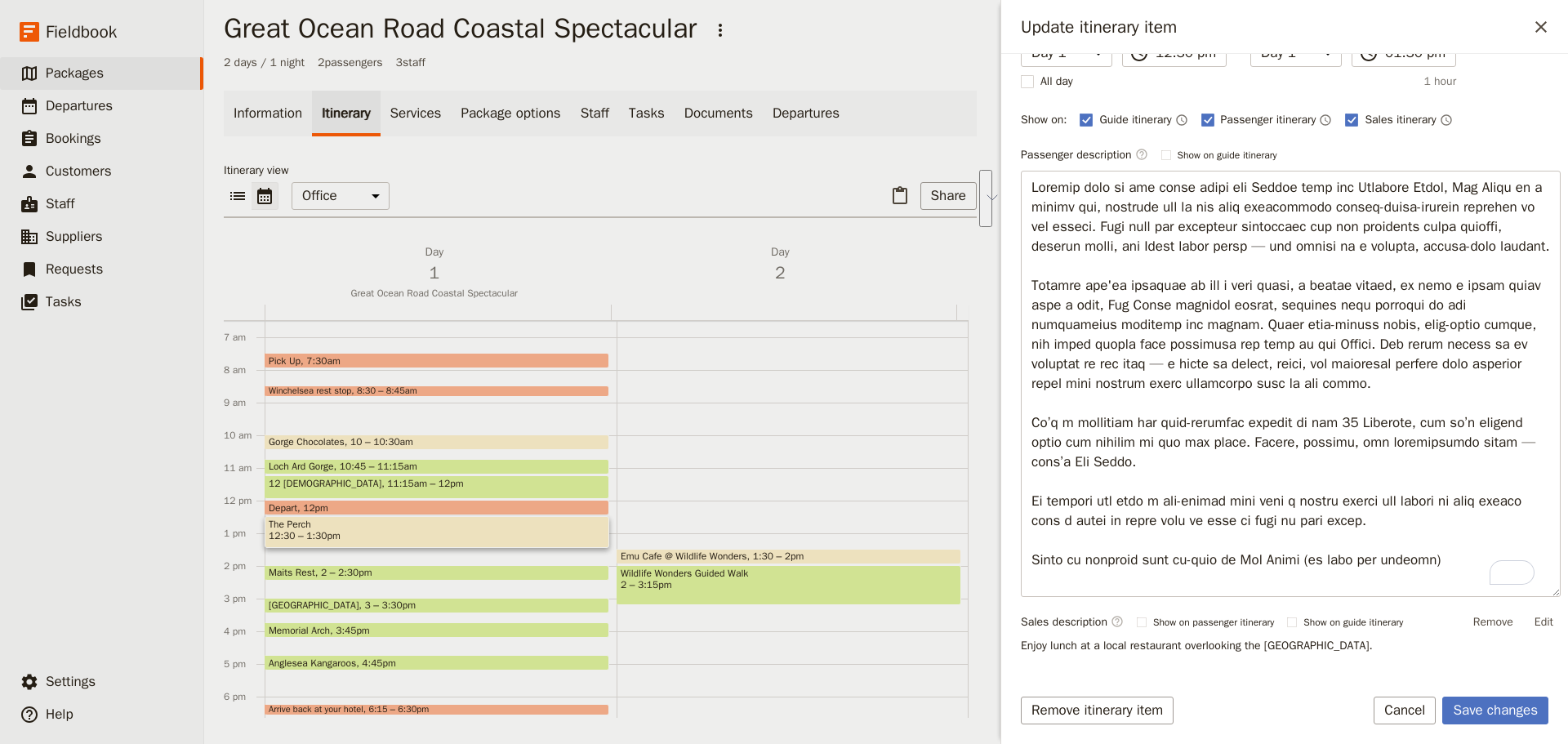 drag, startPoint x: 1022, startPoint y: 470, endPoint x: 1002, endPoint y: 436, distance: 39.446166 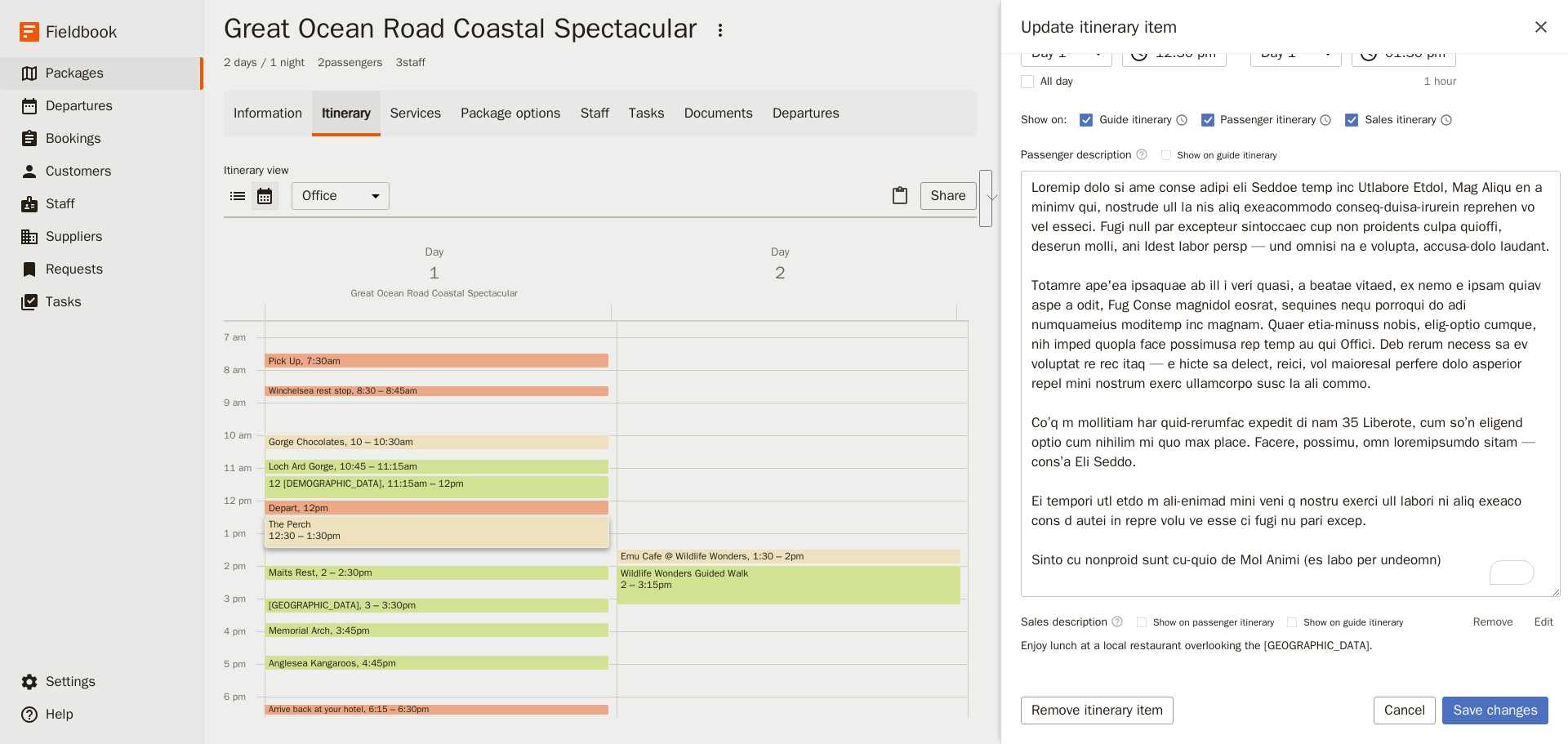 click on "Update itinerary item ​ Itinerary details ​ Name The Perch ​ Start time Day 1 Day 2 12:30 ​ 12:30 pm - End time Day 1 Day 2 13:30 ​ 01:30 pm All day 1 hour Show on: Guide itinerary ​ Passenger itinerary ​ Sales itinerary ​ Passenger description ​ Show on guide itinerary Edit Sales description ​ Show on passenger itinerary Show on guide itinerary Remove Edit Enjoy lunch at a local restaurant overlooking the Otway Ranges. Guide notes ​ Add note 1/15 GOR, [GEOGRAPHIC_DATA]. Tel: [PHONE_NUMBER] ​ Services ​ ​ Remove itinerary item Save changes Cancel" at bounding box center (1282, 372) 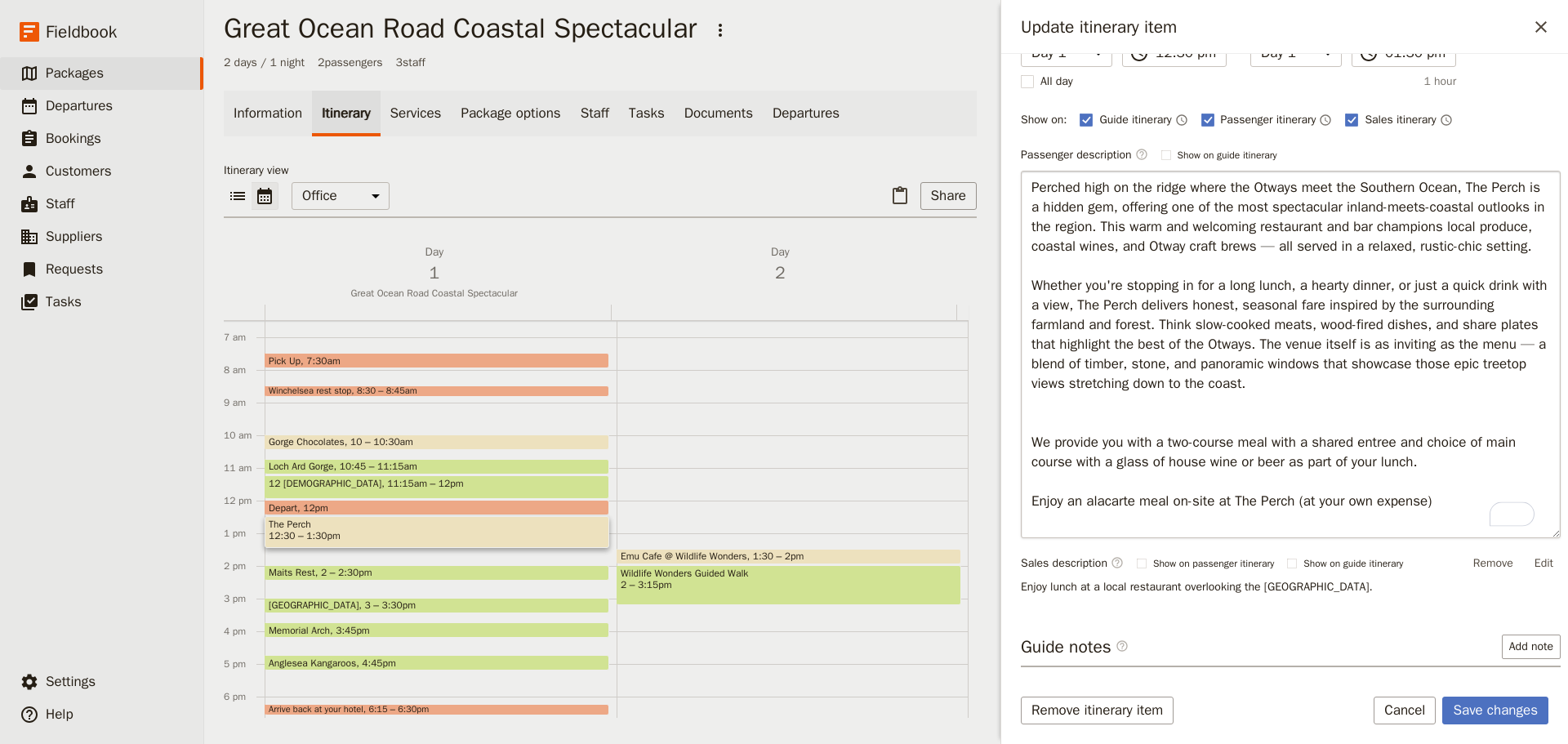type on "Perched high on the ridge where the Otways meet the Southern Ocean, The Perch is a hidden gem, offering one of the most spectacular inland-meets-coastal outlooks in the region. This warm and welcoming restaurant and bar champions local produce, coastal wines, and Otway craft brews — all served in a relaxed, rustic-chic setting.
Whether you're stopping in for a long lunch, a hearty dinner, or just a quick drink with a view, The Perch delivers honest, seasonal fare inspired by the surrounding farmland and forest. Think slow-cooked meats, wood-fired dishes, and share plates that highlight the best of the Otways. The venue itself is as inviting as the menu — a blend of timber, stone, and panoramic windows that showcase those epic treetop views stretching down to the coast.
We provide you with a two-course meal with a shared entree and choice of main course with a glass of house wine or beer as part of your lunch.
Enjoy an alacarte meal on-site at The Perch (at your own expense)" 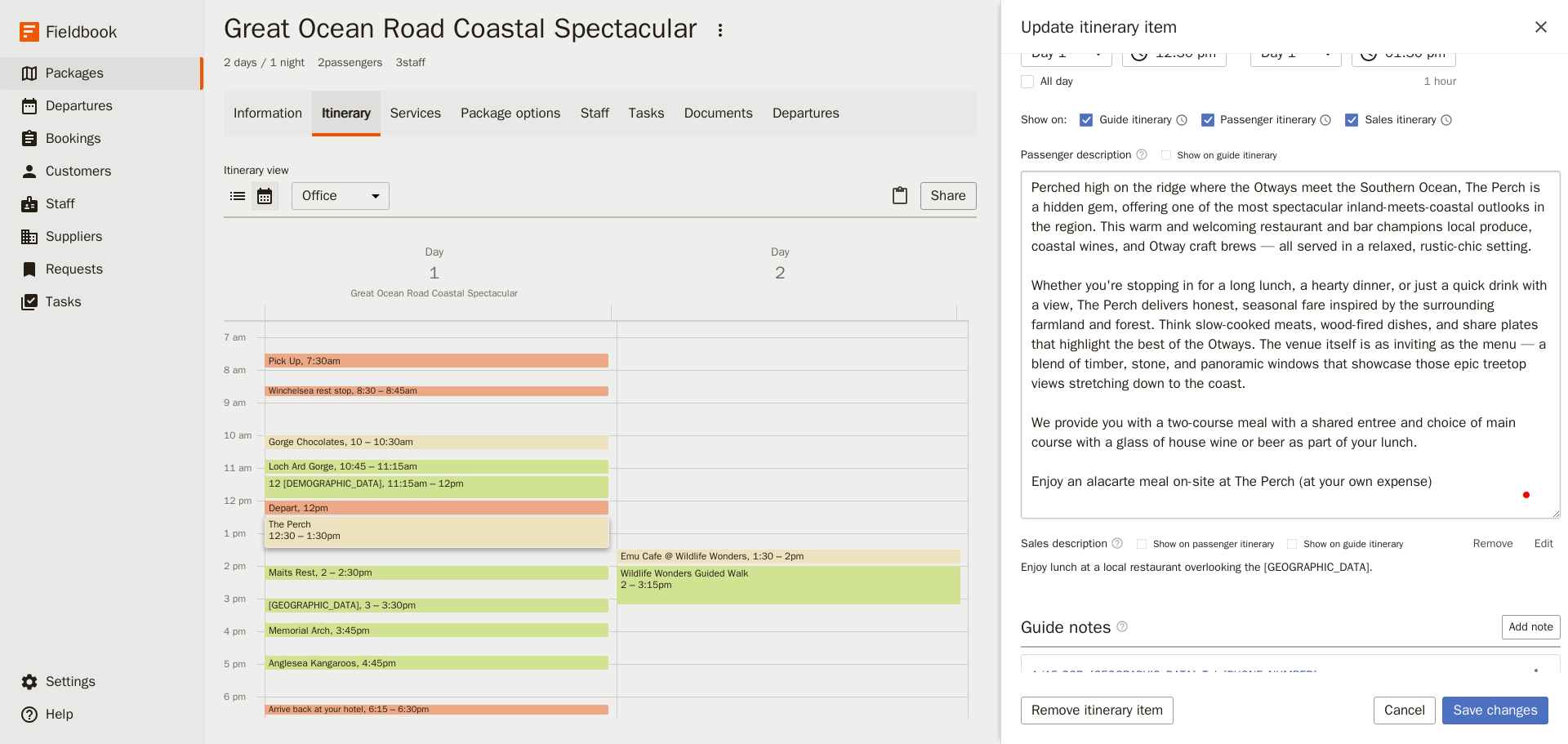scroll, scrollTop: 269, scrollLeft: 0, axis: vertical 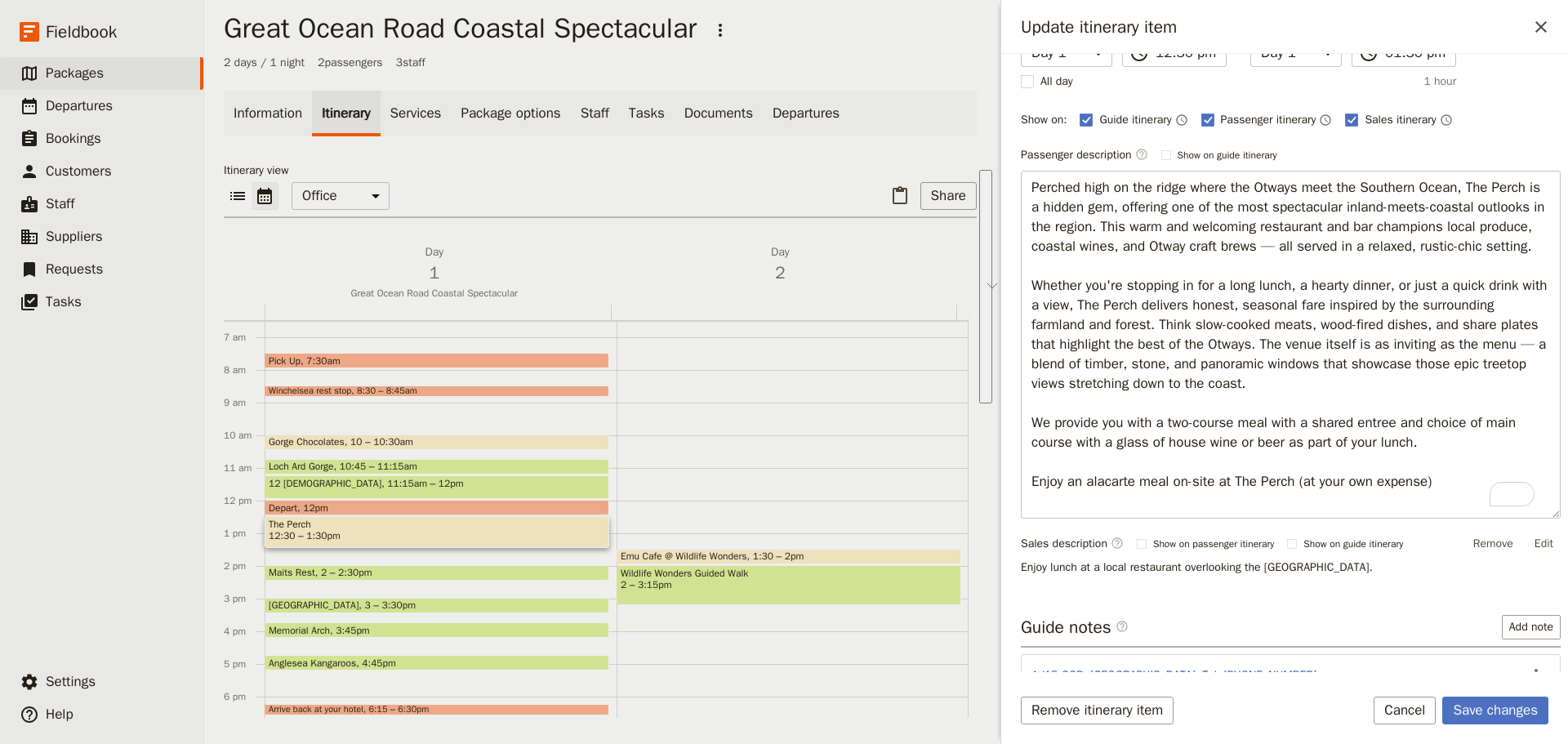 drag, startPoint x: 1367, startPoint y: 402, endPoint x: 1015, endPoint y: 189, distance: 411.428 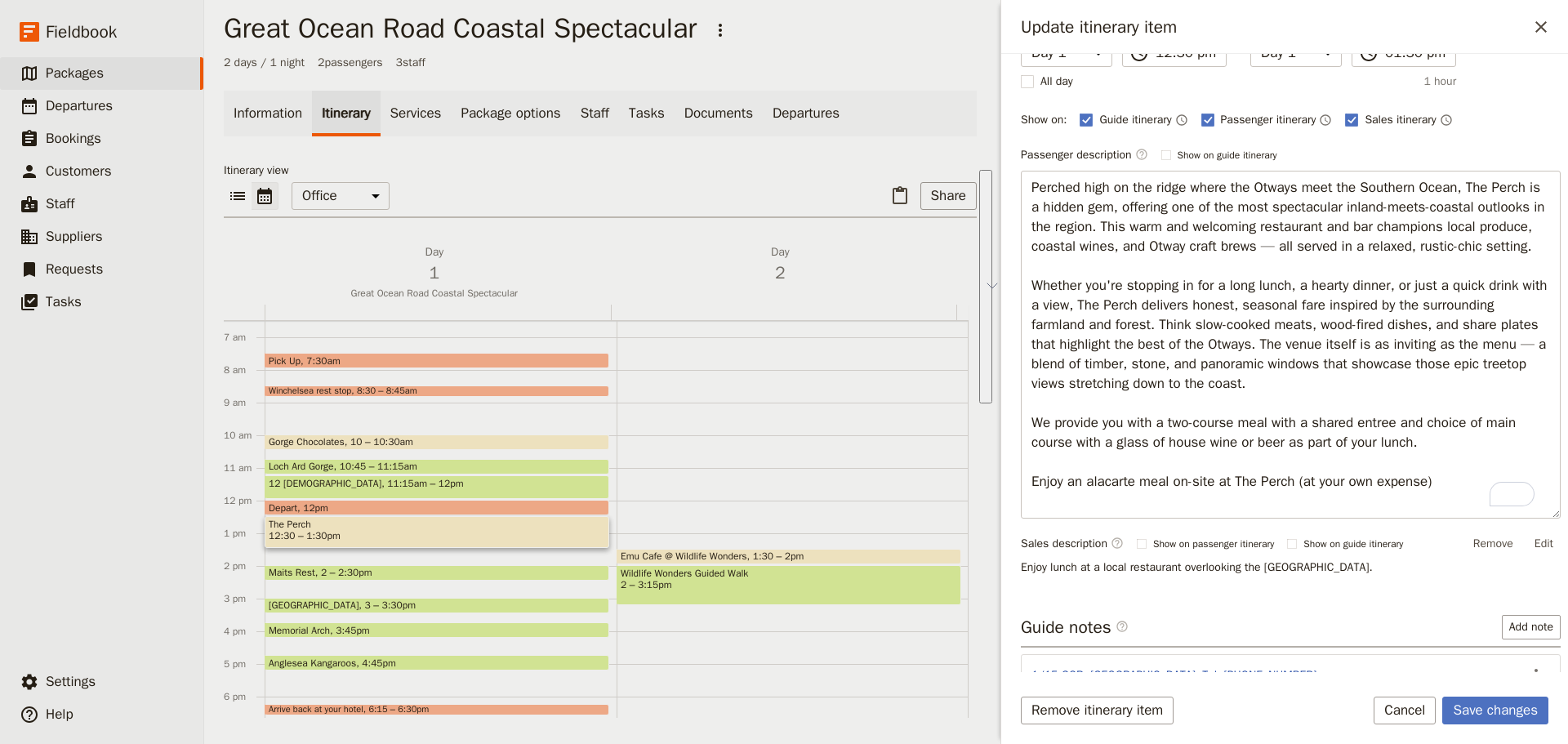 click on "Itinerary details ​ Name The Perch ​ Start time Day 1 Day 2 12:30 ​ 12:30 pm - End time Day 1 Day 2 13:30 ​ 01:30 pm All day 1 hour Show on: Guide itinerary ​ Passenger itinerary ​ Sales itinerary ​ Passenger description ​ Show on guide itinerary Edit Sales description ​ Show on passenger itinerary Show on guide itinerary Remove Edit Enjoy lunch at a local restaurant overlooking the Otway Ranges. Guide notes ​ Add note 1/15 GOR, [GEOGRAPHIC_DATA]. Tel: [PHONE_NUMBER] ​ Services ​ ​" at bounding box center (1285, 363) 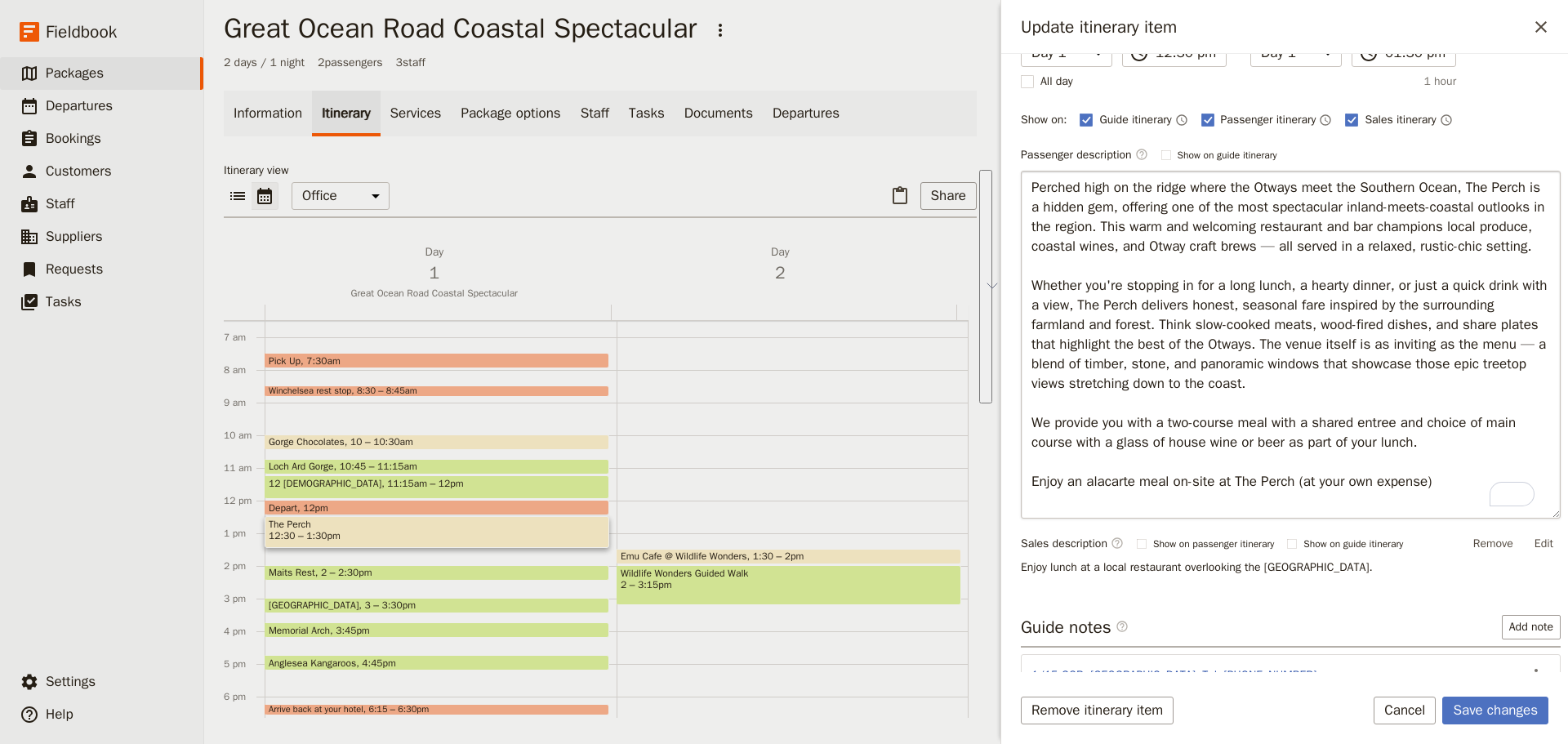 click on "Perched high on the ridge where the Otways meet the Southern Ocean, The Perch is a hidden gem, offering one of the most spectacular inland-meets-coastal outlooks in the region. This warm and welcoming restaurant and bar champions local produce, coastal wines, and Otway craft brews — all served in a relaxed, rustic-chic setting.
Whether you're stopping in for a long lunch, a hearty dinner, or just a quick drink with a view, The Perch delivers honest, seasonal fare inspired by the surrounding farmland and forest. Think slow-cooked meats, wood-fired dishes, and share plates that highlight the best of the Otways. The venue itself is as inviting as the menu — a blend of timber, stone, and panoramic windows that showcase those epic treetop views stretching down to the coast.
We provide you with a two-course meal with a shared entree and choice of main course with a glass of house wine or beer as part of your lunch.
Enjoy an alacarte meal on-site at The Perch (at your own expense)" at bounding box center (1290, 345) 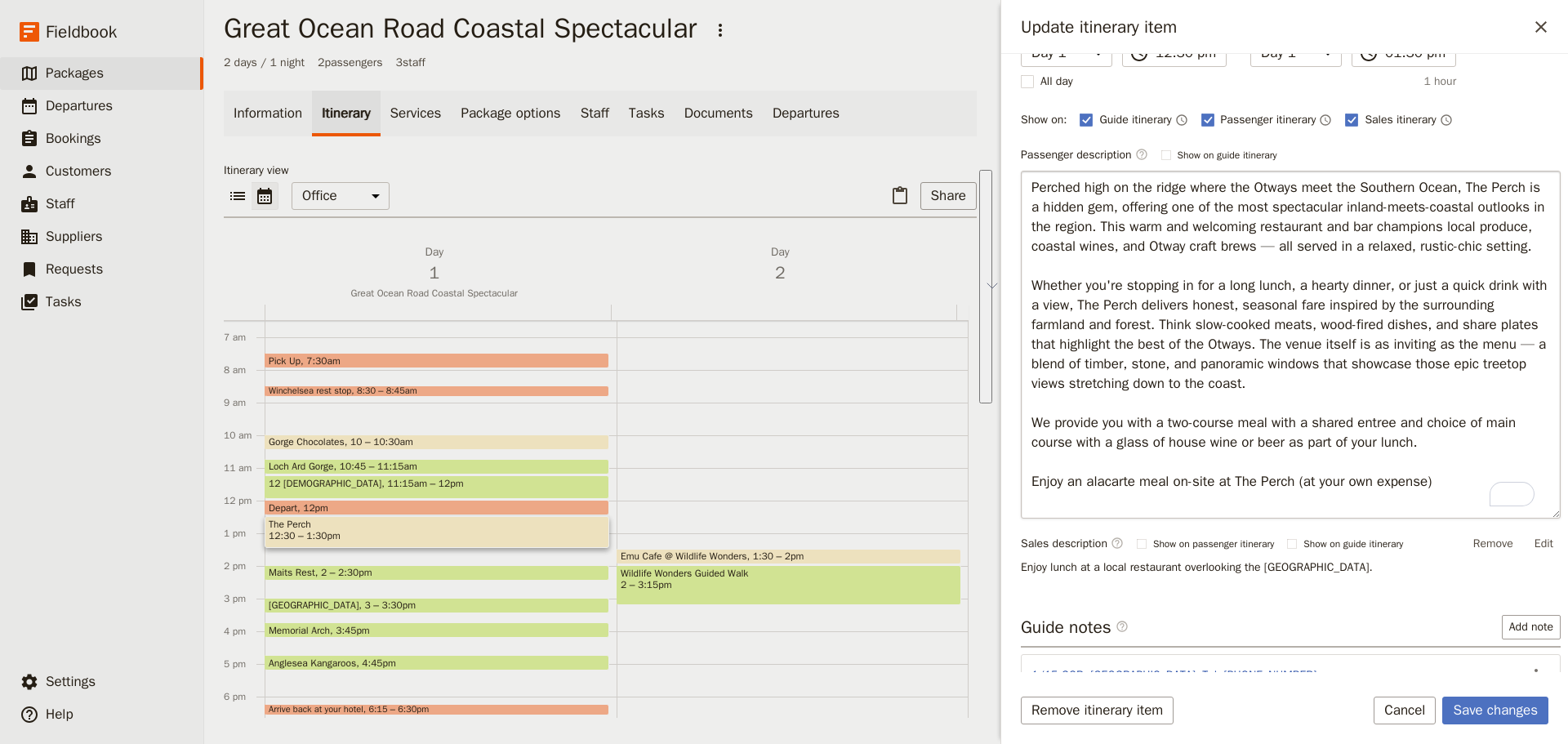 click on "Perched high on the ridge where the Otways meet the Southern Ocean, The Perch is a hidden gem, offering one of the most spectacular inland-meets-coastal outlooks in the region. This warm and welcoming restaurant and bar champions local produce, coastal wines, and Otway craft brews — all served in a relaxed, rustic-chic setting.
Whether you're stopping in for a long lunch, a hearty dinner, or just a quick drink with a view, The Perch delivers honest, seasonal fare inspired by the surrounding farmland and forest. Think slow-cooked meats, wood-fired dishes, and share plates that highlight the best of the Otways. The venue itself is as inviting as the menu — a blend of timber, stone, and panoramic windows that showcase those epic treetop views stretching down to the coast.
We provide you with a two-course meal with a shared entree and choice of main course with a glass of house wine or beer as part of your lunch.
Enjoy an alacarte meal on-site at The Perch (at your own expense)" at bounding box center (1290, 345) 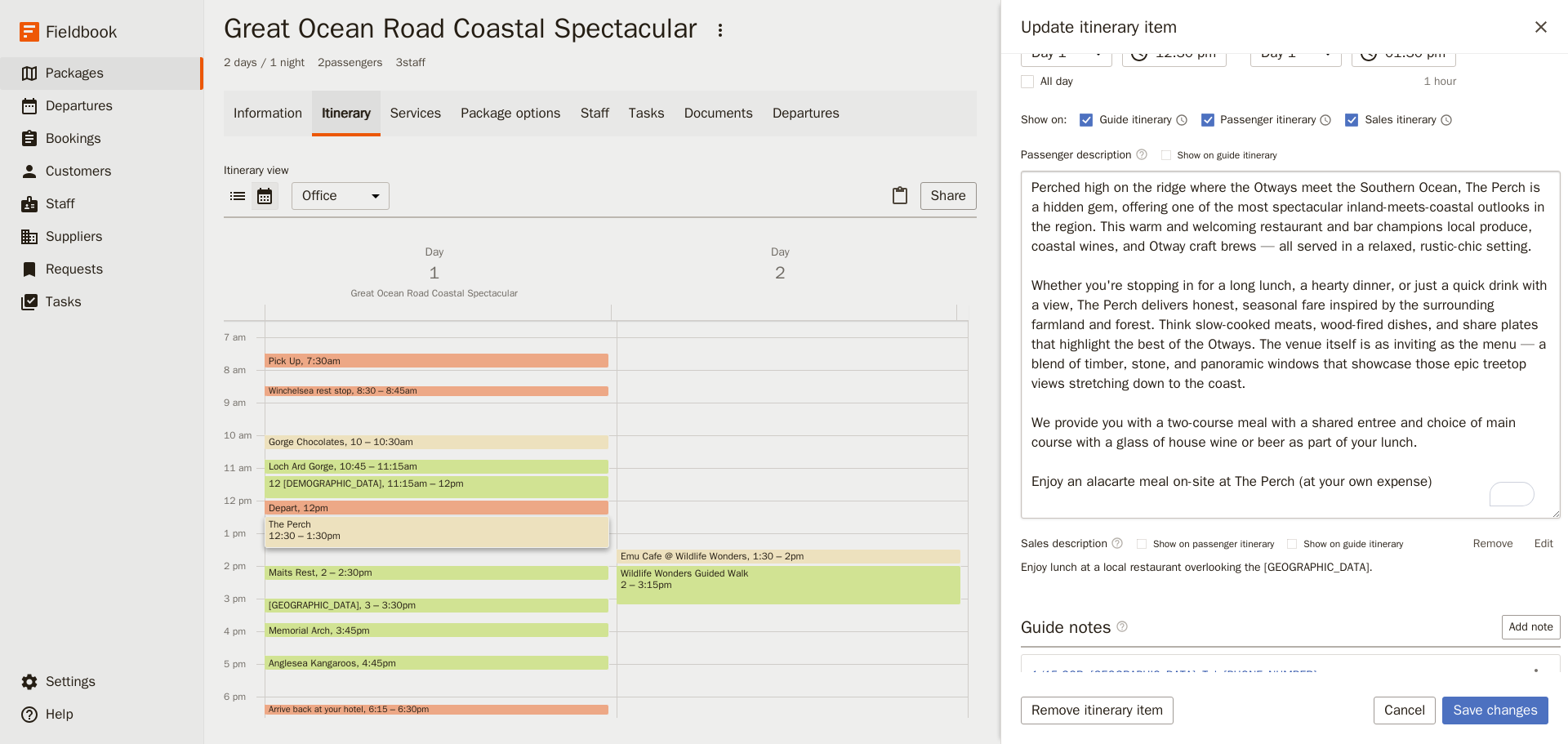 drag, startPoint x: 1115, startPoint y: 254, endPoint x: 1027, endPoint y: 190, distance: 108.81176 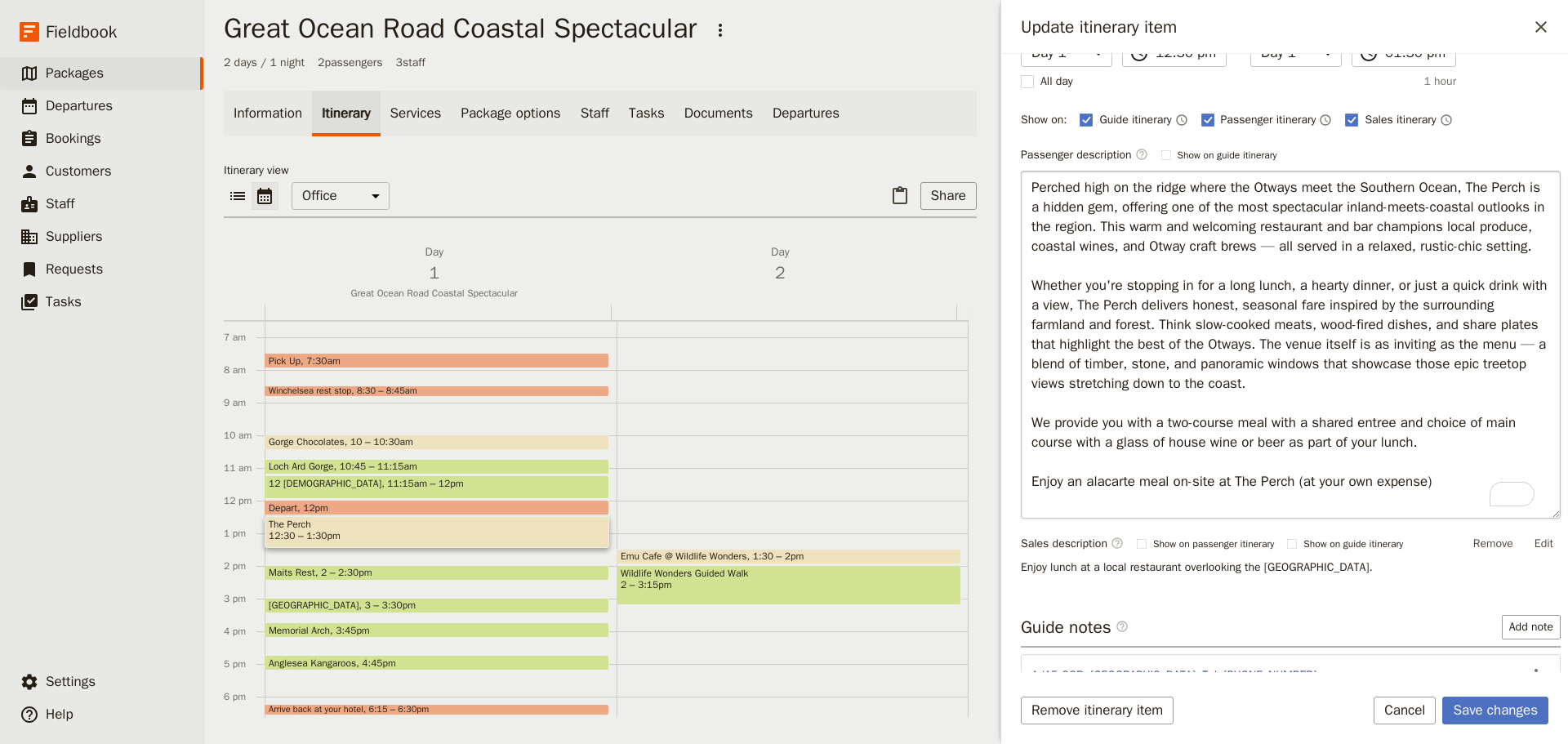 click on "Perched high on the ridge where the Otways meet the Southern Ocean, The Perch is a hidden gem, offering one of the most spectacular inland-meets-coastal outlooks in the region. This warm and welcoming restaurant and bar champions local produce, coastal wines, and Otway craft brews — all served in a relaxed, rustic-chic setting.
Whether you're stopping in for a long lunch, a hearty dinner, or just a quick drink with a view, The Perch delivers honest, seasonal fare inspired by the surrounding farmland and forest. Think slow-cooked meats, wood-fired dishes, and share plates that highlight the best of the Otways. The venue itself is as inviting as the menu — a blend of timber, stone, and panoramic windows that showcase those epic treetop views stretching down to the coast.
We provide you with a two-course meal with a shared entree and choice of main course with a glass of house wine or beer as part of your lunch.
Enjoy an alacarte meal on-site at The Perch (at your own expense)" at bounding box center [1290, 345] 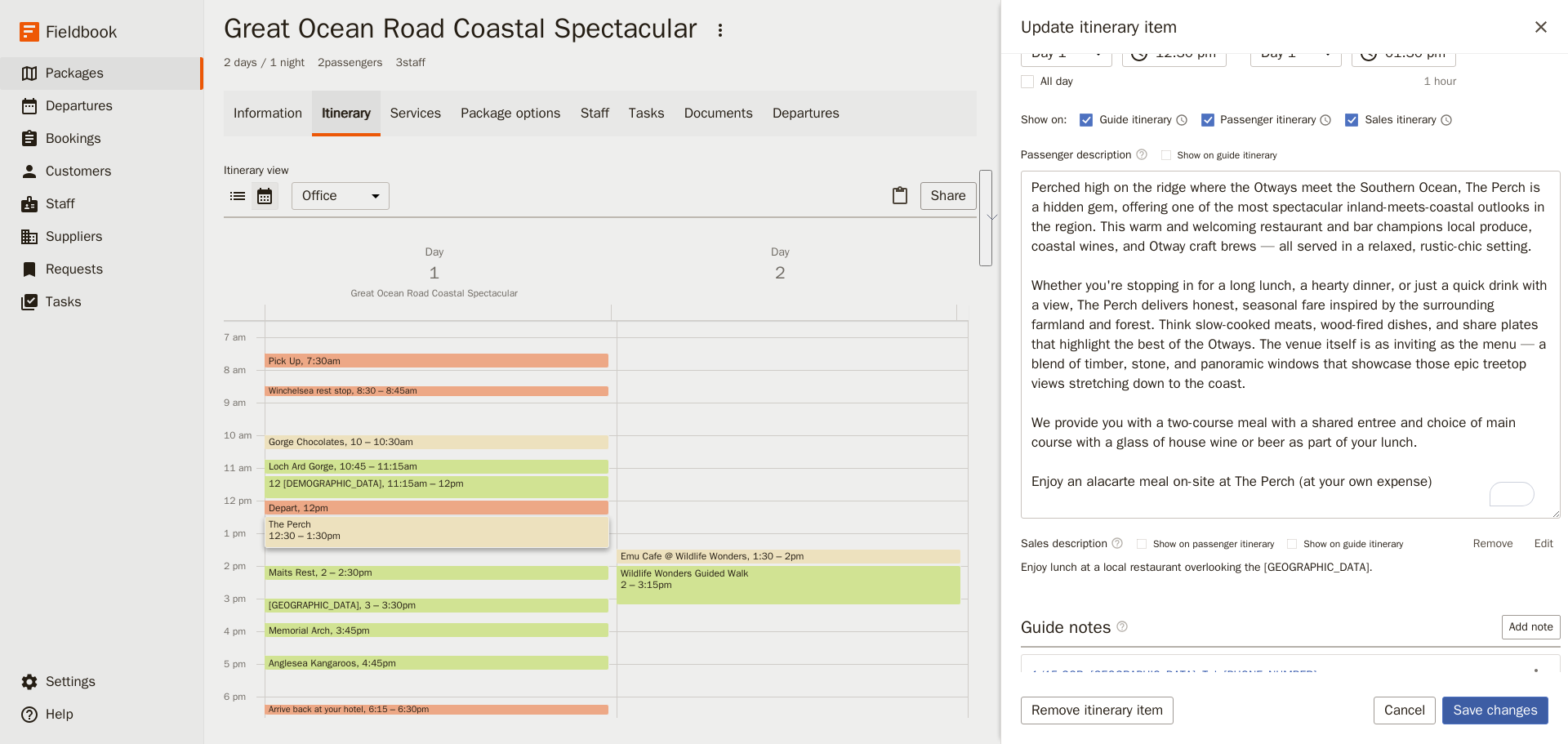 click on "Save changes" at bounding box center (1495, 711) 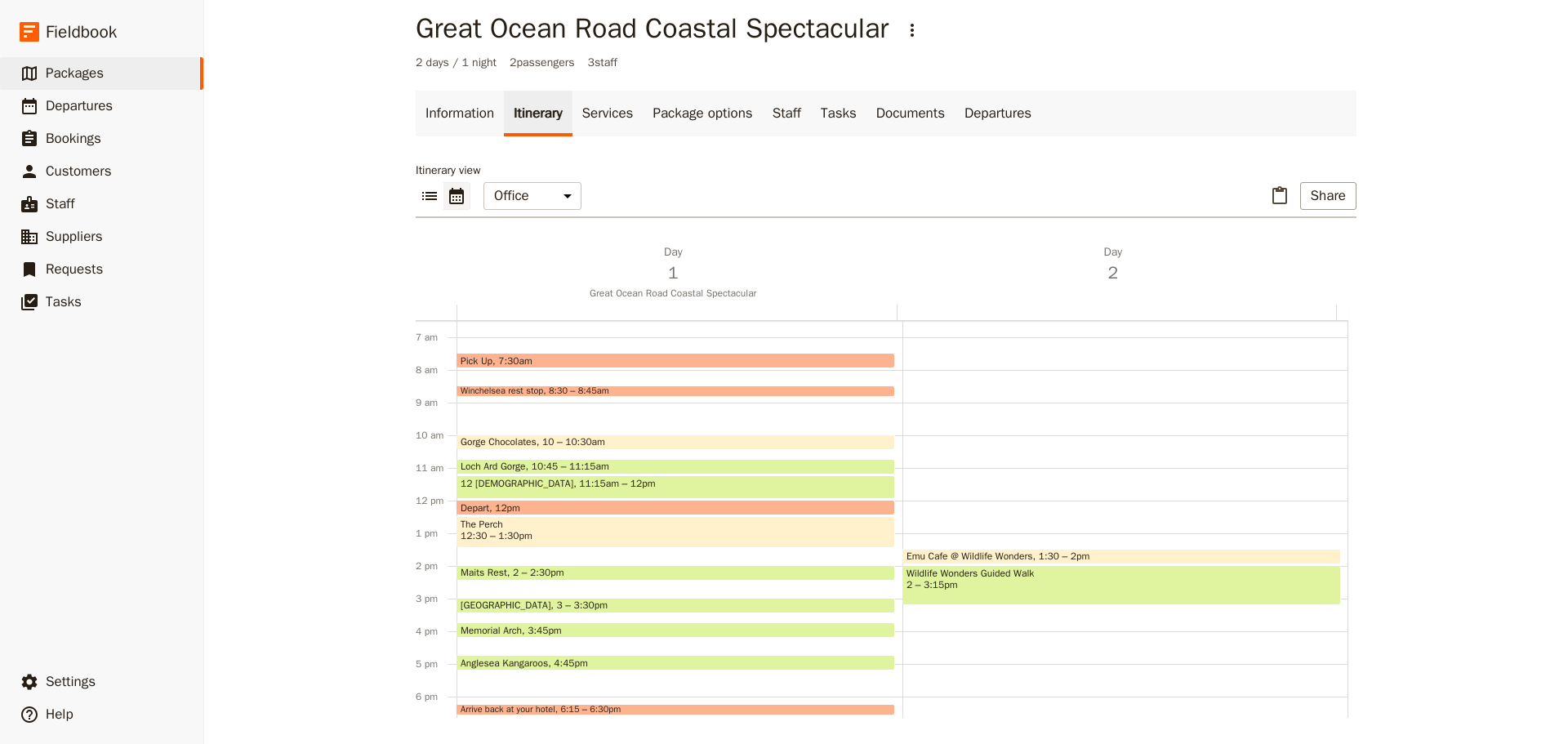 click on "12:30 – 1:30pm" at bounding box center (497, 536) 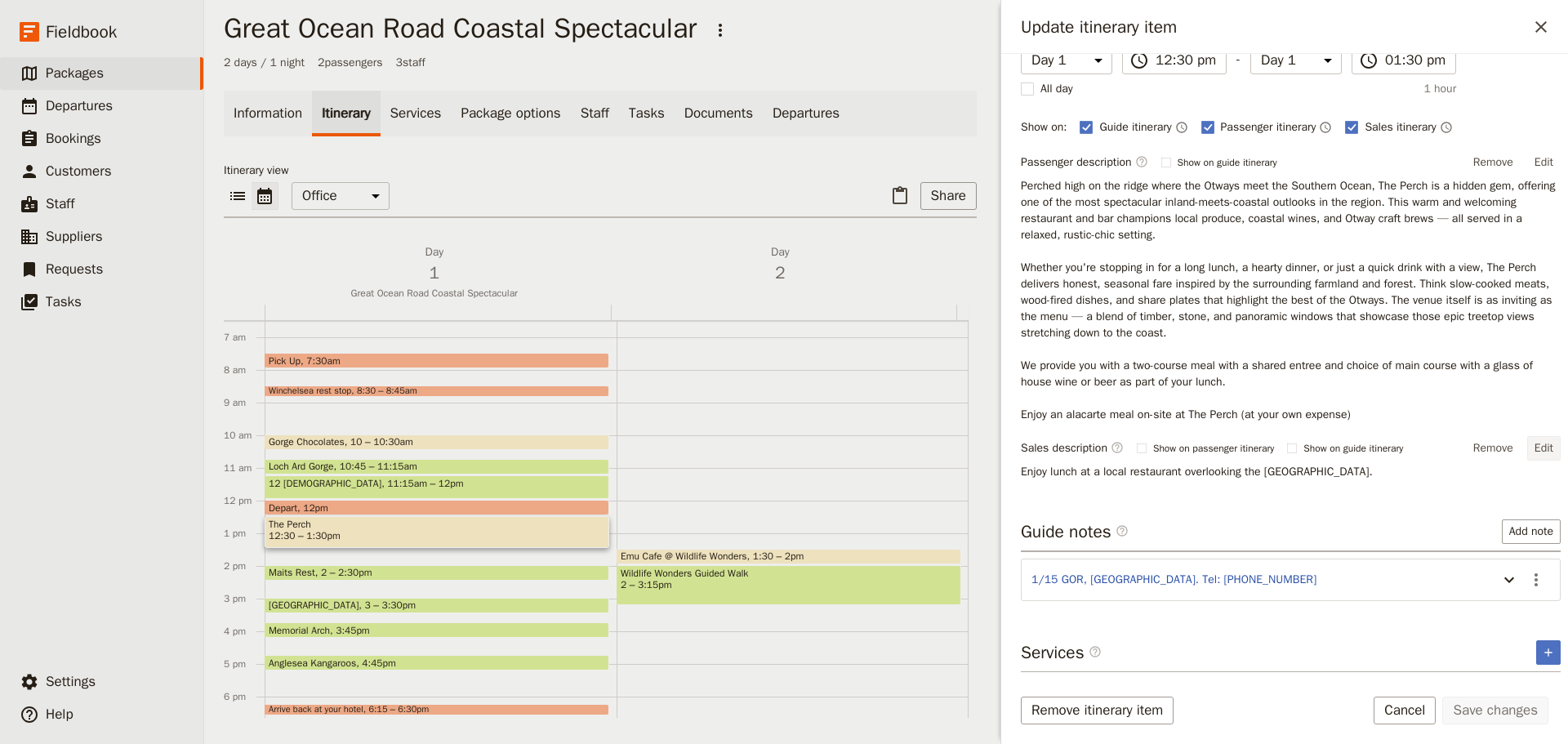 drag, startPoint x: 1541, startPoint y: 446, endPoint x: 1528, endPoint y: 439, distance: 14.76482 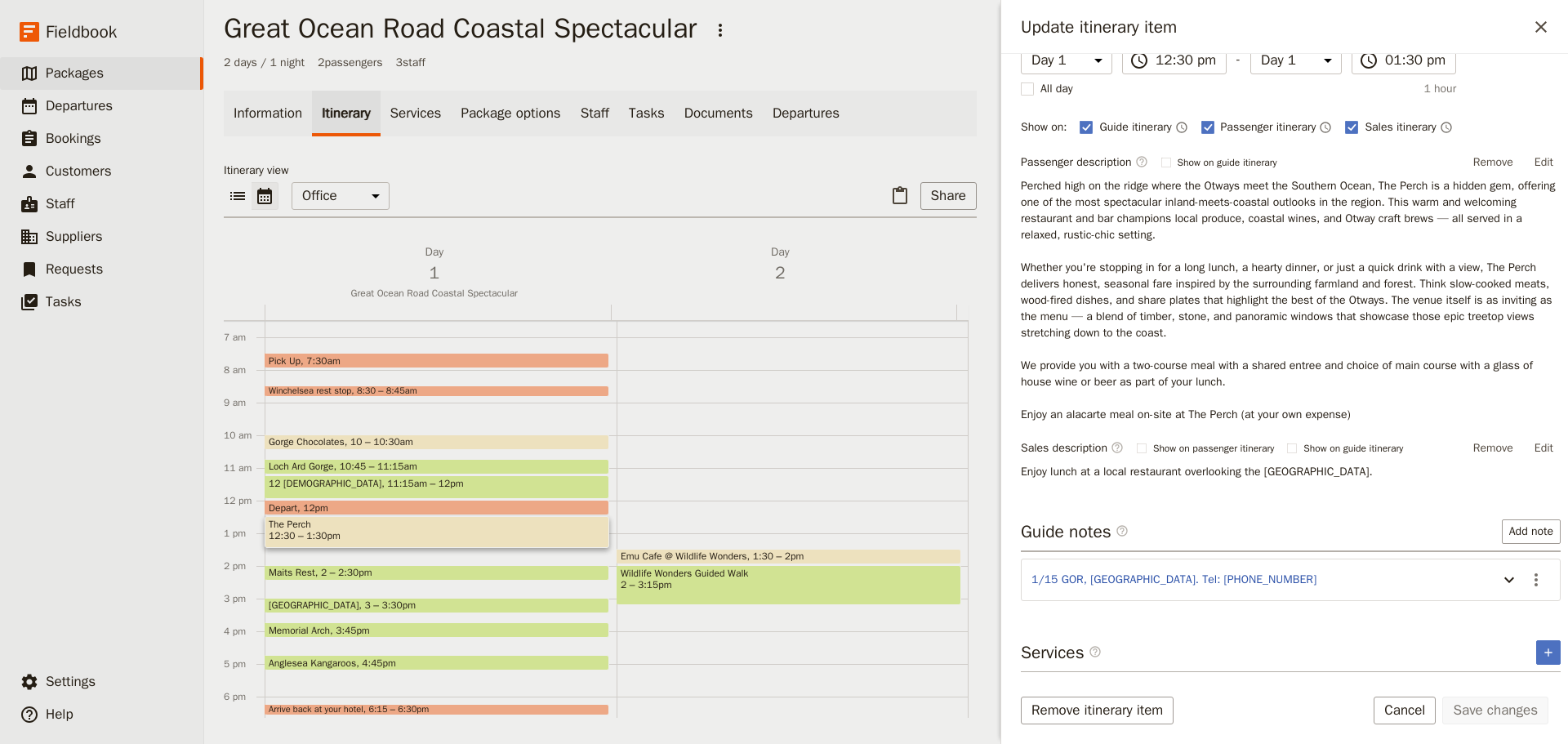 click on "Edit" at bounding box center [1544, 448] 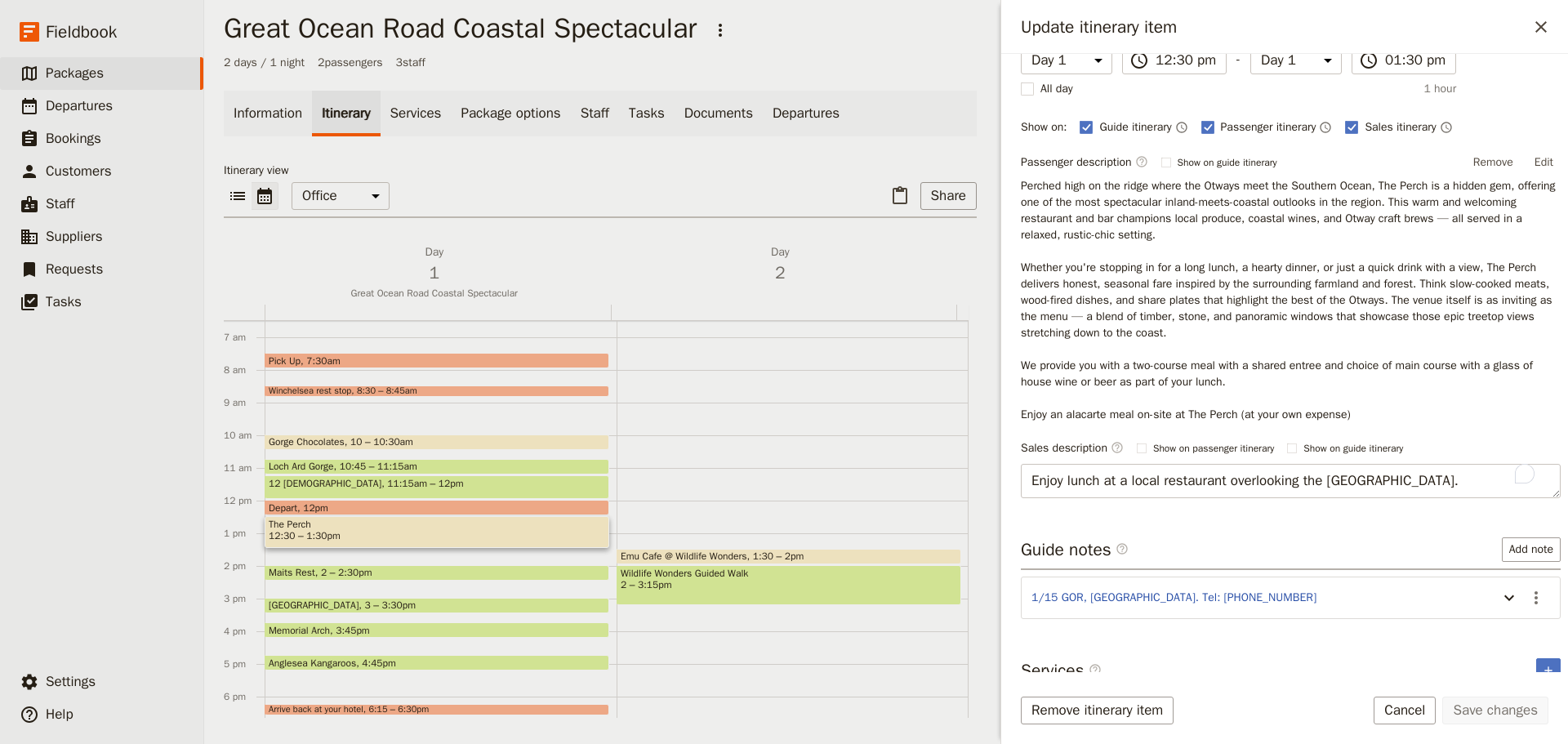 drag, startPoint x: 1449, startPoint y: 485, endPoint x: 1007, endPoint y: 485, distance: 442 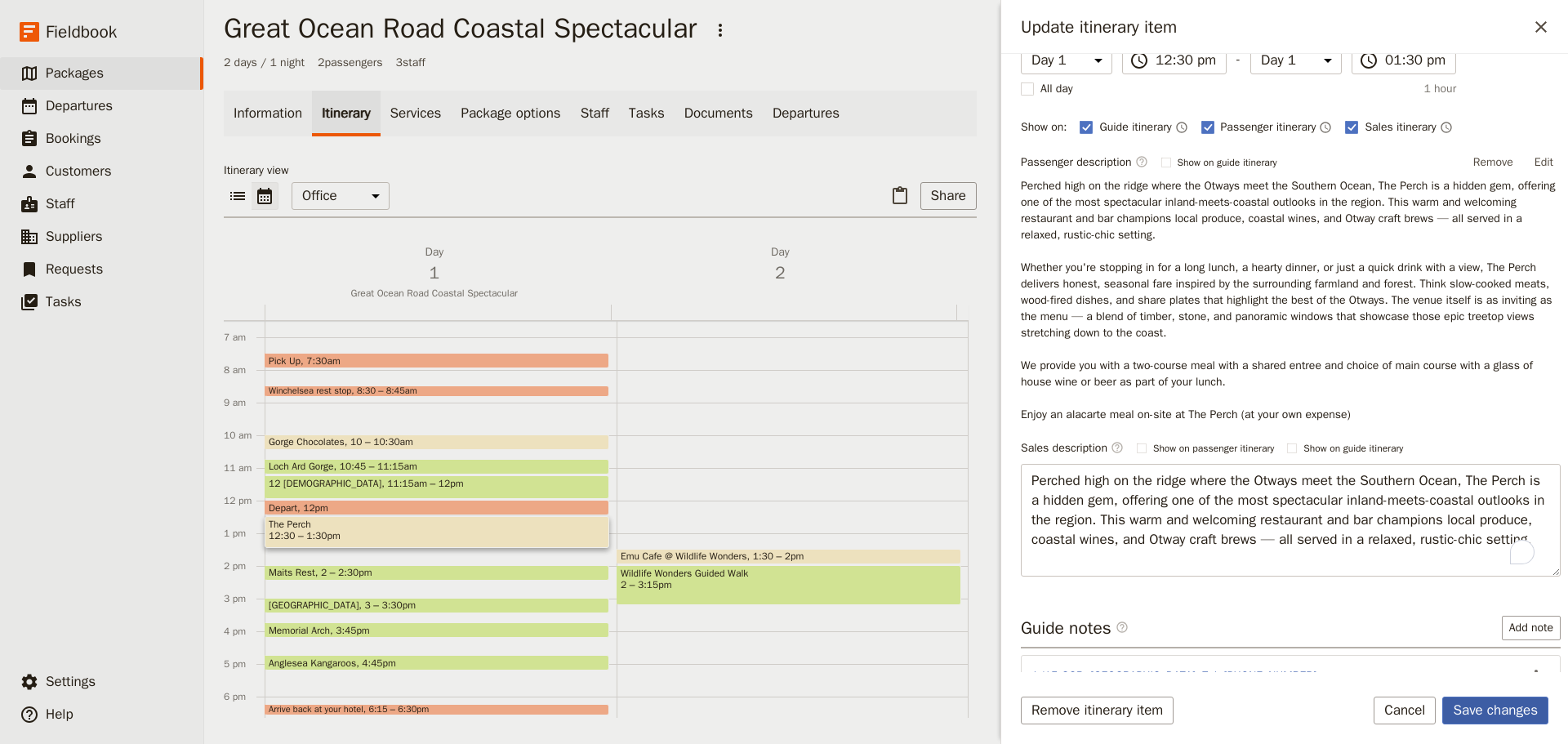 click on "Save changes" at bounding box center [1495, 711] 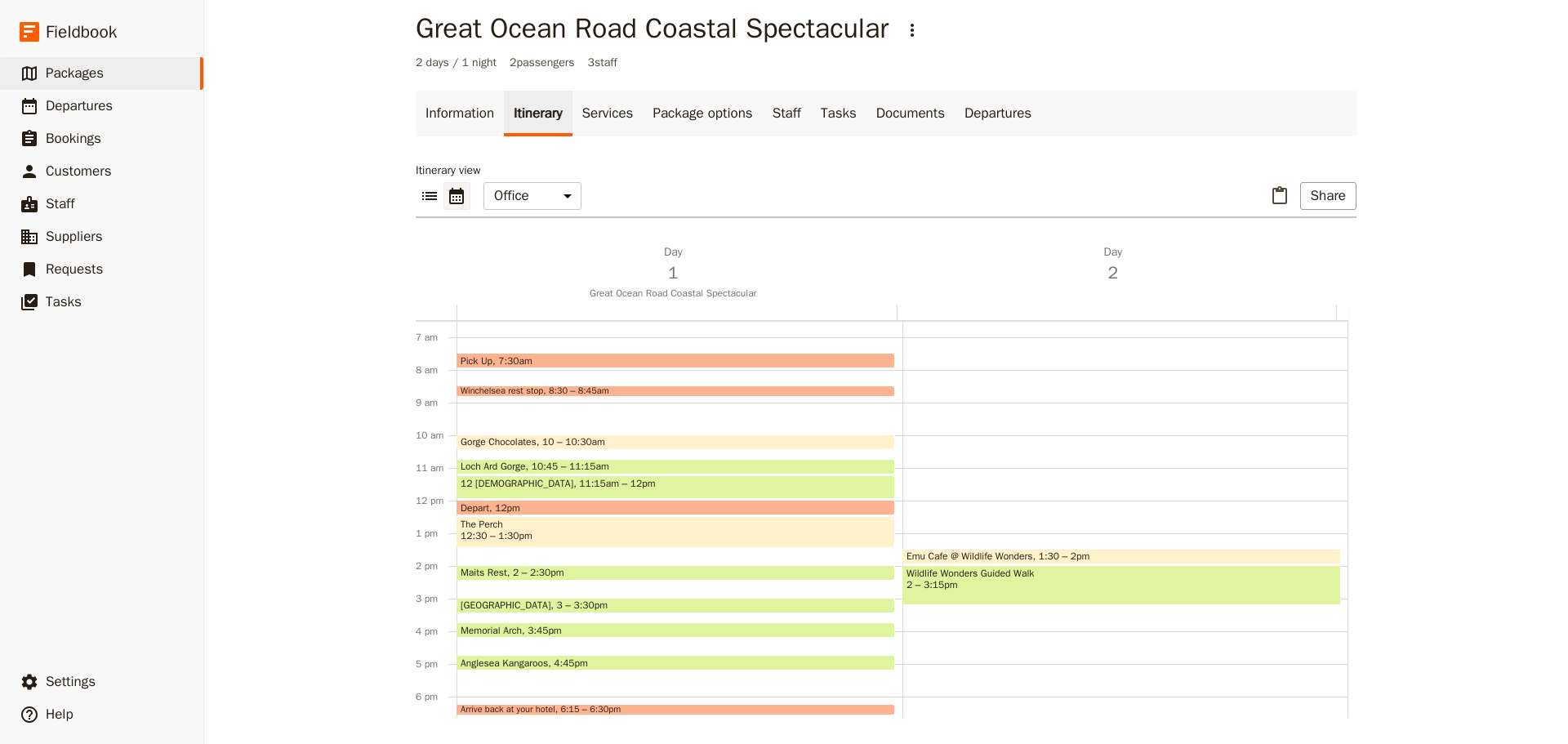 click at bounding box center [675, 609] 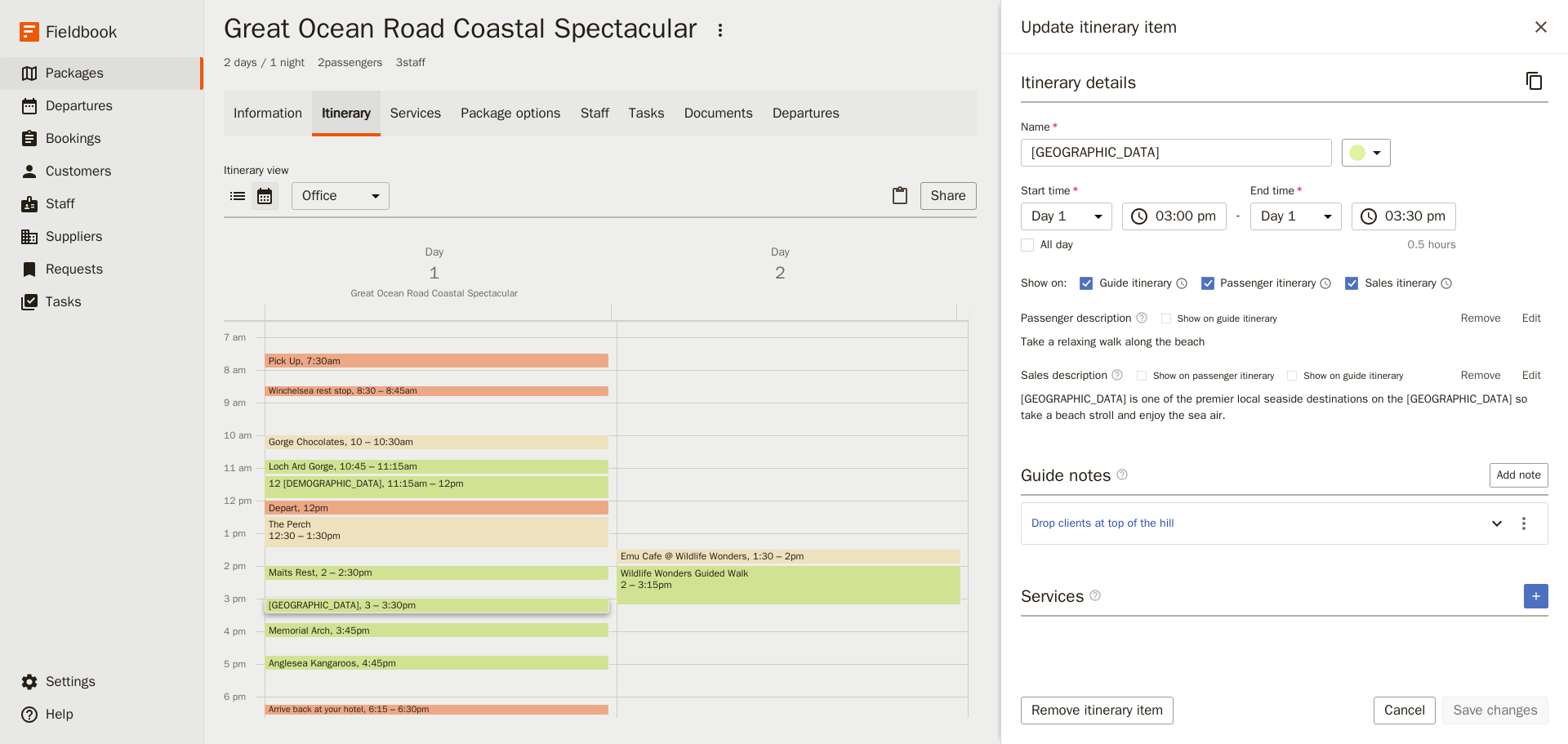 click on "Edit" at bounding box center (1531, 319) 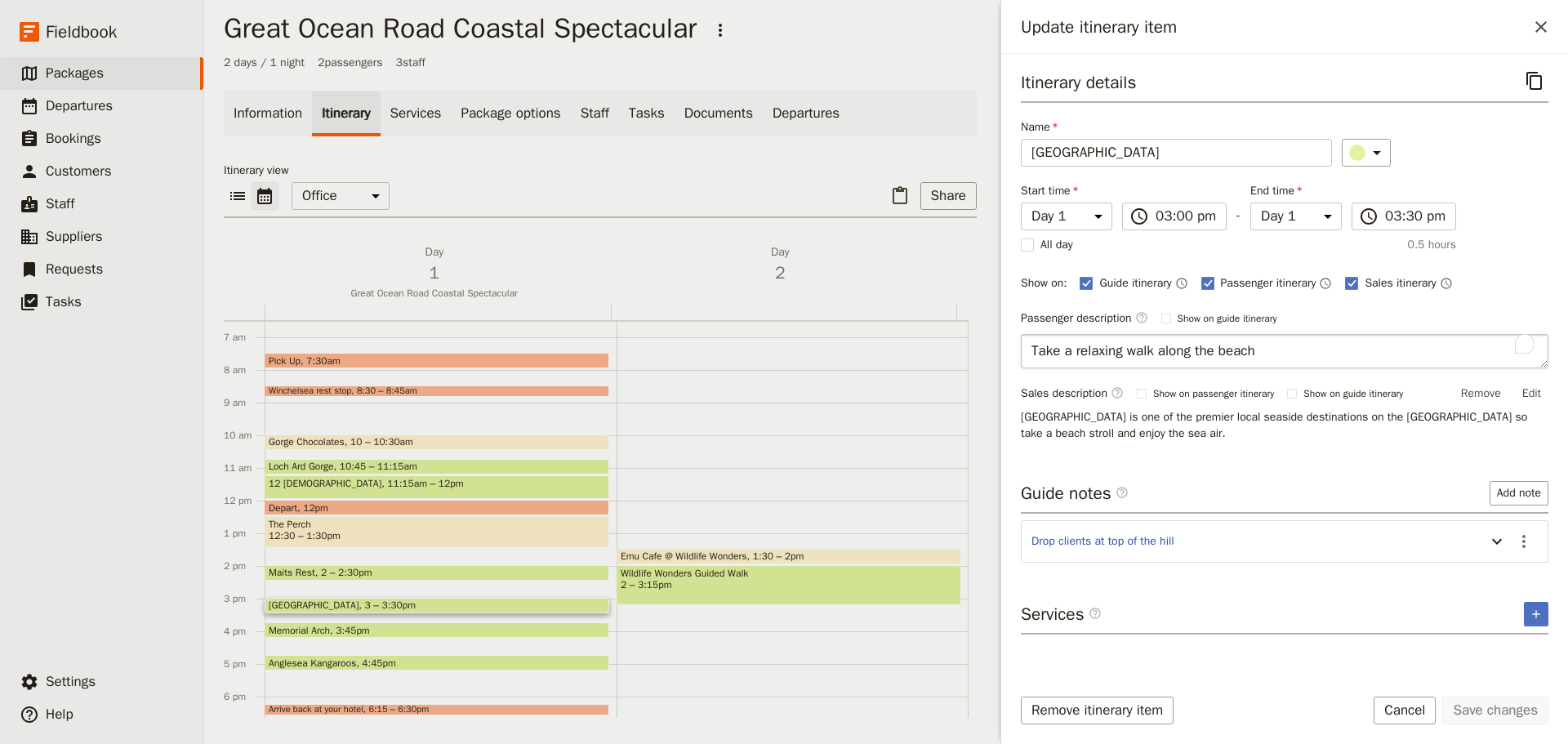 click on "Take a relaxing walk along the beach" at bounding box center [1285, 351] 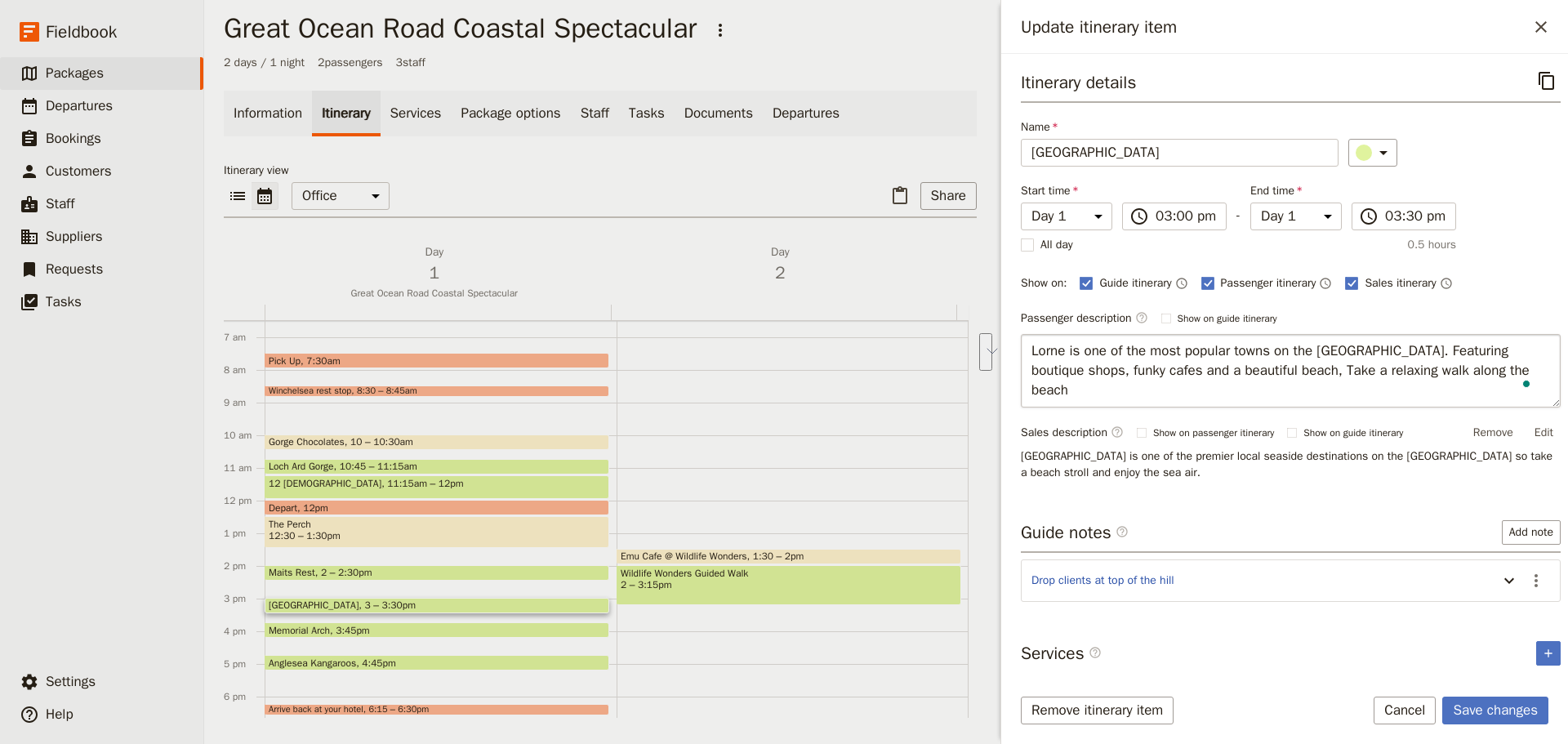 drag, startPoint x: 1350, startPoint y: 387, endPoint x: 1345, endPoint y: 373, distance: 14.866069 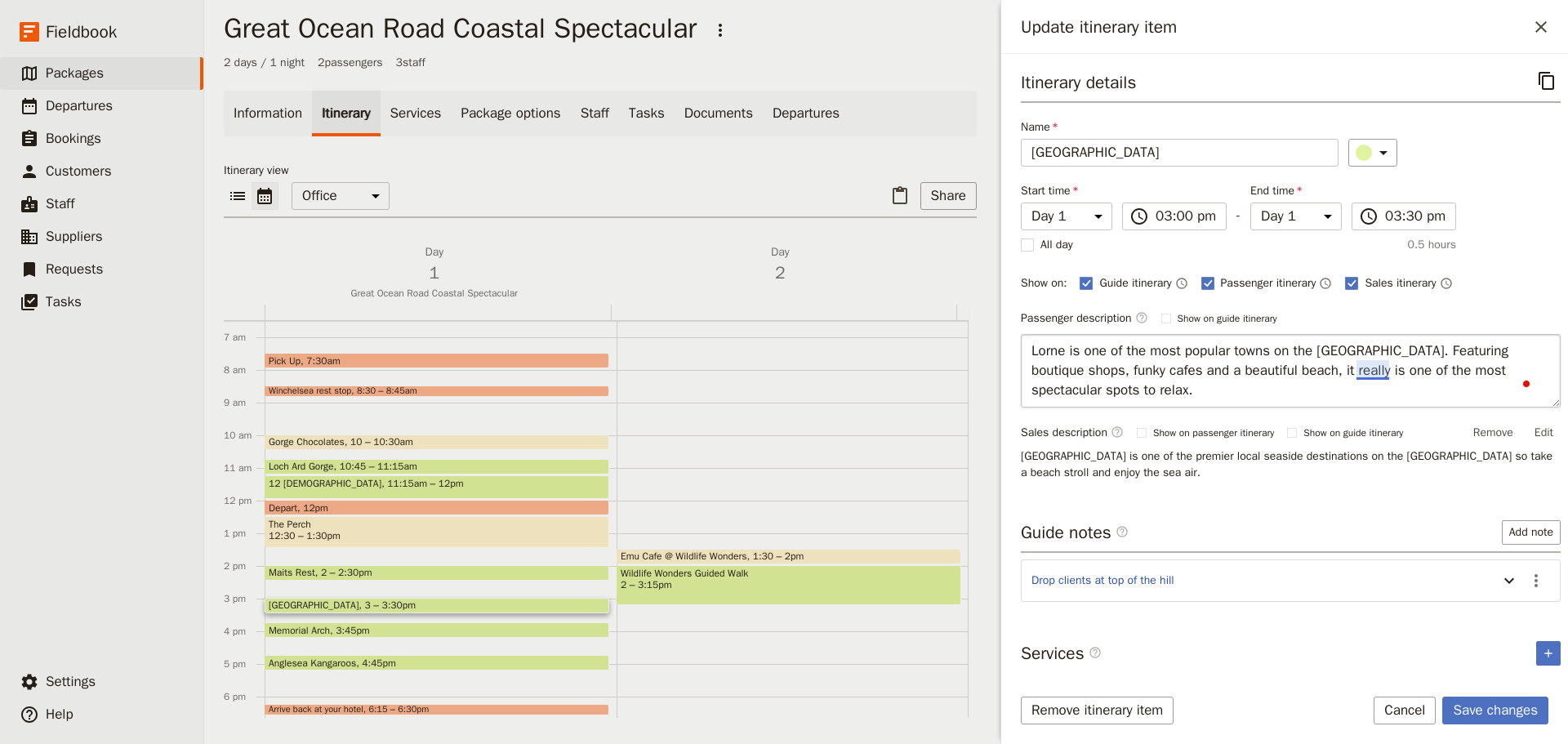 click on "Lorne is one of the most popular towns on the [GEOGRAPHIC_DATA]. Featuring boutique shops, funky cafes and a beautiful beach, it really is one of the most spectacular spots to relax." at bounding box center (1290, 371) 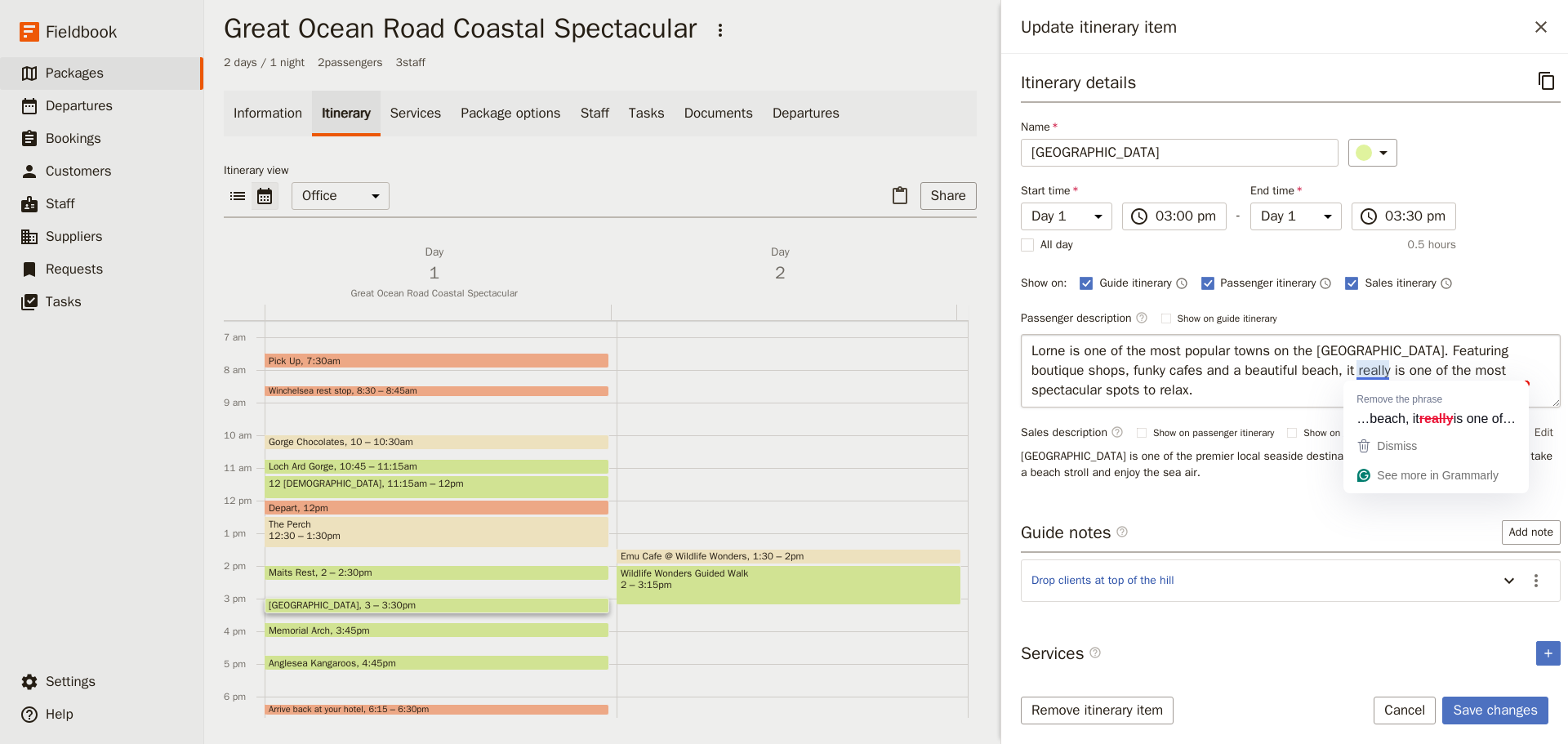 click on "Lorne is one of the most popular towns on the [GEOGRAPHIC_DATA]. Featuring boutique shops, funky cafes and a beautiful beach, it really is one of the most spectacular spots to relax." at bounding box center [1290, 371] 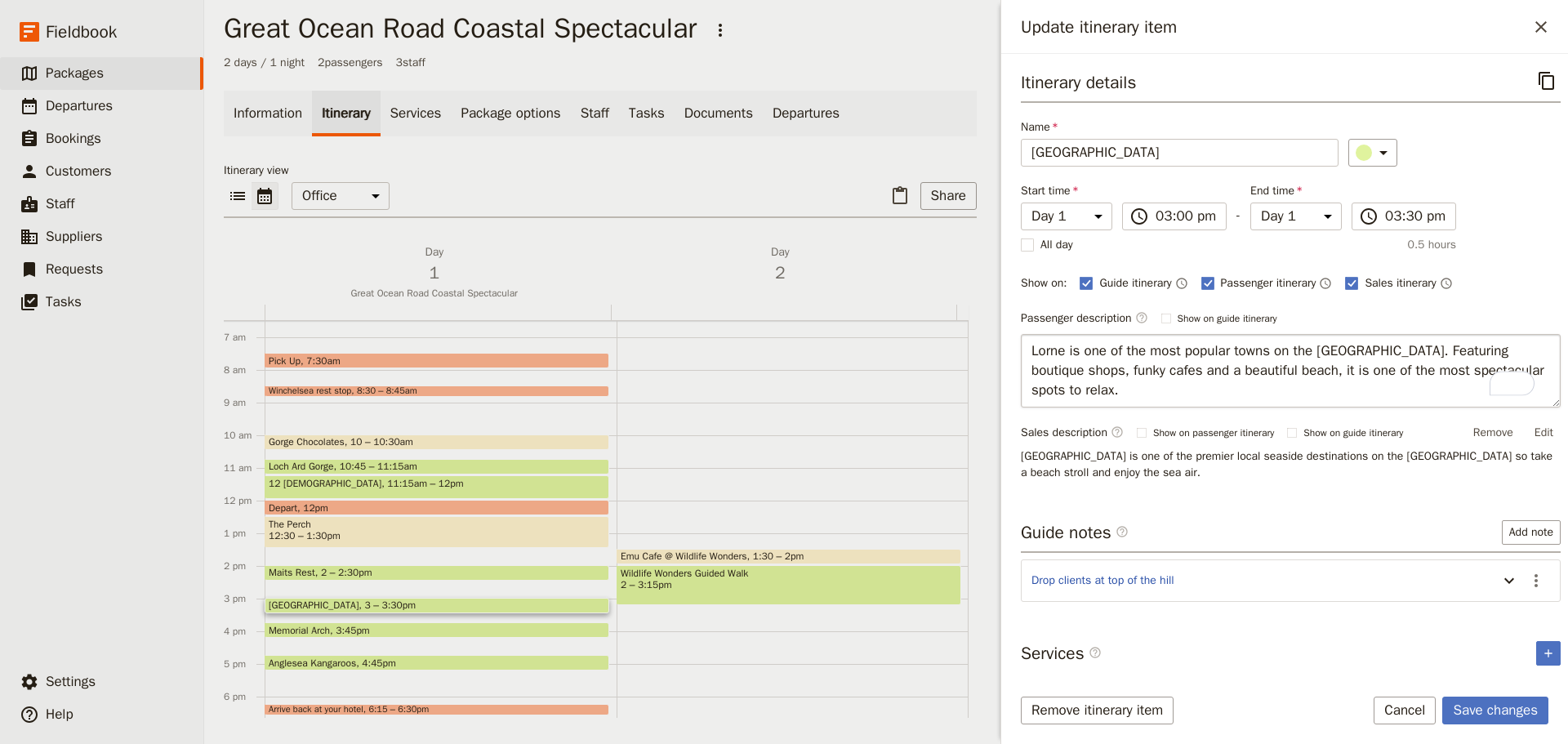 click on "Lorne is one of the most popular towns on the [GEOGRAPHIC_DATA]. Featuring boutique shops, funky cafes and a beautiful beach, it is one of the most spectacular spots to relax." at bounding box center [1290, 371] 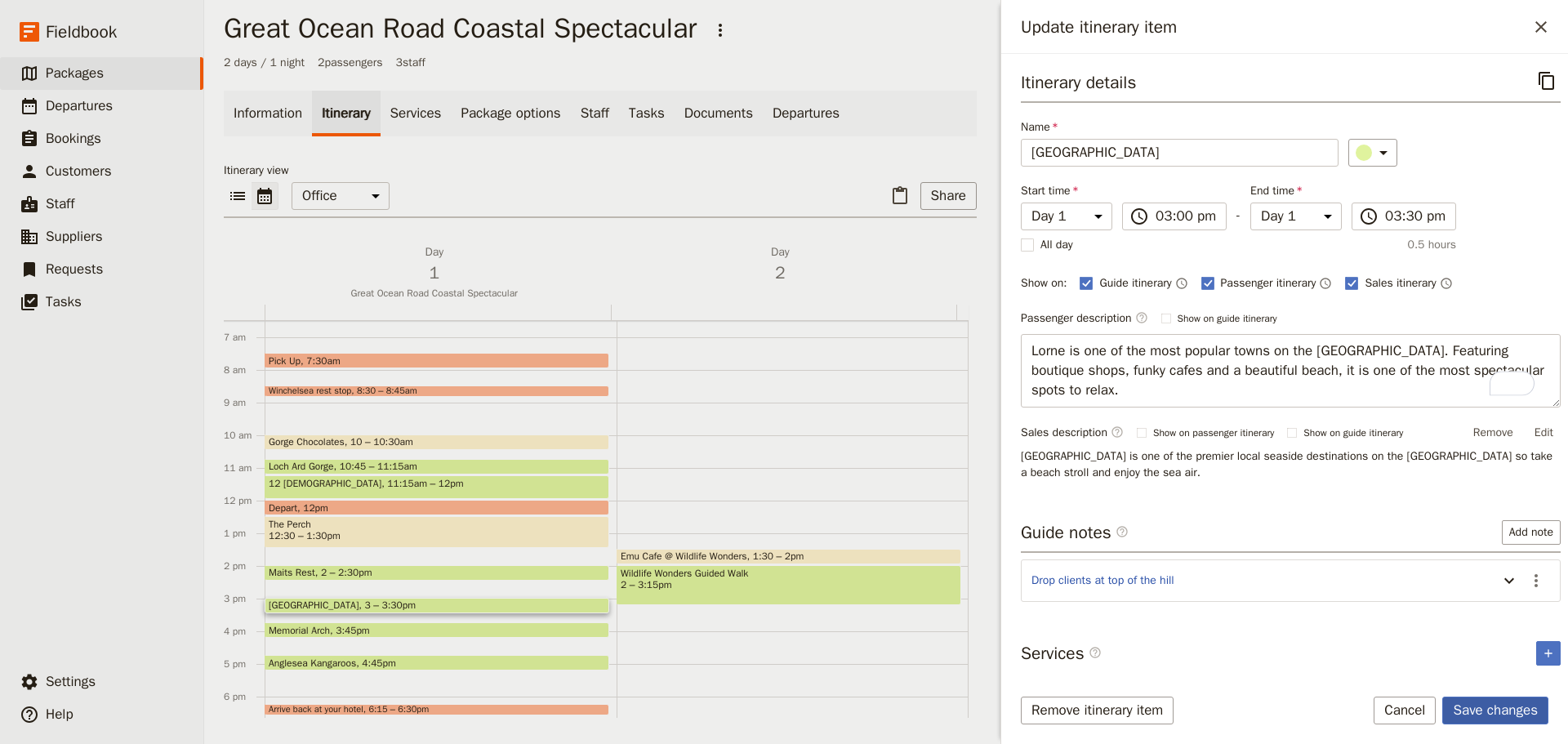 click on "Save changes" at bounding box center [1495, 711] 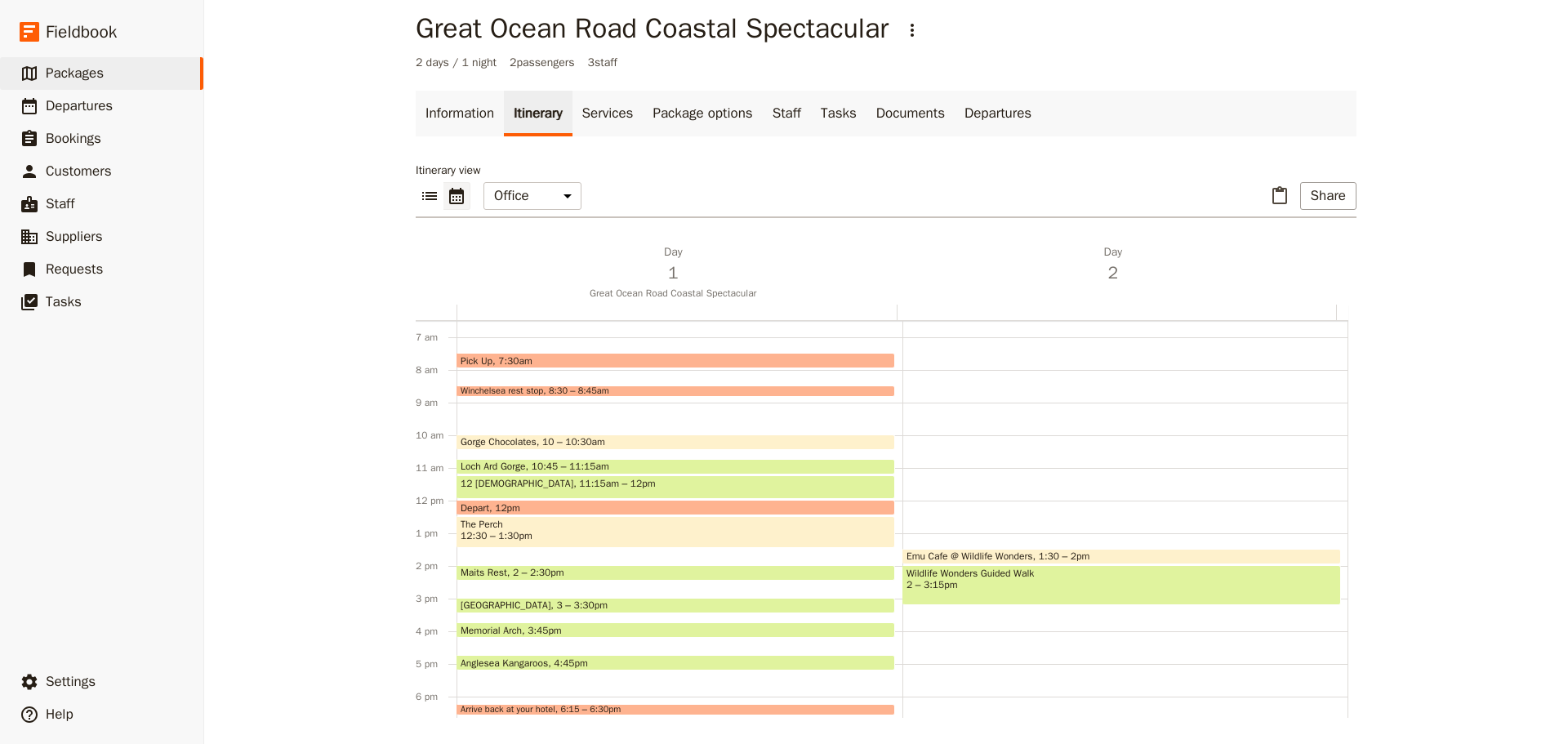 click on "[GEOGRAPHIC_DATA] 3 – 3:30pm" at bounding box center (675, 605) 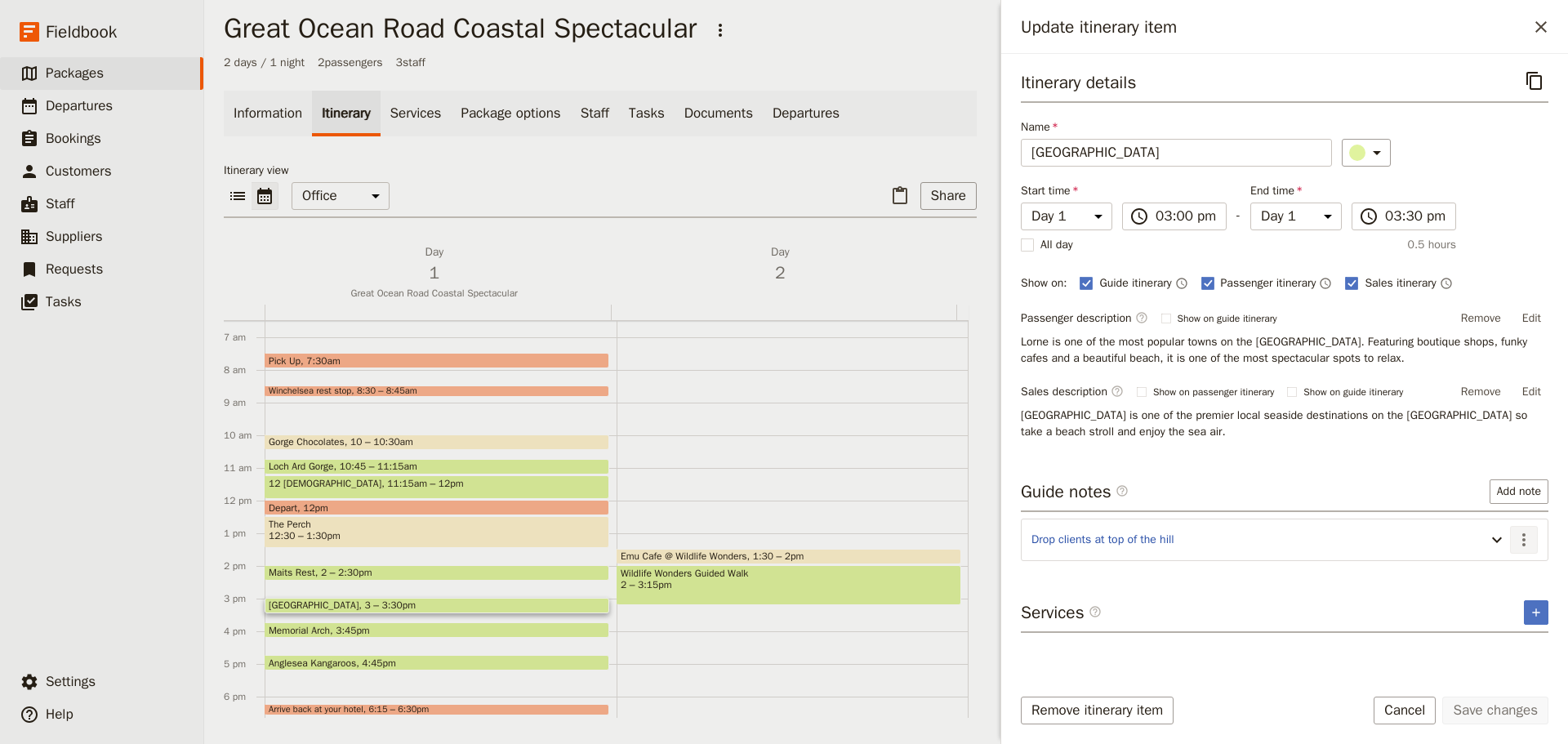 click 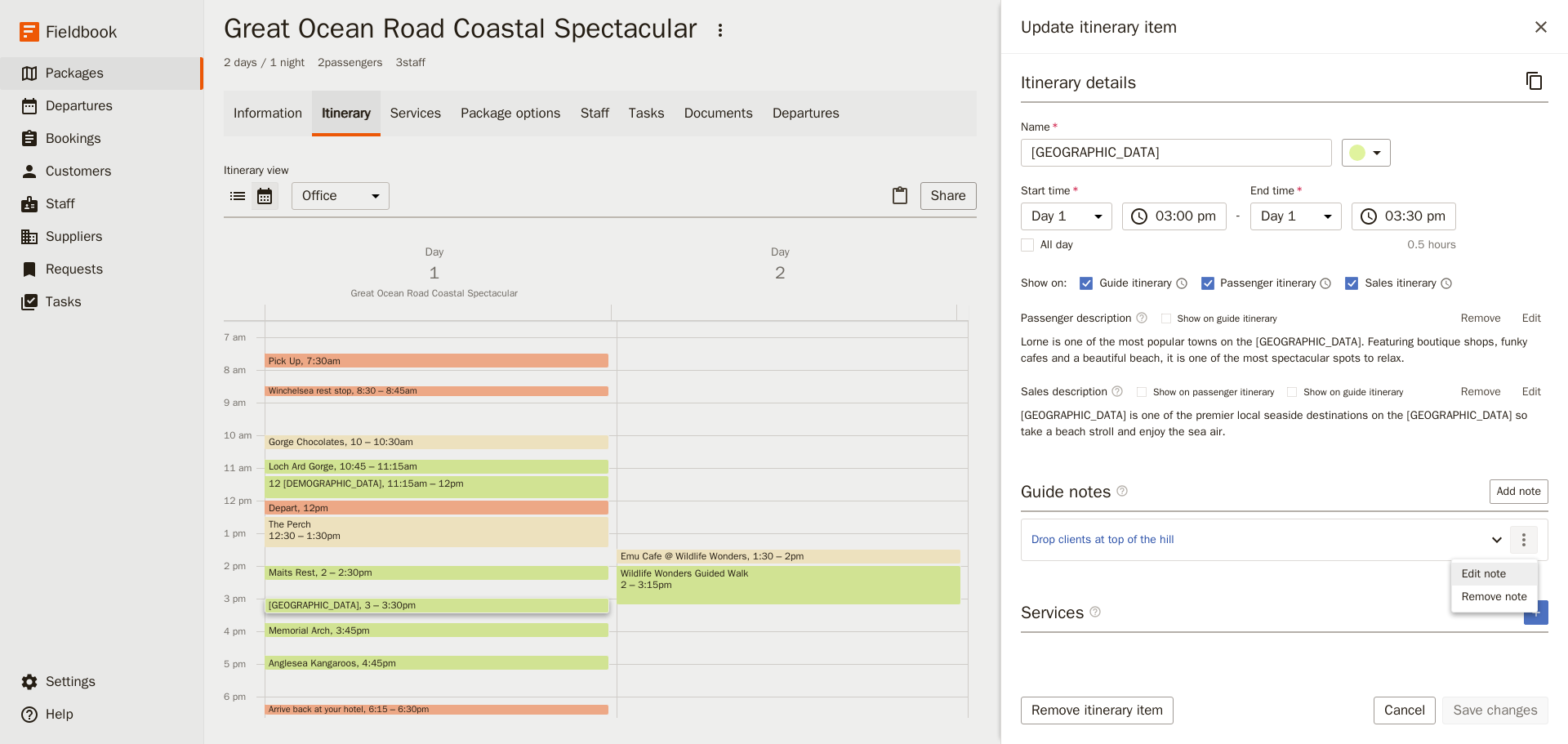 click on "Edit note" at bounding box center (1494, 574) 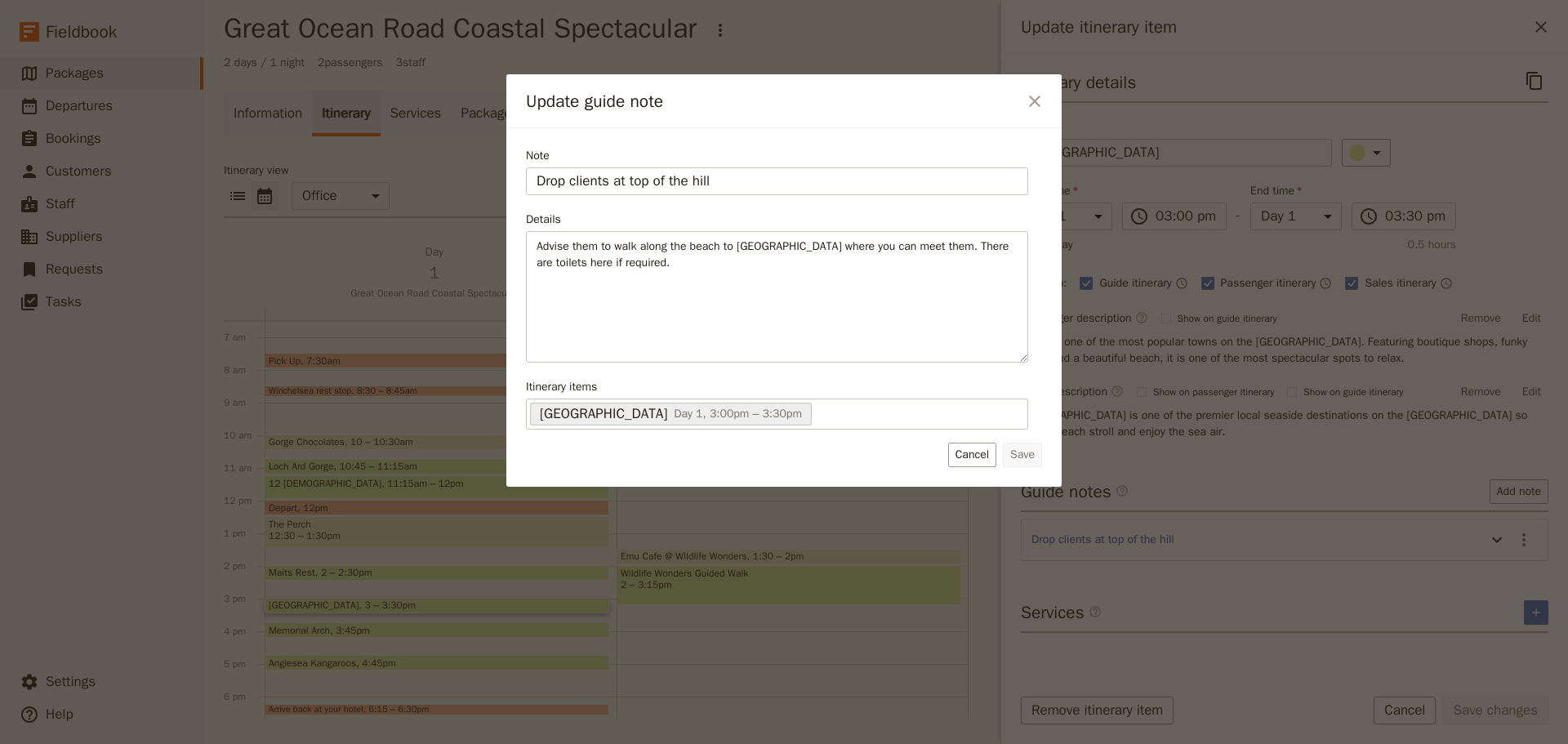 drag, startPoint x: 735, startPoint y: 185, endPoint x: 423, endPoint y: 175, distance: 312.16022 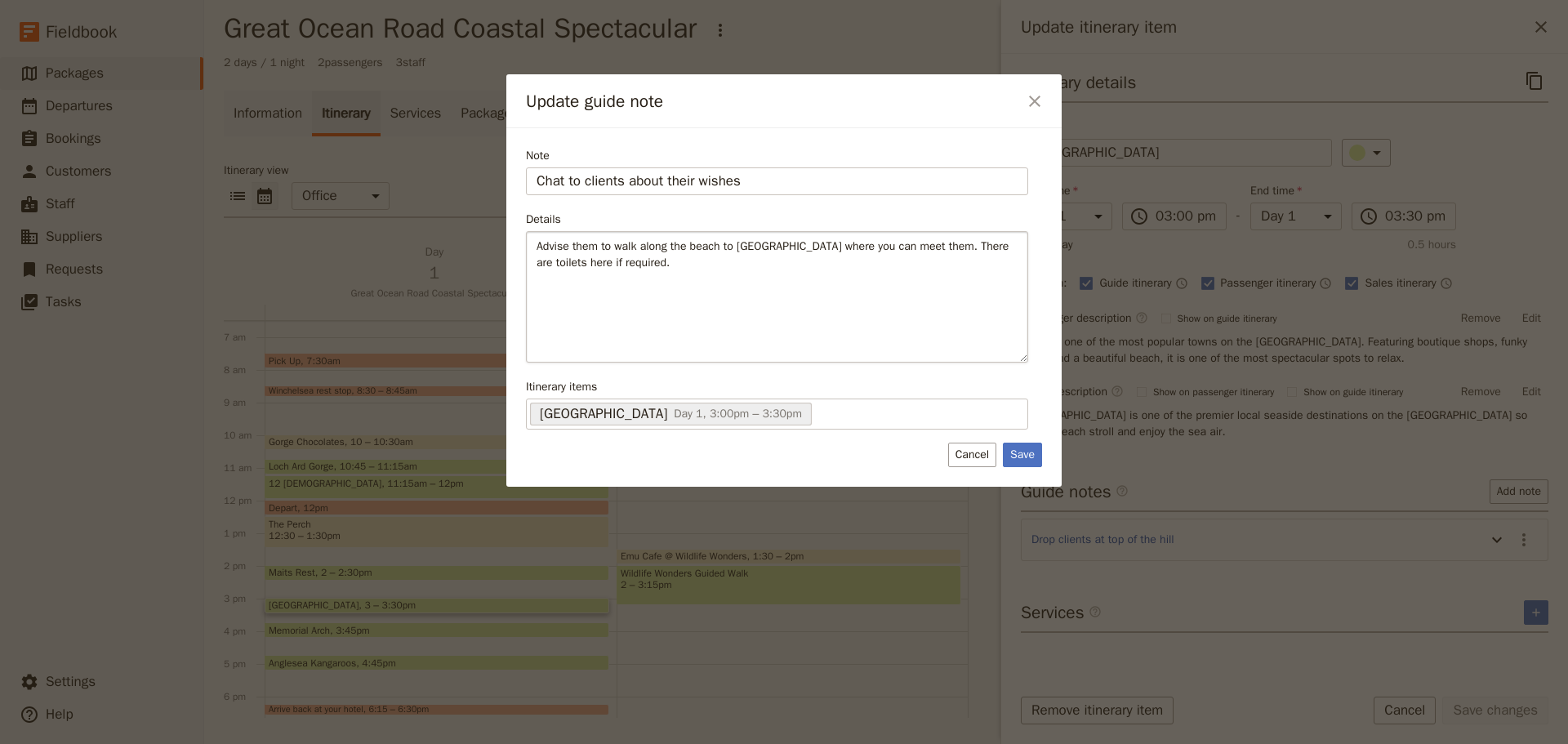 type on "Chat to clients about their wishes" 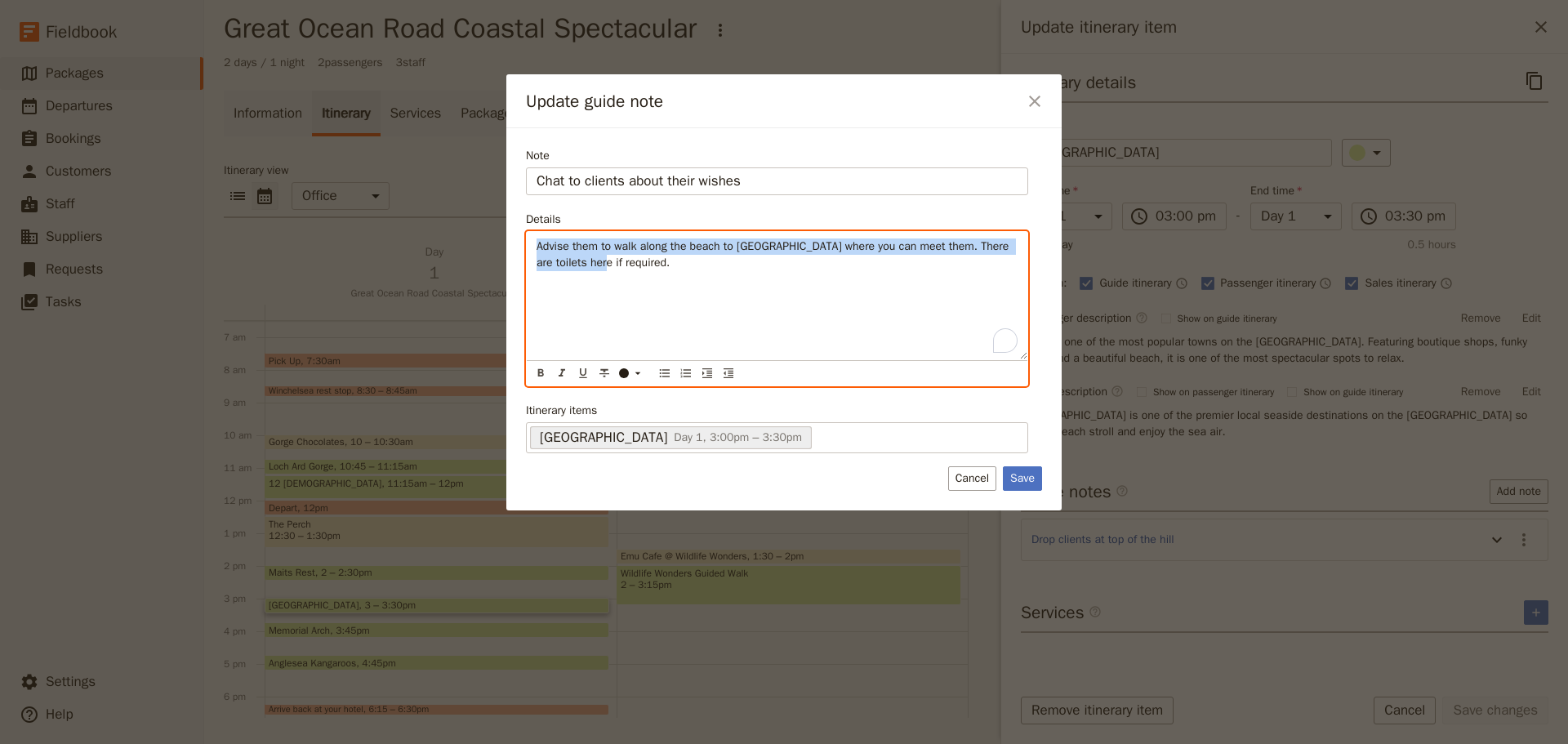 drag, startPoint x: 594, startPoint y: 265, endPoint x: 492, endPoint y: 243, distance: 104.34558 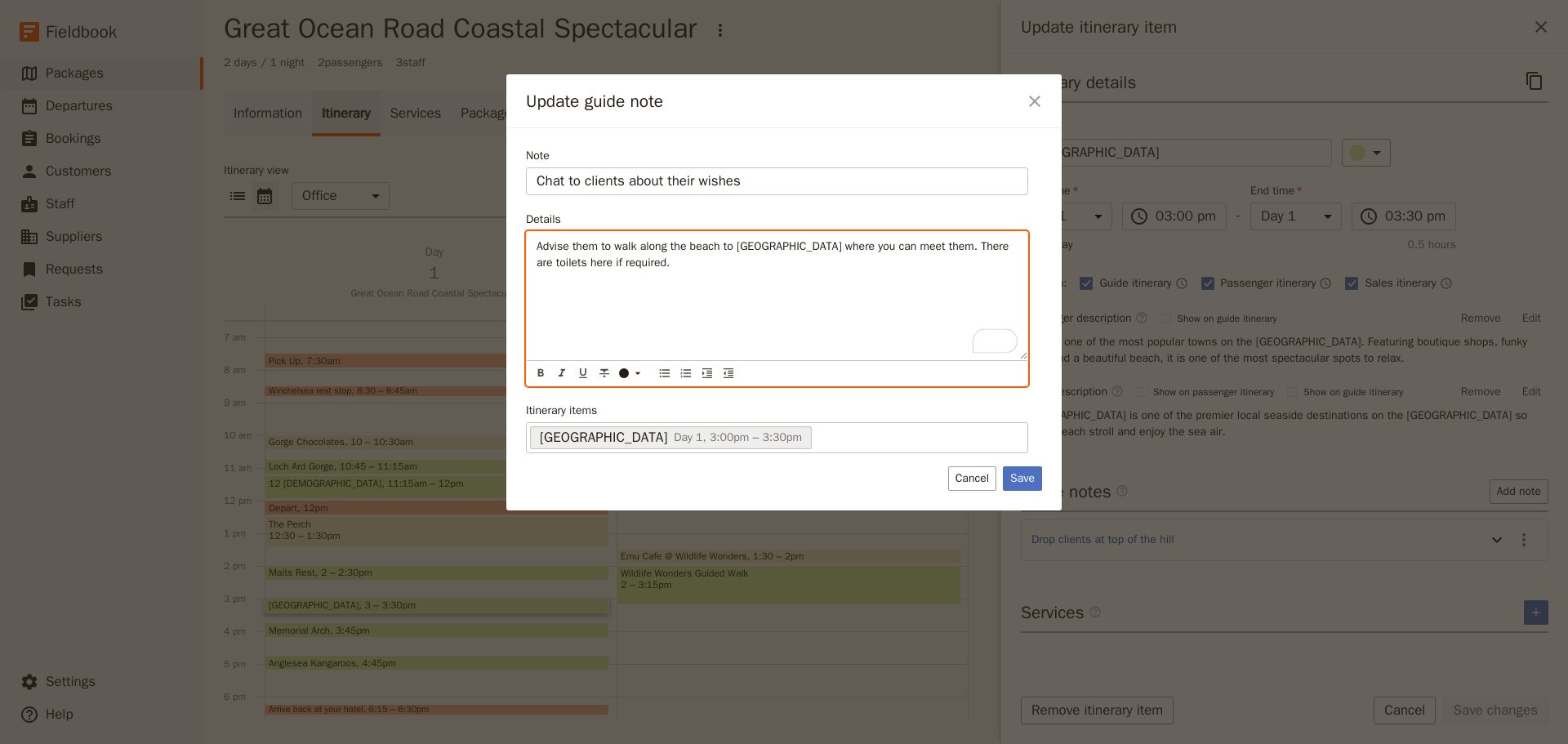 type 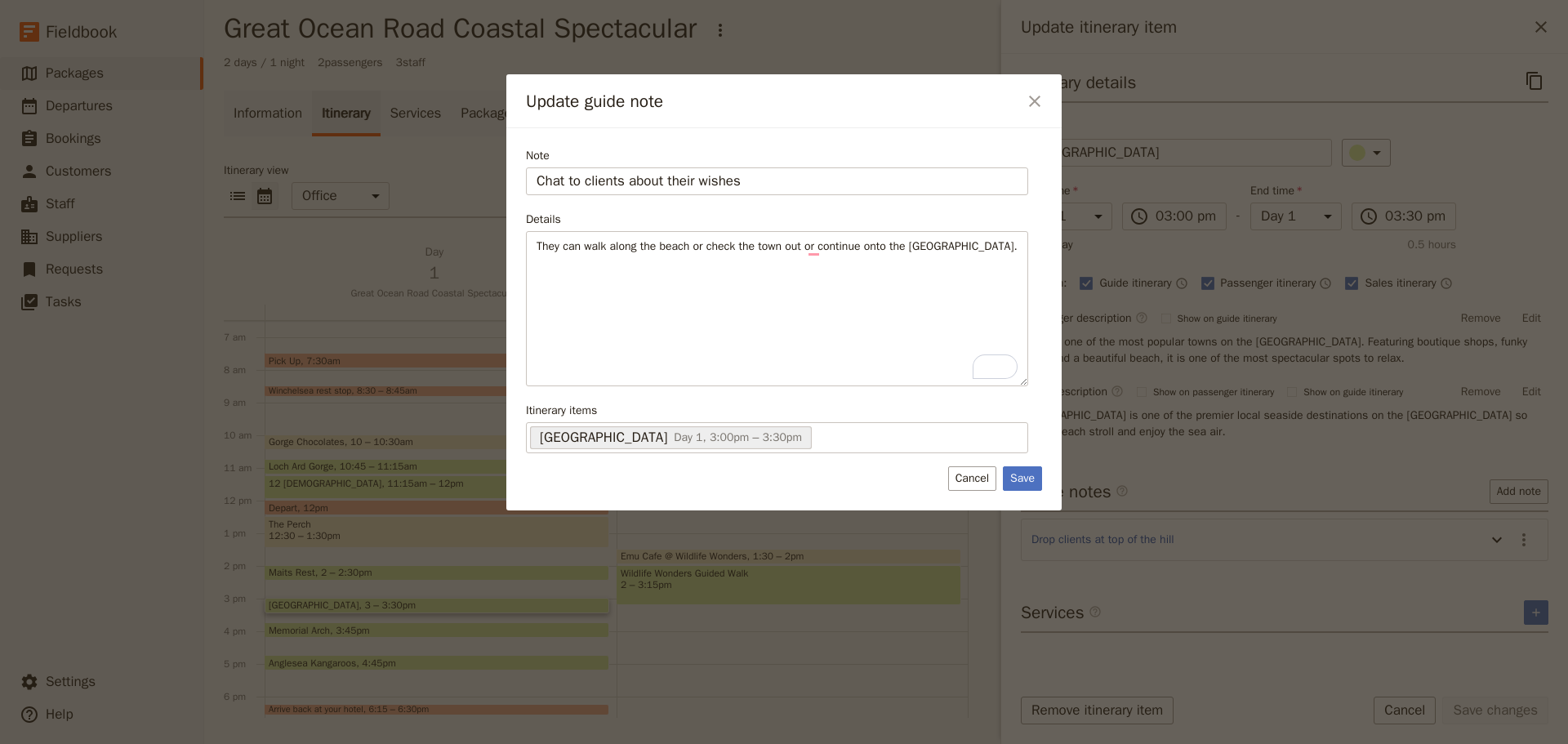 drag, startPoint x: 1015, startPoint y: 476, endPoint x: 1067, endPoint y: 486, distance: 52.952809 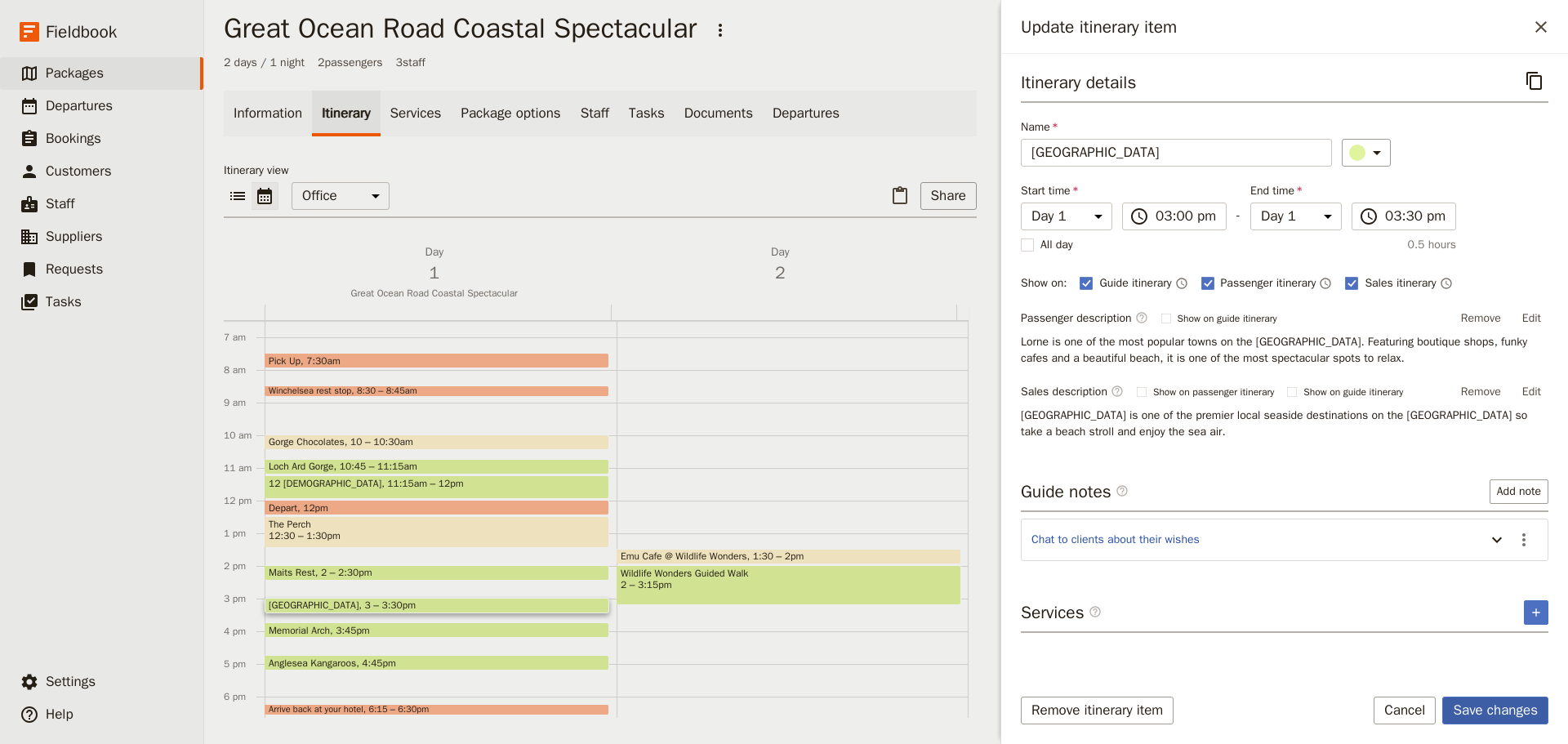 click on "Save changes" at bounding box center (1495, 711) 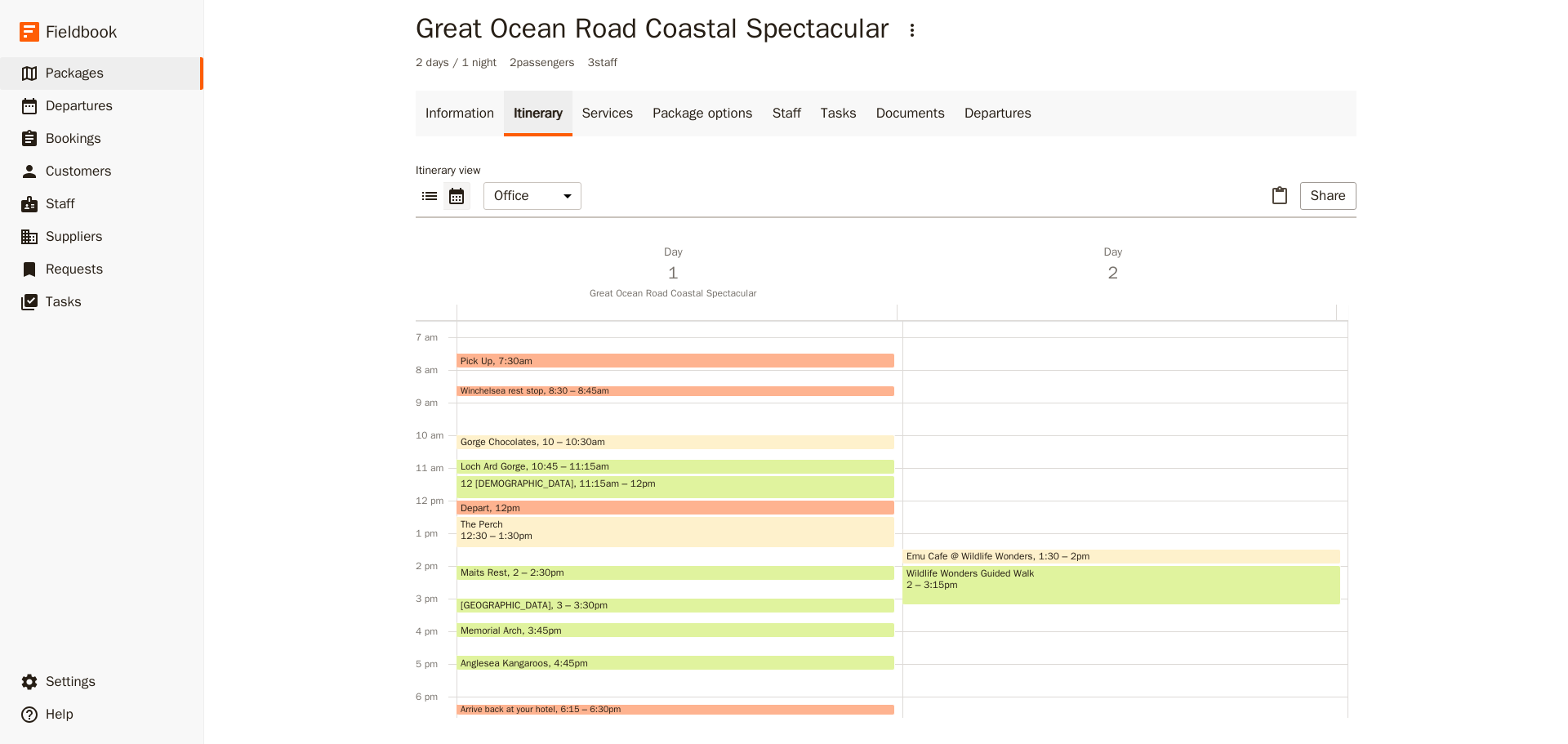 click on "[GEOGRAPHIC_DATA]" at bounding box center (509, 605) 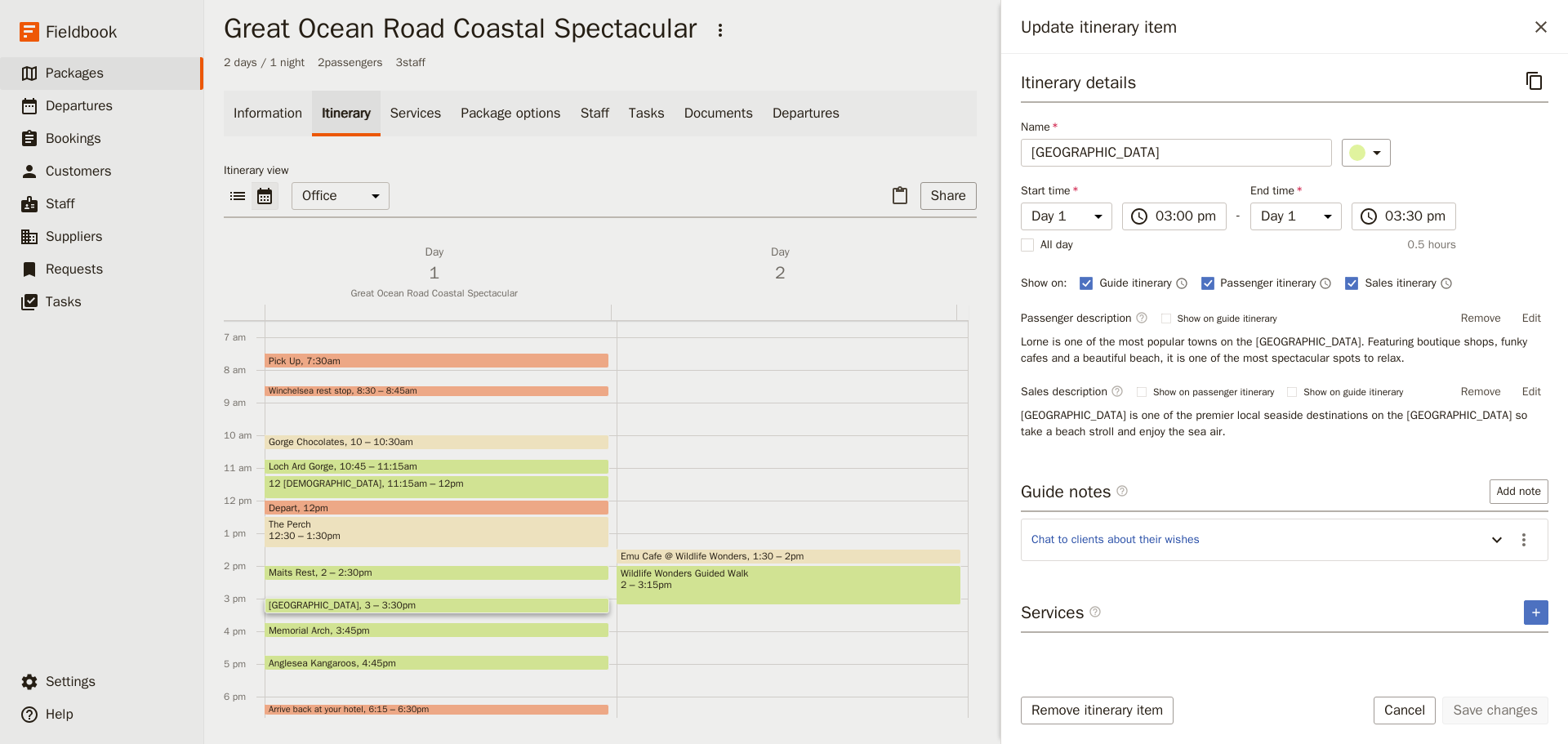 click on "Edit" at bounding box center [1531, 319] 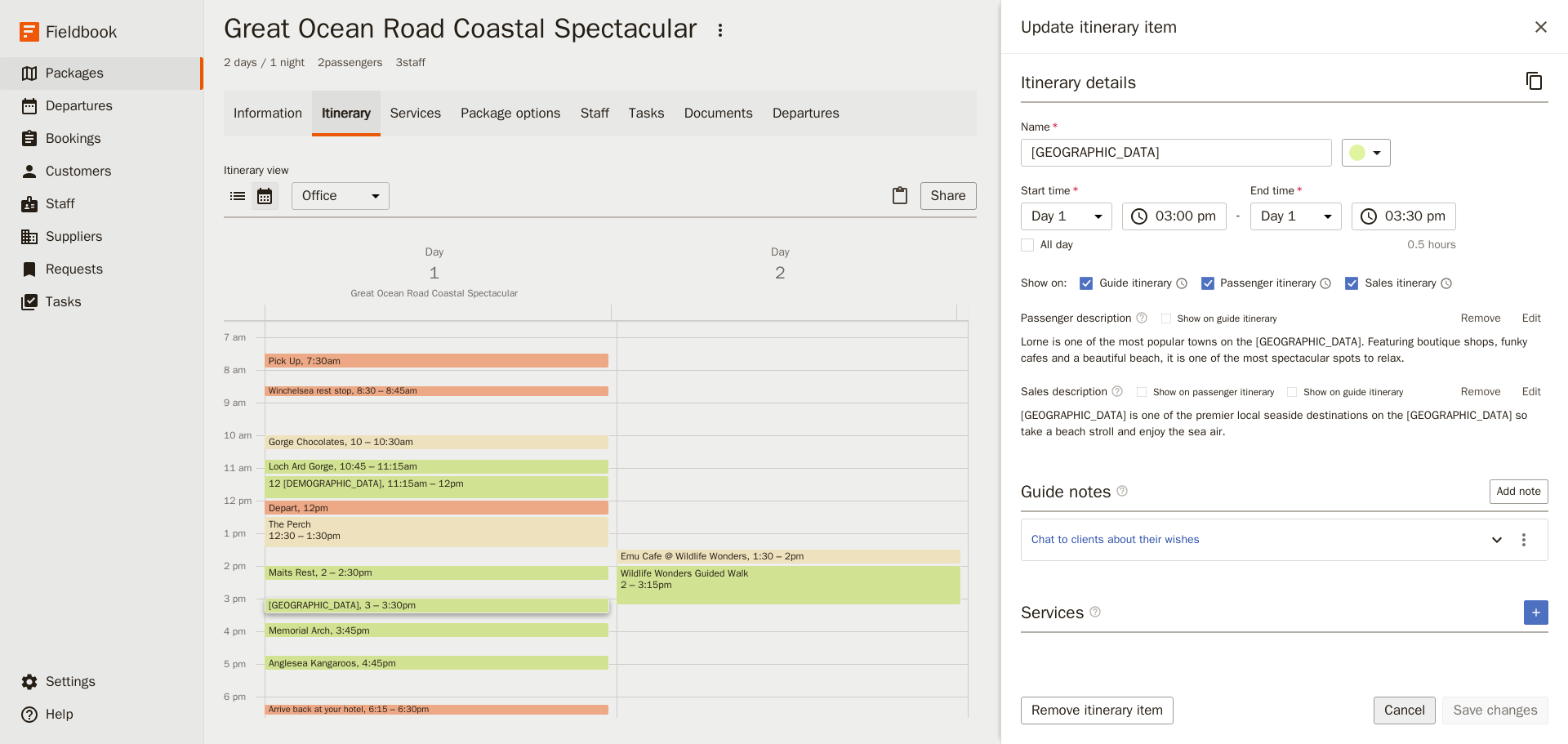 click on "Itinerary details ​ Name [GEOGRAPHIC_DATA] ​ Start time Day 1 Day 2 15:00 ​ 03:00 pm - End time Day 1 Day 2 15:30 ​ 03:30 pm All day 0.5 hours Show on: Guide itinerary ​ Passenger itinerary ​ Sales itinerary ​ Passenger description ​ Show on guide itinerary Remove Edit Lorne is one of the most popular towns on the [GEOGRAPHIC_DATA]. Featuring boutique shops, funky cafes and a beautiful beach, it is one of the most spectacular spots to relax. Sales description ​ Show on passenger itinerary Show on guide itinerary Remove Edit Lorne is one of the premier local seaside destinations on the [GEOGRAPHIC_DATA] so take a beach stroll and enjoy the sea air. Guide notes ​ Add note Chat to clients about their wishes ​ Services ​ ​ Remove itinerary item Save changes Cancel" at bounding box center (1285, 399) 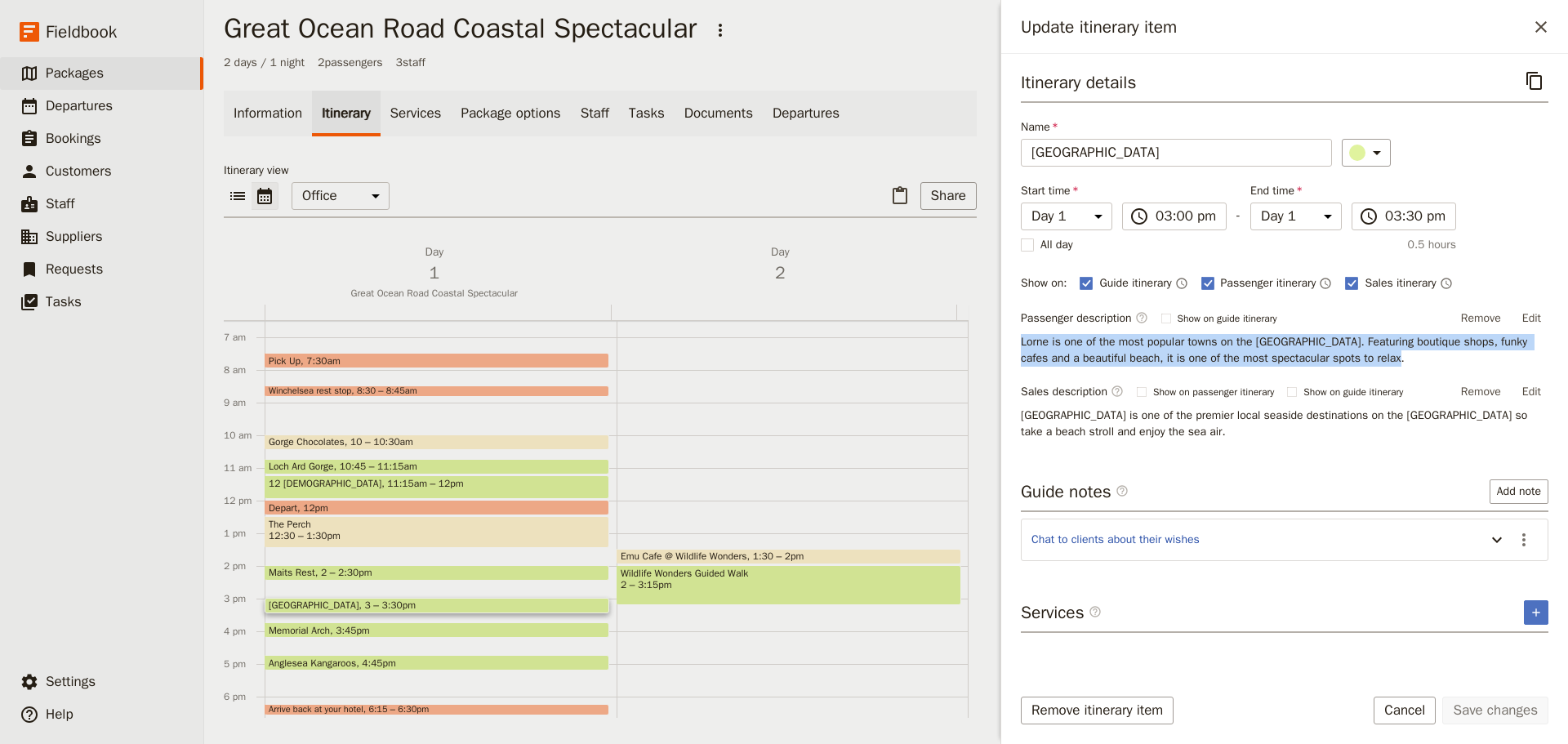 drag, startPoint x: 1386, startPoint y: 356, endPoint x: 1001, endPoint y: 332, distance: 385.74733 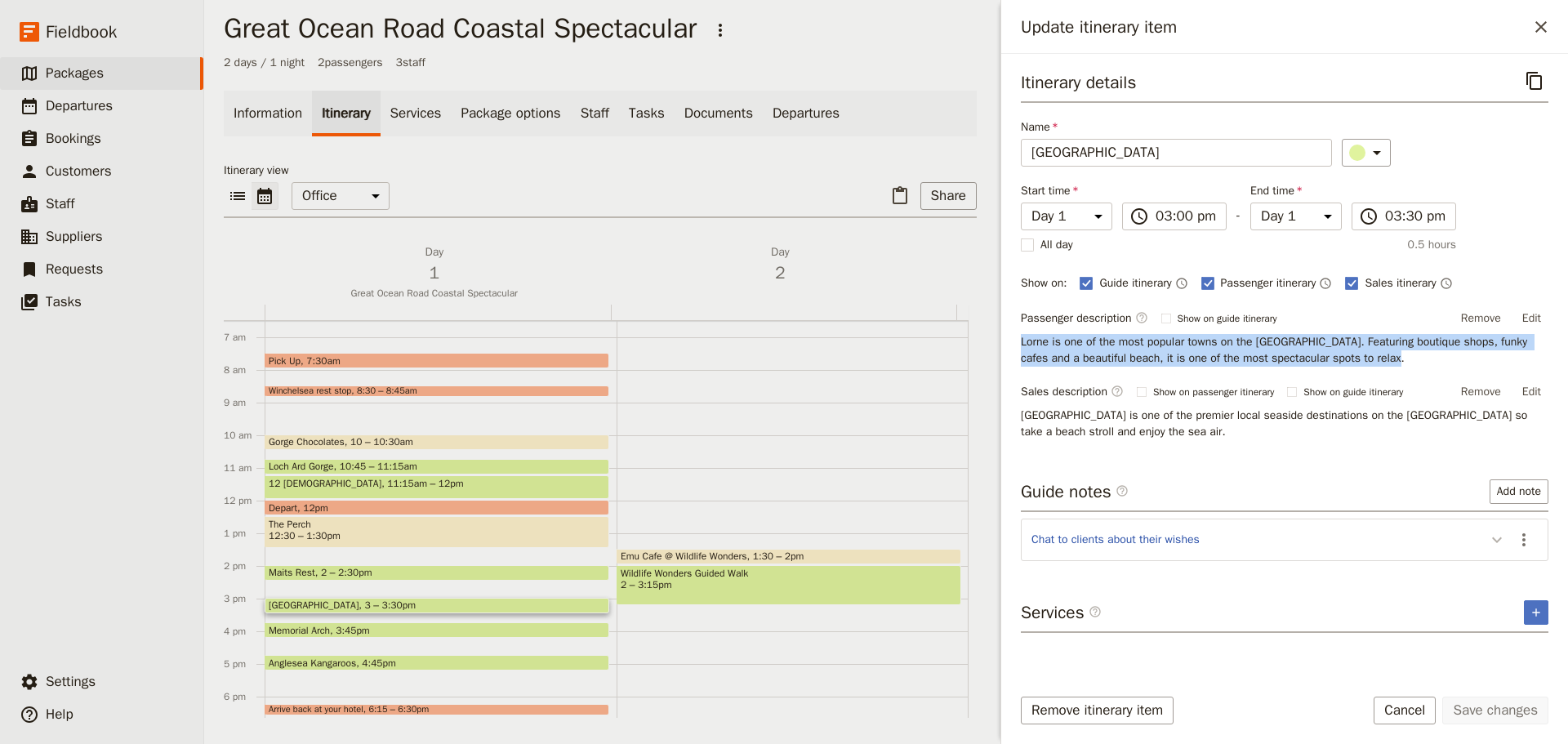 click 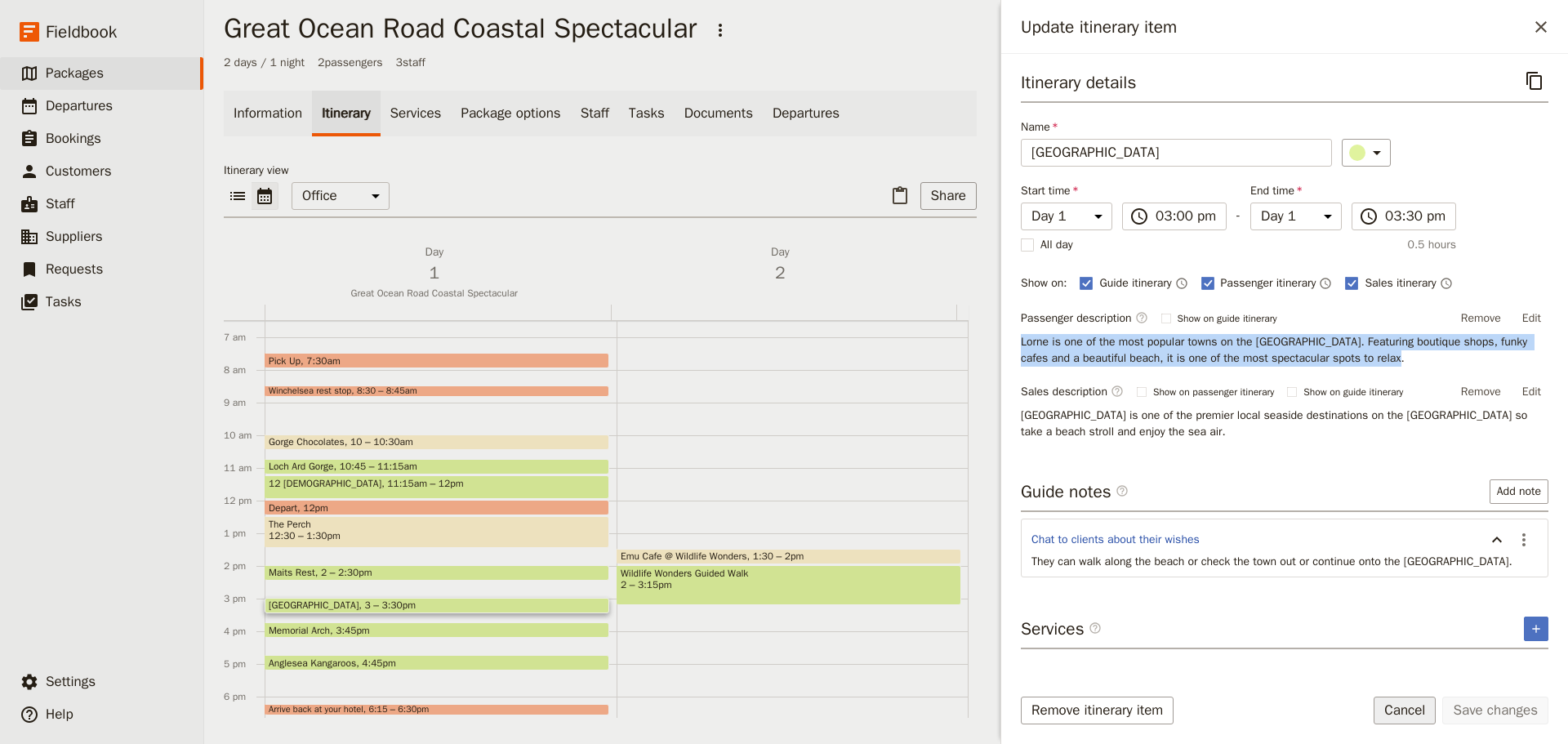 click on "Cancel" at bounding box center (1405, 711) 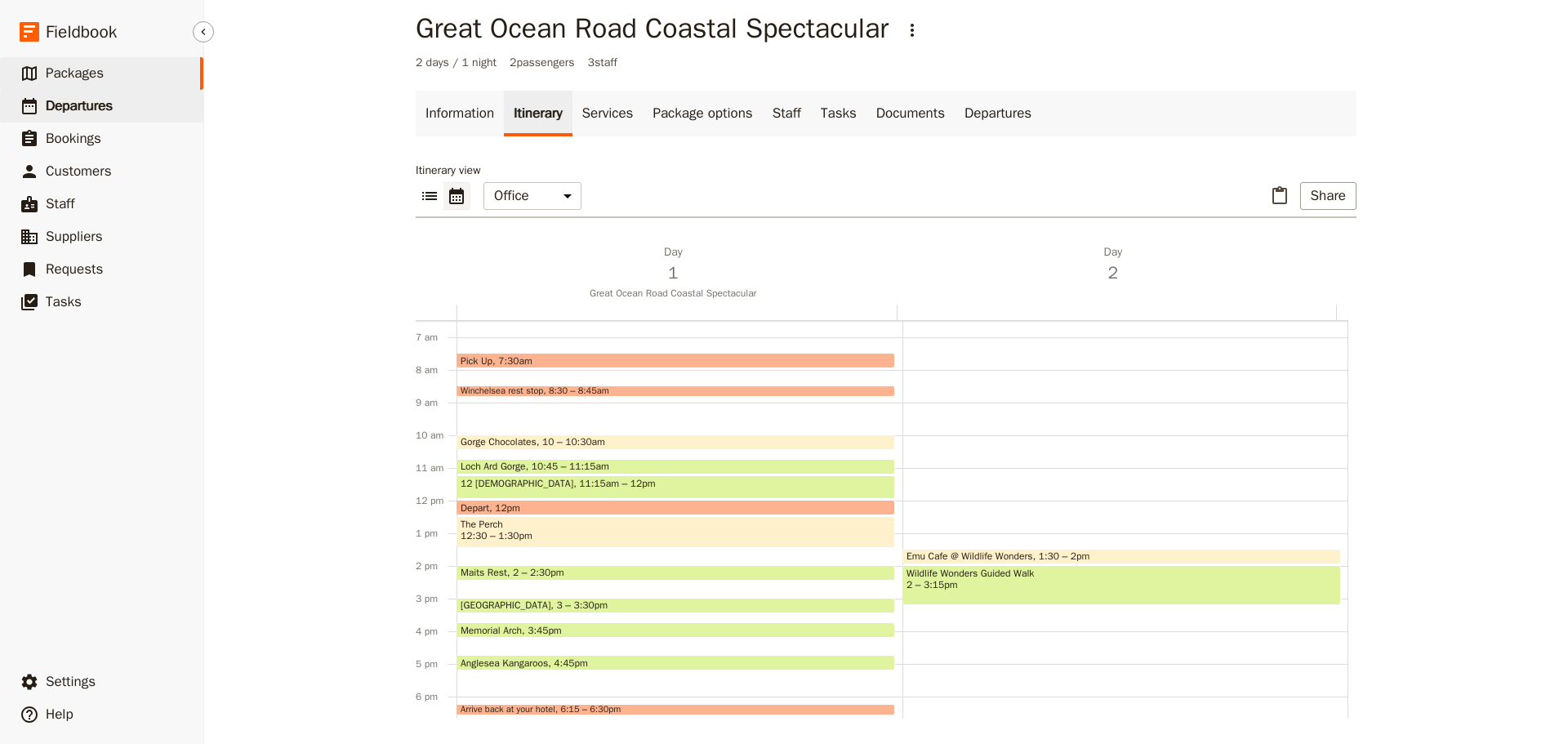 click on "Departures" at bounding box center (79, 105) 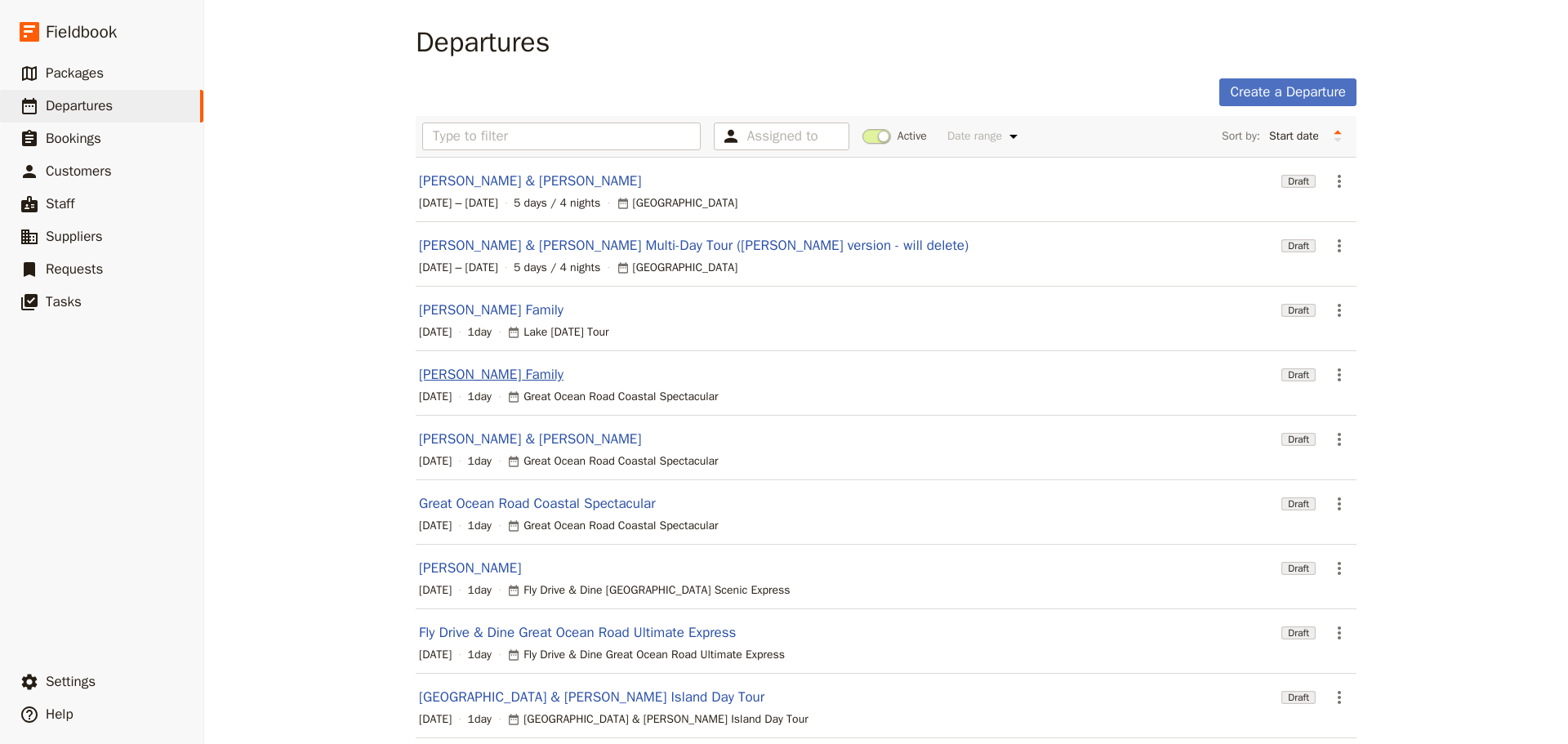 click on "[PERSON_NAME] Family" at bounding box center [491, 375] 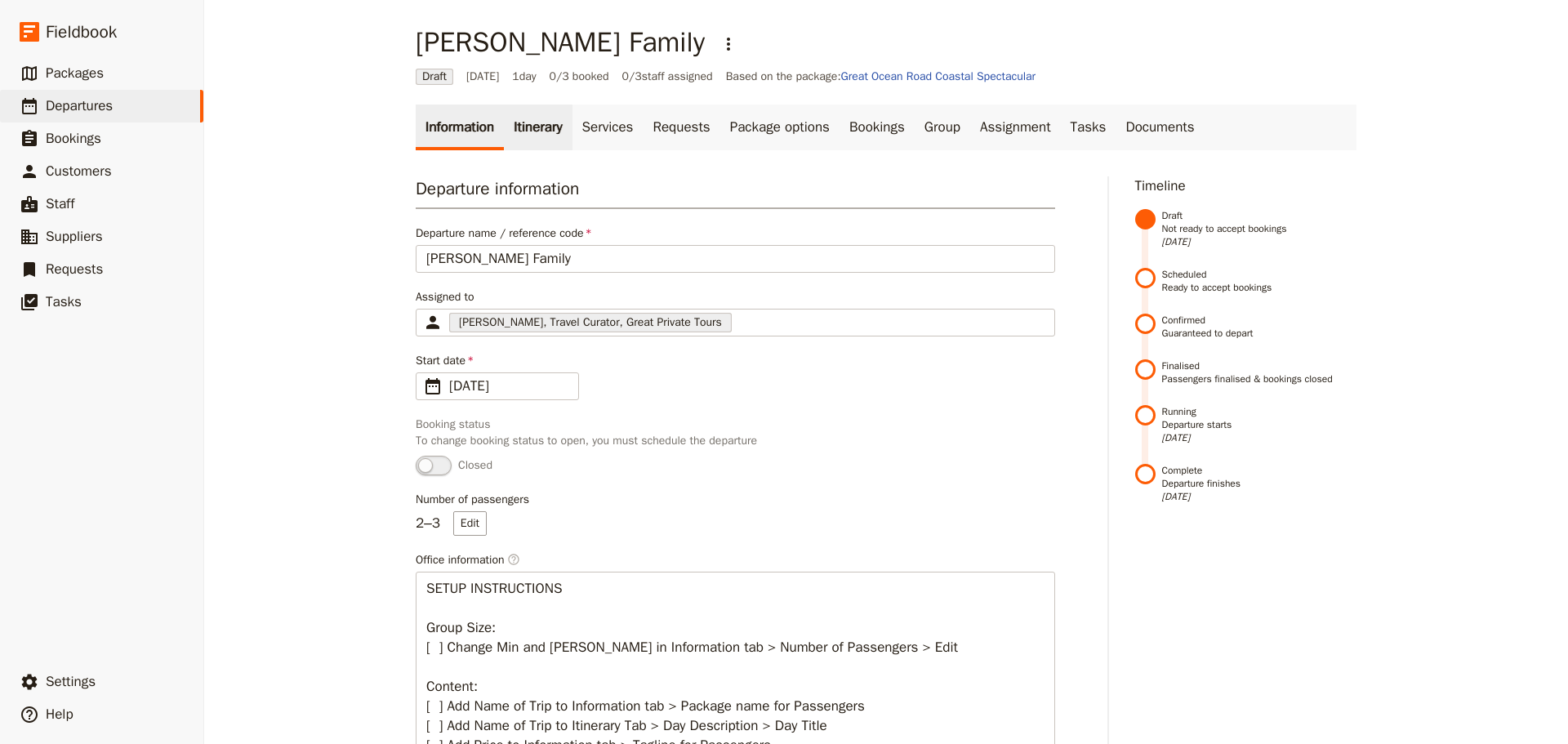 click on "Itinerary" at bounding box center (537, 127) 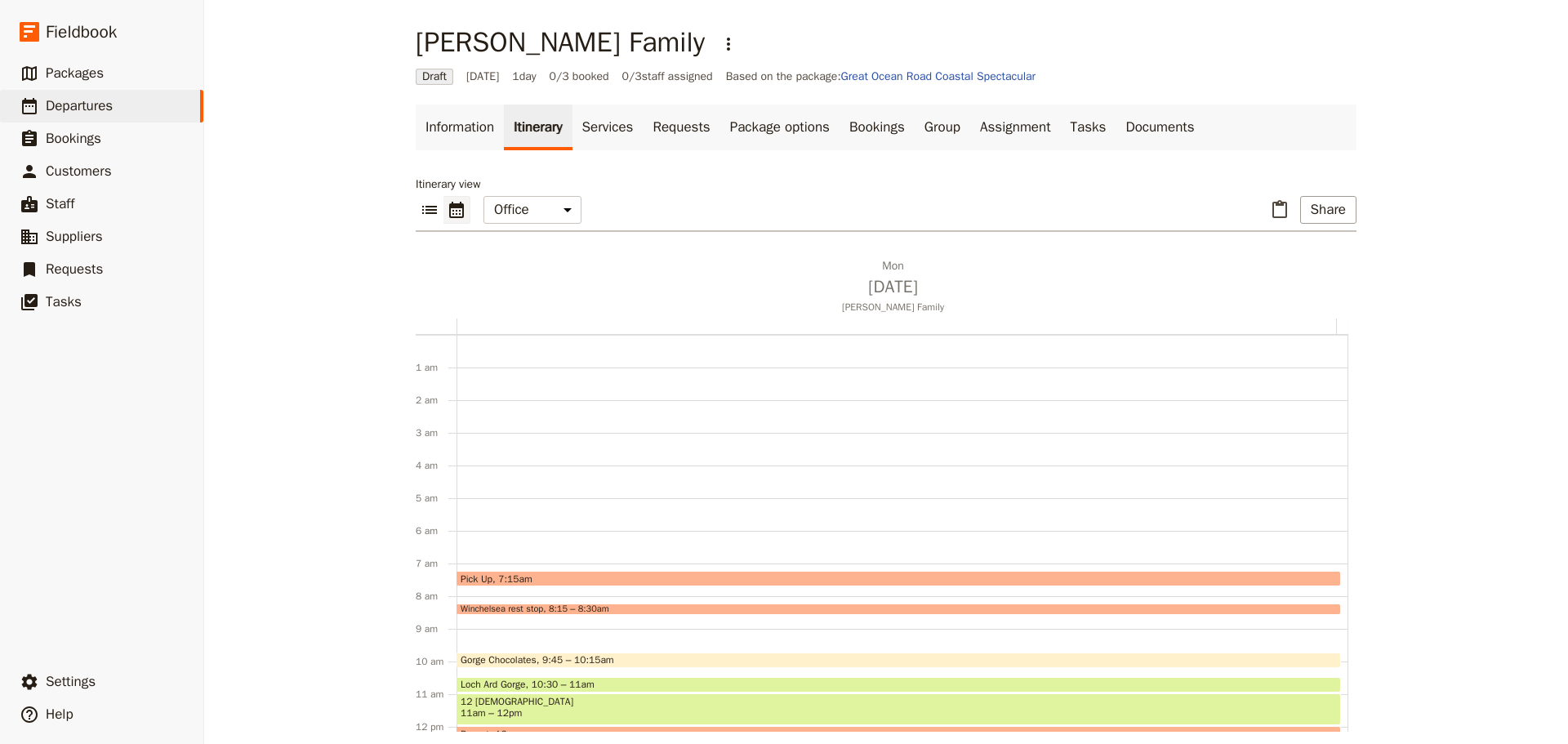 scroll, scrollTop: 212, scrollLeft: 0, axis: vertical 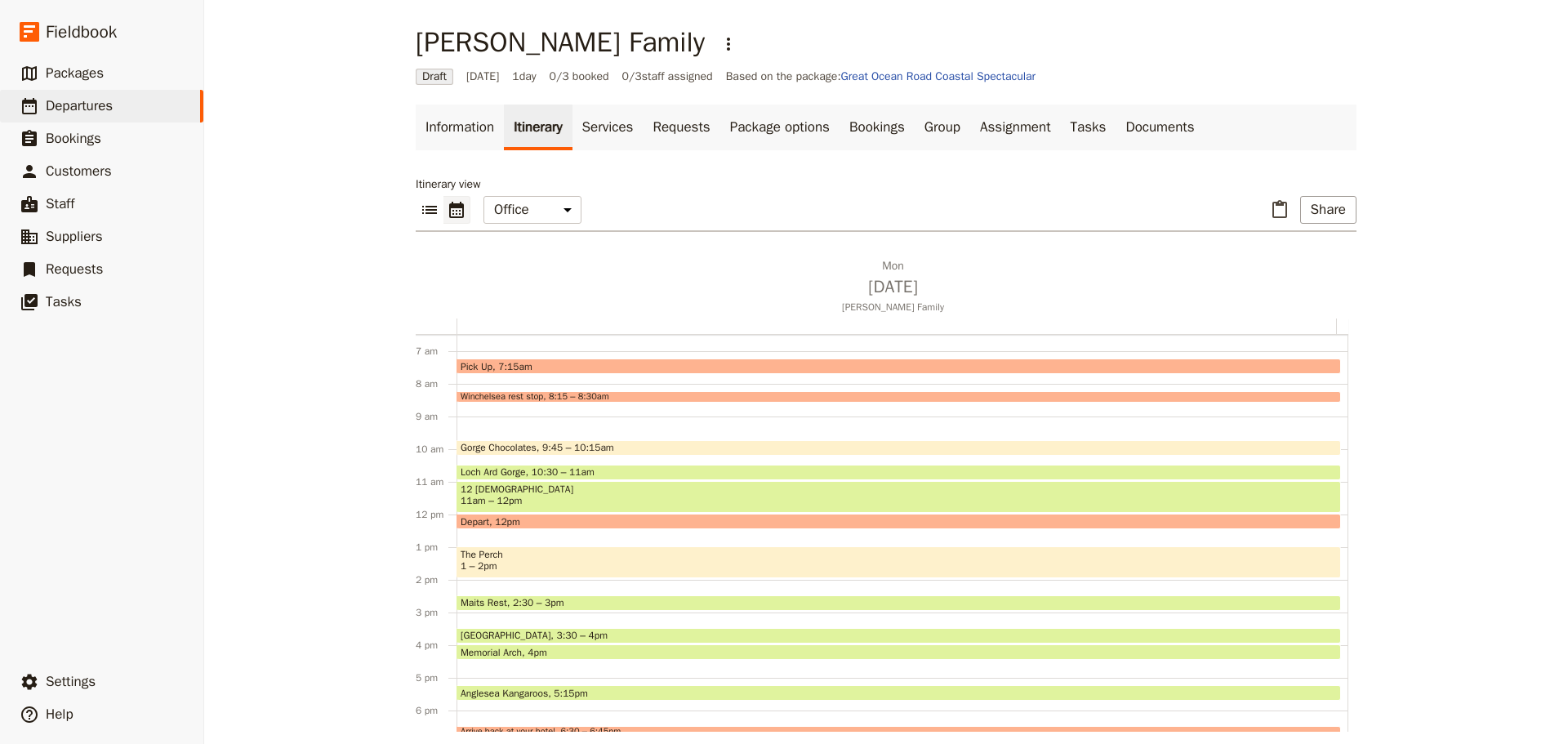 click on "[GEOGRAPHIC_DATA]" at bounding box center [509, 635] 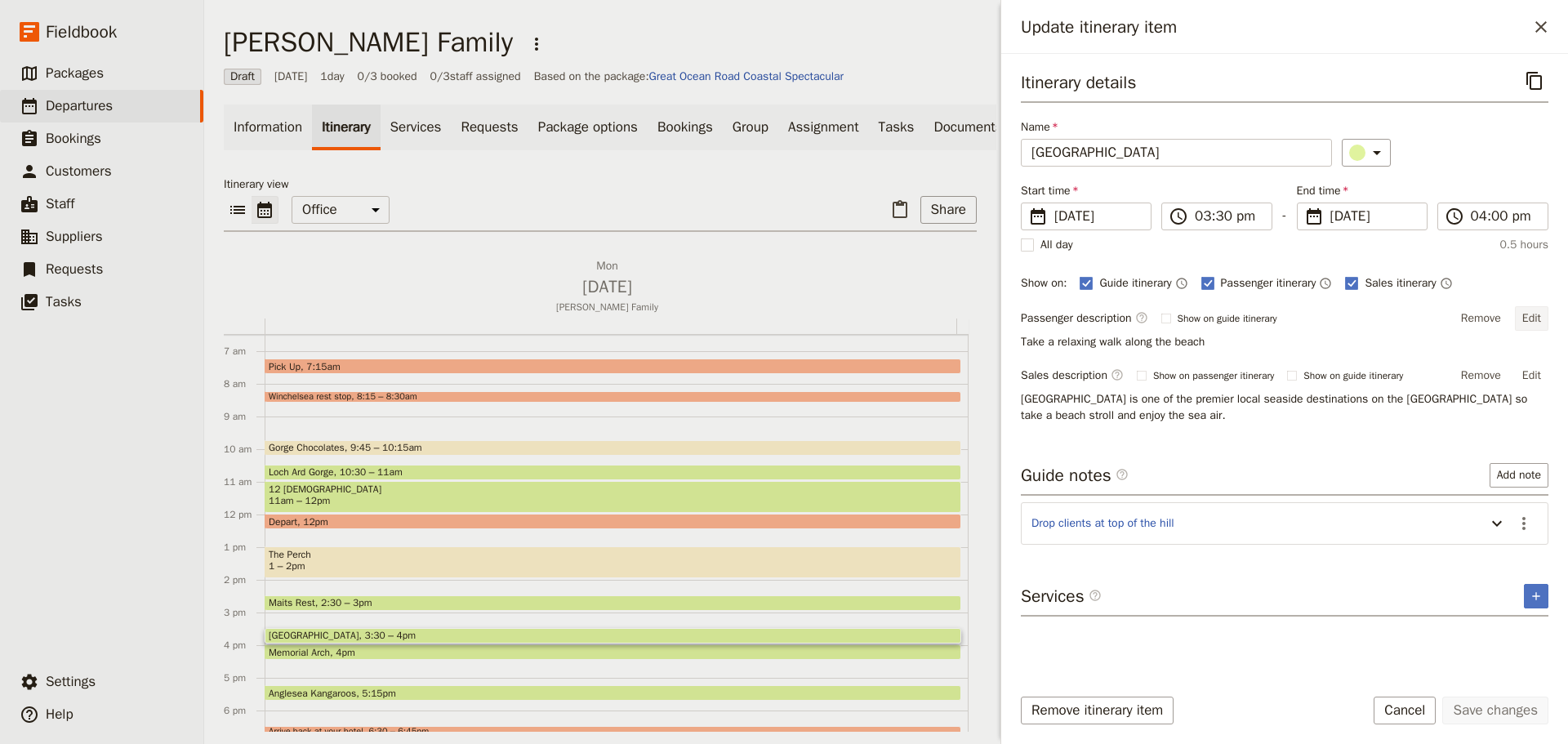 click on "Edit" at bounding box center [1531, 319] 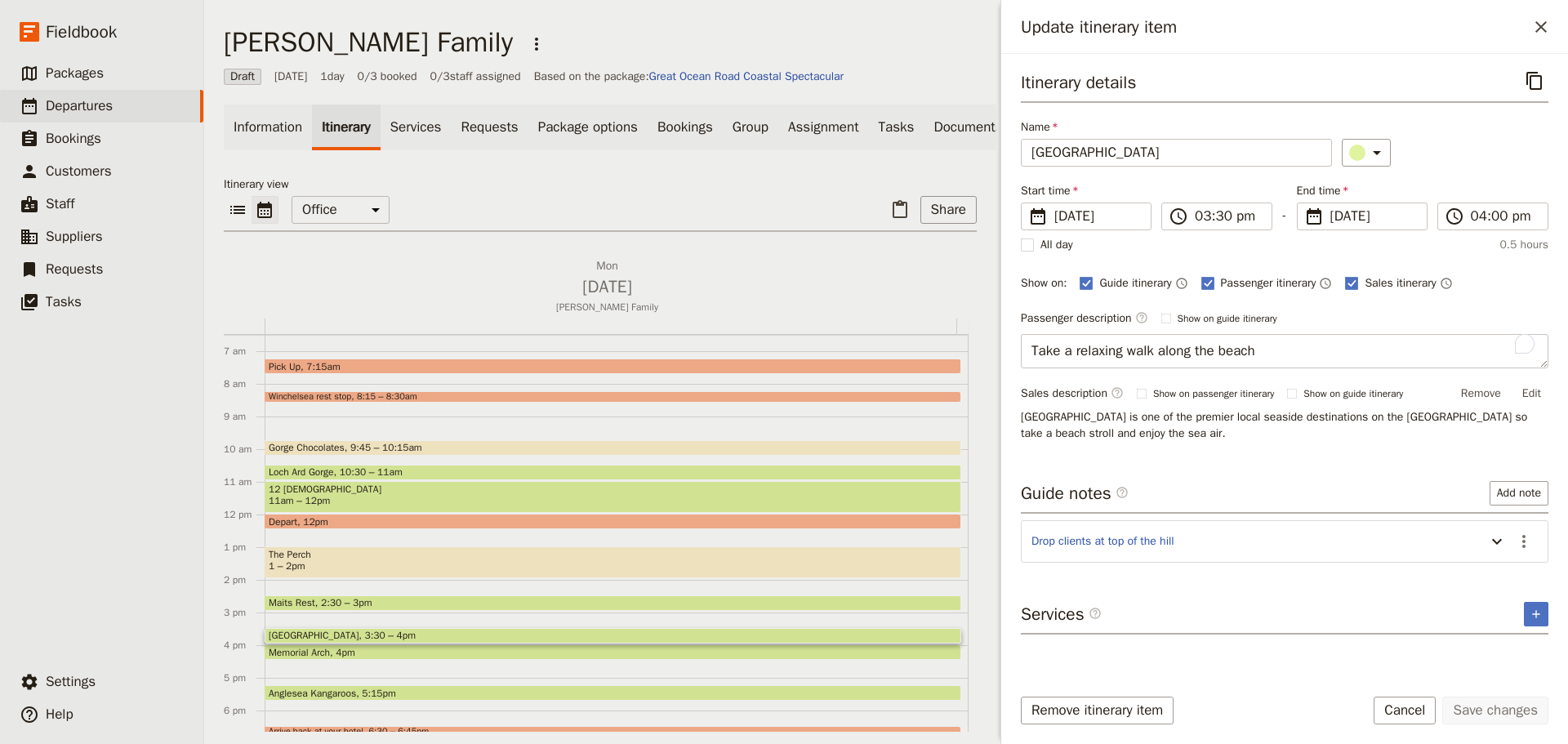 drag, startPoint x: 1339, startPoint y: 341, endPoint x: 972, endPoint y: 372, distance: 368.3069 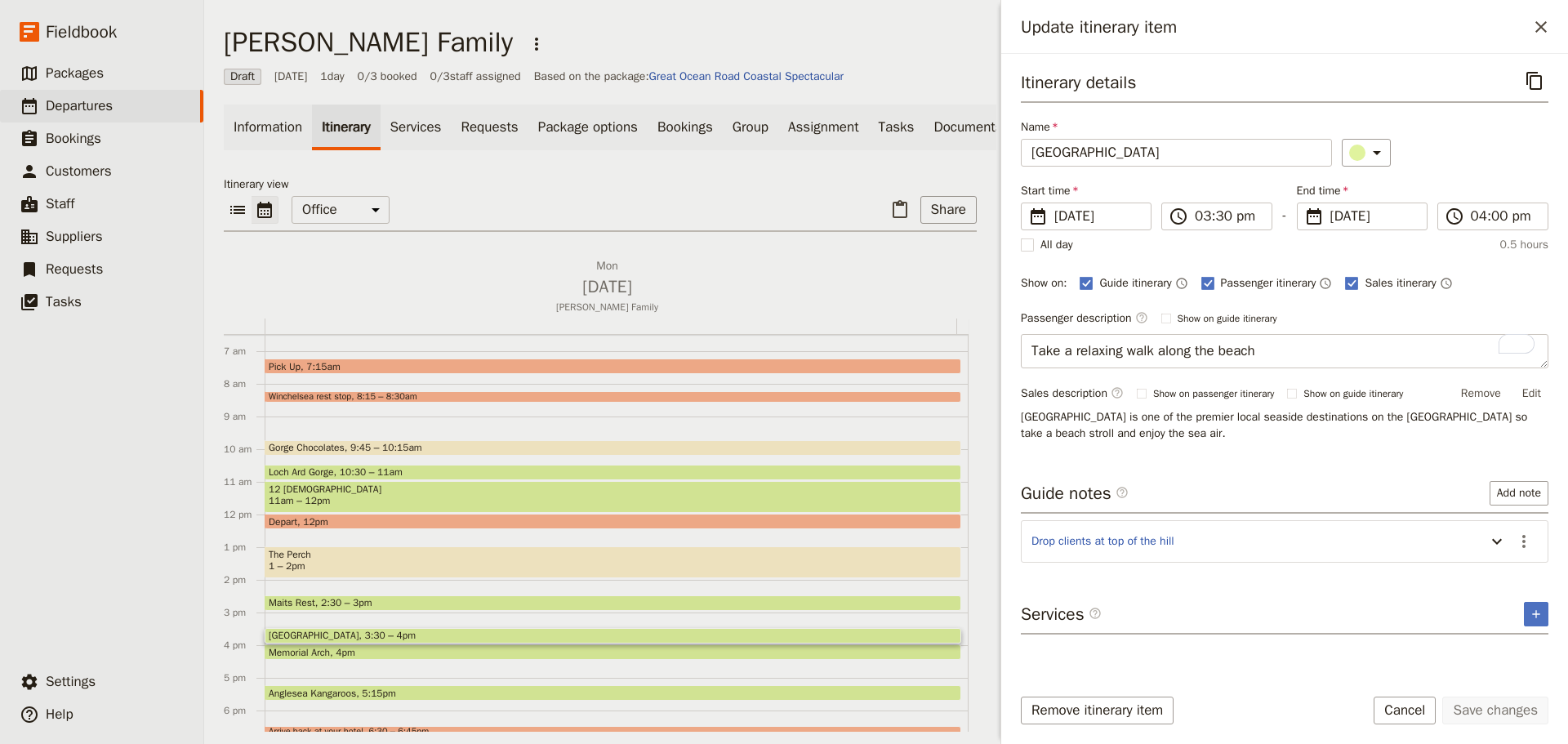 type on "Lorne is one of the most popular towns on the [GEOGRAPHIC_DATA]. Featuring boutique shops, funky cafes and a beautiful beach, it is one of the most spectacular spots to relax." 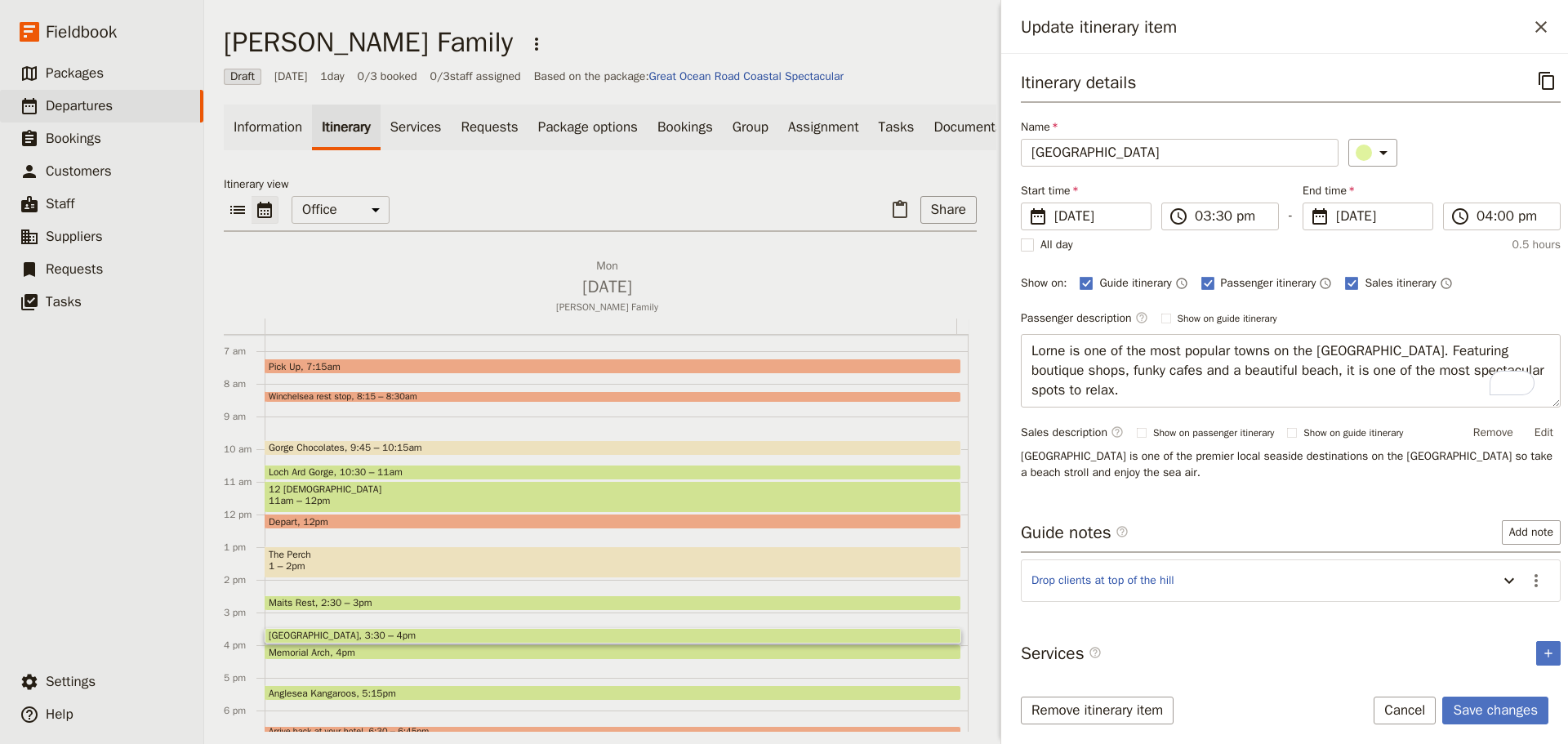 click on "Itinerary details ​ Name [GEOGRAPHIC_DATA] ​ Start time ​ [DATE] [DATE] [DATE] 15:30 ​ 03:30 pm - End time ​ [DATE] [DATE] [DATE] 16:00 ​ 04:00 pm All day 0.5 hours Show on: Guide itinerary ​ Passenger itinerary ​ Sales itinerary ​ Passenger description ​ Show on guide itinerary Edit Lorne is one of the most popular towns on the [GEOGRAPHIC_DATA]. Featuring boutique shops, funky cafes and a beautiful beach, it is one of the most spectacular spots to relax. Sales description ​ Show on passenger itinerary Show on guide itinerary Remove Edit Lorne is one of the premier local seaside destinations on the [GEOGRAPHIC_DATA] so take a beach stroll and enjoy the sea air. Guide notes ​ Add note Drop clients at top of the hill ​ Services ​ ​" at bounding box center (1290, 368) 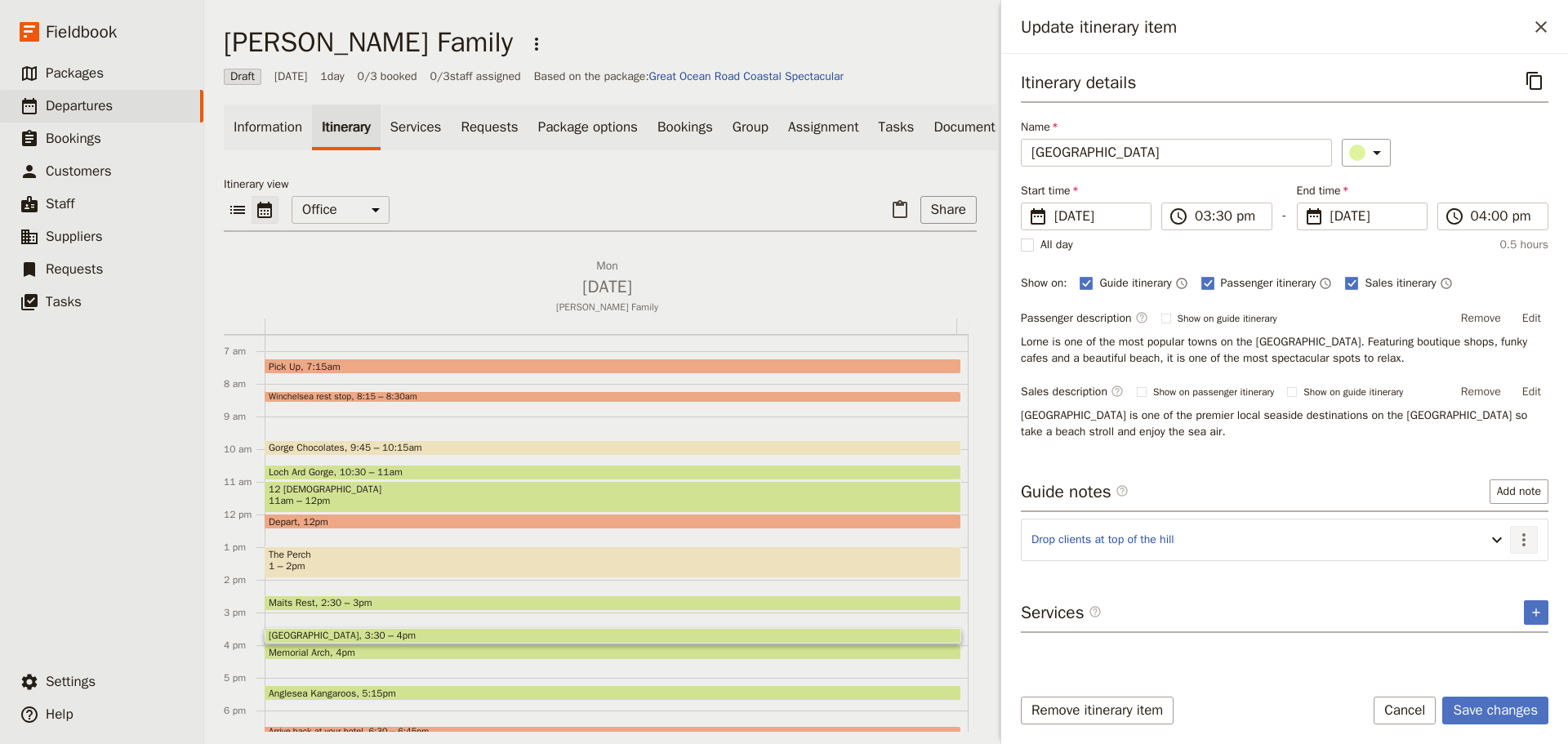 click on "​" at bounding box center (1524, 540) 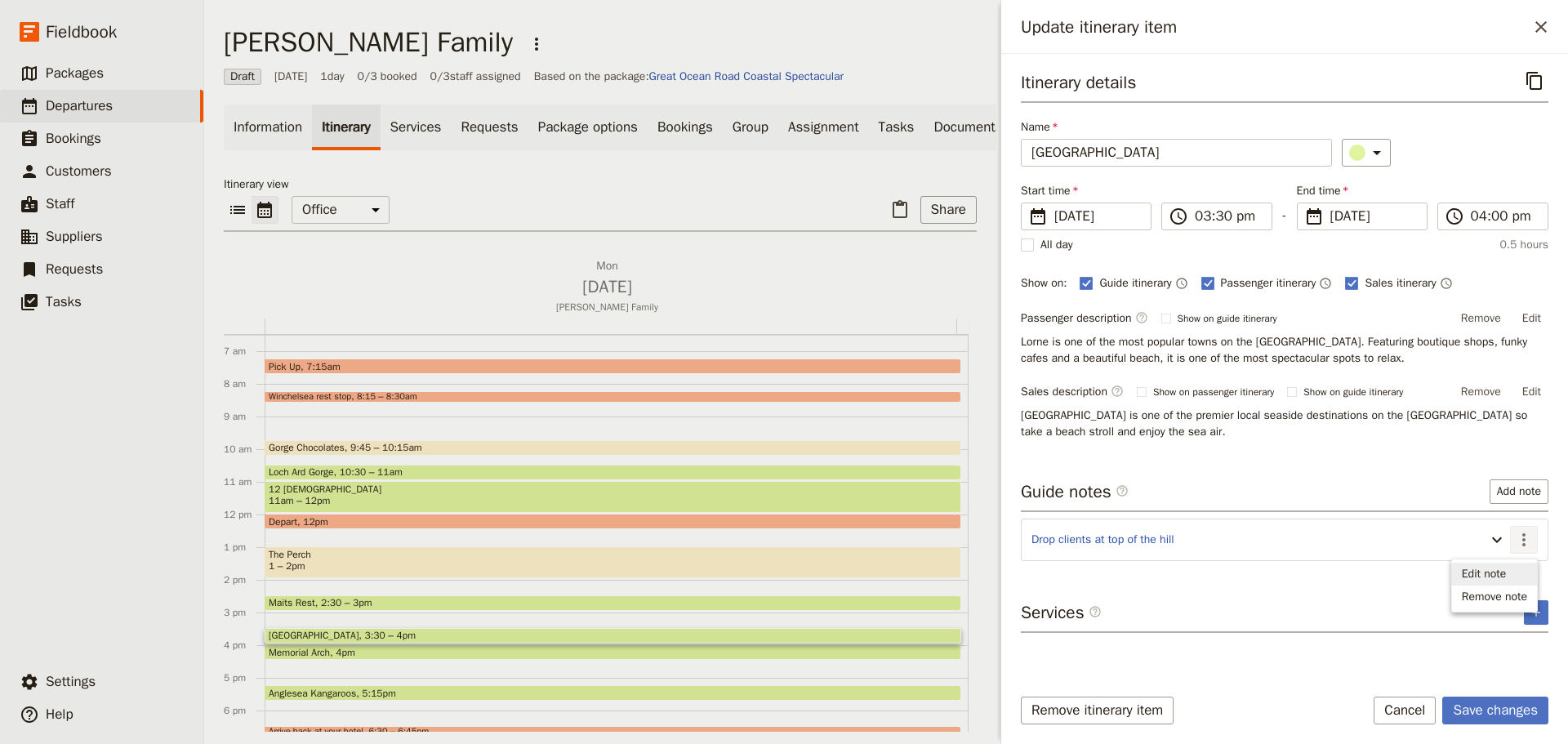 click on "Edit note" at bounding box center [1494, 574] 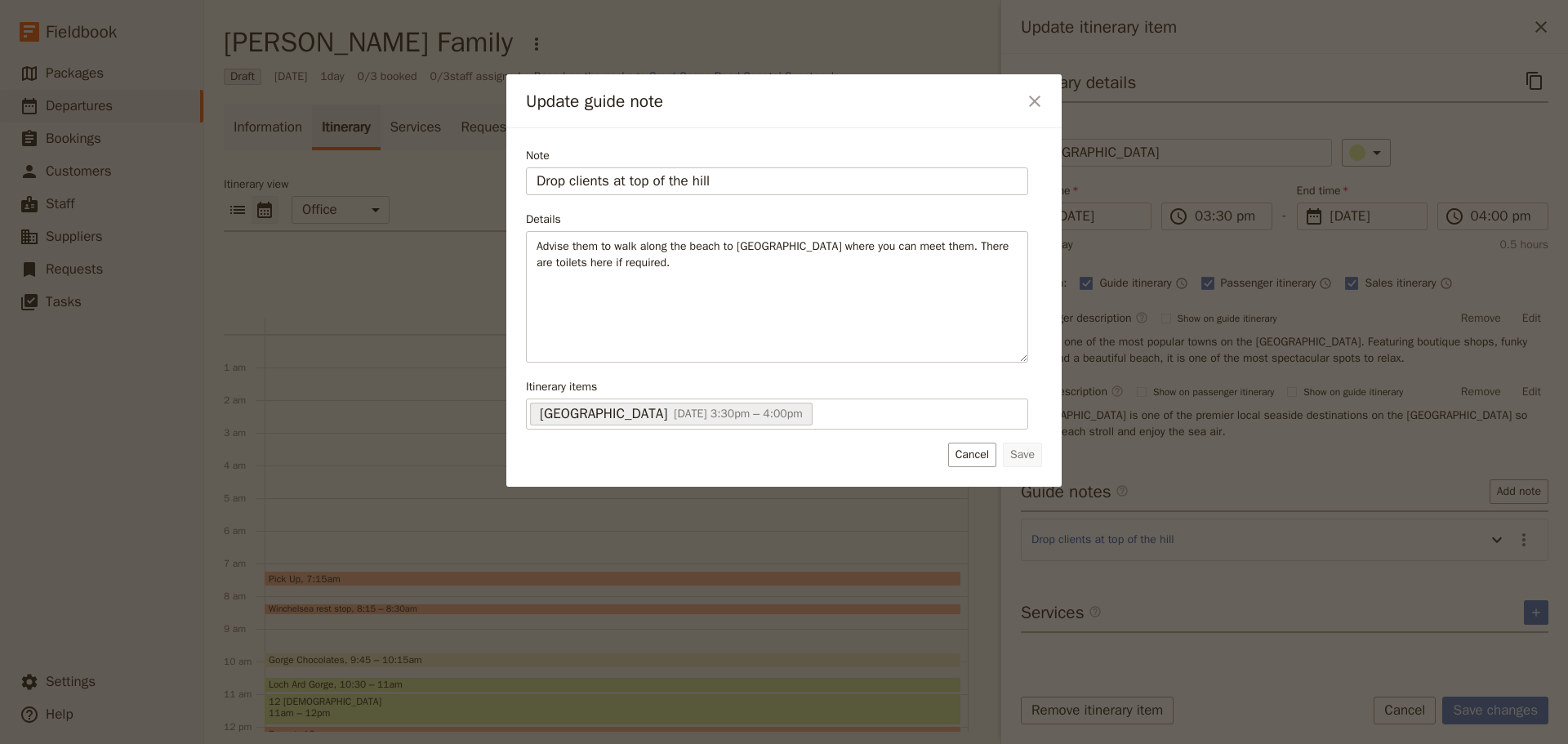 scroll, scrollTop: 0, scrollLeft: 0, axis: both 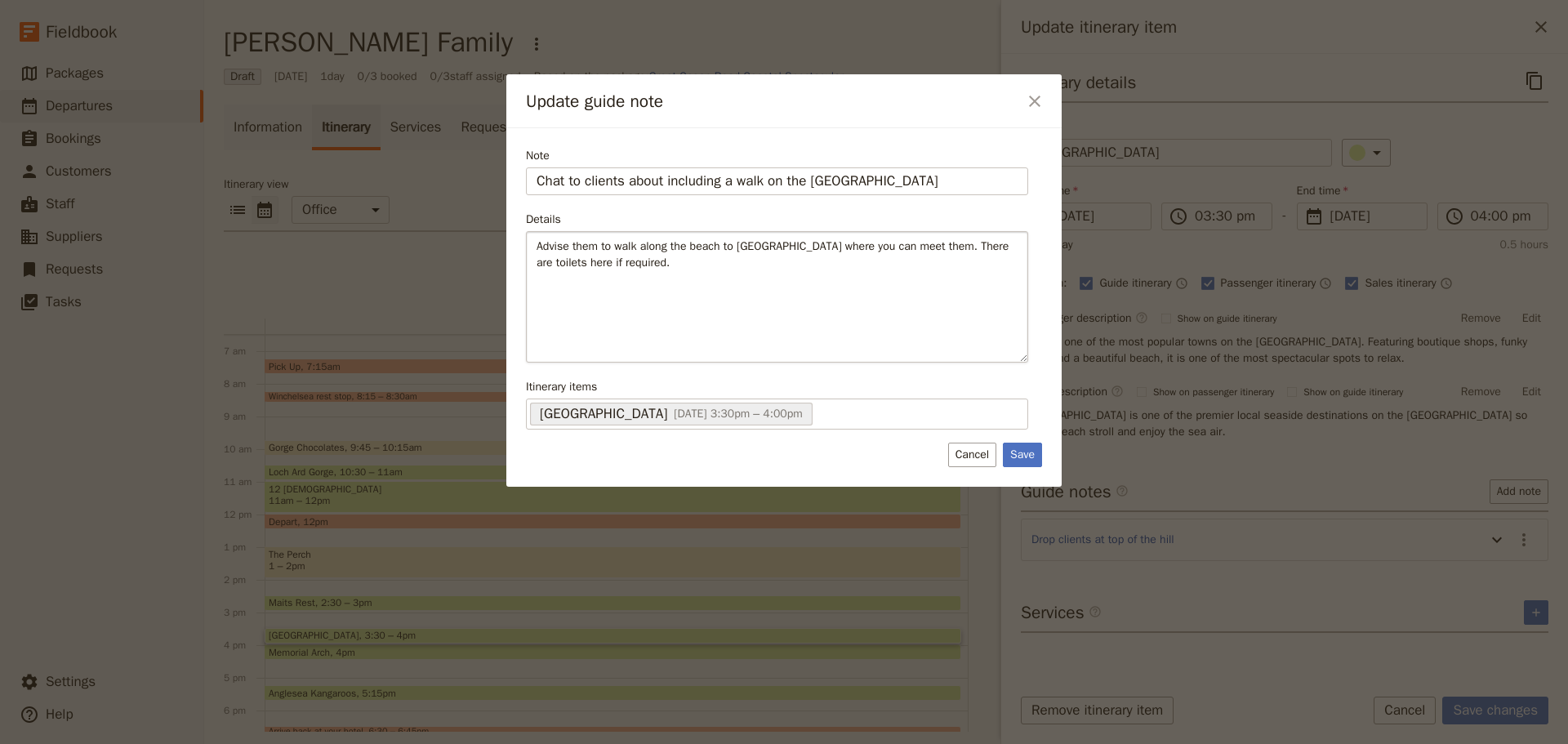 type on "Chat to clients about including a walk on the Lorne Beach" 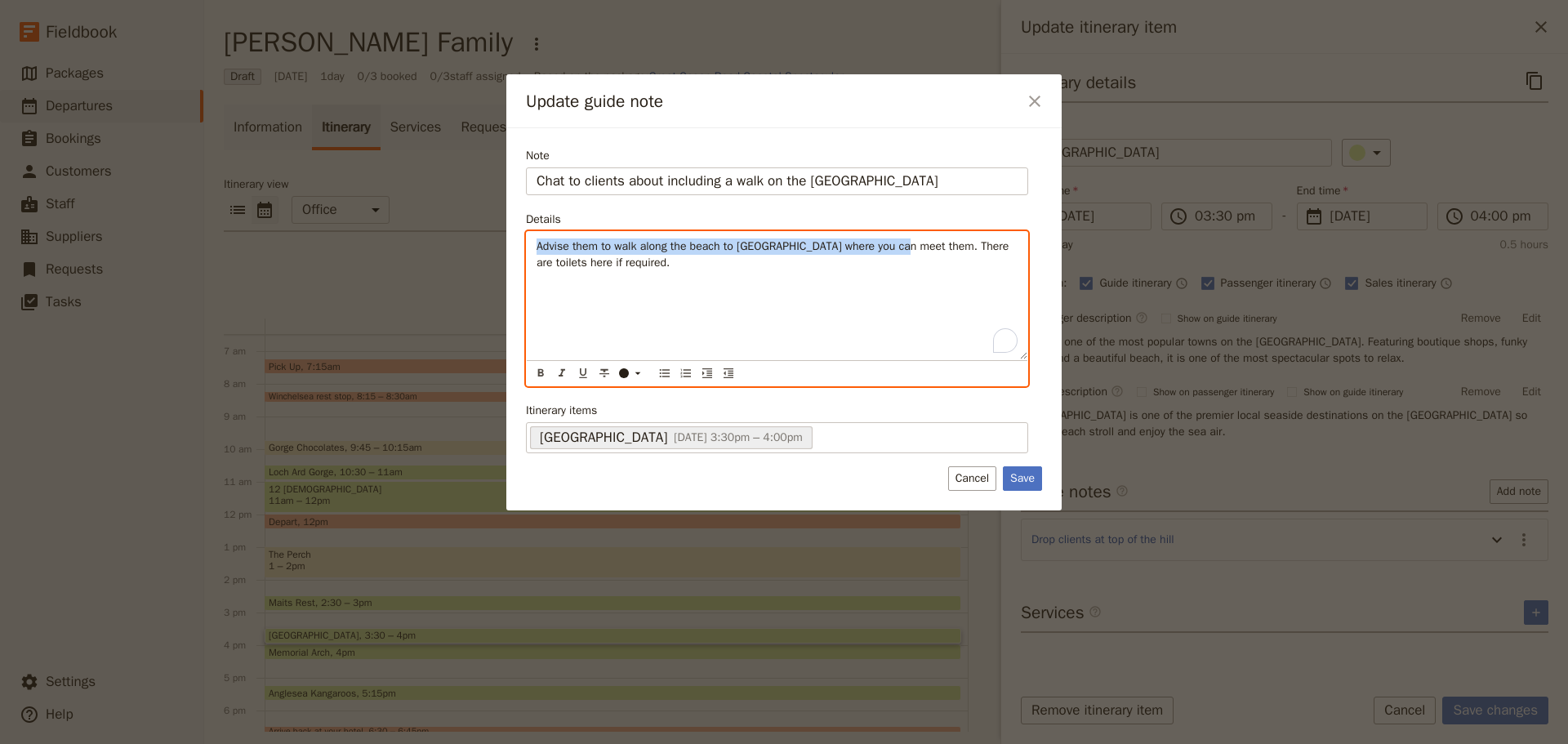 drag, startPoint x: 907, startPoint y: 246, endPoint x: 450, endPoint y: 251, distance: 457.02735 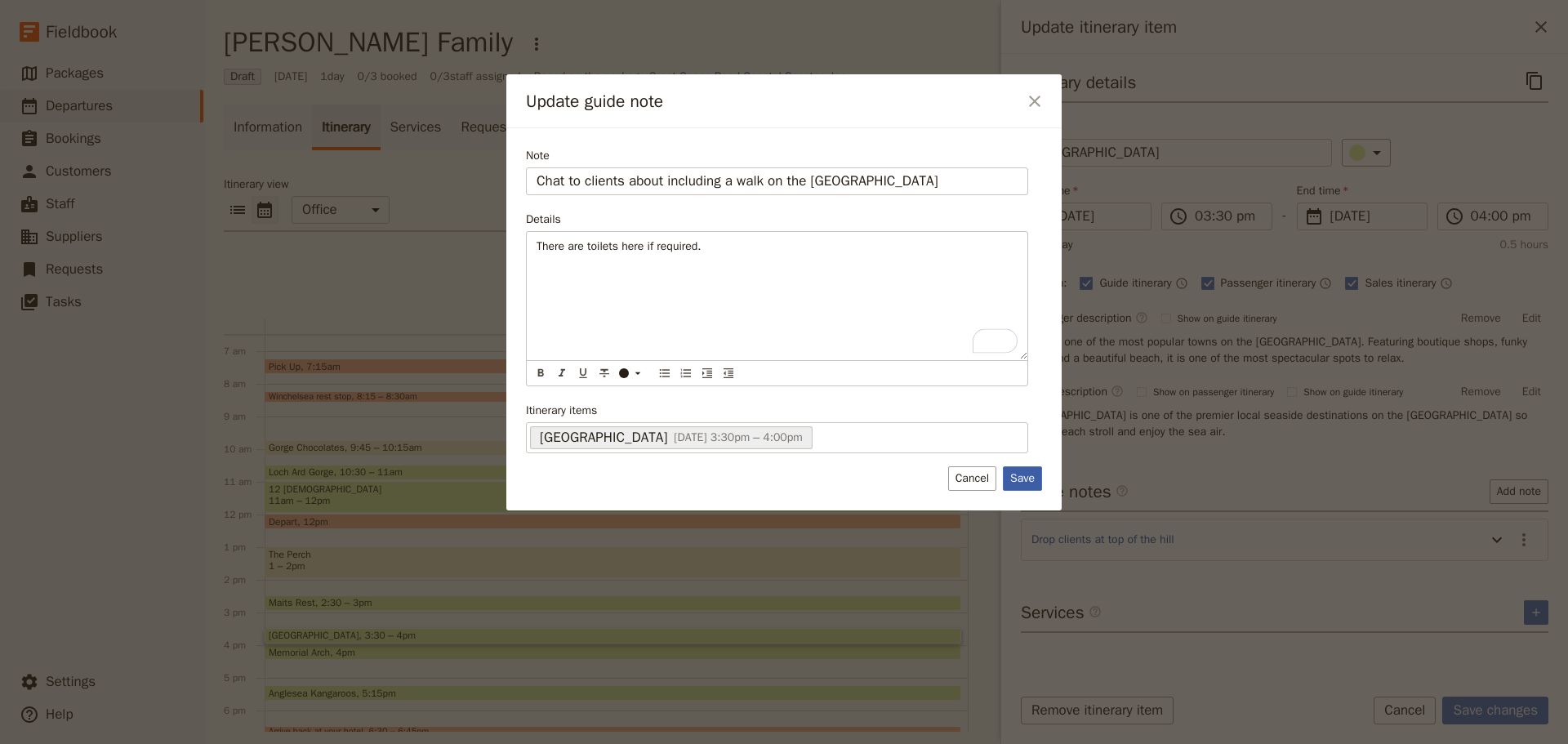 click on "Save" at bounding box center [1022, 479] 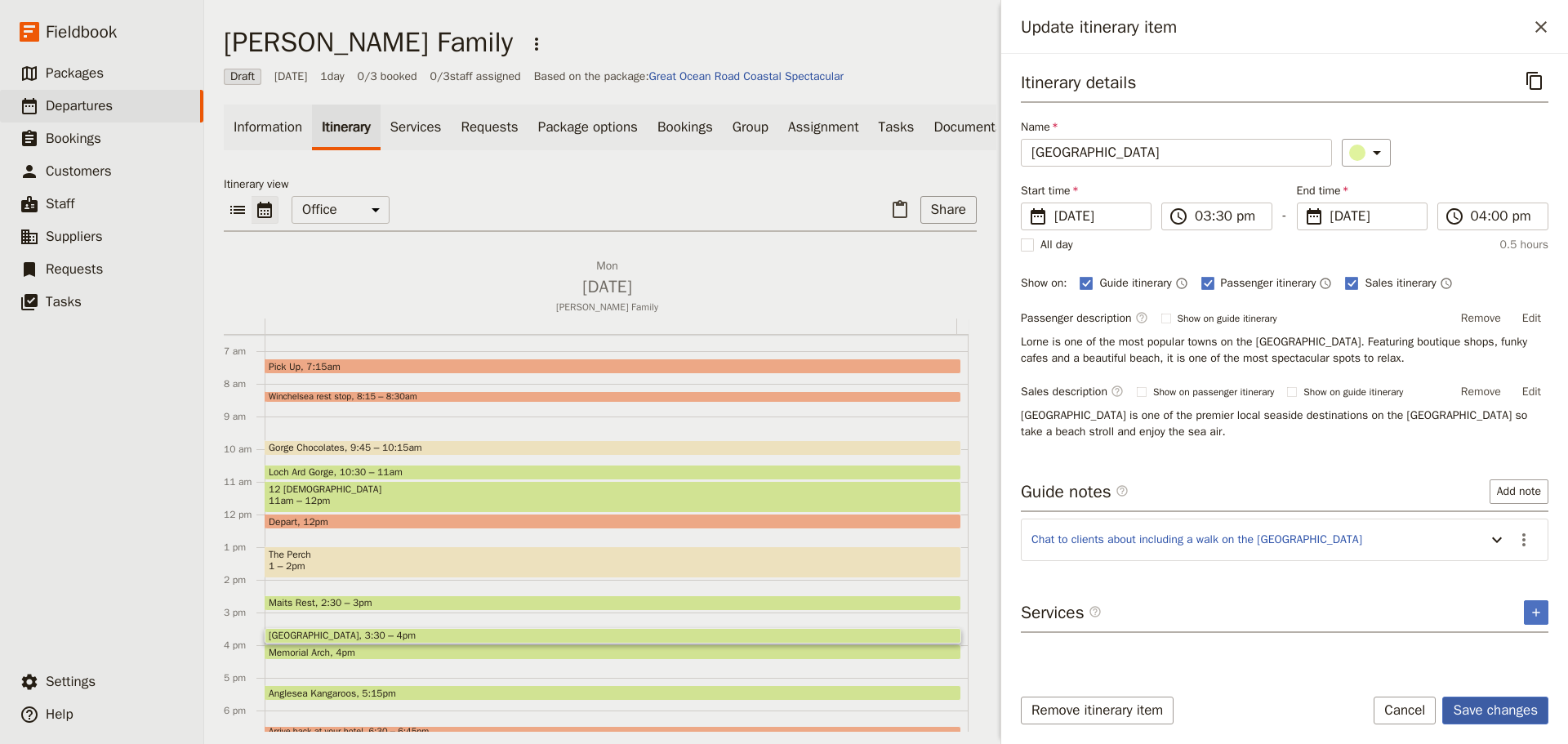 click on "Save changes" at bounding box center (1495, 711) 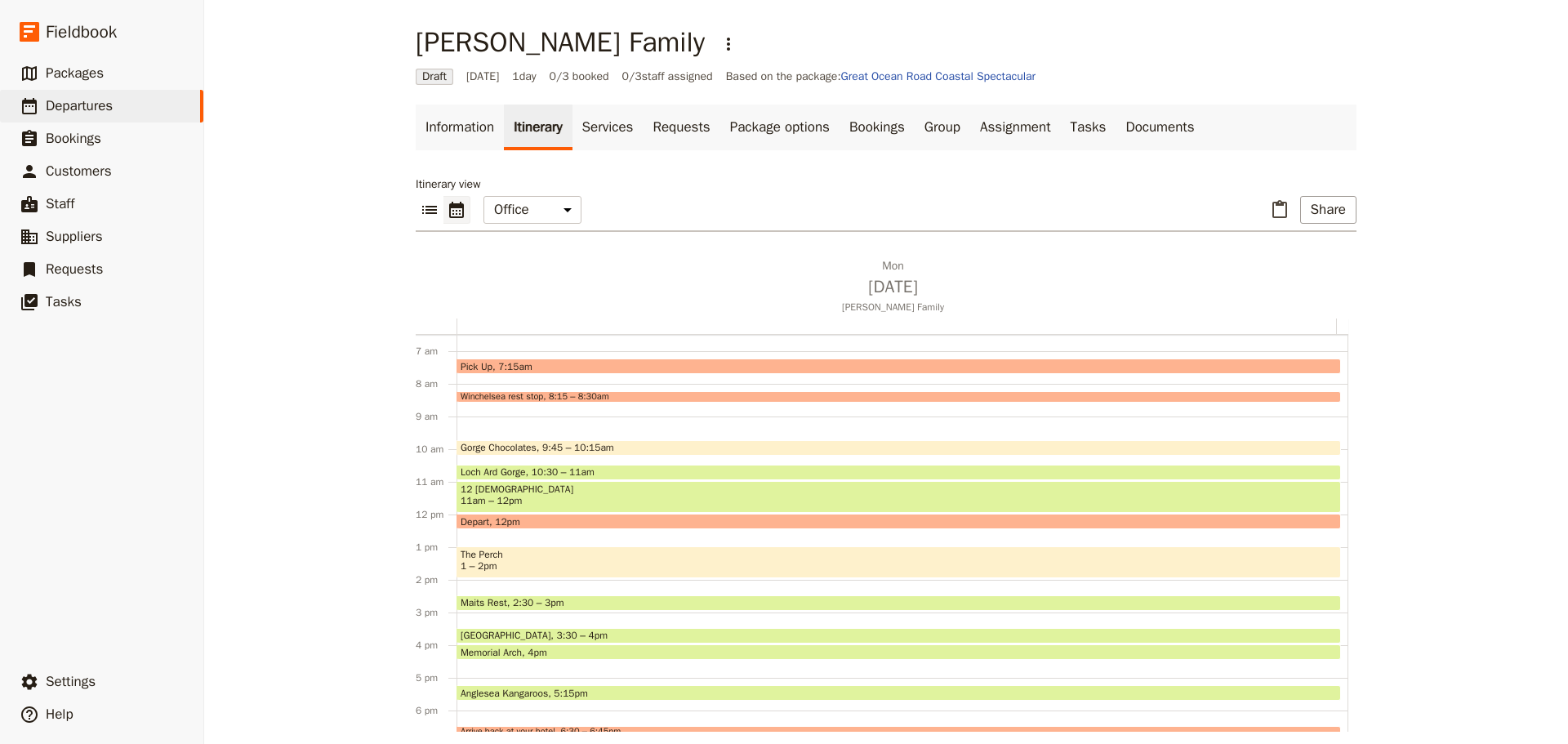 click on "[GEOGRAPHIC_DATA]" at bounding box center (509, 635) 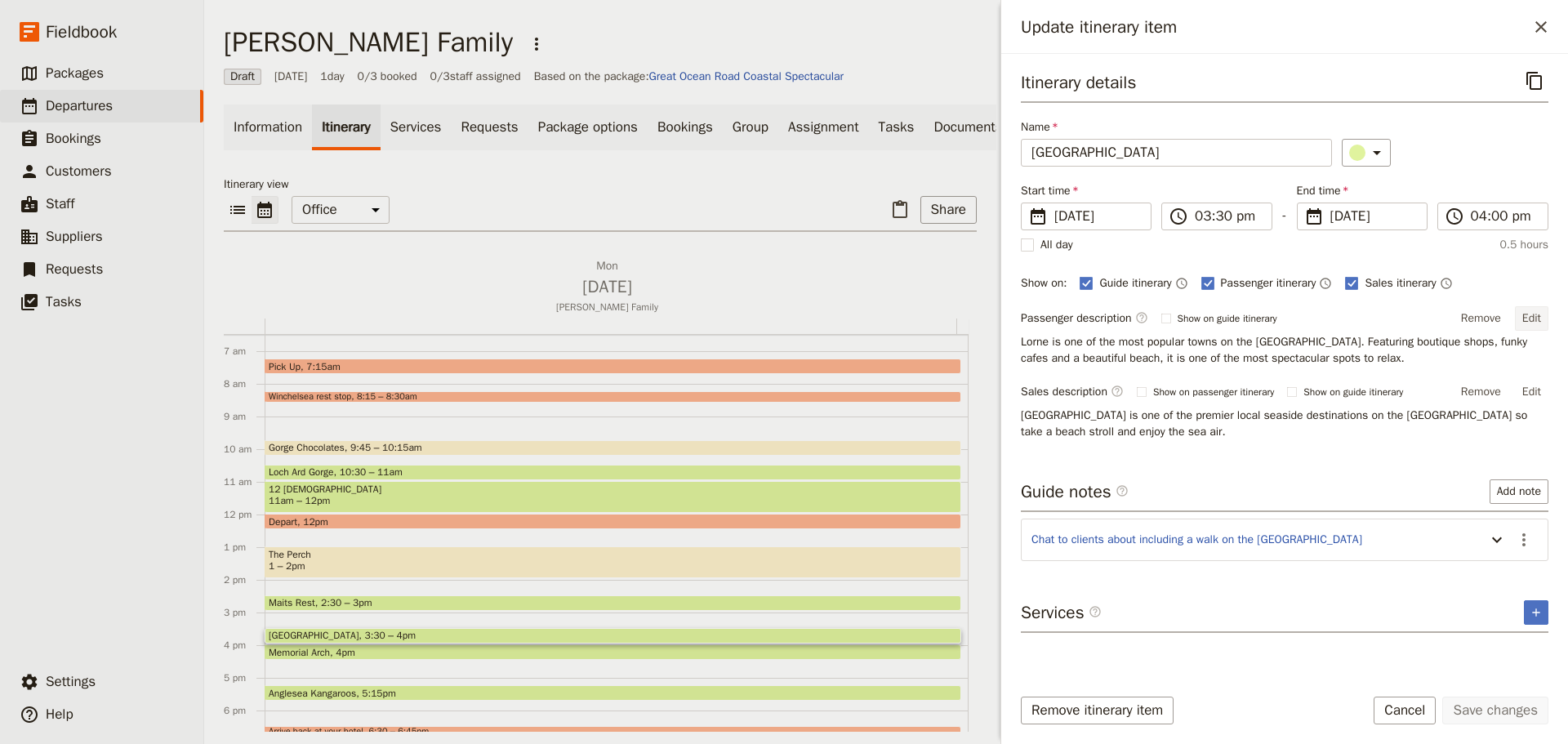 click on "Edit" at bounding box center (1531, 319) 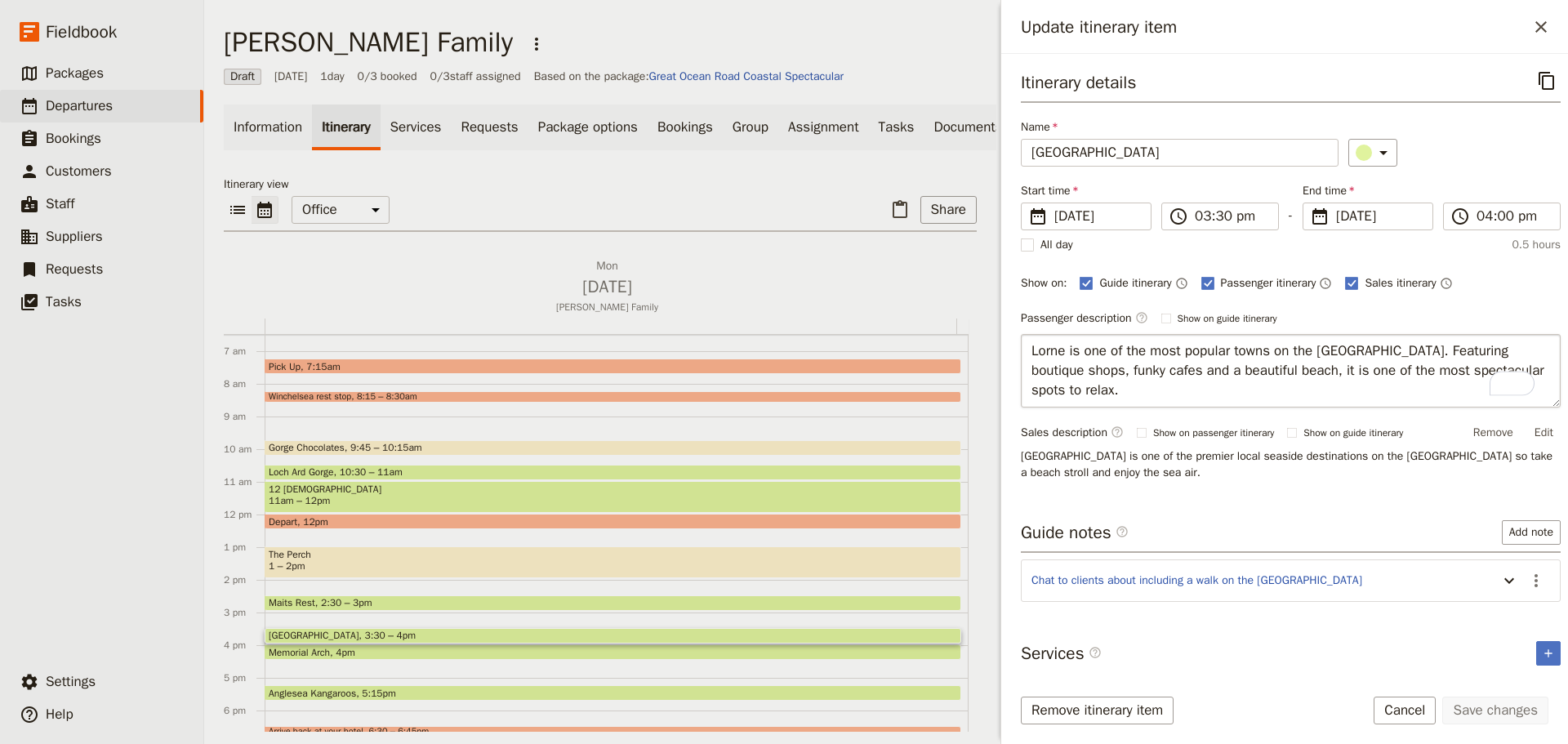 drag, startPoint x: 1229, startPoint y: 389, endPoint x: 1023, endPoint y: 345, distance: 210.6466 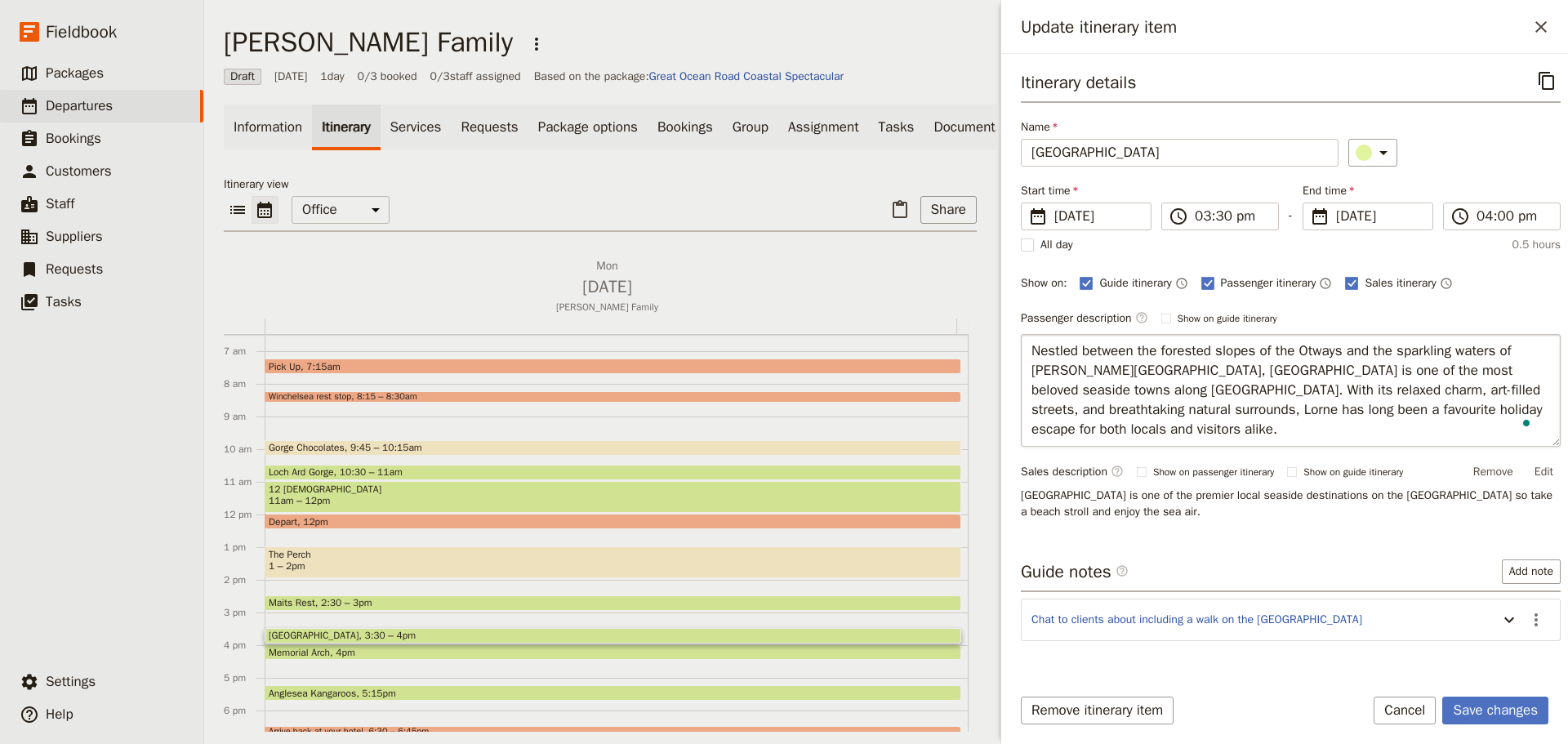 drag, startPoint x: 1495, startPoint y: 374, endPoint x: 1437, endPoint y: 371, distance: 58.07753 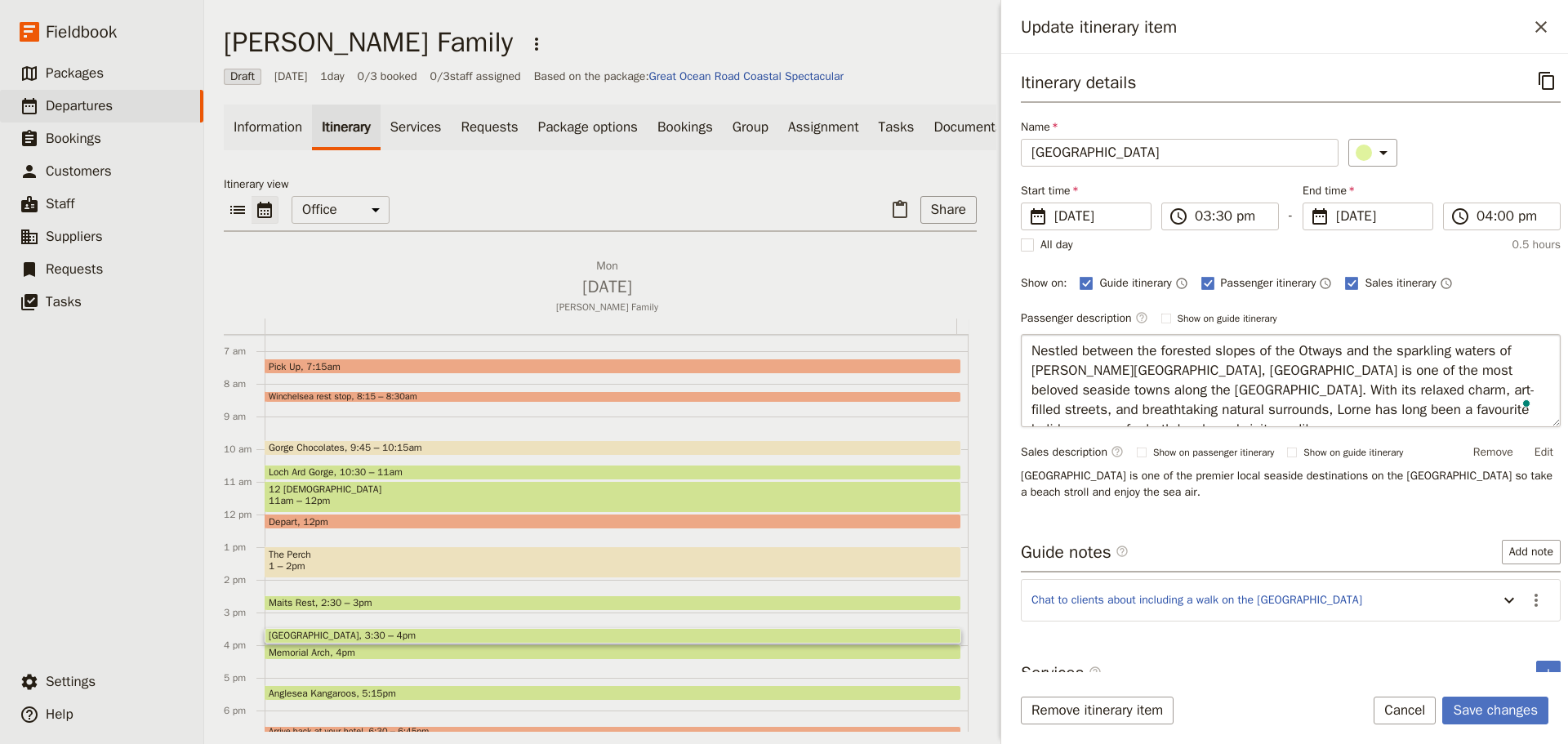 click on "Nestled between the forested slopes of the Otways and the sparkling waters of Louttit Bay, Lorne is one of the most beloved seaside towns along the Great Ocean Road. With its relaxed charm, art-filled streets, and breathtaking natural surrounds, Lorne has long been a favourite holiday escape for both locals and visitors alike." at bounding box center (1290, 381) 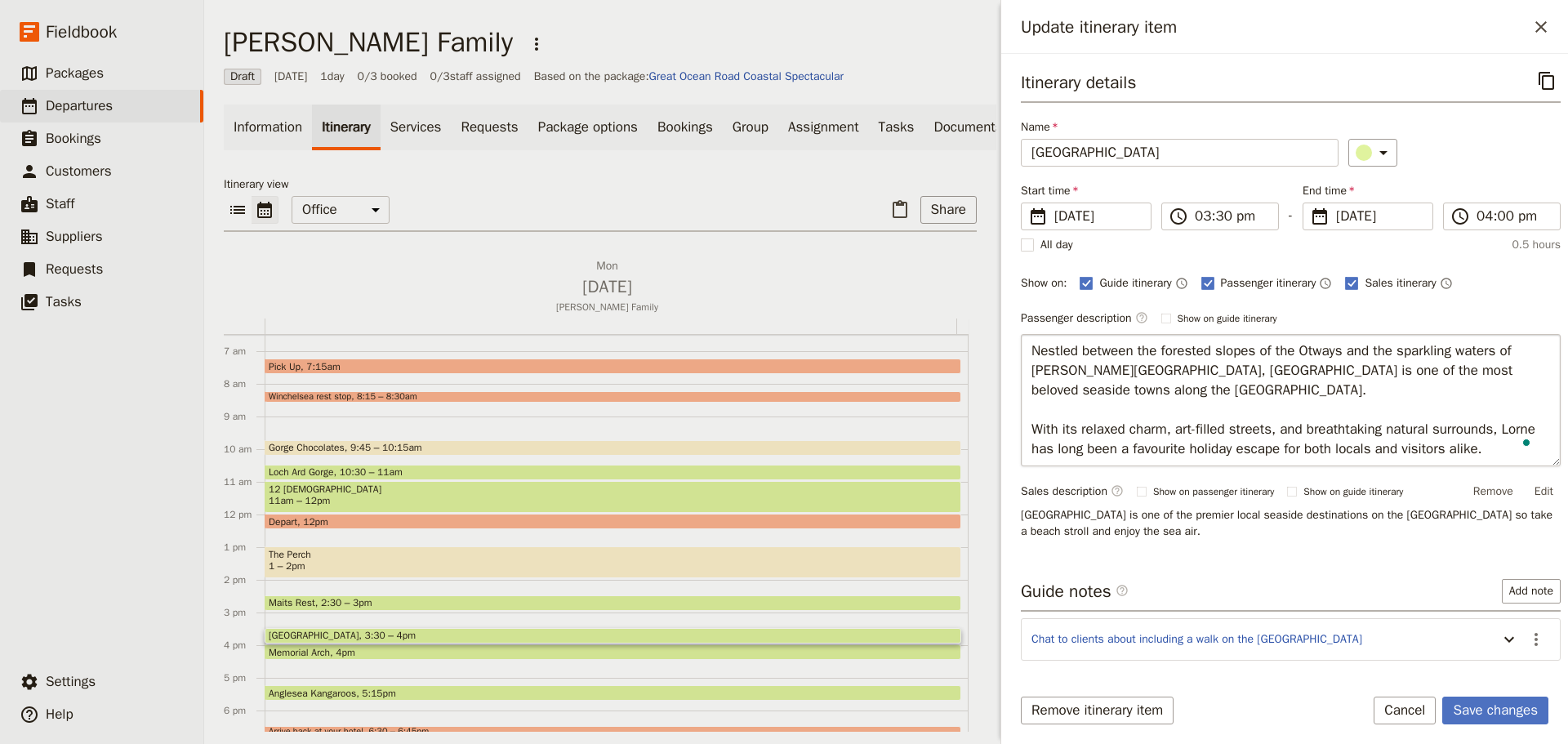 click on "Nestled between the forested slopes of the Otways and the sparkling waters of Louttit Bay, Lorne is one of the most beloved seaside towns along the Great Ocean Road.
With its relaxed charm, art-filled streets, and breathtaking natural surrounds, Lorne has long been a favourite holiday escape for both locals and visitors alike." at bounding box center (1290, 400) 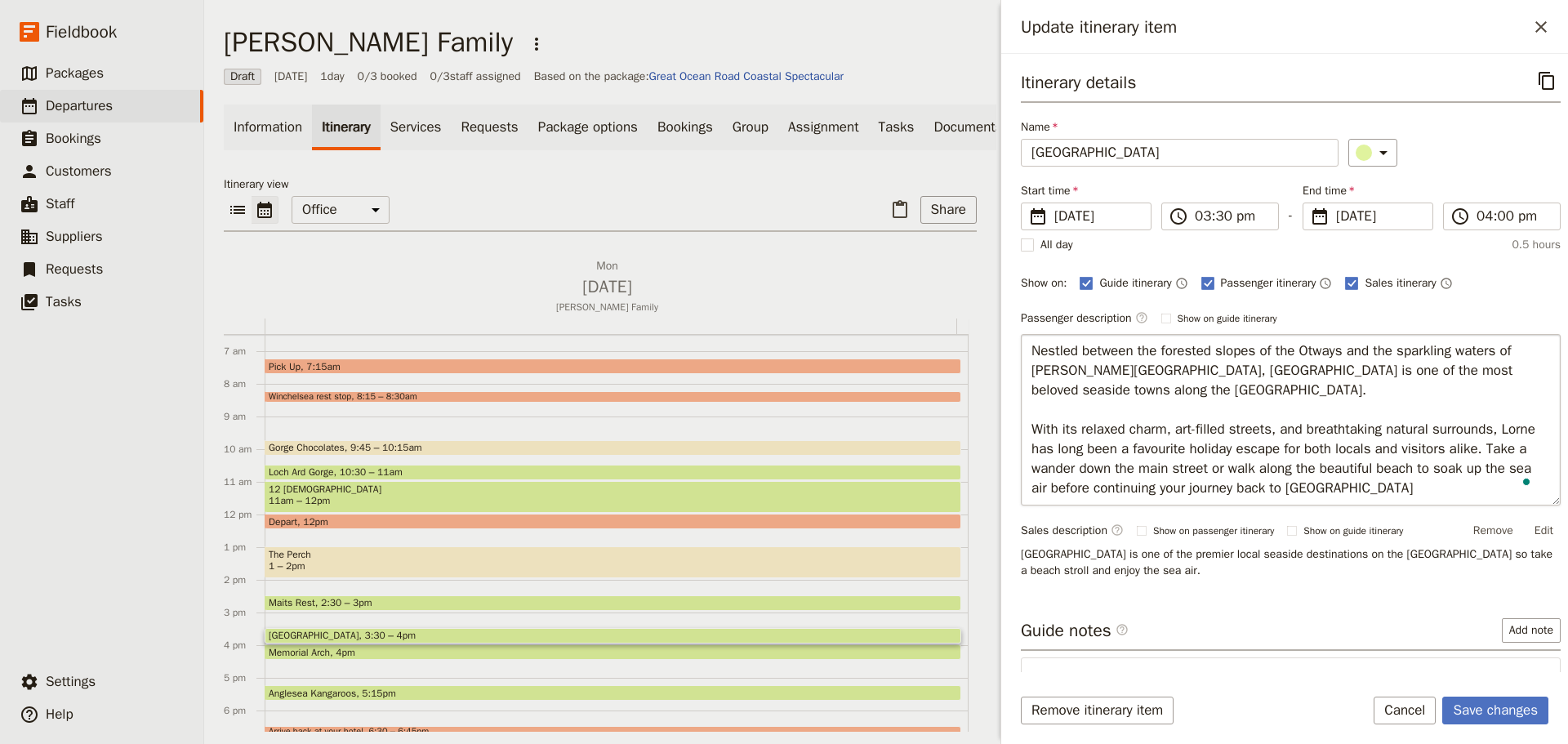 type on "Nestled between the forested slopes of the Otways and the sparkling waters of Louttit Bay, Lorne is one of the most beloved seaside towns along the Great Ocean Road.
With its relaxed charm, art-filled streets, and breathtaking natural surrounds, Lorne has long been a favourite holiday escape for both locals and visitors alike. Take a wander down the main street or walk along the beautiful beach to soak up the sea air before continuing your journey back to Melbourne." 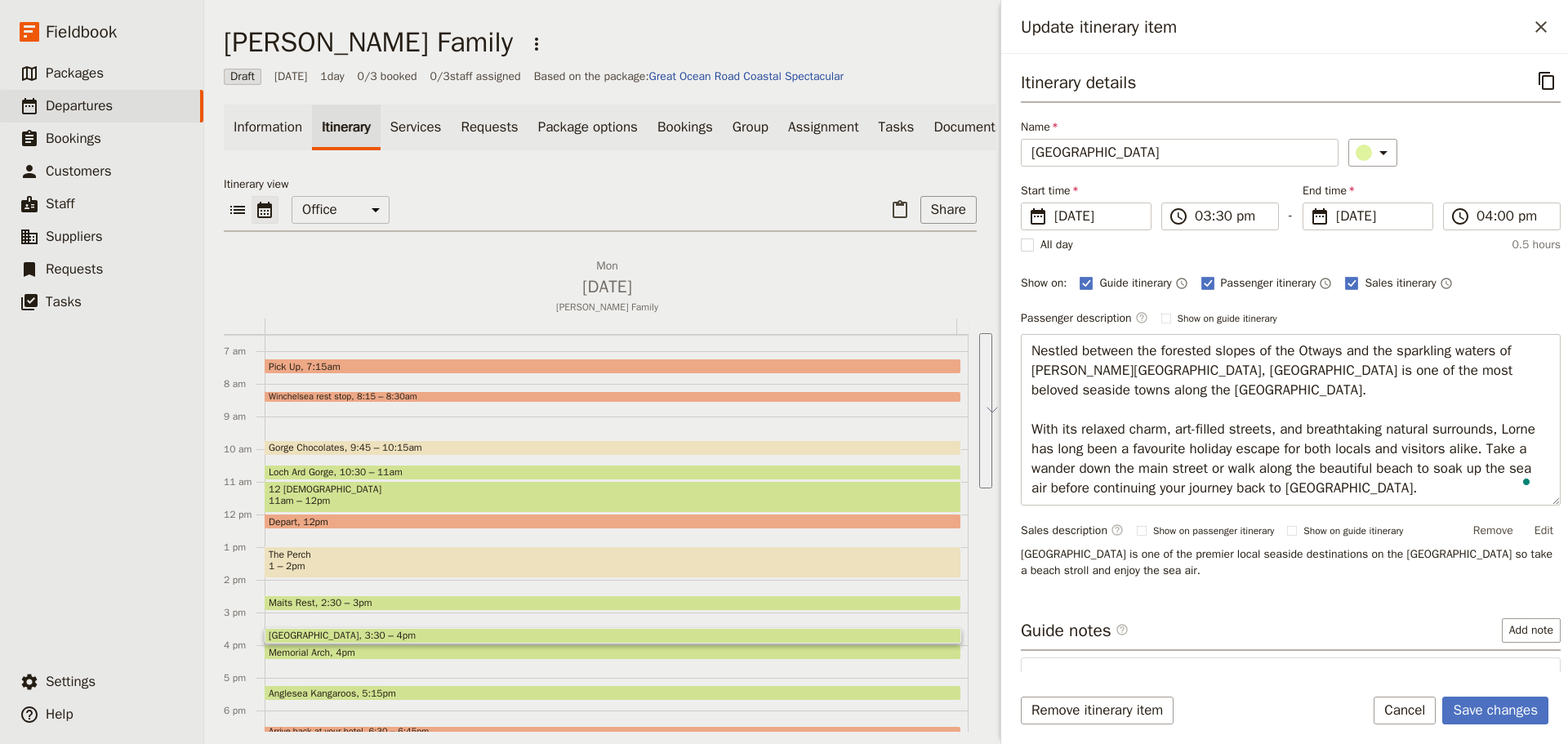 drag, startPoint x: 1380, startPoint y: 480, endPoint x: 978, endPoint y: 336, distance: 427.01 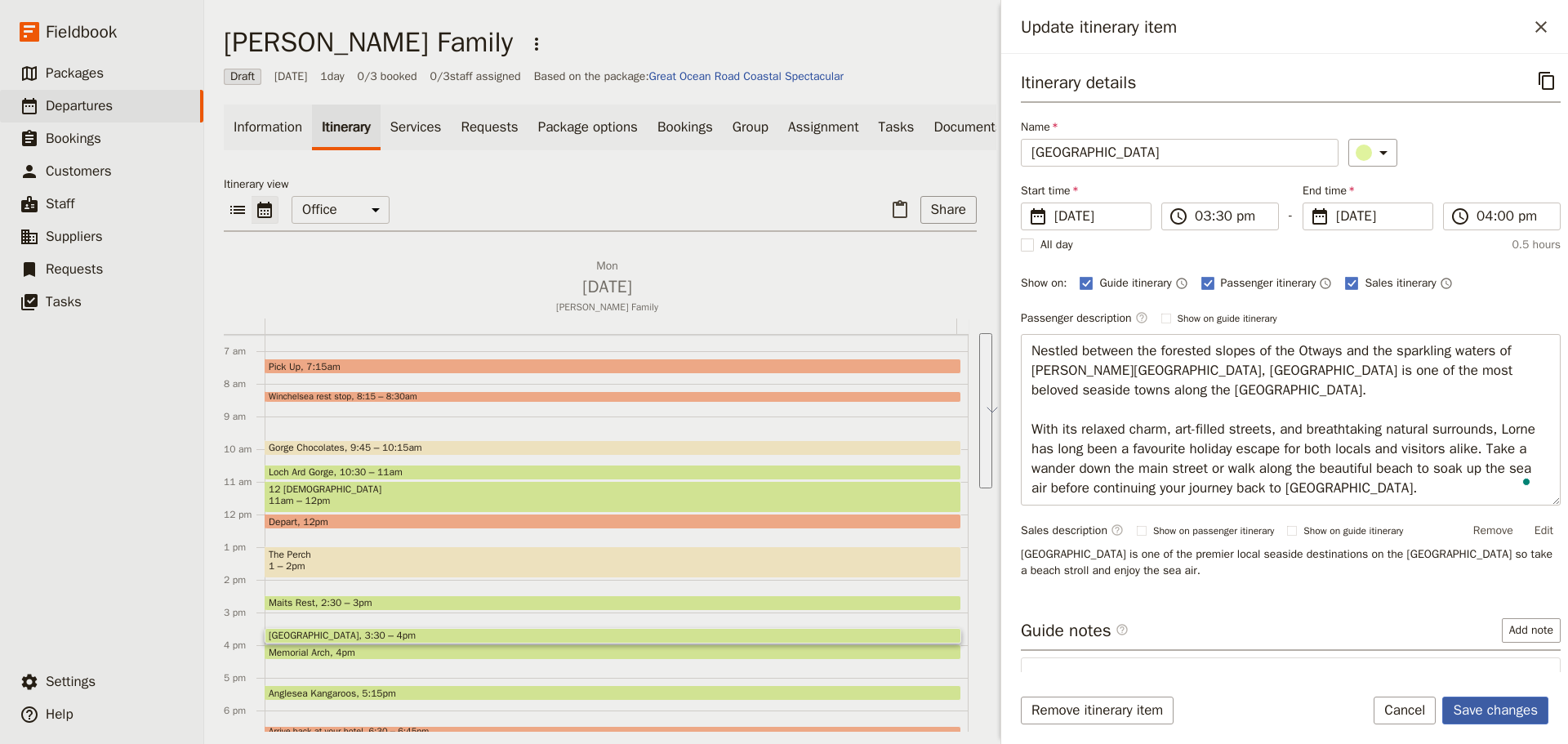 click on "Save changes" at bounding box center [1495, 711] 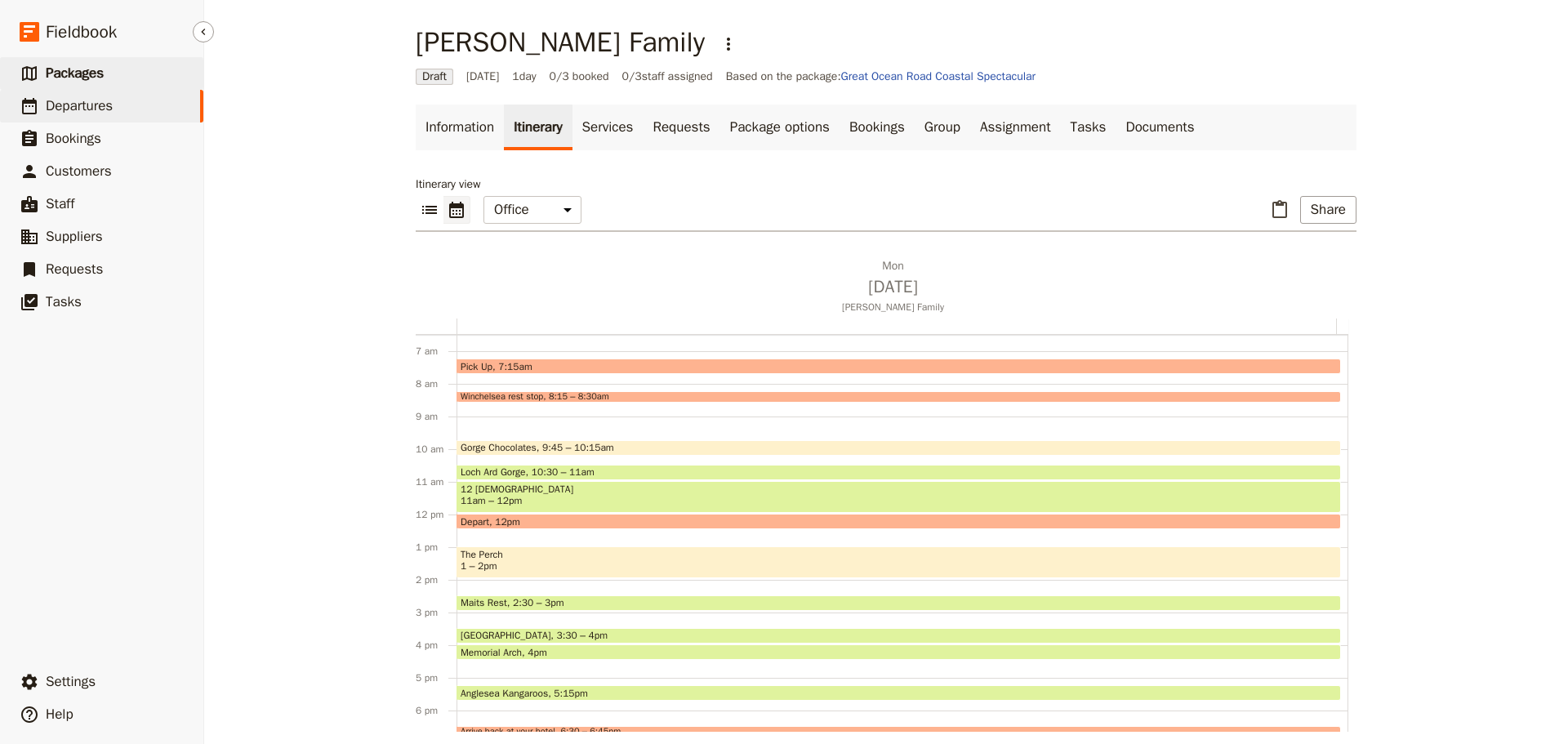 click on "Packages" at bounding box center (74, 73) 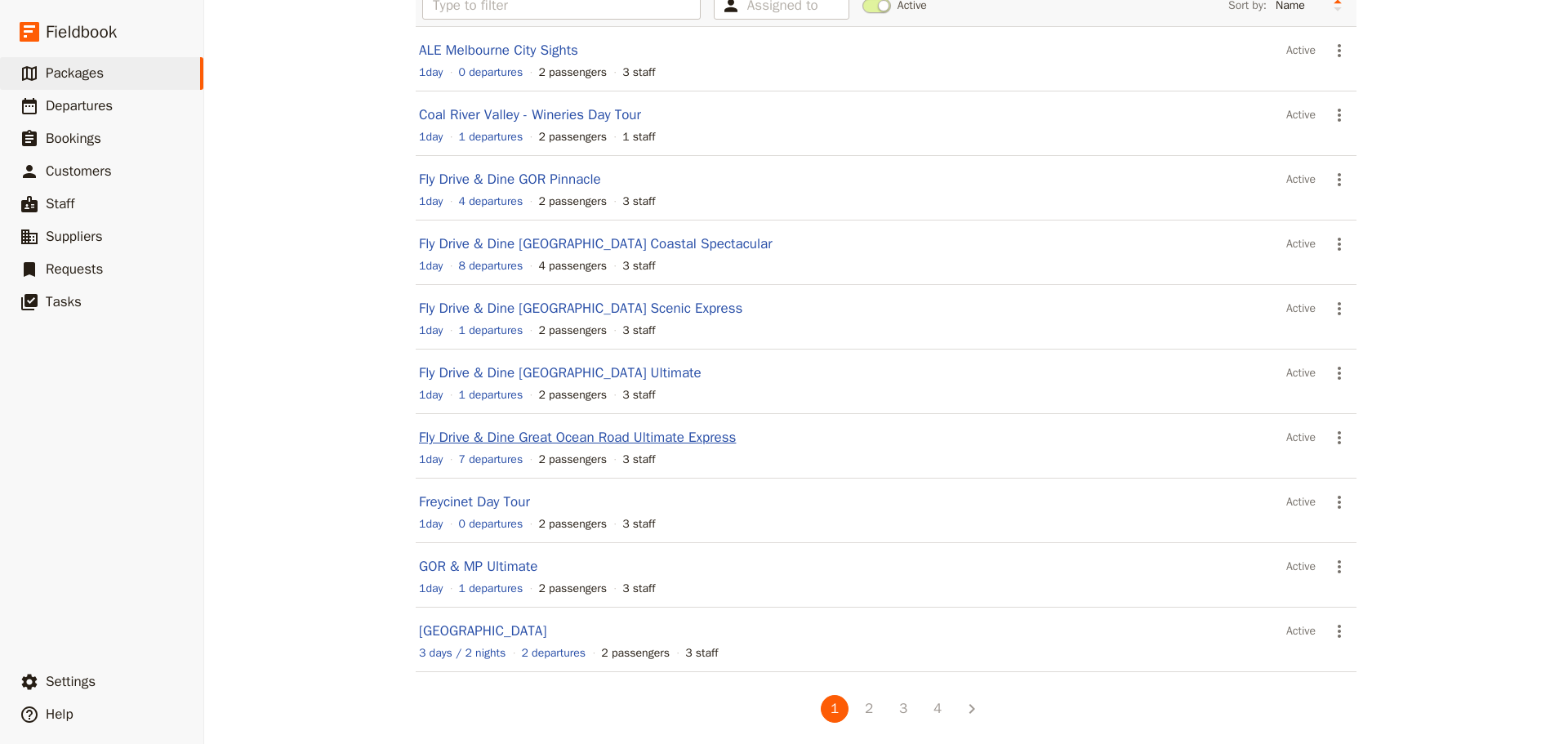 scroll, scrollTop: 139, scrollLeft: 0, axis: vertical 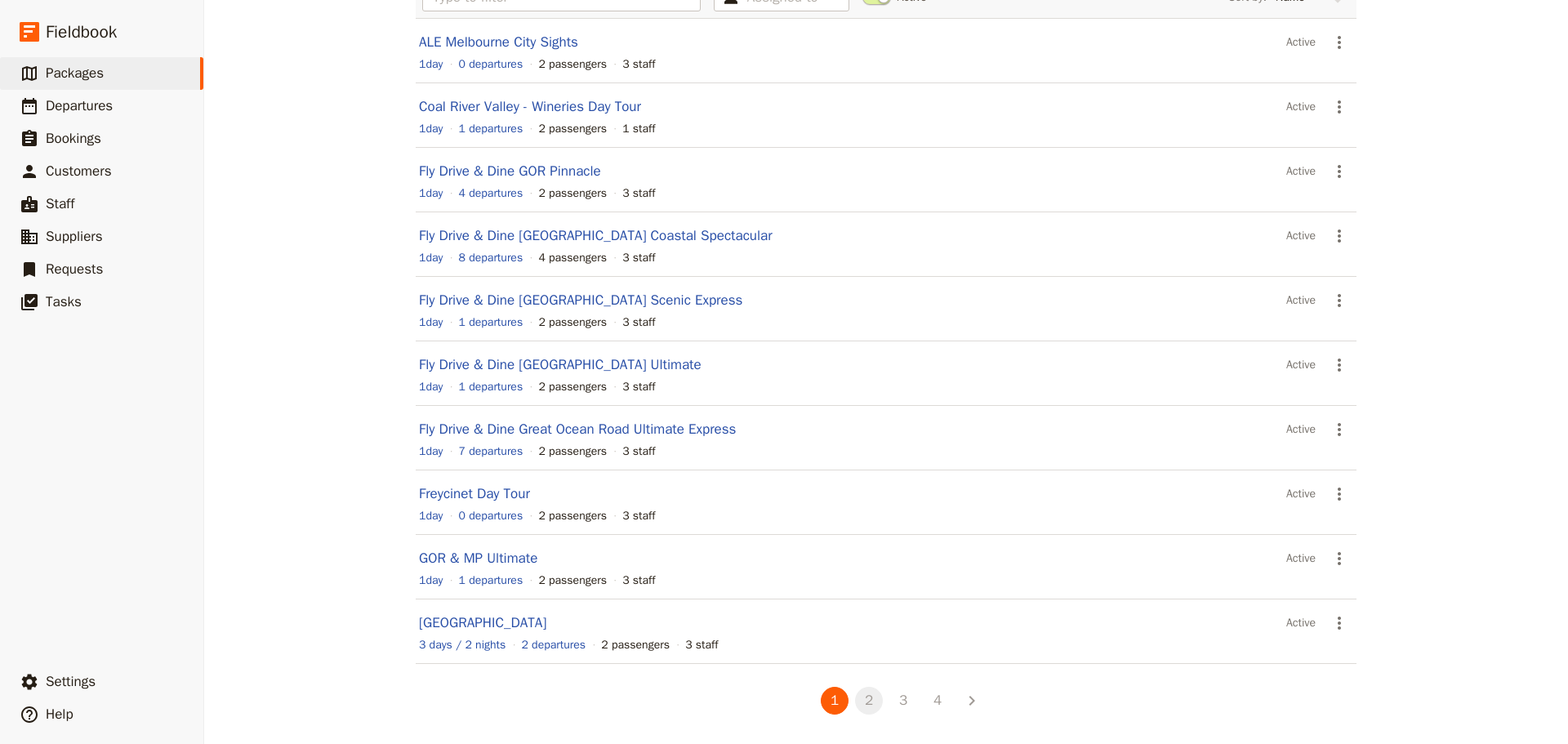 click on "2" at bounding box center (869, 701) 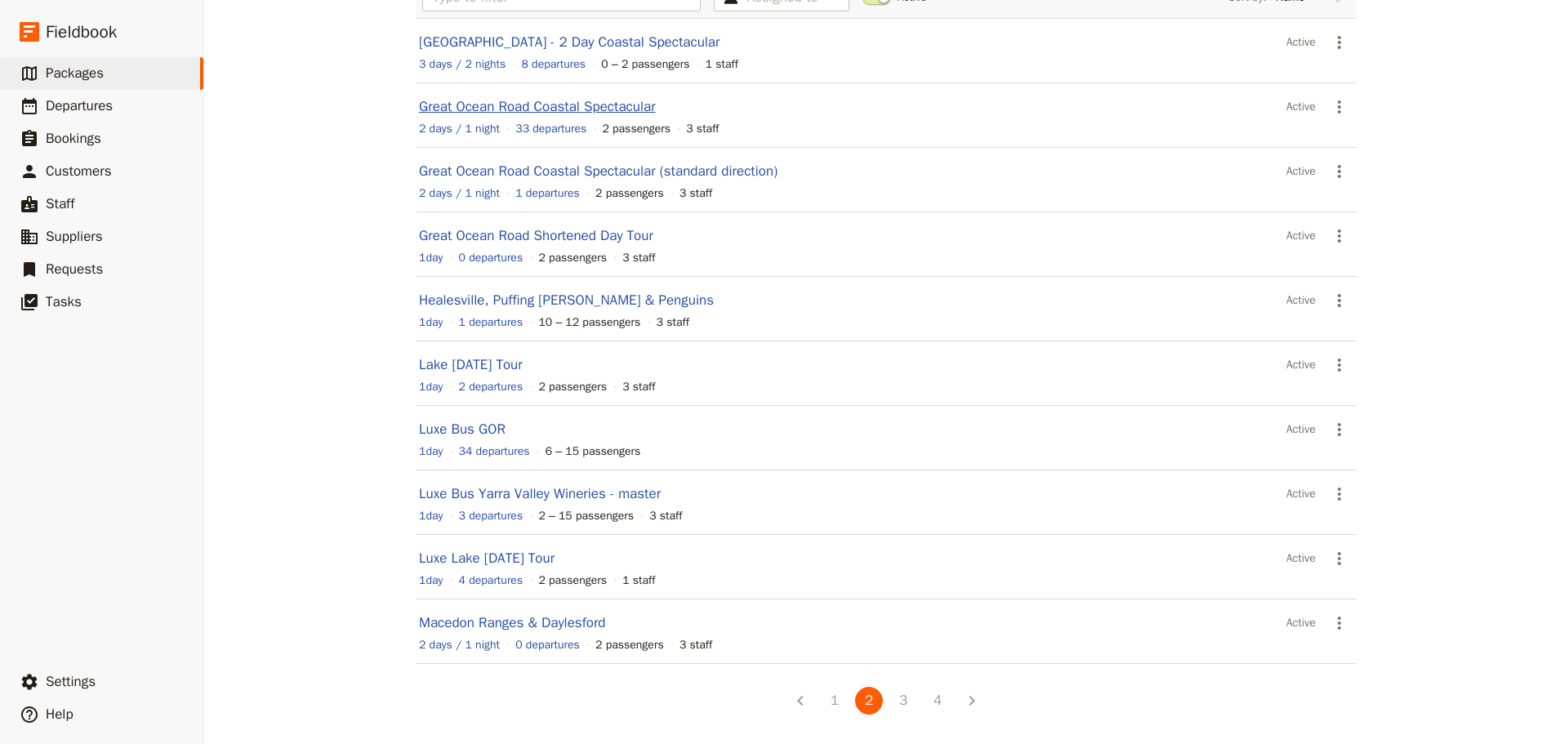 click on "Great Ocean Road Coastal Spectacular" at bounding box center (537, 106) 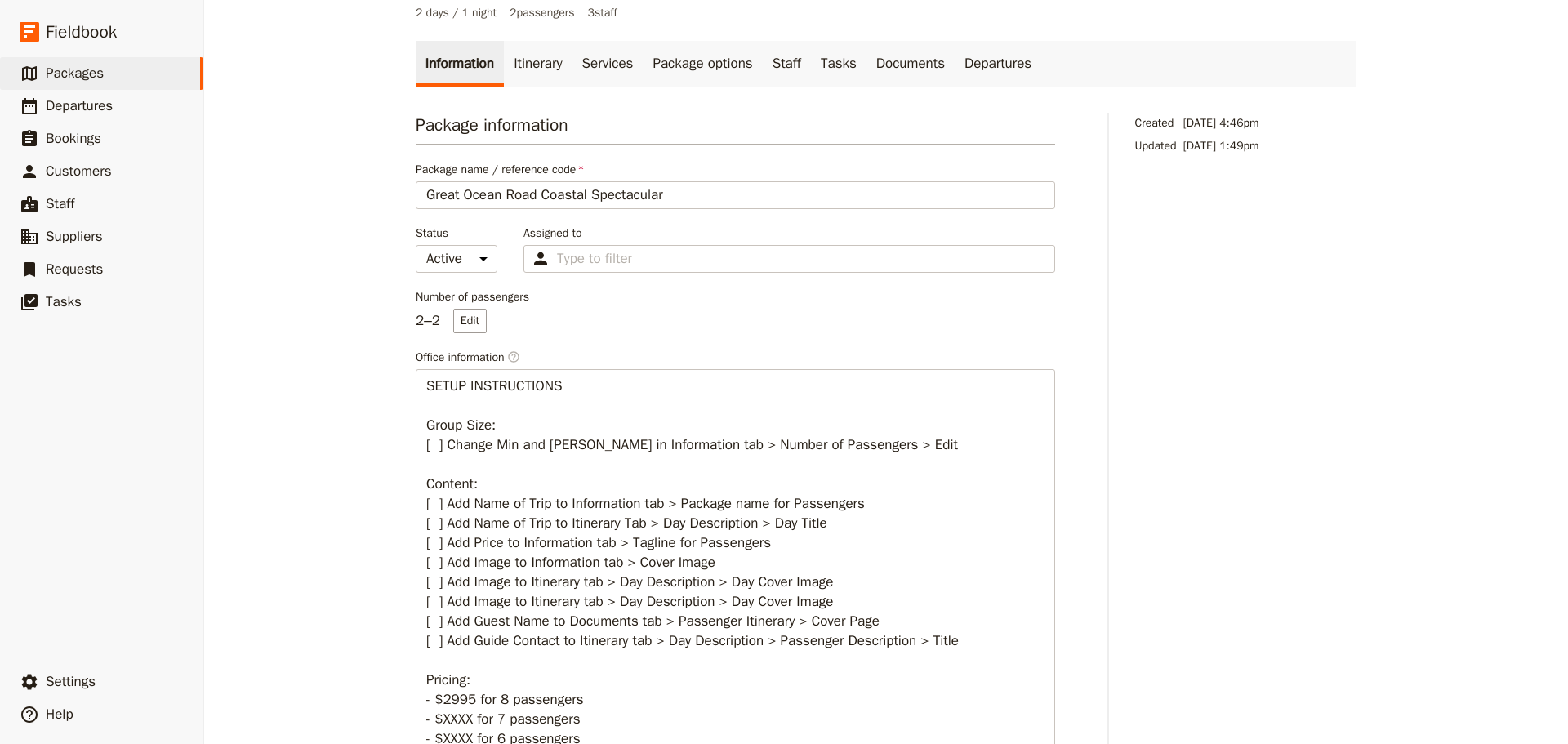 scroll, scrollTop: 0, scrollLeft: 0, axis: both 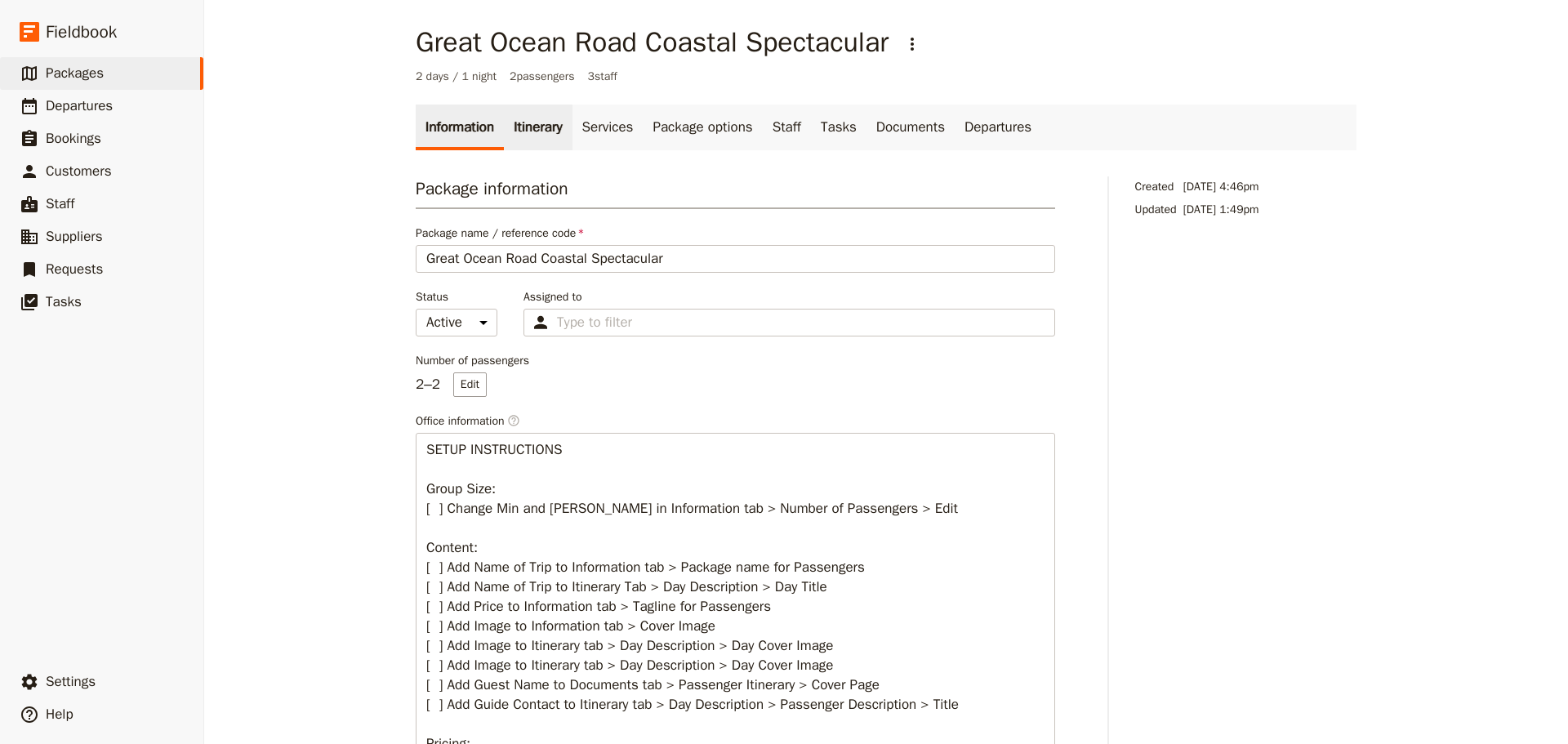 drag, startPoint x: 532, startPoint y: 119, endPoint x: 541, endPoint y: 120, distance: 9.055385 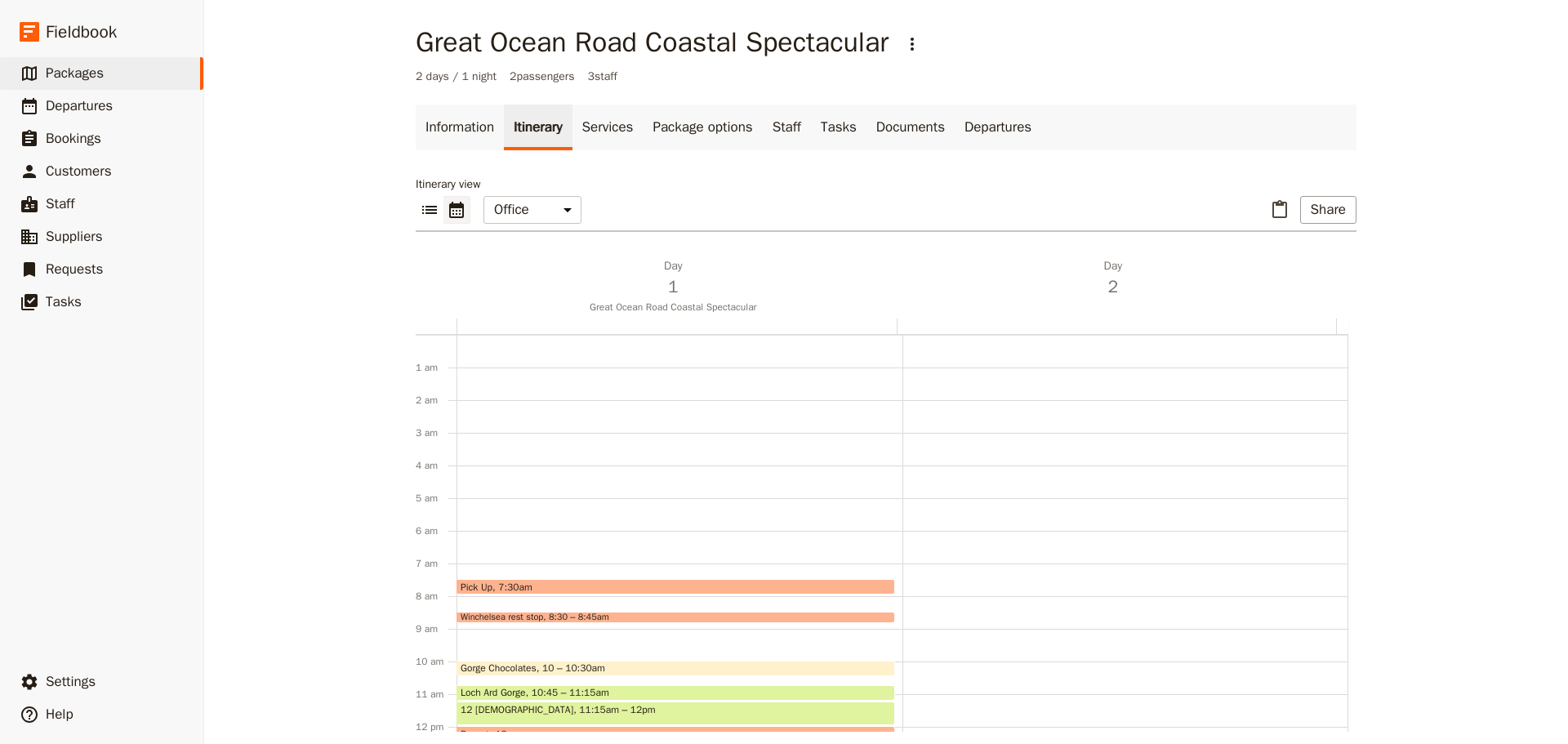 scroll, scrollTop: 212, scrollLeft: 0, axis: vertical 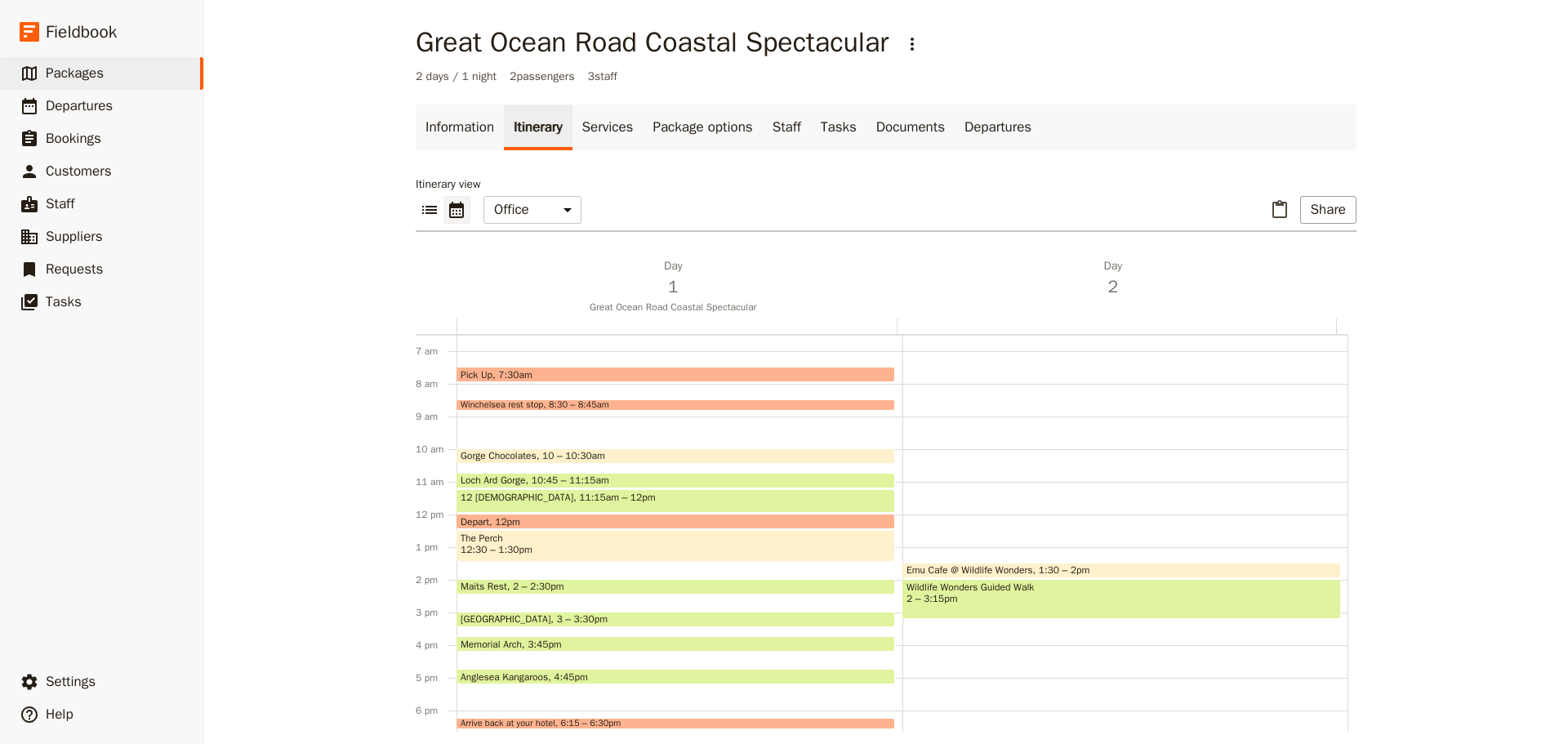 click on "[GEOGRAPHIC_DATA]" at bounding box center [509, 619] 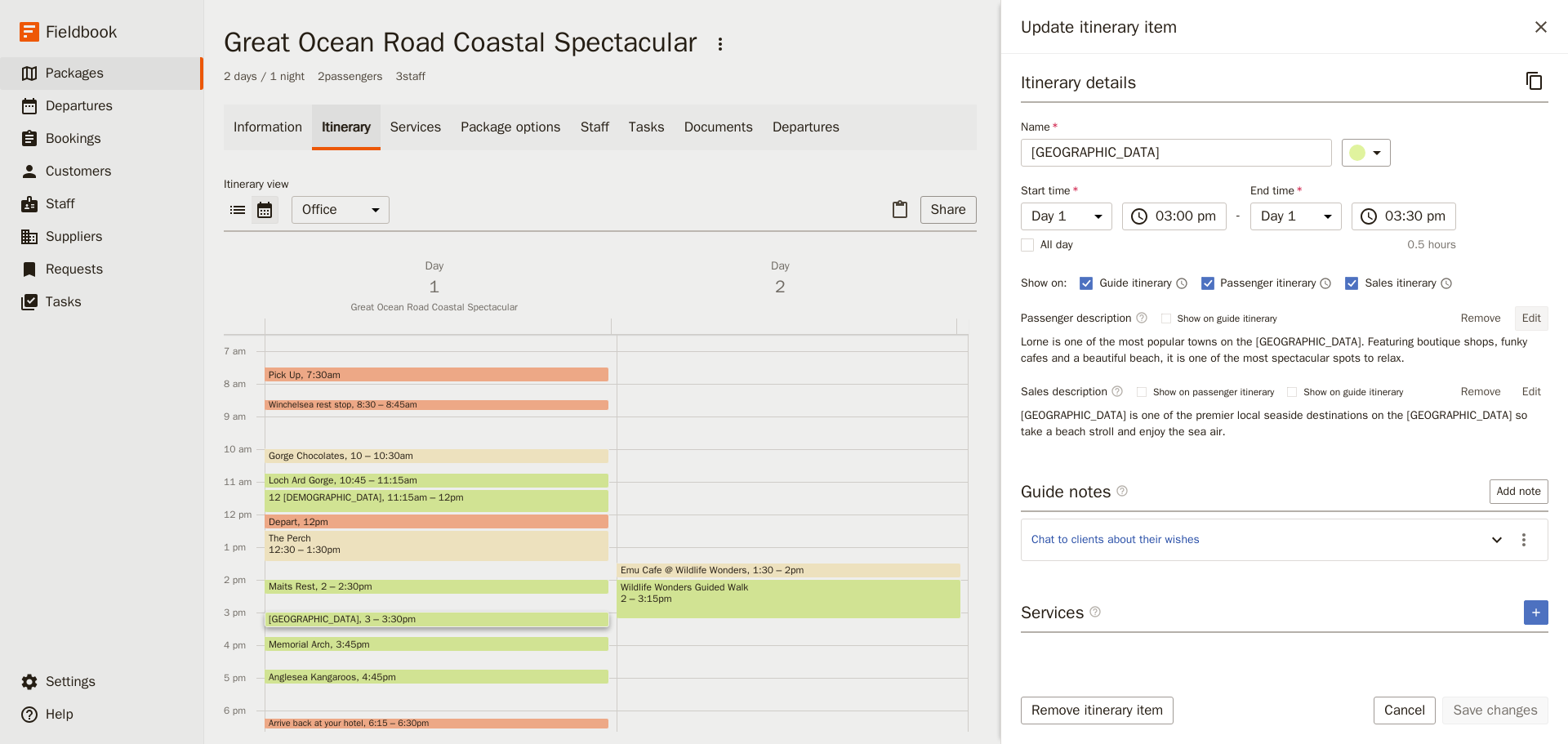 click on "Edit" at bounding box center [1531, 319] 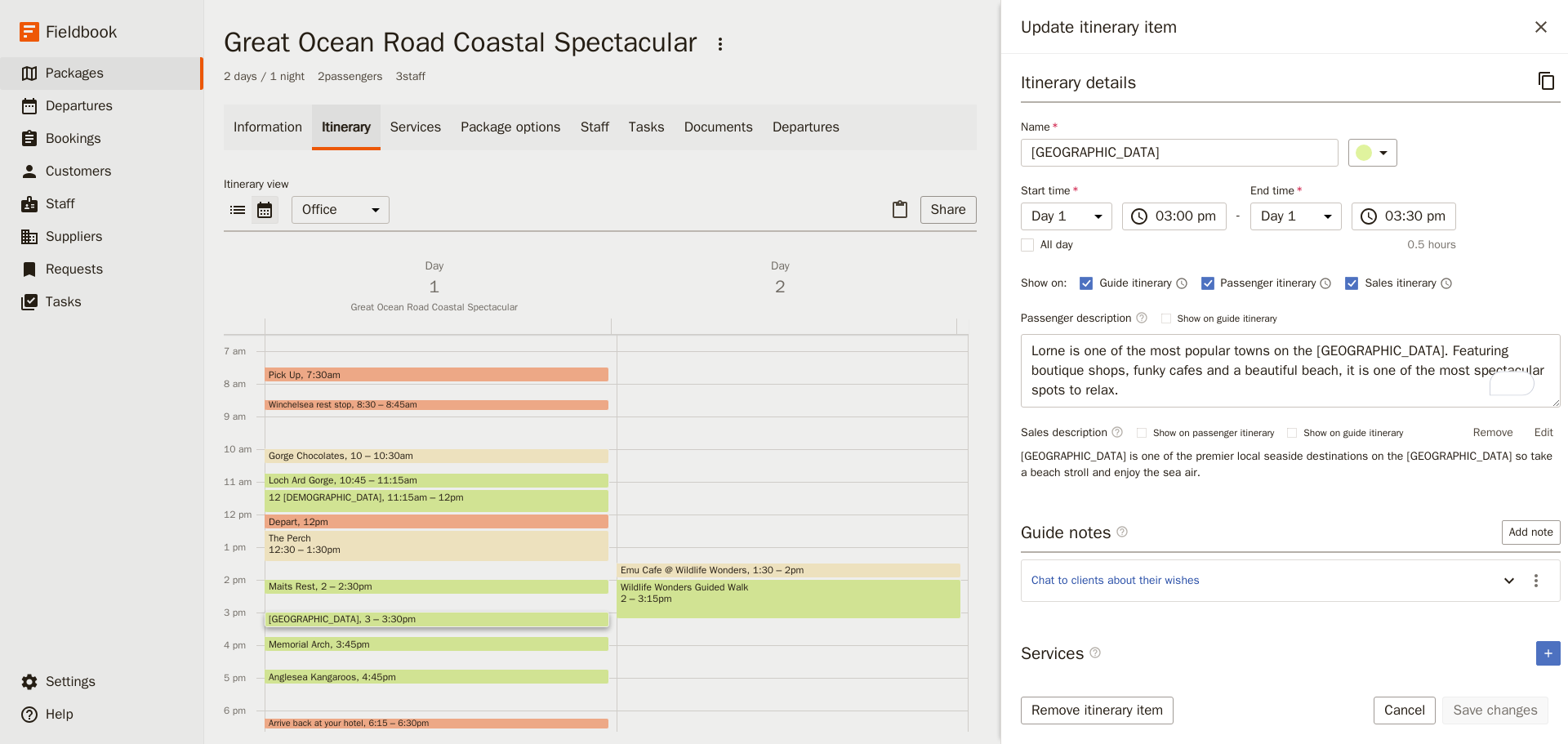 click on "Update itinerary item ​ Itinerary details ​ Name Lorne Beach ​ Start time Day 1 Day 2 15:00 ​ 03:00 pm - End time Day 1 Day 2 15:30 ​ 03:30 pm All day 0.5 hours Show on: Guide itinerary ​ Passenger itinerary ​ Sales itinerary ​ Passenger description ​ Show on guide itinerary Edit Lorne is one of the most popular towns on the Great Ocean Road. Featuring boutique shops, funky cafes and a beautiful beach, it is one of the most spectacular spots to relax. Sales description ​ Show on passenger itinerary Show on guide itinerary Remove Edit Lorne is one of the premier local seaside destinations on the Great Ocean Road so take a beach stroll and enjoy the sea air. Guide notes ​ Add note Chat to clients about their wishes ​ Services ​ ​ Remove itinerary item Save changes Cancel" at bounding box center (1282, 372) 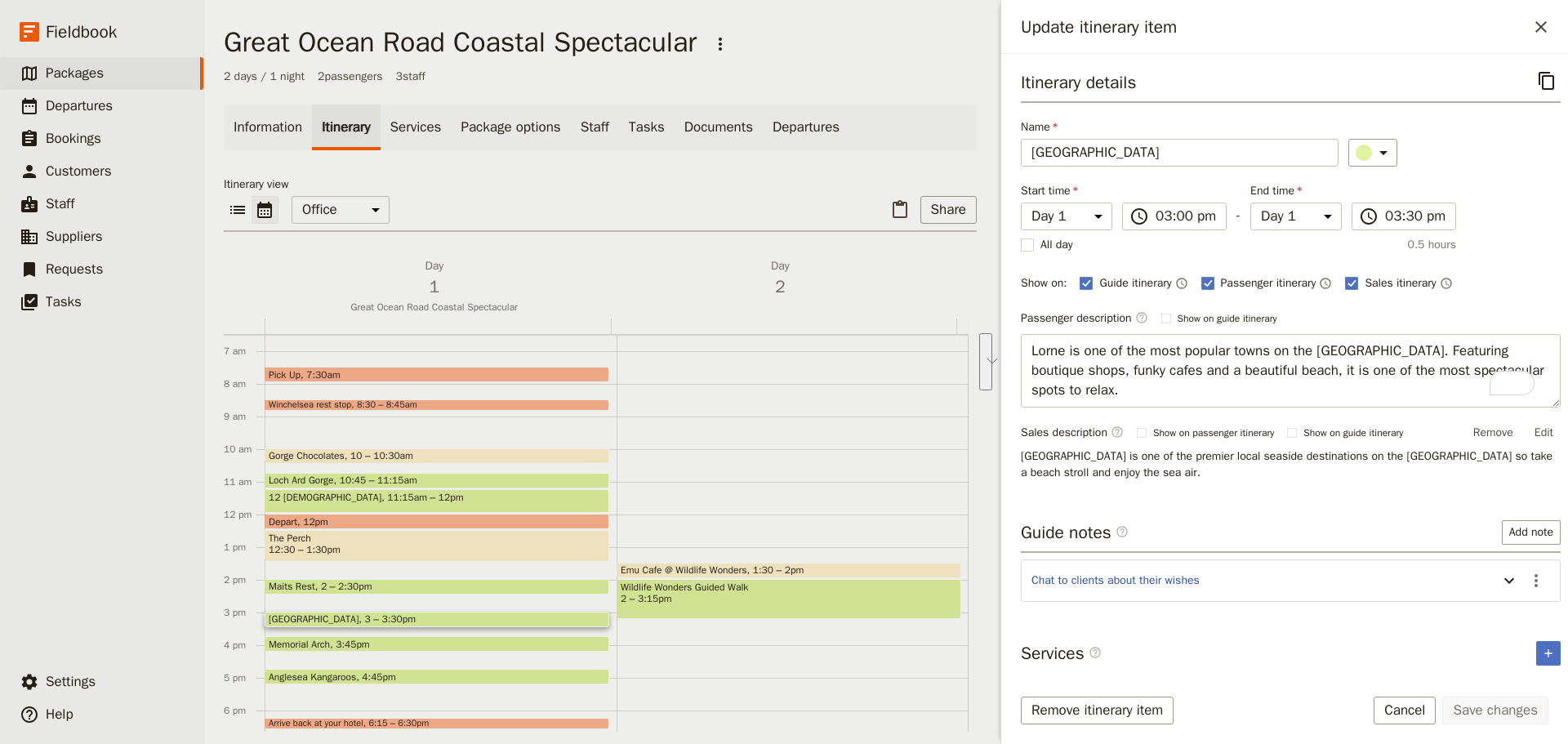 type on "Nestled between the forested slopes of the Otways and the sparkling waters of Louttit Bay, Lorne is one of the most beloved seaside towns along the Great Ocean Road.
With its relaxed charm, art-filled streets, and breathtaking natural surrounds, Lorne has long been a favourite holiday escape for both locals and visitors alike. Take a wander down the main street or walk along the beautiful beach to soak up the sea air before continuing your journey back to Melbourne." 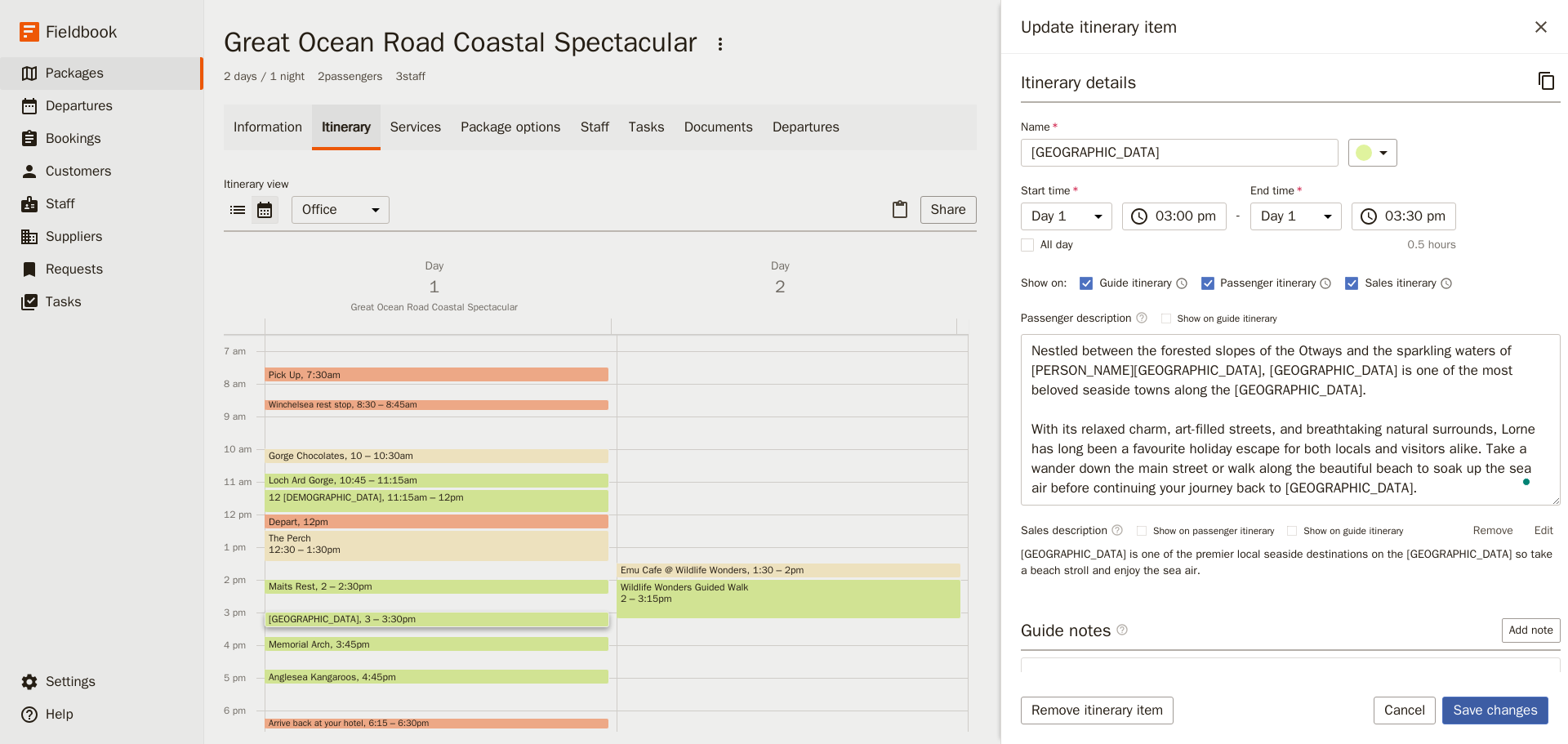 click on "Save changes" at bounding box center [1495, 711] 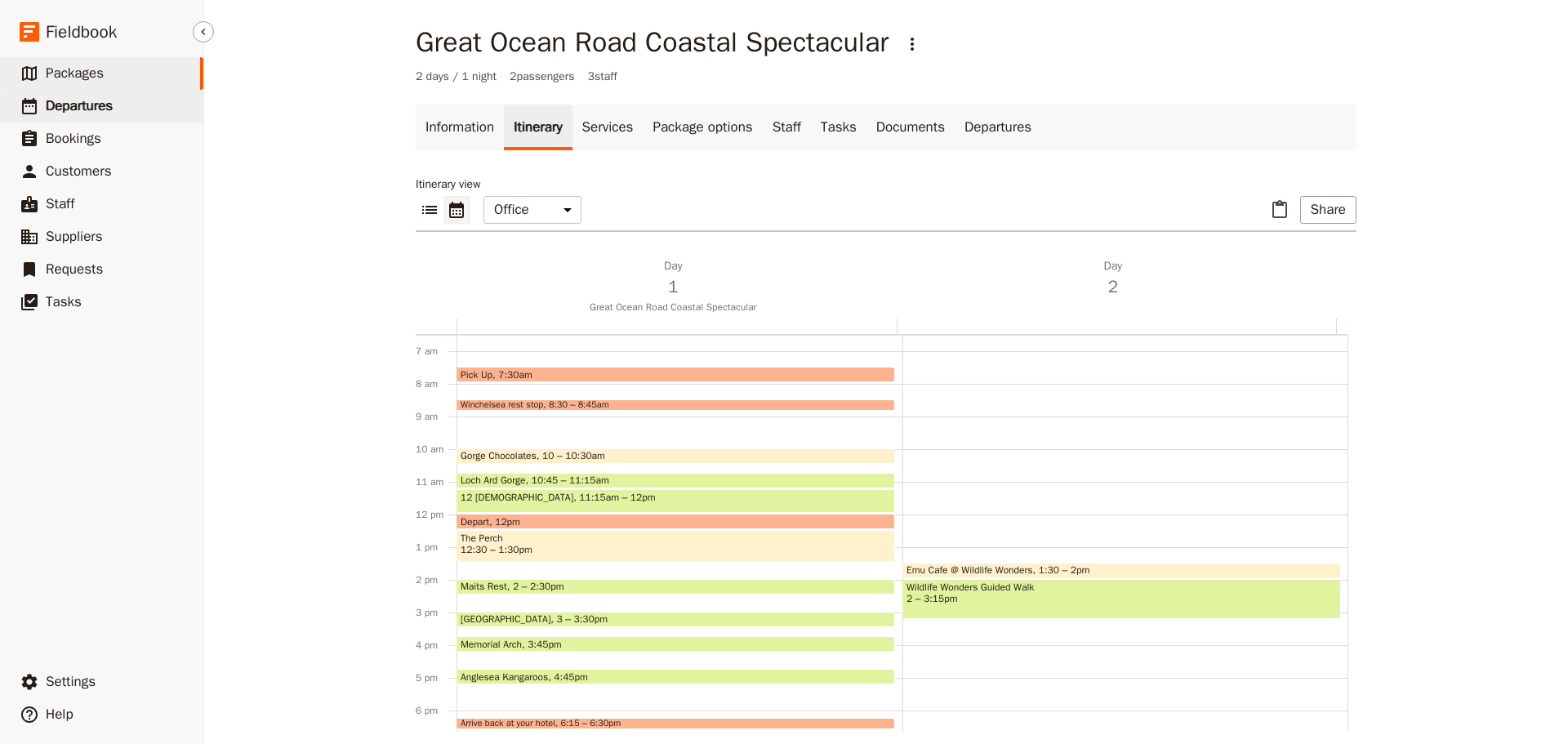 click on "​ Departures" at bounding box center (101, 106) 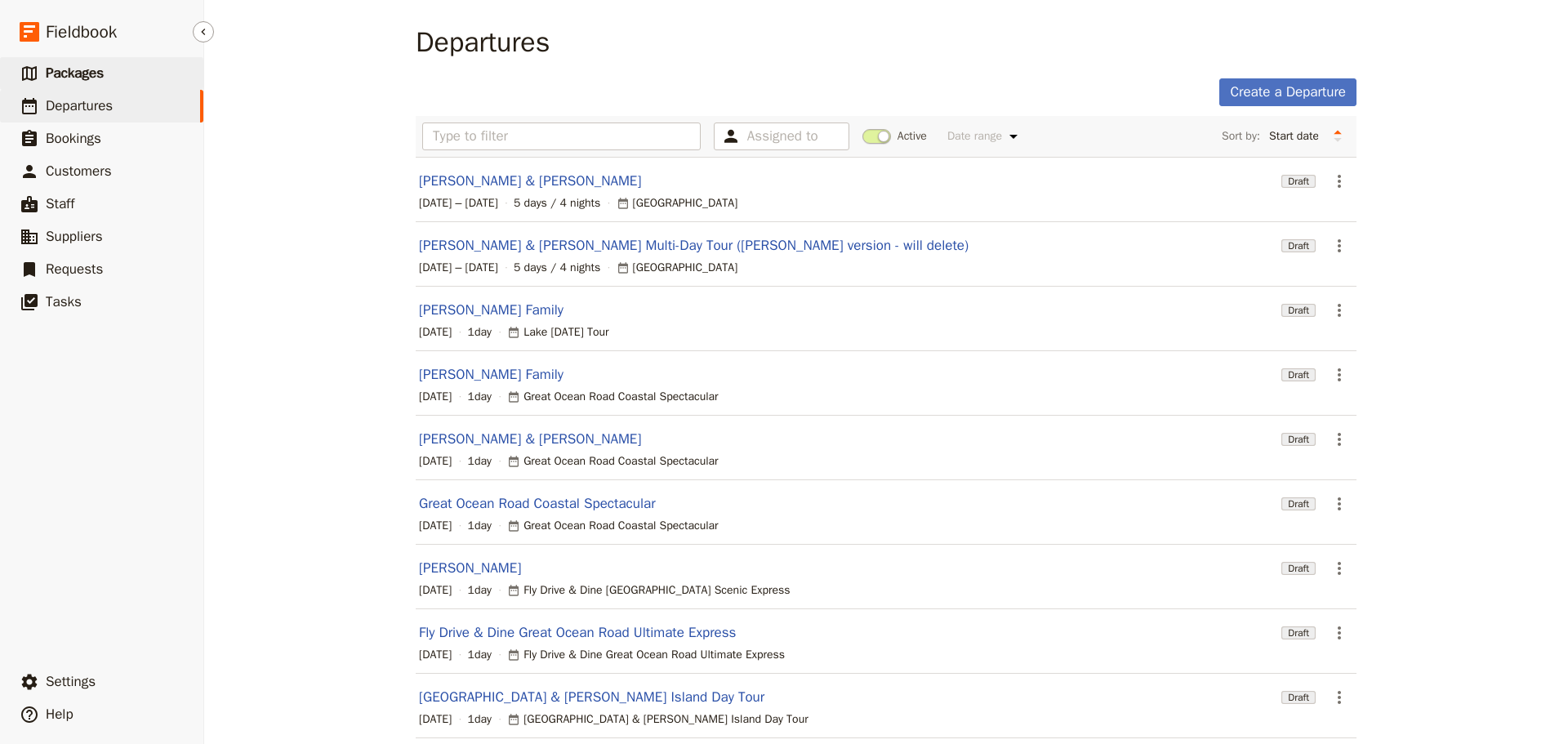 click on "Packages" at bounding box center (74, 73) 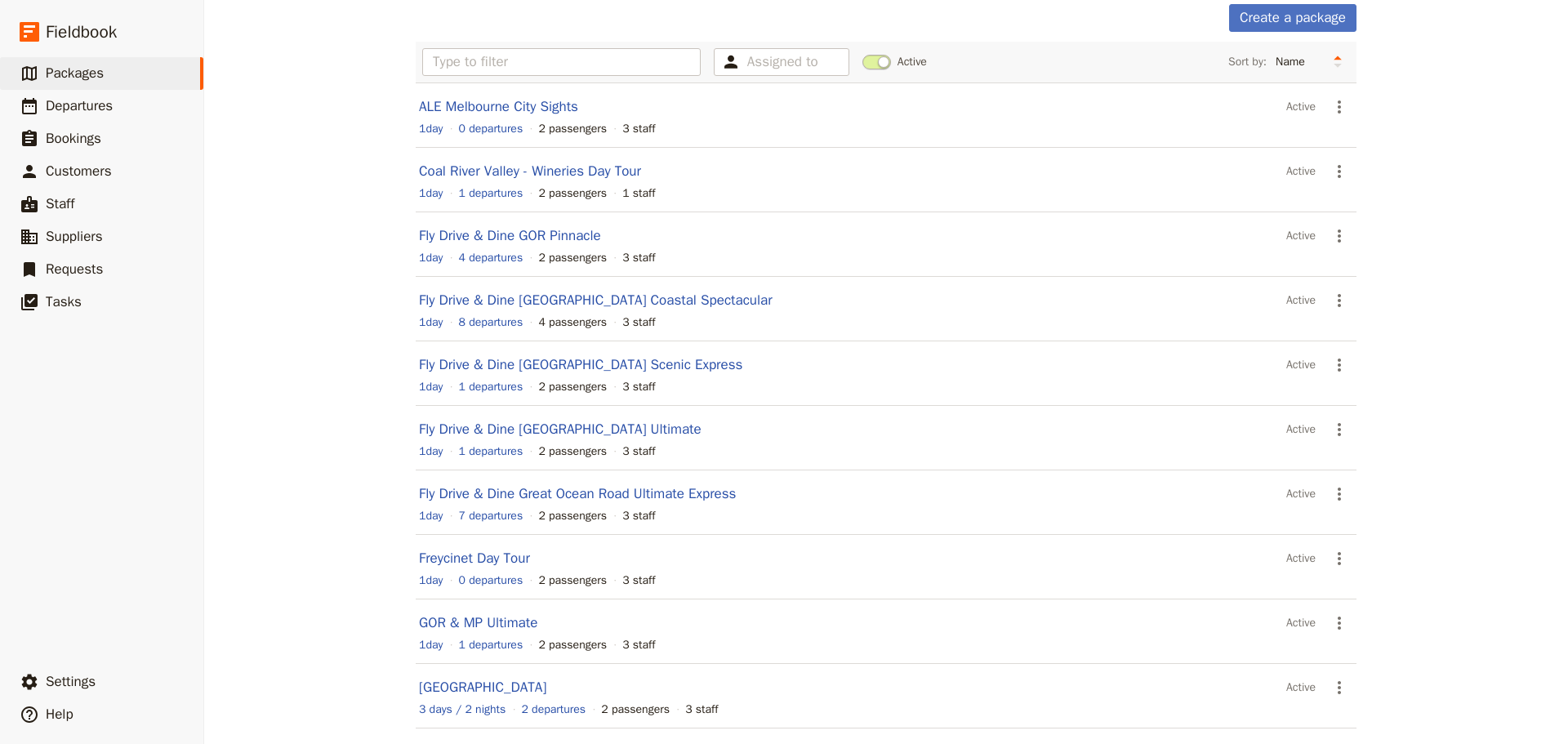 scroll, scrollTop: 139, scrollLeft: 0, axis: vertical 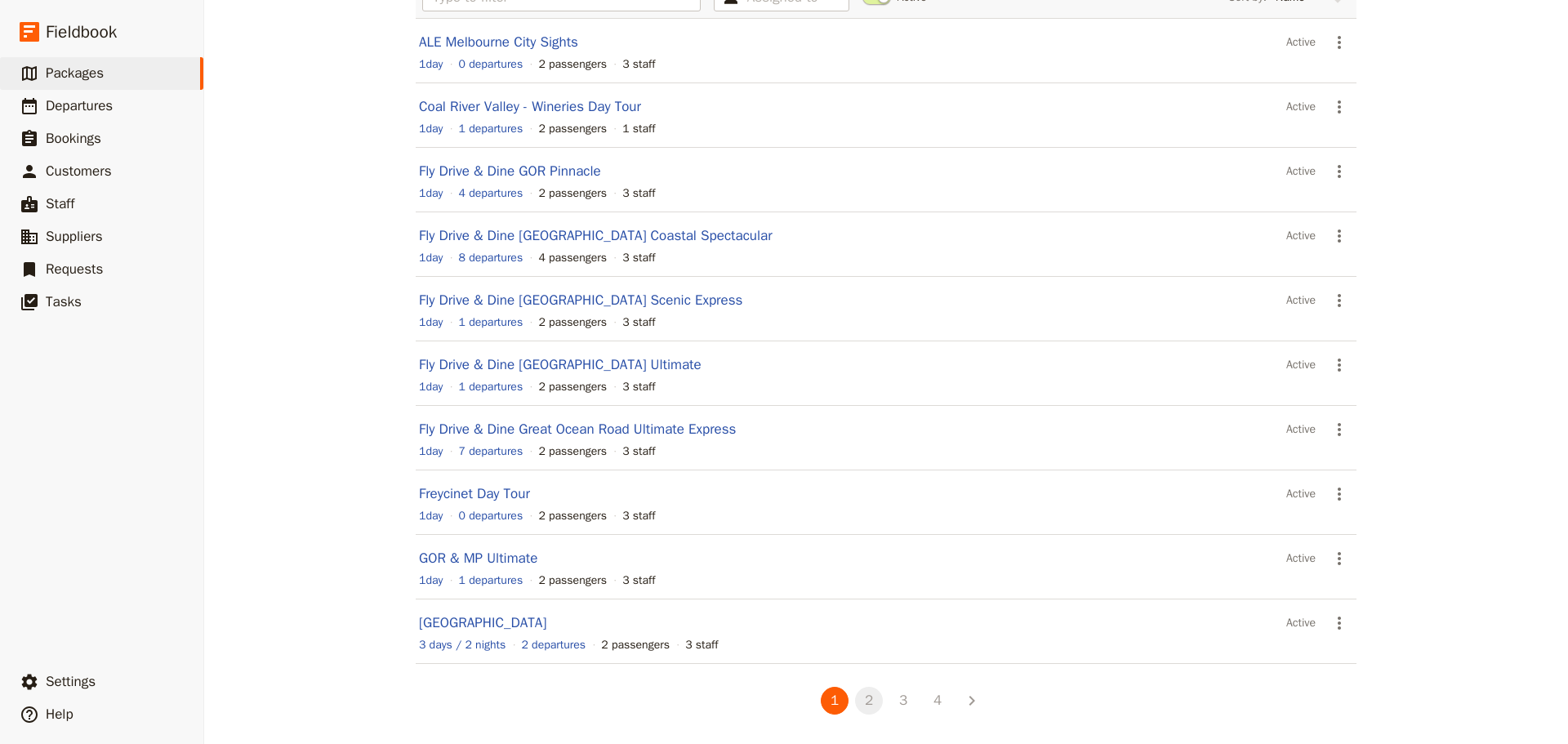 click on "2" at bounding box center (869, 701) 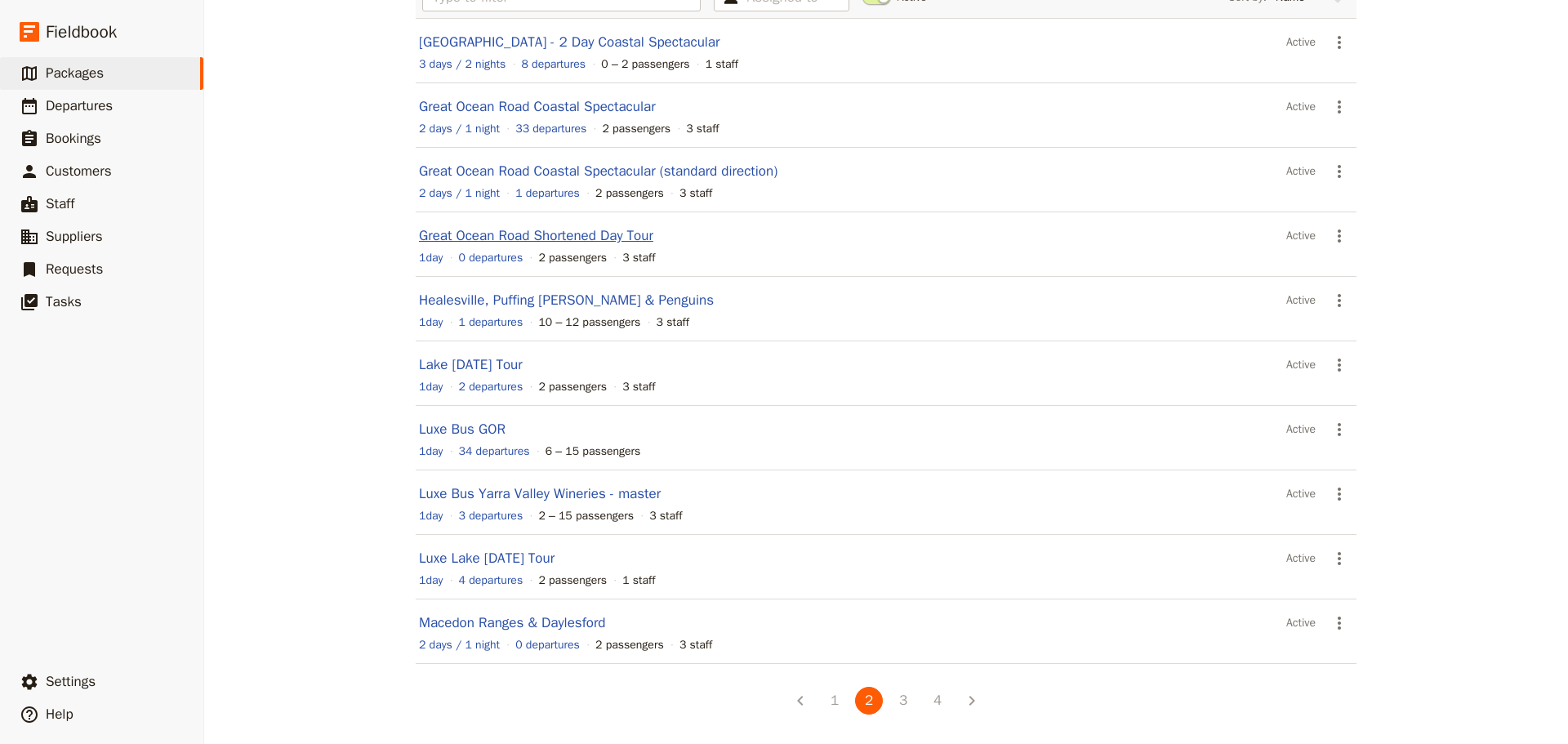click on "Great Ocean Road Shortened Day Tour" at bounding box center (536, 235) 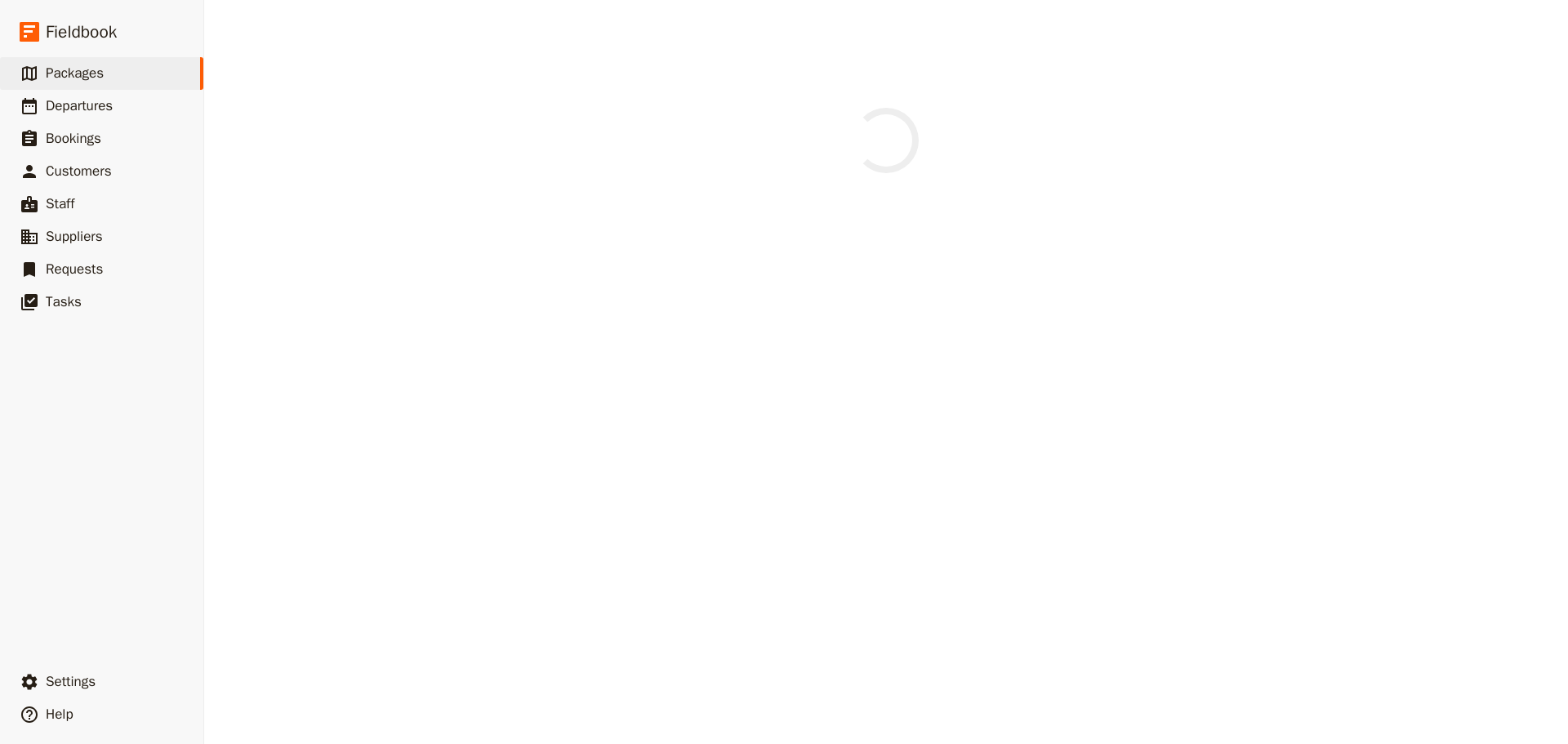 scroll, scrollTop: 0, scrollLeft: 0, axis: both 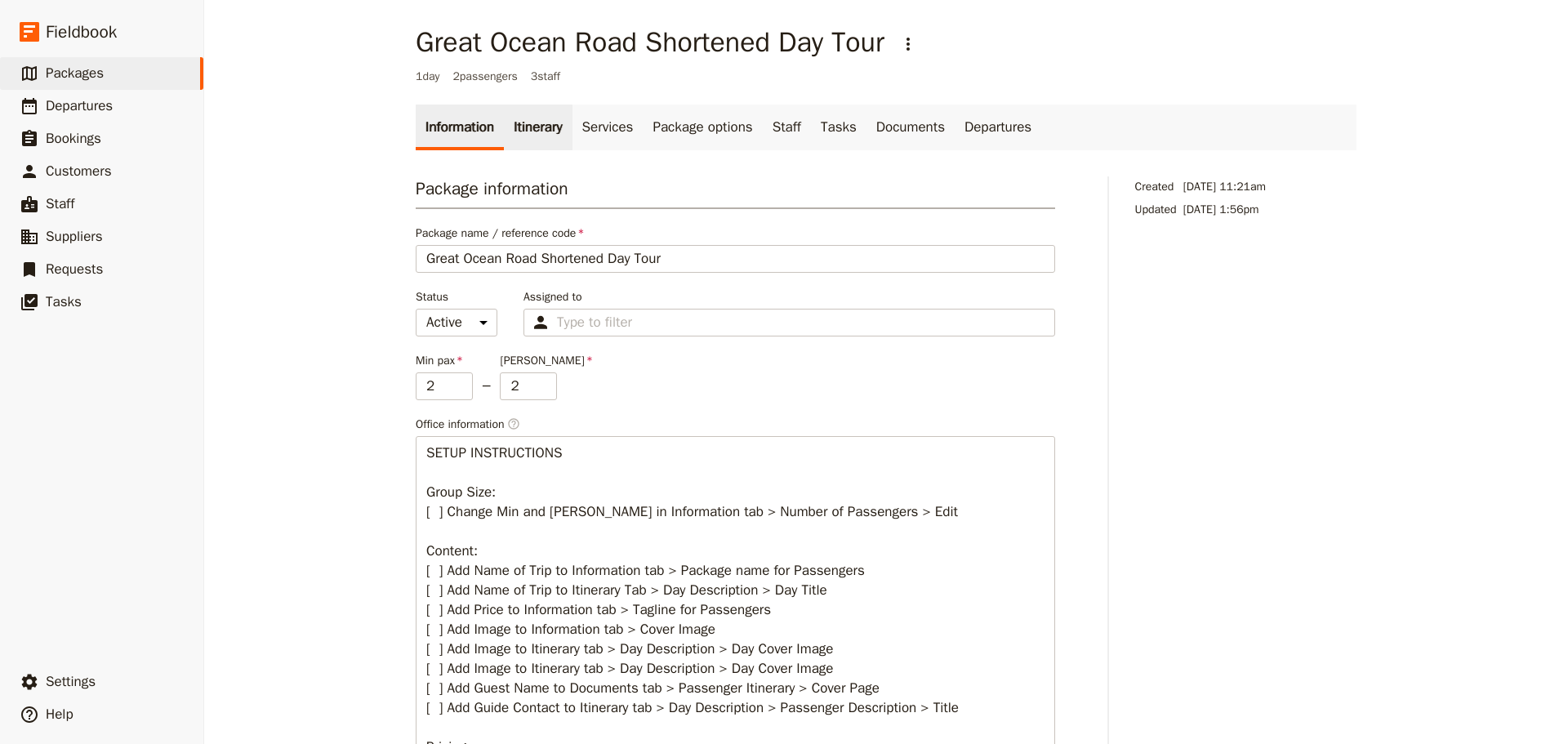 click on "Itinerary" at bounding box center (537, 127) 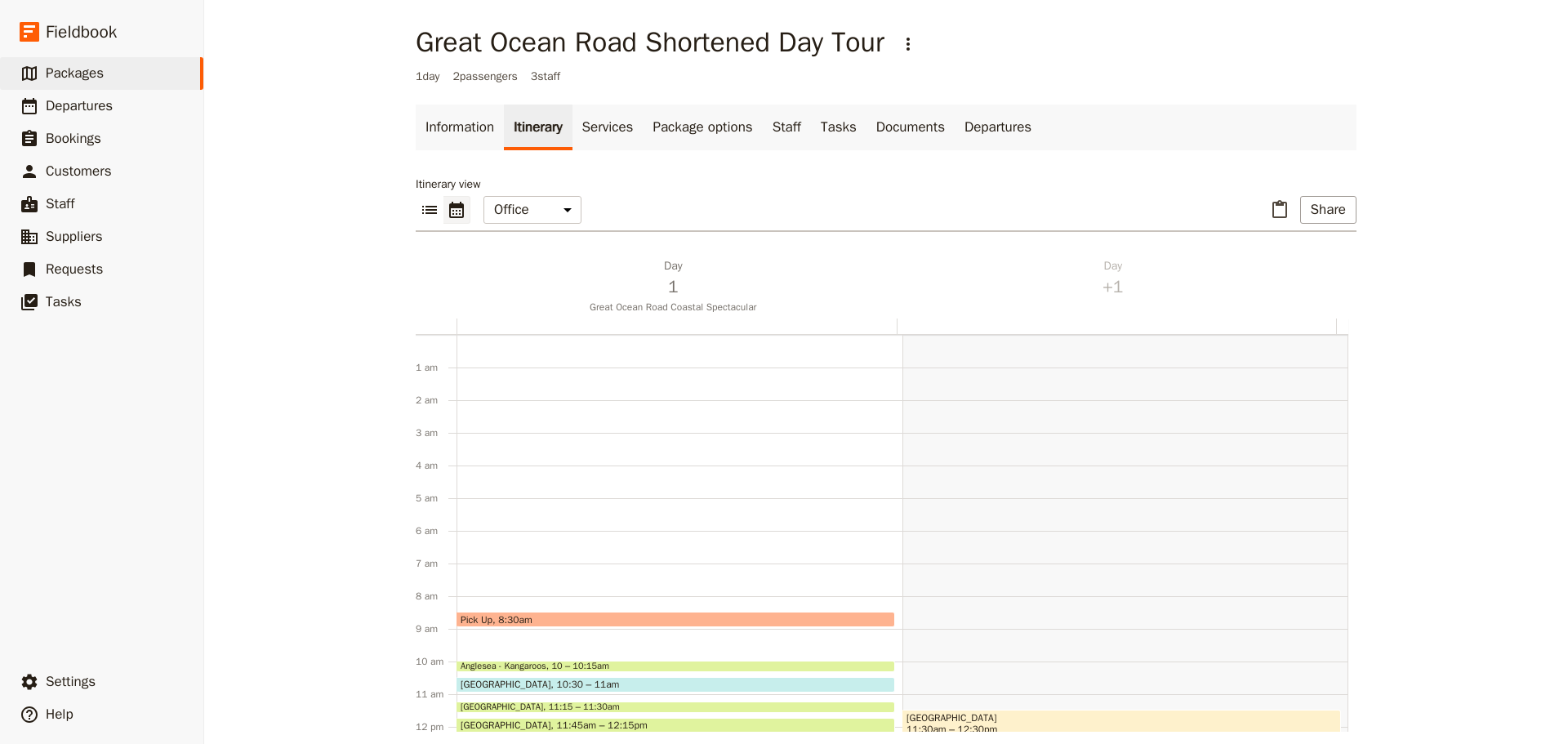 scroll, scrollTop: 212, scrollLeft: 0, axis: vertical 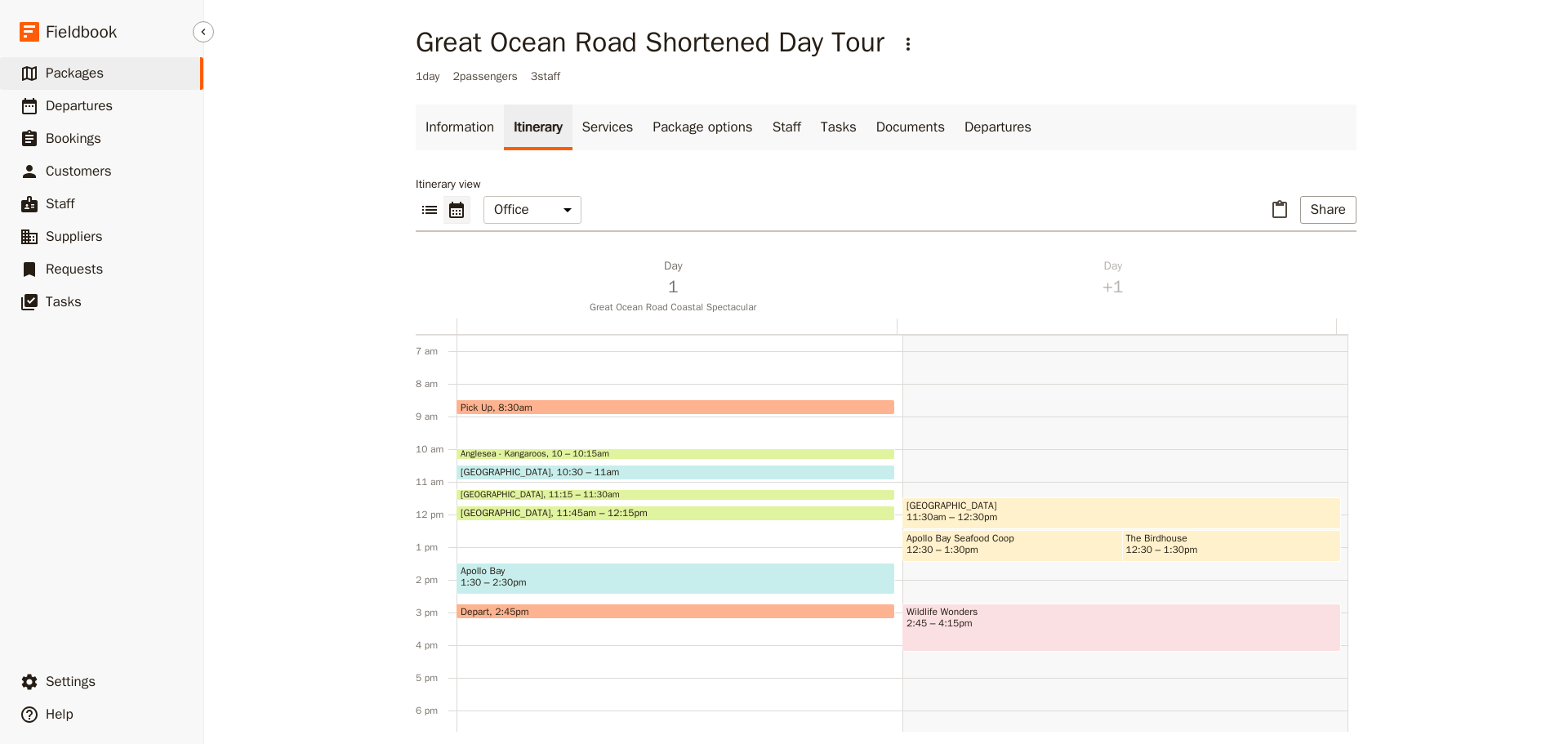 click on "​ Packages" at bounding box center [101, 74] 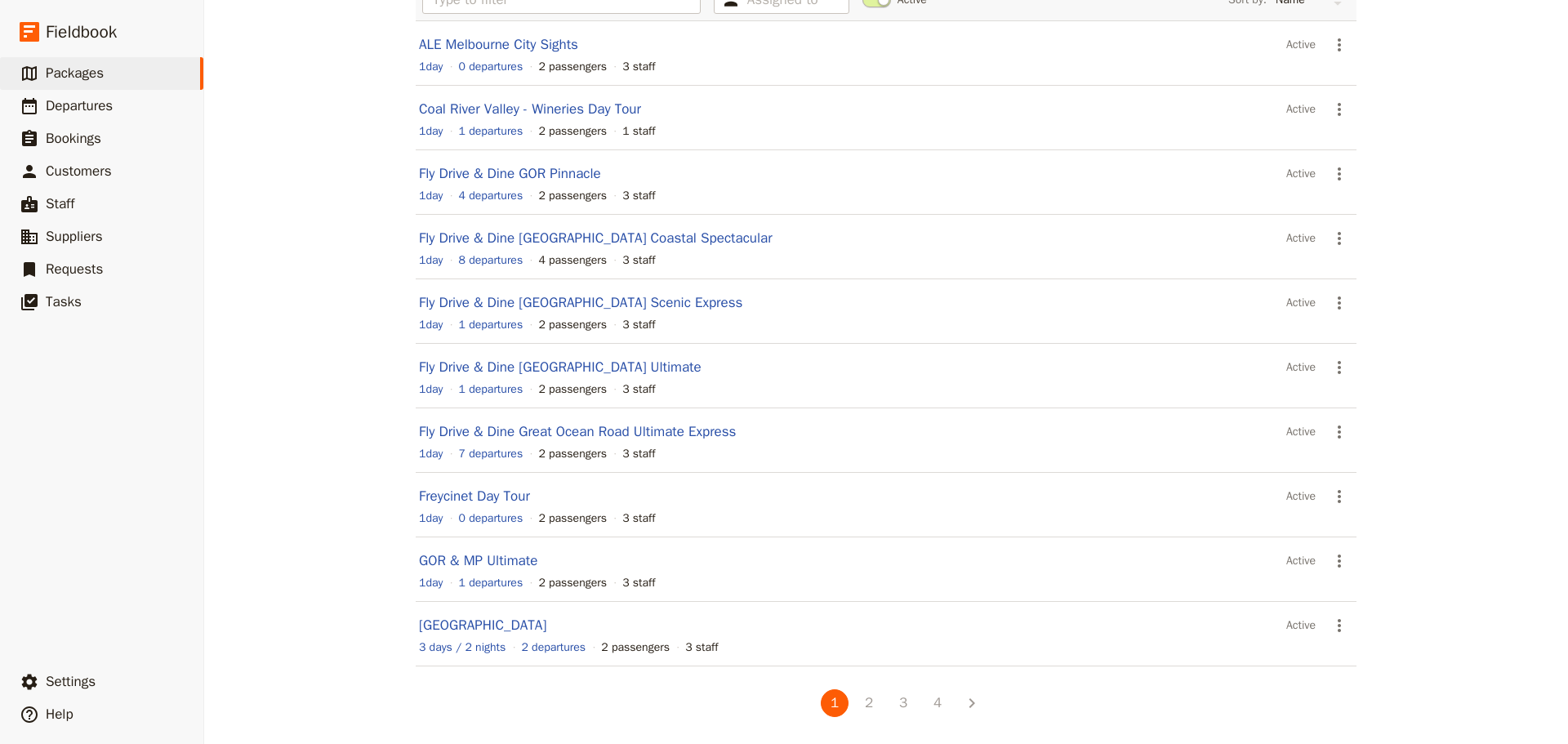 scroll, scrollTop: 139, scrollLeft: 0, axis: vertical 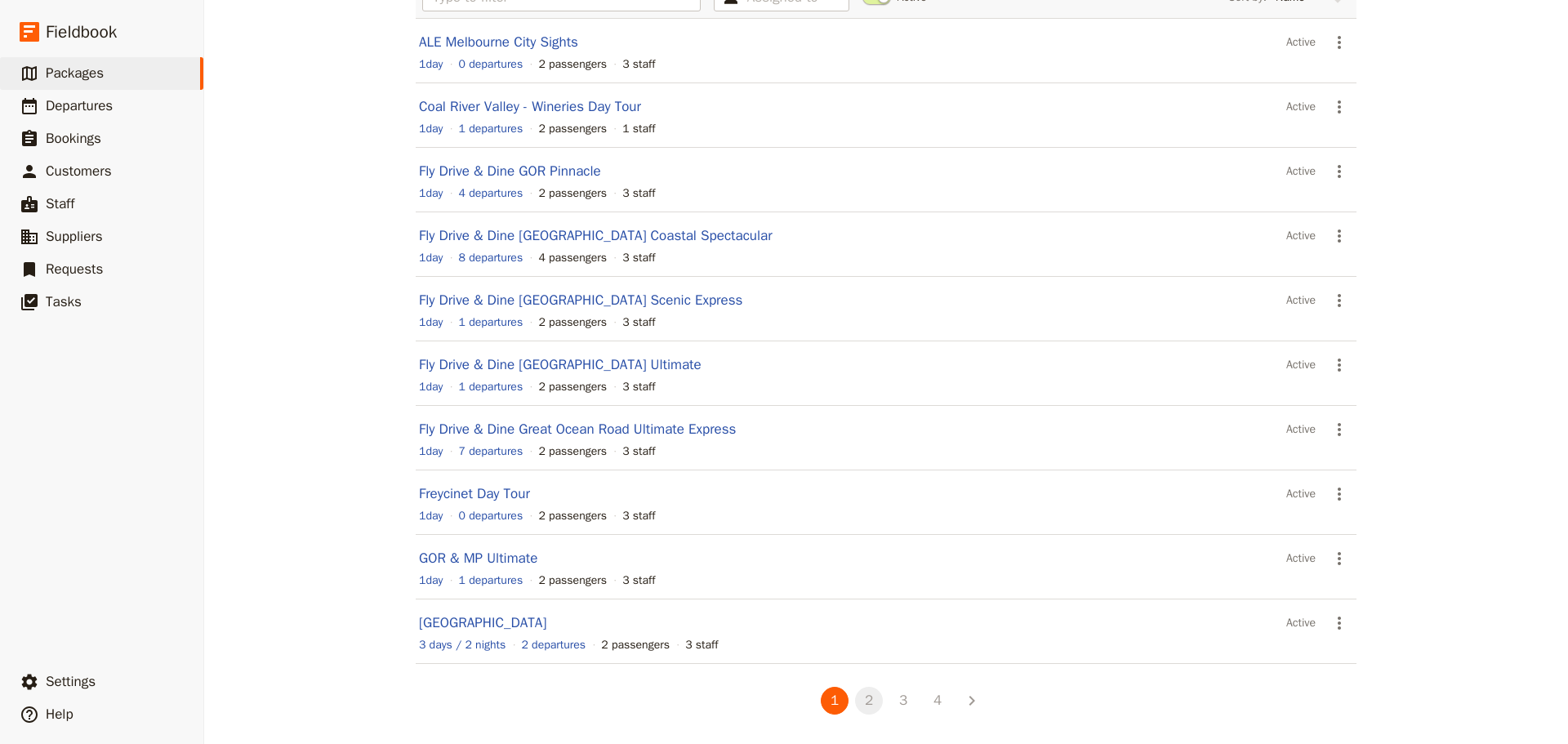 click on "2" at bounding box center (869, 701) 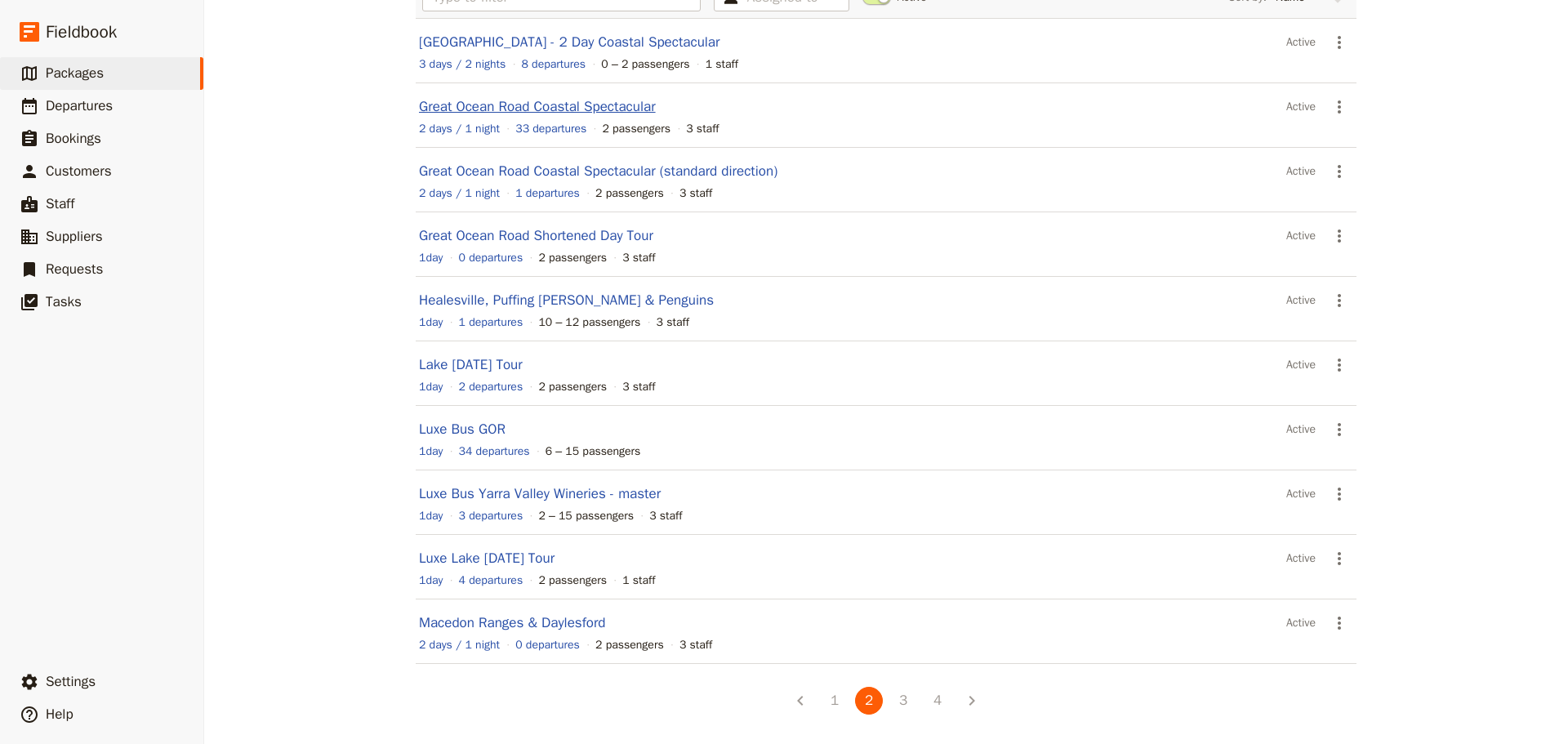 click on "Great Ocean Road Coastal Spectacular" at bounding box center (537, 106) 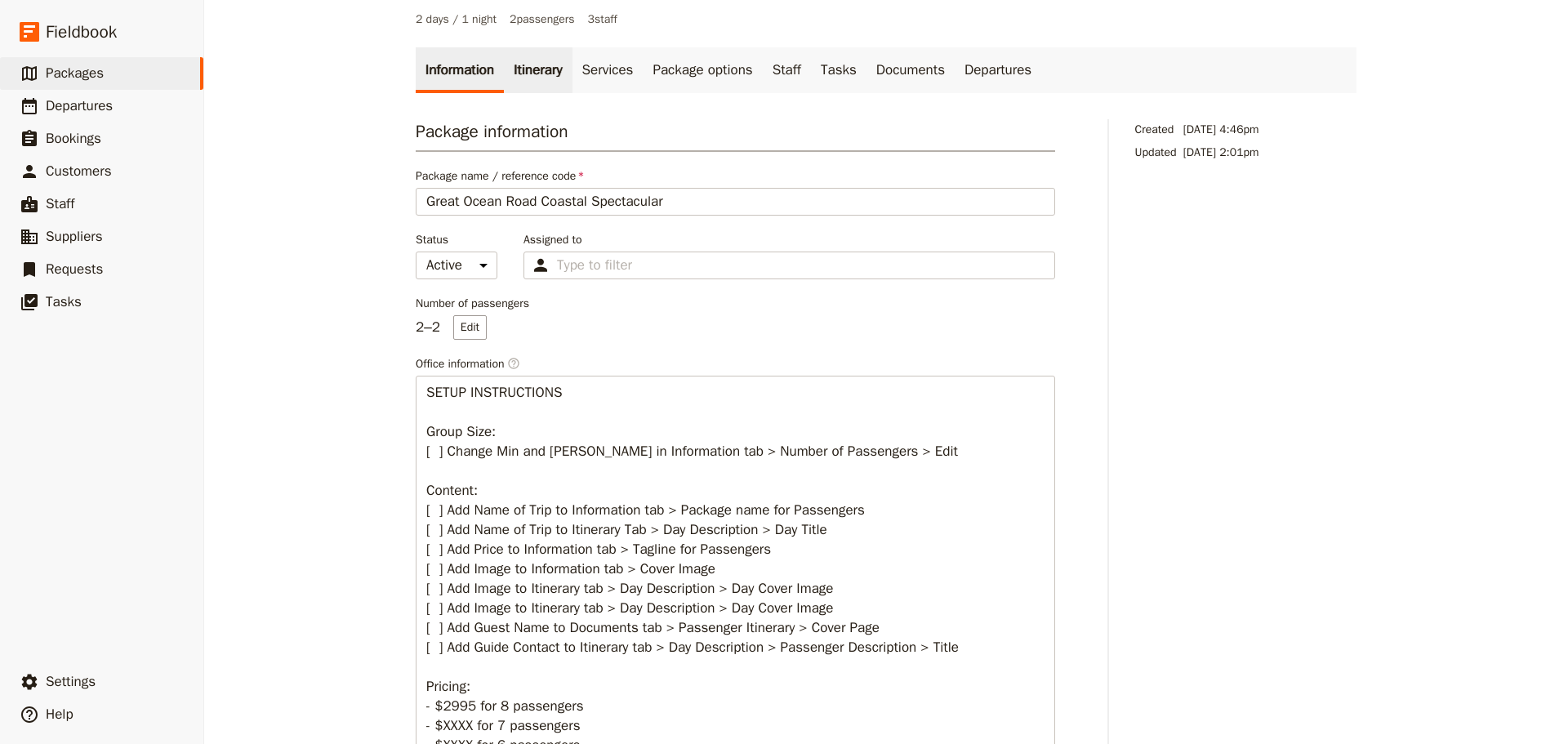 click on "Itinerary" at bounding box center [537, 70] 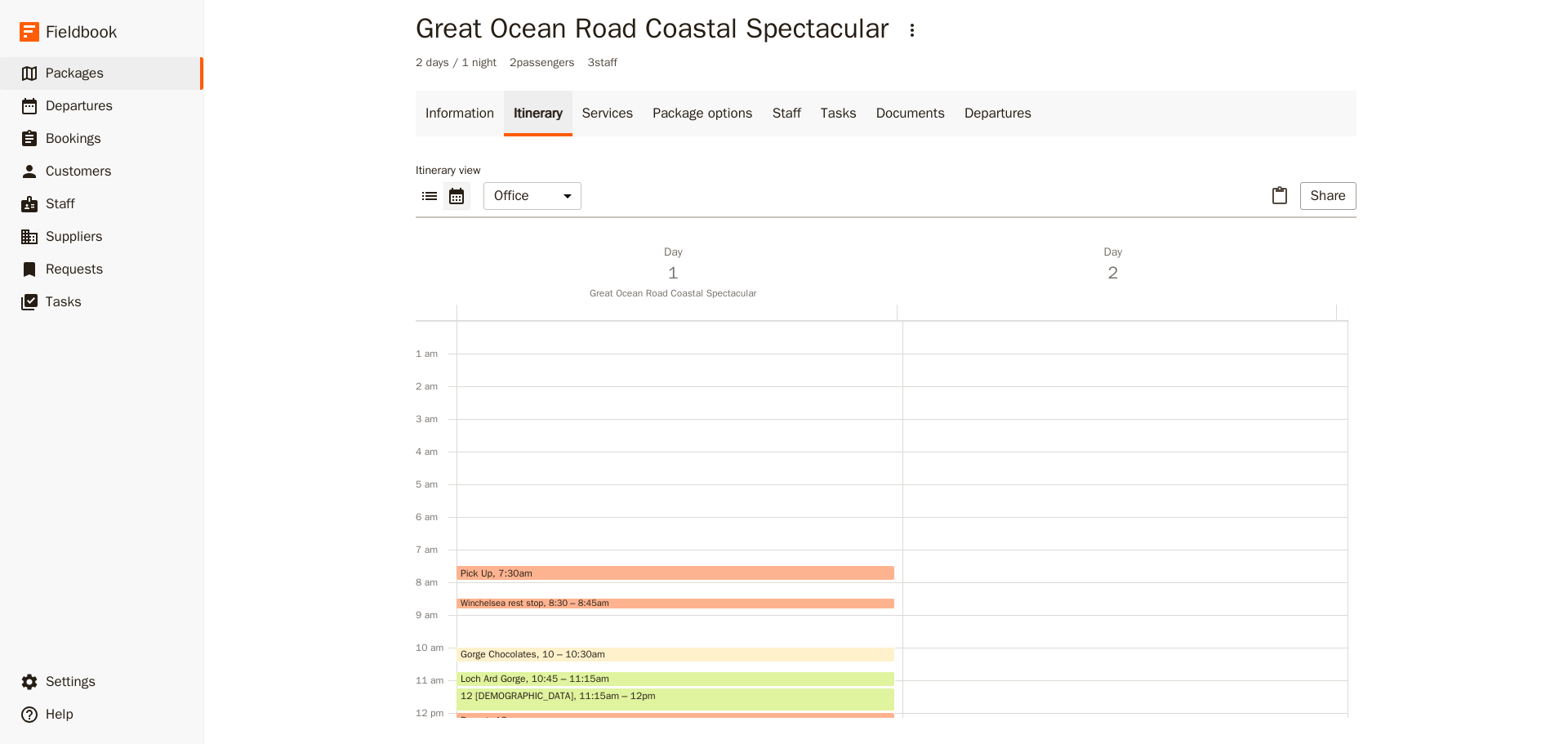 scroll, scrollTop: 212, scrollLeft: 0, axis: vertical 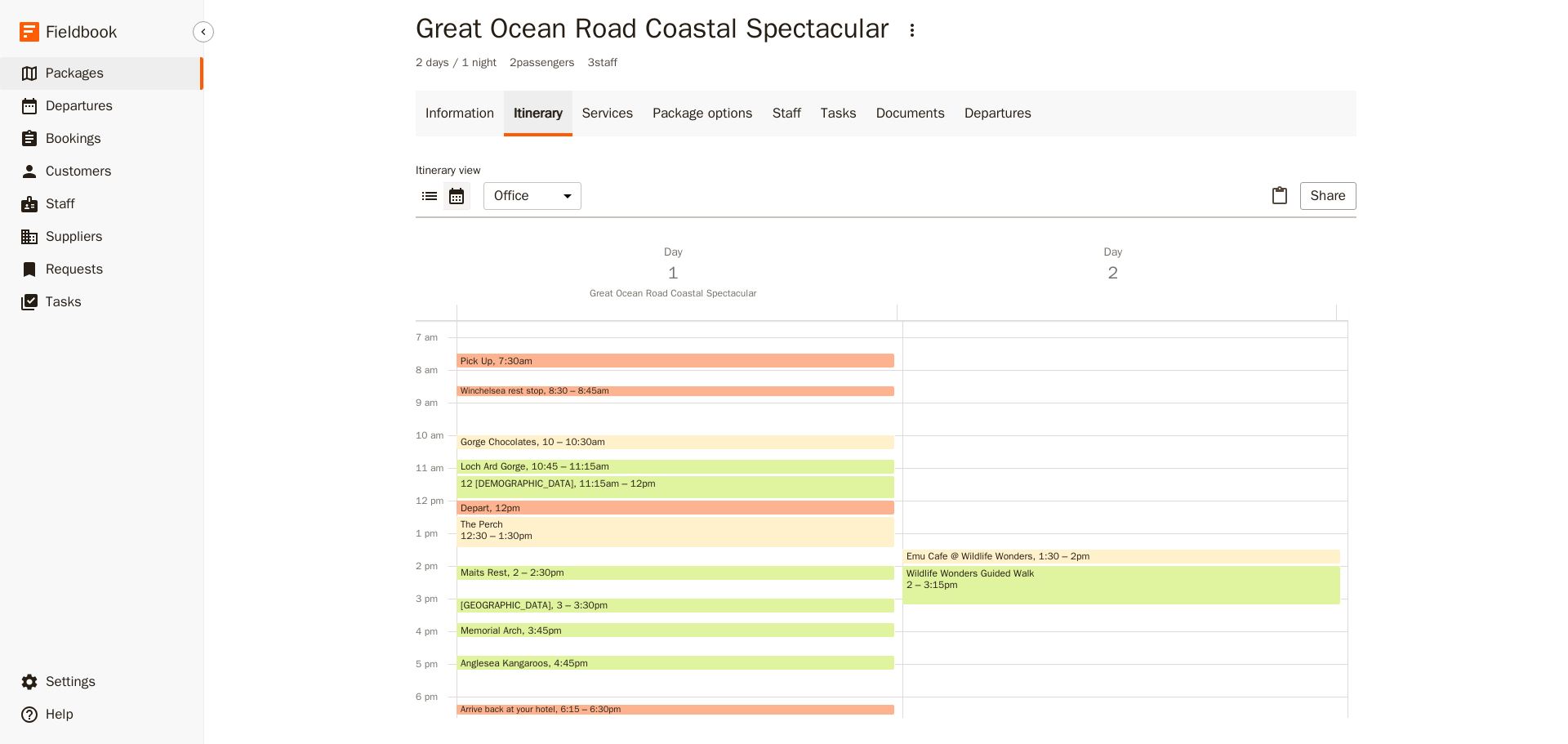 click on "​ Packages" at bounding box center (101, 74) 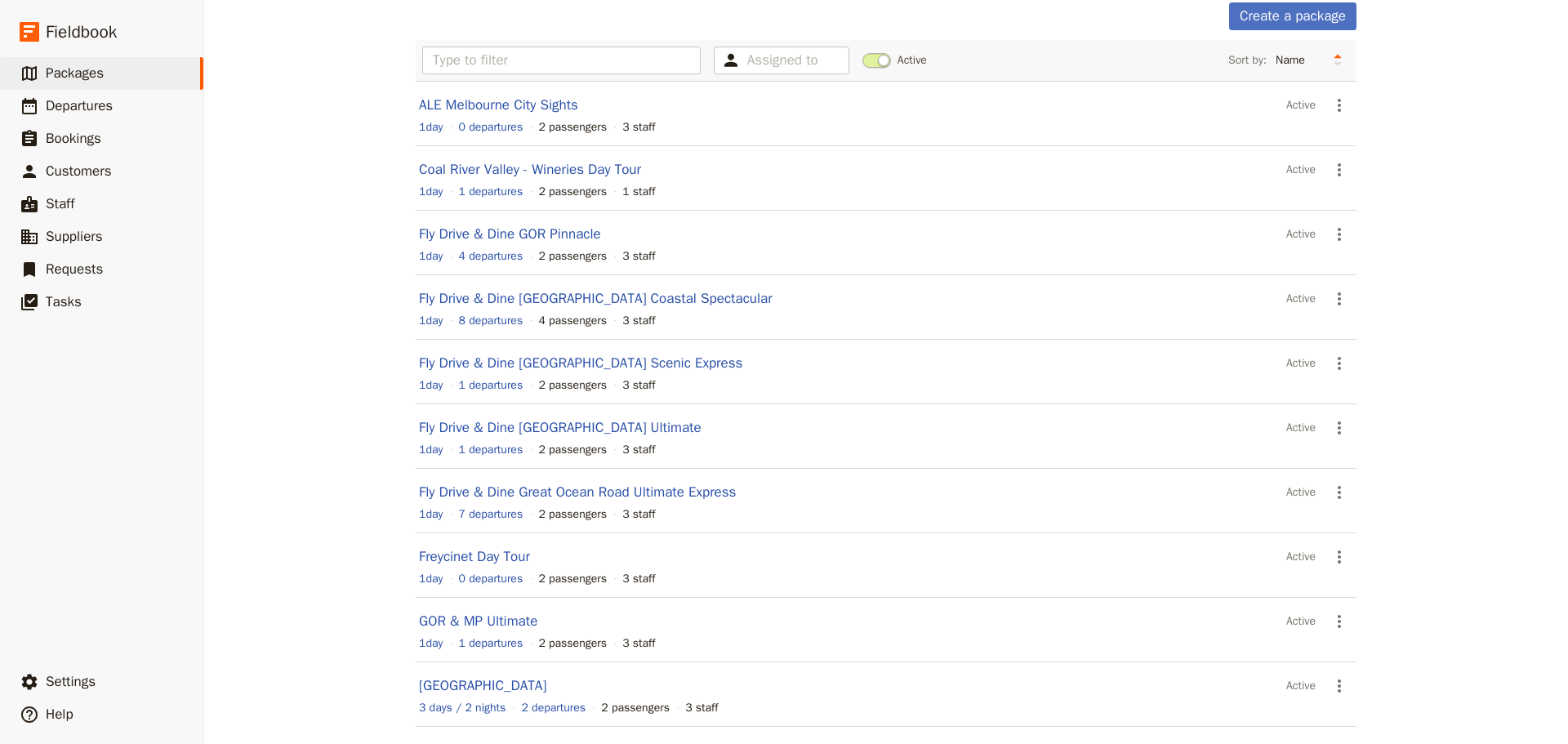 scroll, scrollTop: 139, scrollLeft: 0, axis: vertical 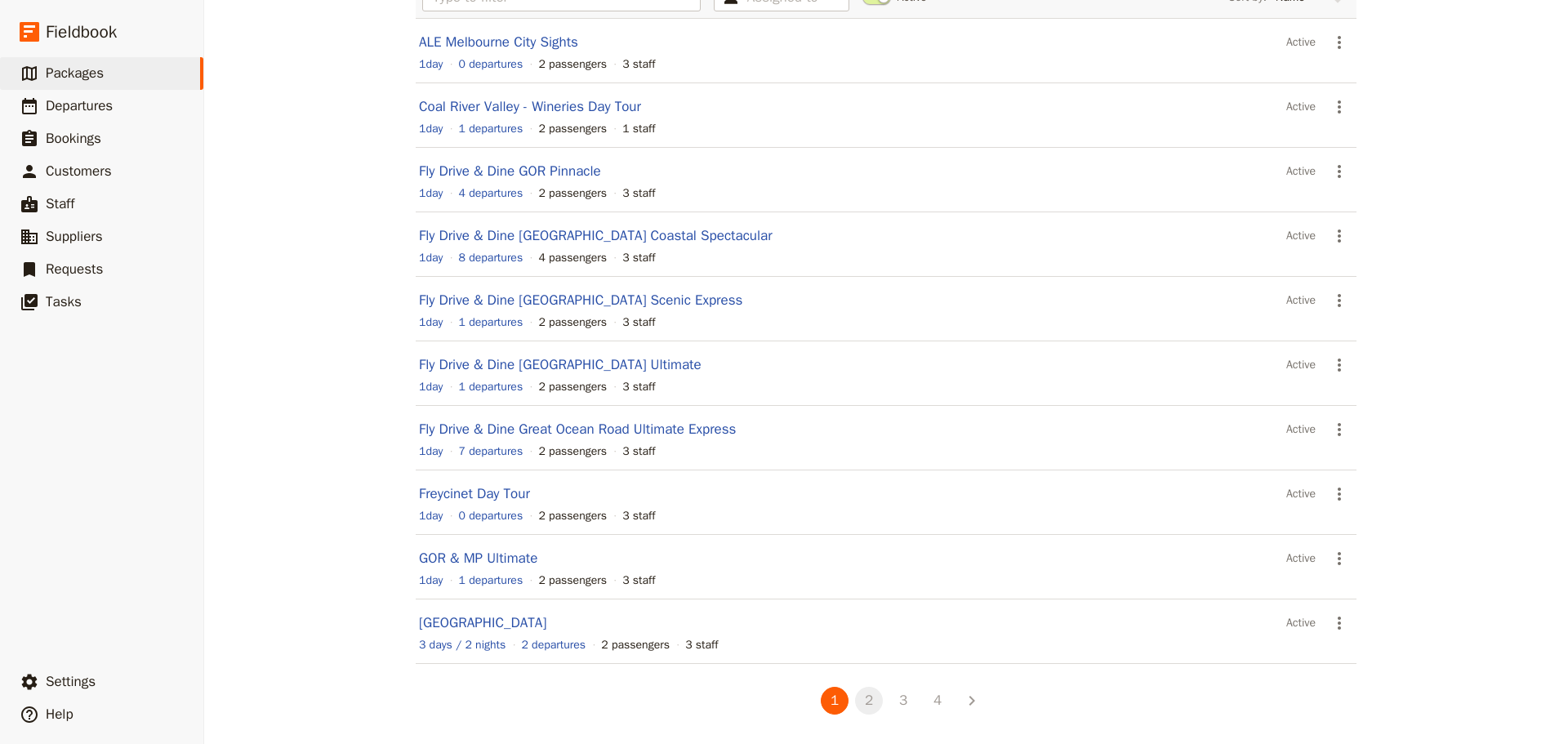 click on "2" at bounding box center [869, 701] 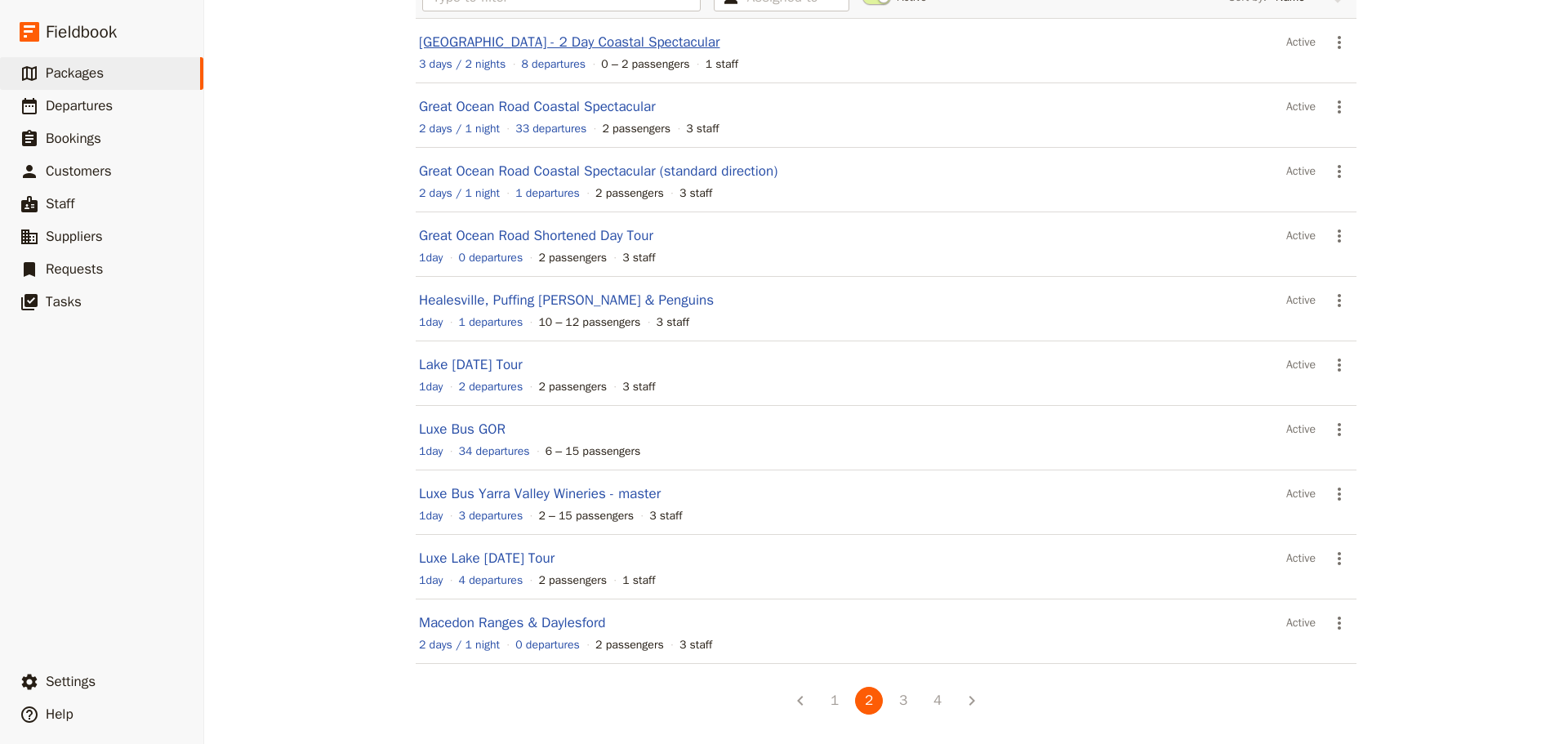 click on "[GEOGRAPHIC_DATA] - 2 Day Coastal Spectacular" at bounding box center [569, 42] 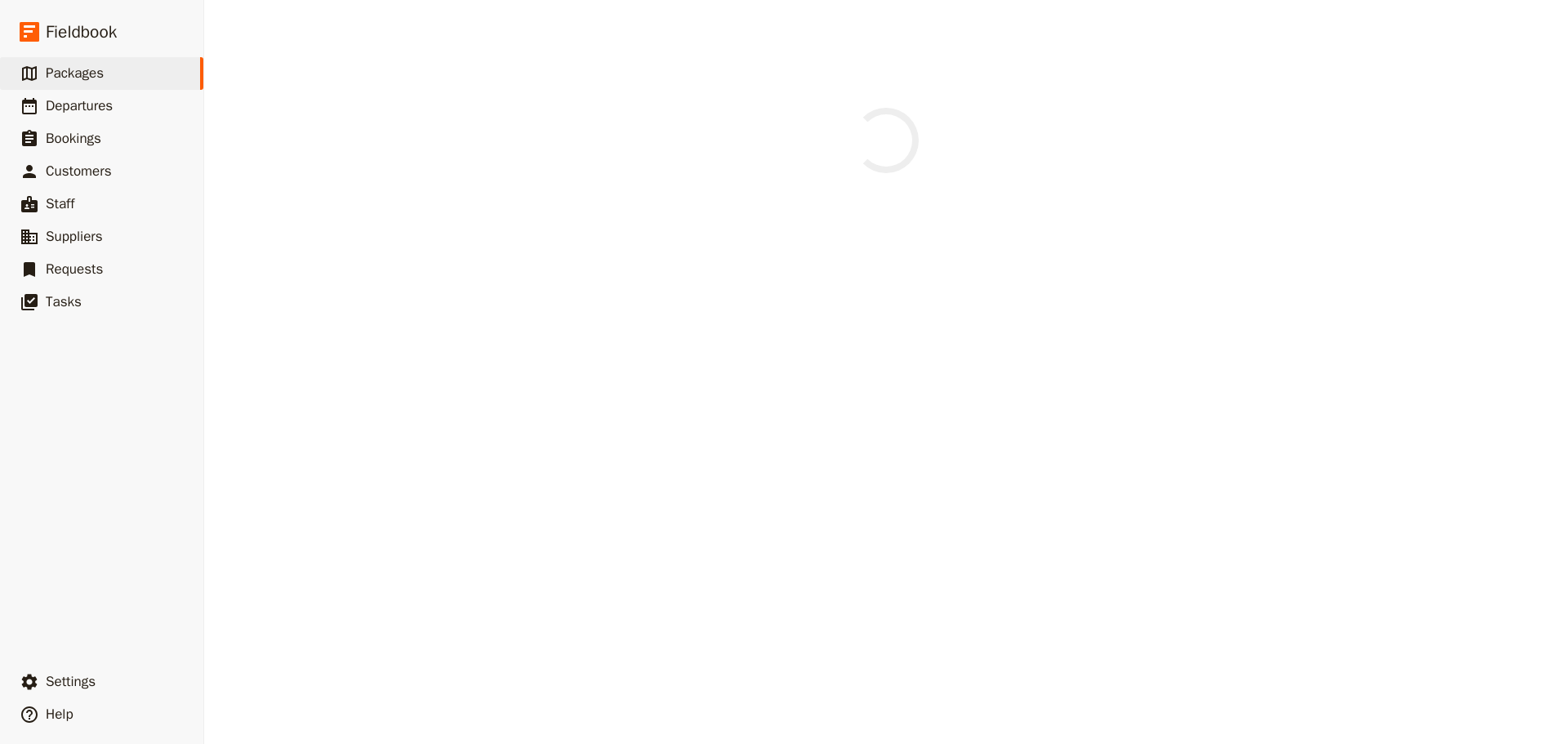 scroll, scrollTop: 0, scrollLeft: 0, axis: both 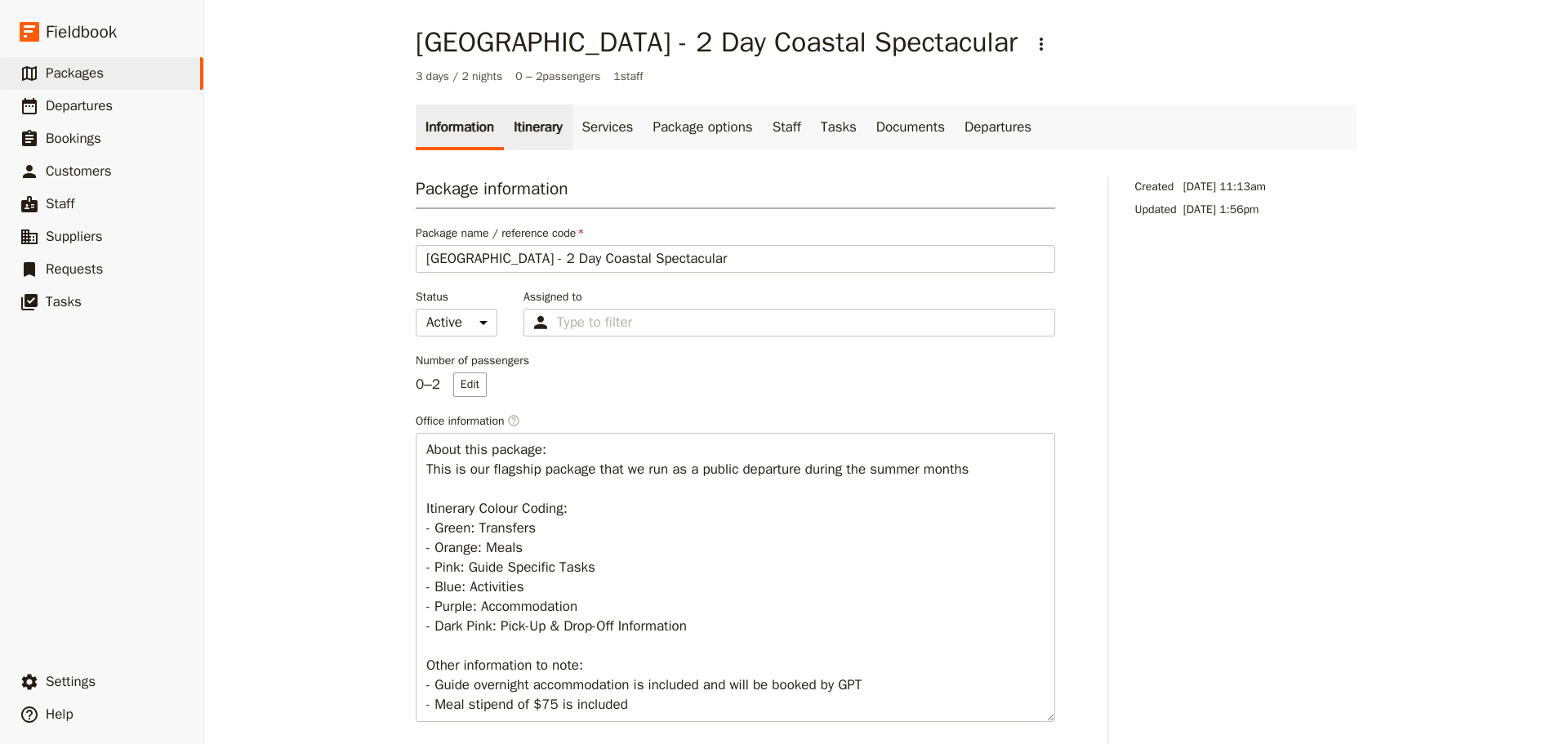 click on "Itinerary" at bounding box center [537, 127] 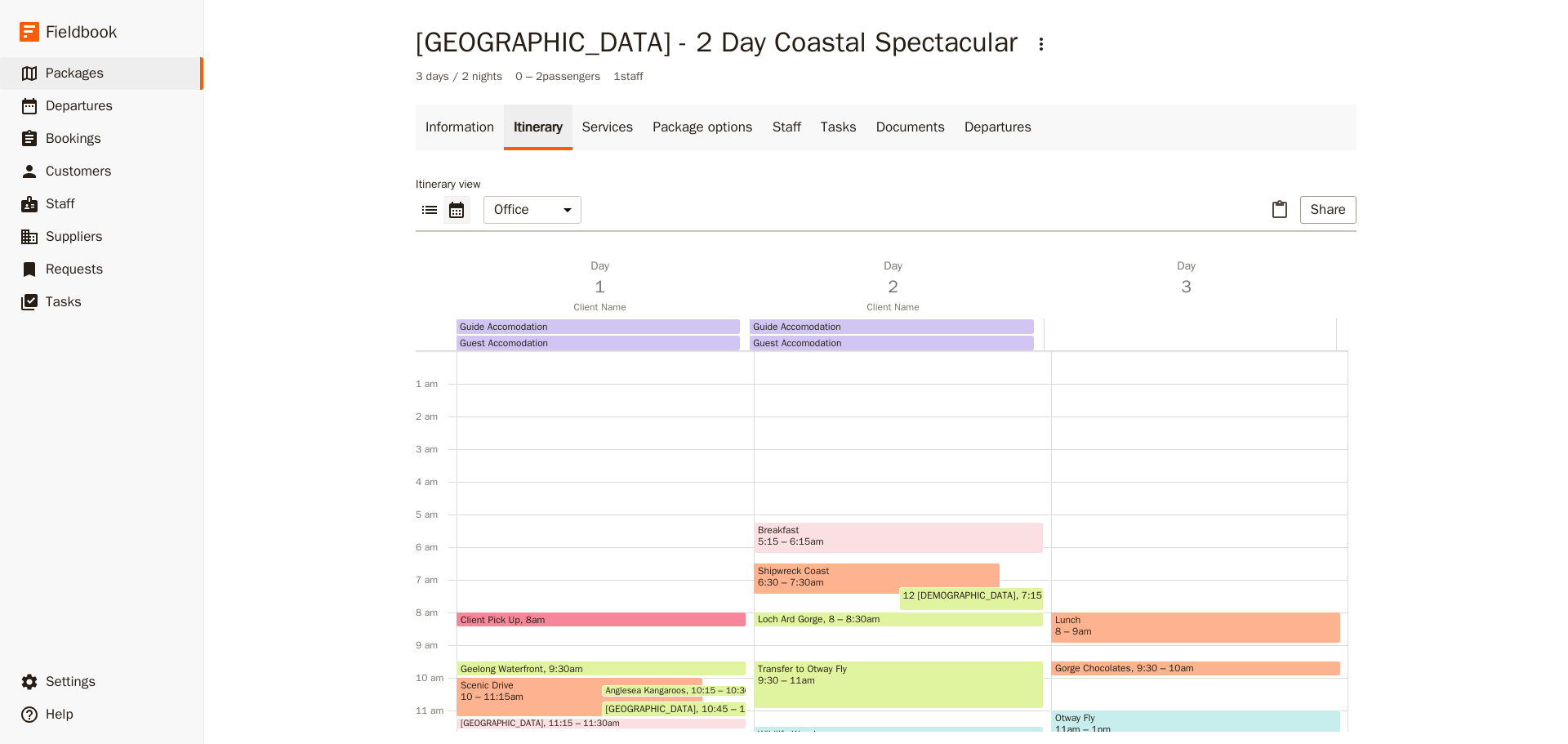 scroll, scrollTop: 155, scrollLeft: 0, axis: vertical 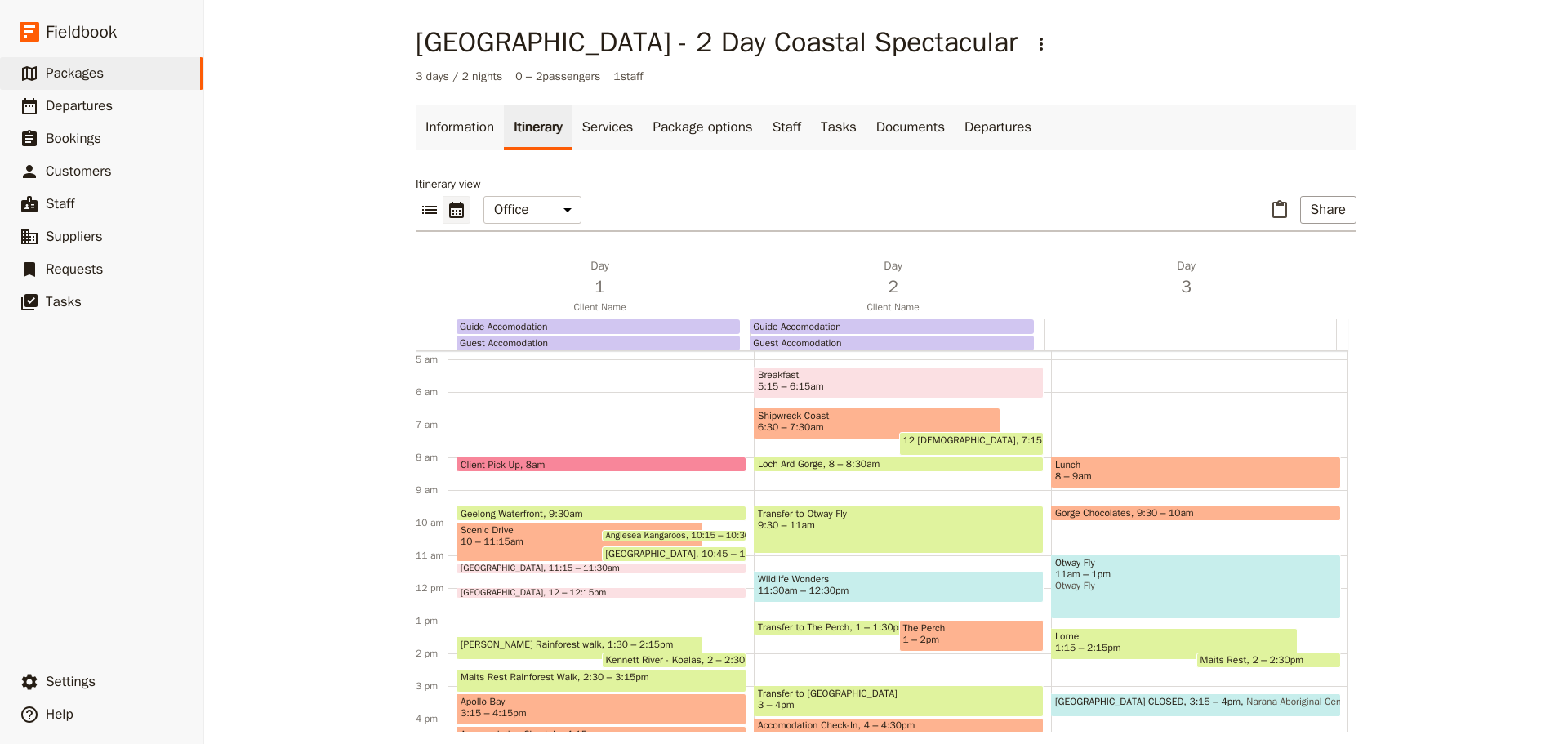 click at bounding box center [675, 664] 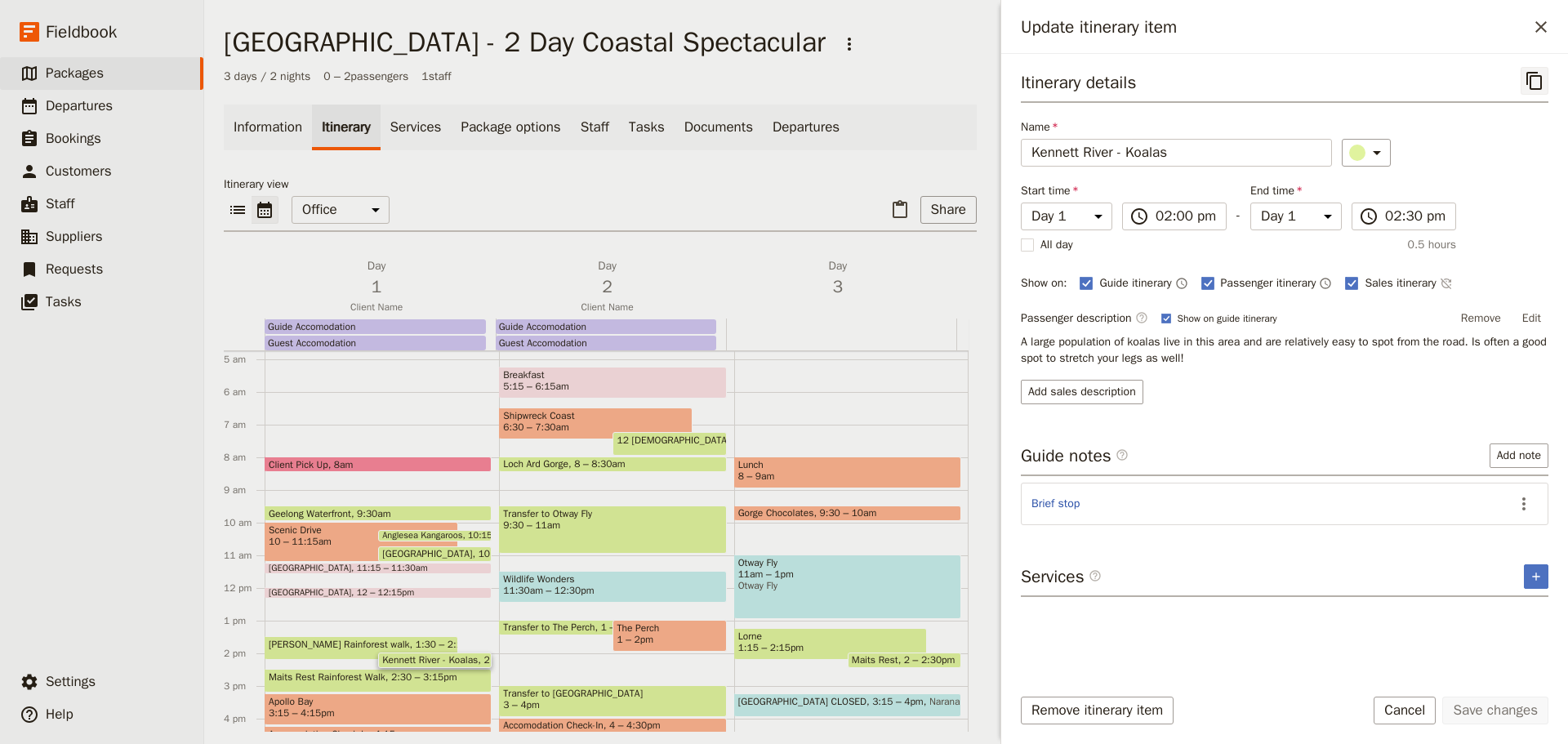 click 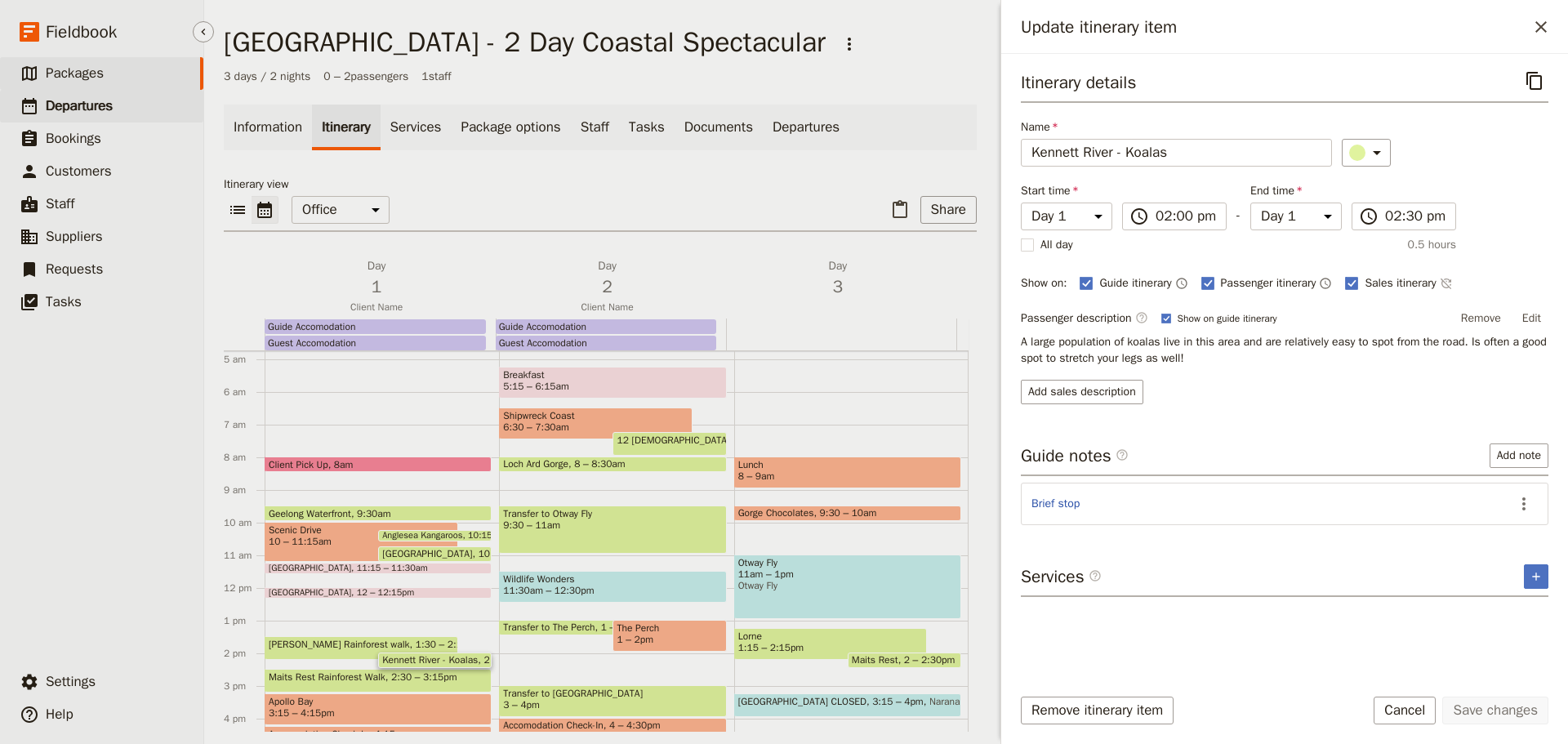 click on "Departures" at bounding box center (79, 105) 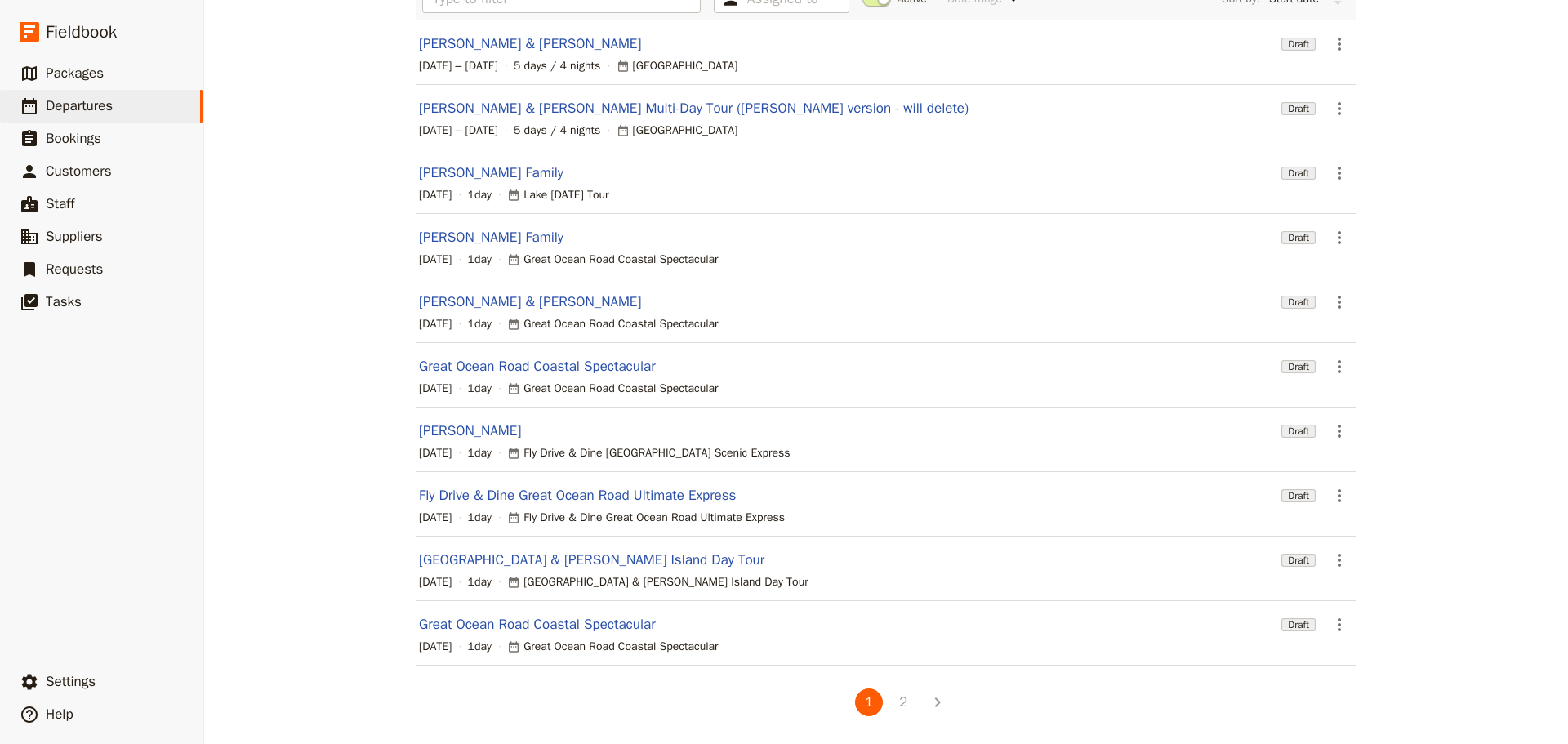 scroll, scrollTop: 139, scrollLeft: 0, axis: vertical 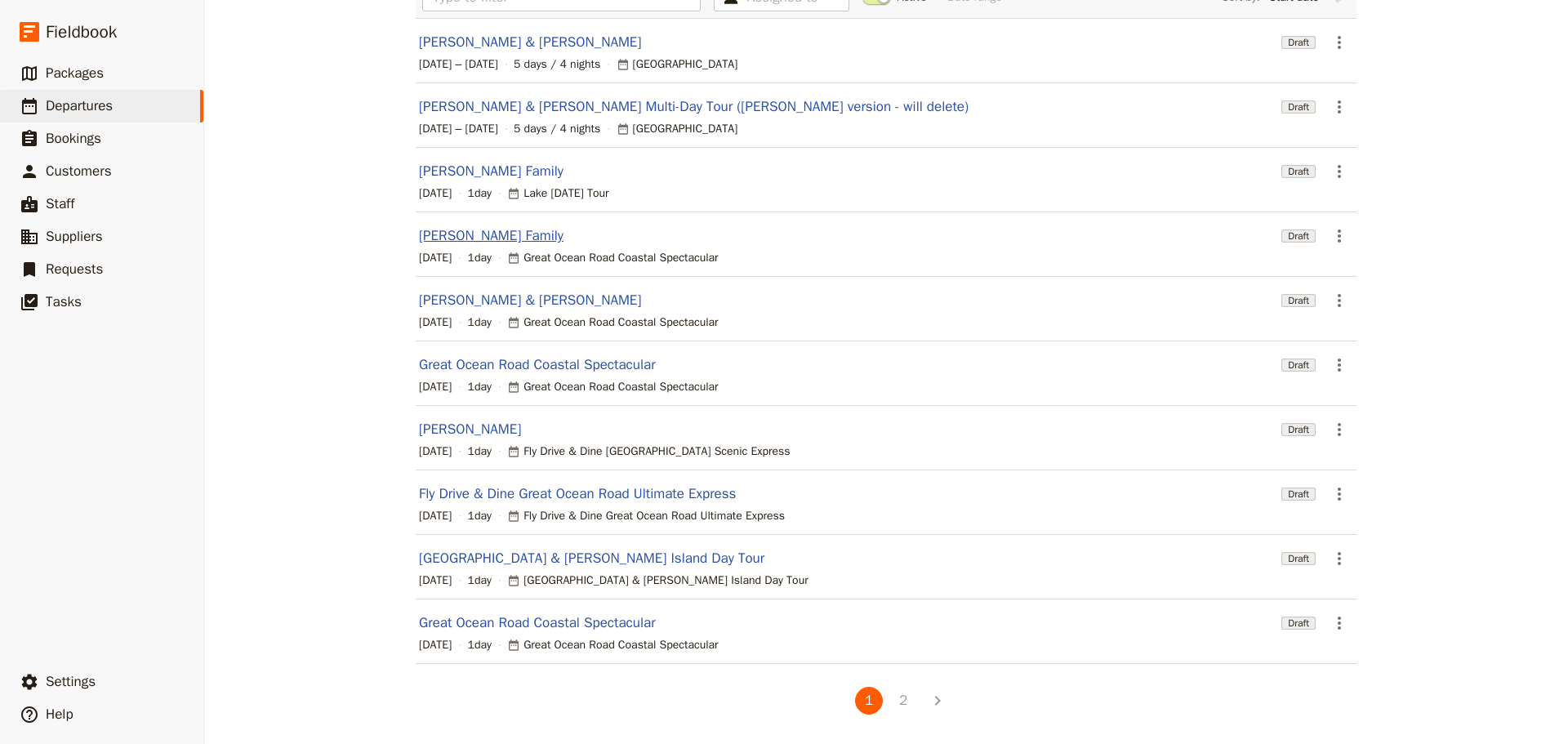 click on "[PERSON_NAME] Family" at bounding box center [491, 236] 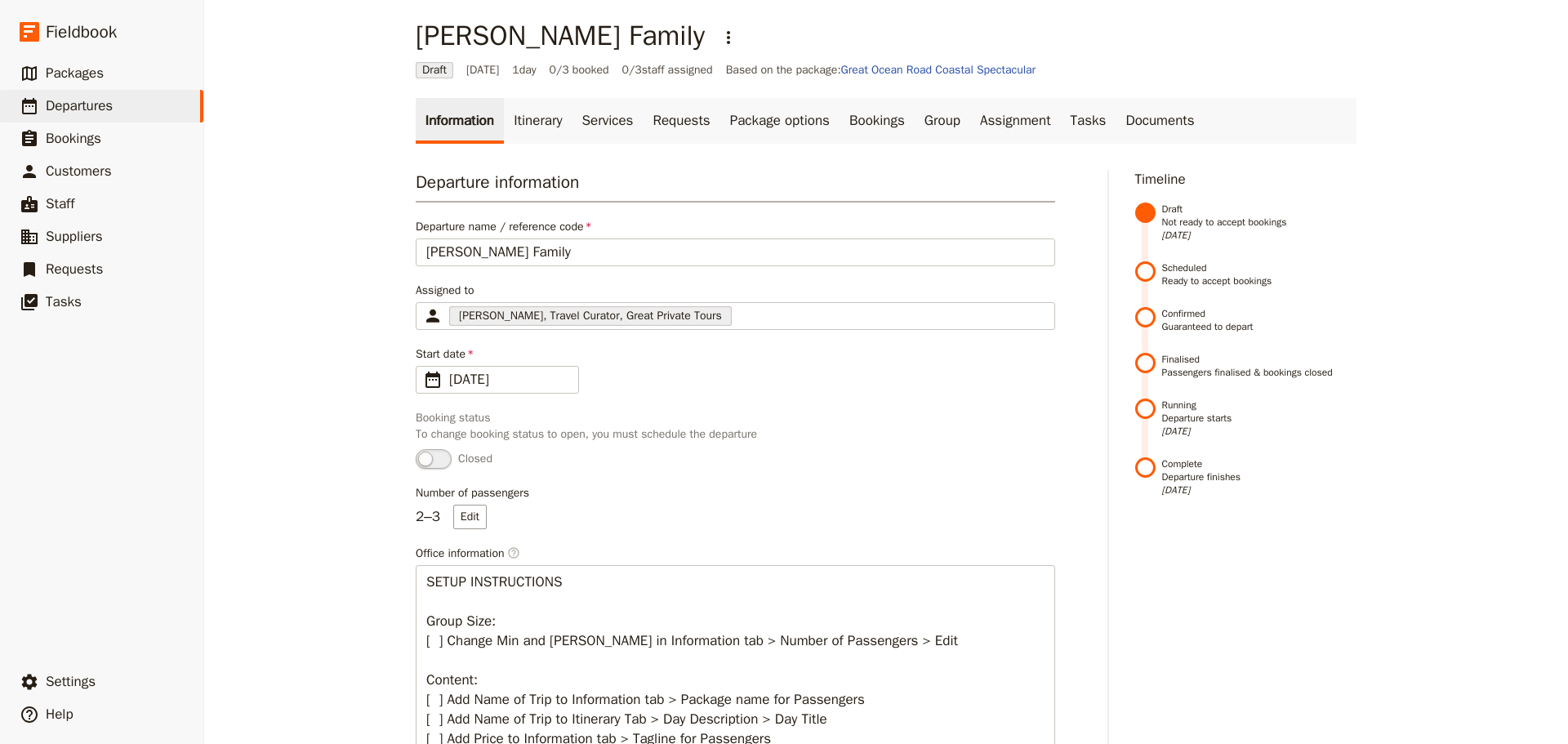 scroll, scrollTop: 0, scrollLeft: 0, axis: both 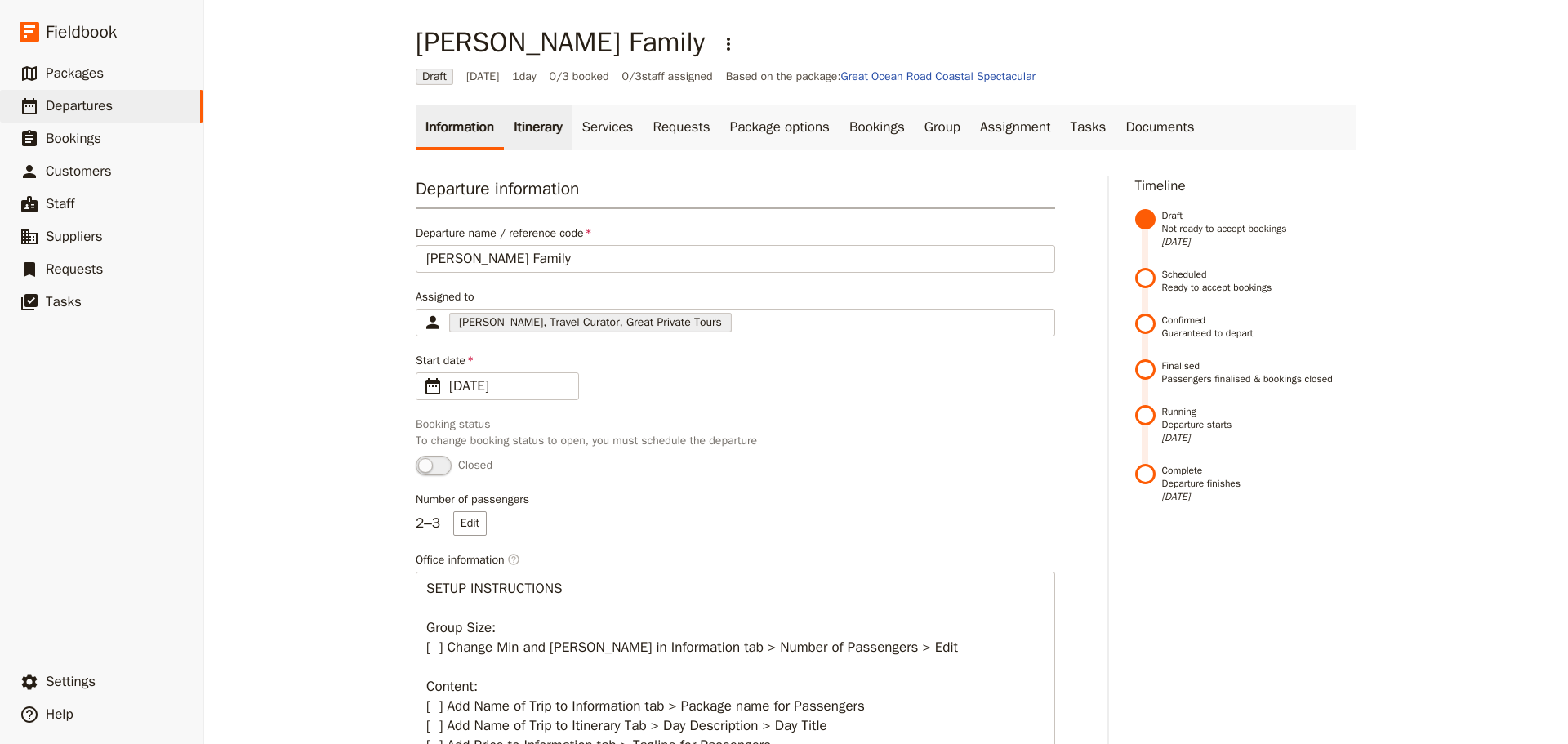 click on "Itinerary" at bounding box center (537, 127) 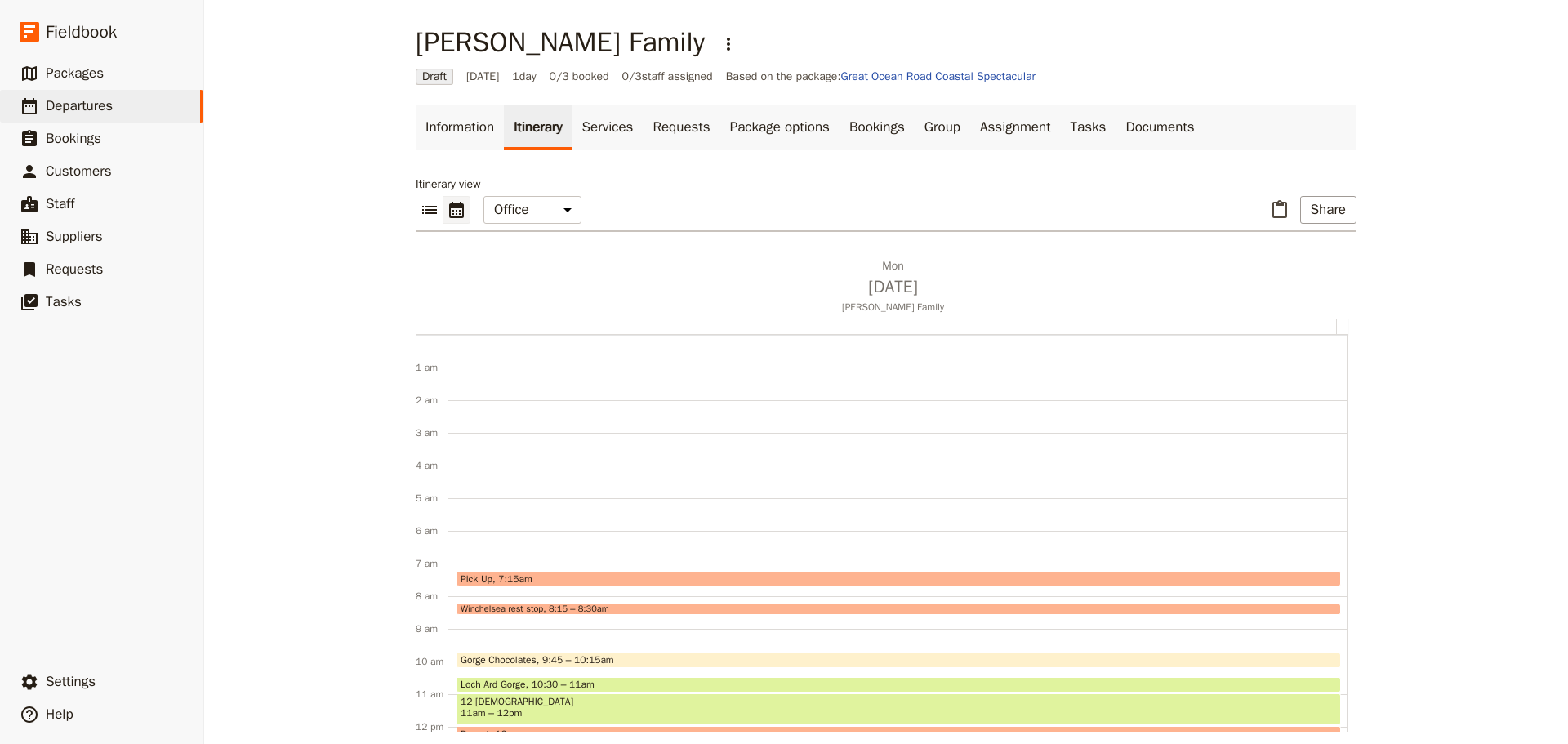 scroll, scrollTop: 212, scrollLeft: 0, axis: vertical 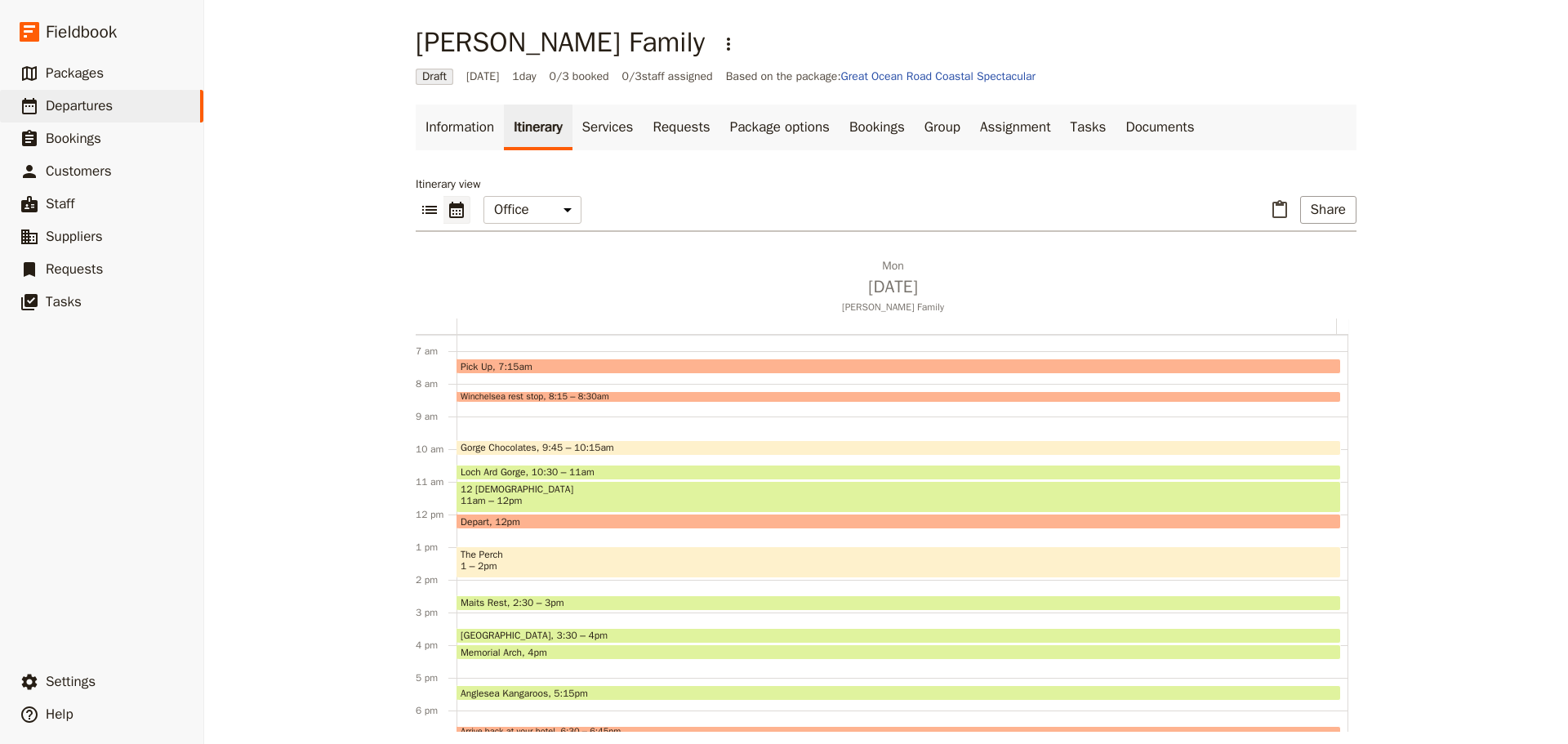 click on "Pick Up 7:15am Winchelsea rest stop 8:15 – 8:30am Gorge Chocolates 9:45 – 10:15am Loch Ard Gorge 10:30 – 11am 12 Apostles 11am – 12pm Depart 12pm The Perch 1 – 2pm Maits Rest 2:30 – 3pm Lorne Beach 3:30 – 4pm Memorial Arch 4pm Anglesea Kangaroos 5:15pm Arrive back at your hotel 6:30 – 6:45pm" at bounding box center [902, 515] 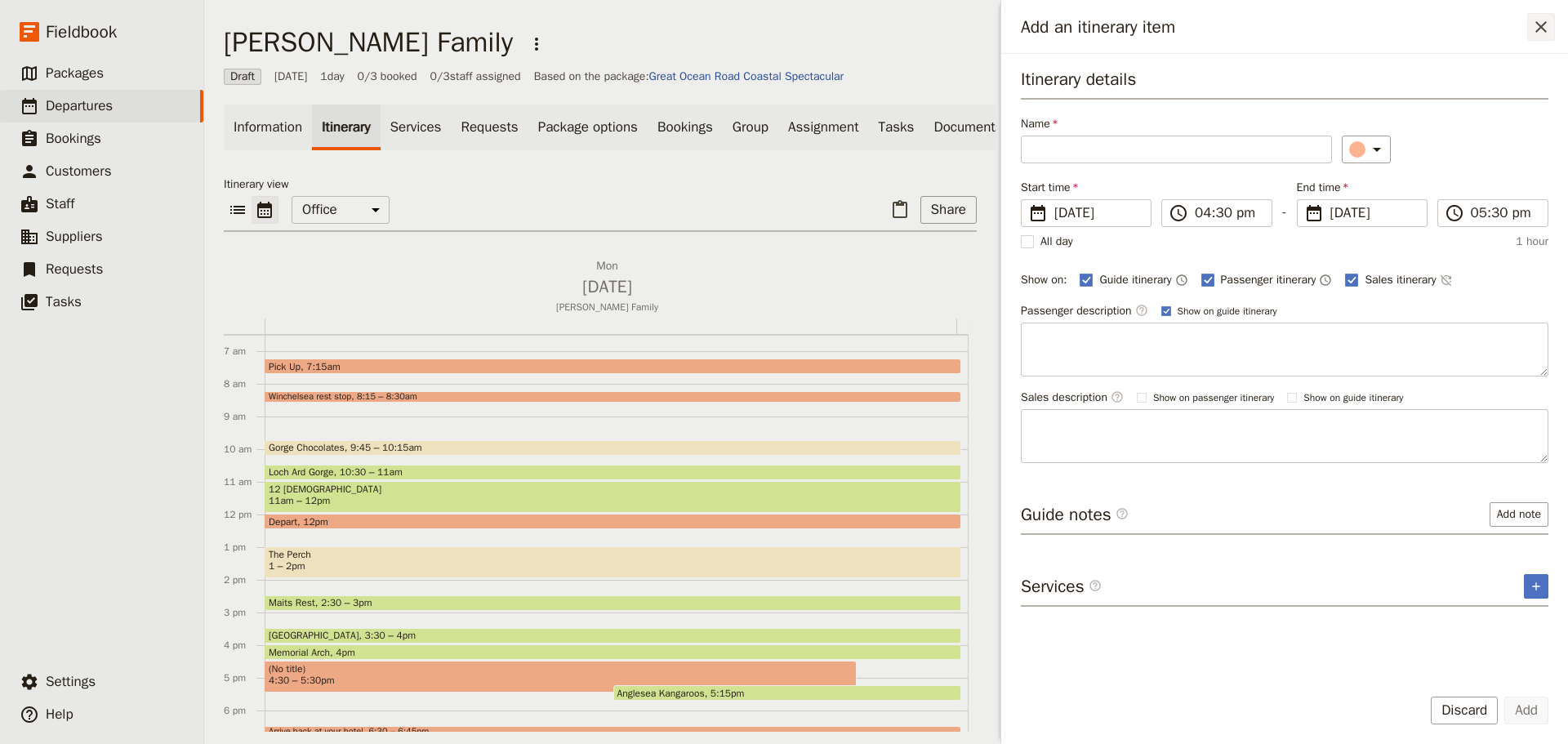 click 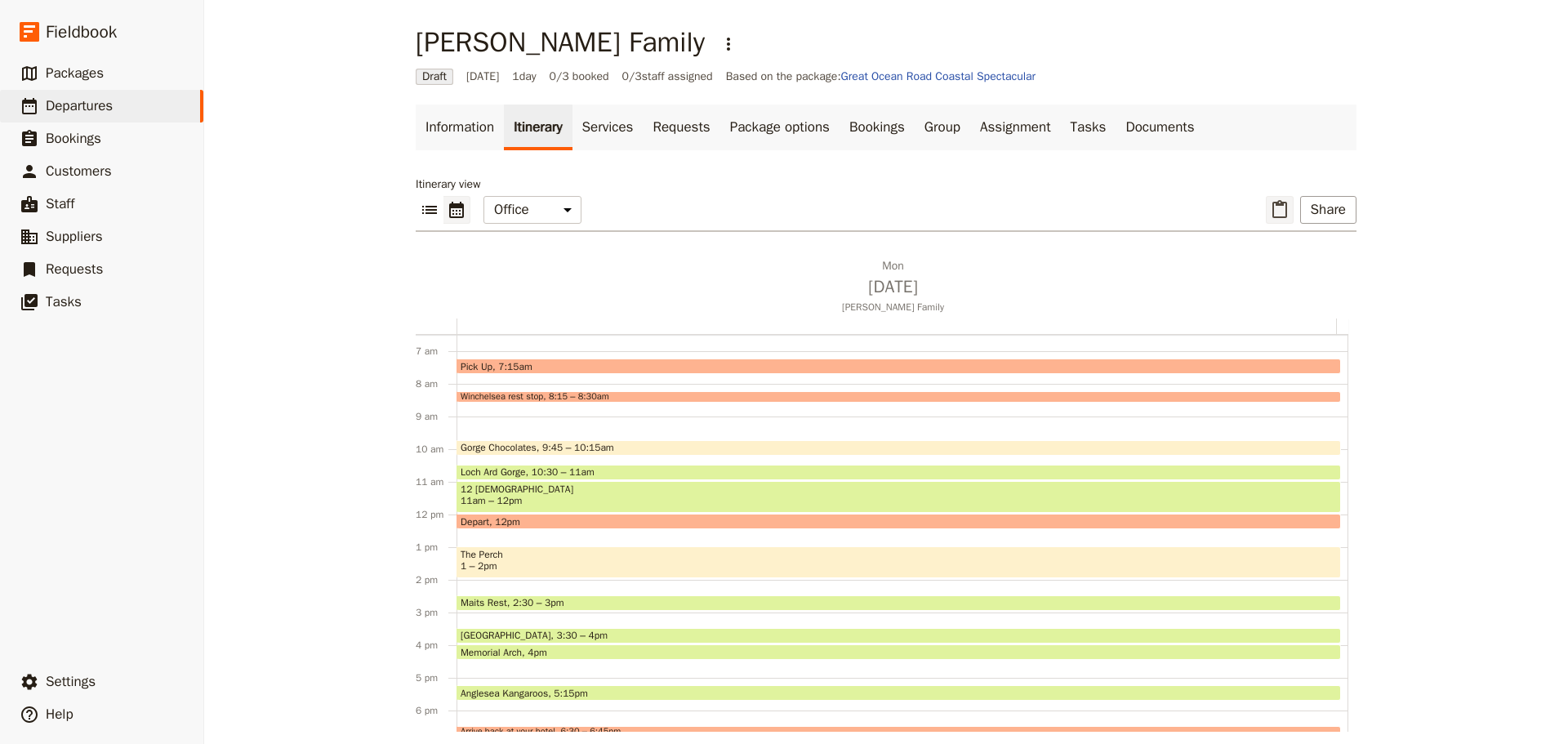 click 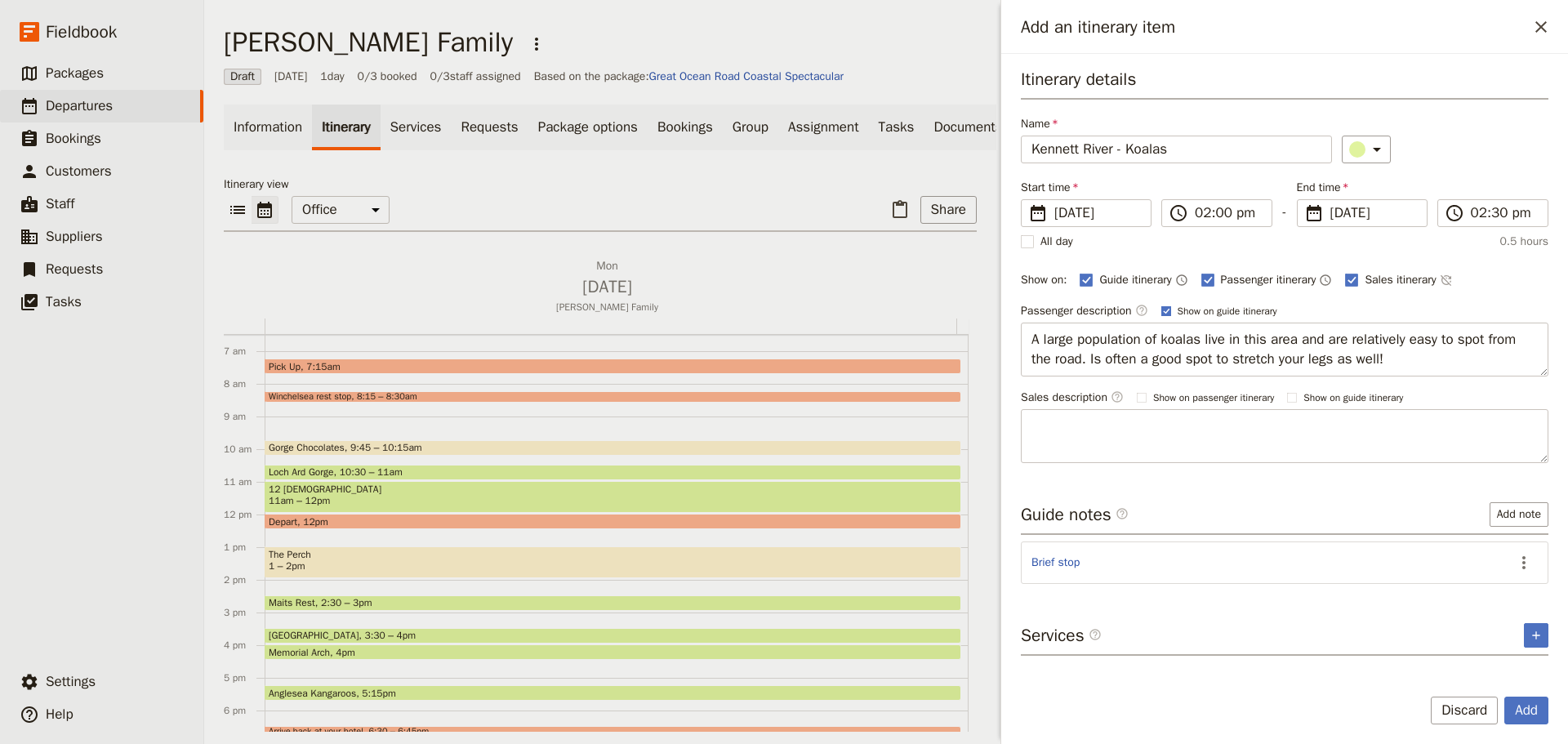 click 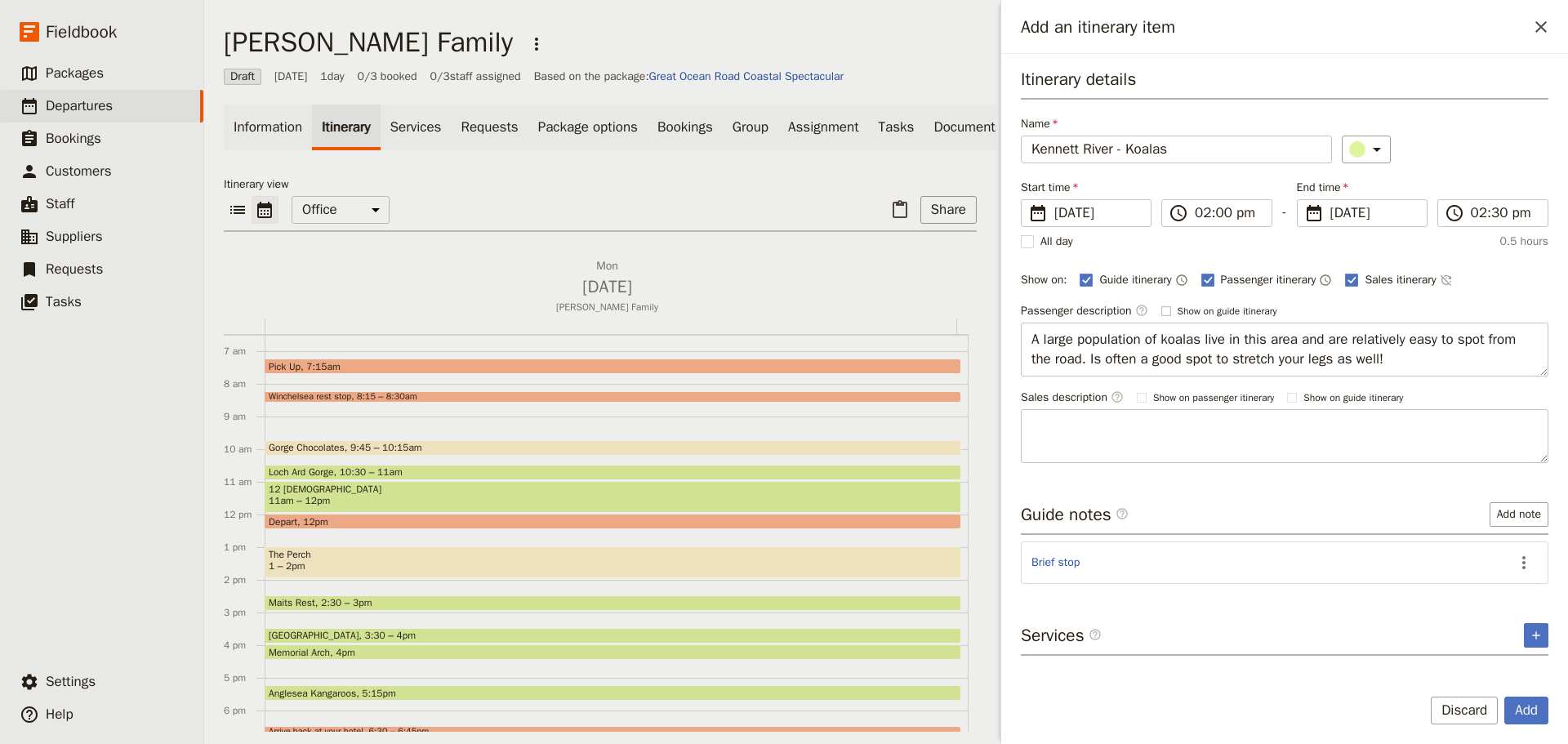 checkbox on "false" 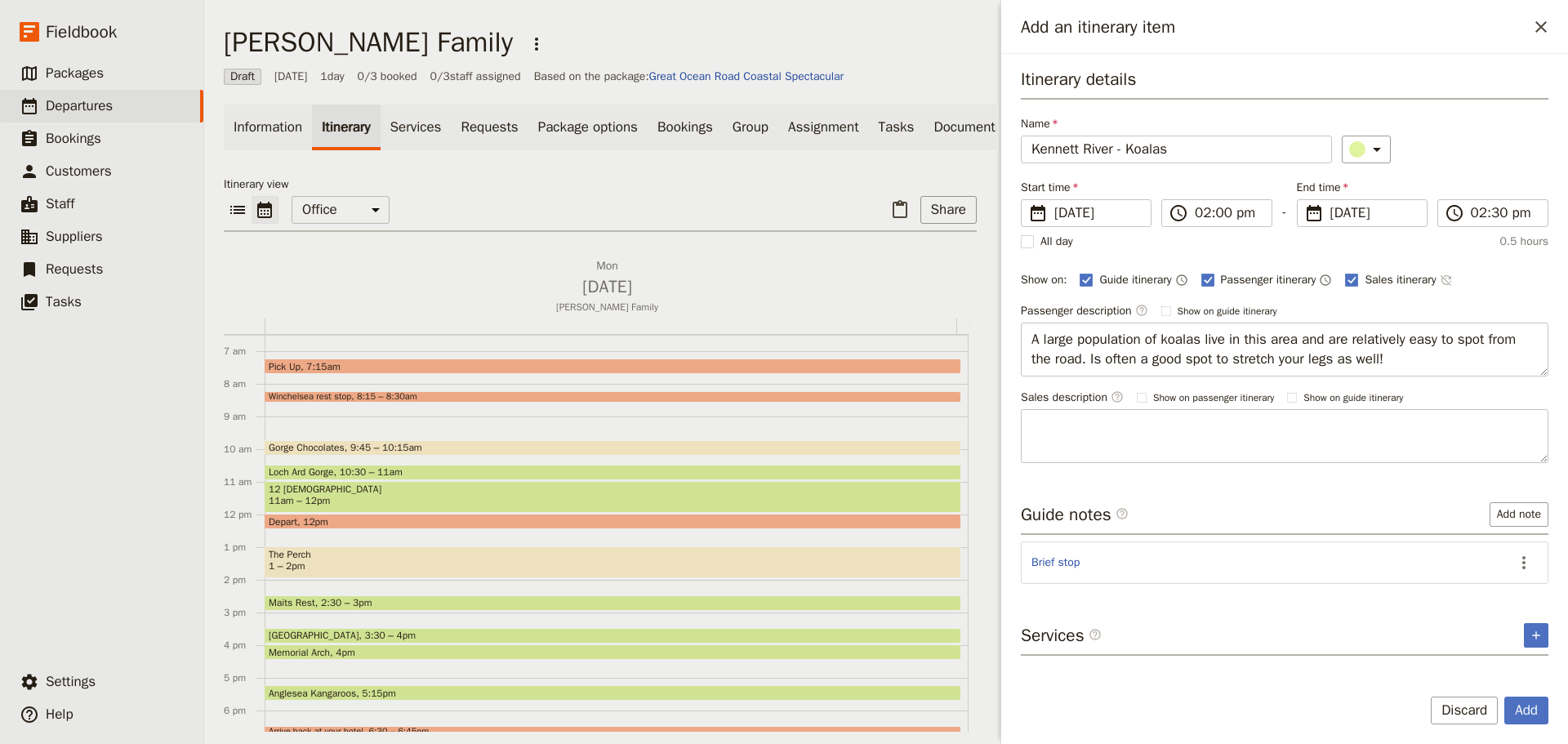 click 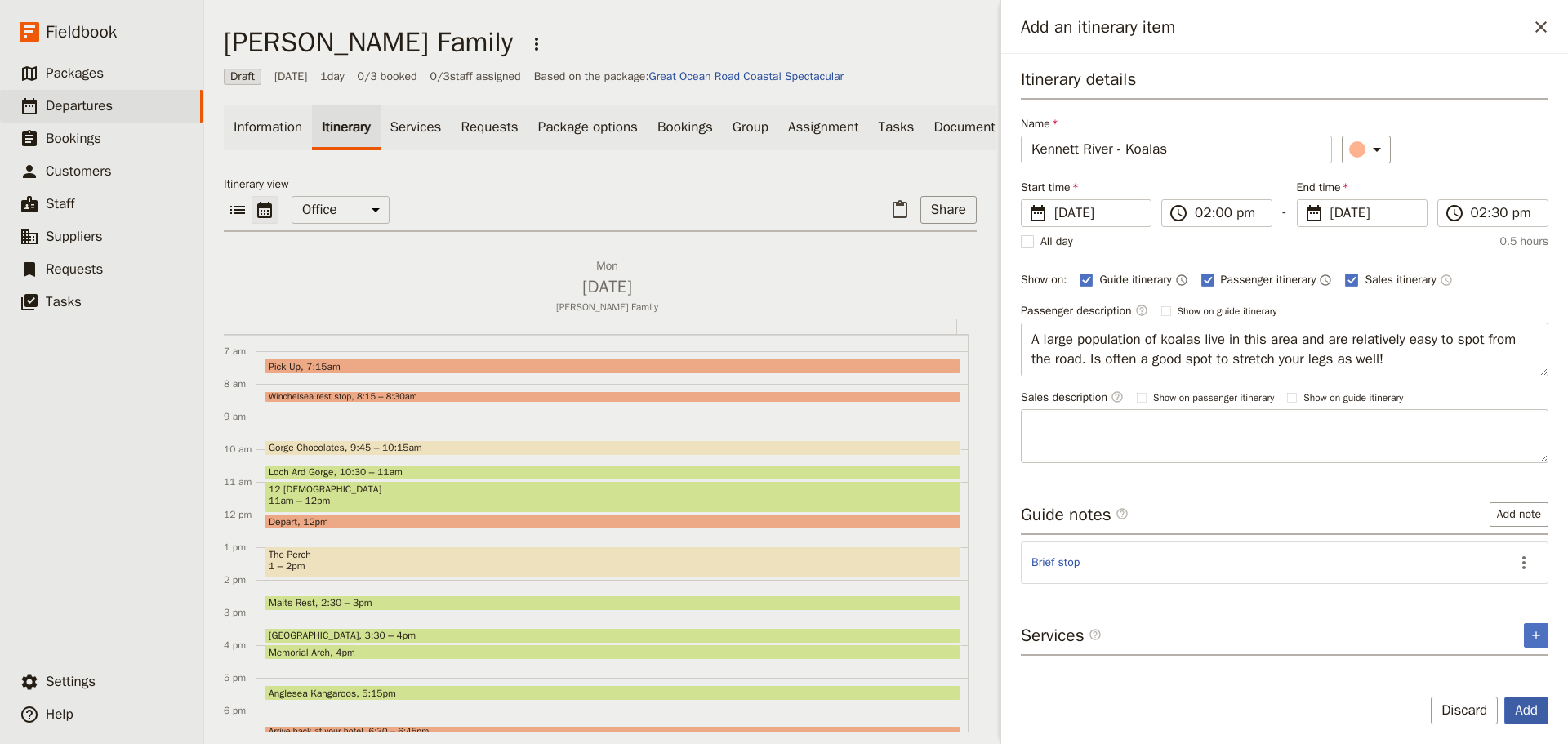 click on "Add" at bounding box center [1526, 711] 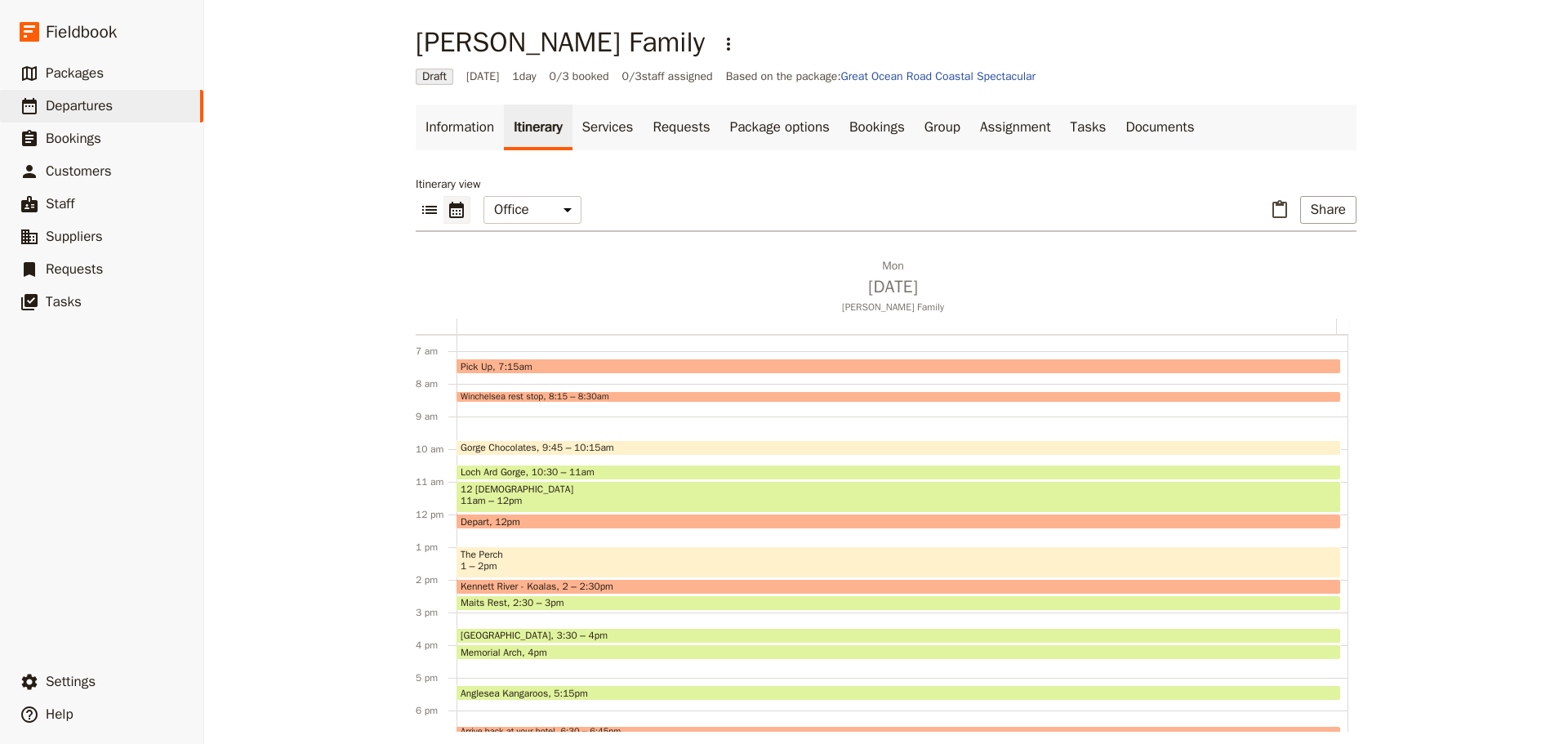 click on "Kennett River - Koalas 2 – 2:30pm" at bounding box center [898, 586] 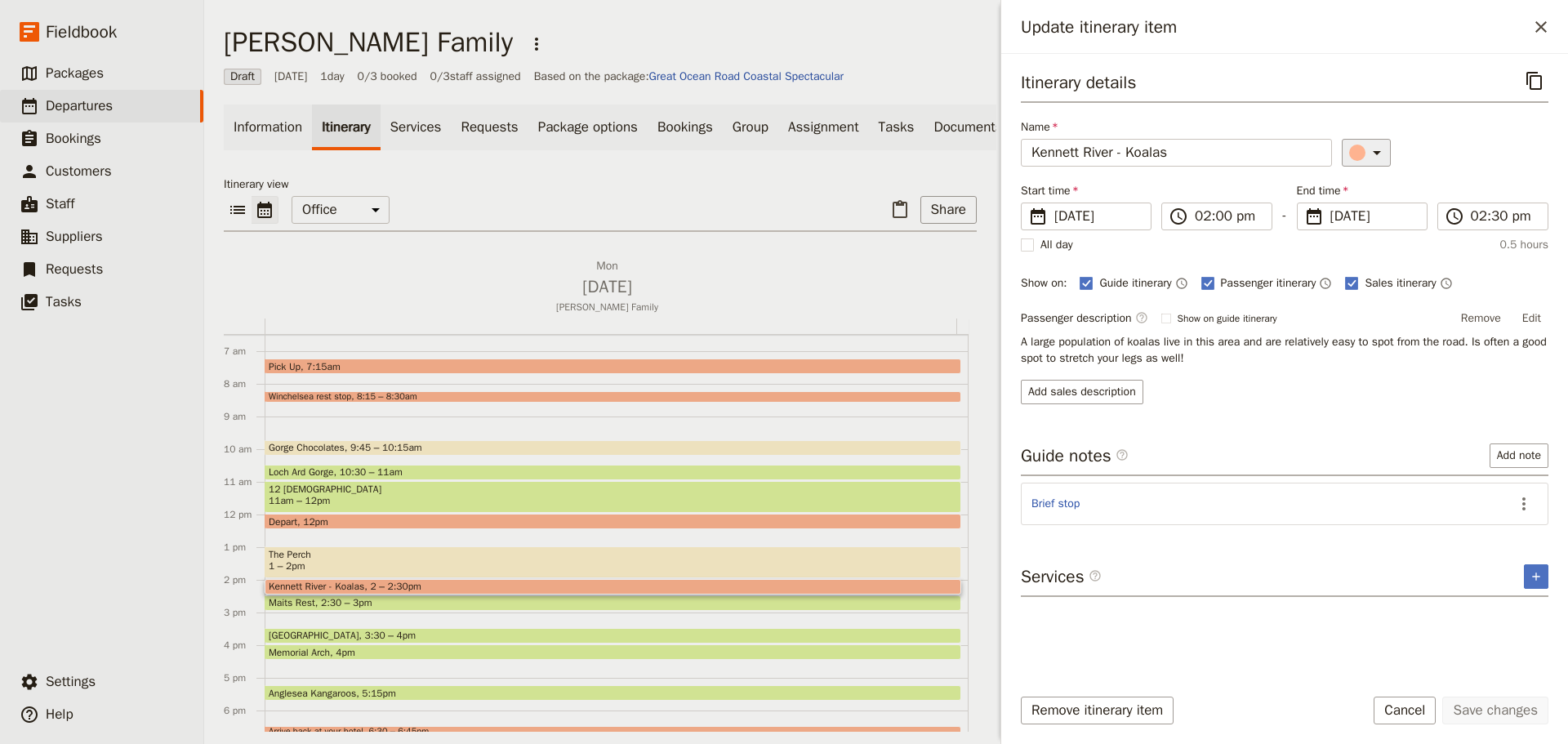 drag, startPoint x: 1385, startPoint y: 153, endPoint x: 1392, endPoint y: 158, distance: 8.602325 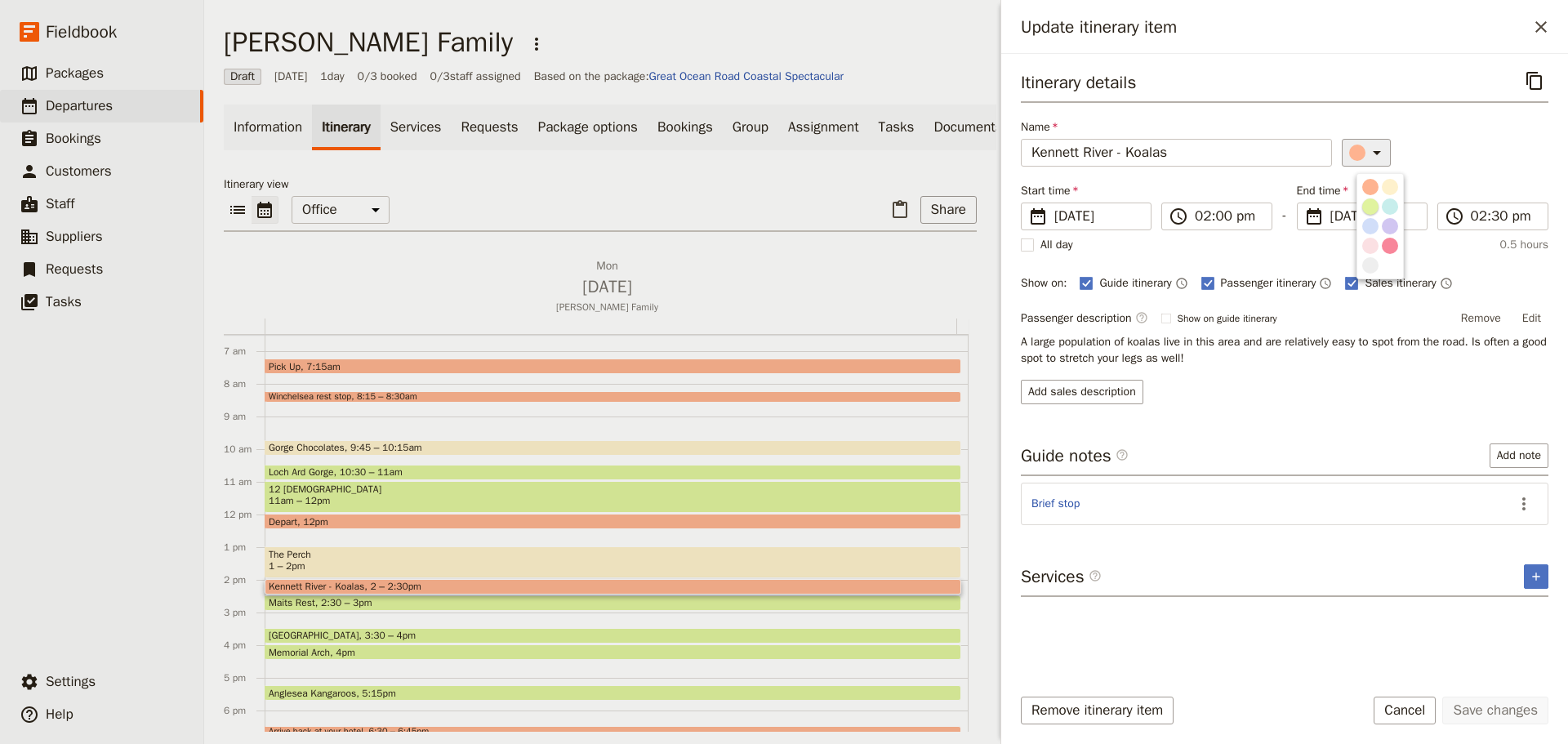 click at bounding box center [1370, 207] 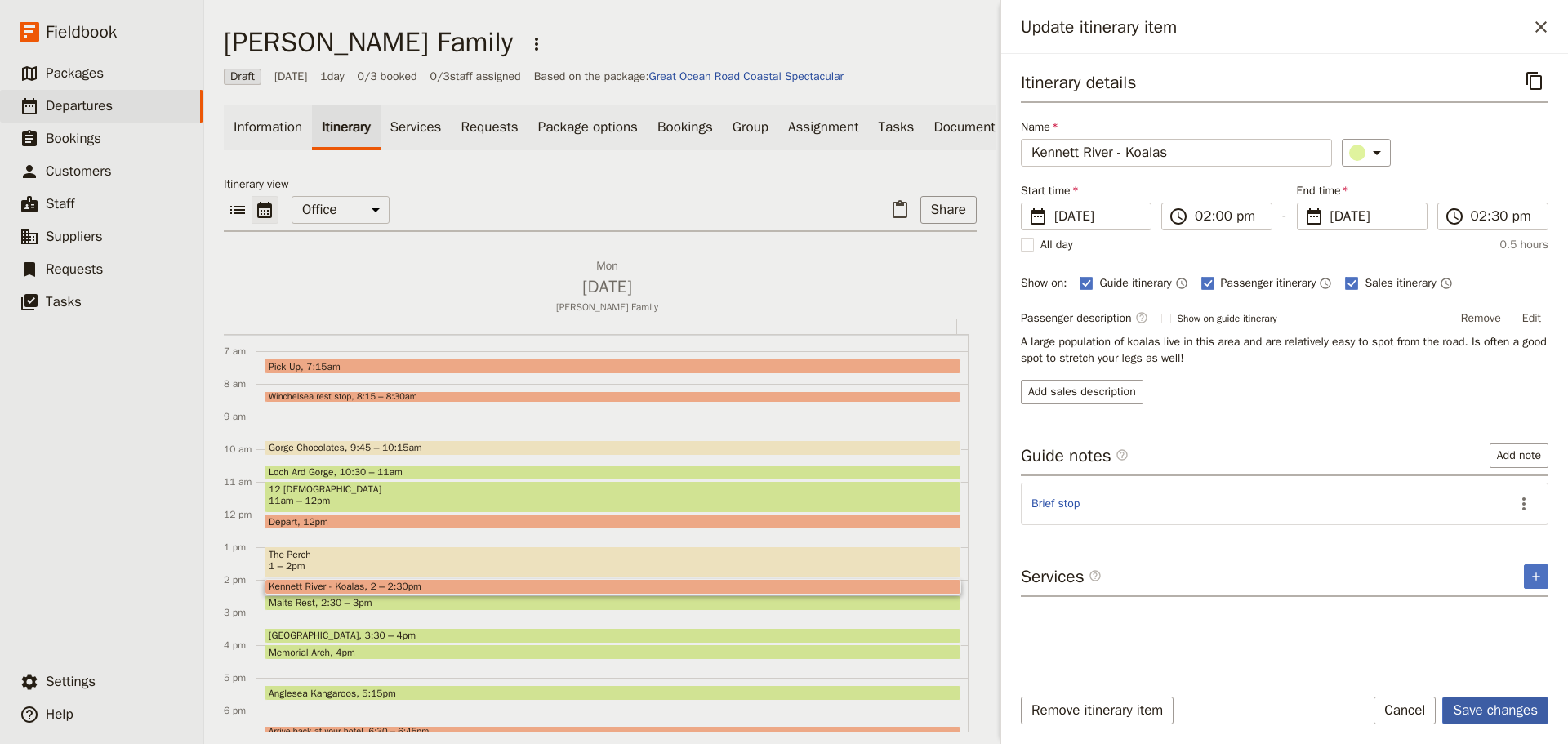 click on "Save changes" at bounding box center (1495, 711) 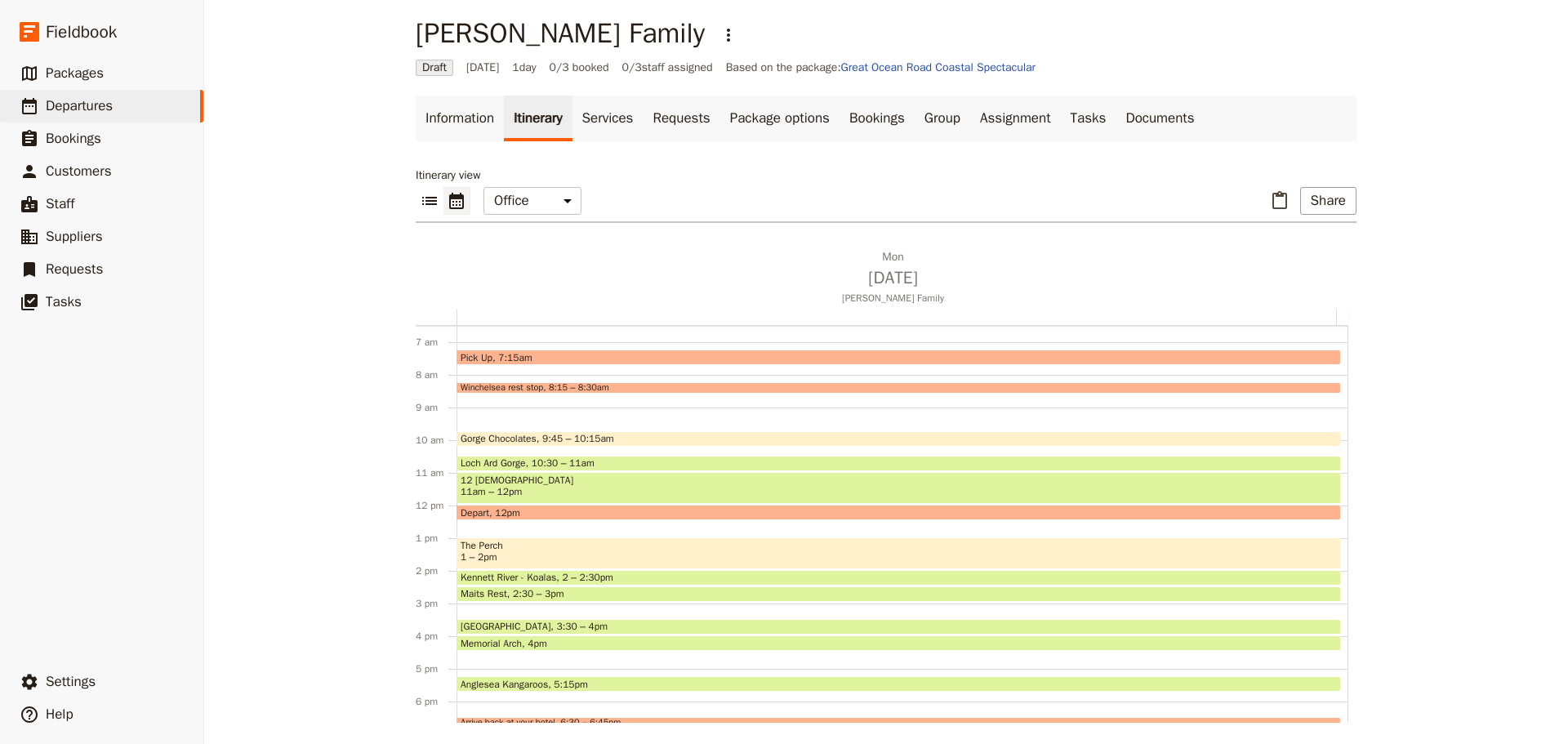 scroll, scrollTop: 14, scrollLeft: 0, axis: vertical 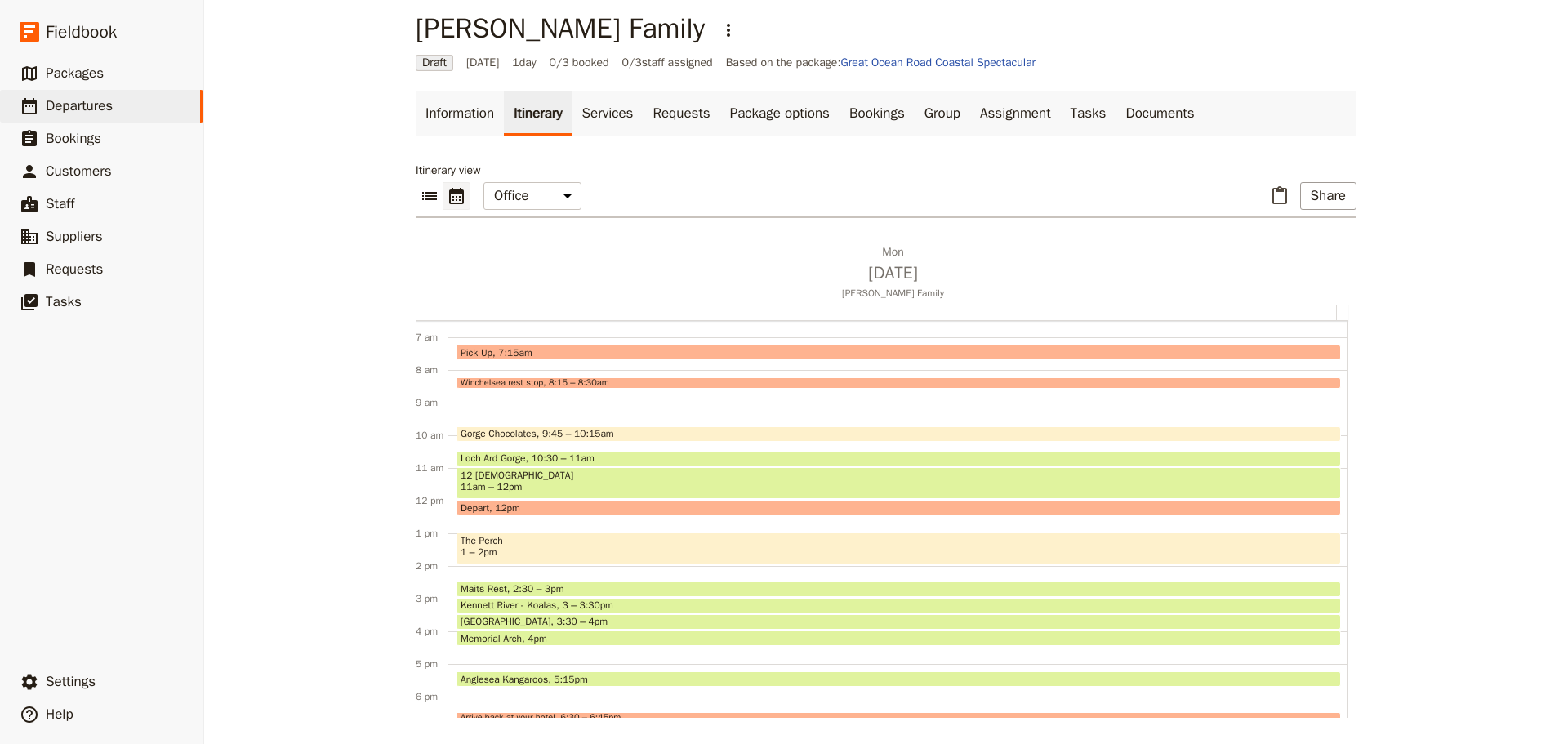 click on "12 [DEMOGRAPHIC_DATA]" at bounding box center (898, 475) 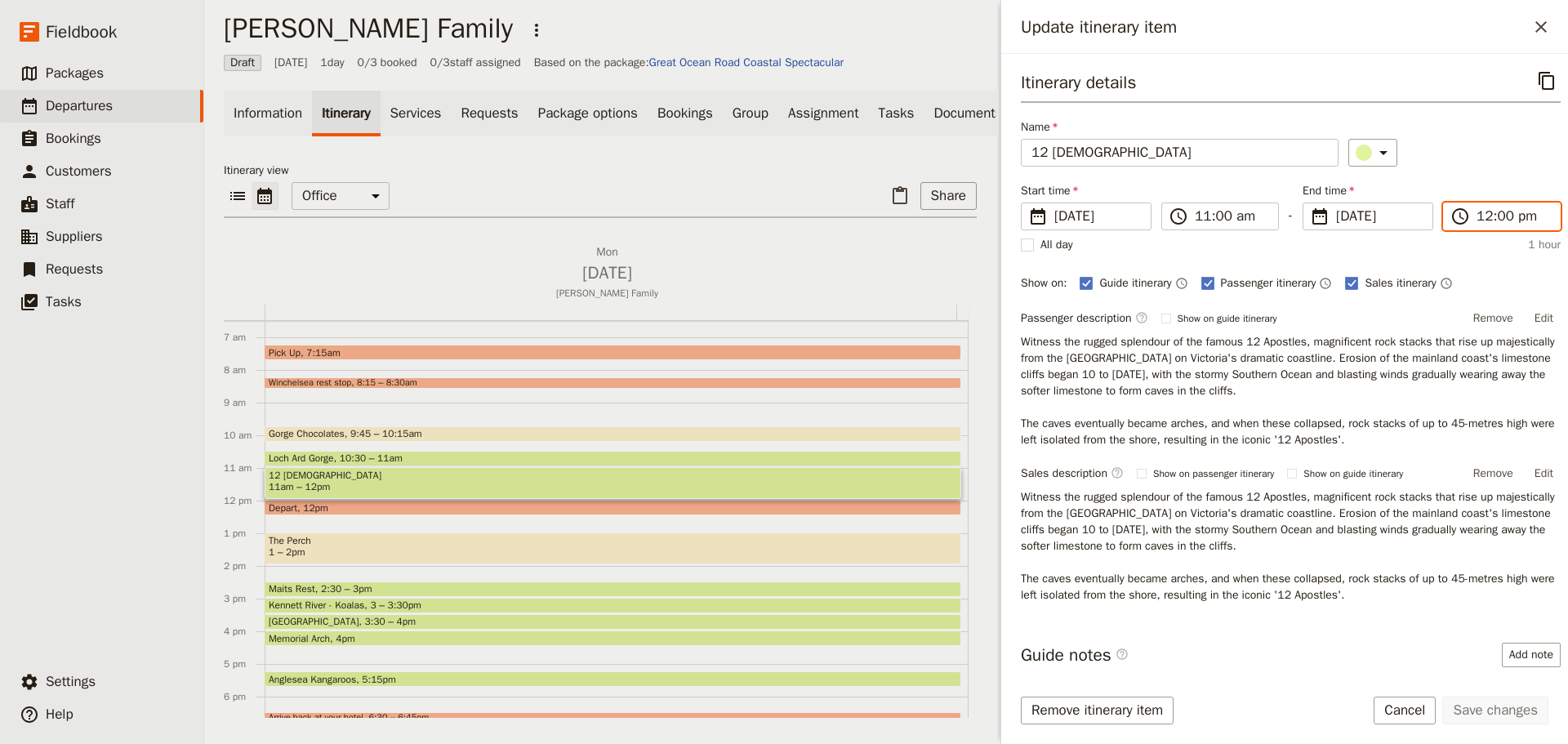 click on "12:00 pm" at bounding box center [1513, 216] 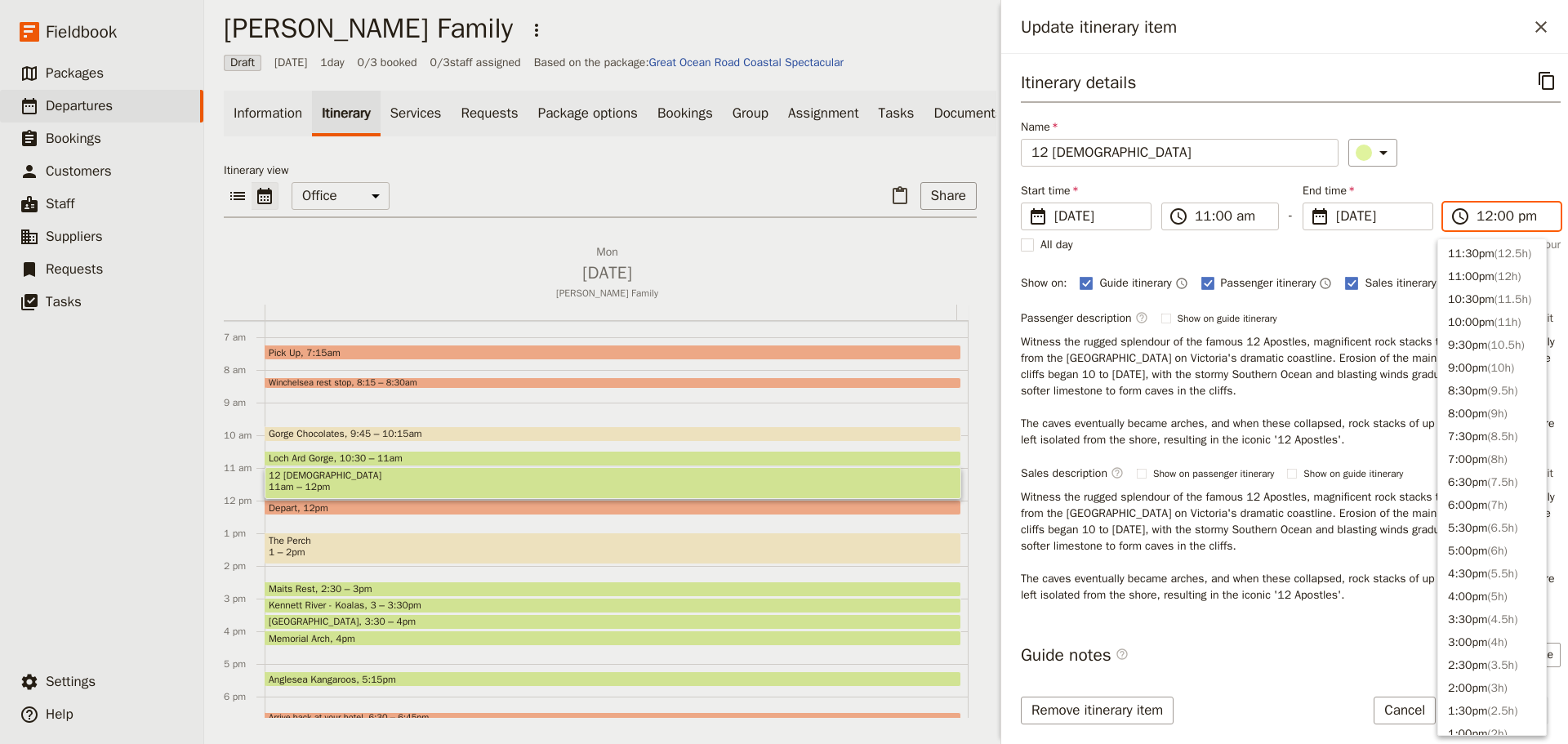 scroll, scrollTop: 529, scrollLeft: 0, axis: vertical 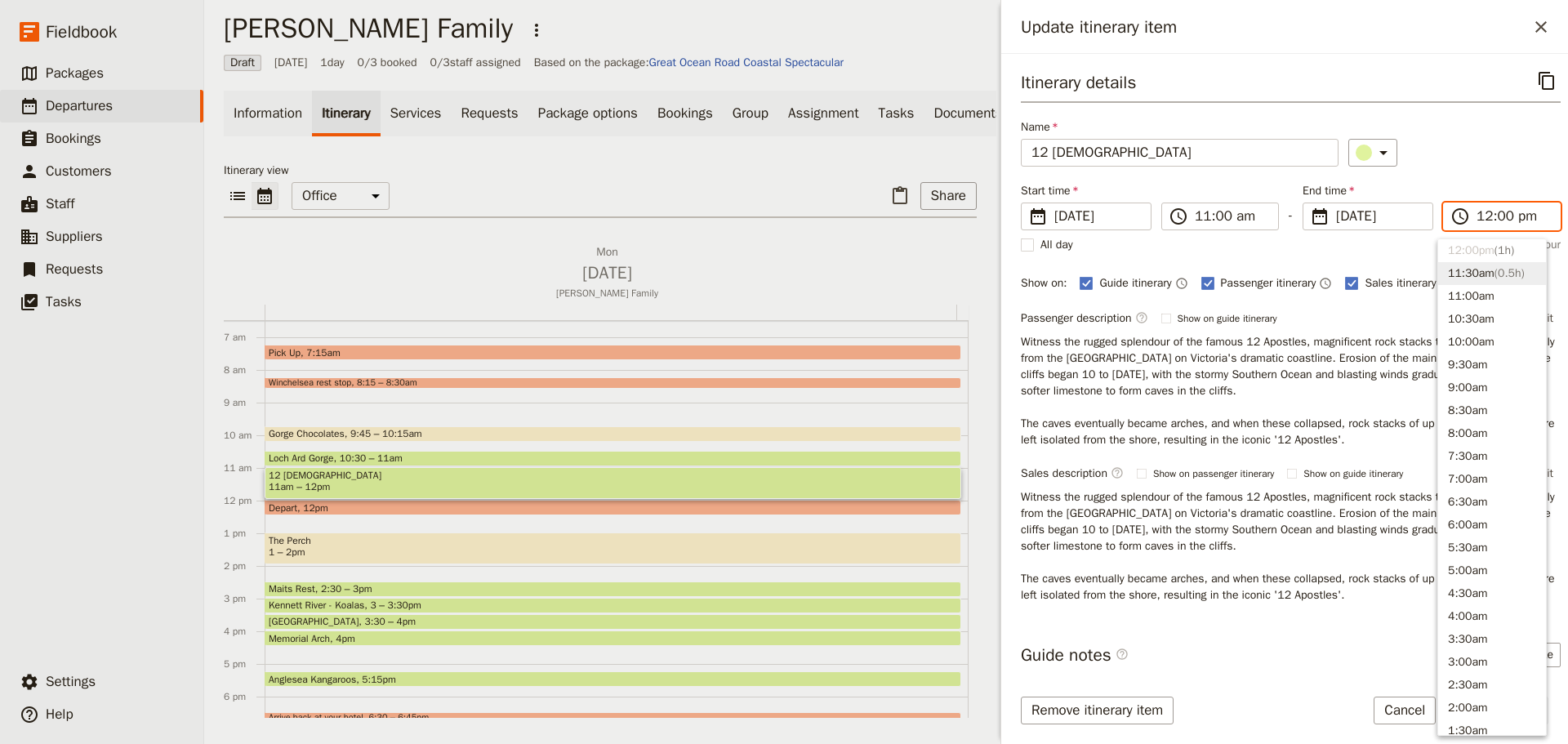 click on "11:30am  ( 0.5h )" at bounding box center [1492, 274] 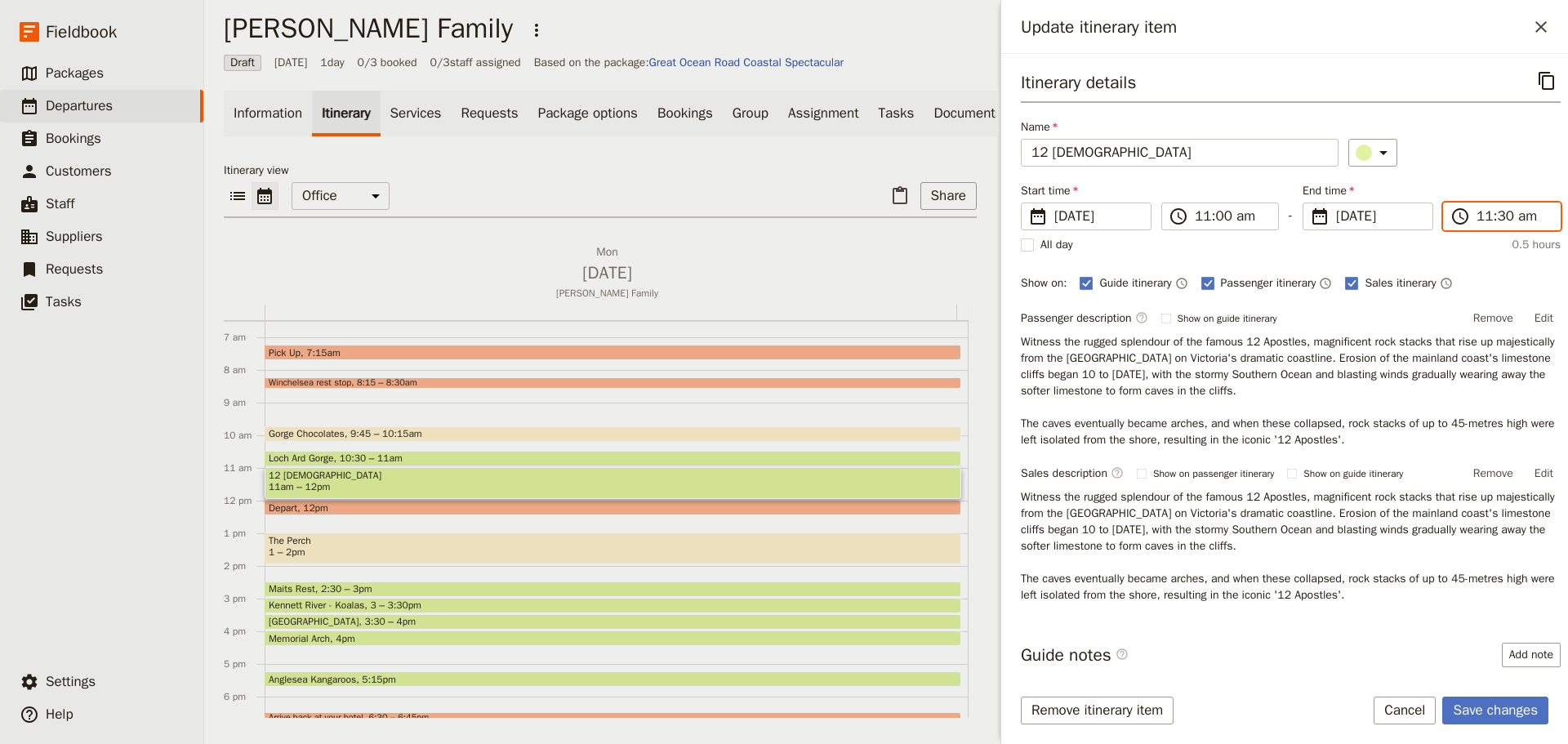 click on "11:30 am" at bounding box center (1513, 216) 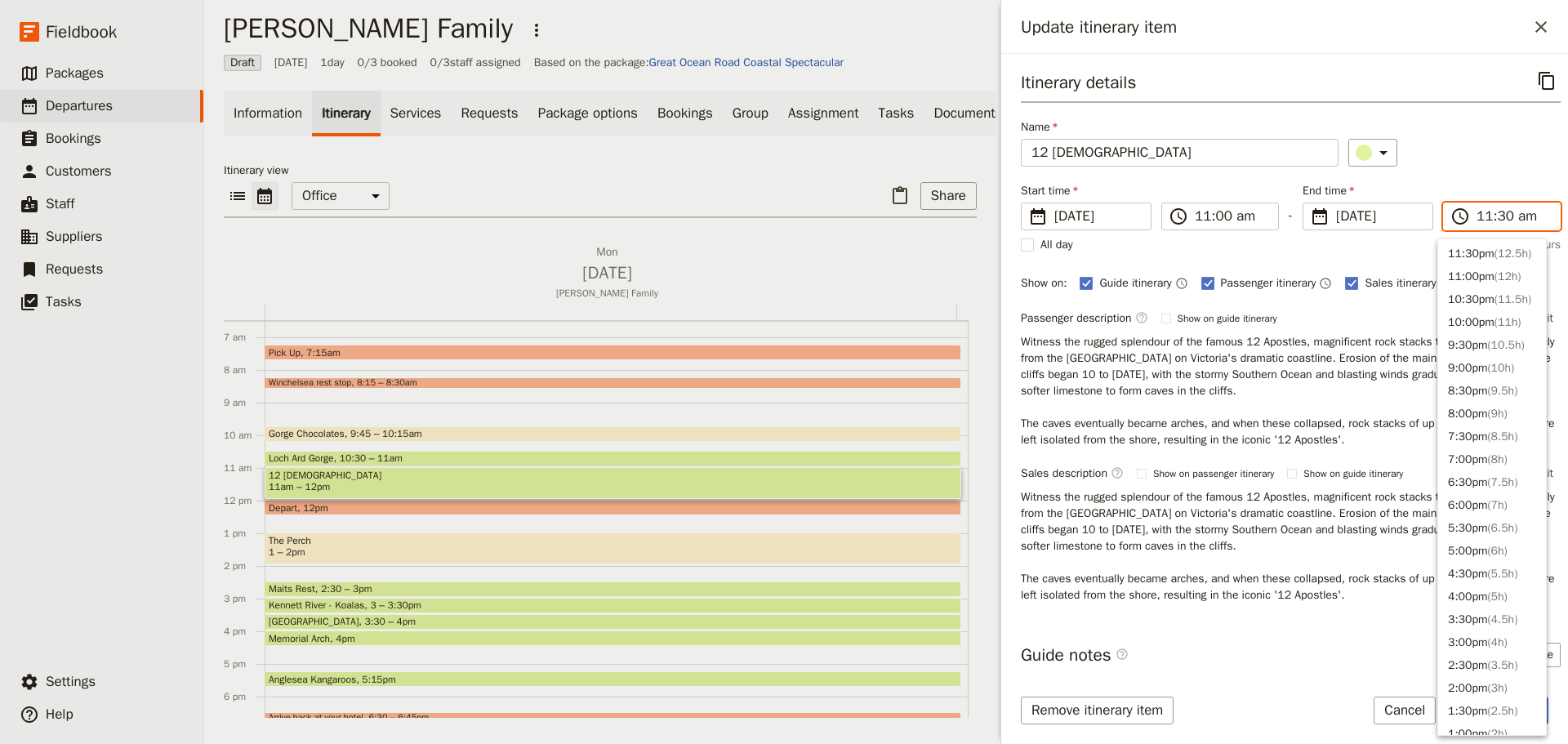 scroll, scrollTop: 552, scrollLeft: 0, axis: vertical 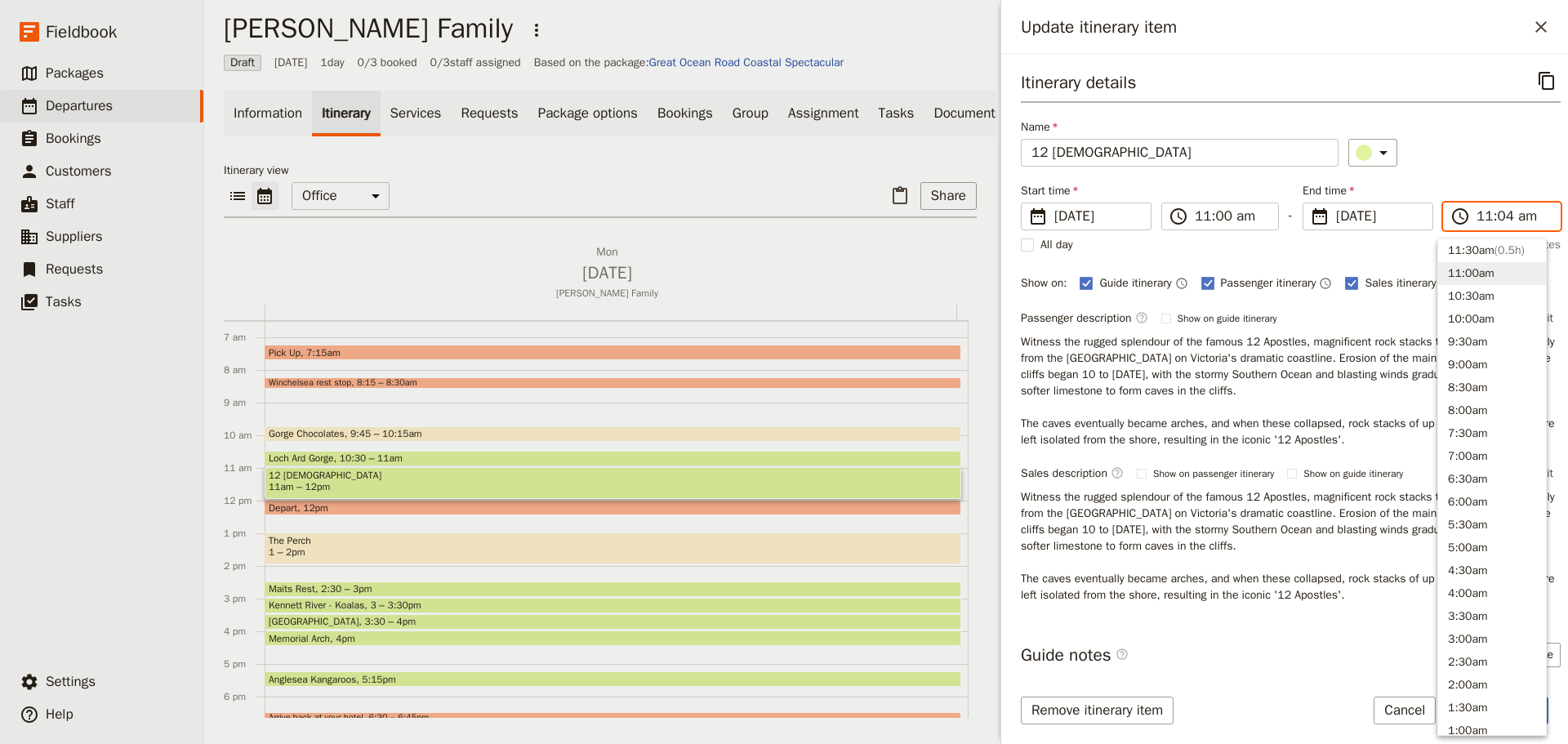 type on "11:45 am" 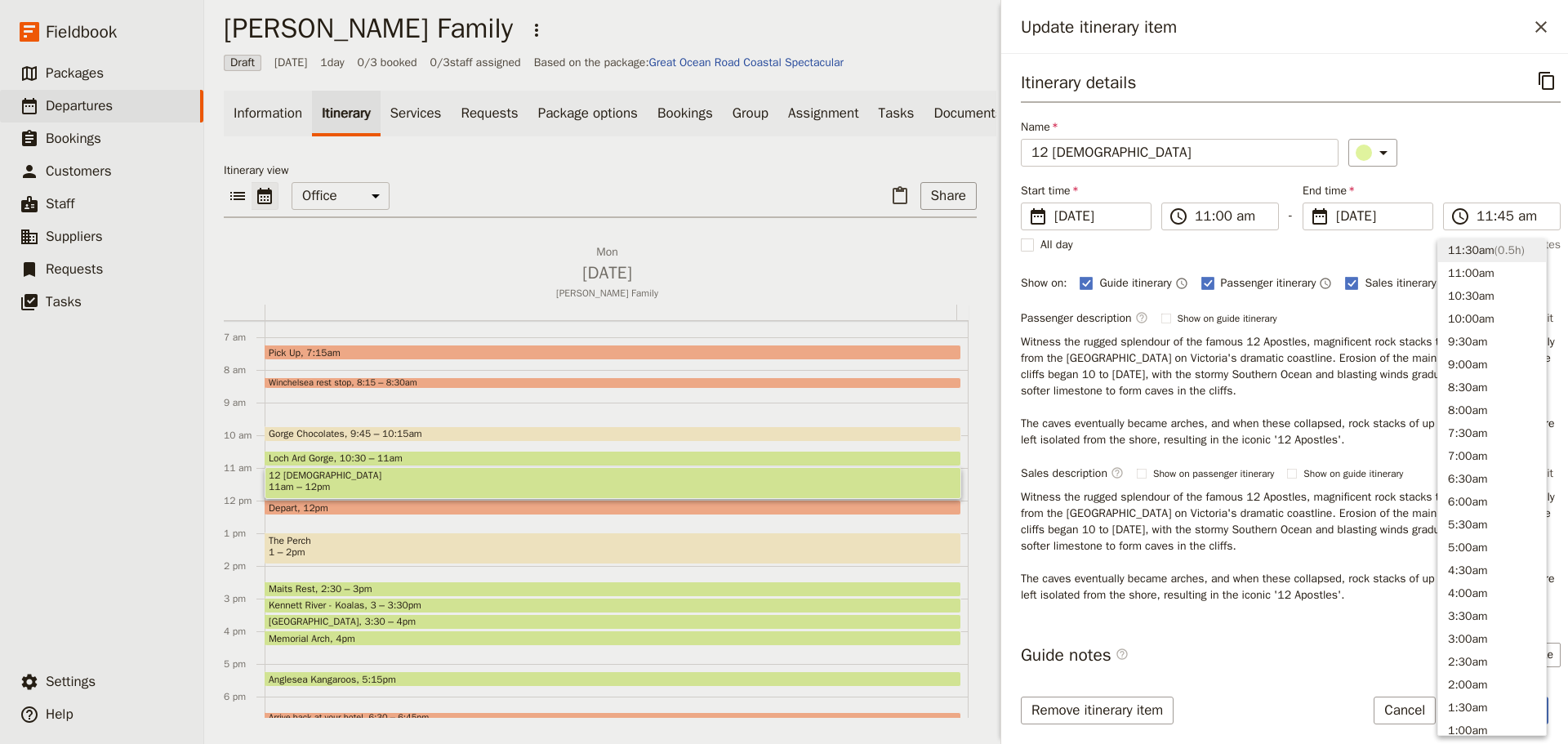 click on "Name 12 Apostles ​" at bounding box center (1290, 143) 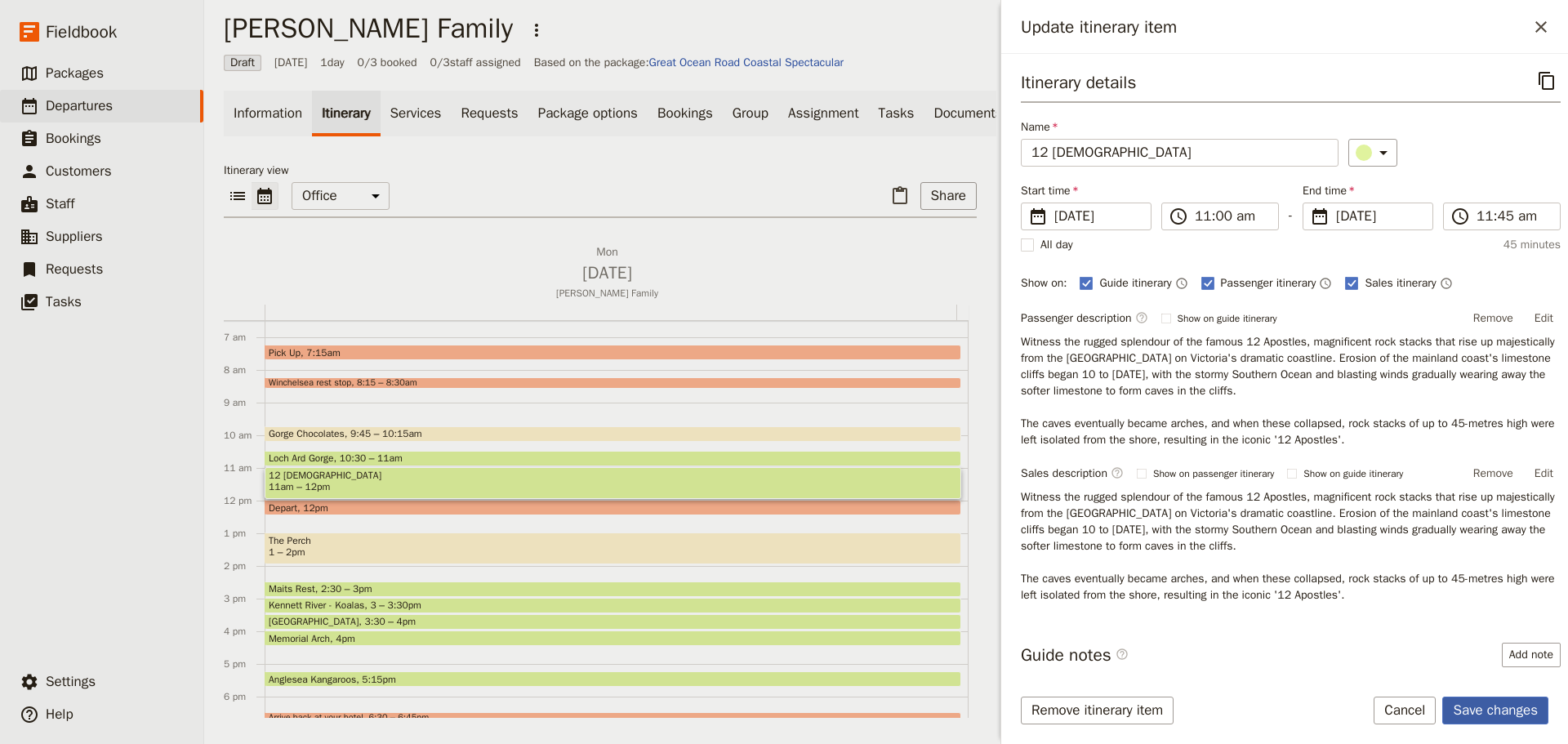 click on "Save changes" at bounding box center (1495, 711) 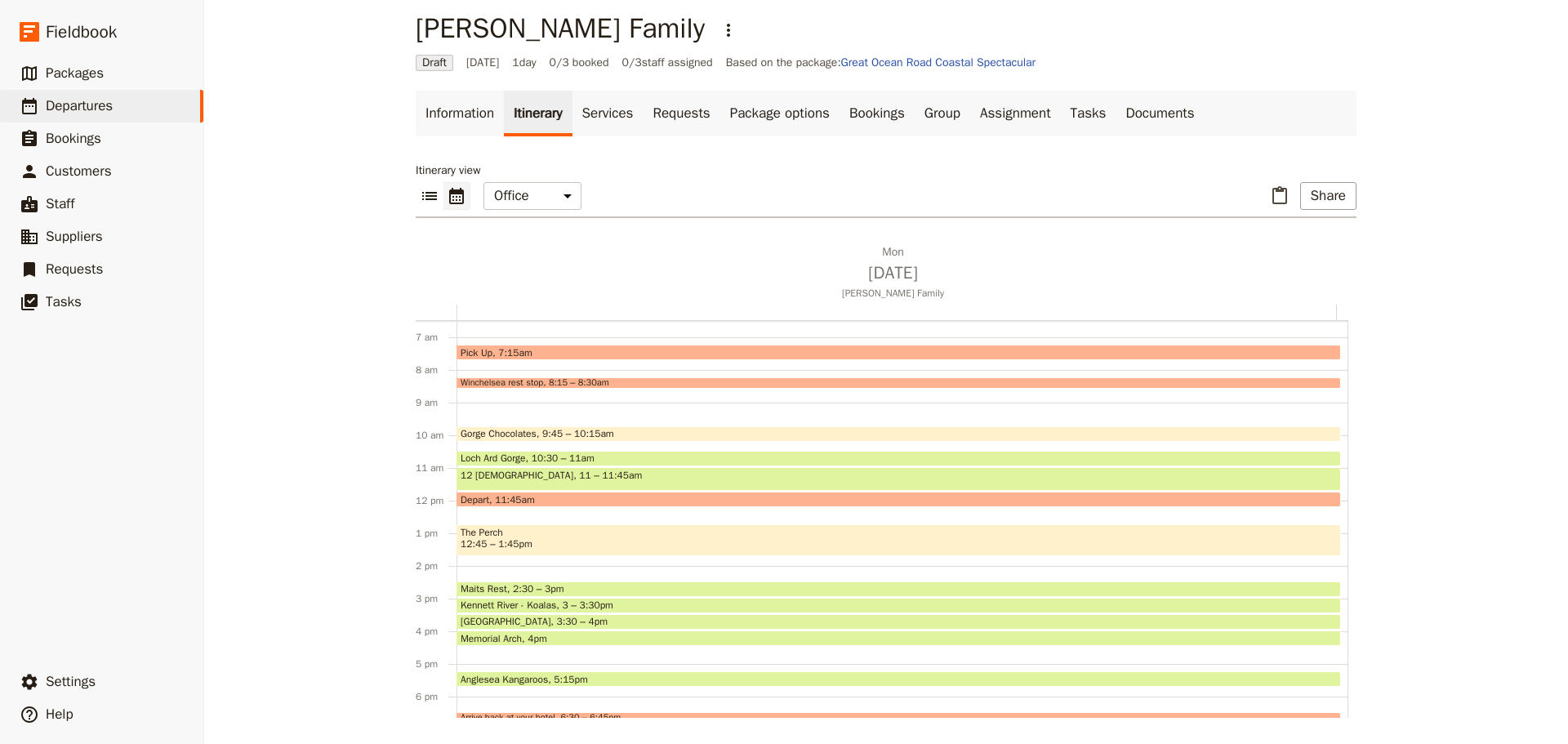 click on "Kennett River - Koalas" at bounding box center (511, 605) 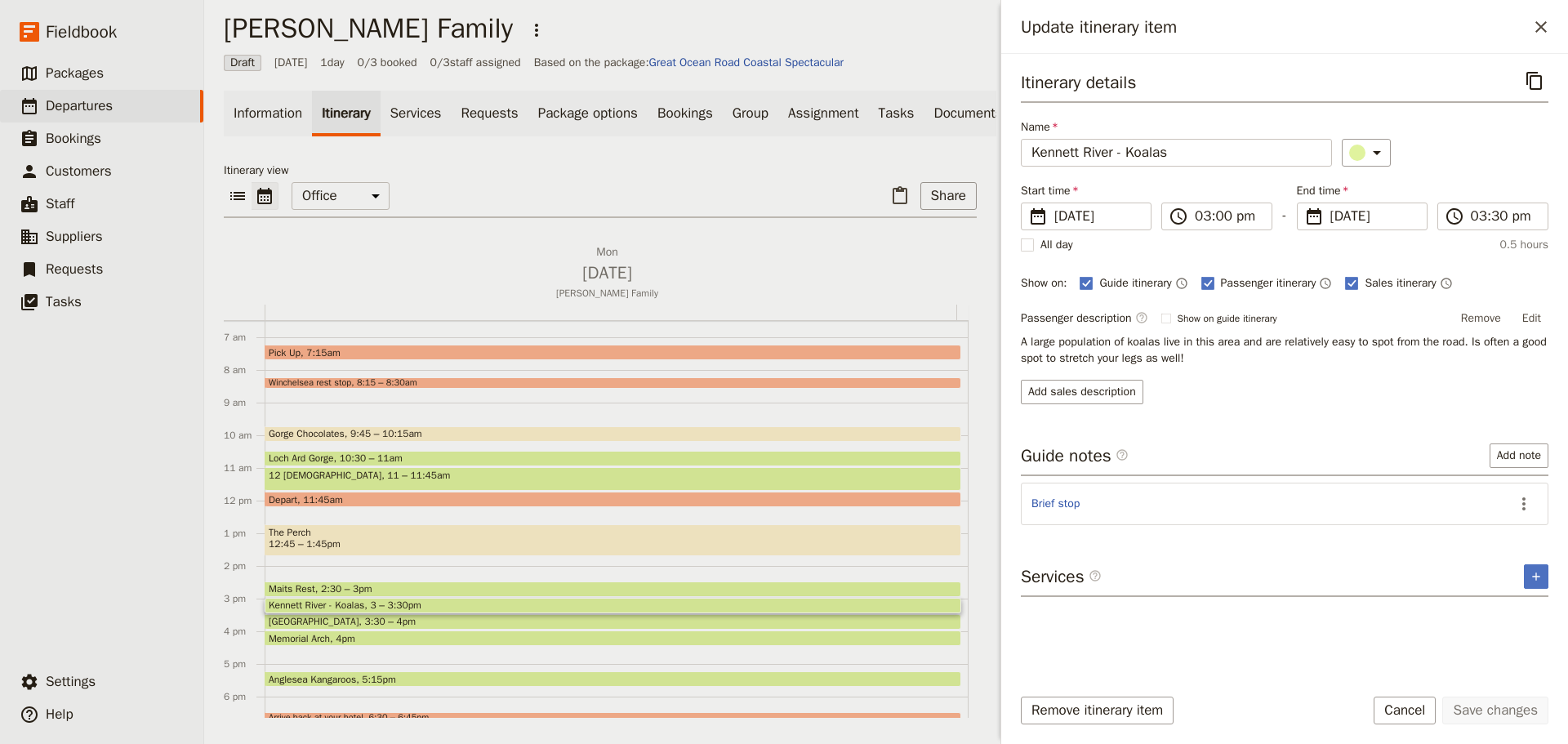 drag, startPoint x: 324, startPoint y: 595, endPoint x: 329, endPoint y: 581, distance: 14.866069 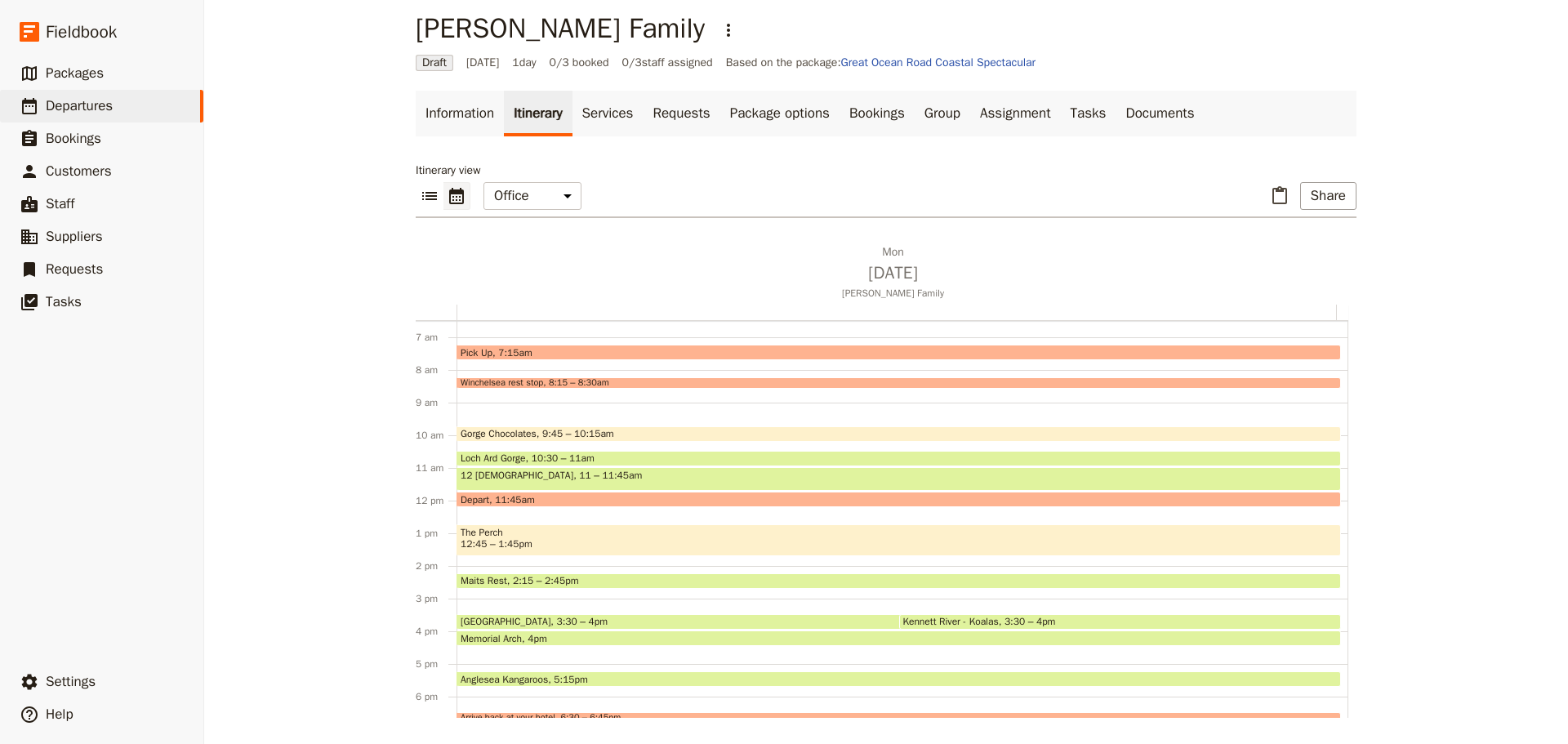 click on "Kennett River - Koalas" at bounding box center (954, 621) 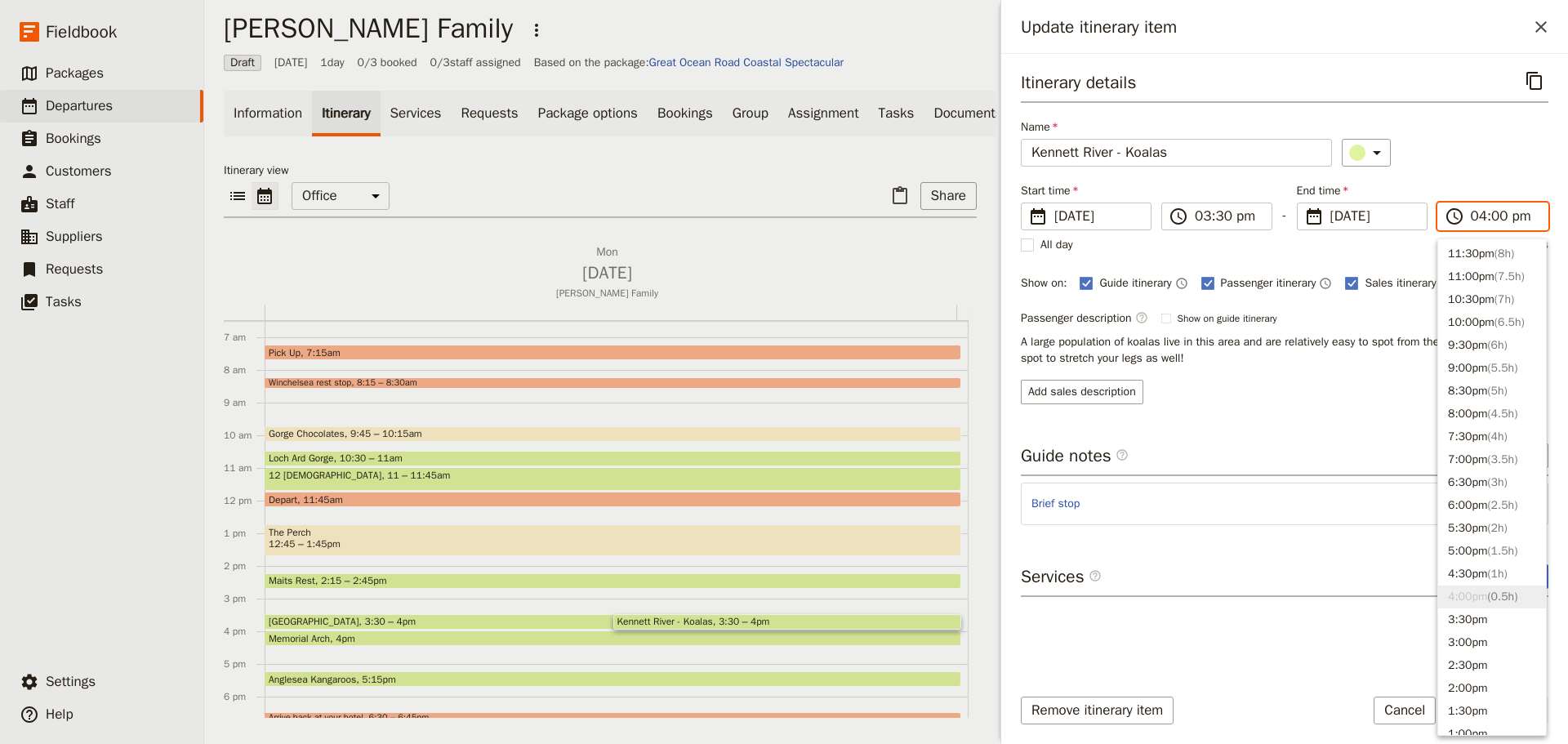 click on "04:00 pm" at bounding box center (1504, 216) 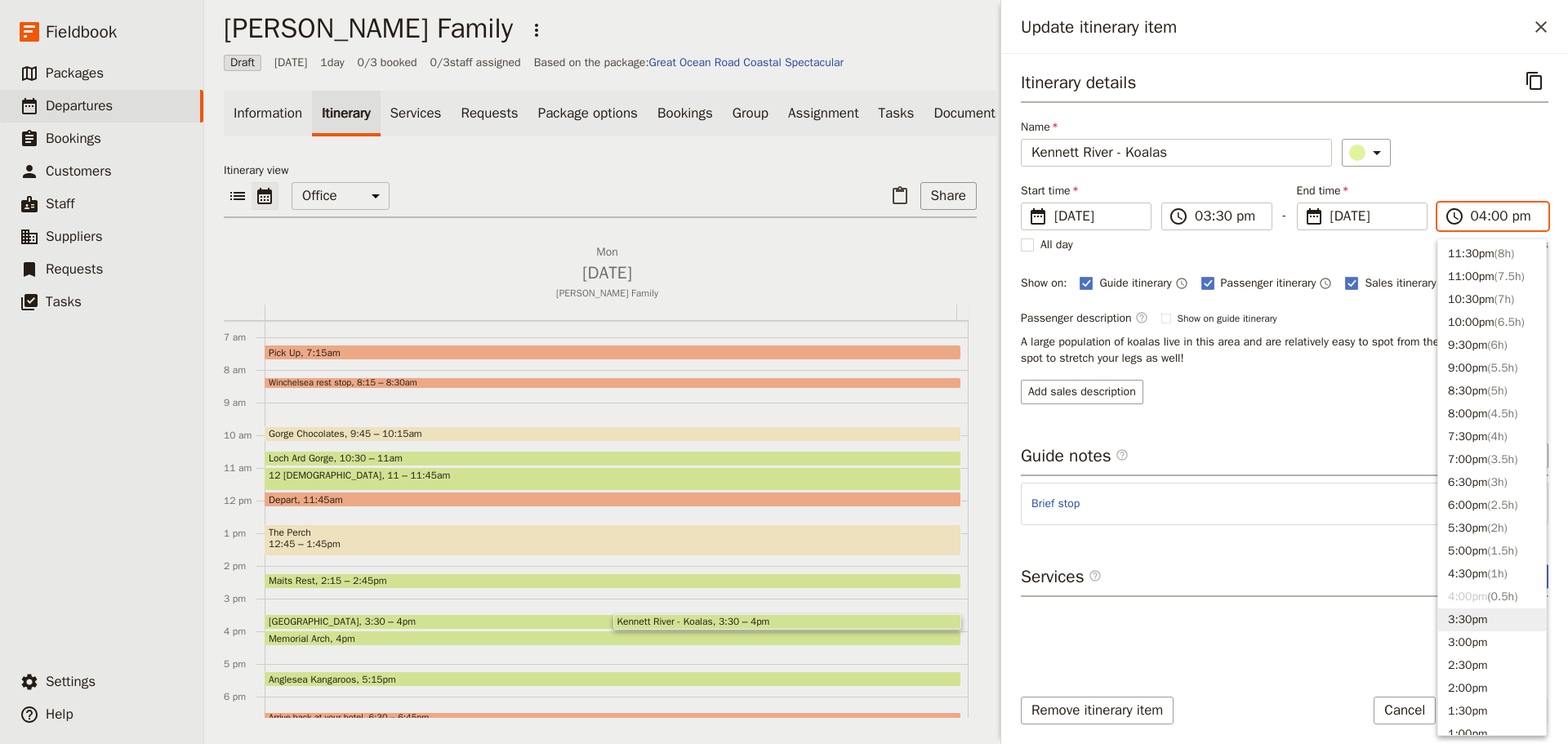 click on "3:30pm" at bounding box center (1492, 620) 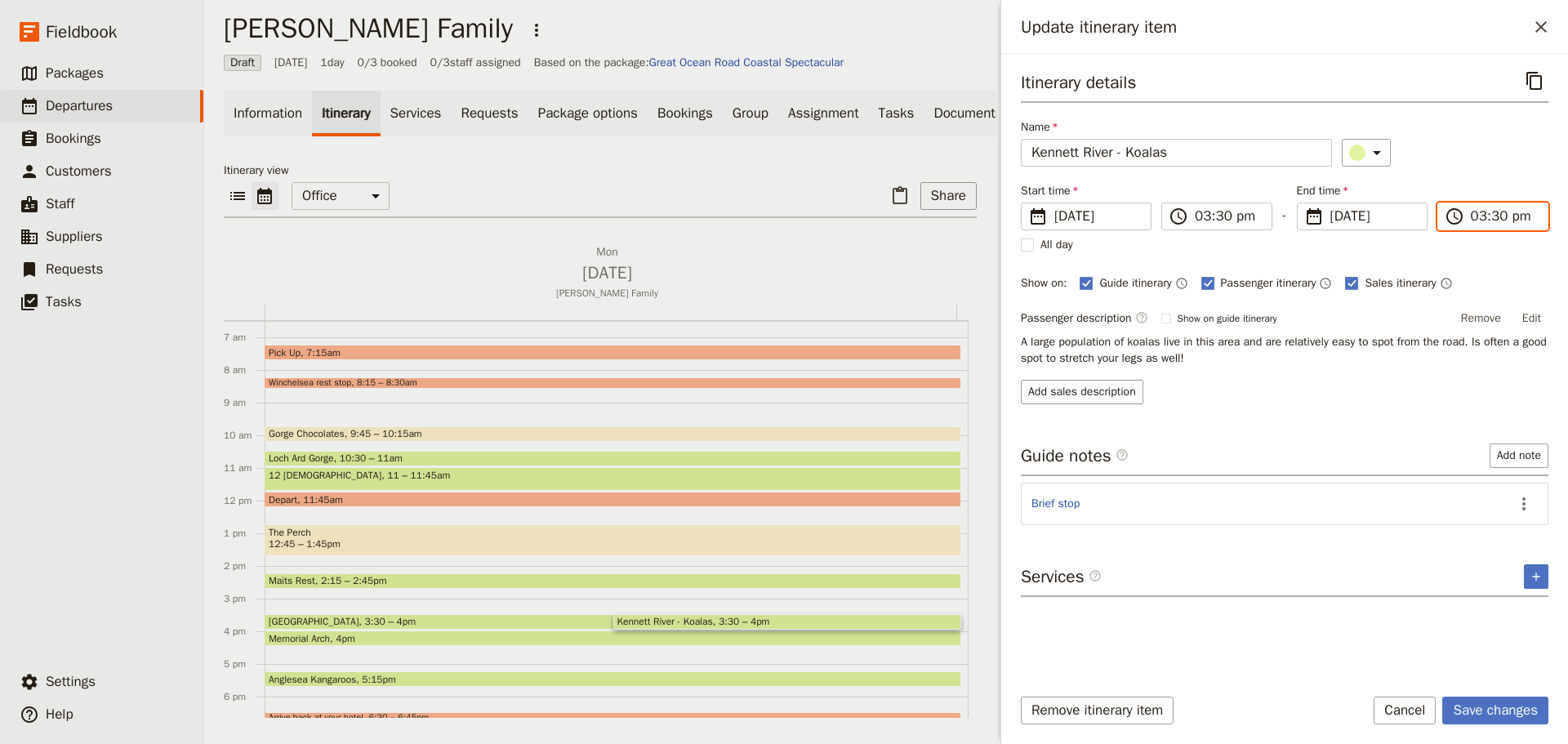 click on "03:30 pm" at bounding box center (1504, 216) 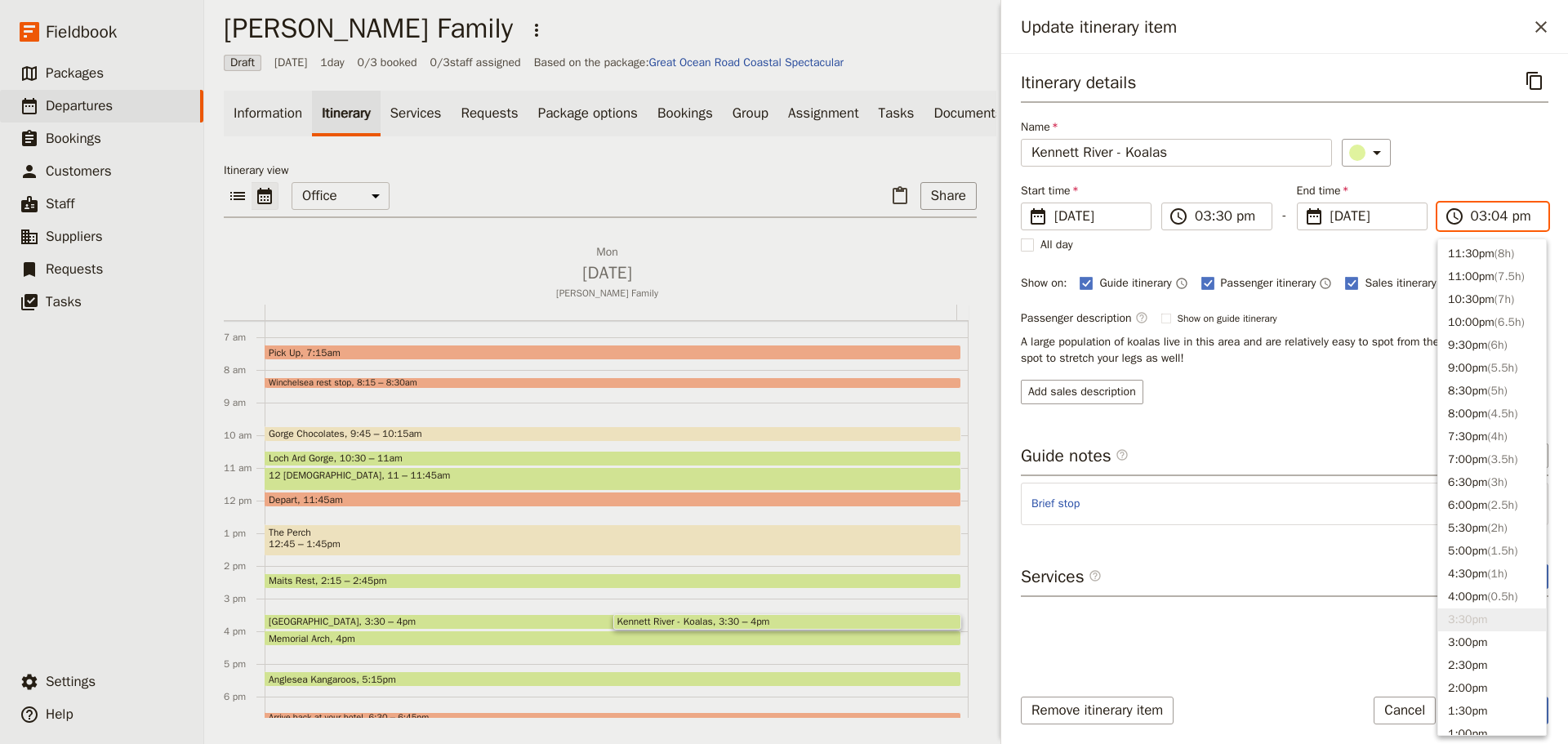 type on "03:45 pm" 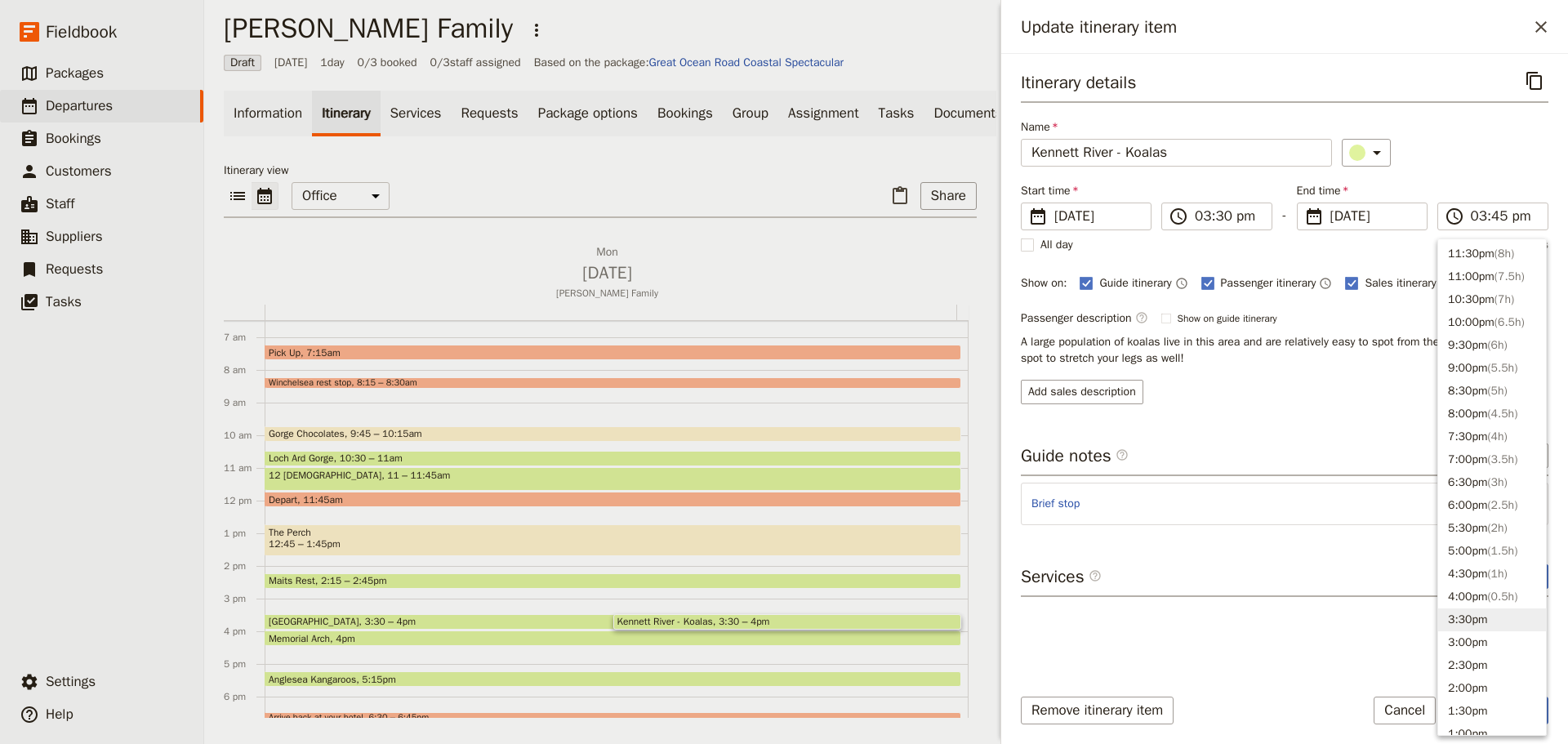 click on "Start time ​ 28 Jul 2025 28/07/2025 2025-07-28 15:30 ​ 03:30 pm - End time ​ 28 Jul 2025 28/07/2025 2025-07-28 15:45 ​ 03:45 pm" at bounding box center (1285, 207) 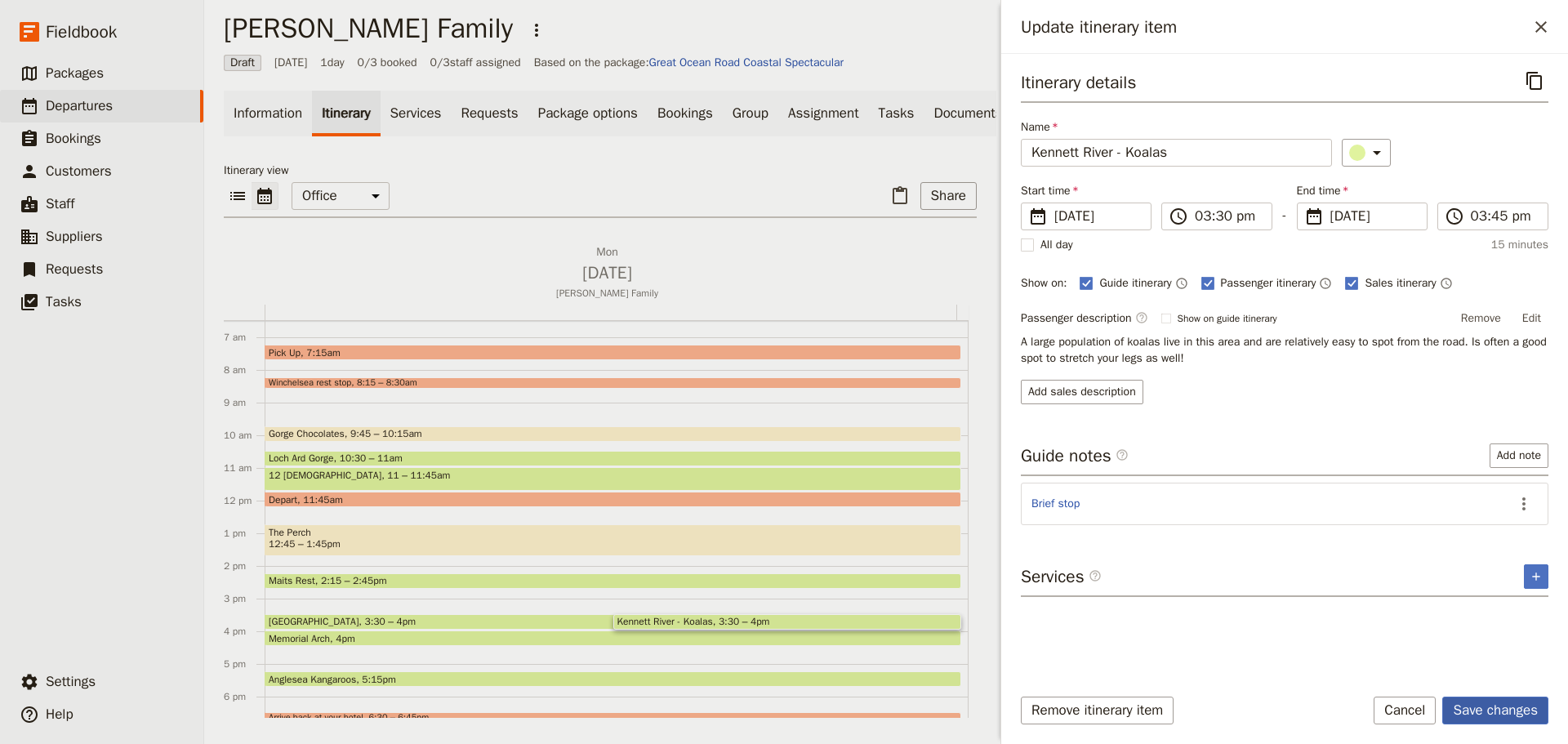 click on "Save changes" at bounding box center (1495, 711) 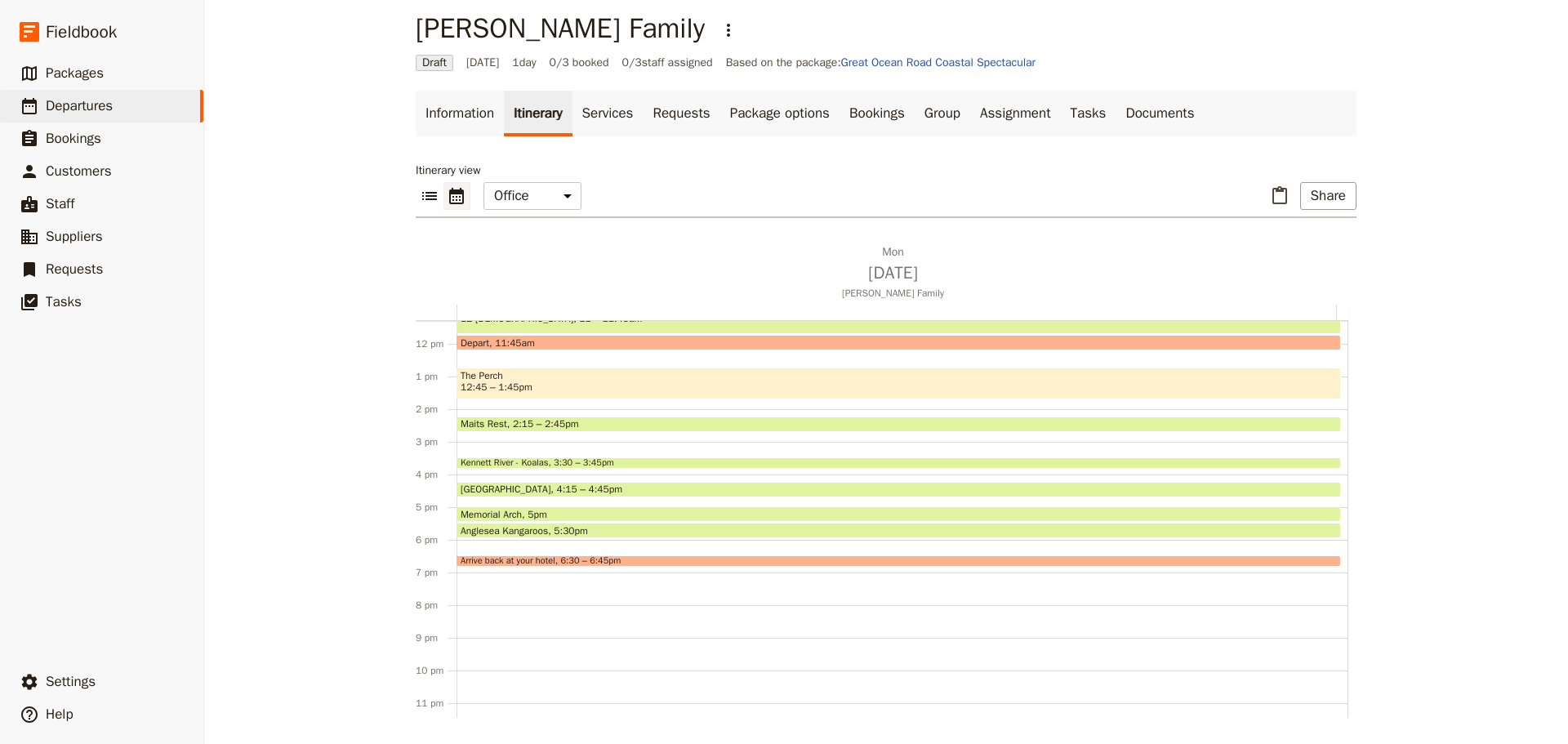scroll, scrollTop: 376, scrollLeft: 0, axis: vertical 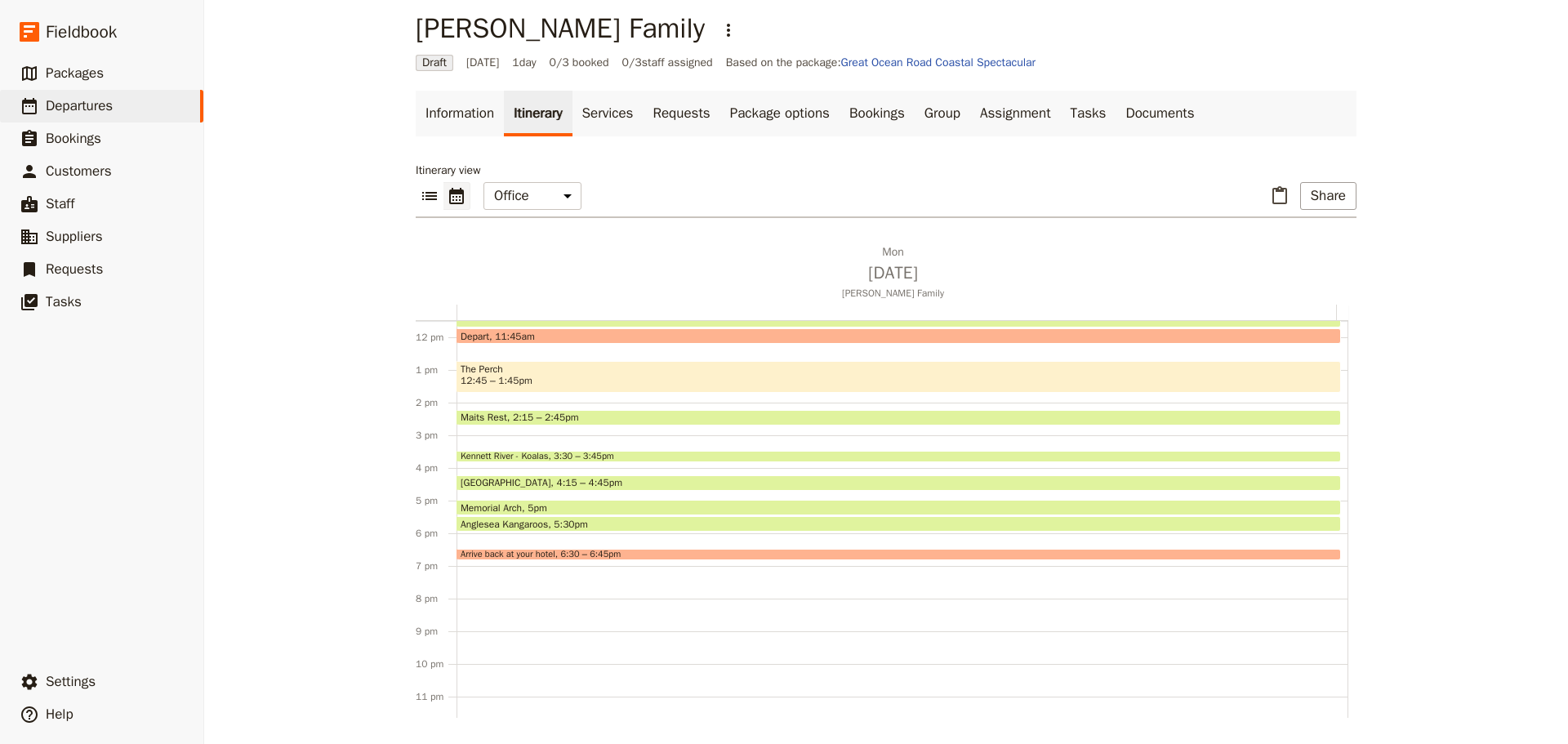 click on "Pick Up 7:15am Winchelsea rest stop 8:15 – 8:30am Gorge Chocolates 9:45 – 10:15am Loch Ard Gorge 10:30 – 11am 12 Apostles 11 – 11:45am Depart 11:45am The Perch 12:45 – 1:45pm Maits Rest 2:15 – 2:45pm Kennett River - Koalas 3:30 – 3:45pm Lorne Beach 4:15 – 4:45pm Memorial Arch 5pm Anglesea Kangaroos 5:30pm Arrive back at your hotel 6:30 – 6:45pm" at bounding box center [902, 337] 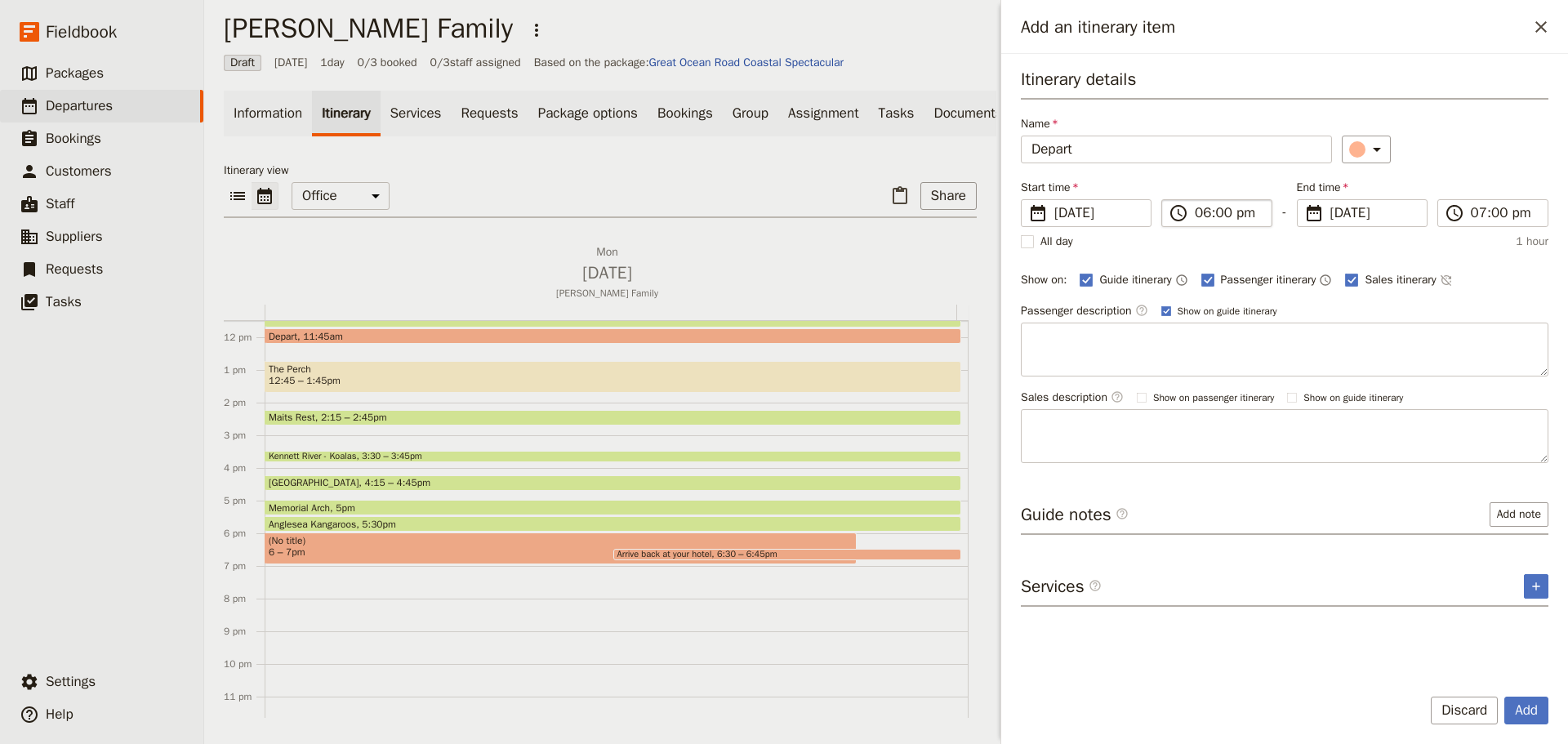 type on "Depart" 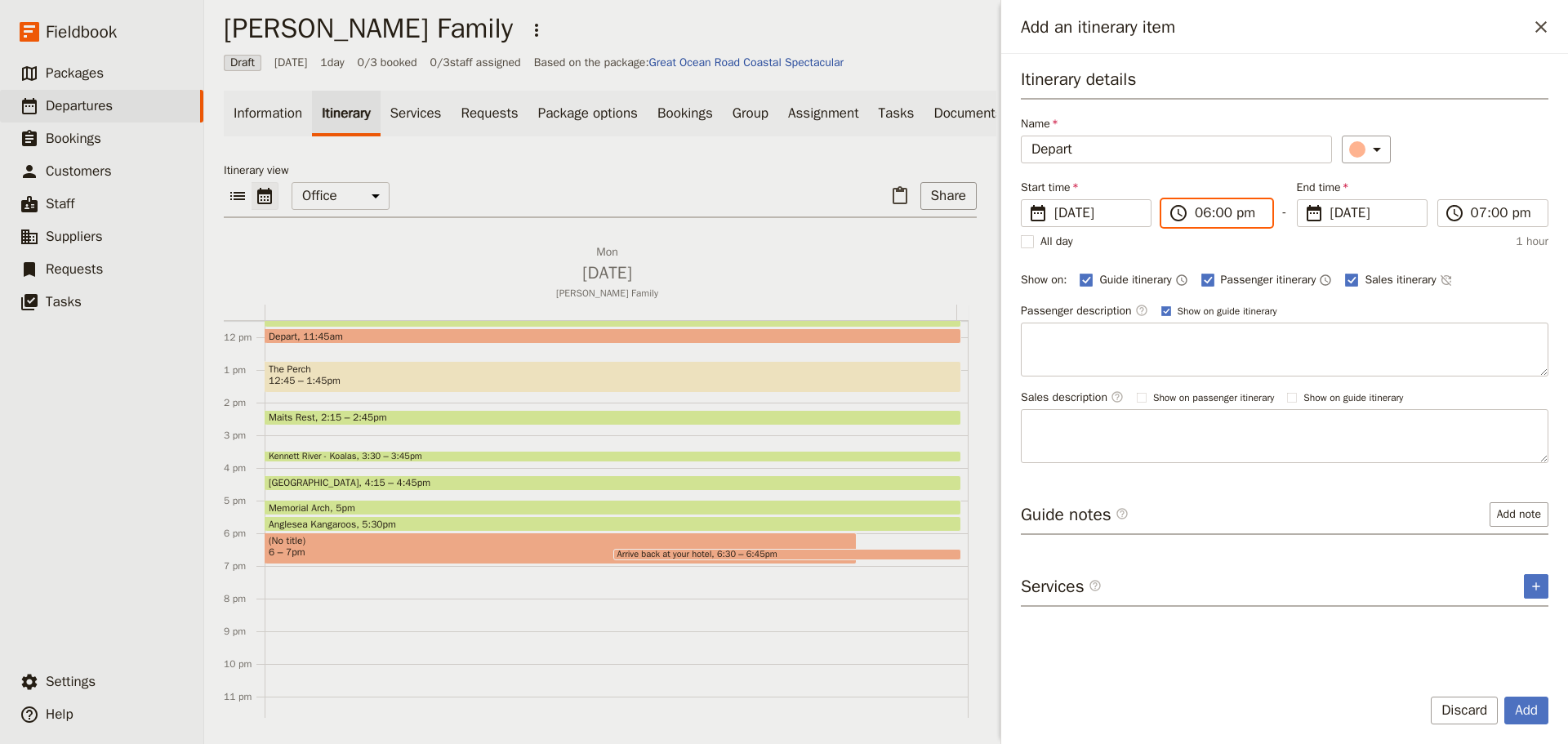 click on "06:00 pm" at bounding box center (1228, 213) 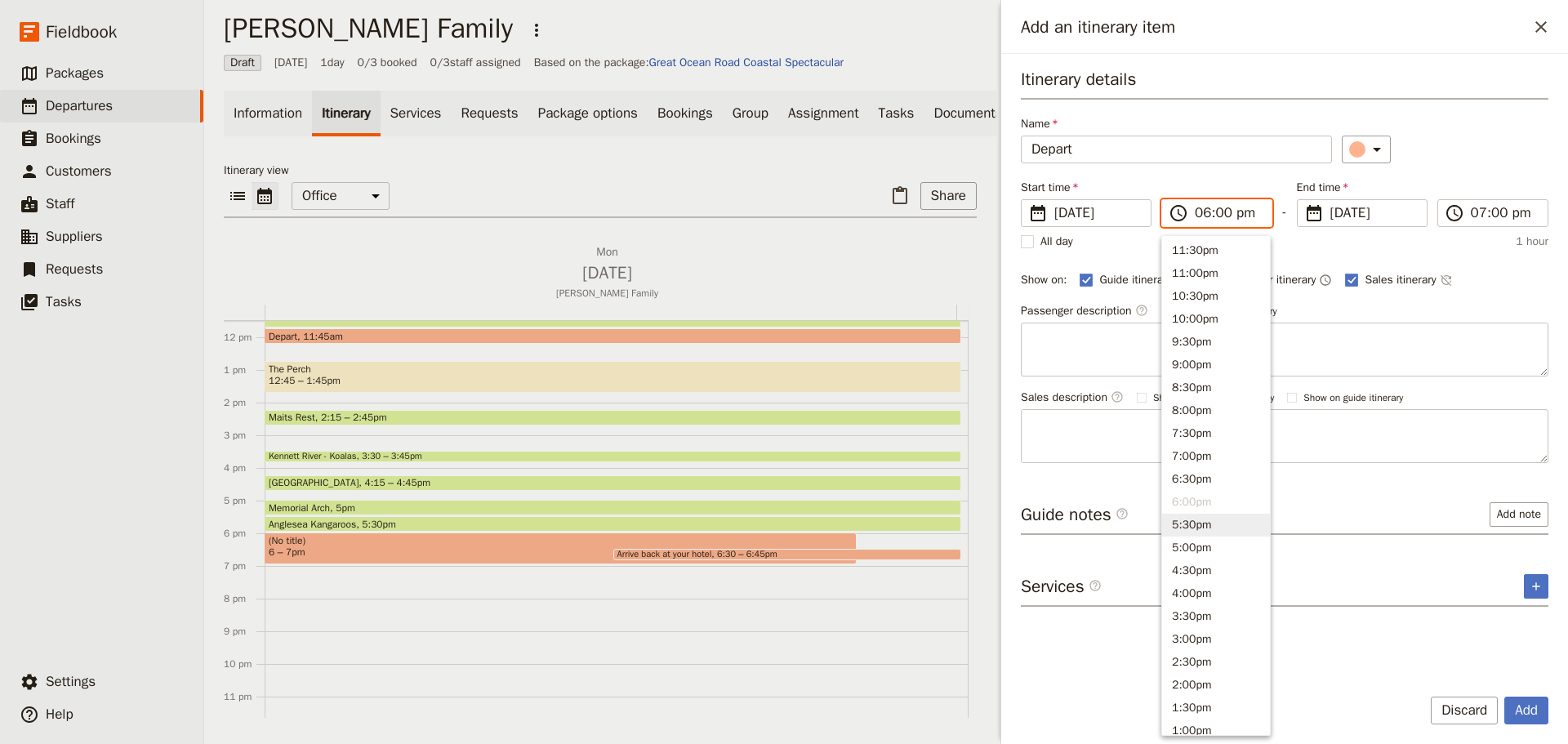 click on "5:30pm" at bounding box center (1216, 525) 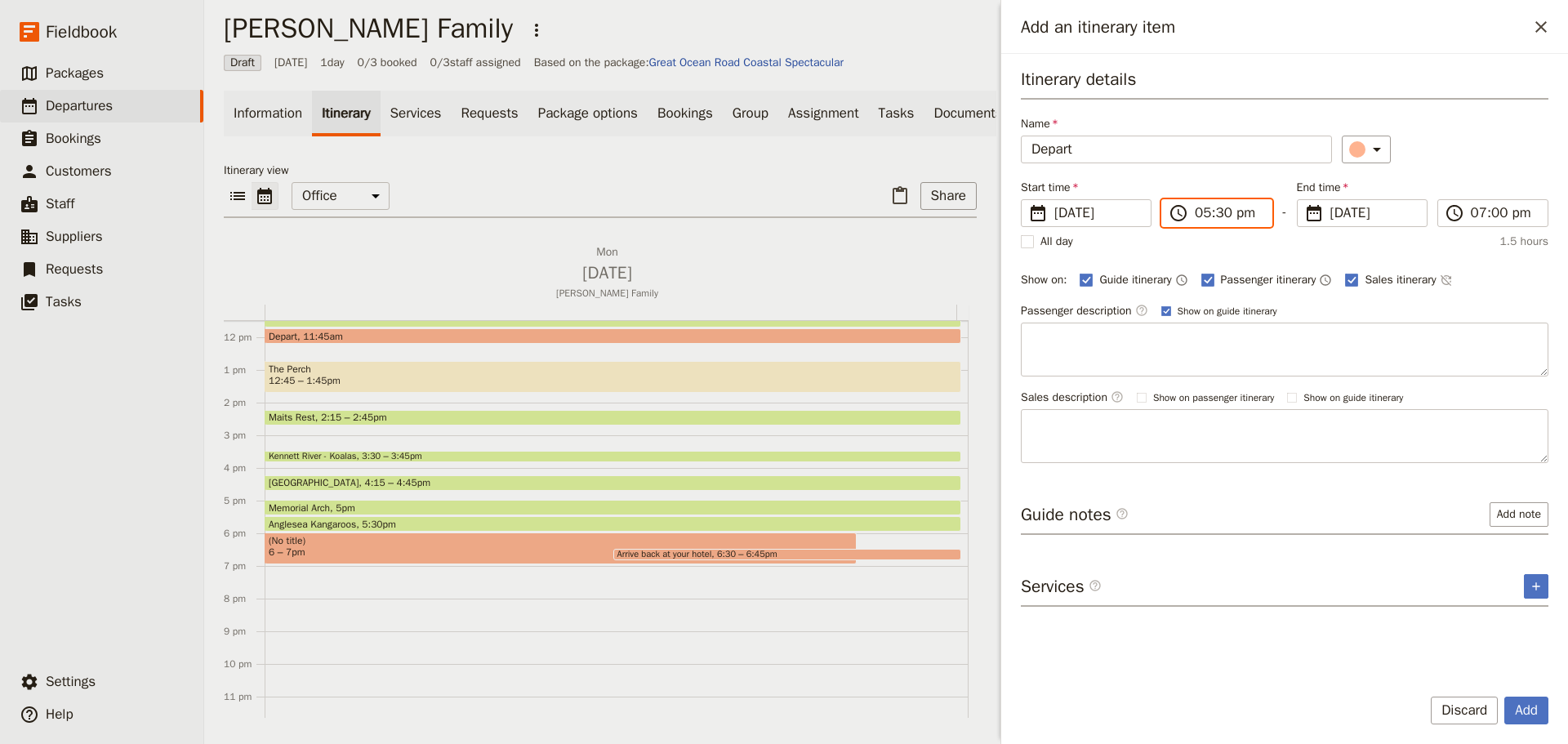 click on "05:30 pm" at bounding box center (1228, 213) 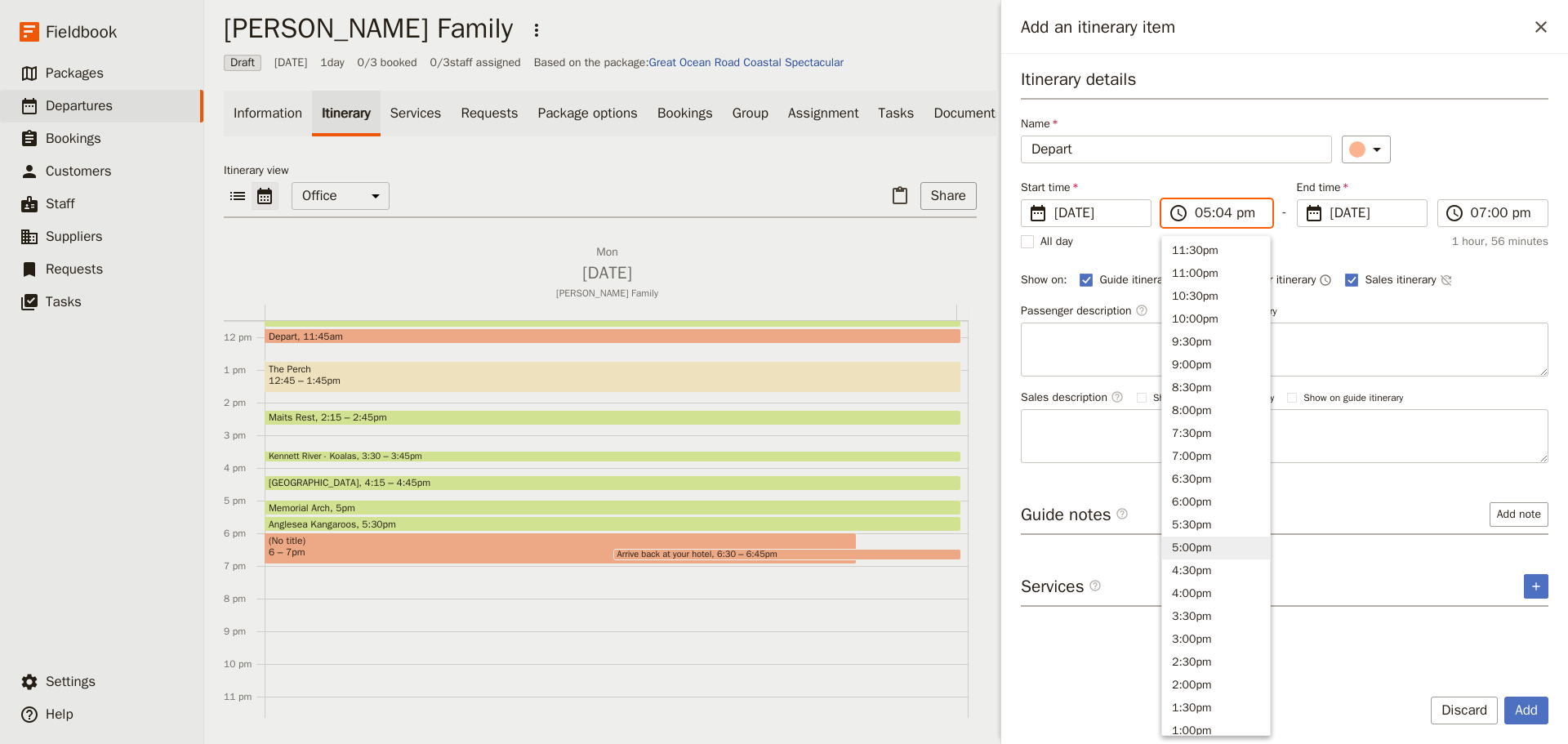 type on "05:45 pm" 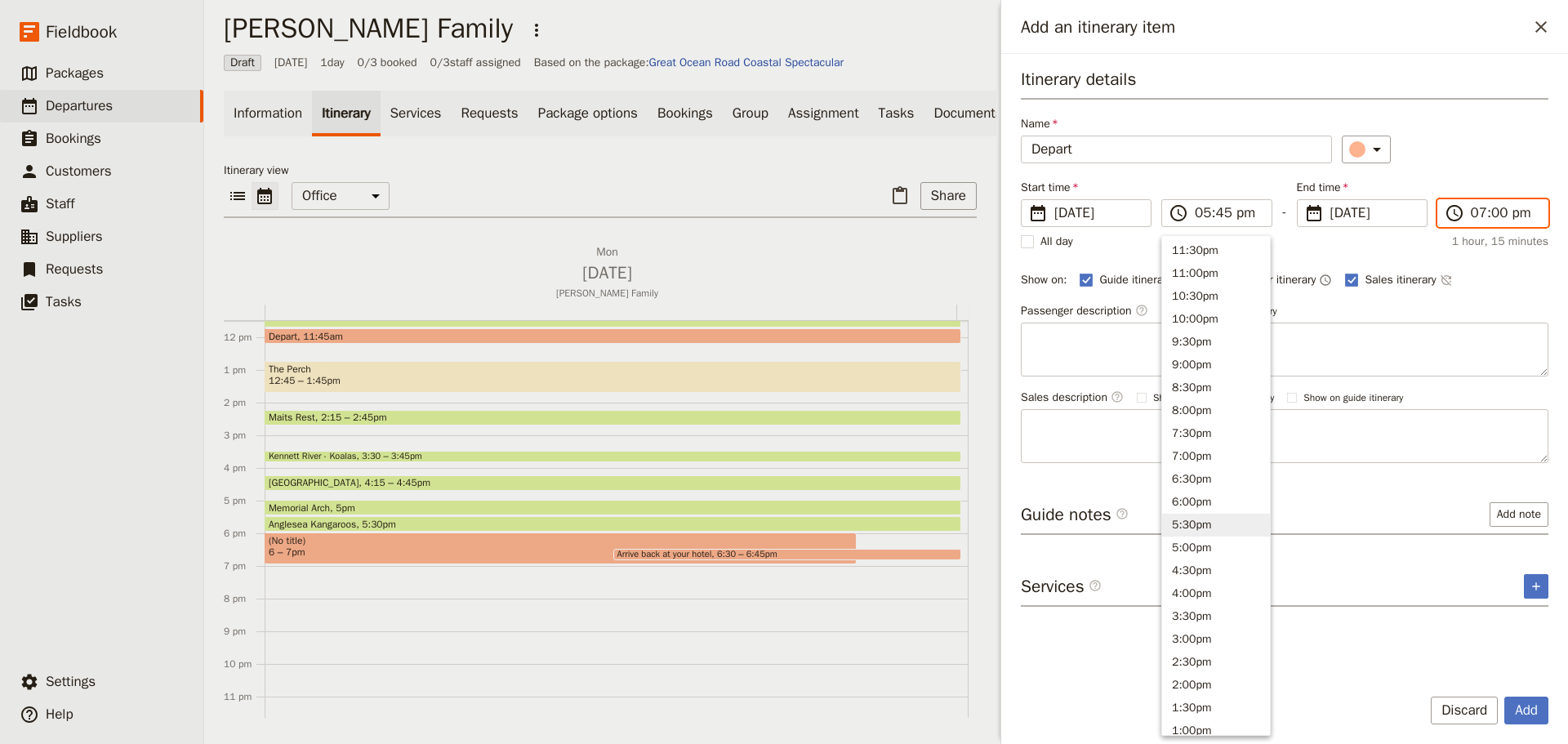 click on "07:00 pm" at bounding box center [1504, 213] 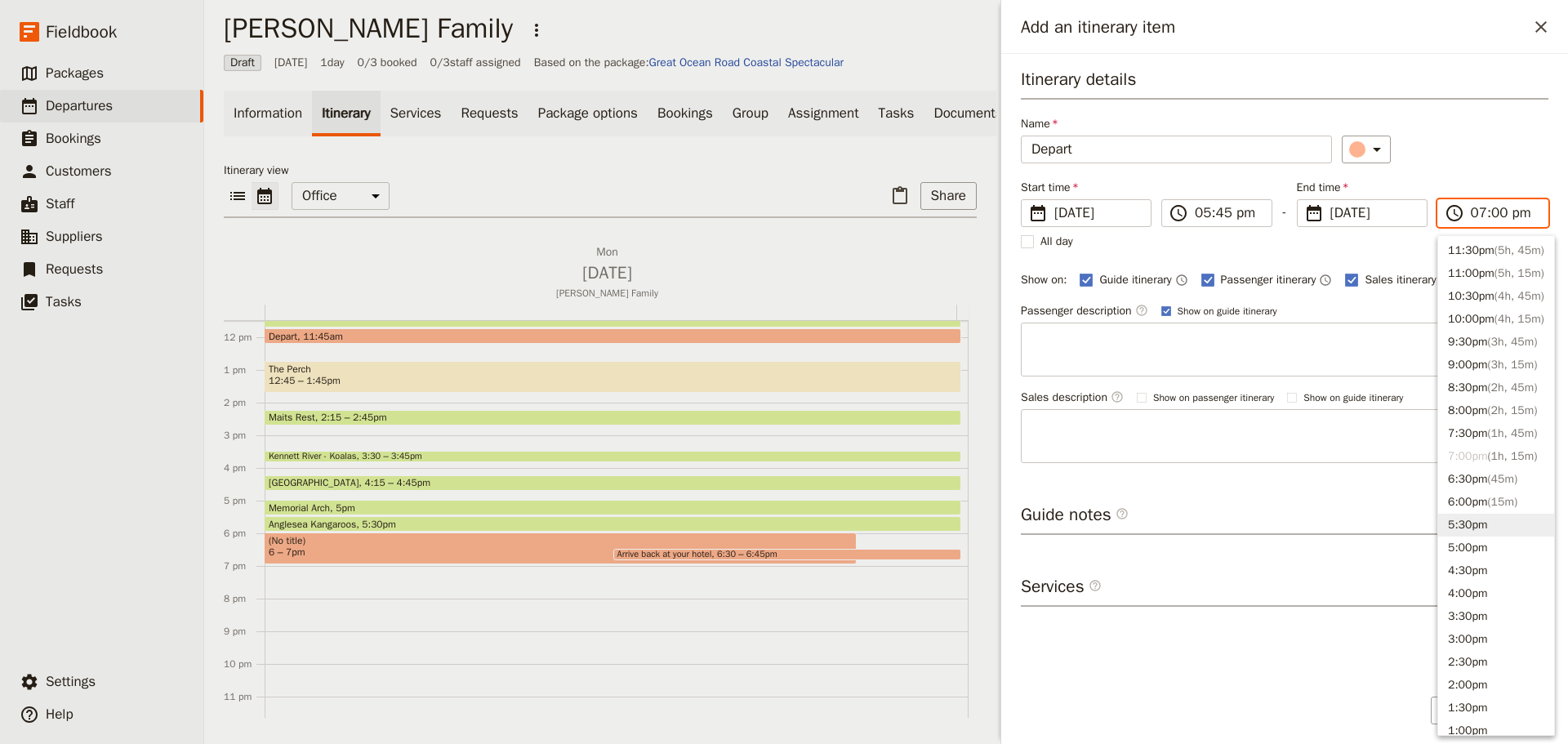 click on "5:30pm" at bounding box center [1496, 525] 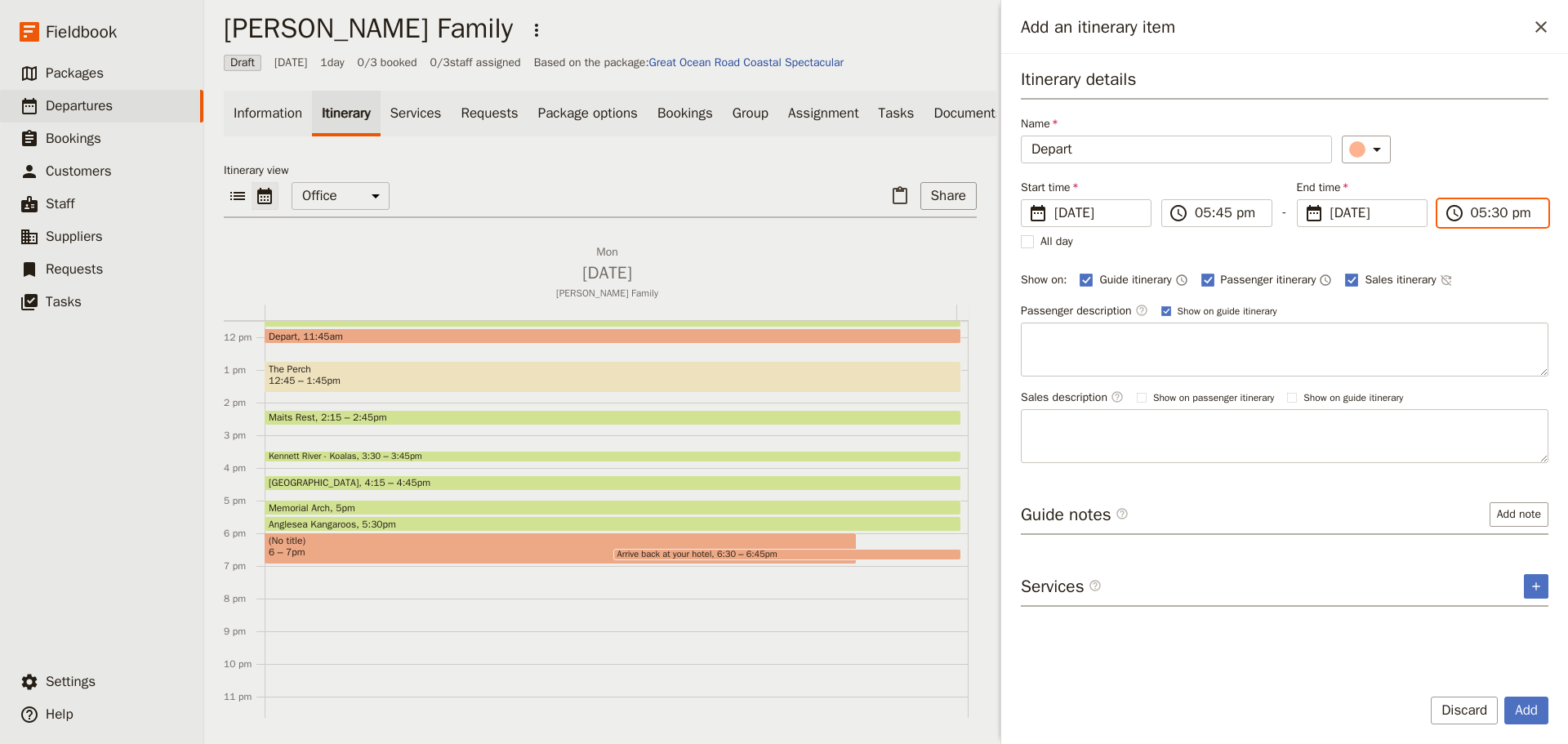click on "05:30 pm" at bounding box center [1504, 213] 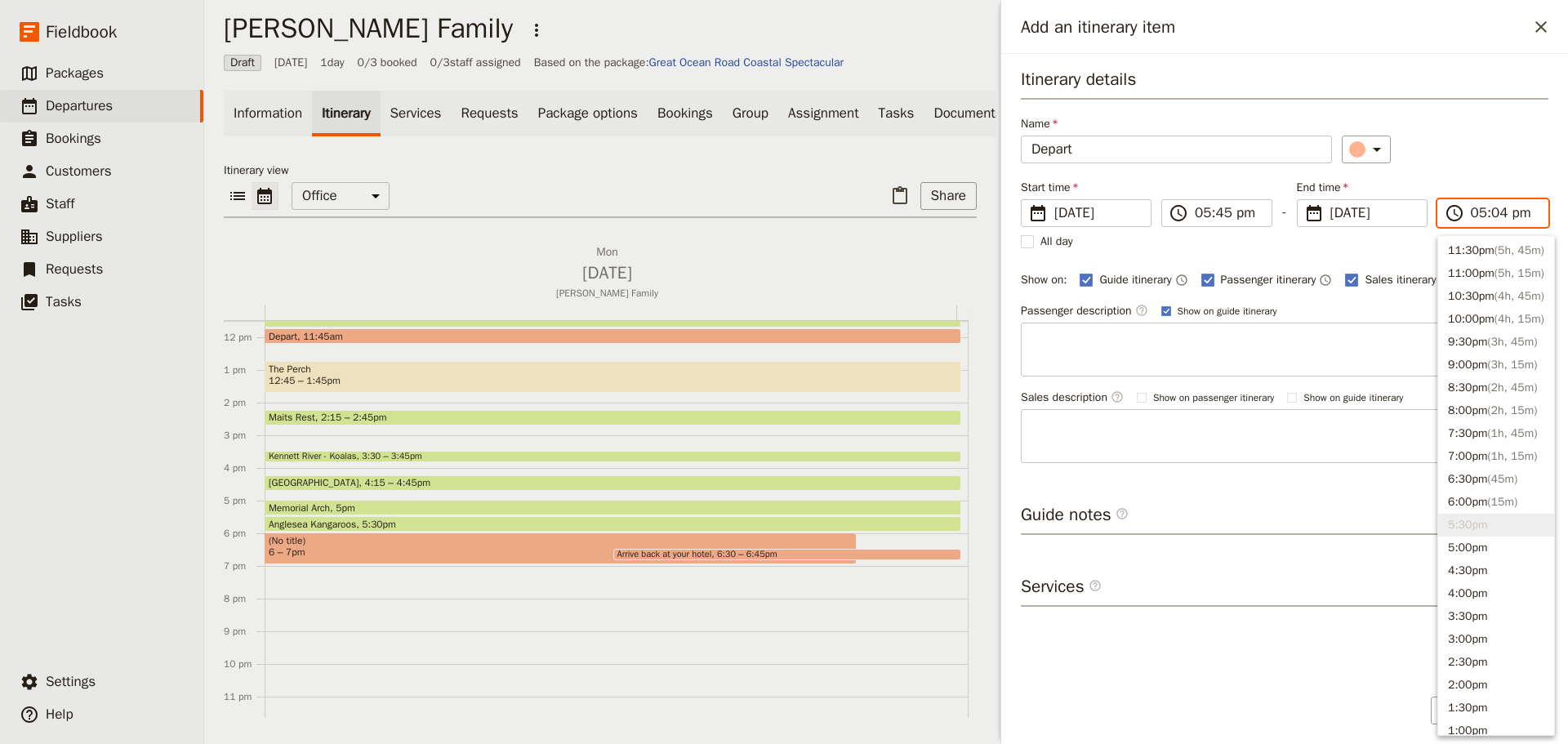 type on "05:45 pm" 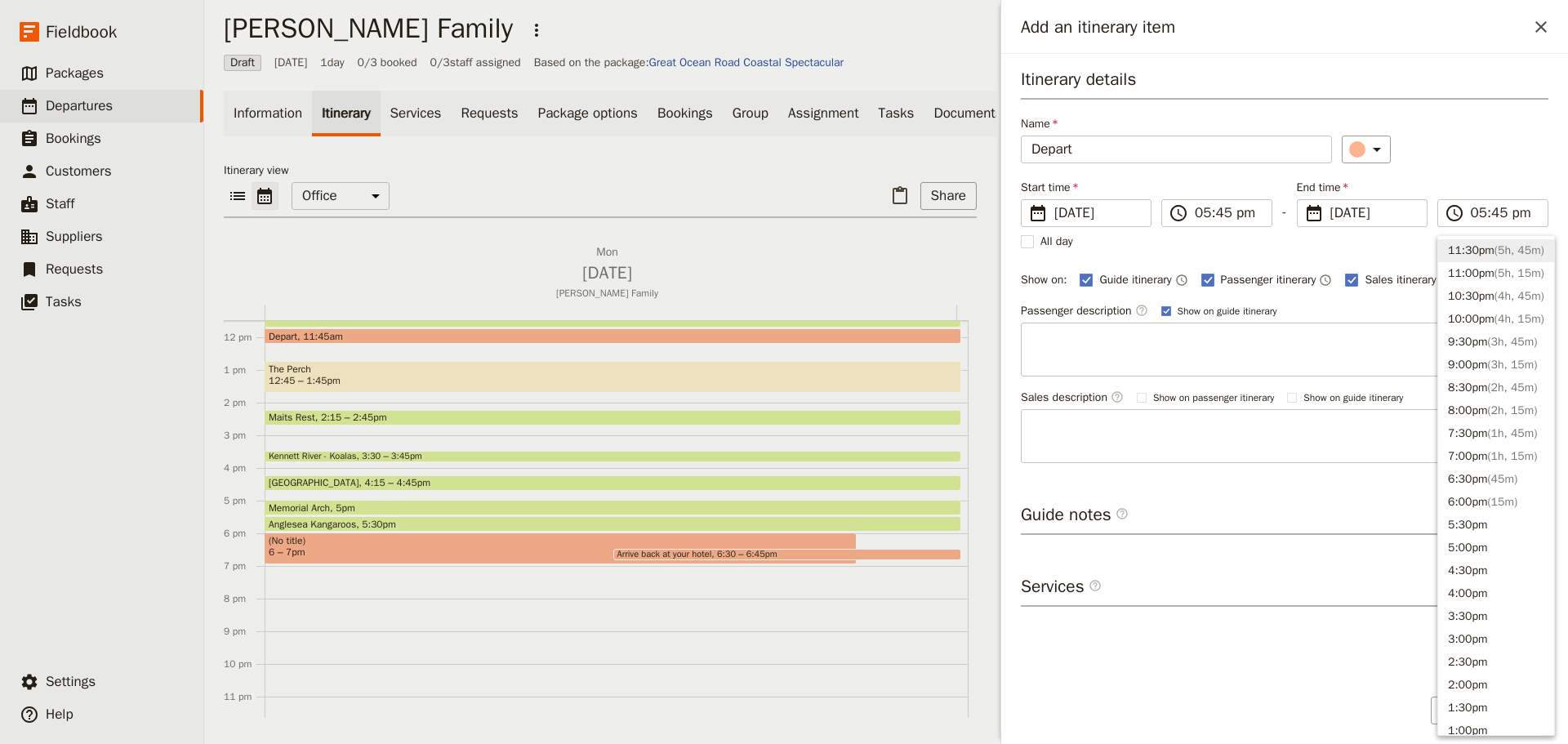 click on "Passenger description ​ Show on guide itinerary" at bounding box center [1285, 311] 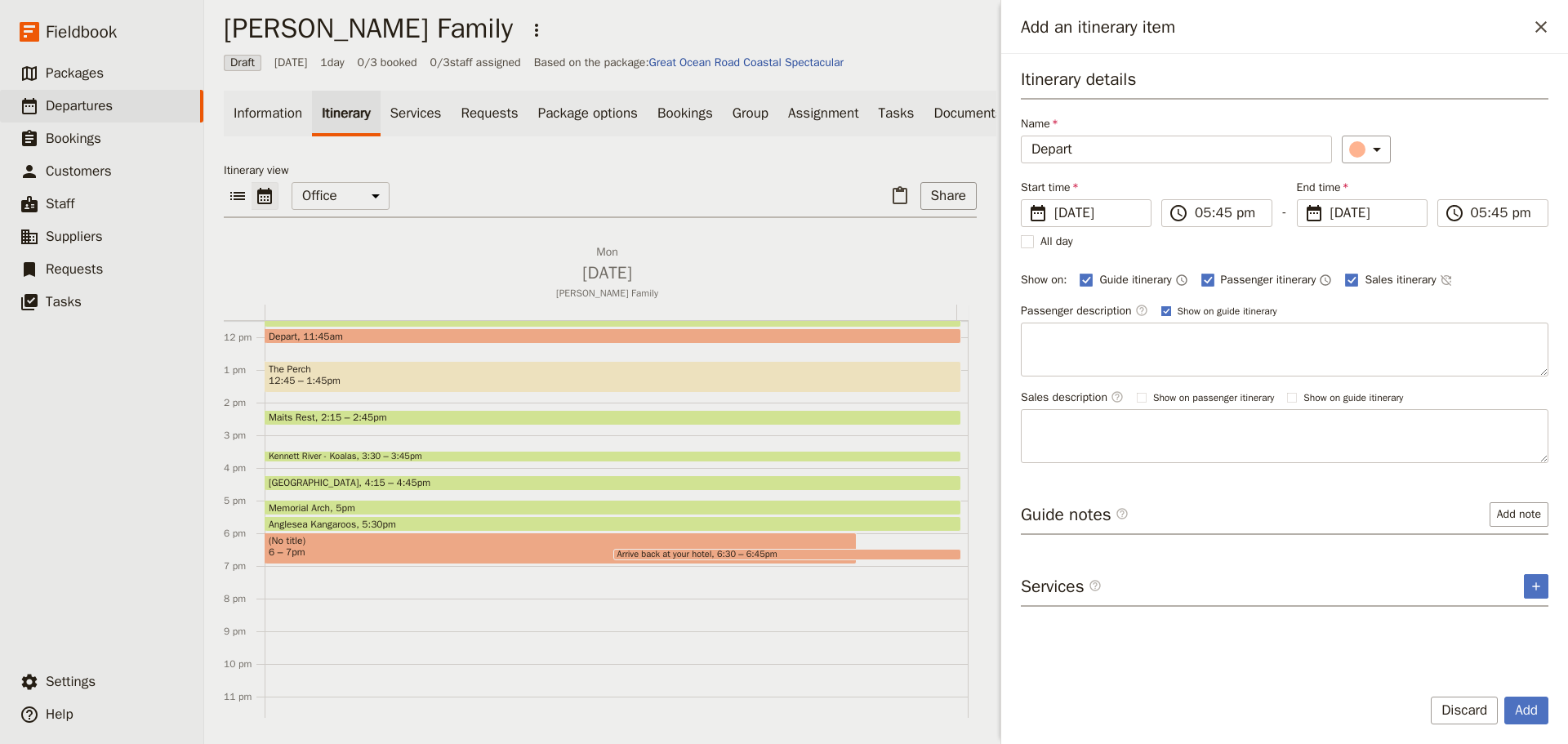 click 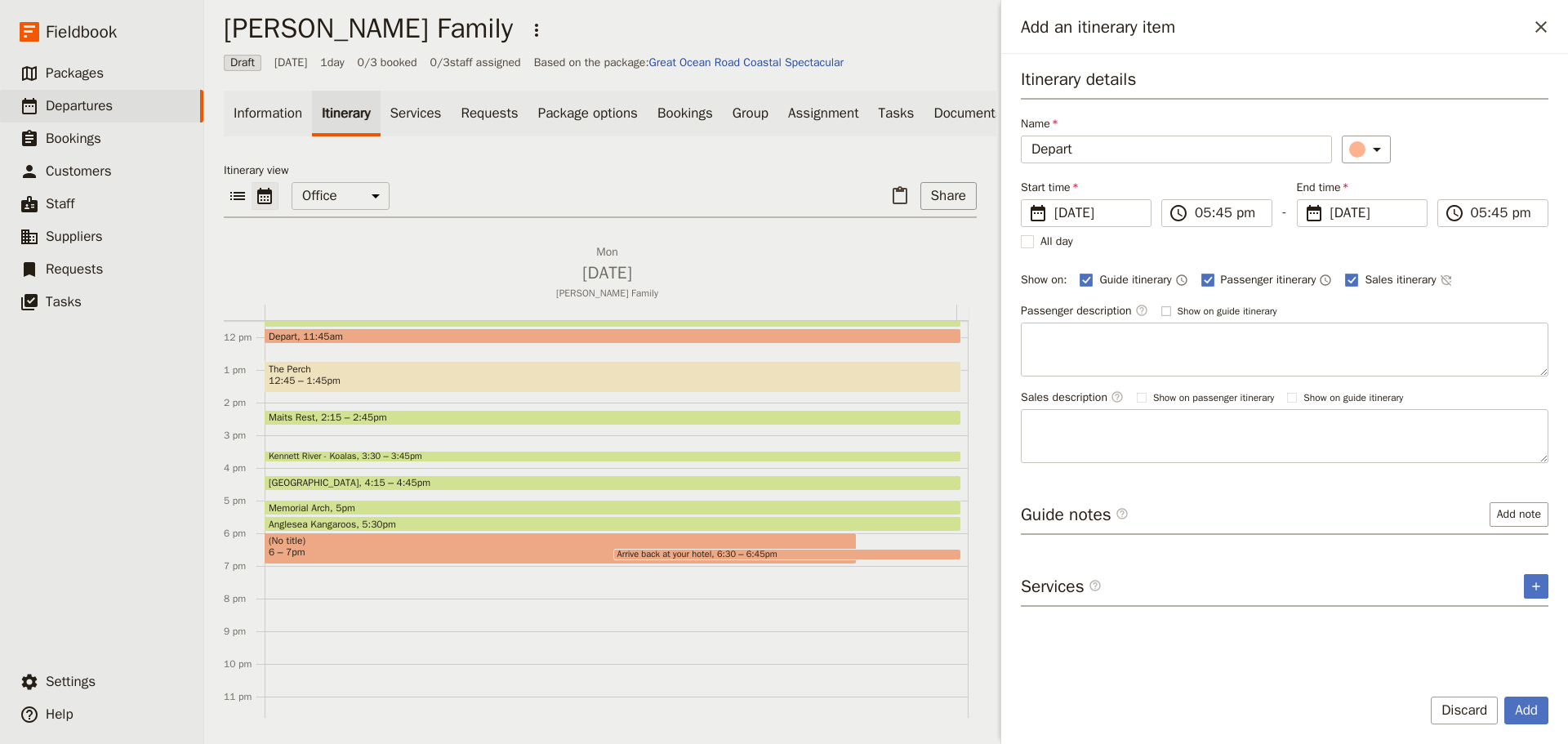 checkbox on "false" 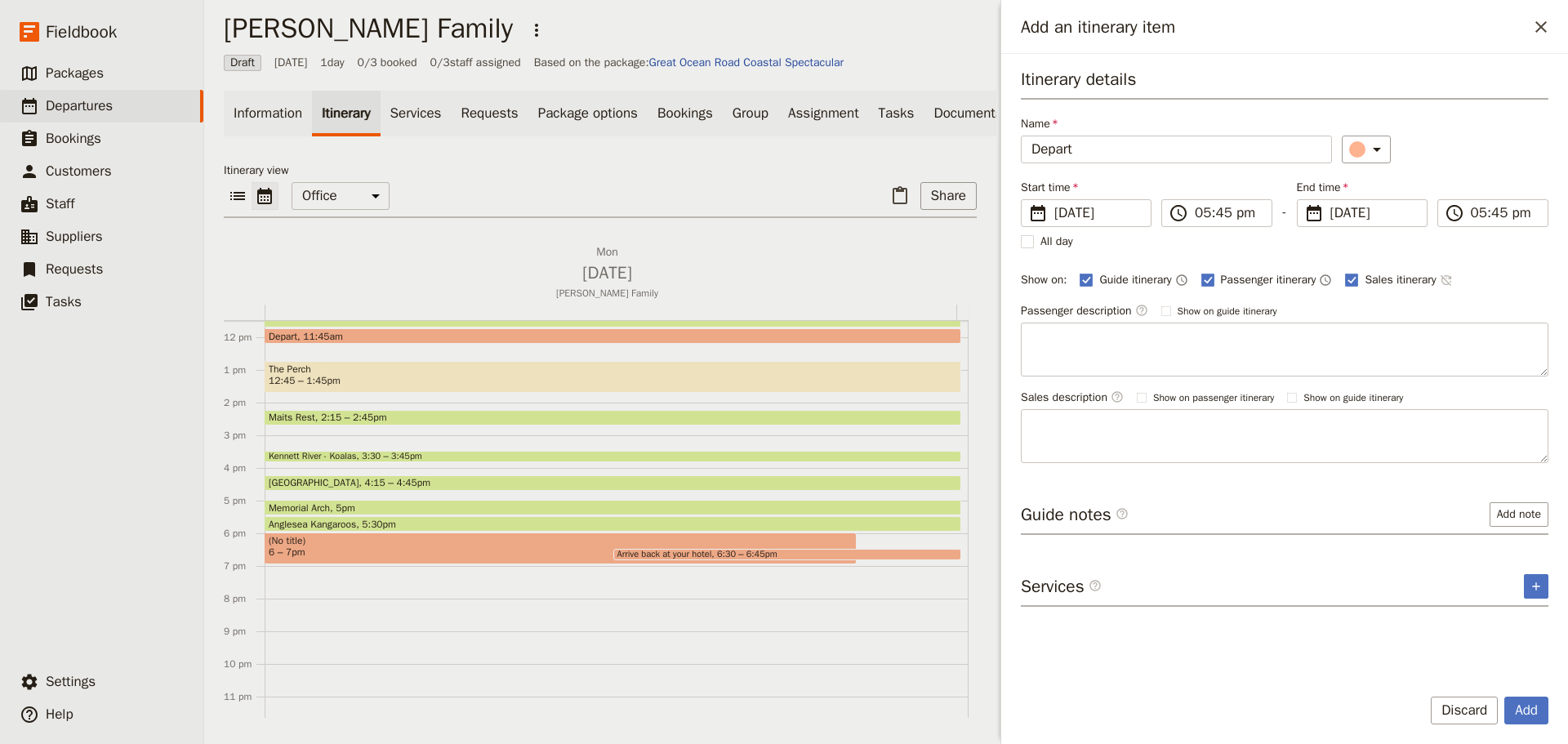 click 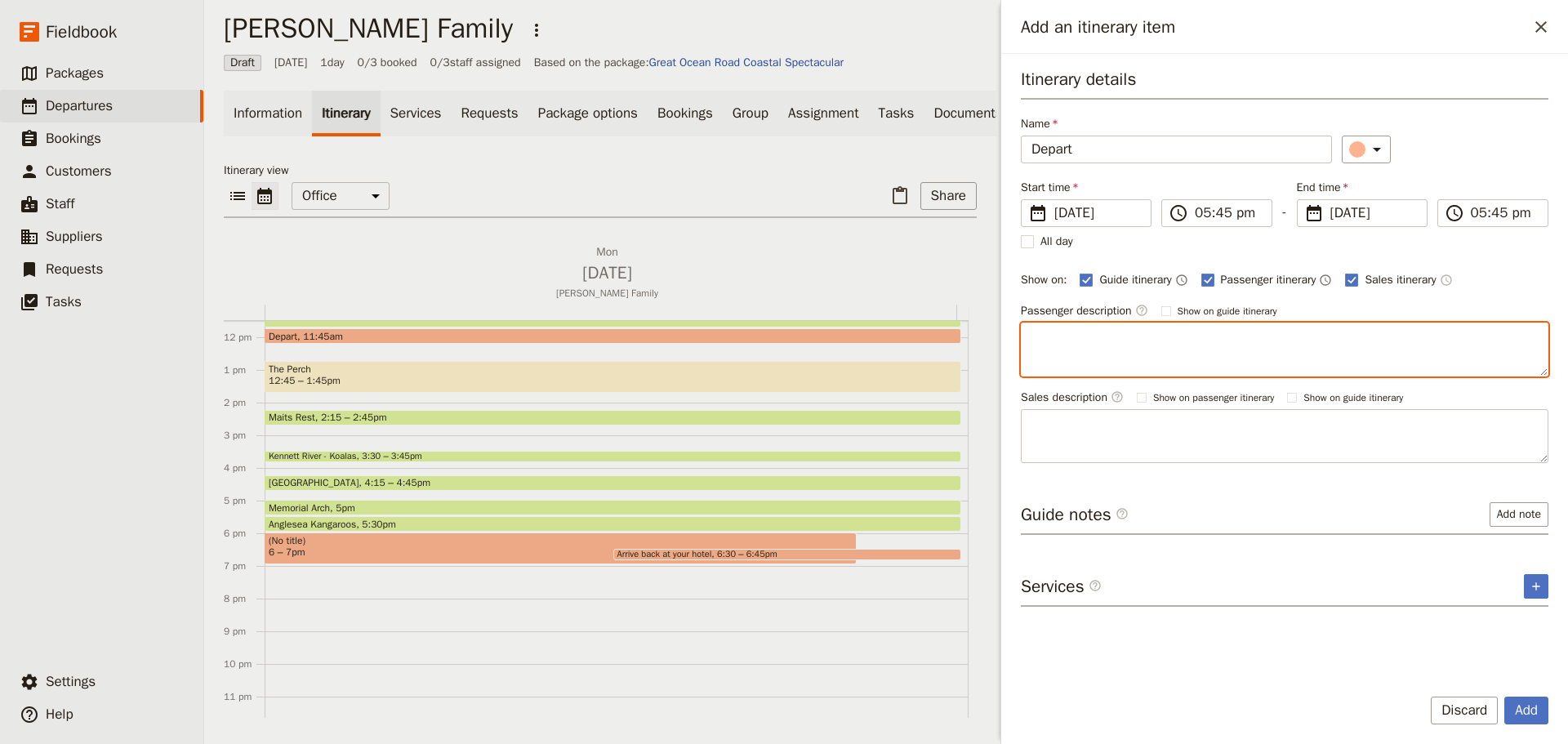 click at bounding box center [1285, 350] 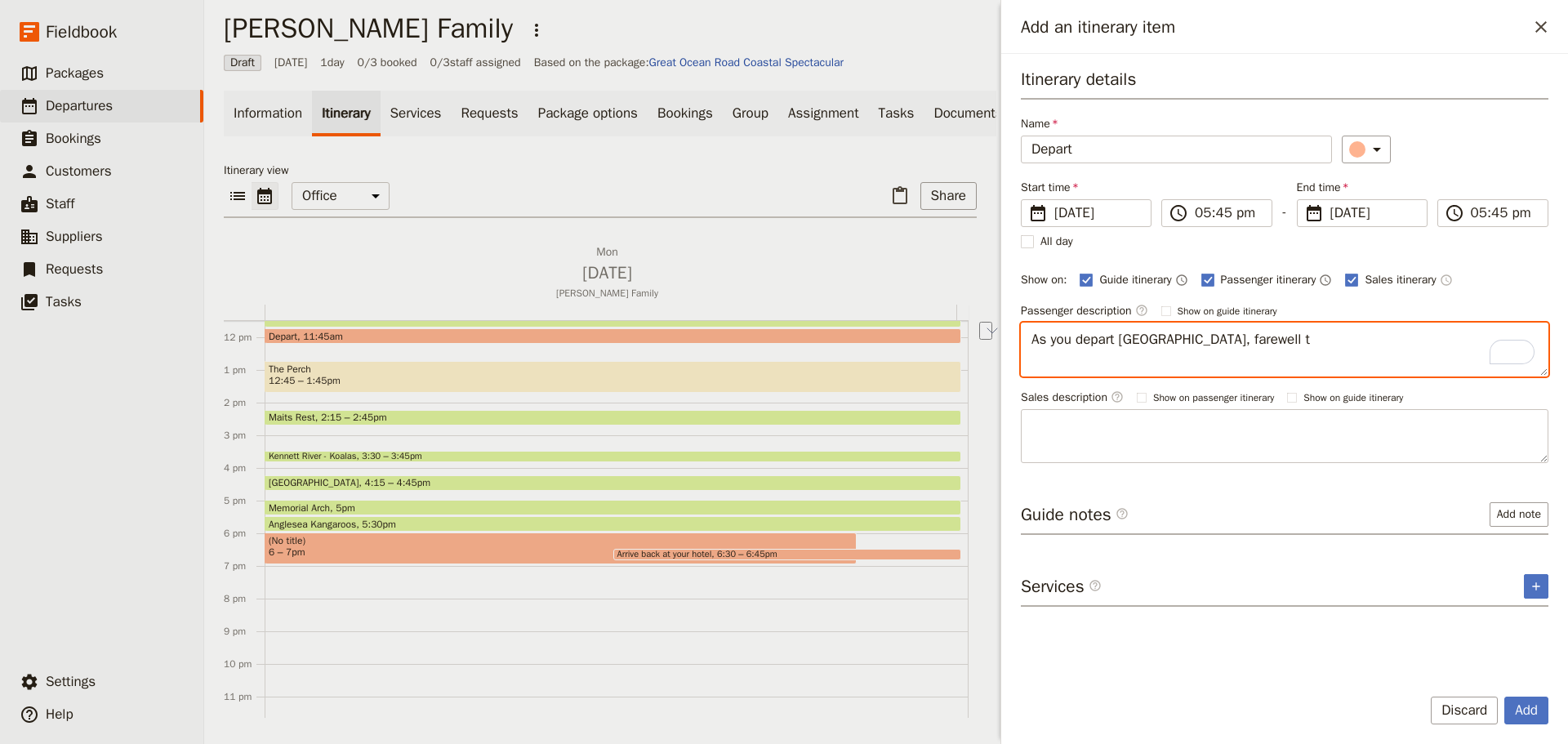 drag, startPoint x: 1252, startPoint y: 336, endPoint x: 942, endPoint y: 345, distance: 310.1306 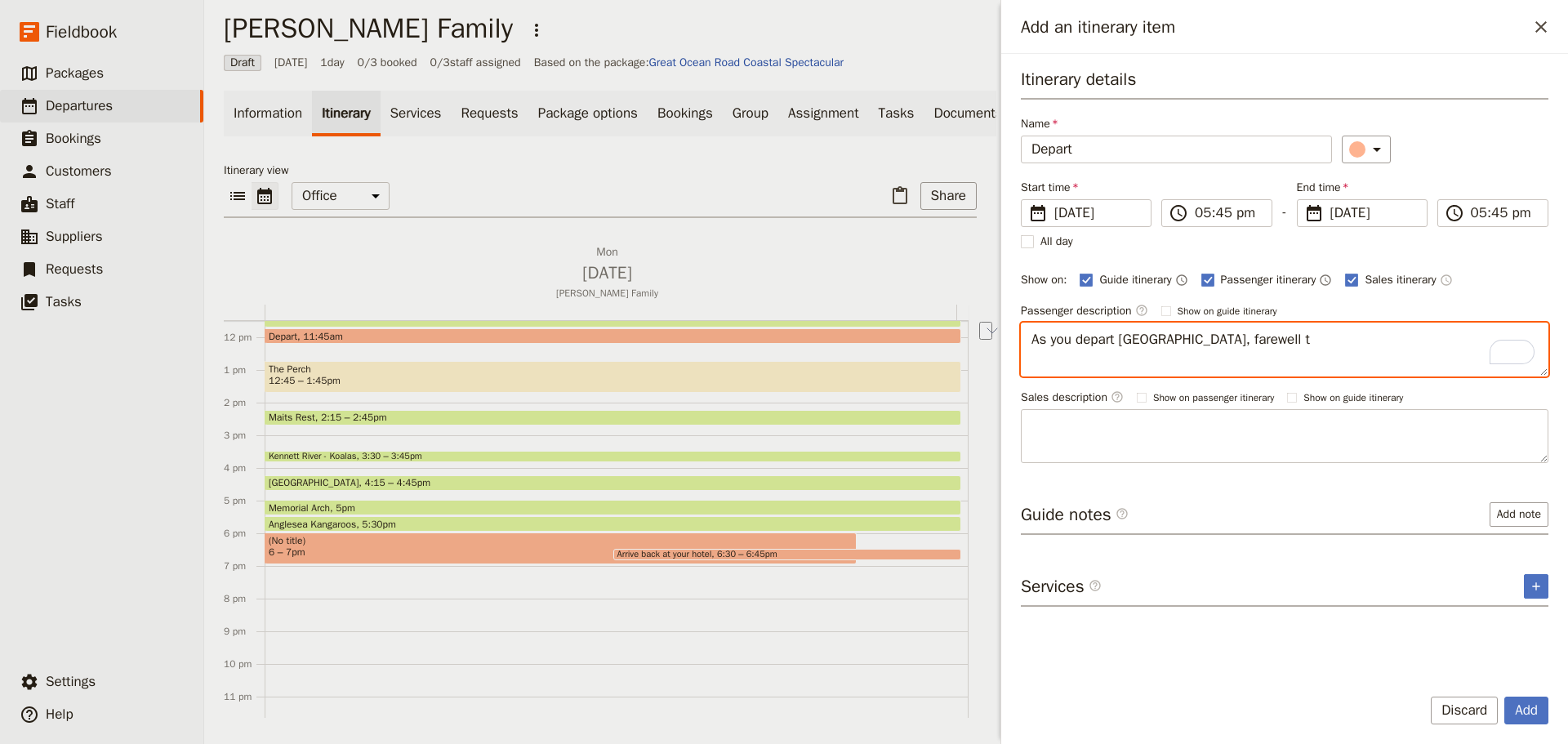 click on "Vekaria Family ​ Draft 28 Jul 2025 1  day 0/3 booked 0 / 3  staff assigned Based on the package:  Great Ocean Road Coastal Spectacular Information Itinerary Services Requests Package options Bookings Group Assignment Tasks Documents Itinerary view ​ ​ Office Guide Passenger Sales ​ Share Mon   Jul 28 Vekaria Family 1 am 2 am 3 am 4 am 5 am 6 am 7 am 8 am 9 am 10 am 11 am 12 pm 1 pm 2 pm 3 pm 4 pm 5 pm 6 pm 7 pm 8 pm 9 pm 10 pm 11 pm Pick Up 7:15am Winchelsea rest stop 8:15 – 8:30am Gorge Chocolates 9:45 – 10:15am Loch Ard Gorge 10:30 – 11am 12 Apostles 11 – 11:45am Depart 11:45am The Perch 12:45 – 1:45pm Maits Rest 2:15 – 2:45pm Kennett River - Koalas 3:30 – 3:45pm Lorne Beach 4:15 – 4:45pm Memorial Arch 5pm Anglesea Kangaroos 5:30pm (No title) 6 – 7pm Arrive back at your hotel 6:30 – 6:45pm Add an itinerary item ​ Itinerary details Name Depart ​ Start time ​ 28 Jul 2025 28/07/2025 2025-07-28 17:45 ​ 05:45 pm - End time ​ 28 Jul 2025 28/07/2025 2025-07-28 17:45 ​ ​" at bounding box center [886, 372] 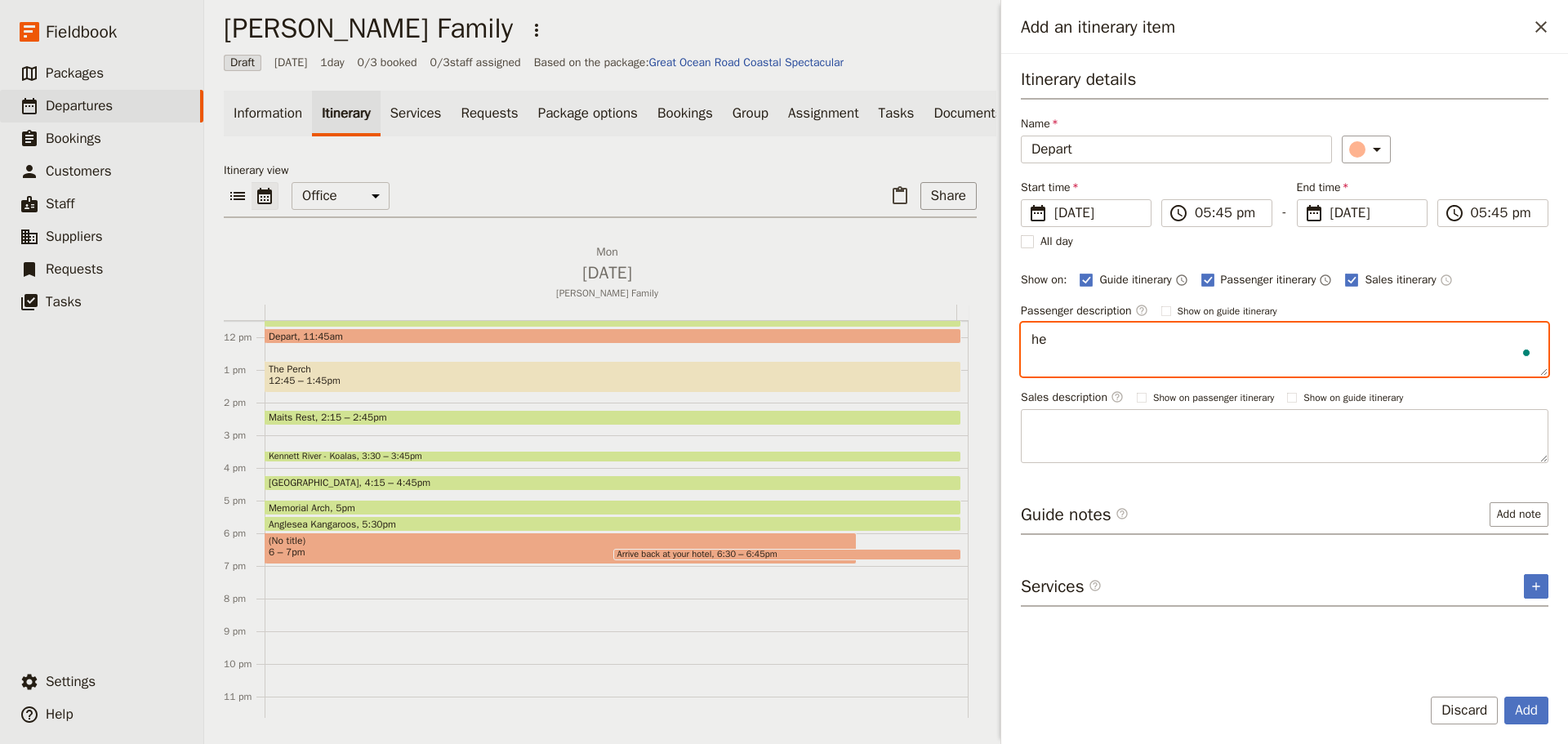 type on "h" 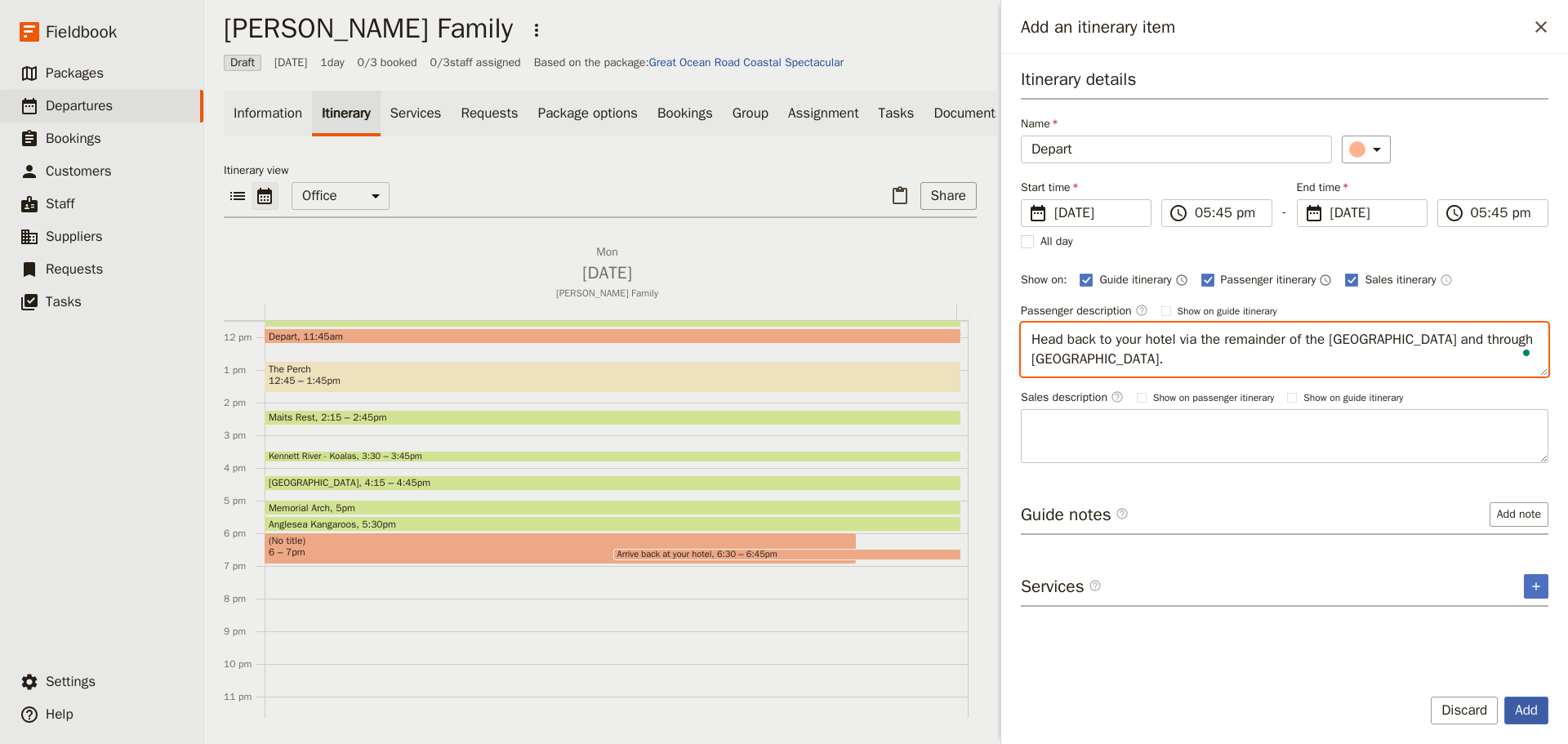 type on "Head back to your hotel via the remainder of the Surf Coast and through Geelong." 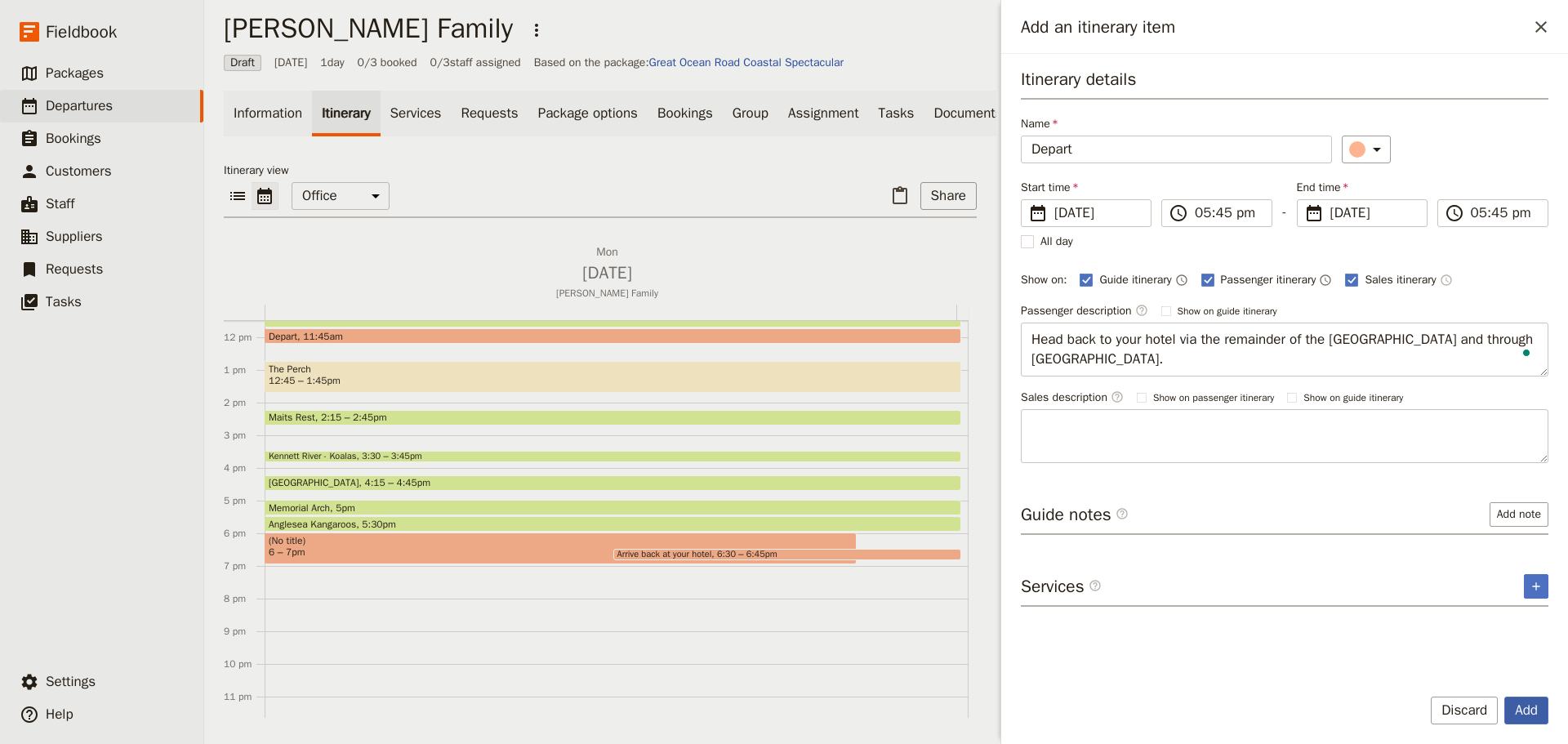 click on "Add" at bounding box center (1526, 711) 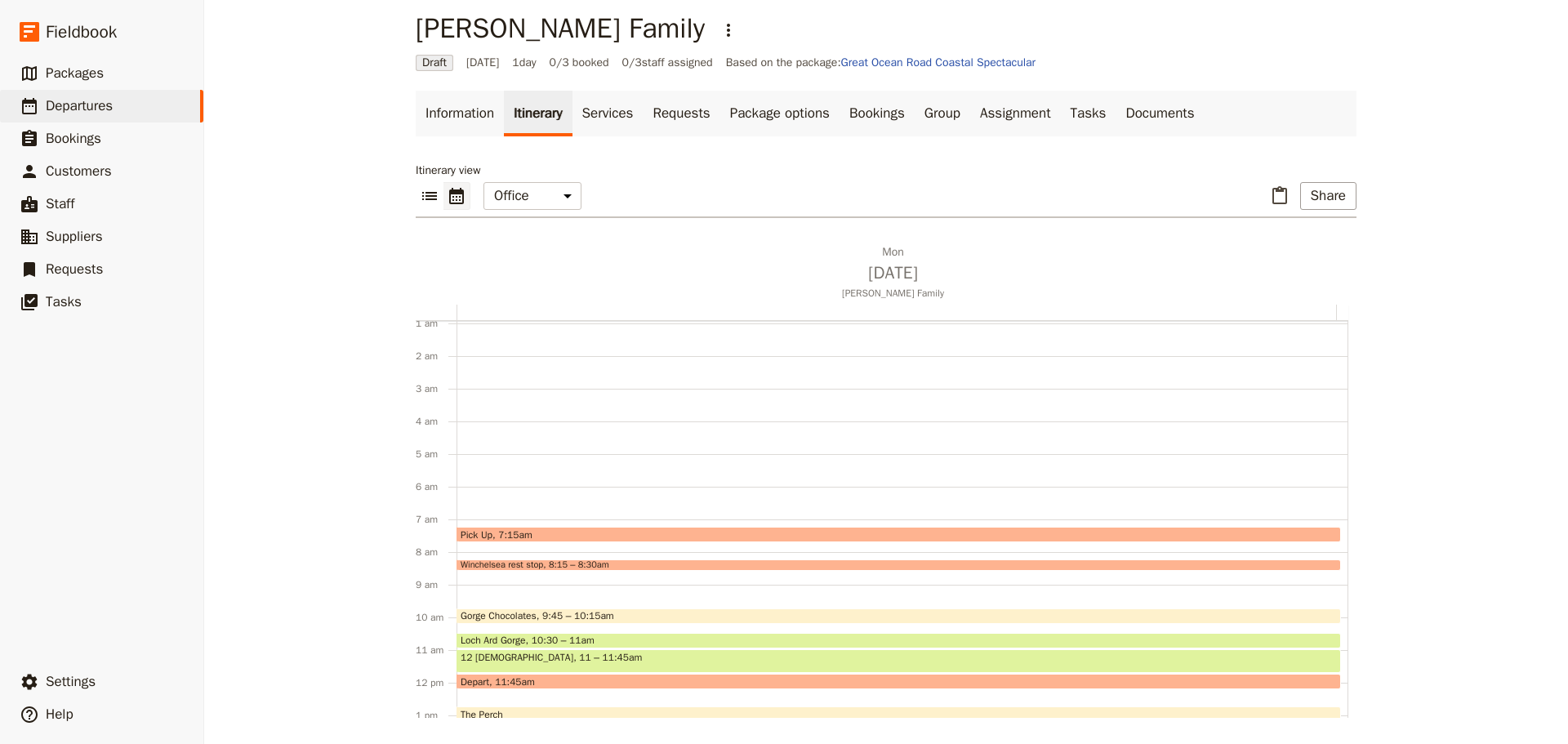 scroll, scrollTop: 0, scrollLeft: 0, axis: both 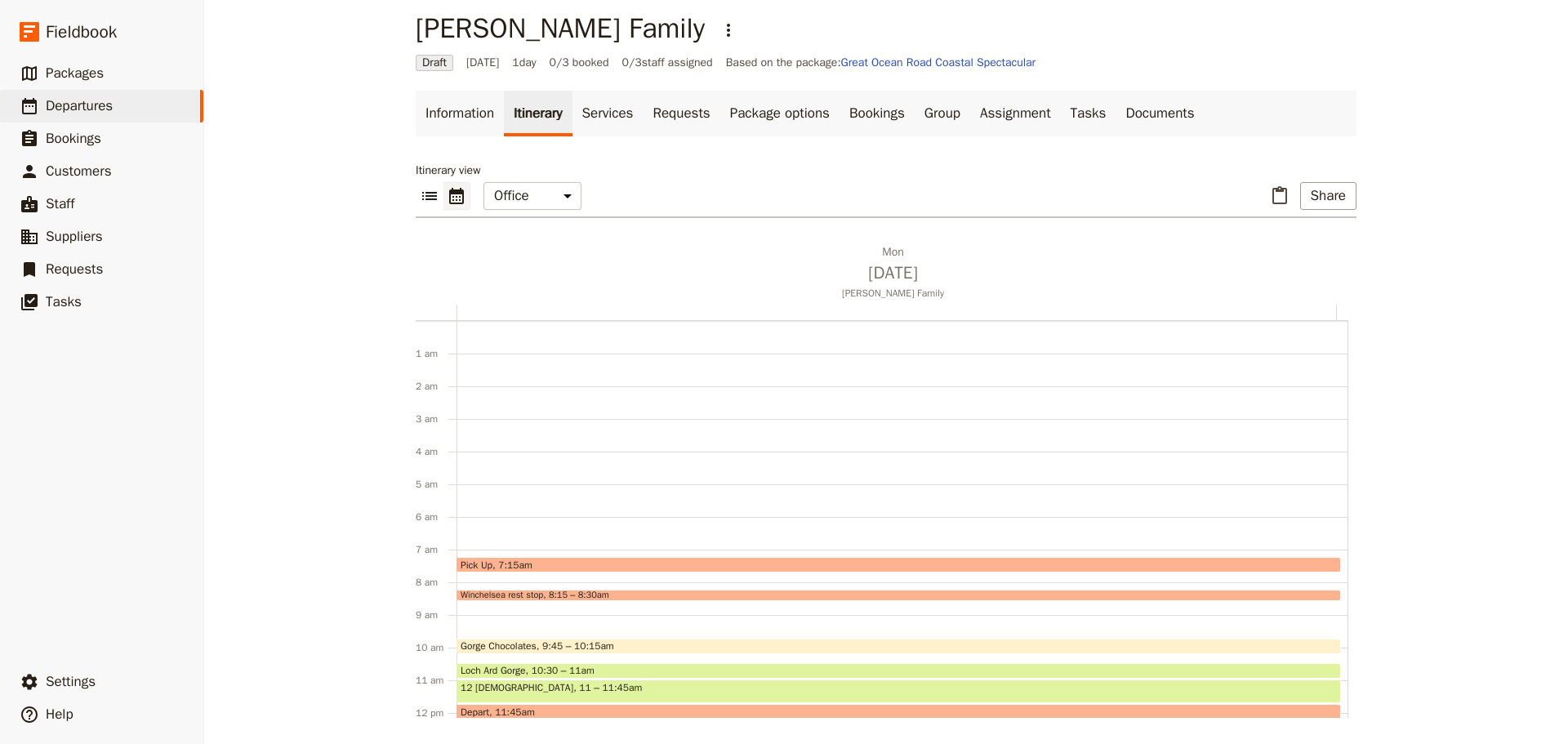 click on "7:15am" at bounding box center [514, 564] 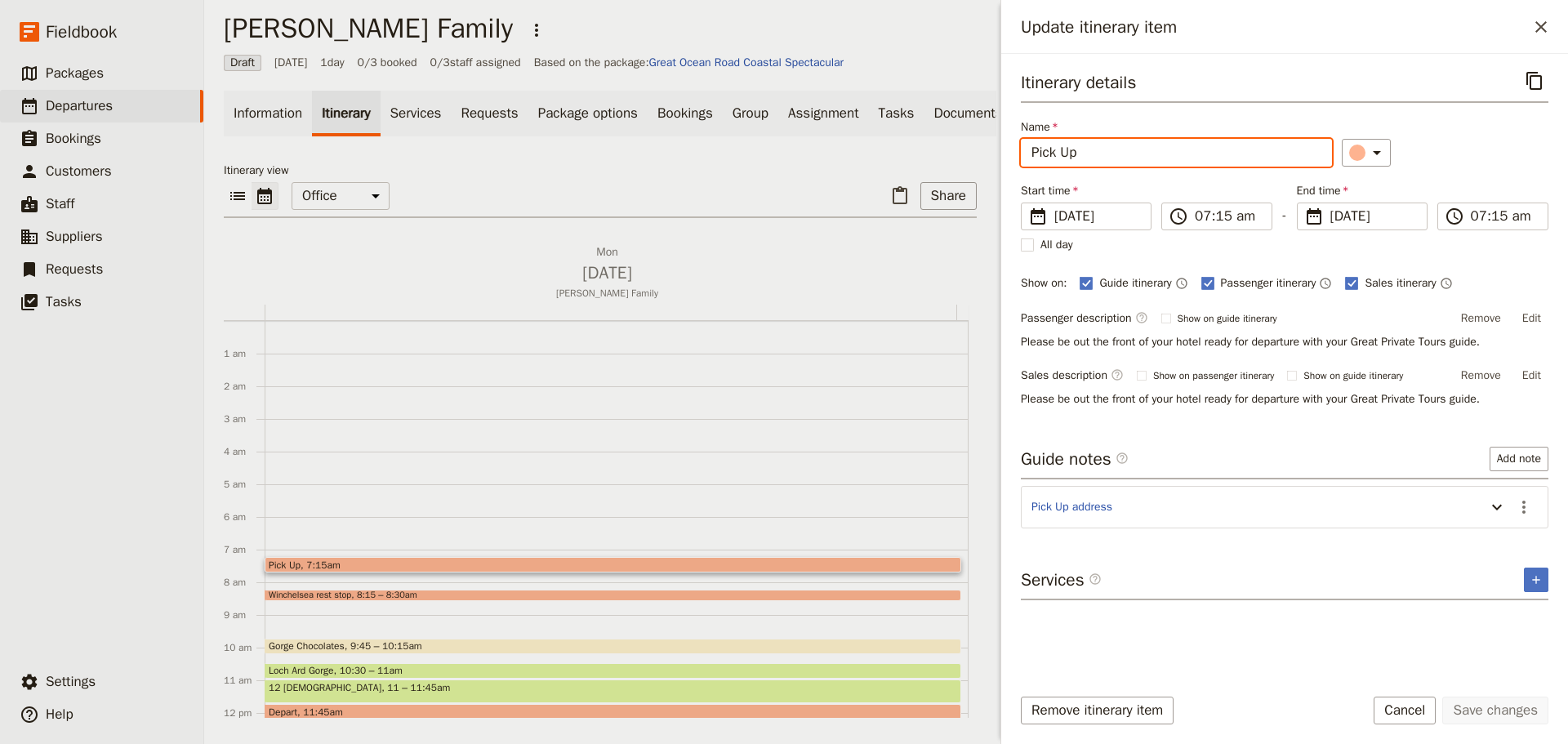 drag, startPoint x: 1120, startPoint y: 154, endPoint x: 952, endPoint y: 150, distance: 168.04761 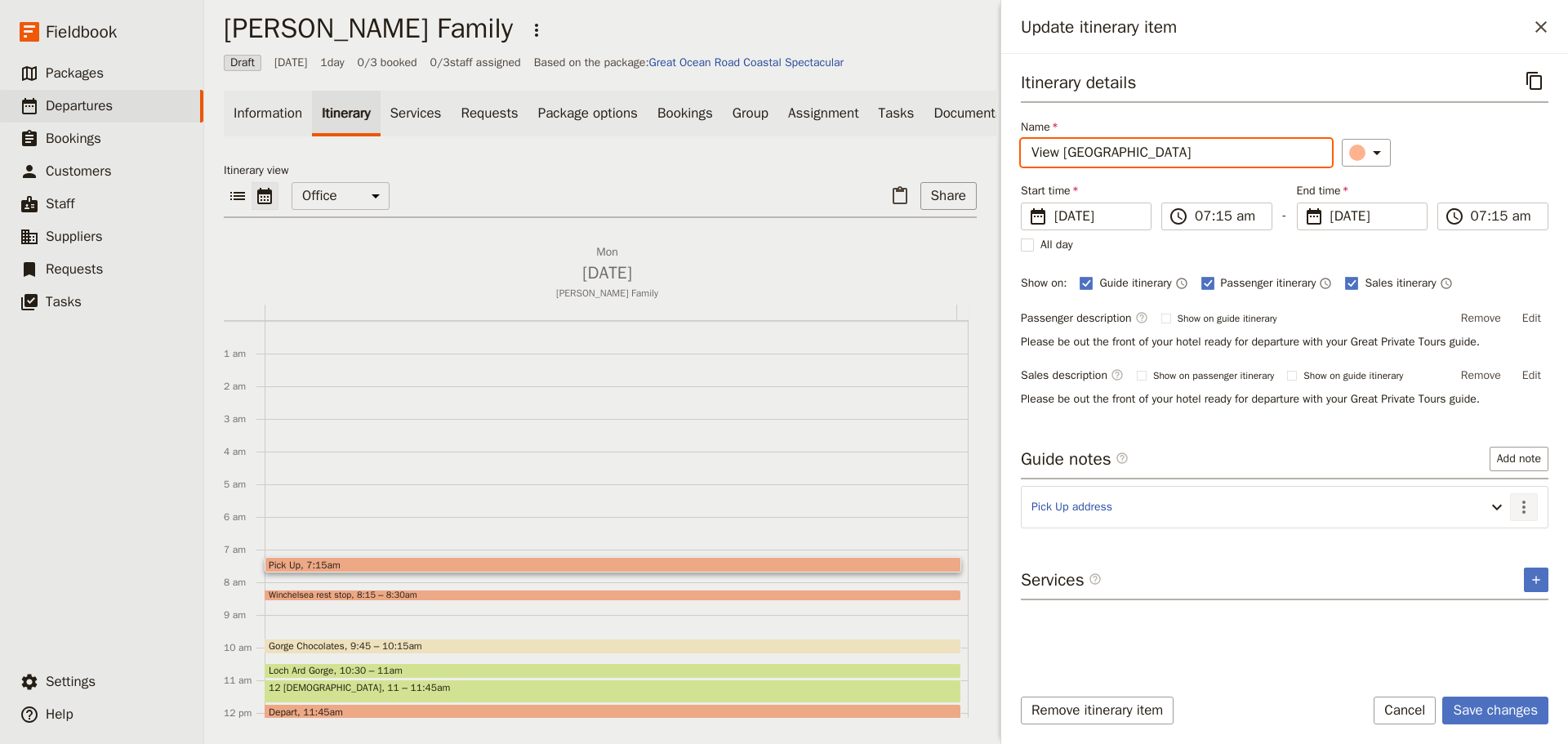 type on "View Melbourne" 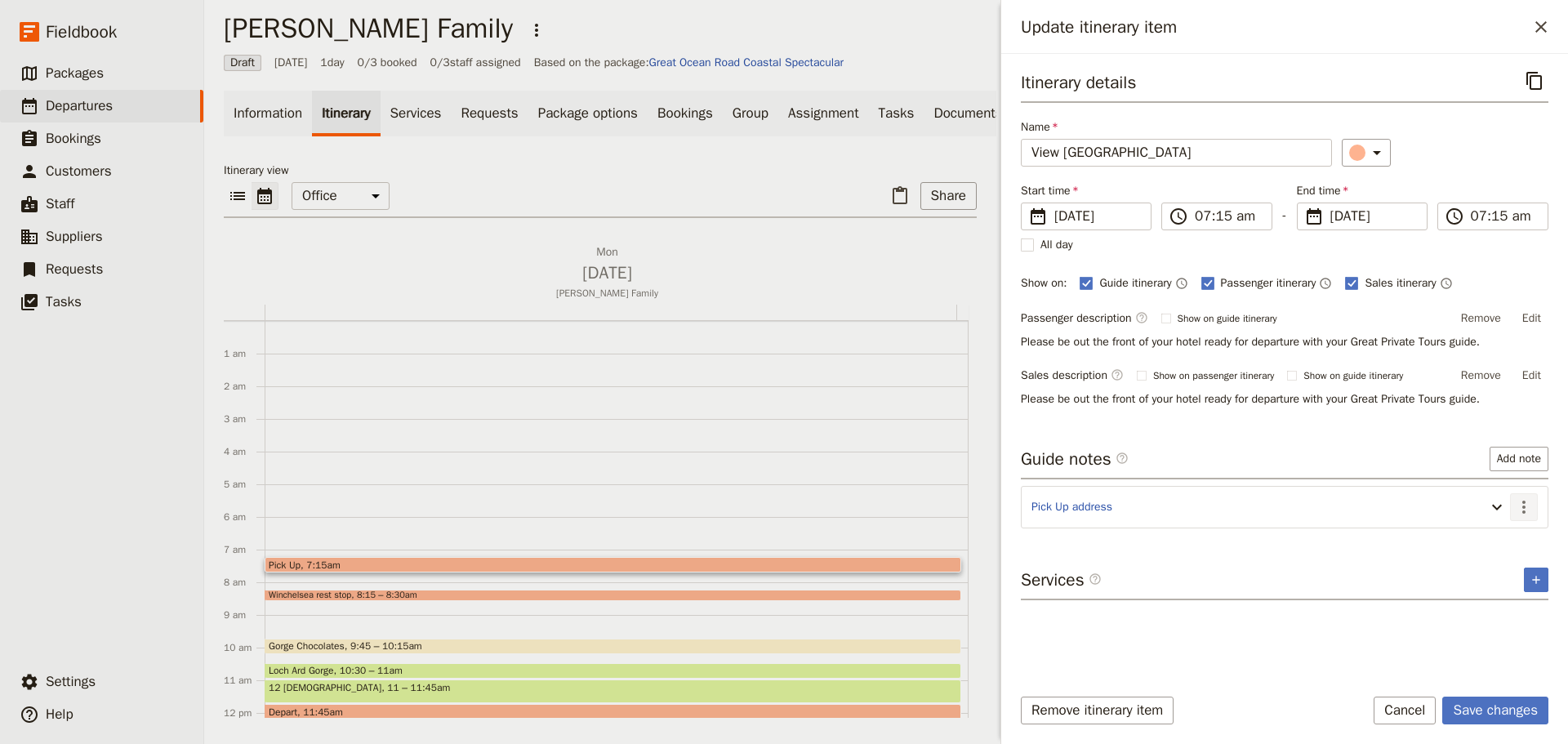 click 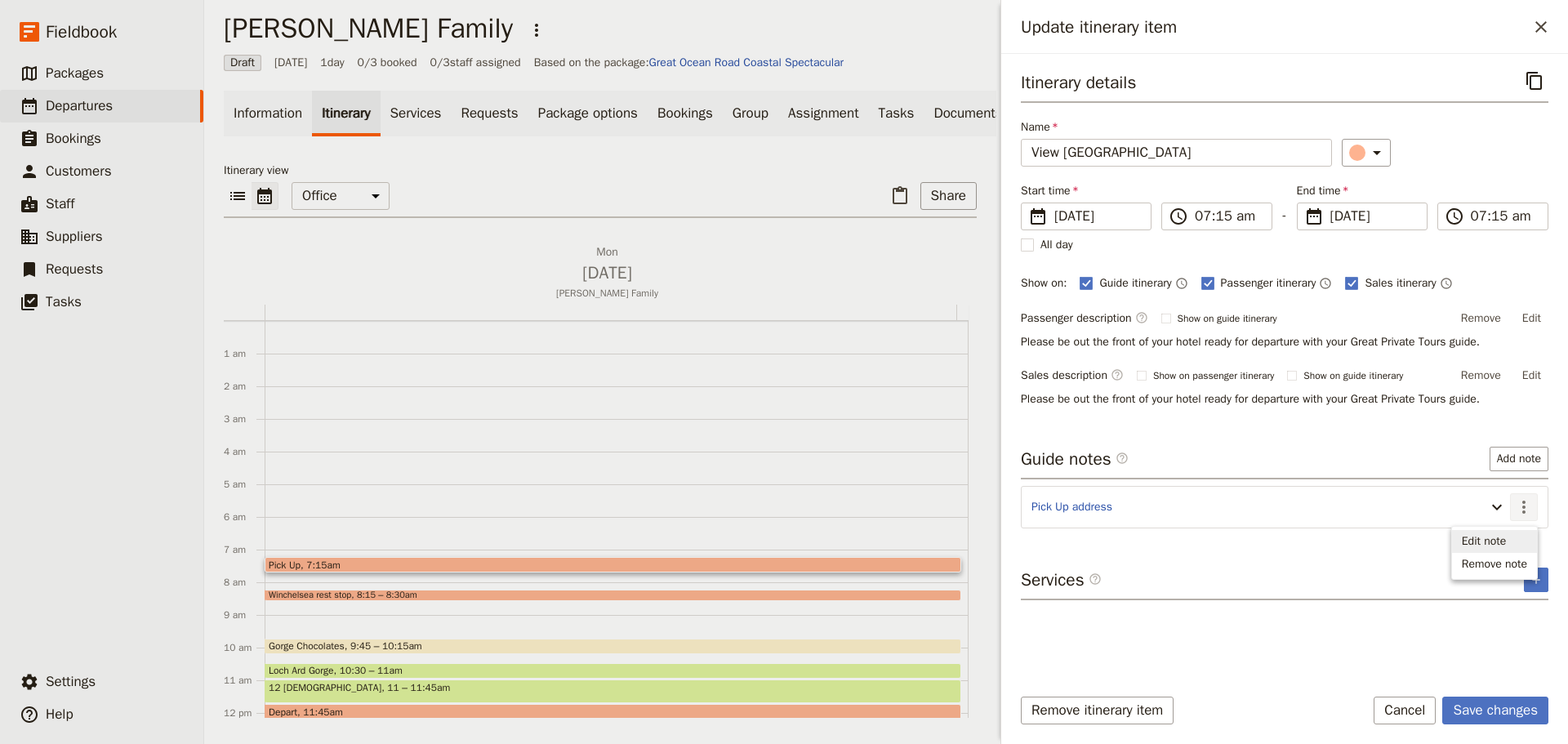click on "Edit note" at bounding box center [1494, 541] 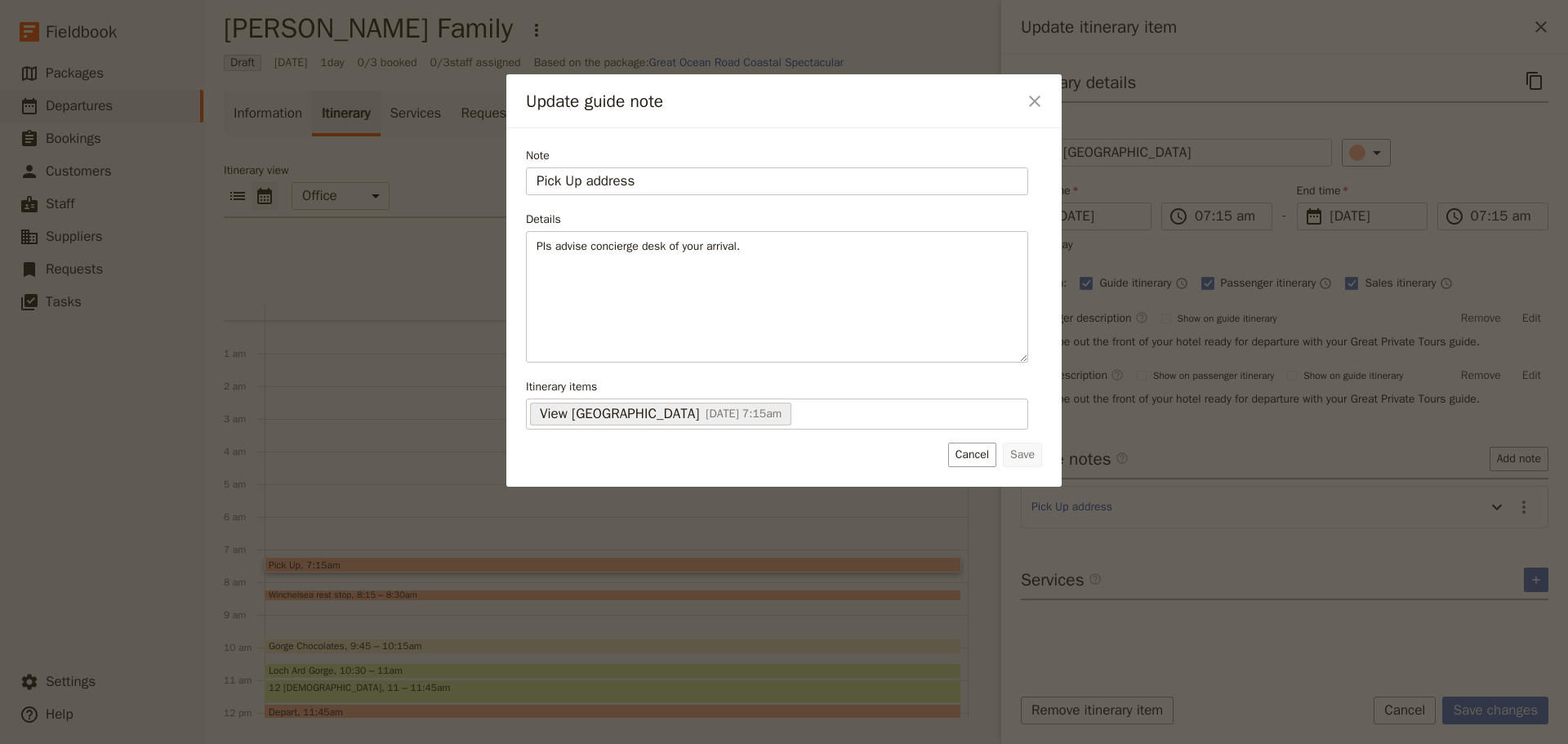 drag, startPoint x: 693, startPoint y: 180, endPoint x: 416, endPoint y: 170, distance: 277.1804 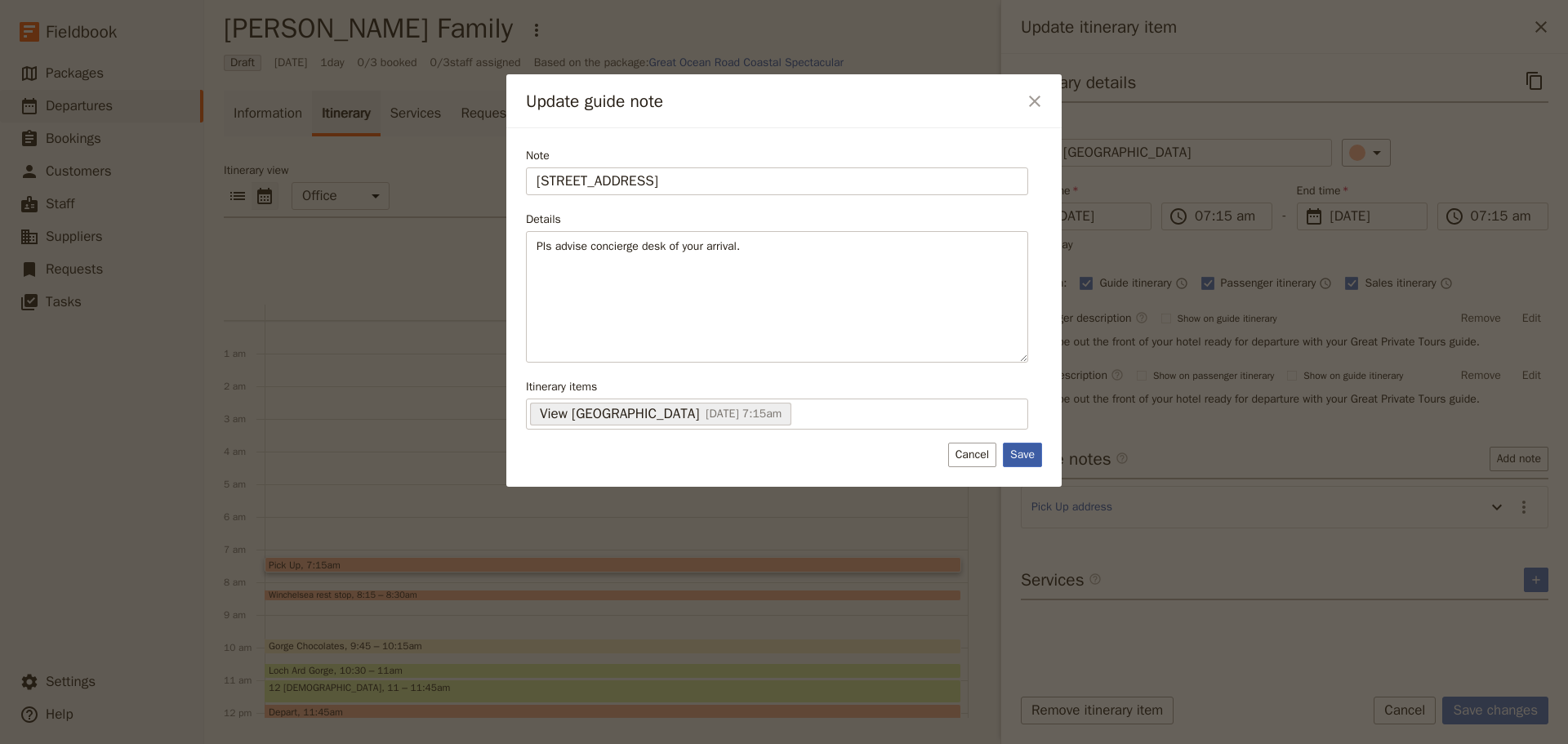 type on "562 St Kilda Rd." 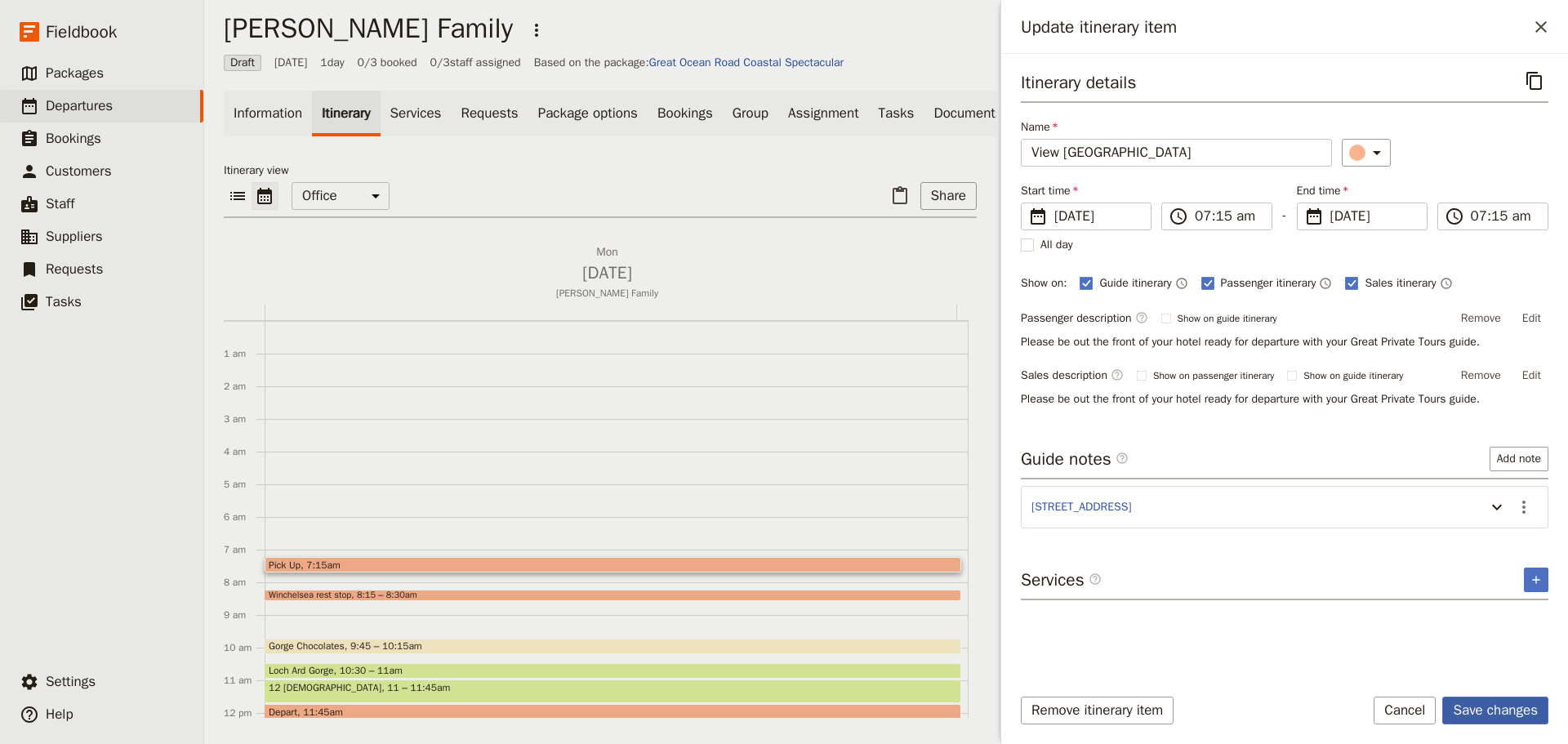 click on "Save changes" at bounding box center [1495, 711] 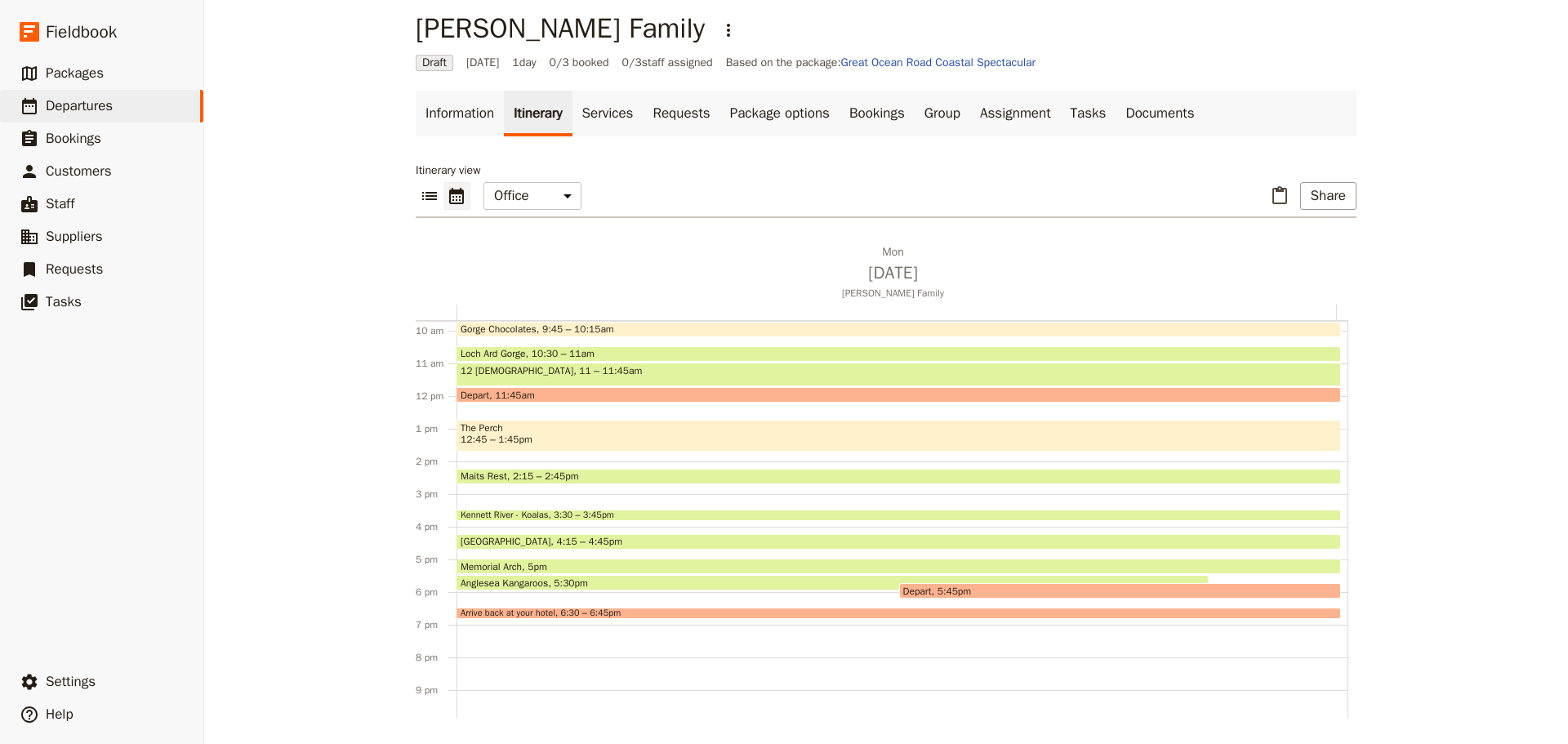 scroll, scrollTop: 327, scrollLeft: 0, axis: vertical 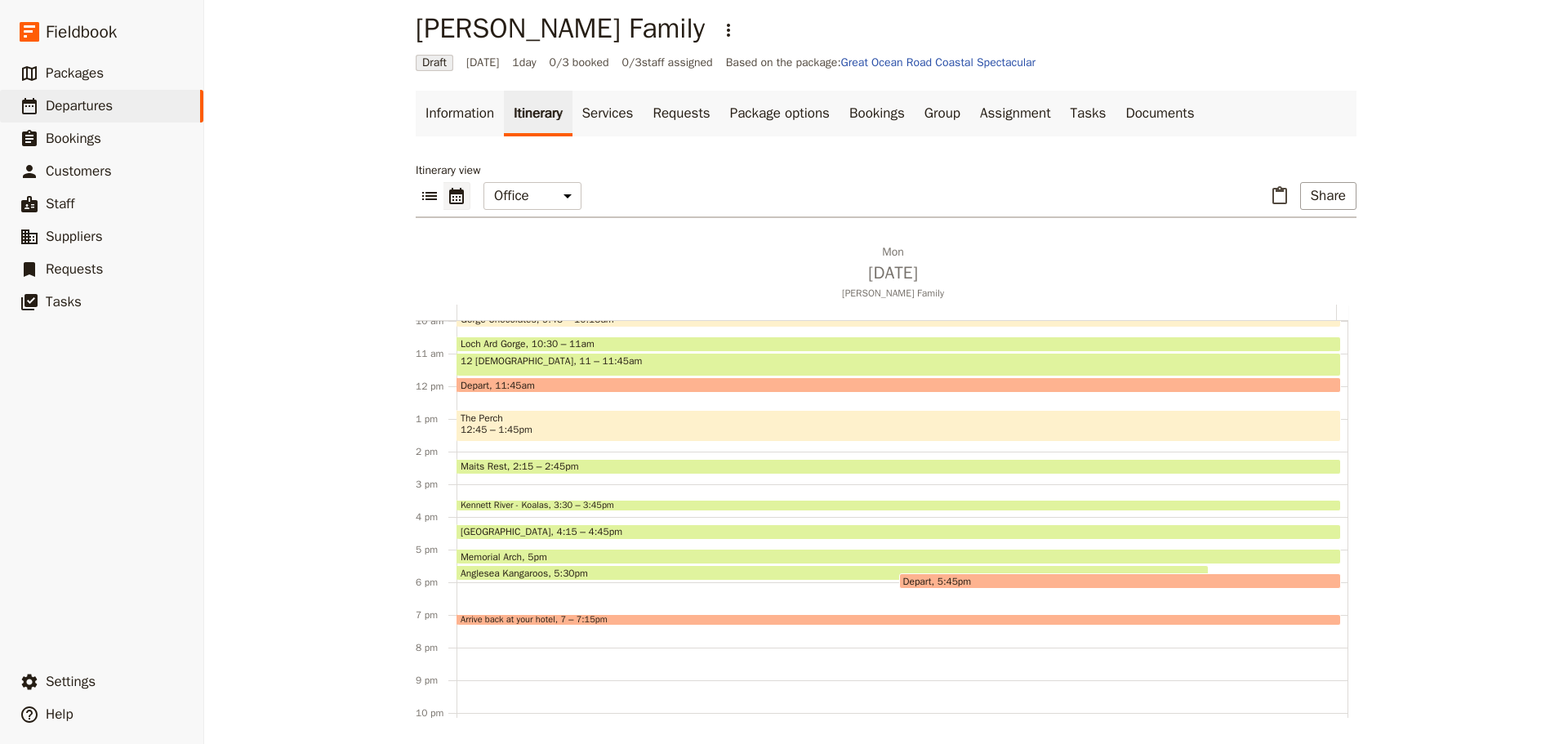 click on "Arrive back at your hotel 7 – 7:15pm" at bounding box center [898, 620] 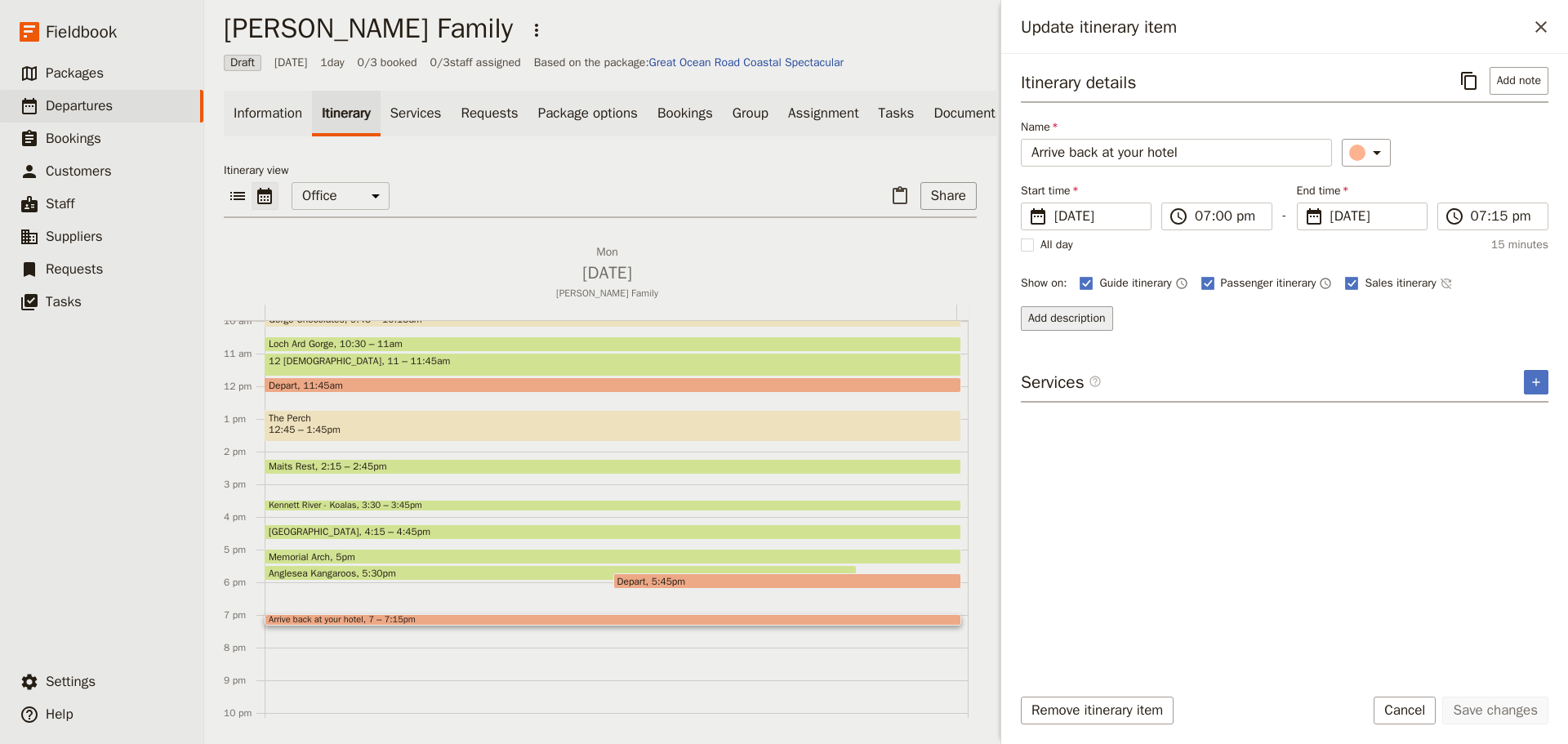 click on "Add description" at bounding box center [1067, 319] 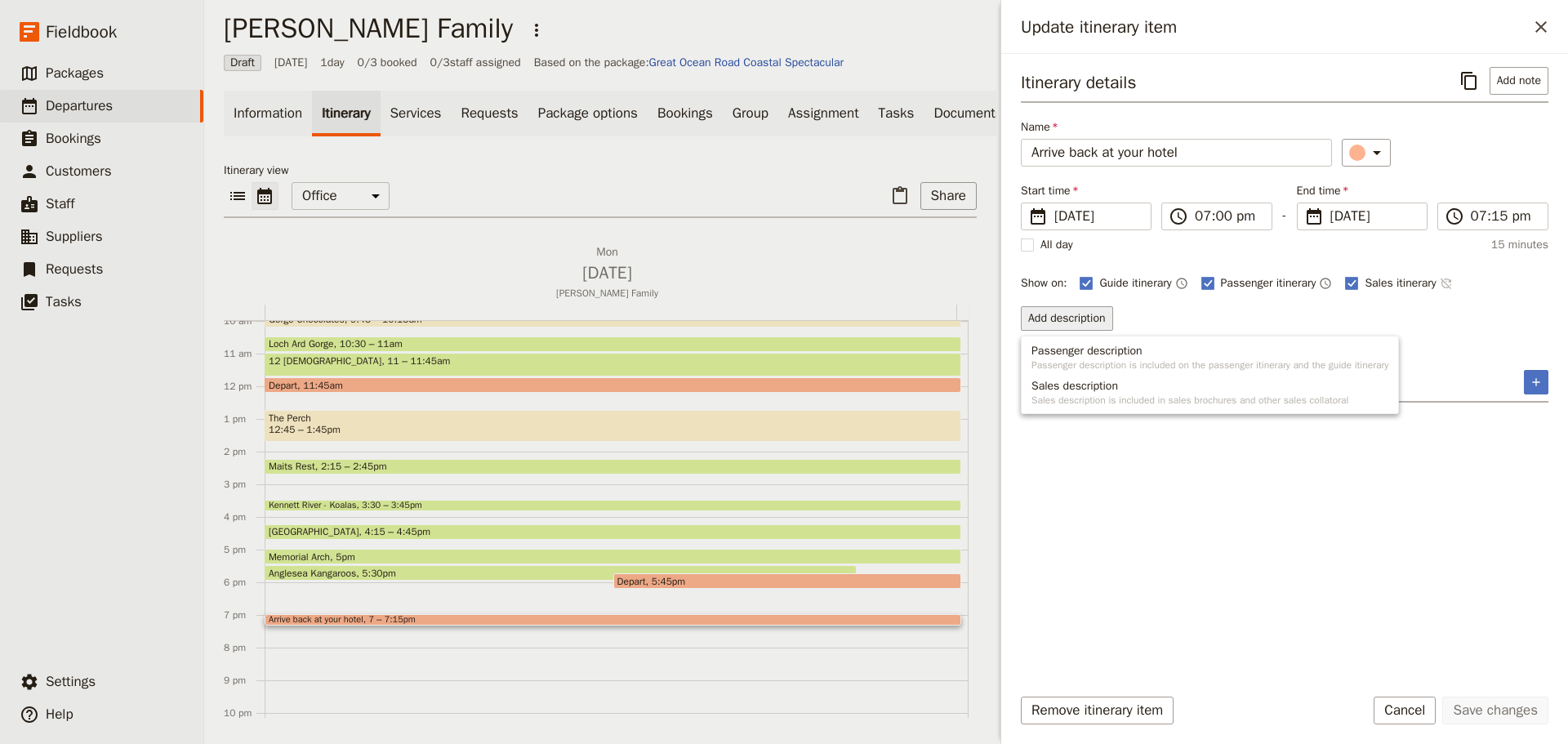 click 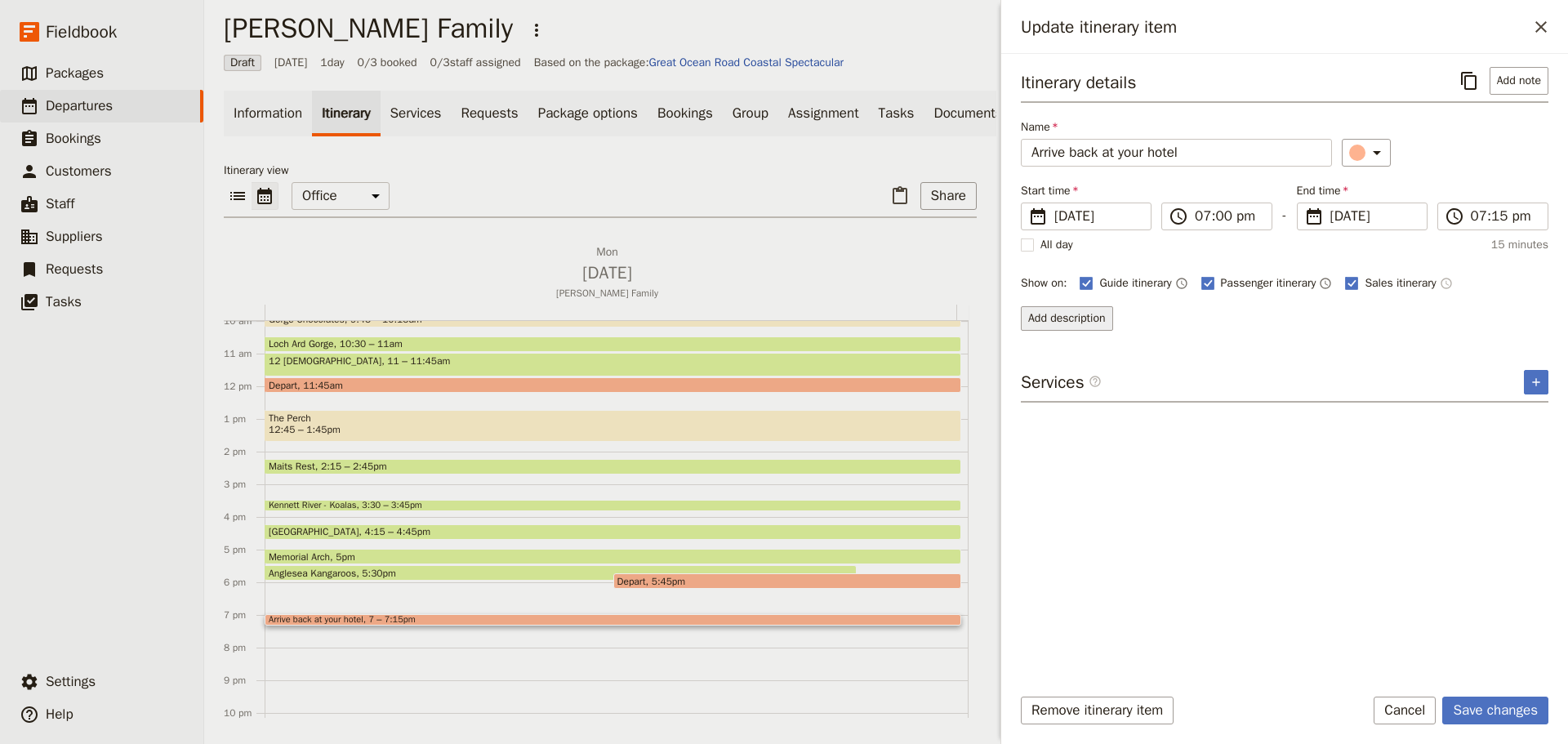 click on "Add description" at bounding box center (1067, 319) 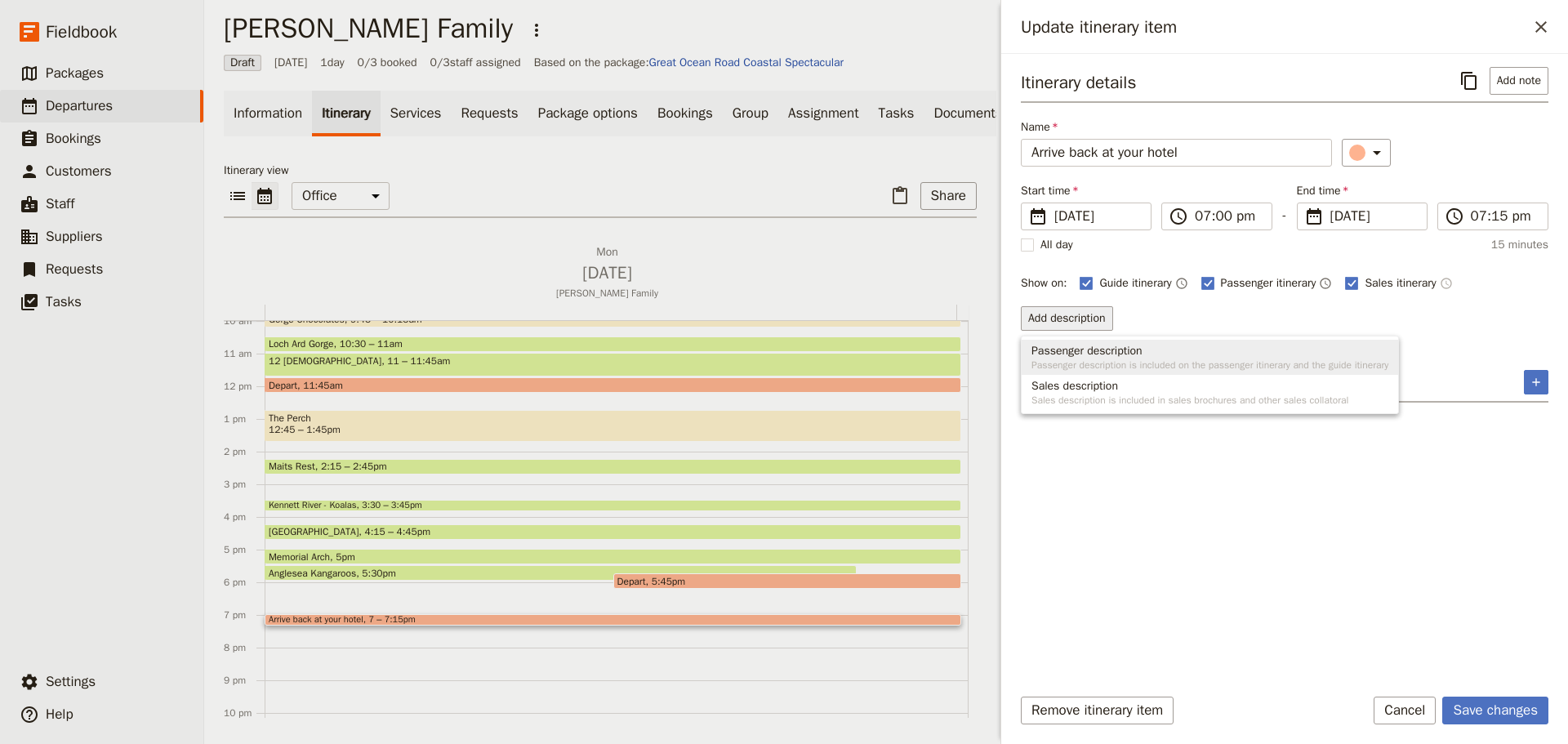 click on "Passenger description" at bounding box center (1087, 351) 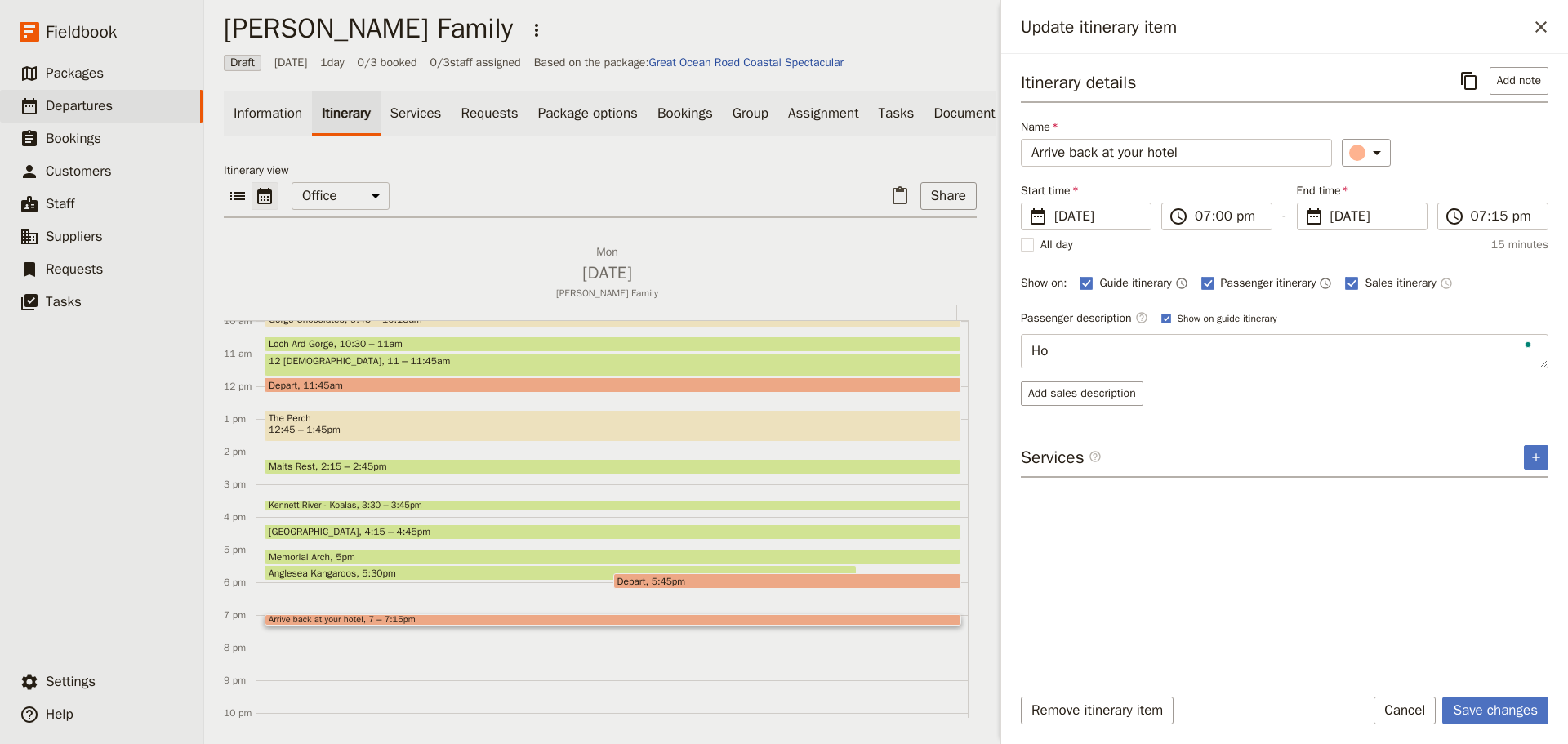 type on "H" 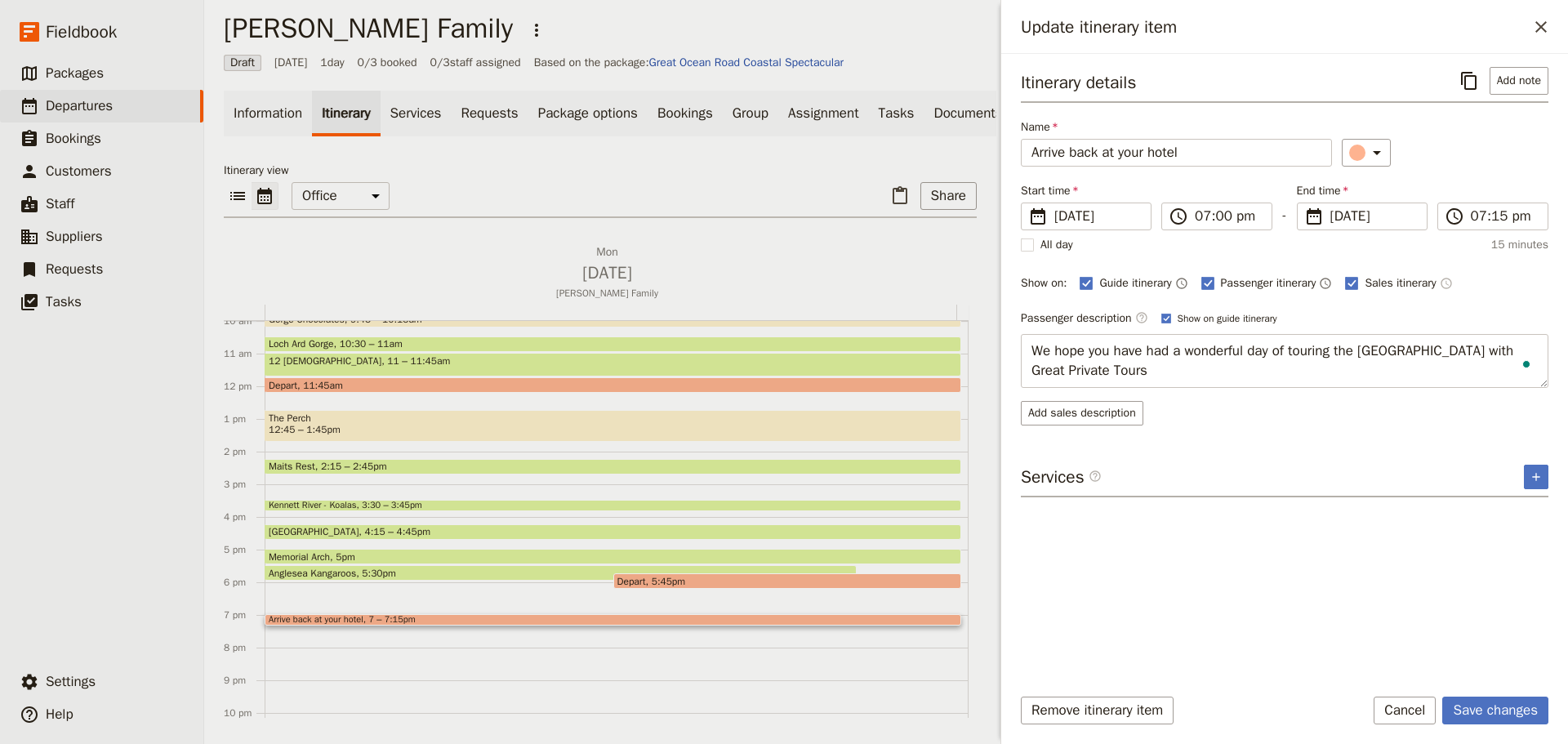 type on "We hope you have had a wonderful day of touring the Great Ocean Road with Great Private Tours." 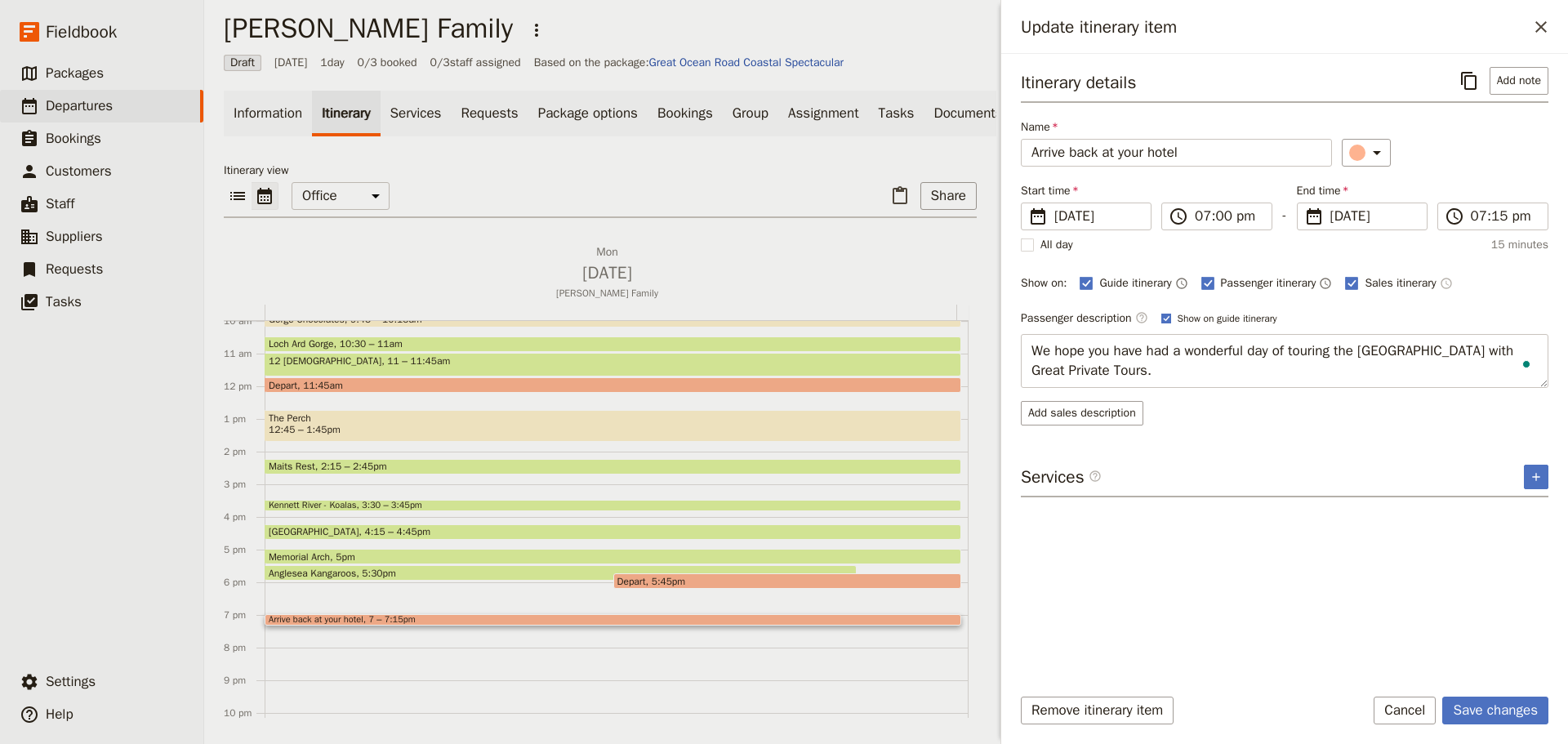click on "Fieldbook ​ ​ Fieldbook ​ ​ Packages ​ Departures ​ Bookings ​ Customers ​ Staff ​ Suppliers ​ Requests ​ Tasks ​ Settings ​ Help Vekaria Family ​ Draft 28 Jul 2025 1  day 0/3 booked 0 / 3  staff assigned Based on the package:  Great Ocean Road Coastal Spectacular Information Itinerary Services Requests Package options Bookings Group Assignment Tasks Documents Itinerary view ​ ​ Office Guide Passenger Sales ​ Share Mon   Jul 28 Vekaria Family 1 am 2 am 3 am 4 am 5 am 6 am 7 am 8 am 9 am 10 am 11 am 12 pm 1 pm 2 pm 3 pm 4 pm 5 pm 6 pm 7 pm 8 pm 9 pm 10 pm 11 pm View Melbourne 7:15am Winchelsea rest stop 8:15 – 8:30am Gorge Chocolates 9:45 – 10:15am Loch Ard Gorge 10:30 – 11am 12 Apostles 11 – 11:45am Depart 11:45am The Perch 12:45 – 1:45pm Maits Rest 2:15 – 2:45pm Kennett River - Koalas 3:30 – 3:45pm Lorne Beach 4:15 – 4:45pm Memorial Arch 5pm Anglesea Kangaroos 5:30pm Depart 5:45pm Arrive back at your hotel 7 – 7:15pm Update itinerary item ​ -" at bounding box center (784, 372) 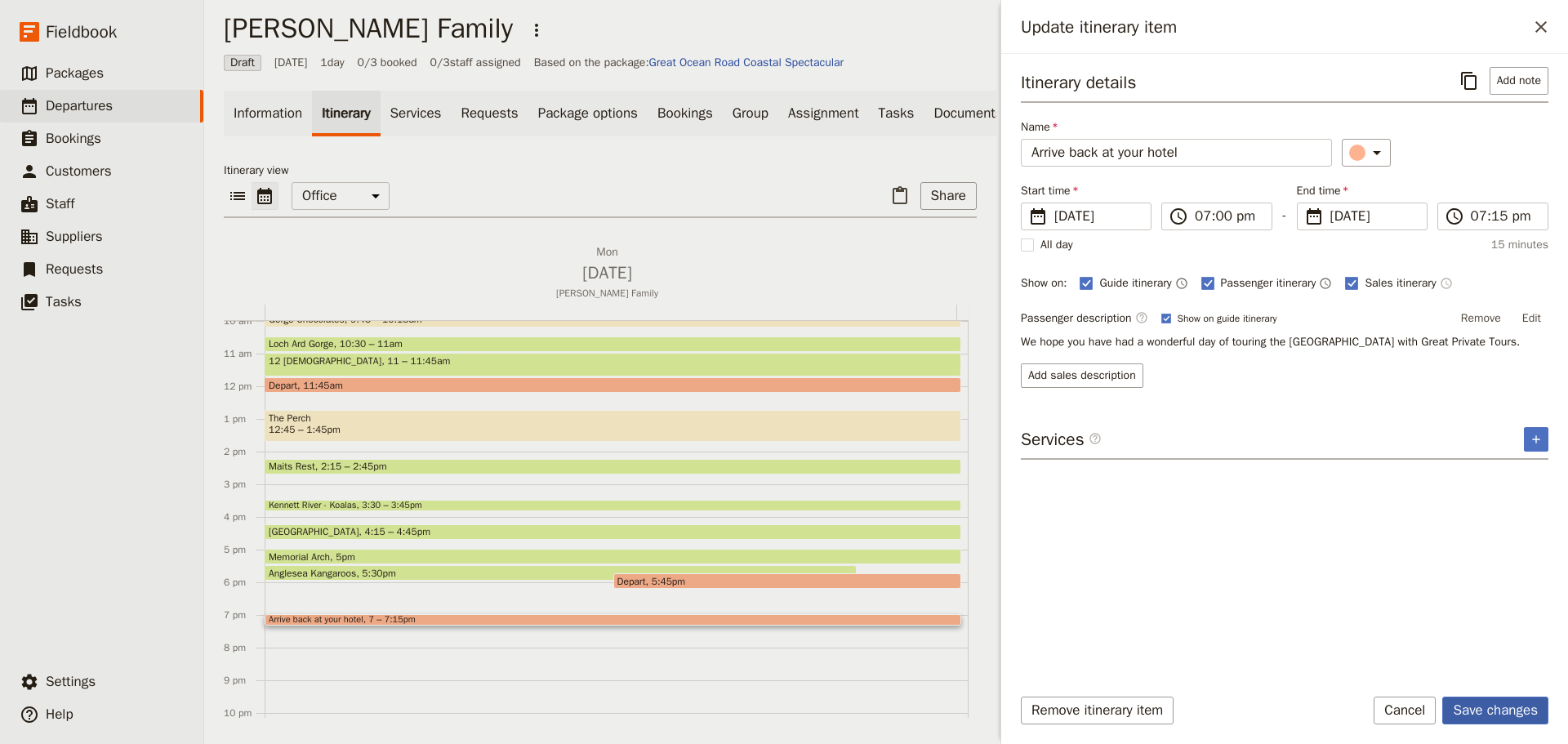 click on "Save changes" at bounding box center (1495, 711) 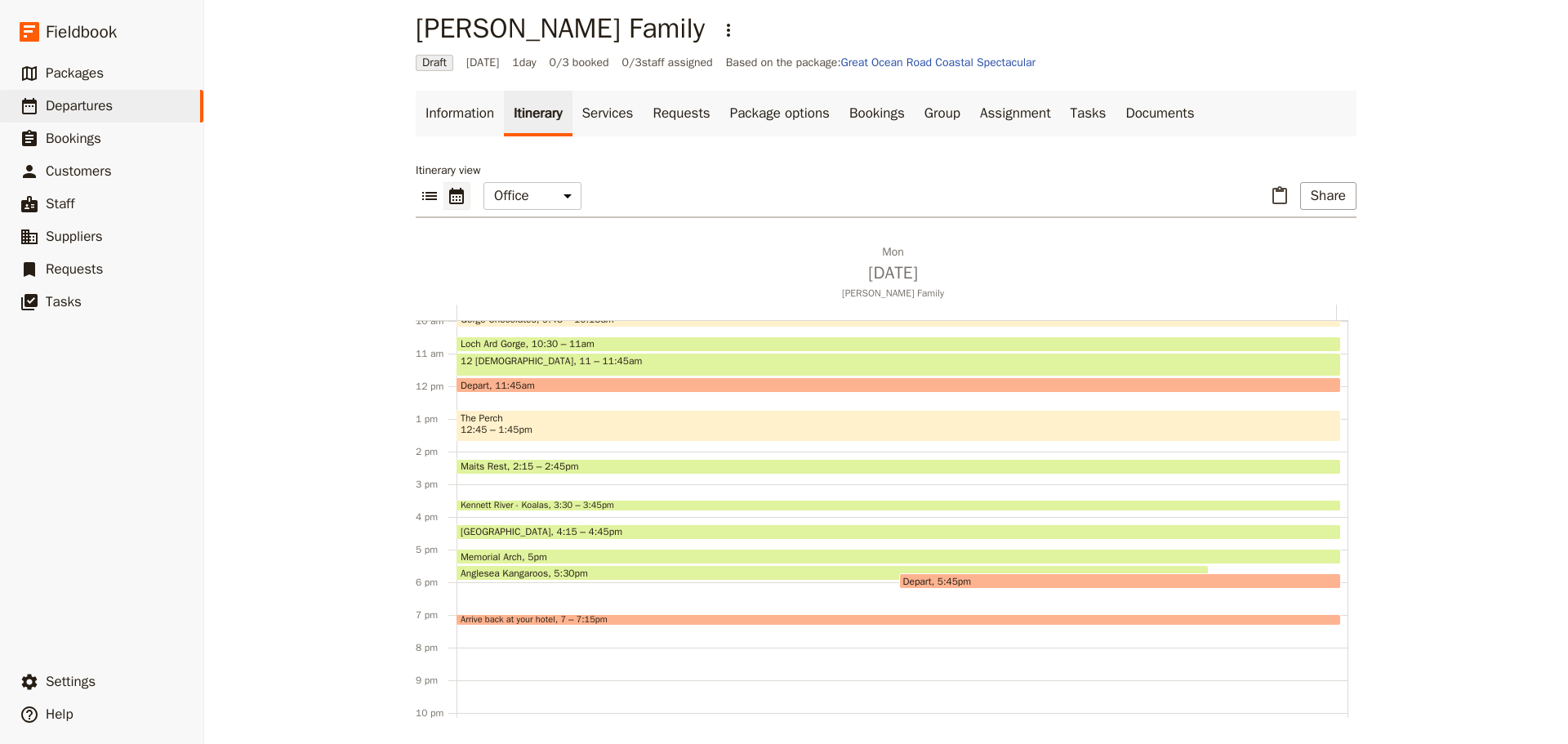 click on "Lorne Beach" at bounding box center [509, 532] 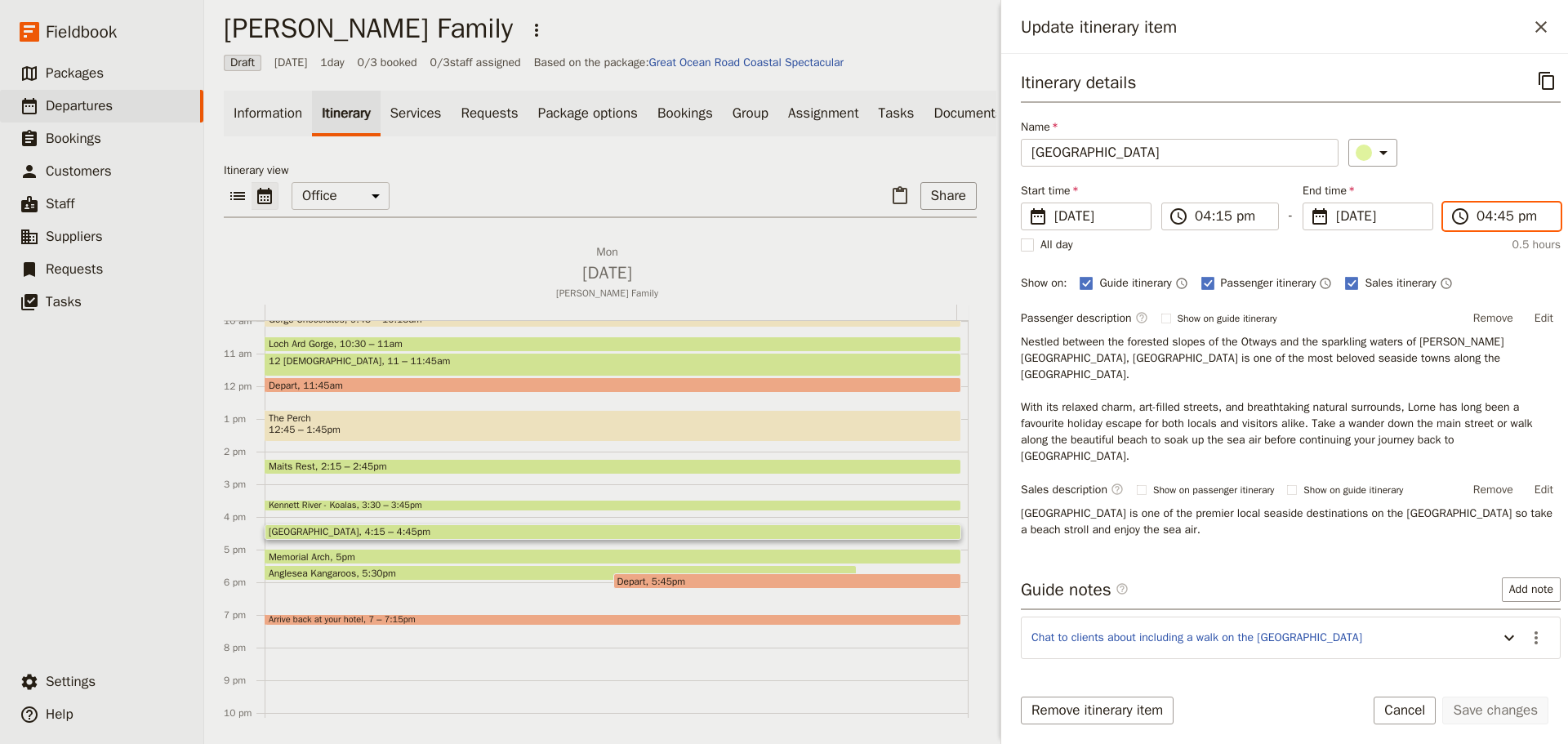 click on "04:45 pm" at bounding box center [1513, 216] 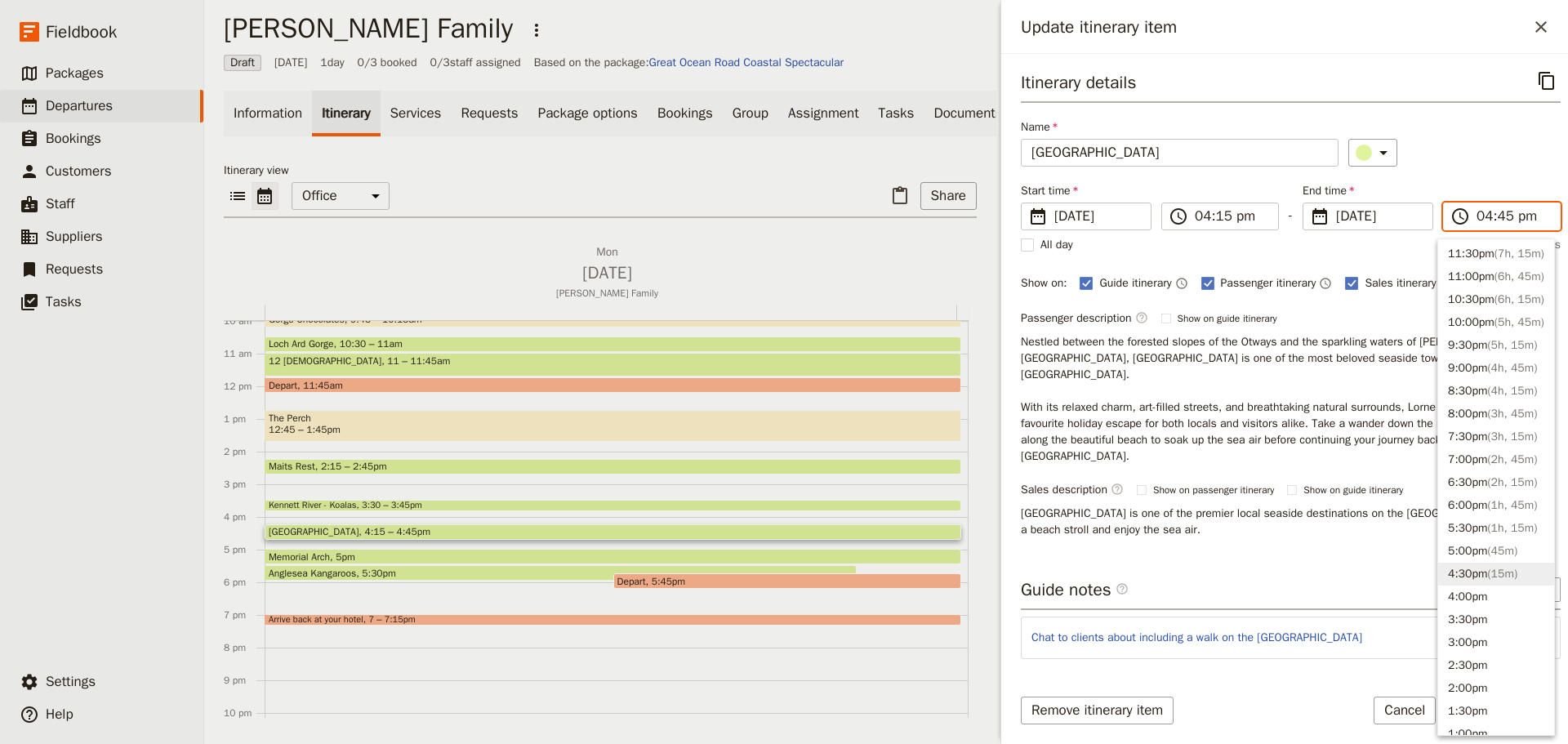 click on "( 15m )" at bounding box center [1502, 573] 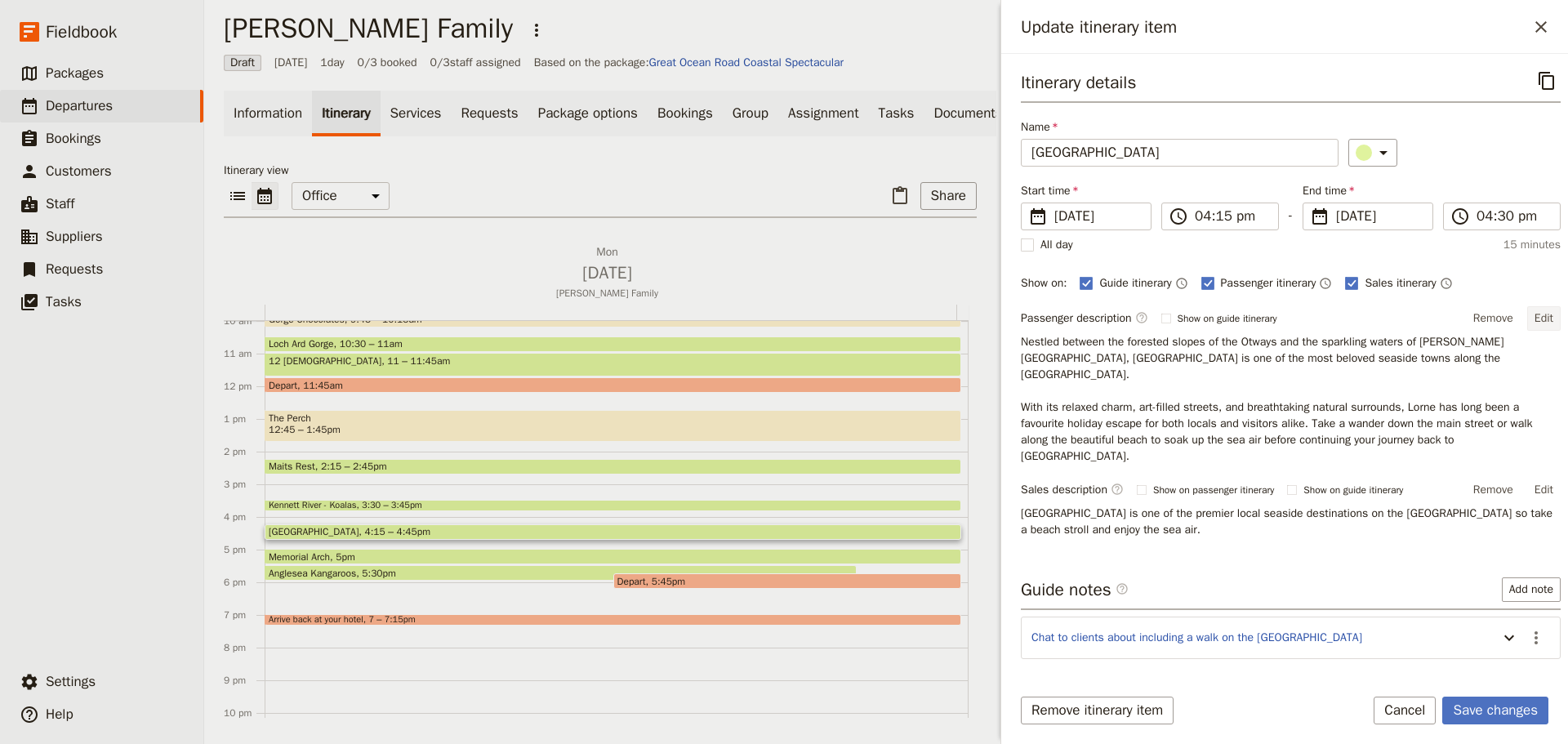 click on "Edit" at bounding box center [1544, 319] 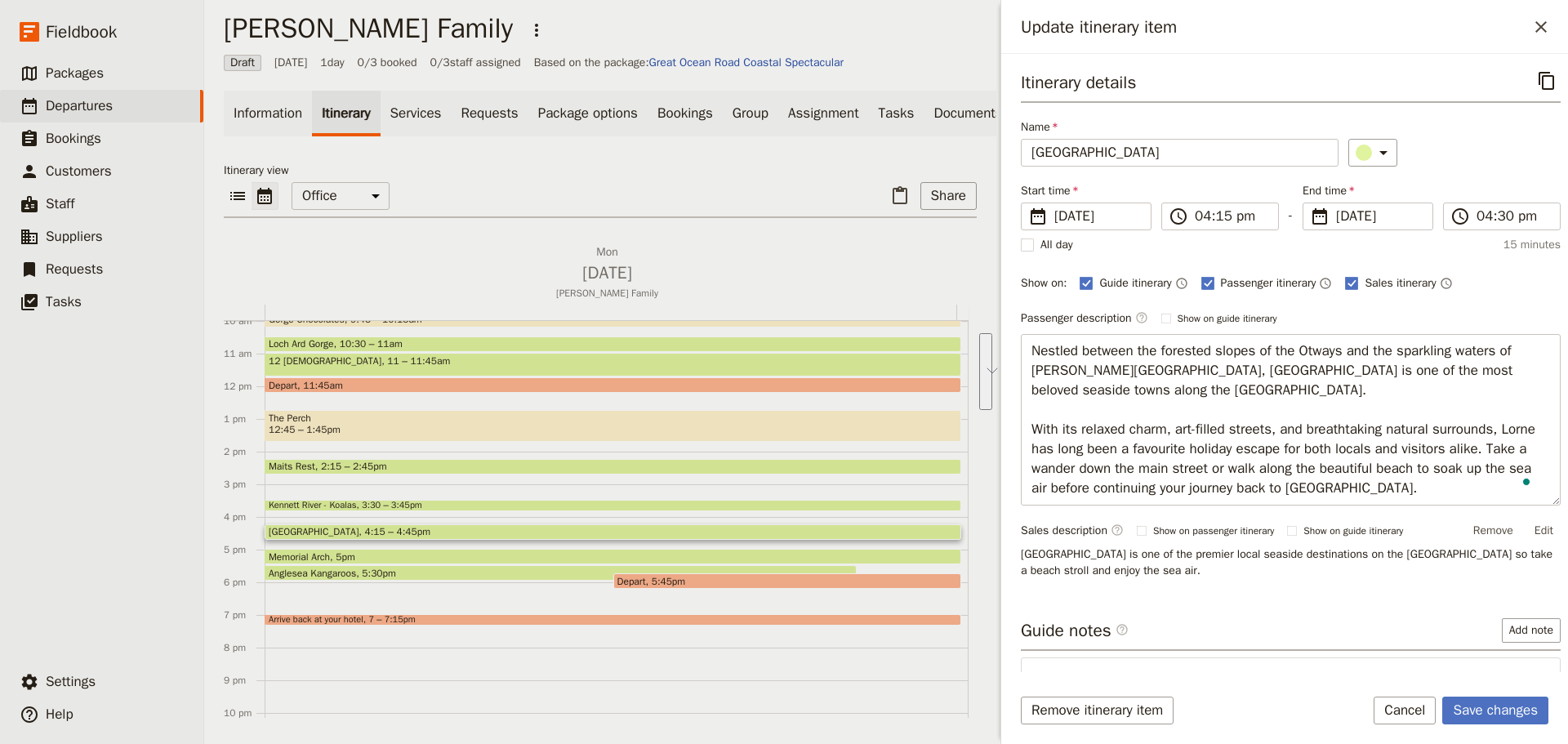 drag, startPoint x: 1379, startPoint y: 483, endPoint x: 1020, endPoint y: 433, distance: 362.4652 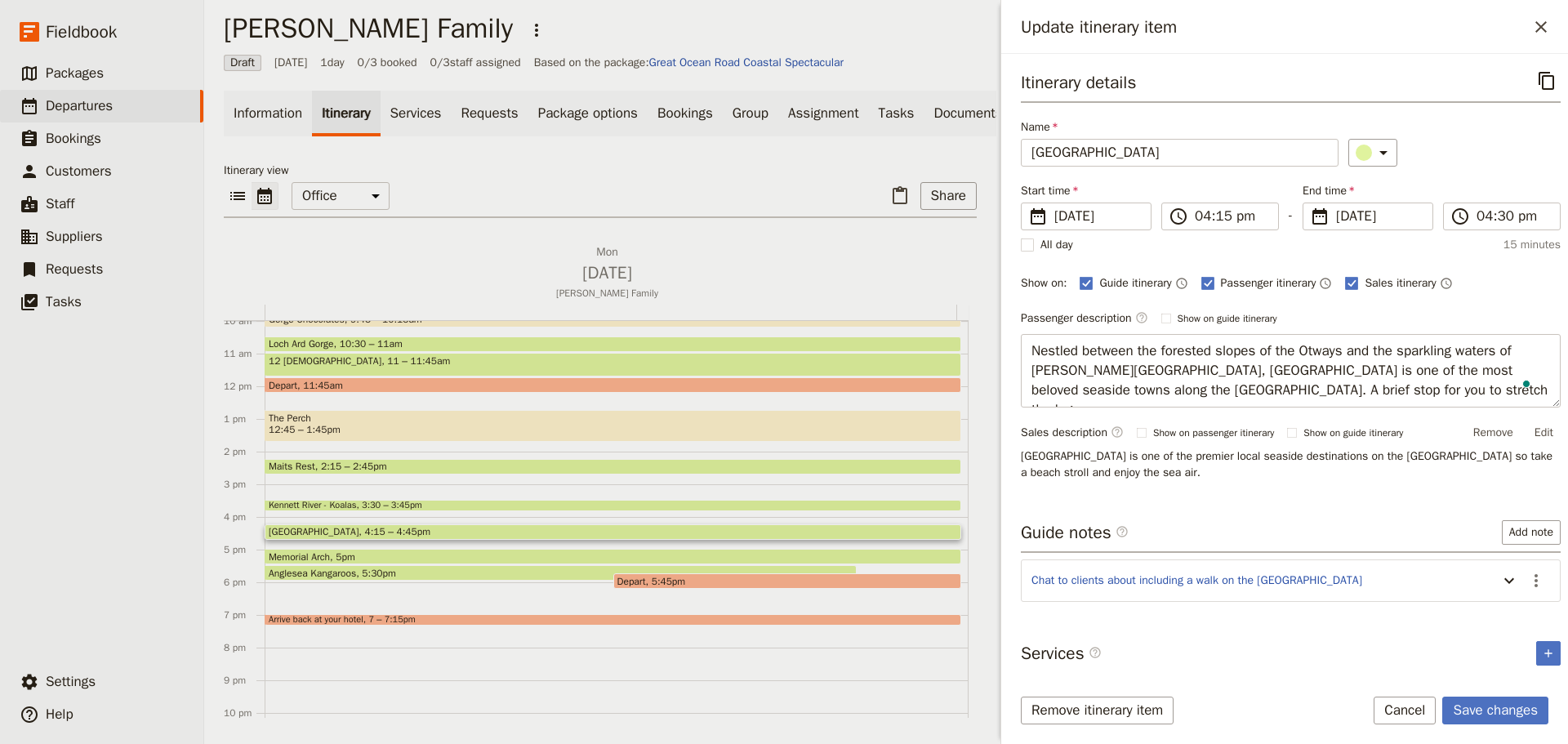 type on "Nestled between the forested slopes of the Otways and the sparkling waters of Louttit Bay, Lorne is one of the most beloved seaside towns along the Great Ocean Road. A brief stop for you to stretch the legs." 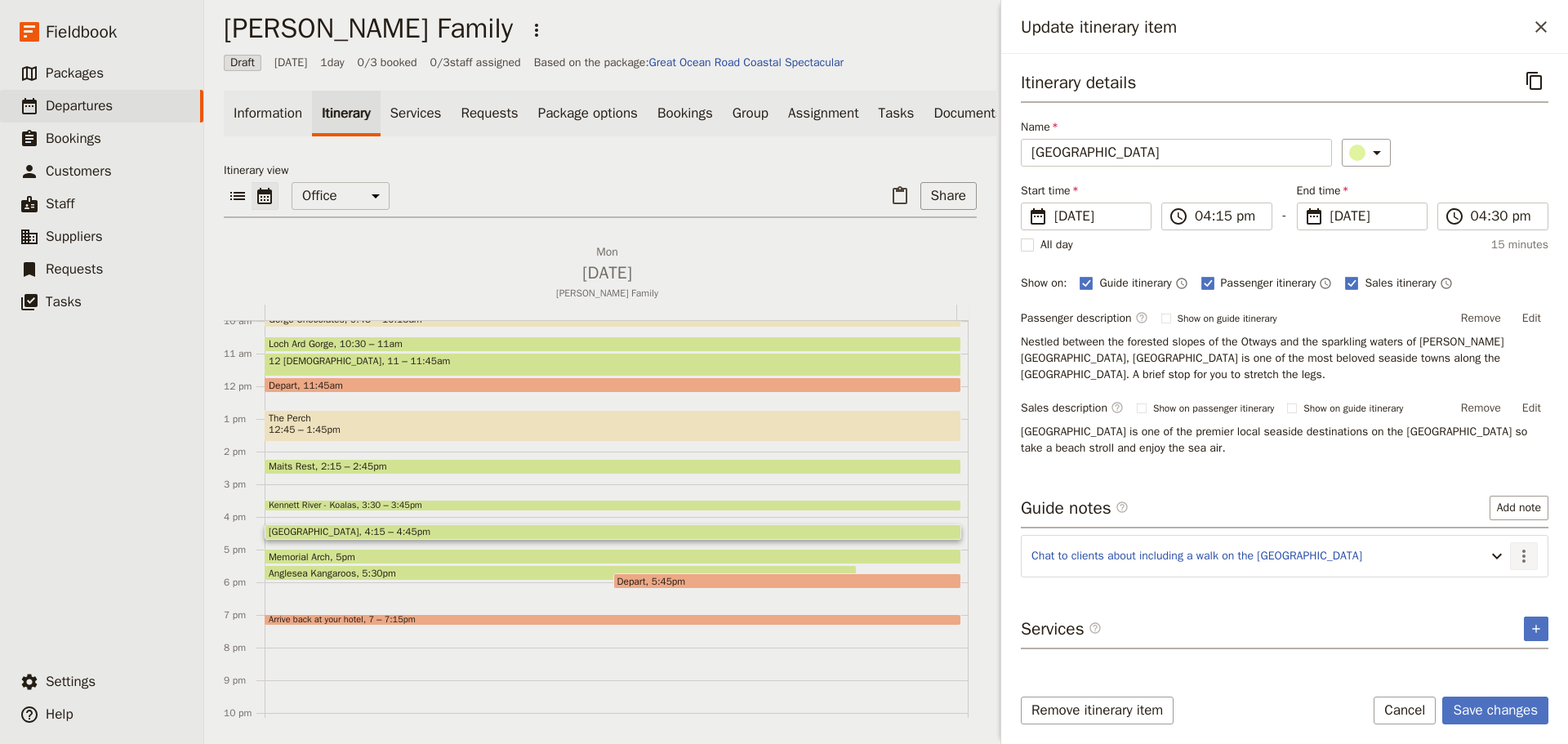 click on "​" at bounding box center (1524, 556) 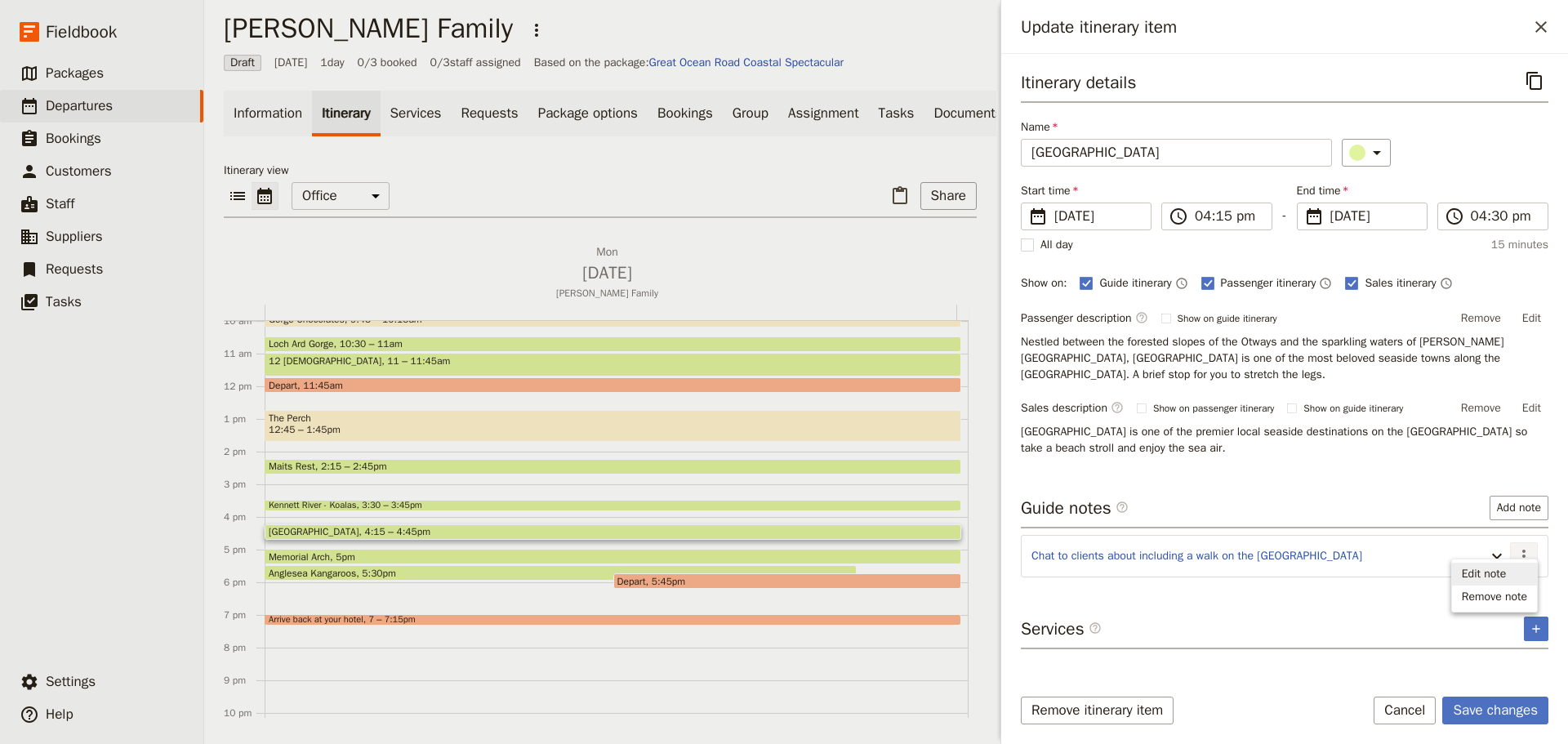 click on "Edit note" at bounding box center [1484, 574] 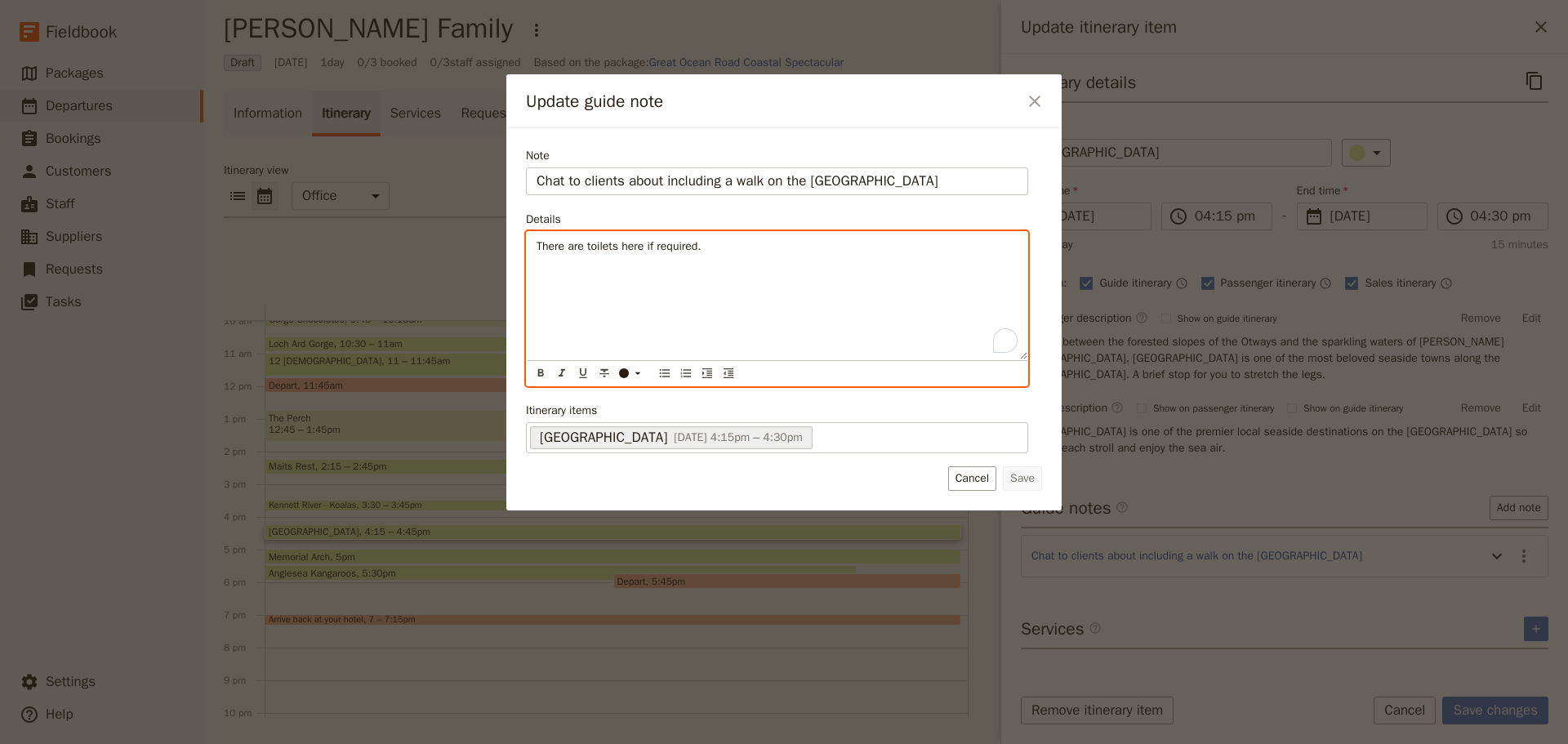 click on "There are toilets here if required." at bounding box center (777, 296) 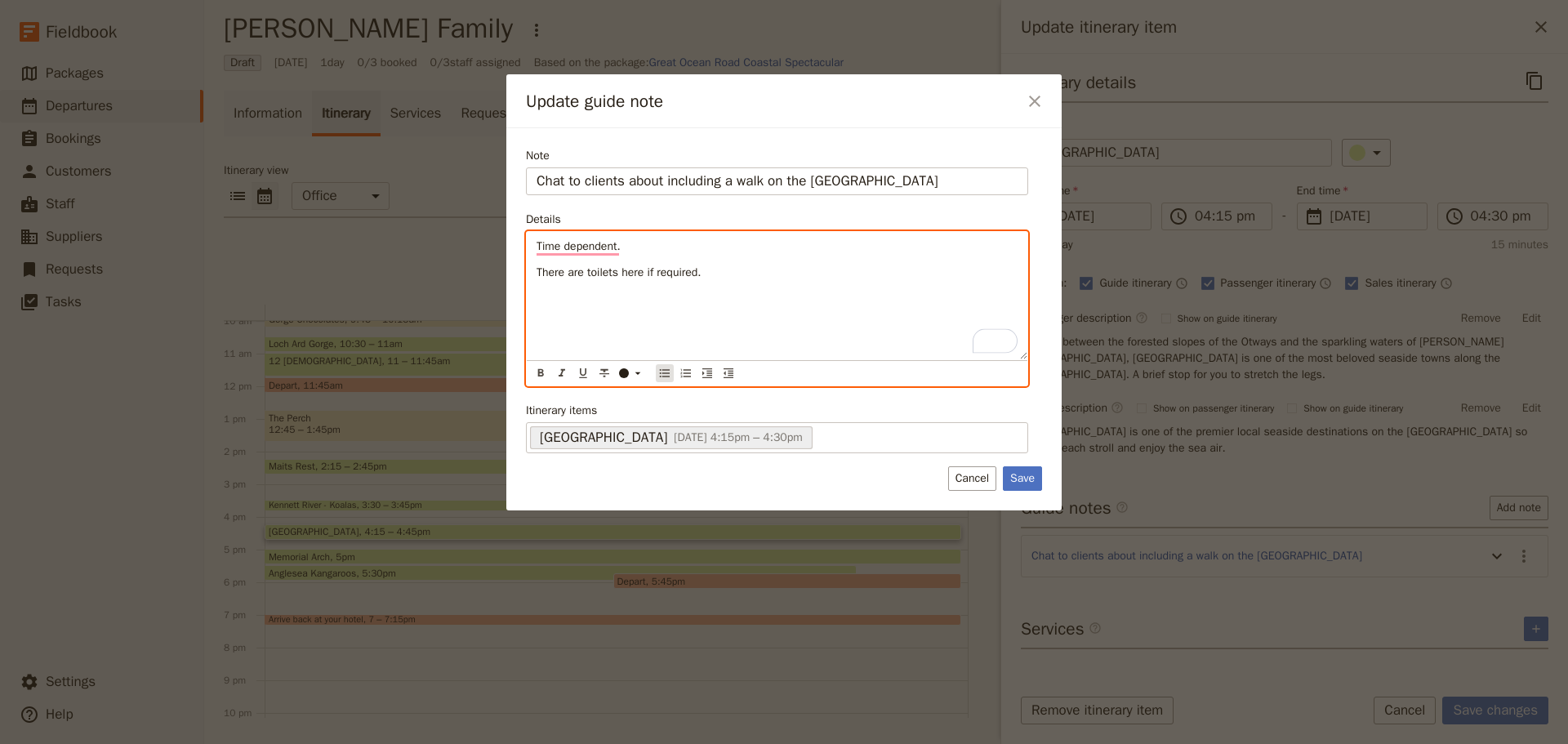 click 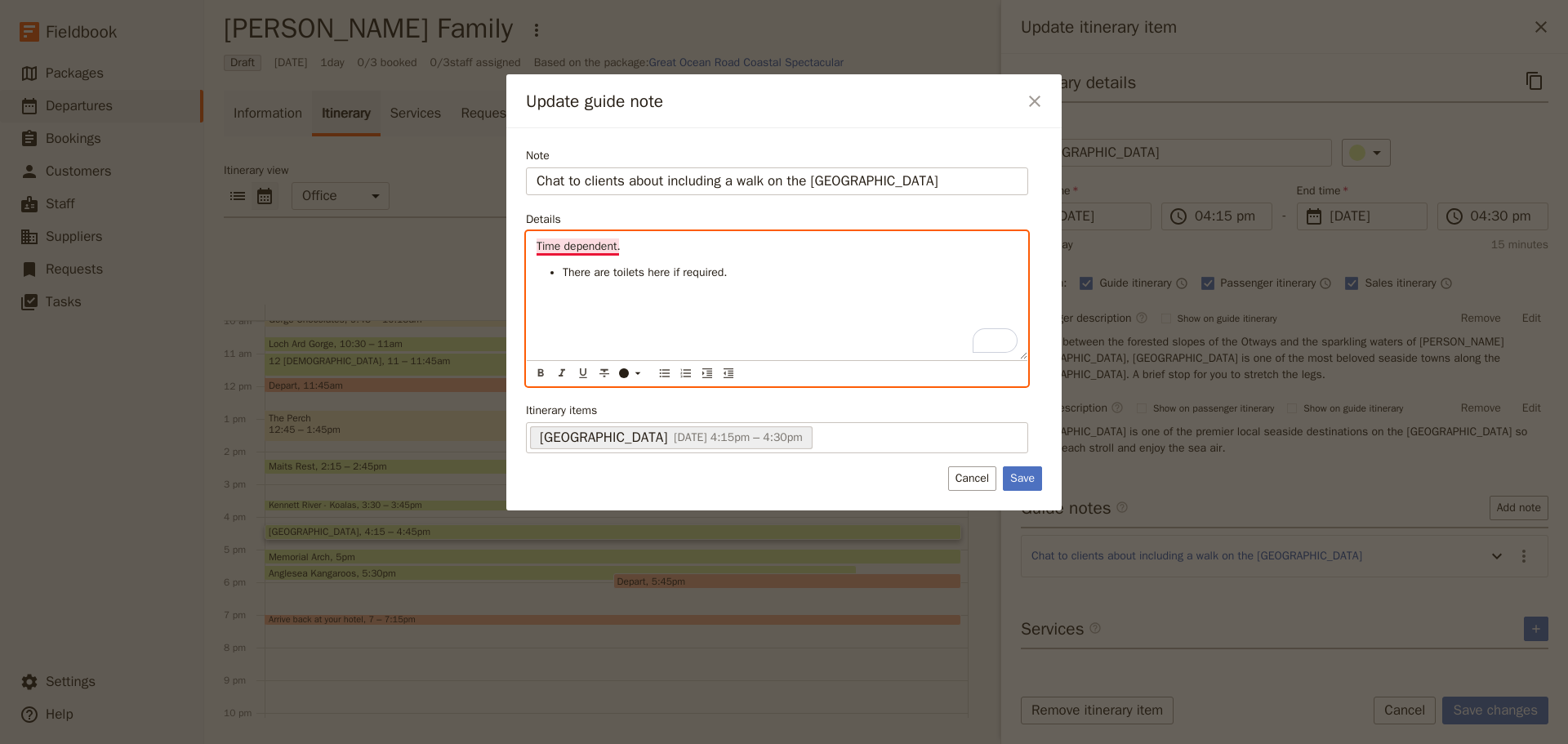 click on "Time dependent." at bounding box center (578, 246) 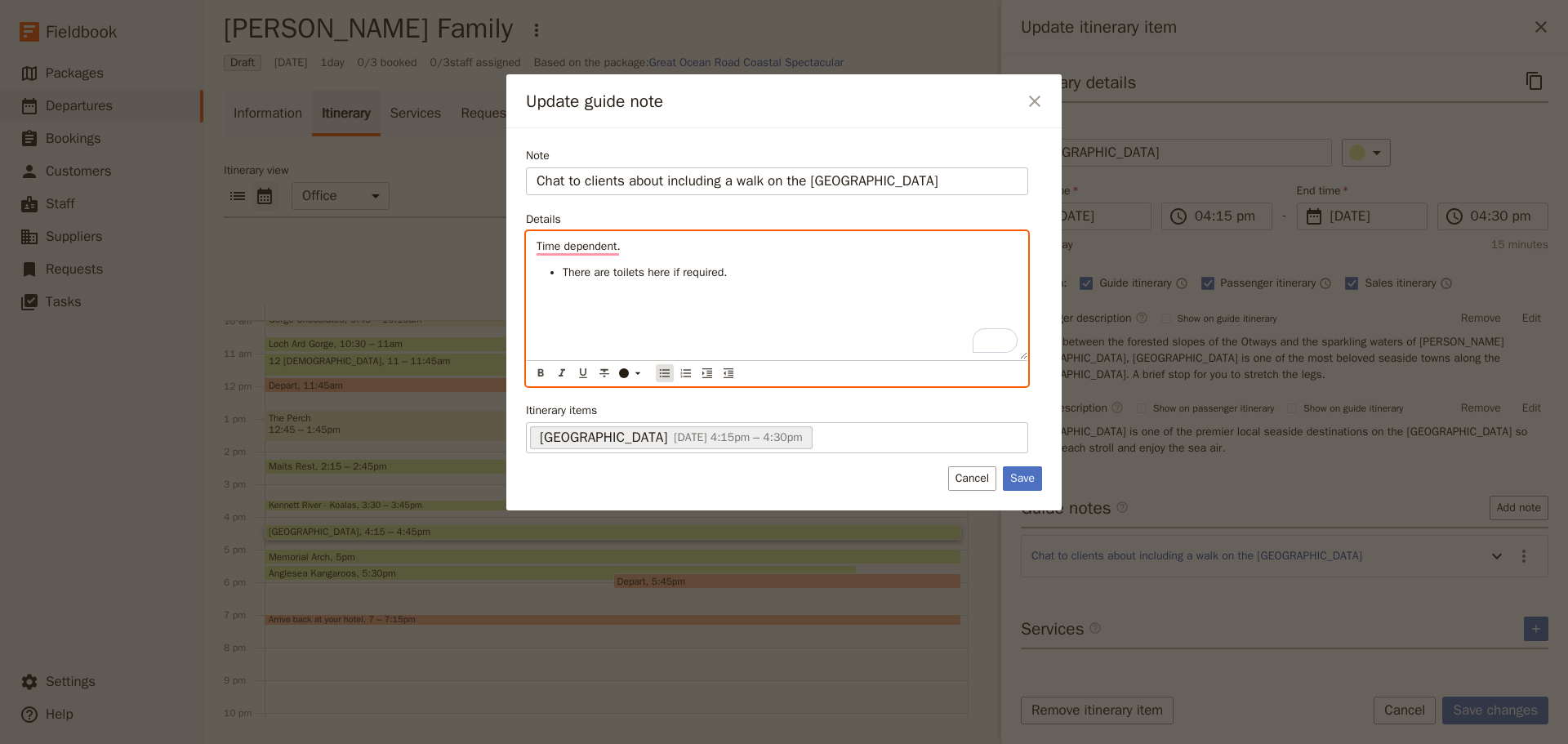 click 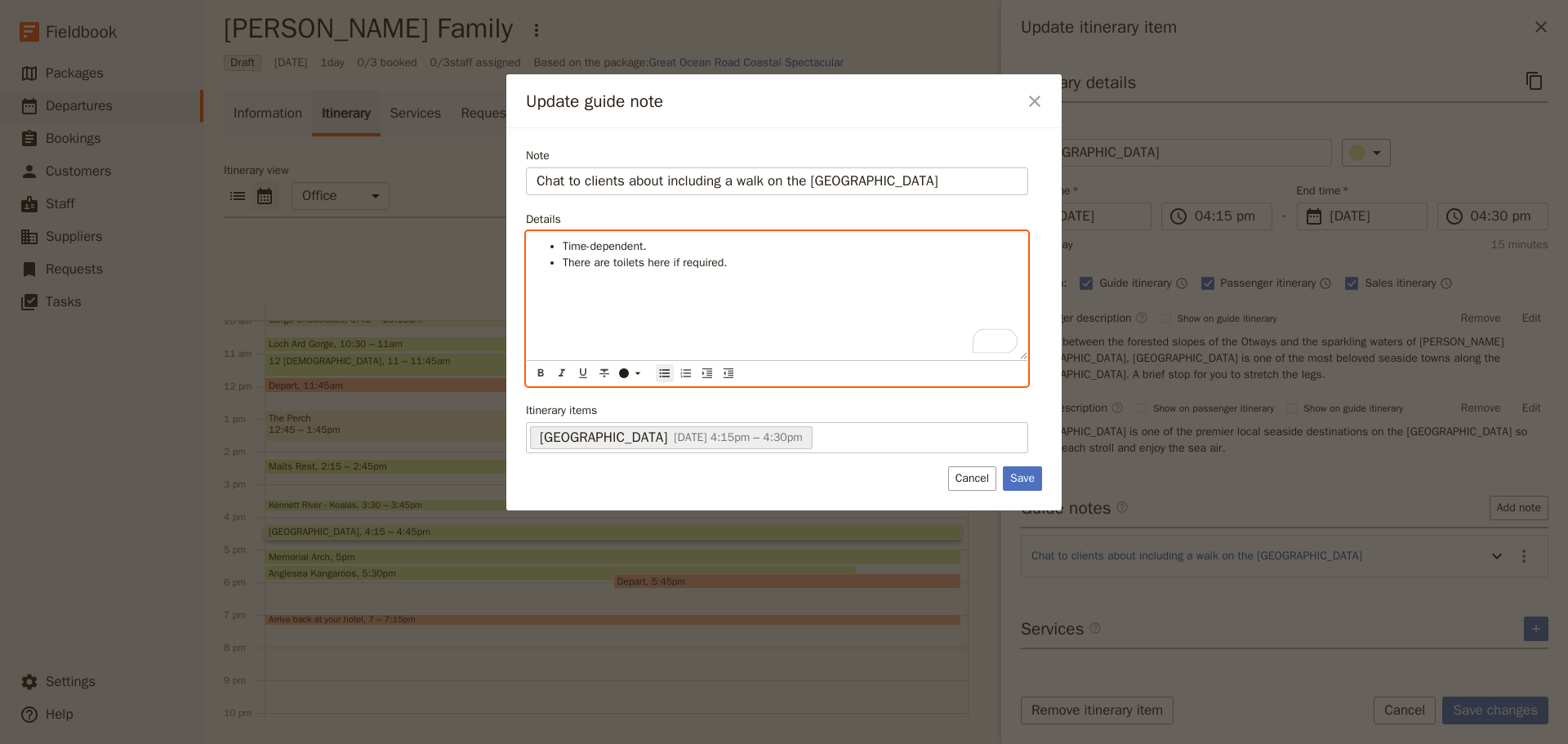 click on "Time-dependent." at bounding box center [790, 247] 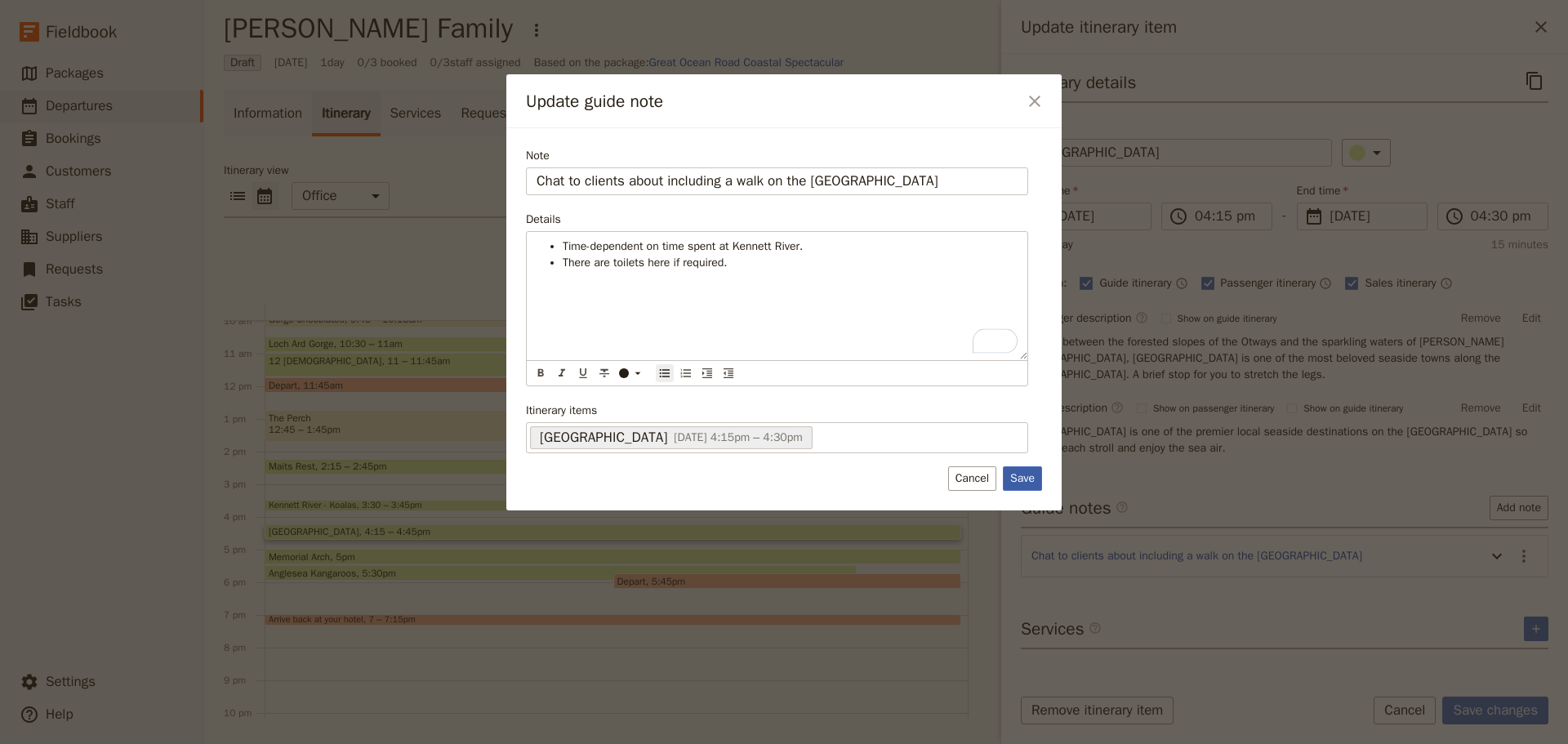 click on "Save" at bounding box center [1022, 479] 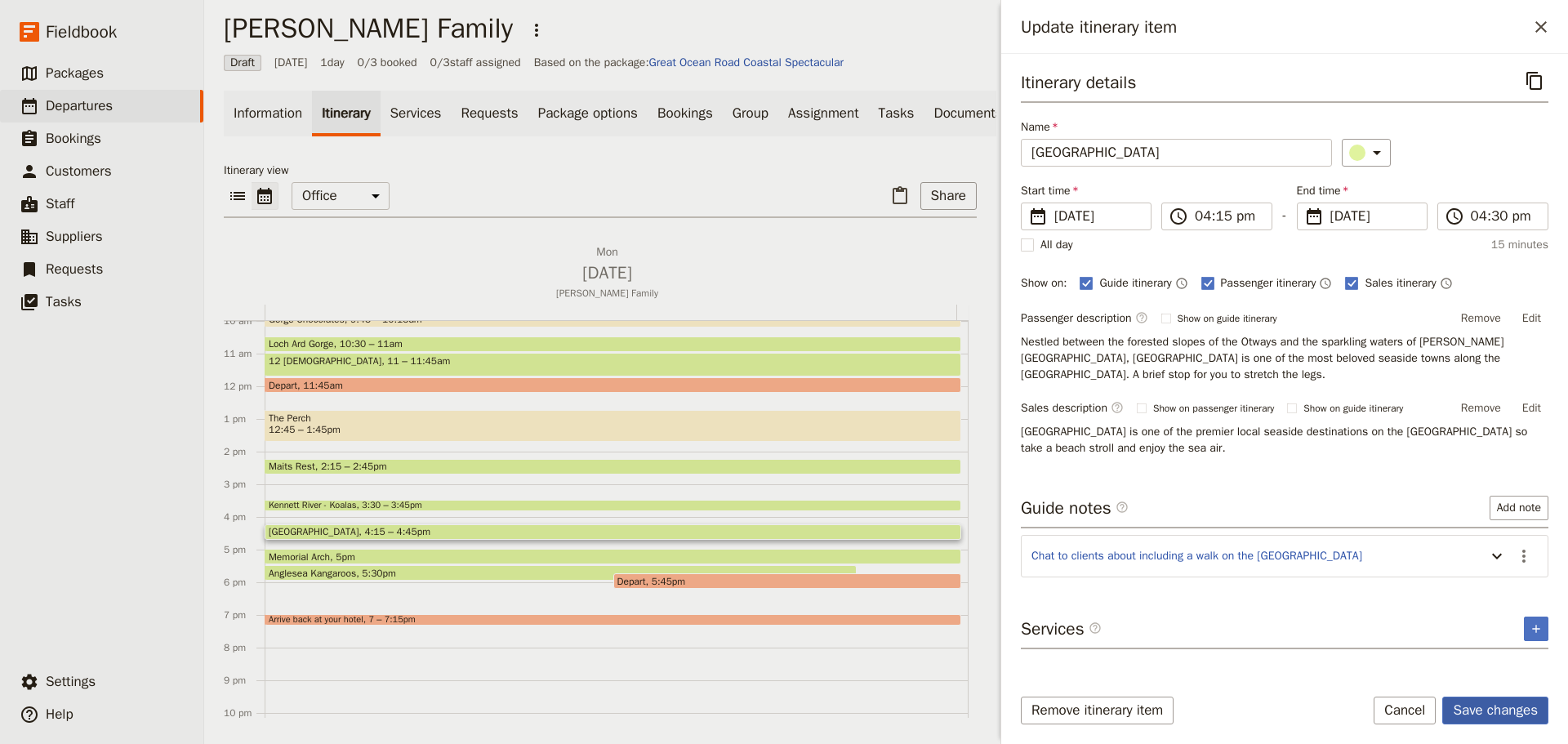 click on "Save changes" at bounding box center (1495, 711) 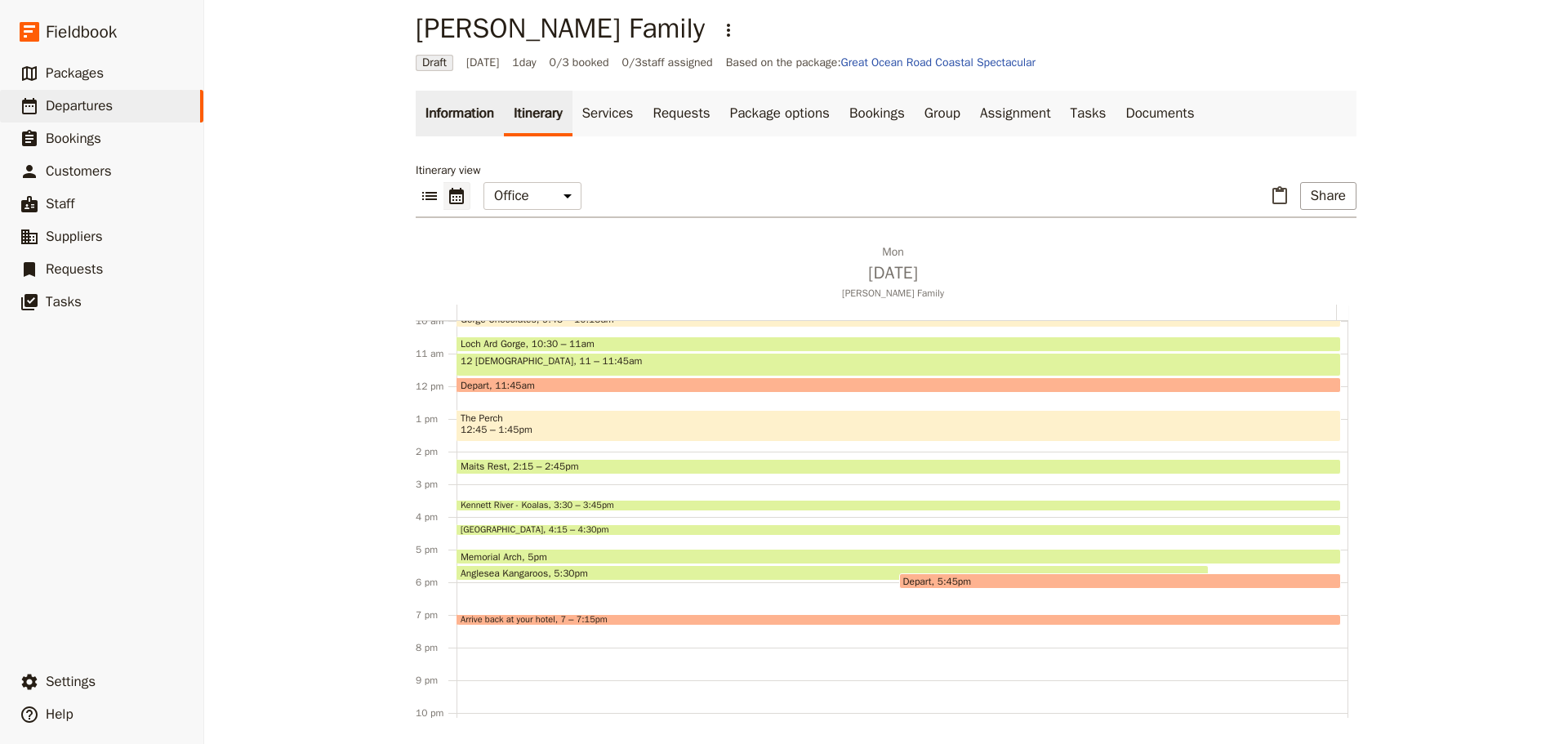 click on "Information" at bounding box center (460, 114) 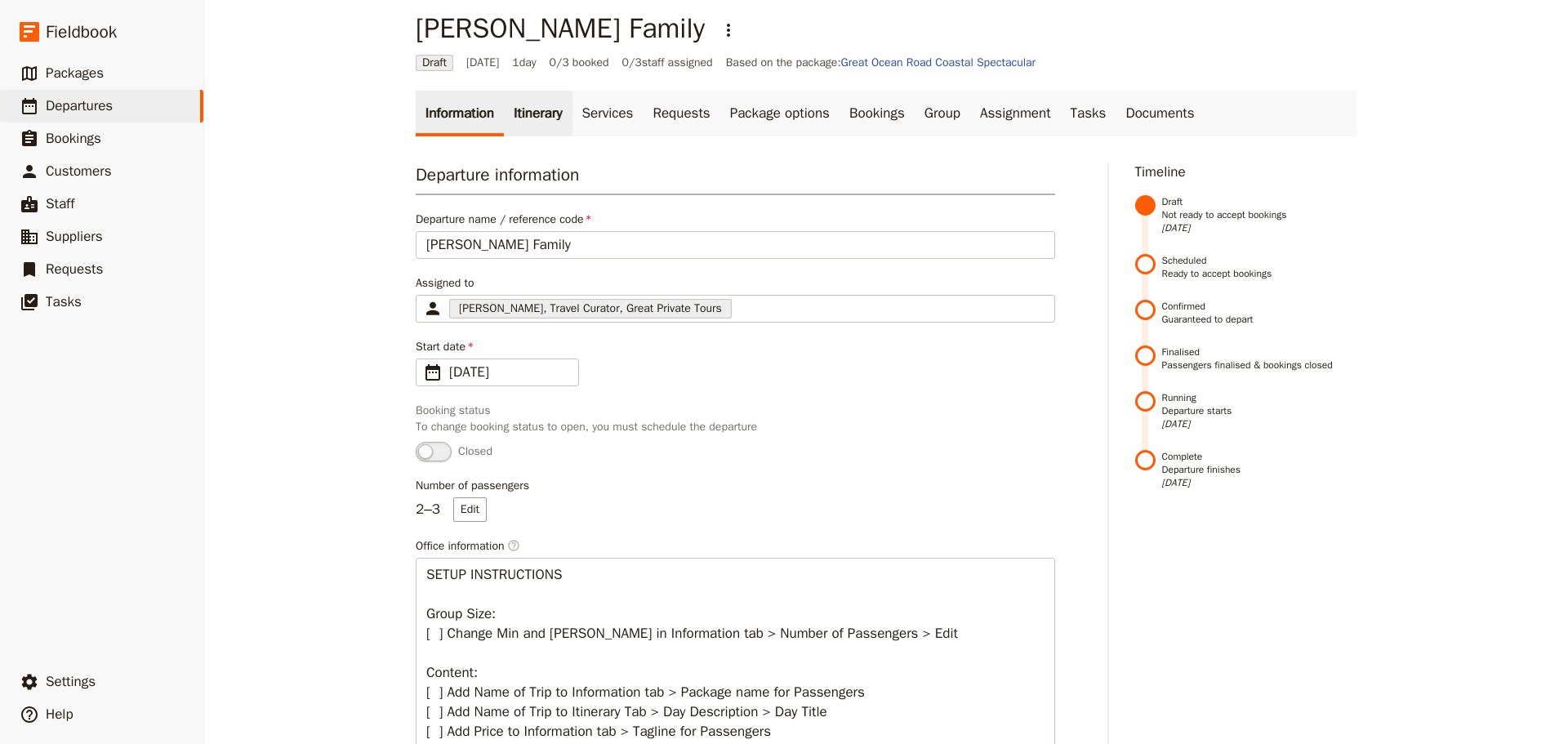 click on "Itinerary" at bounding box center (537, 114) 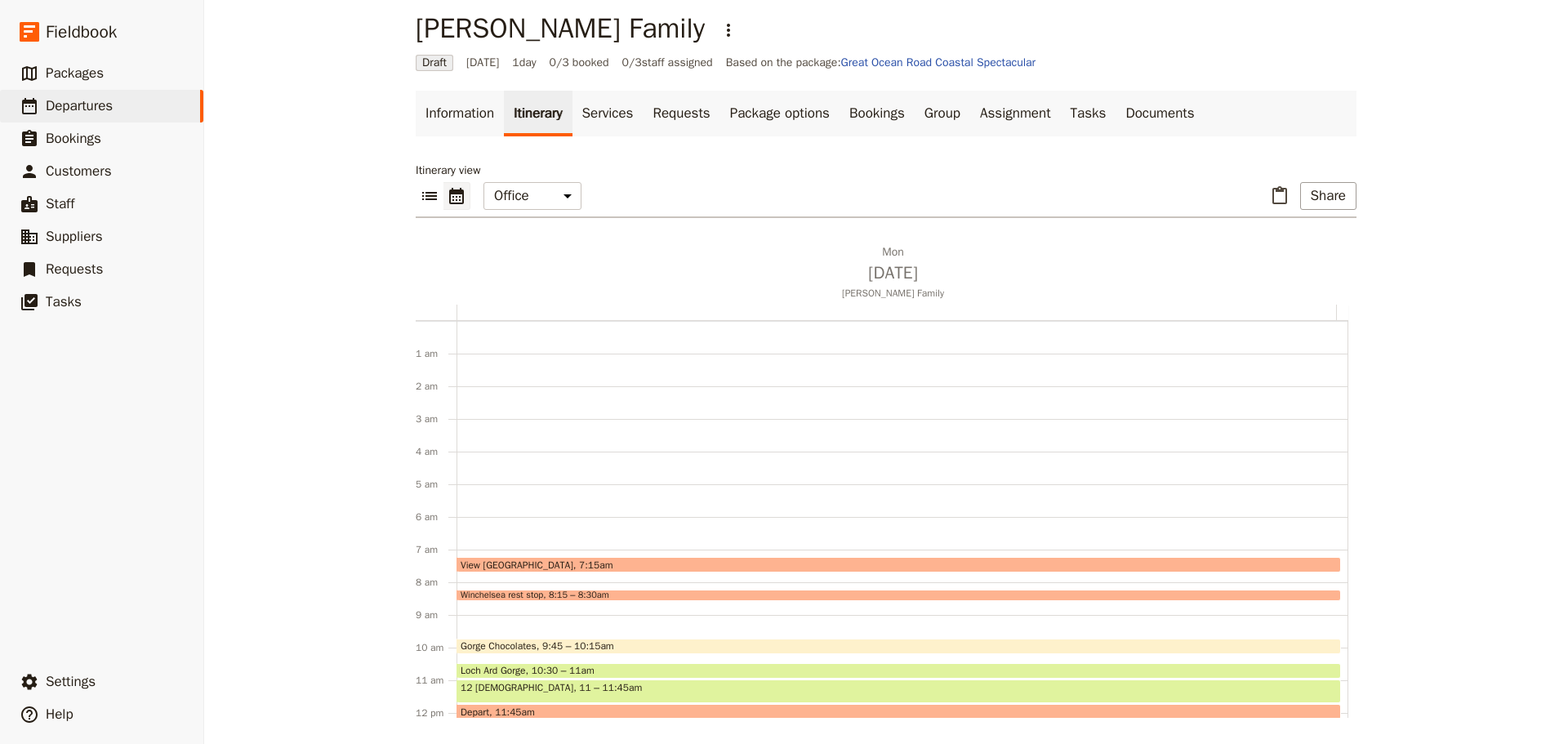 scroll, scrollTop: 212, scrollLeft: 0, axis: vertical 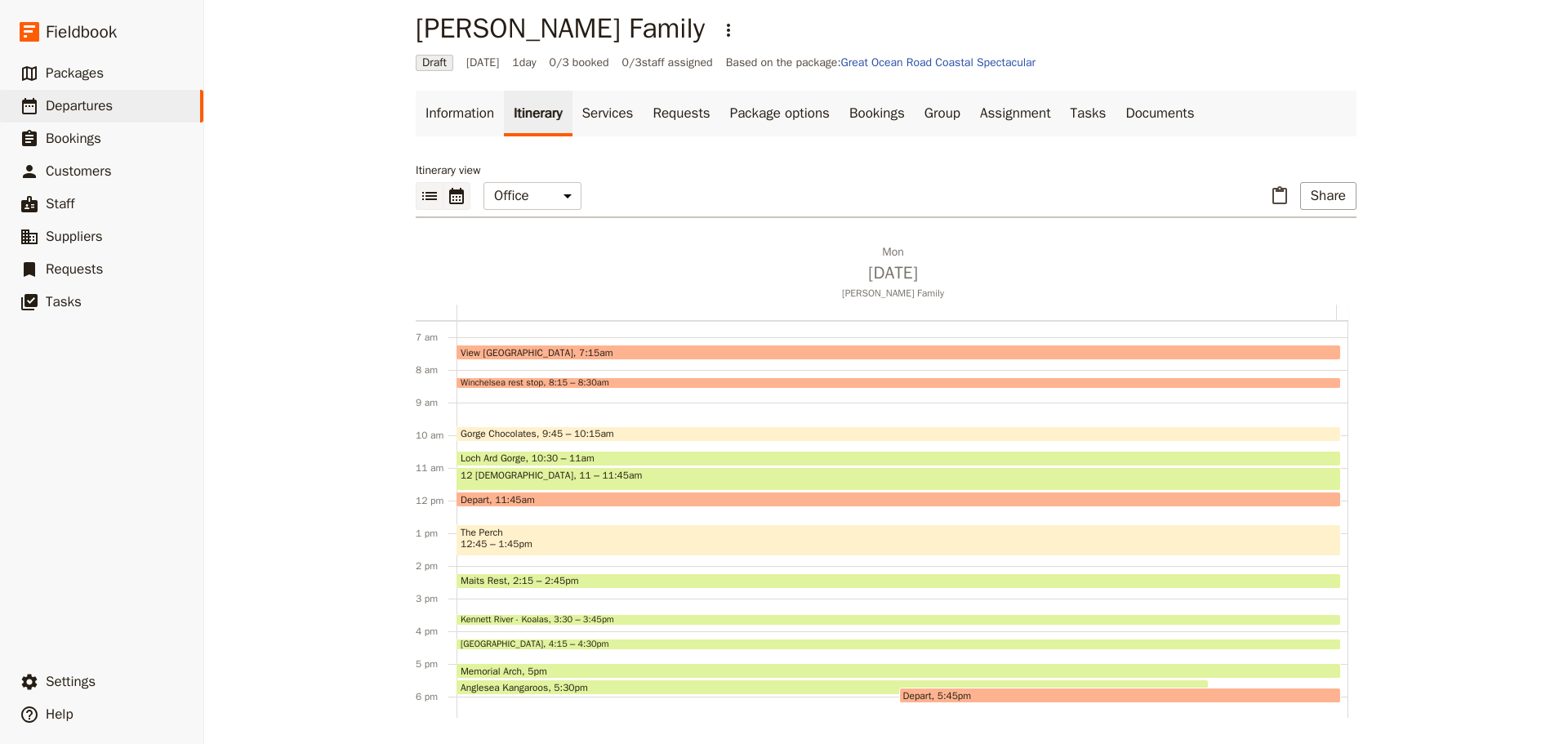 click 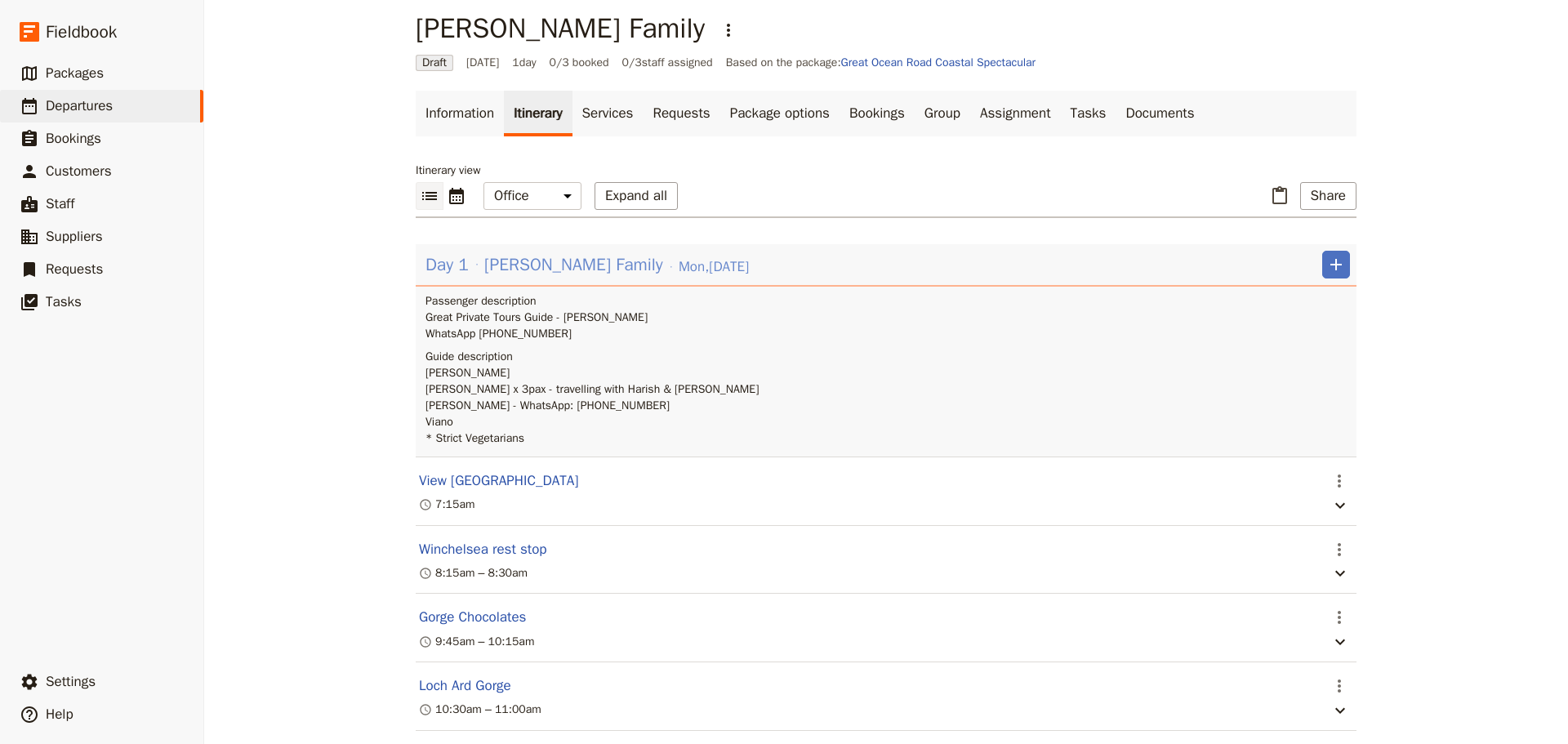 click on "Mon ,  28 Jul 2025" at bounding box center [714, 267] 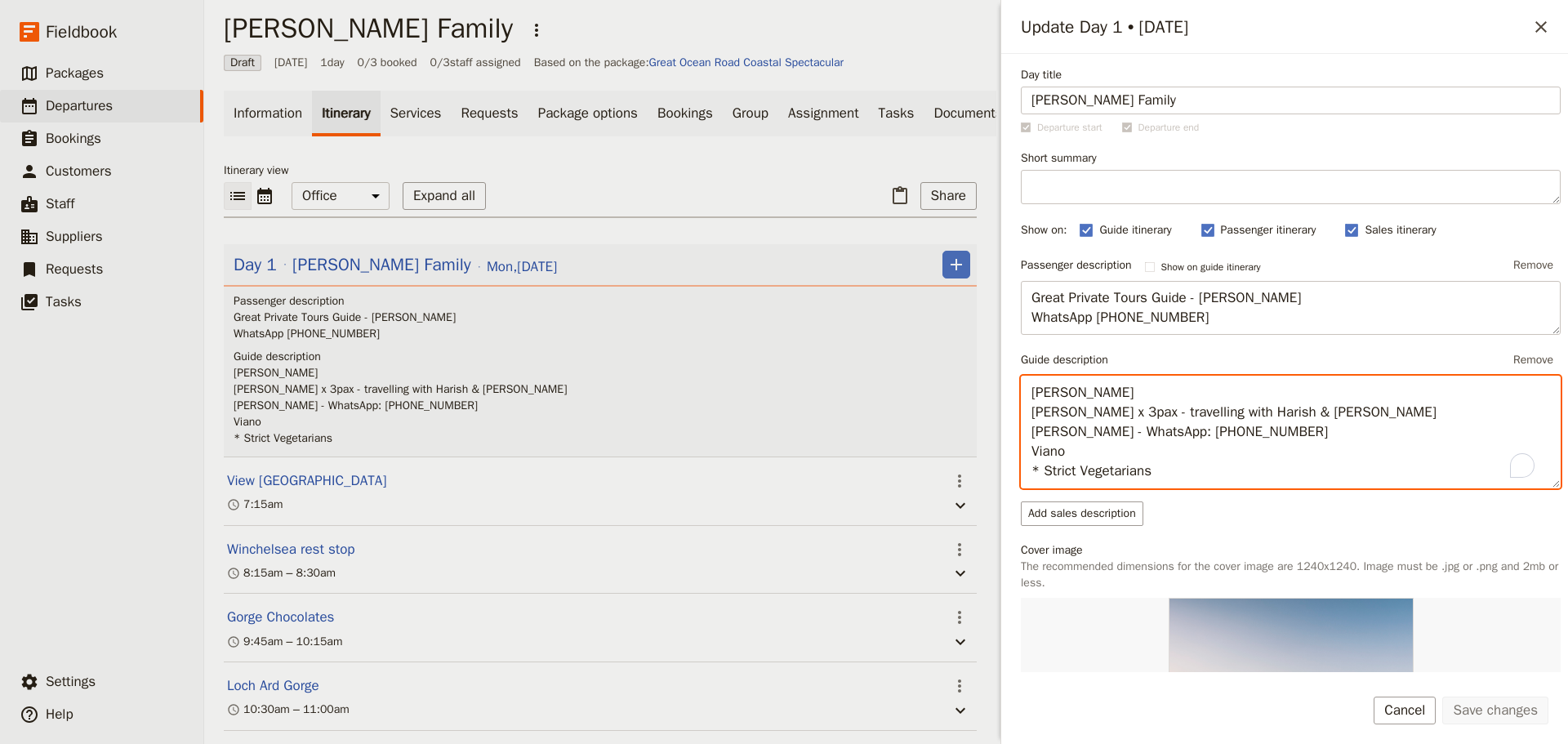 click on "Allan Larsen
Ms Pushpa Vekaria x 3pax - travelling with Harish & Kushal Vekaria
Pushpa - WhatsApp: +447870736776
Viano
* Strict Vegetarians" at bounding box center (1290, 432) 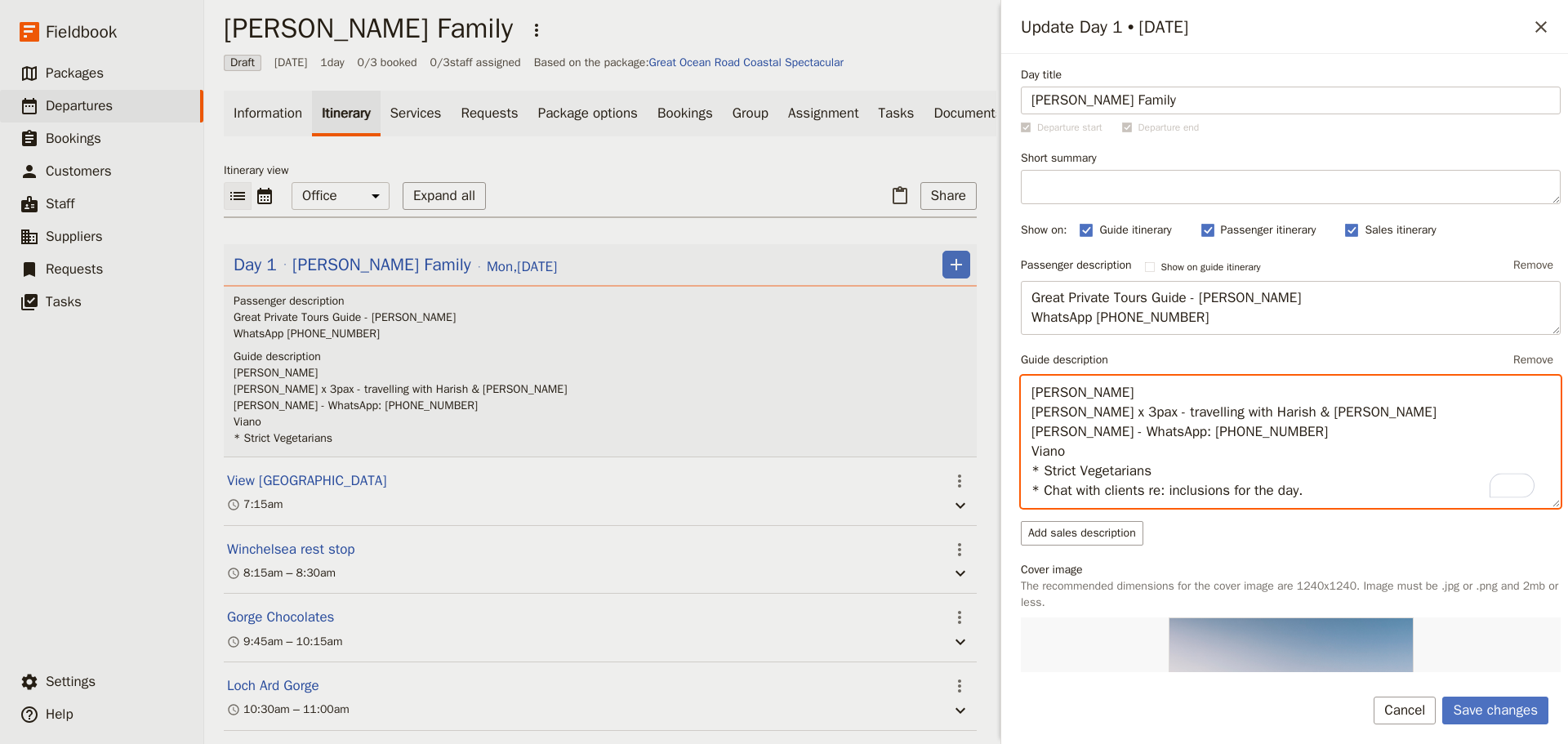 click on "Allan Larsen
Ms Pushpa Vekaria x 3pax - travelling with Harish & Kushal Vekaria
Pushpa - WhatsApp: +447870736776
Viano
* Strict Vegetarians
* Chat with clients re: inclusions for the day." at bounding box center (1290, 442) 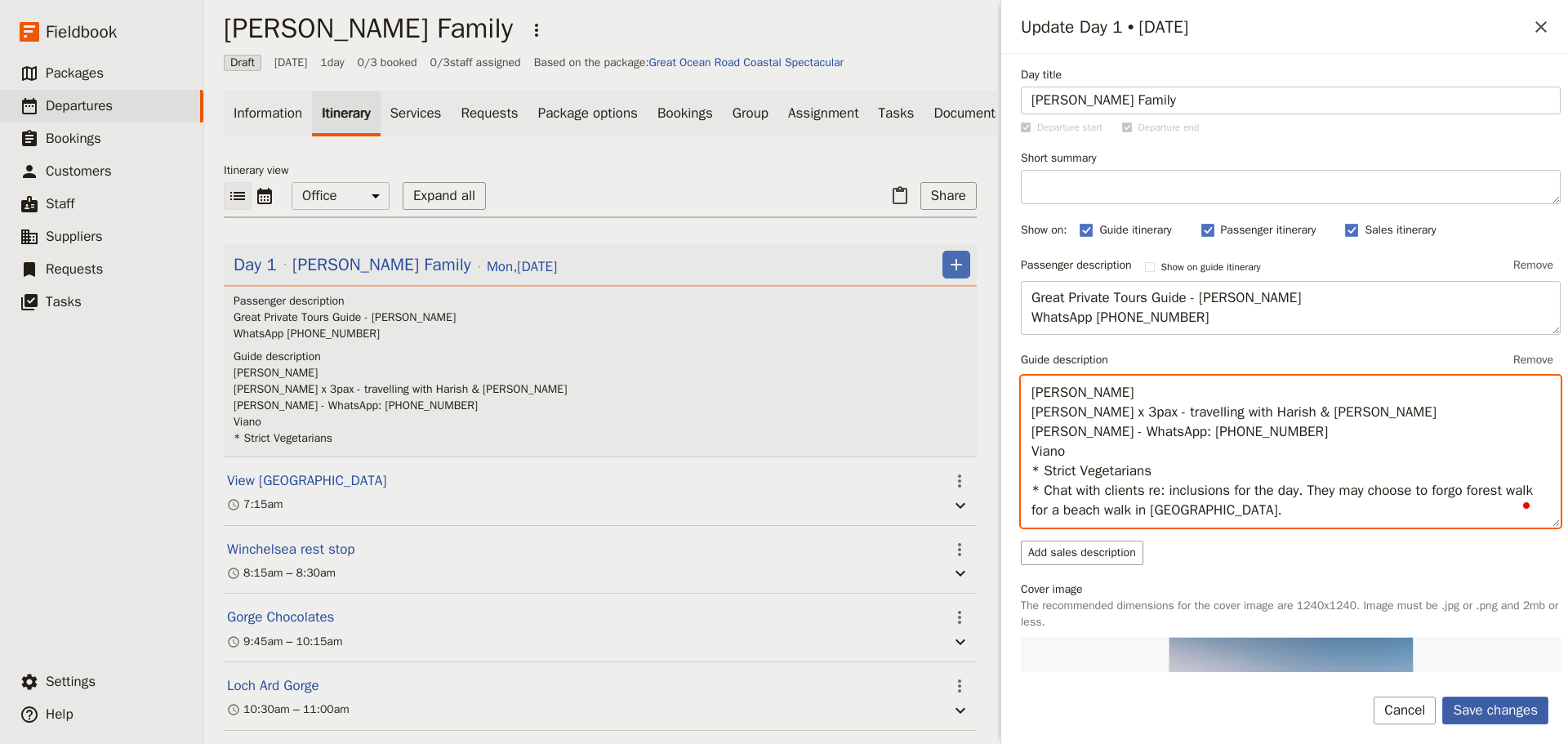type on "Allan Larsen
Ms Pushpa Vekaria x 3pax - travelling with Harish & Kushal Vekaria
Pushpa - WhatsApp: +44 787 073 6776
Viano
* Strict Vegetarians
* Chat with clients re: inclusions for the day. They may choose to forgo forest walk for a beach walk in Lorne." 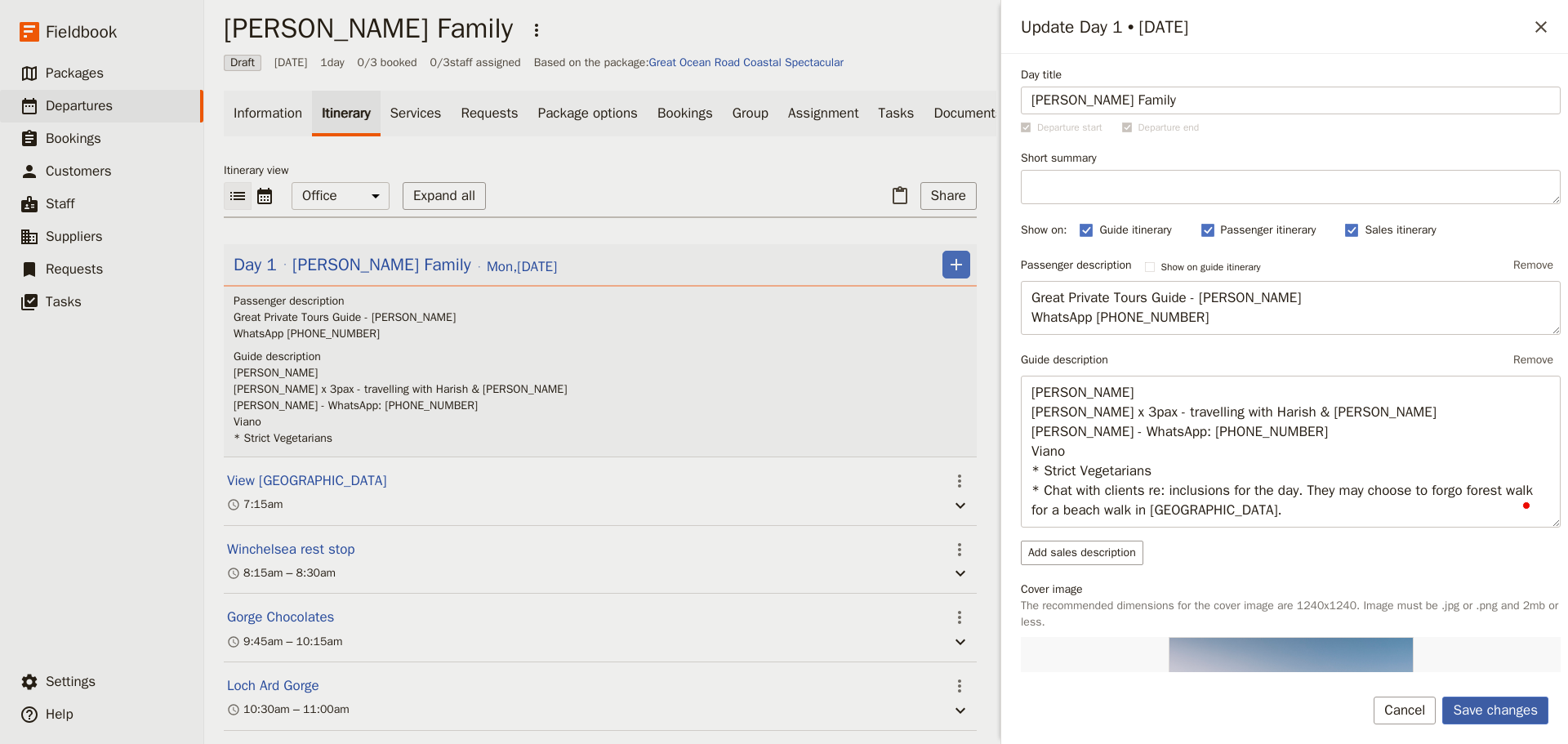 click on "Save changes" at bounding box center [1495, 711] 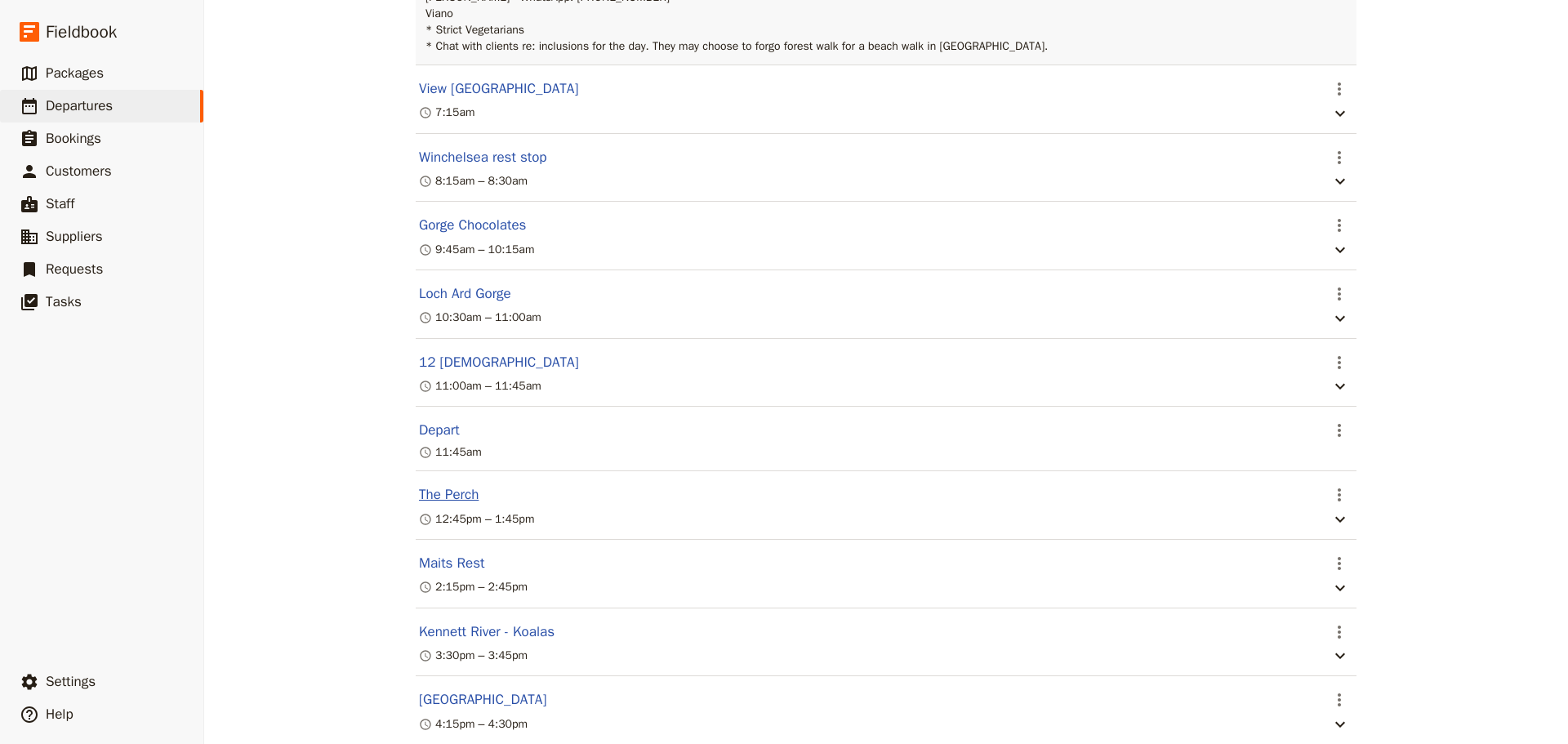 click on "The Perch" at bounding box center [448, 495] 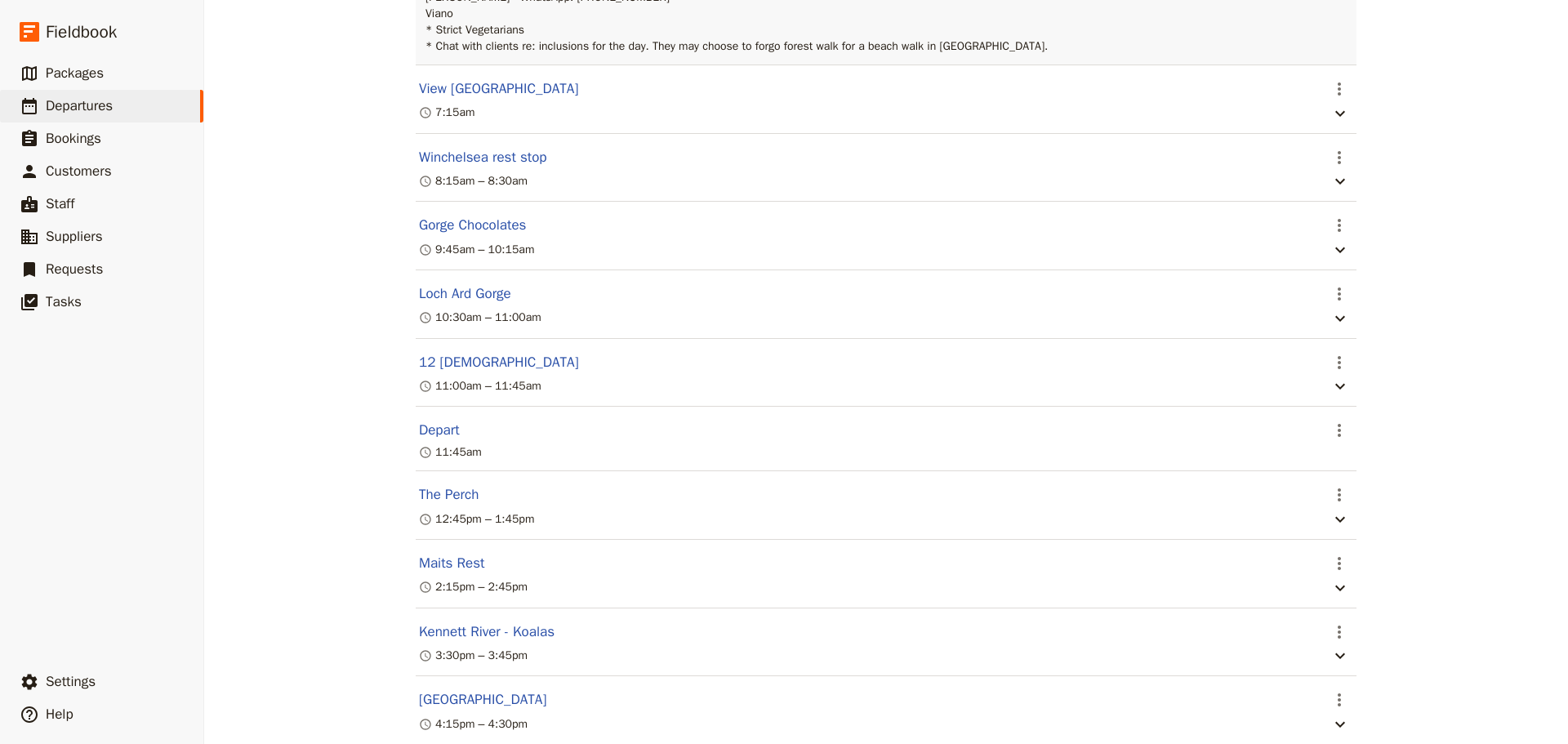 scroll, scrollTop: 430, scrollLeft: 0, axis: vertical 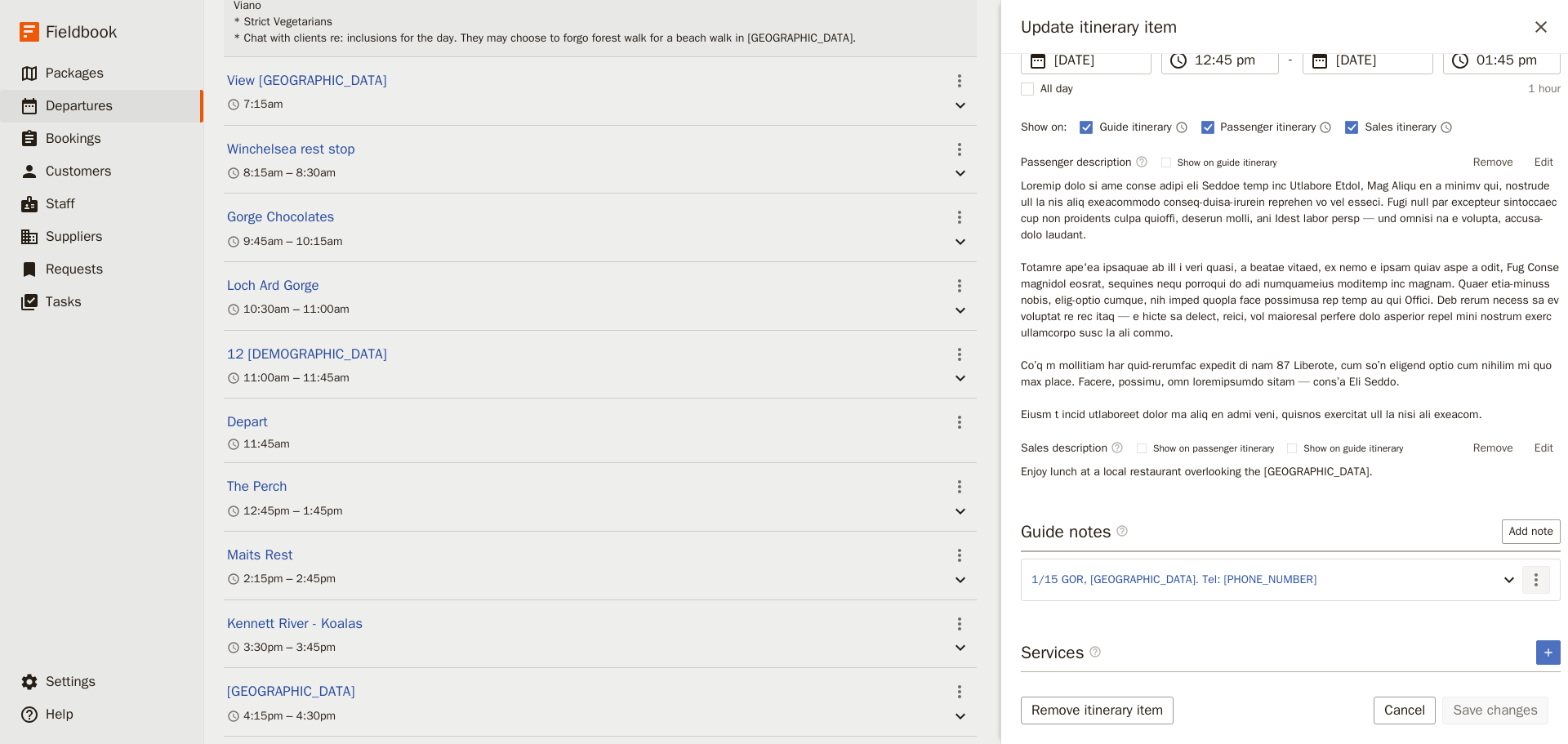 click 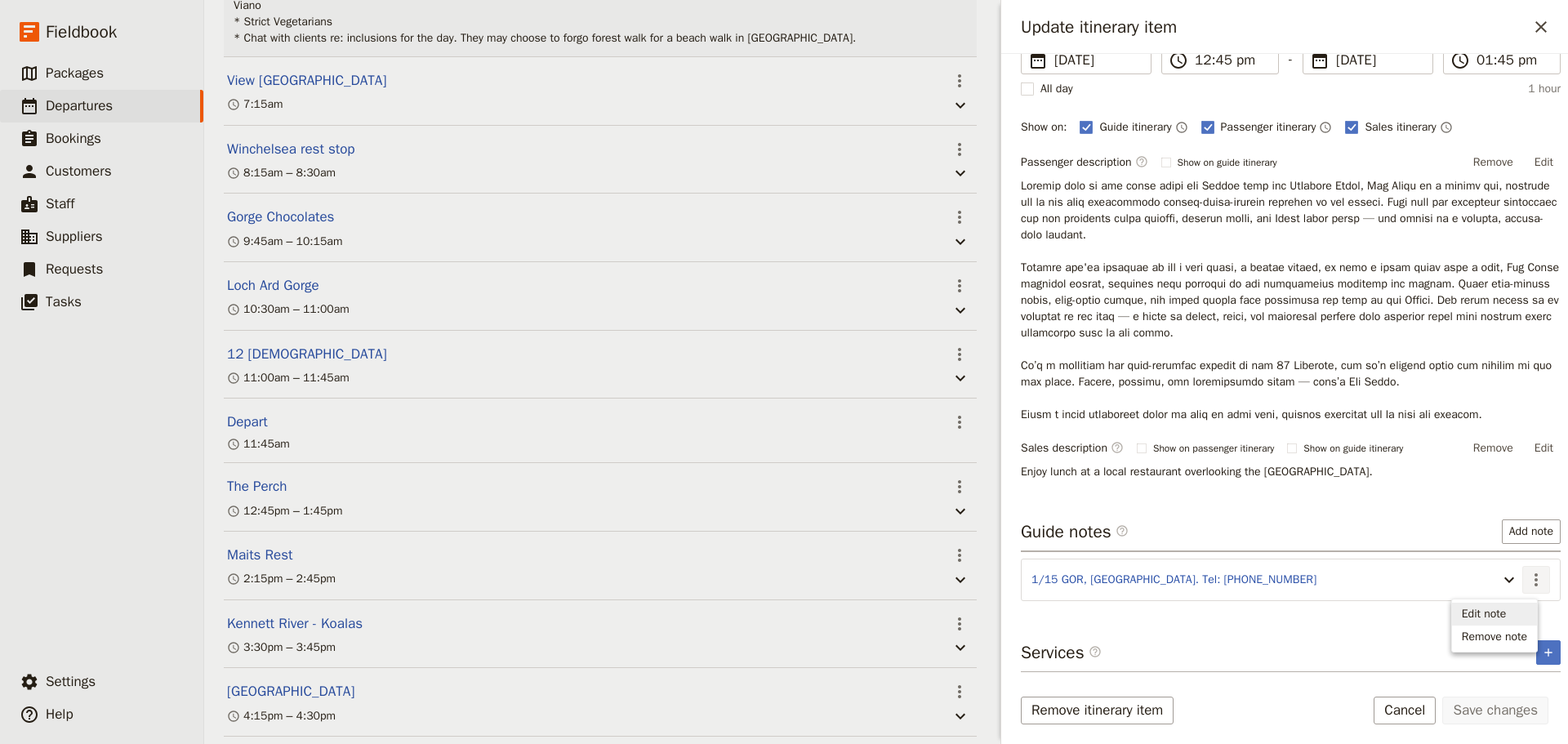 click on "Edit note" at bounding box center (1494, 614) 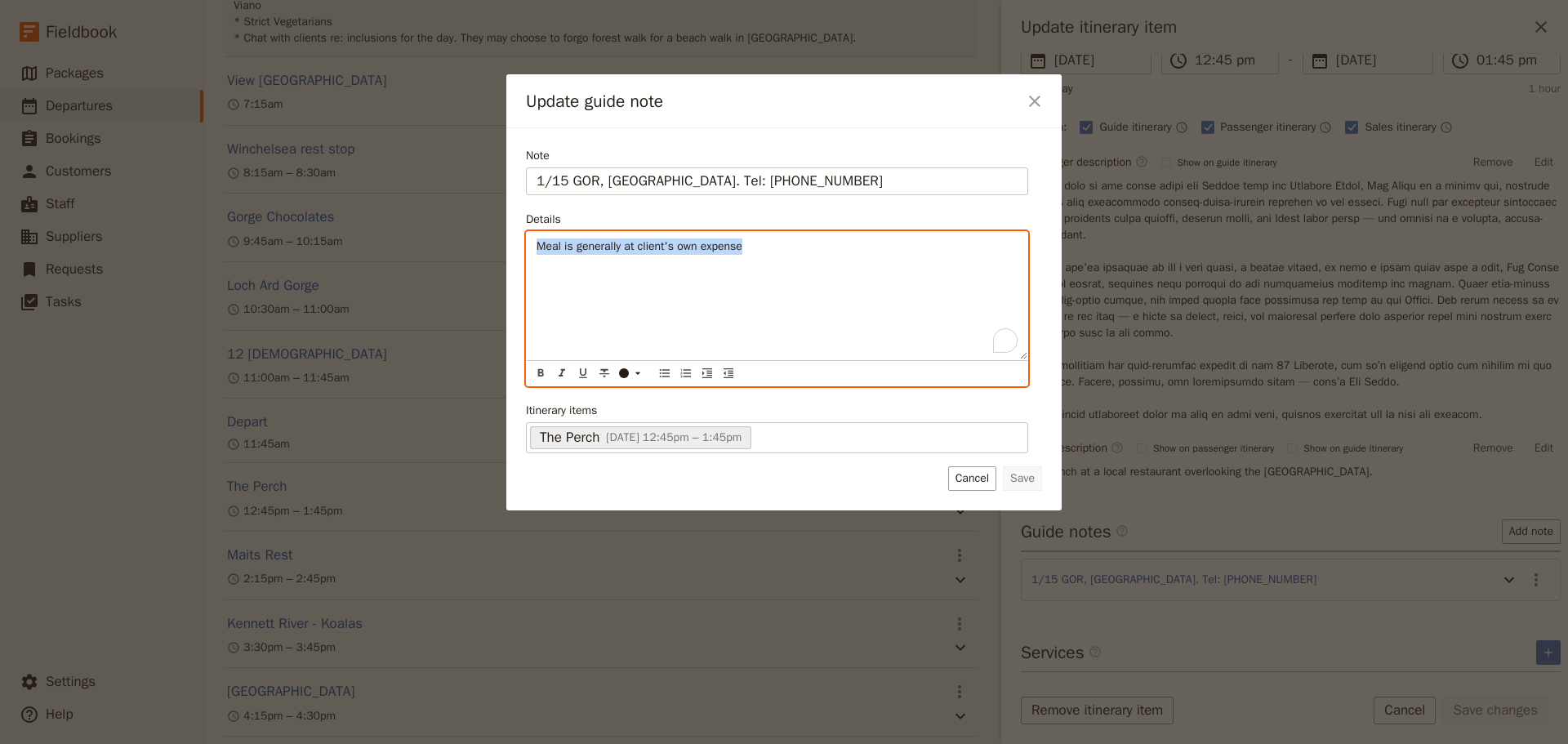 drag, startPoint x: 755, startPoint y: 242, endPoint x: 512, endPoint y: 243, distance: 243.0021 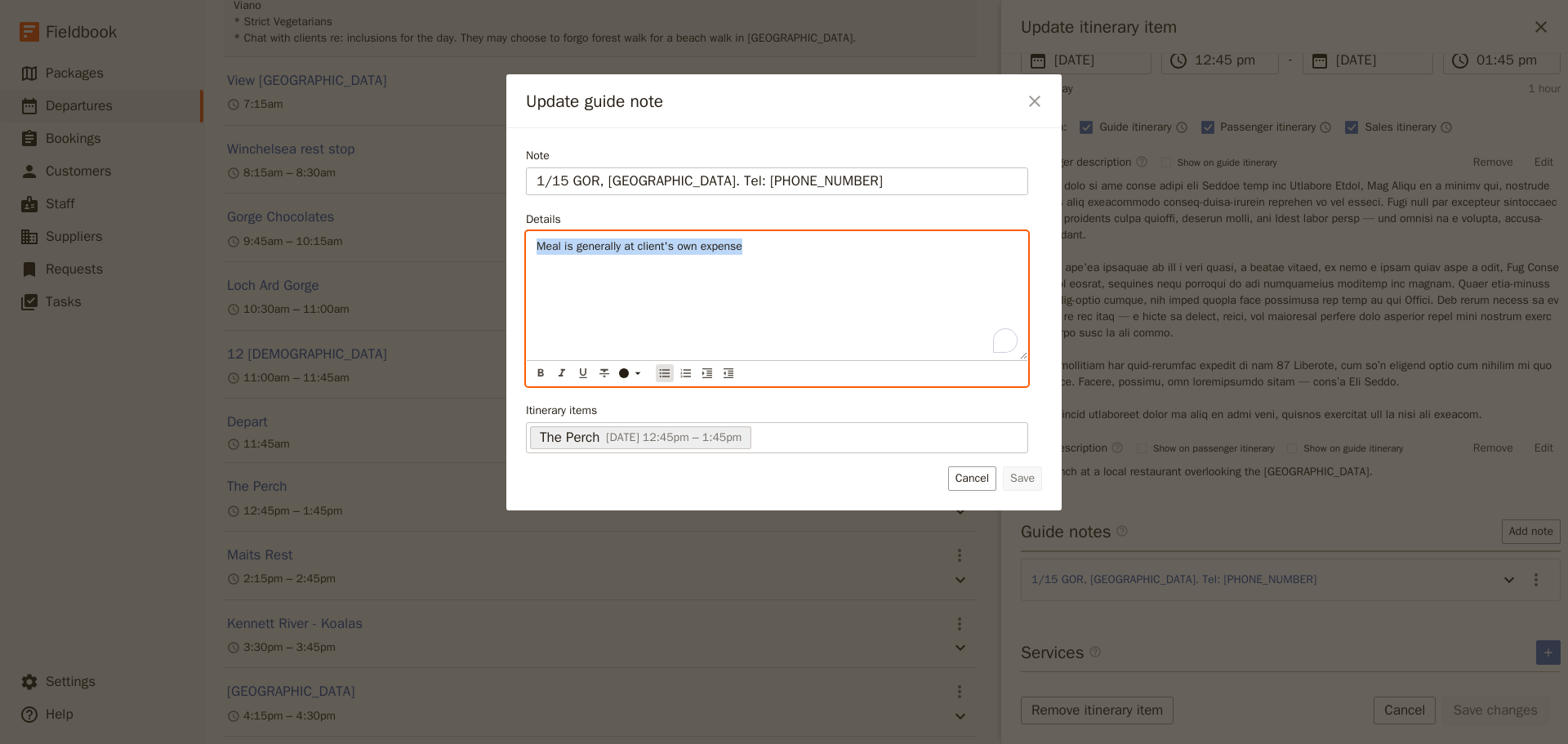 click 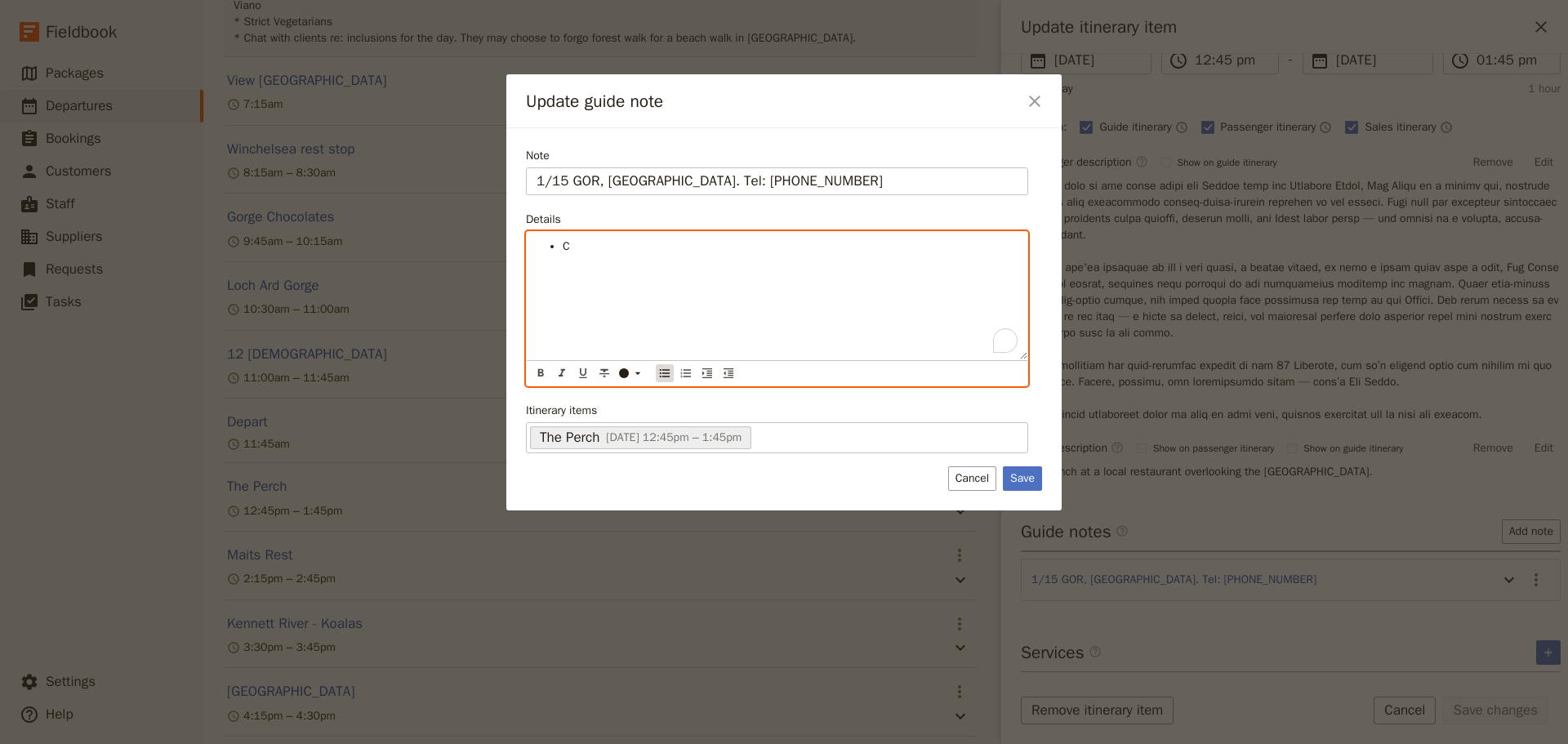 type 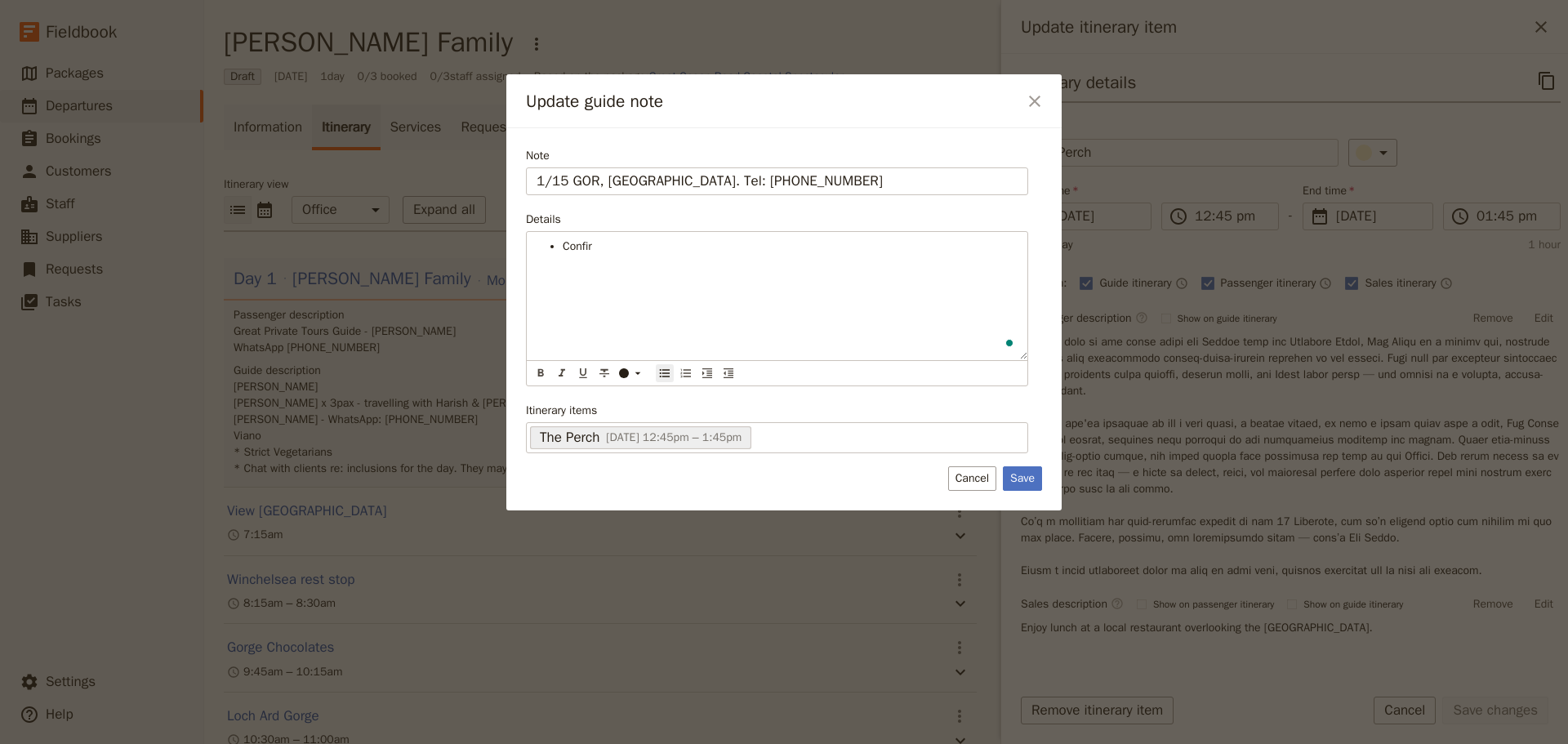 scroll, scrollTop: 0, scrollLeft: 0, axis: both 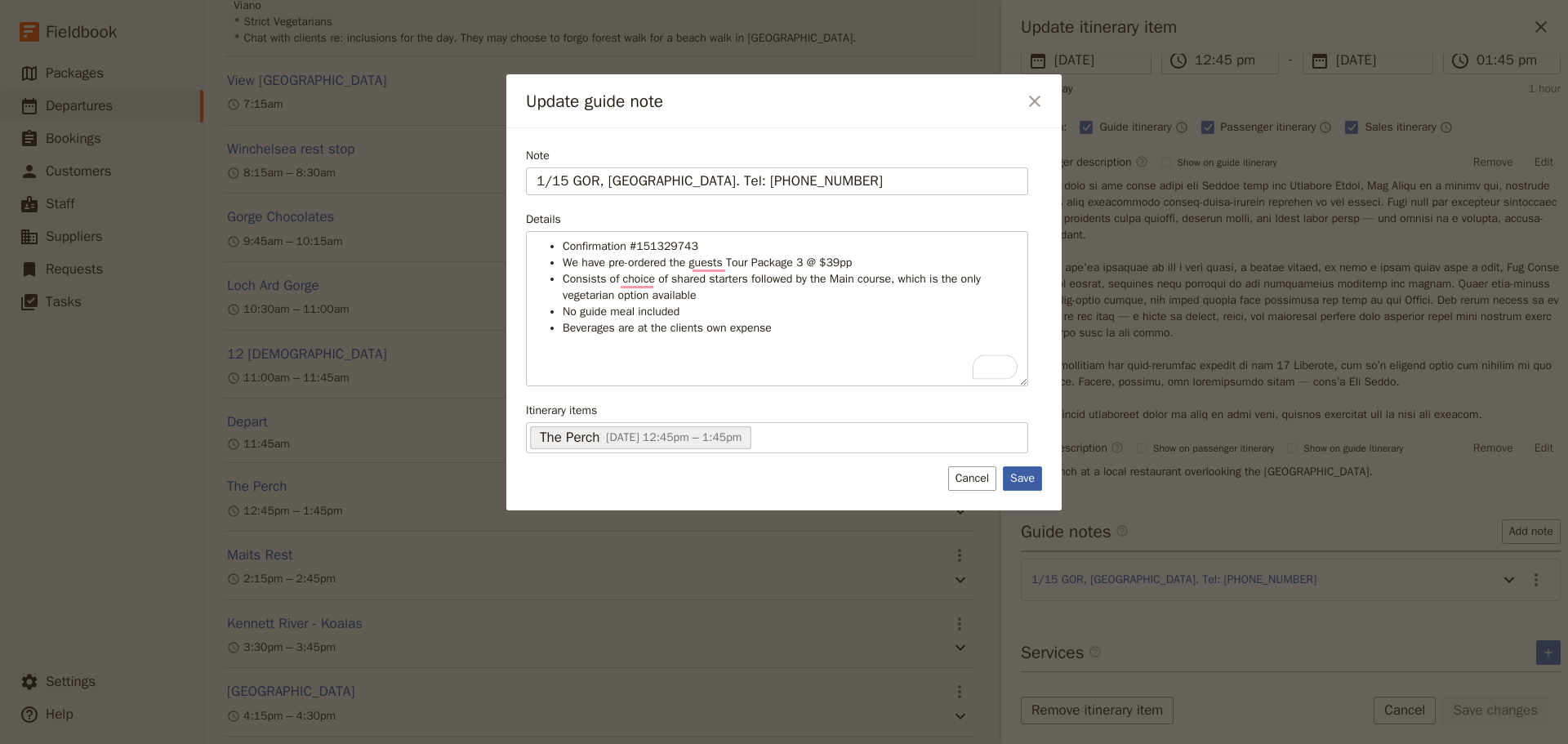 click on "Save" at bounding box center [1022, 479] 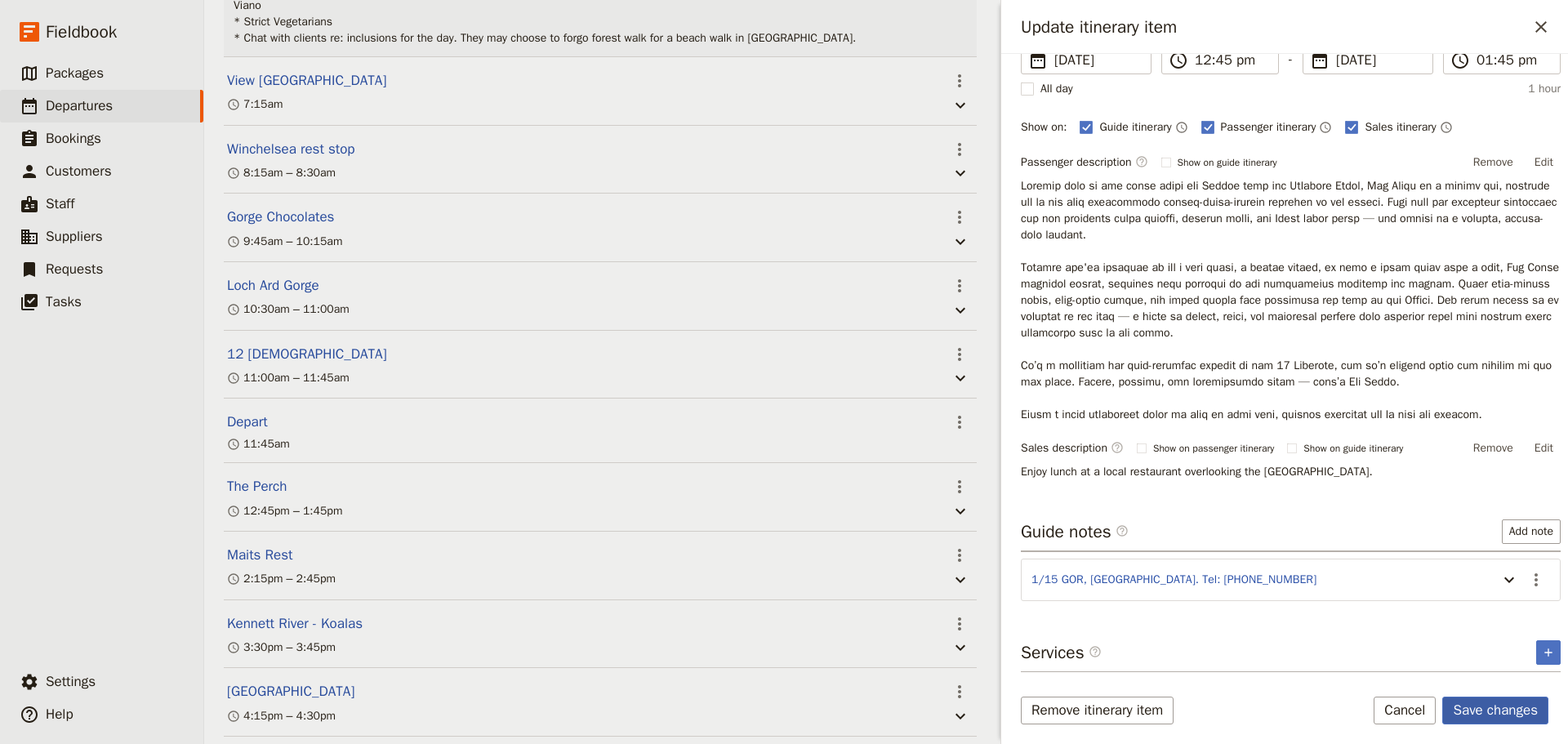 click on "Save changes" at bounding box center [1495, 711] 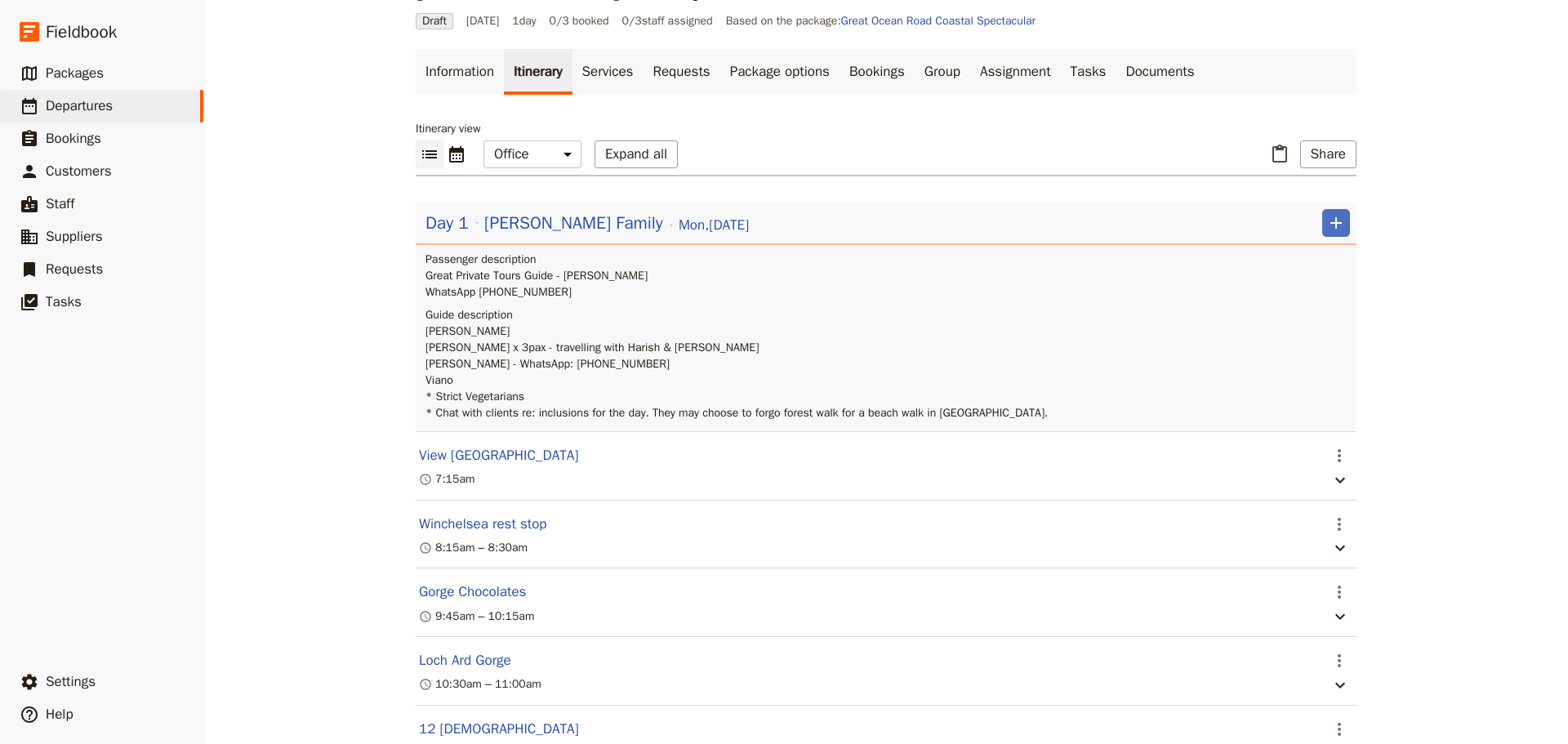 scroll, scrollTop: 0, scrollLeft: 0, axis: both 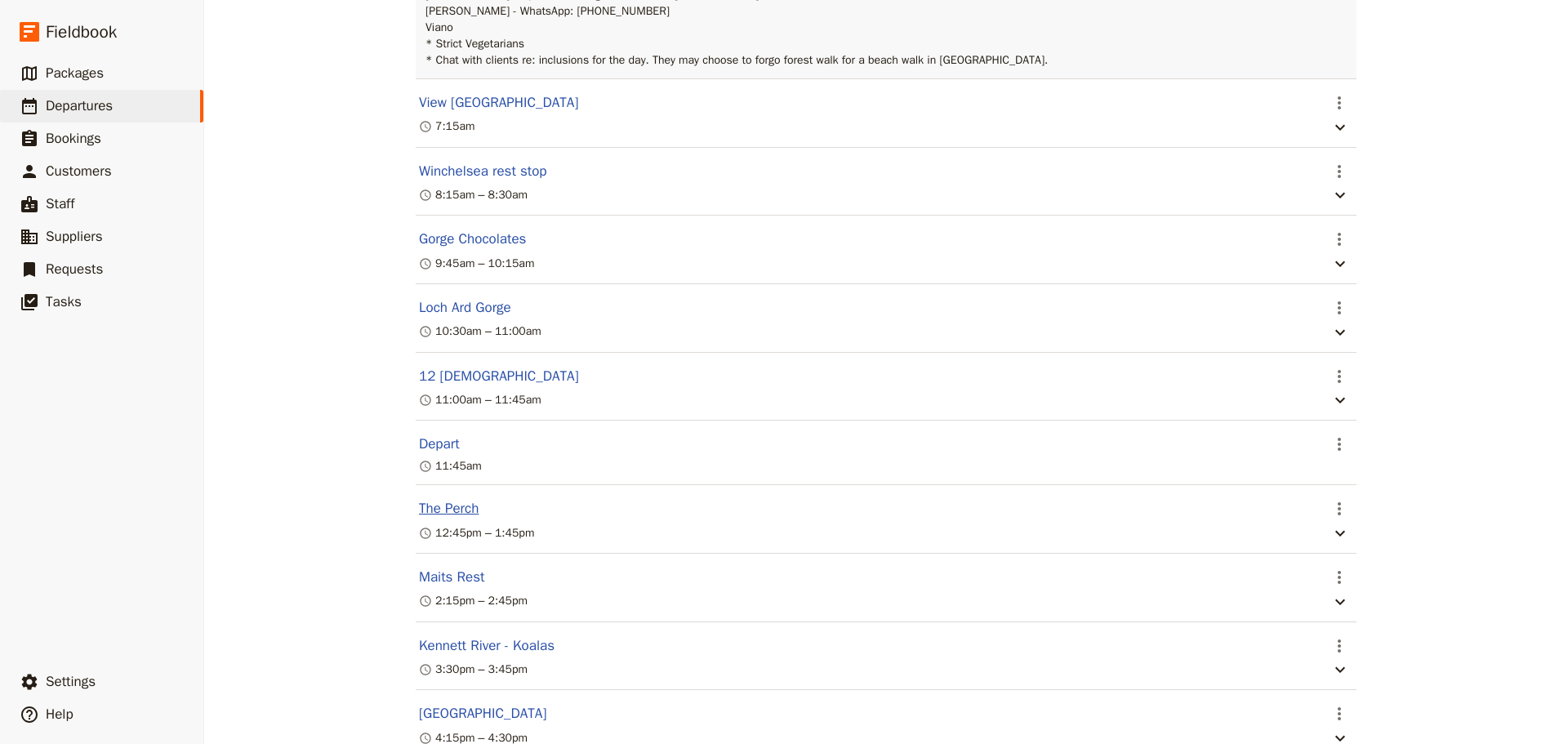 click on "The Perch" at bounding box center [448, 509] 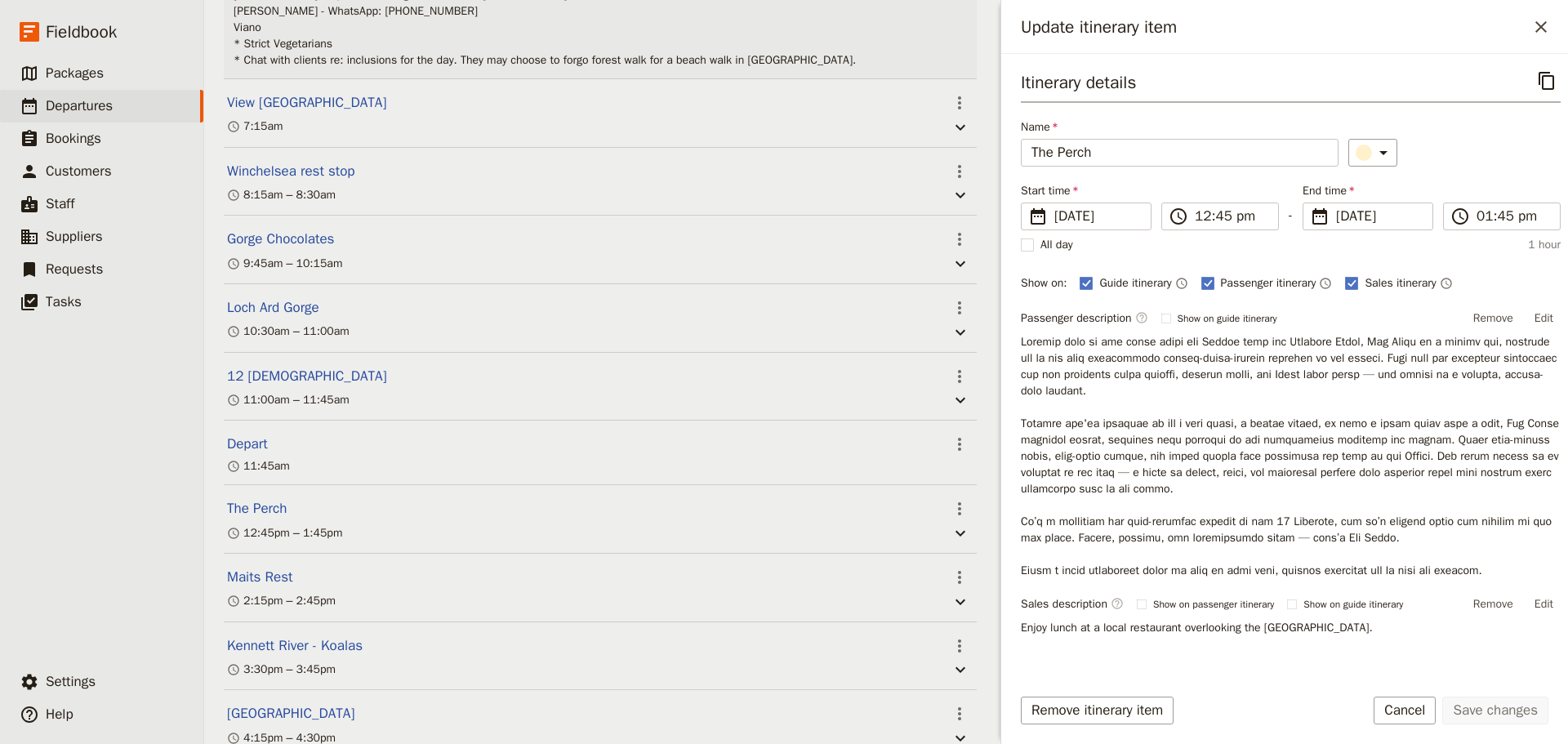 scroll, scrollTop: 417, scrollLeft: 0, axis: vertical 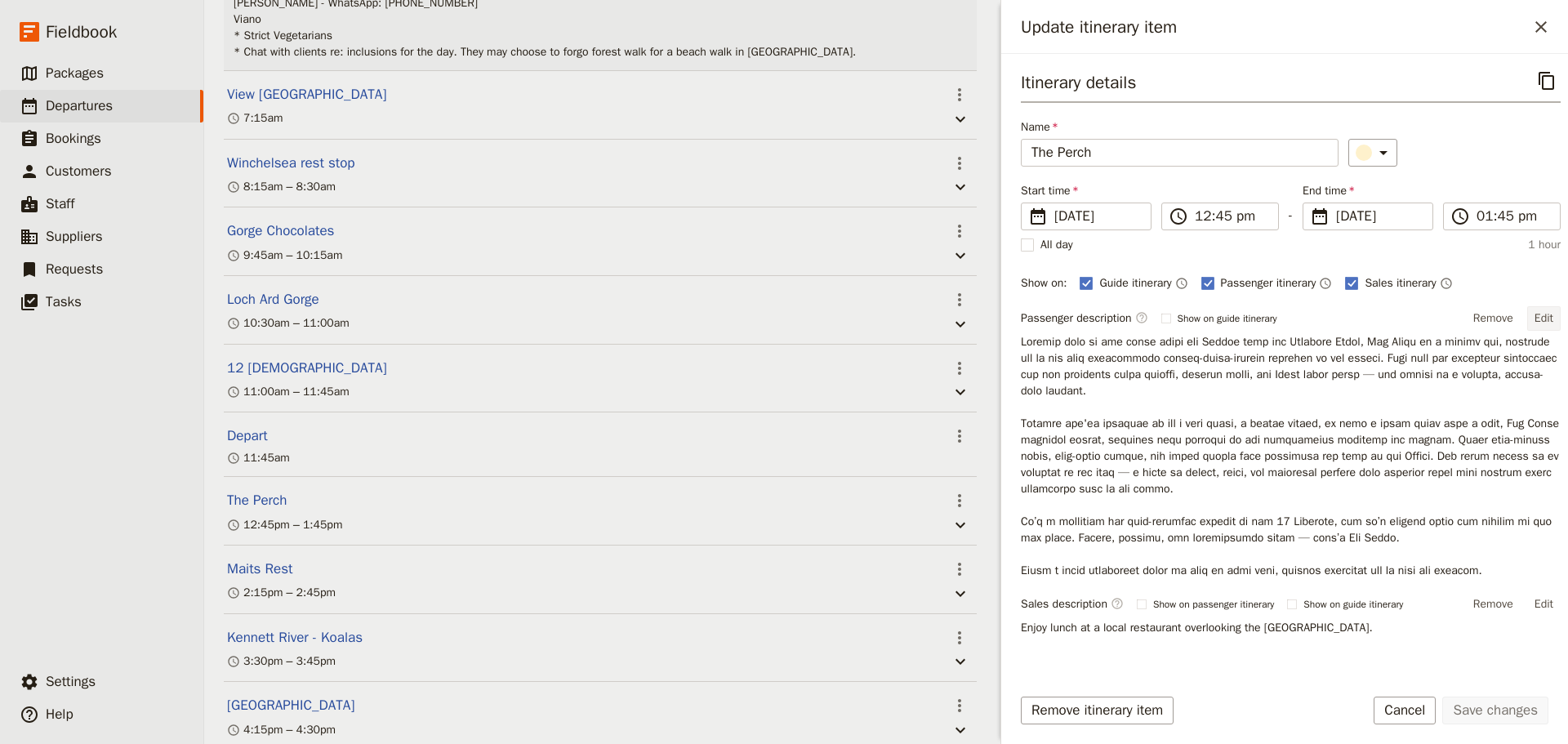 click on "Edit" at bounding box center (1544, 319) 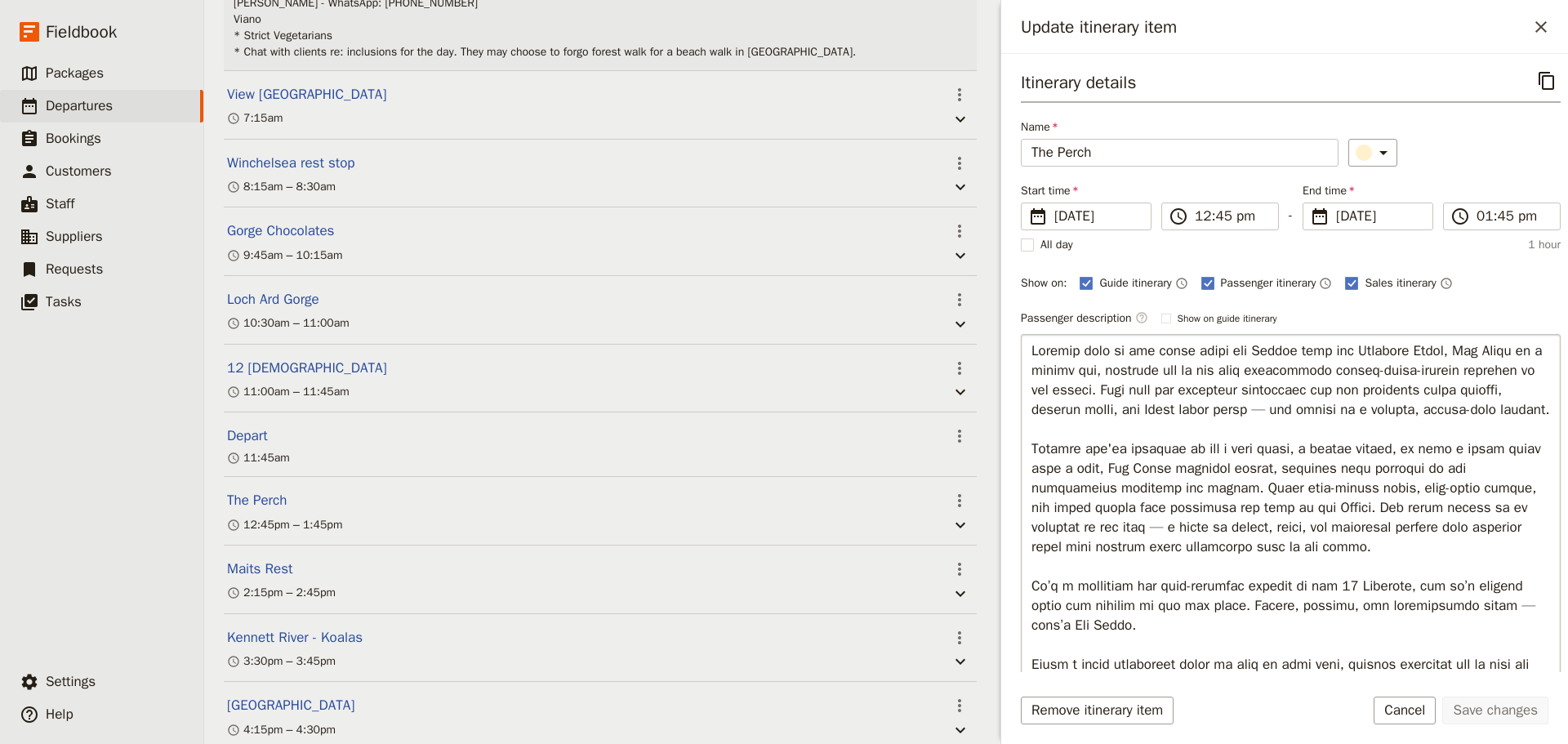 scroll, scrollTop: 20, scrollLeft: 0, axis: vertical 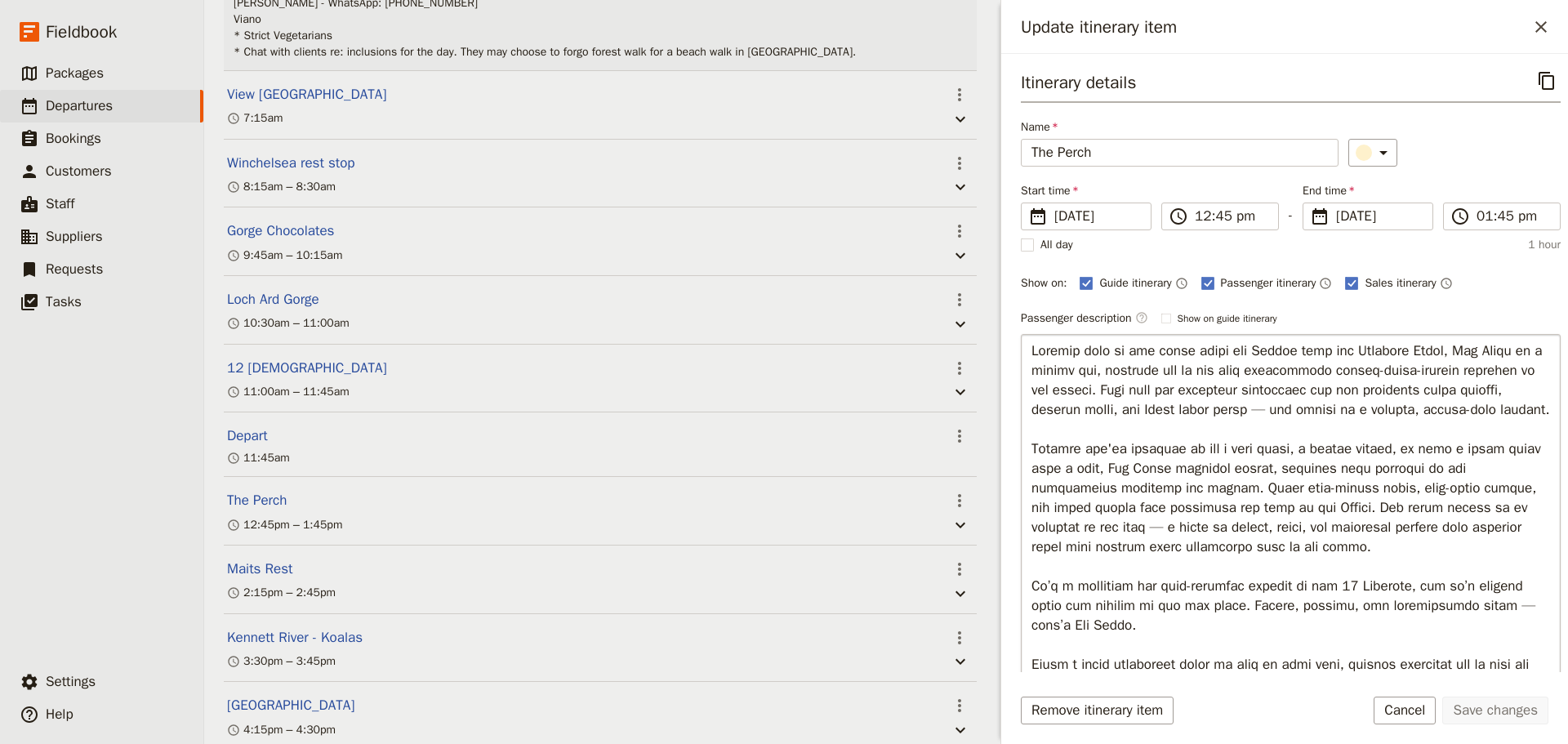 click at bounding box center (1290, 518) 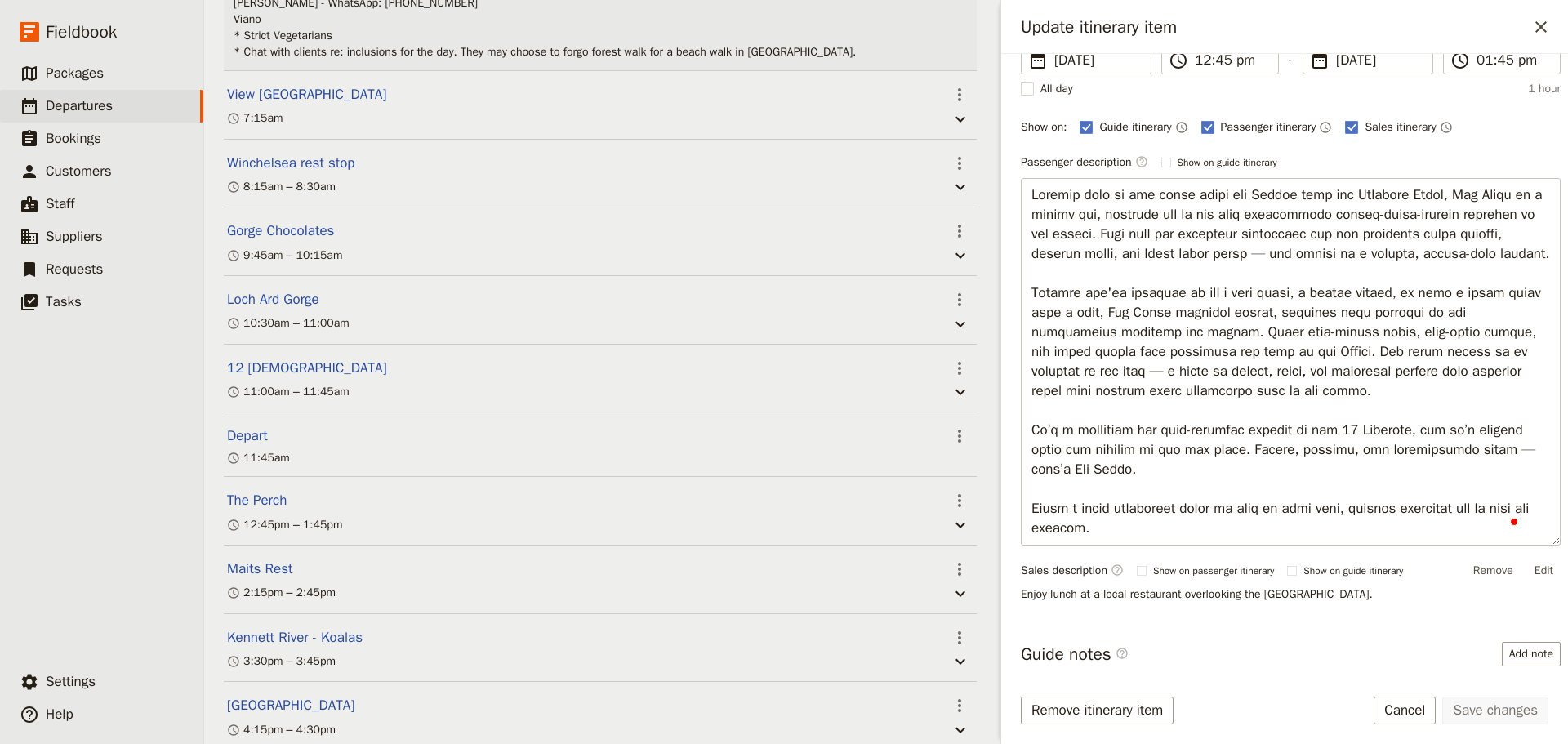 scroll, scrollTop: 163, scrollLeft: 0, axis: vertical 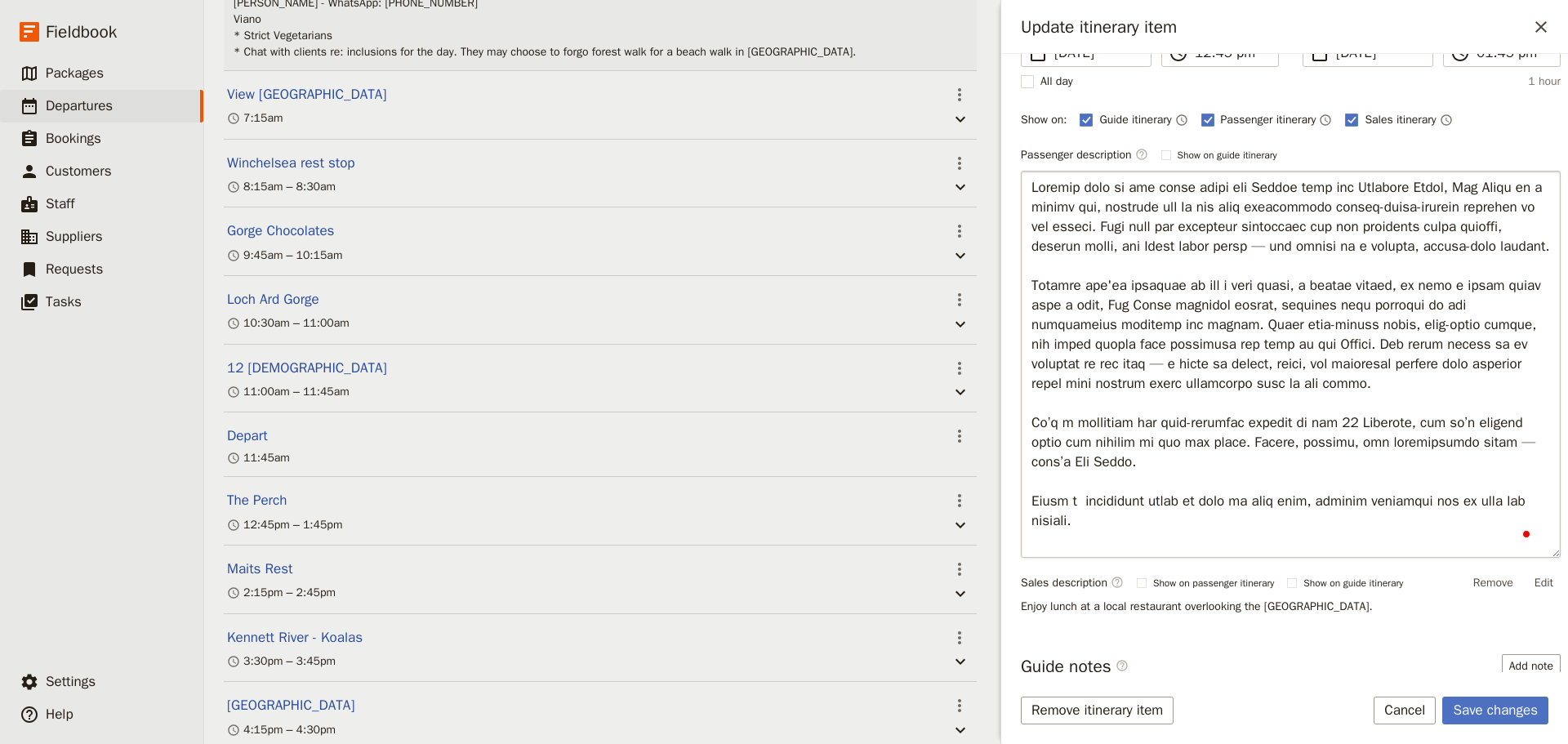 type on "Perched high on the ridge where the Otways meet the Southern Ocean, The Perch is a hidden gem, offering one of the most spectacular inland-meets-coastal outlooks in the region. This warm and welcoming restaurant and bar champions local produce, coastal wines, and Otway craft brews — all served in a relaxed, rustic-chic setting.
Whether you're stopping in for a long lunch, a hearty dinner, or just a quick drink with a view, The Perch delivers honest, seasonal fare inspired by the surrounding farmland and forest. Think slow-cooked meats, wood-fired dishes, and share plates that highlight the best of the Otways. The venue itself is as inviting as the menu — a blend of timber, stone, and panoramic windows that showcase those epic treetop views stretching down to the coast.
It’s a favourite for road-trippers heading to the 12 Apostles, but it’s equally worth the journey in its own right. Simple, soulful, and unmistakably local — that’s The Perch.
Enjoy a vegetarian lunch as part of your tour, however beverag..." 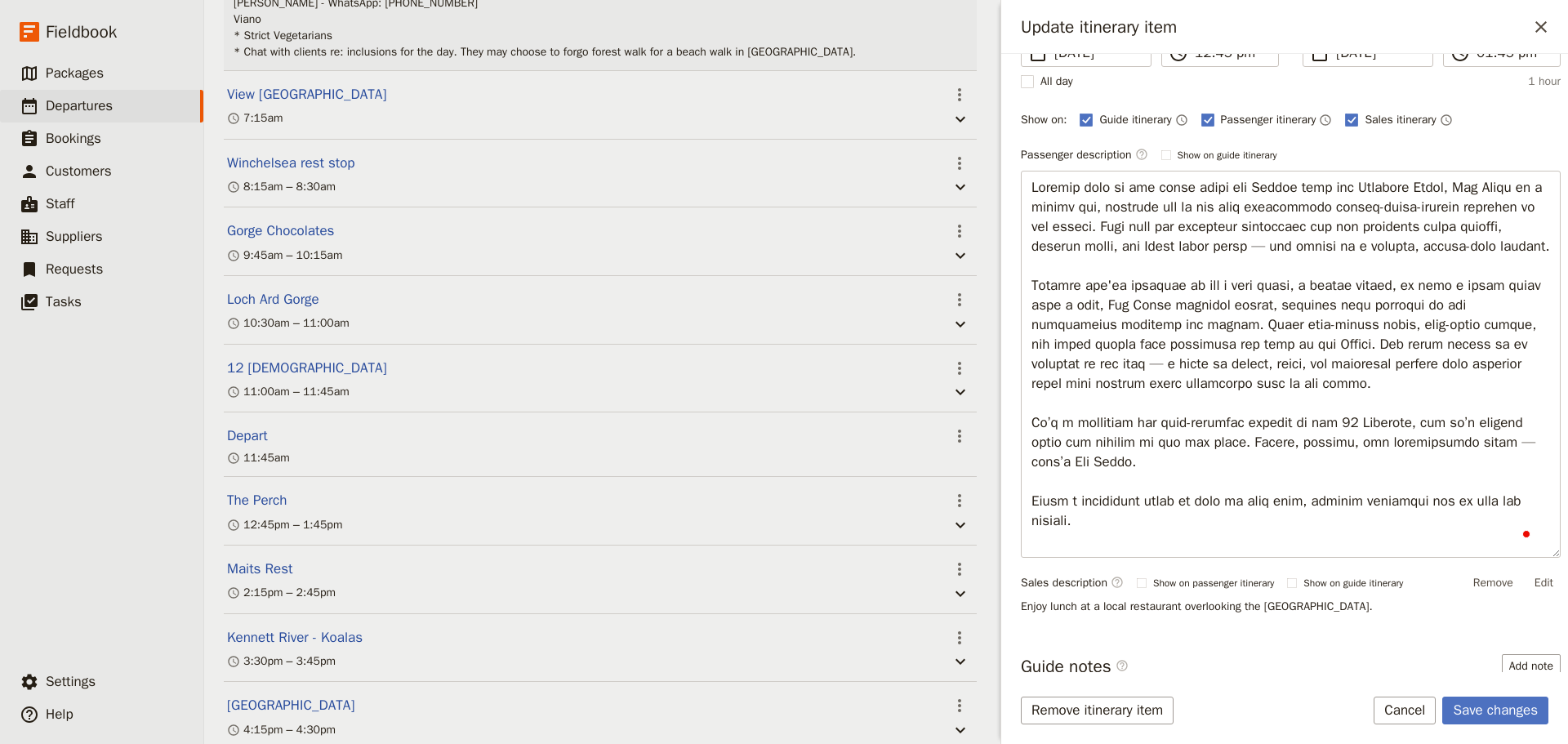 click on "Itinerary details ​ Name The Perch ​ Start time ​ 28 Jul 2025 28/07/2025 2025-07-28 12:45 ​ 12:45 pm - End time ​ 28 Jul 2025 28/07/2025 2025-07-28 13:45 ​ 01:45 pm All day 1 hour Show on: Guide itinerary ​ Passenger itinerary ​ Sales itinerary ​ Passenger description ​ Show on guide itinerary Edit Sales description ​ Show on passenger itinerary Show on guide itinerary Remove Edit Enjoy lunch at a local restaurant overlooking the Otway Ranges. Guide notes ​ Add note 1/15 GOR, Lavers Hill. Tel: 5237 3110 ​ Services ​ ​ Remove itinerary item Save changes Cancel" at bounding box center [1285, 399] 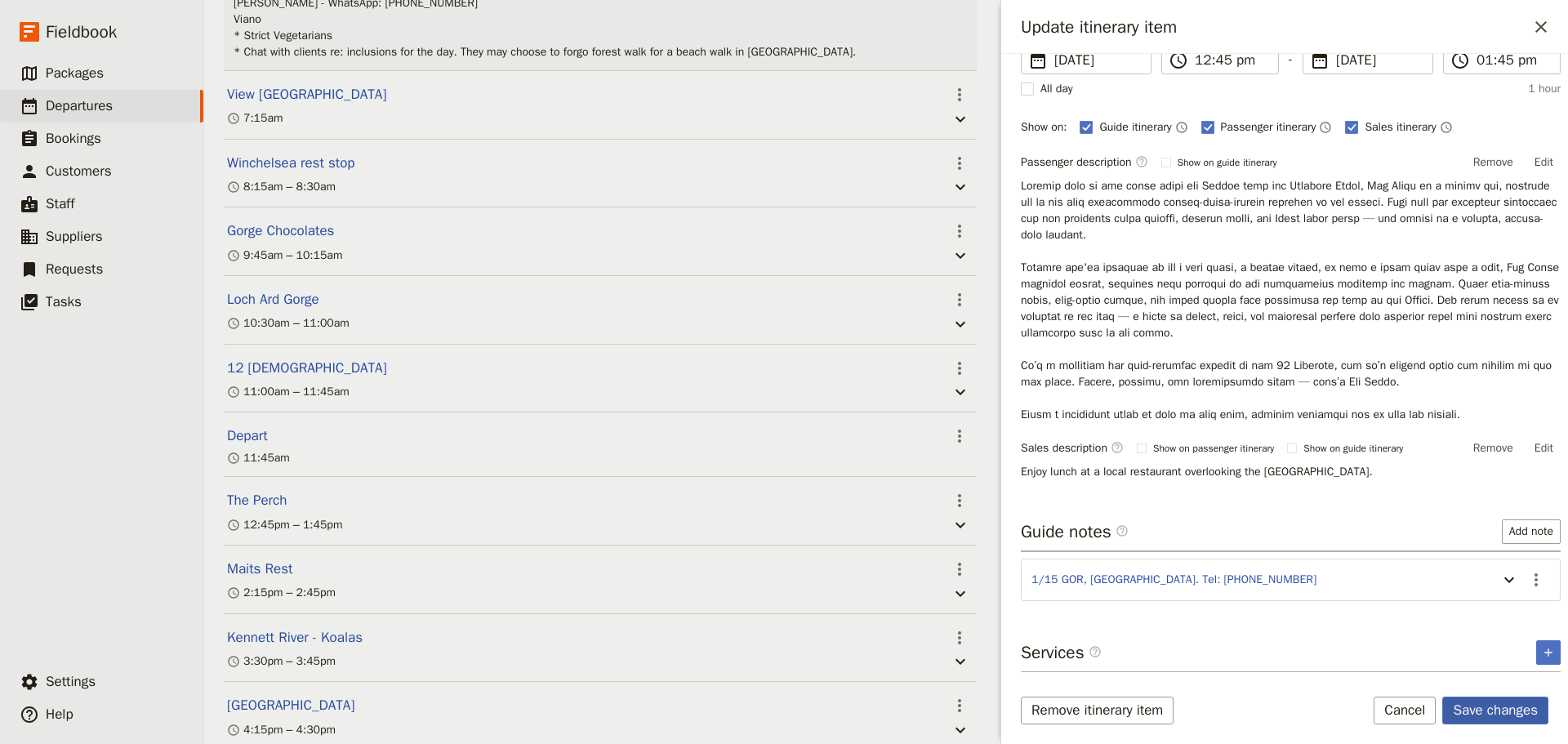 click on "Save changes" at bounding box center [1495, 711] 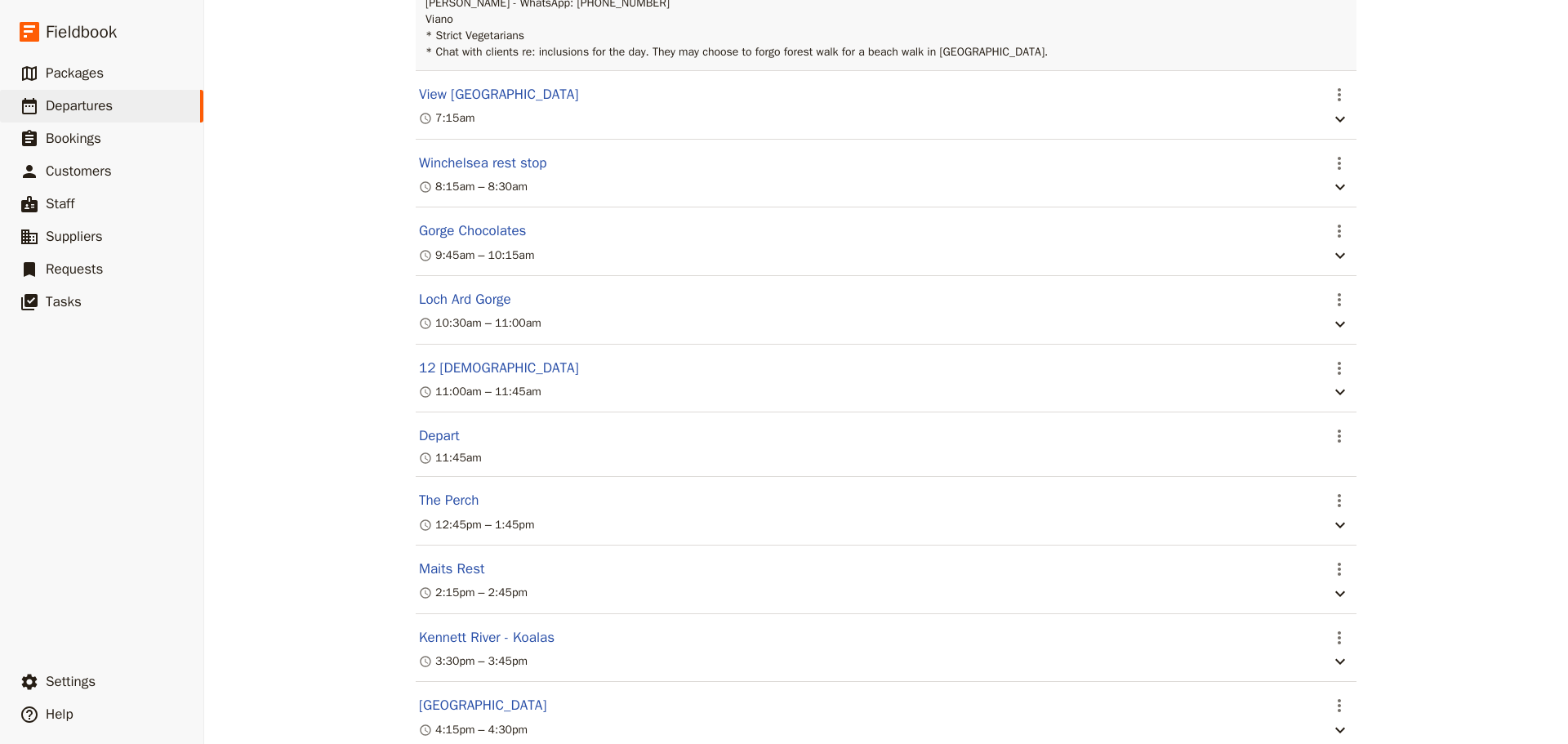 scroll, scrollTop: 408, scrollLeft: 0, axis: vertical 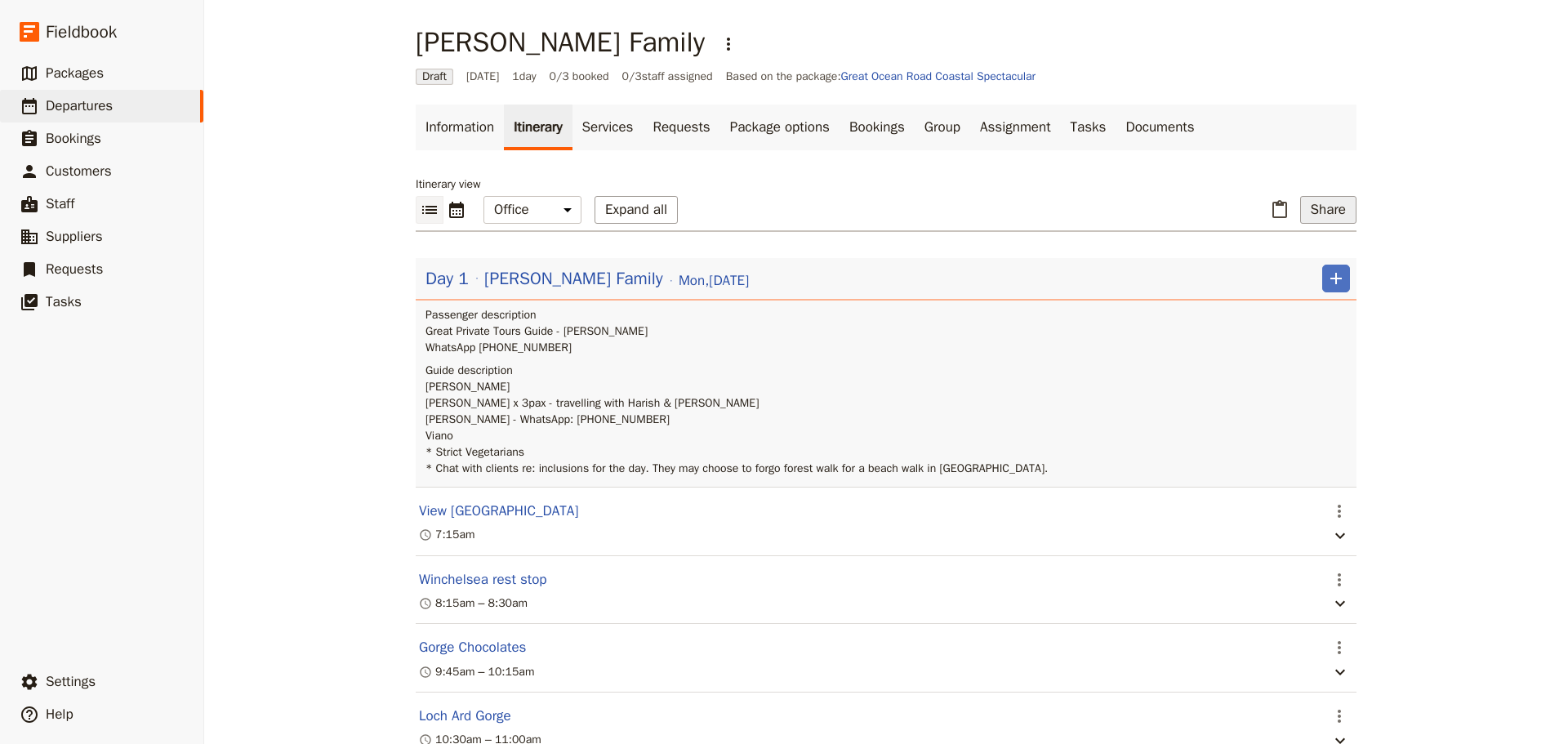 click on "Share" at bounding box center [1328, 210] 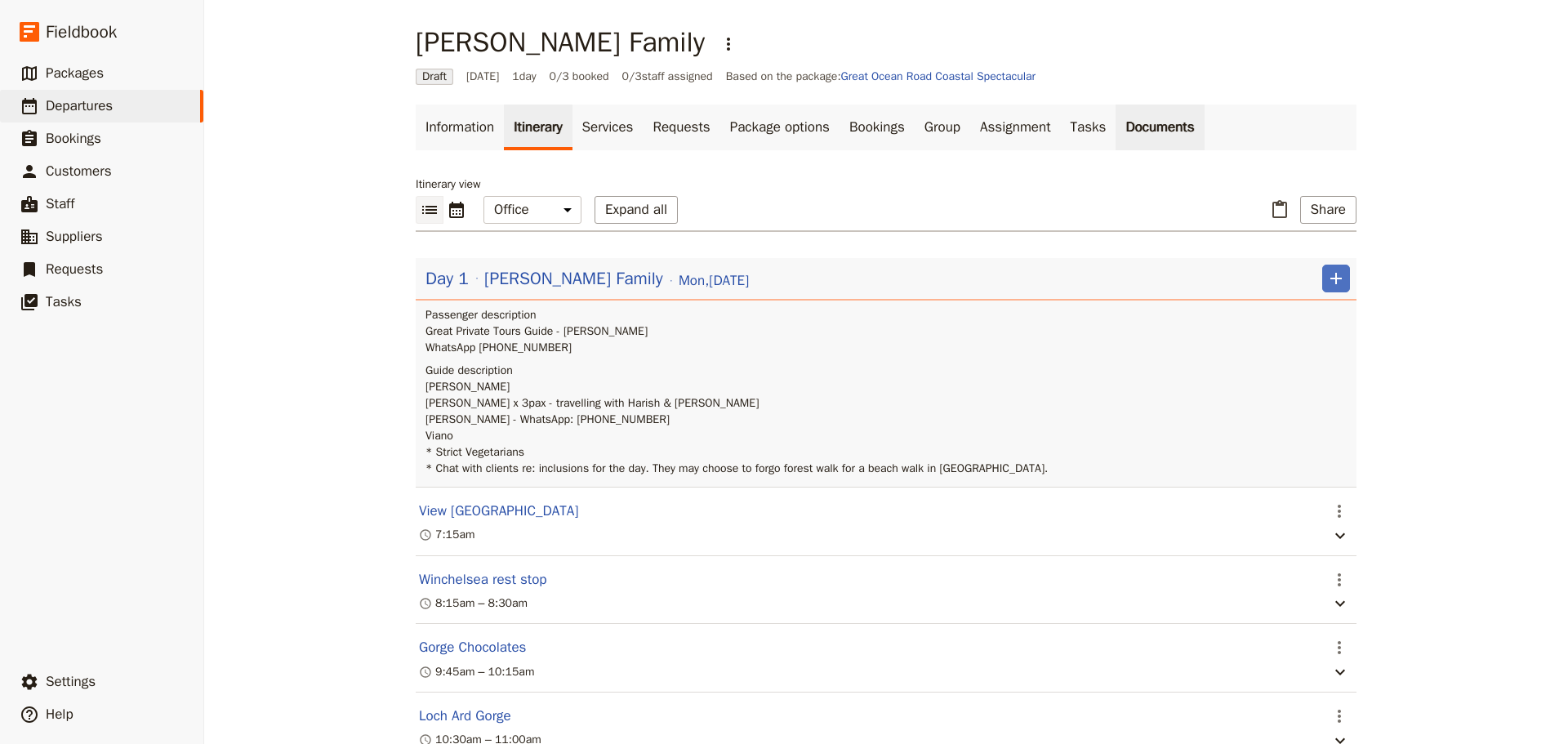 click on "Documents" at bounding box center (1160, 127) 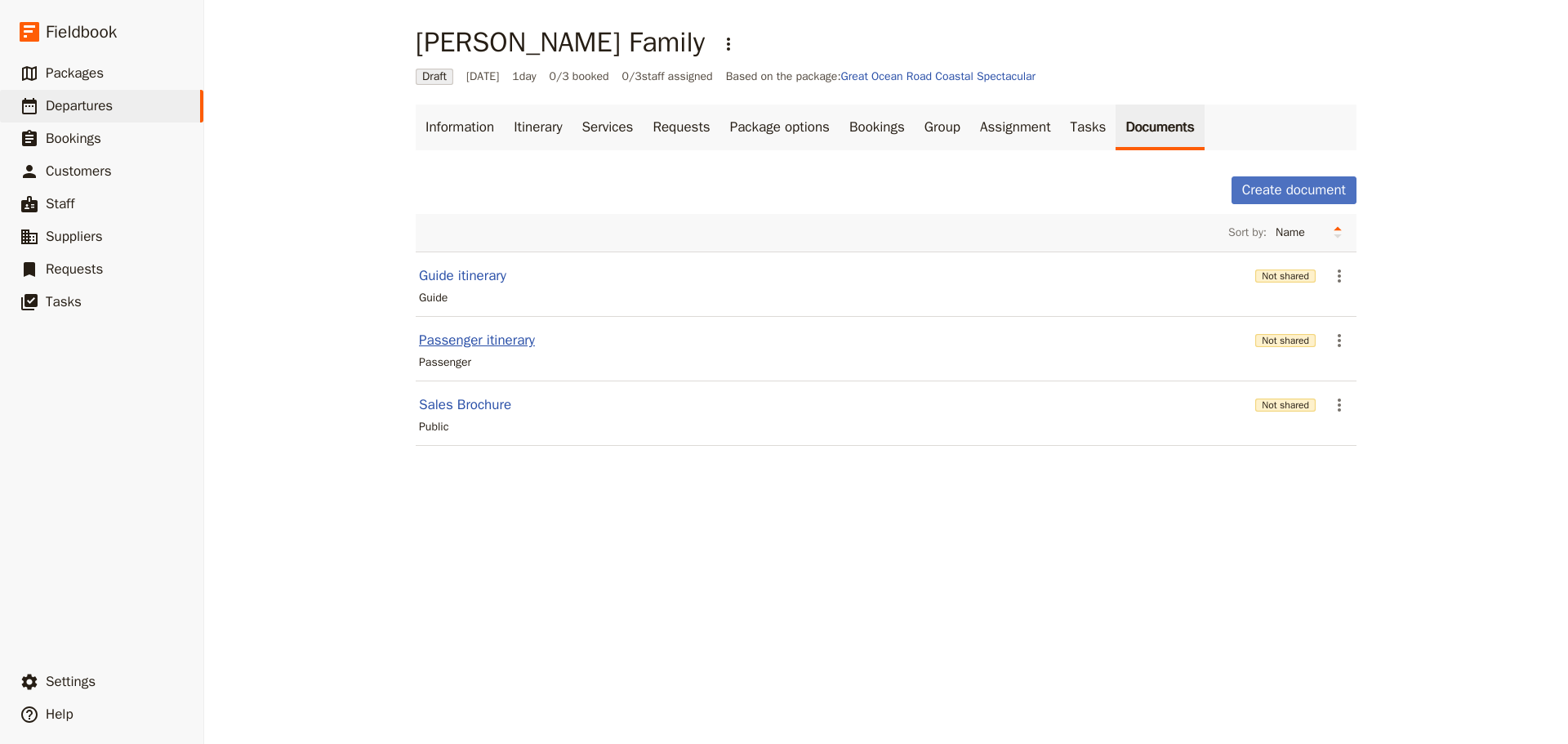 click on "Passenger itinerary" at bounding box center (477, 341) 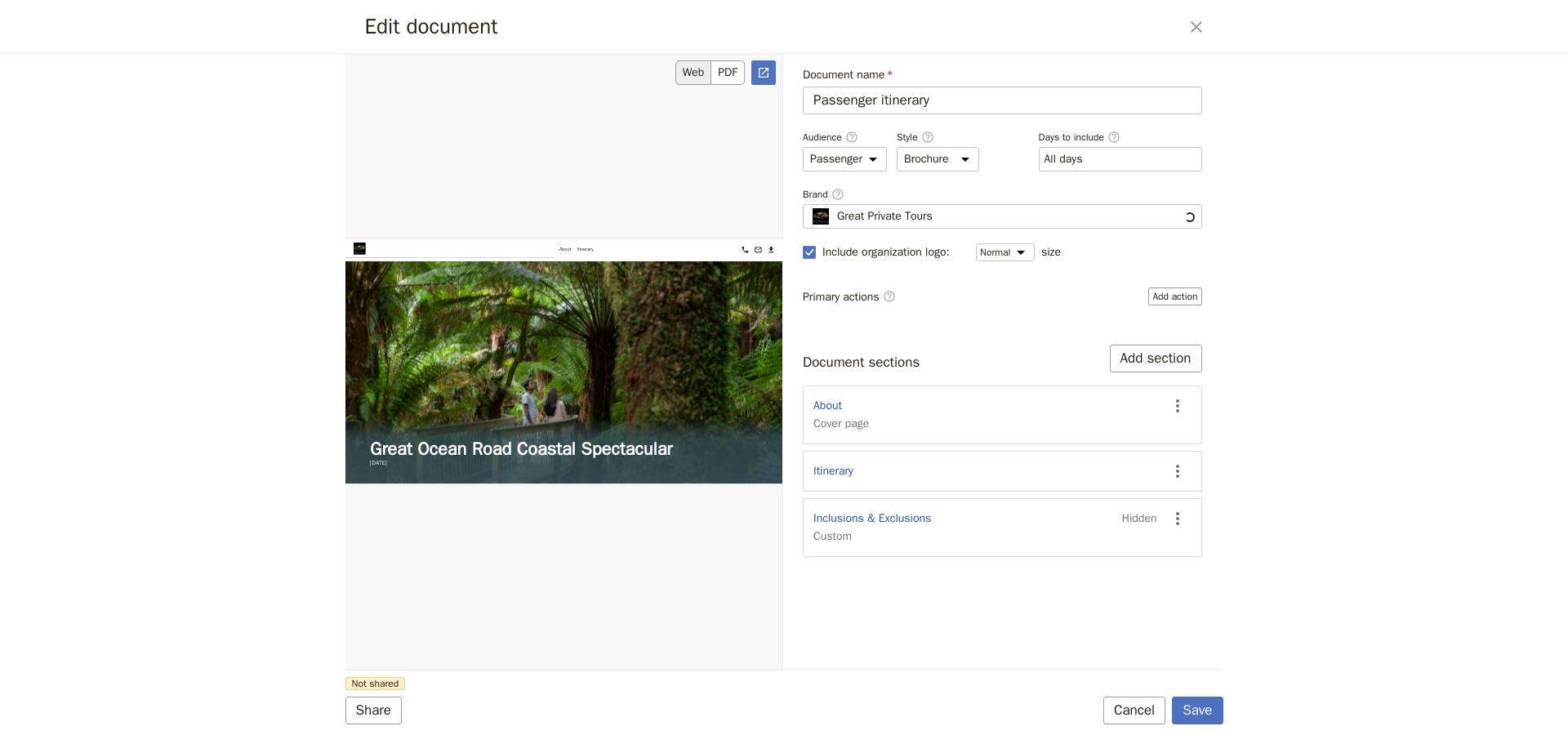 scroll, scrollTop: 0, scrollLeft: 0, axis: both 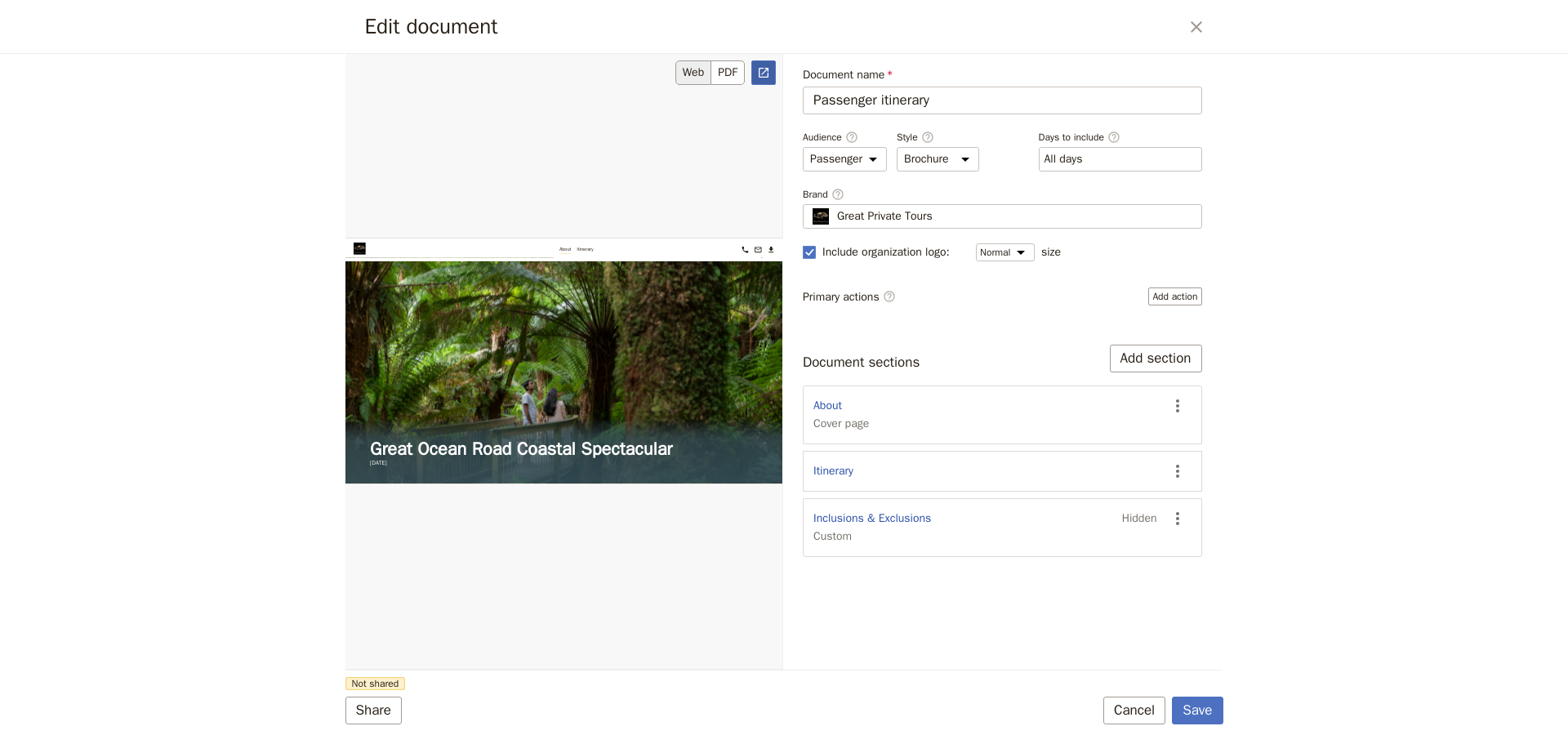 click 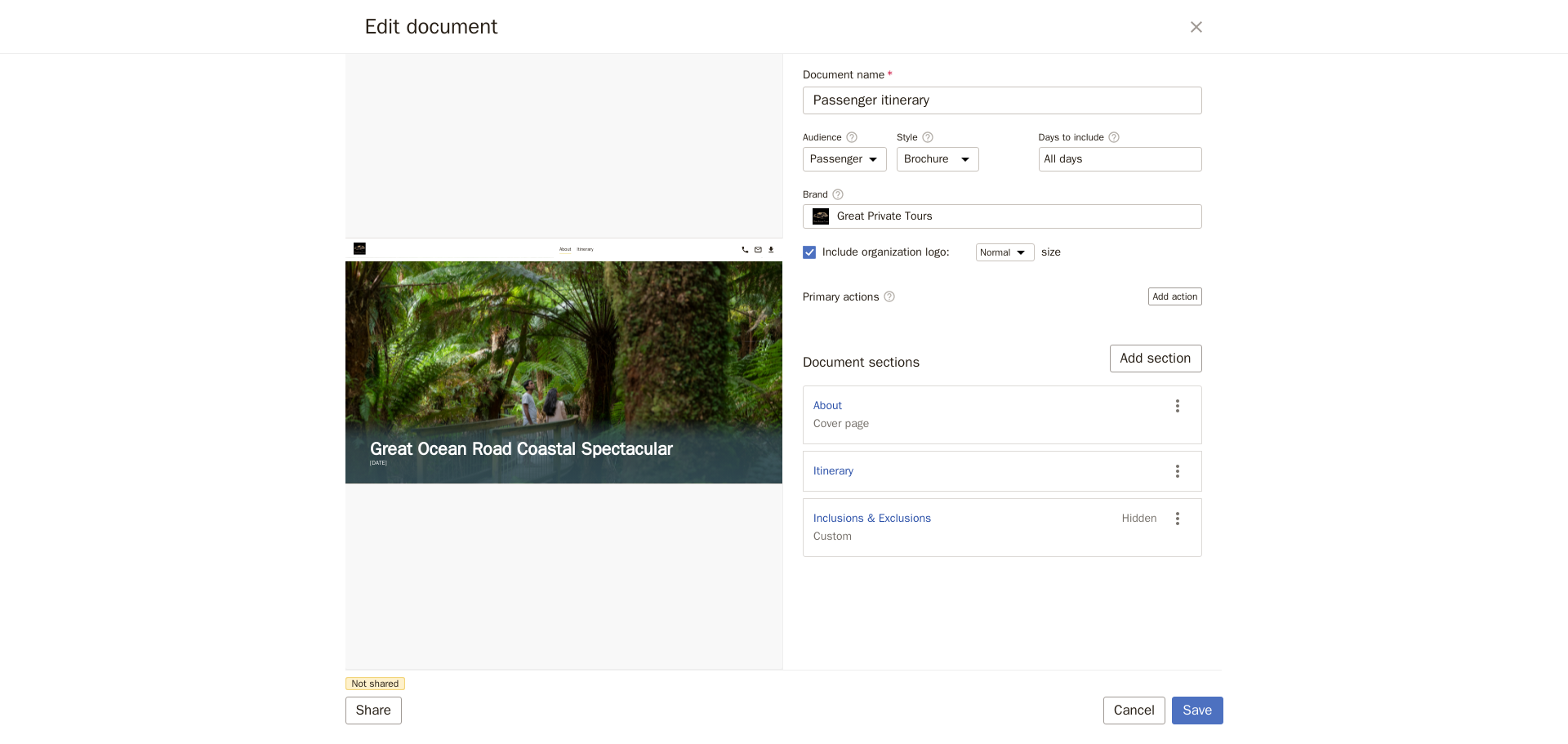 click on "Cancel" at bounding box center [1134, 711] 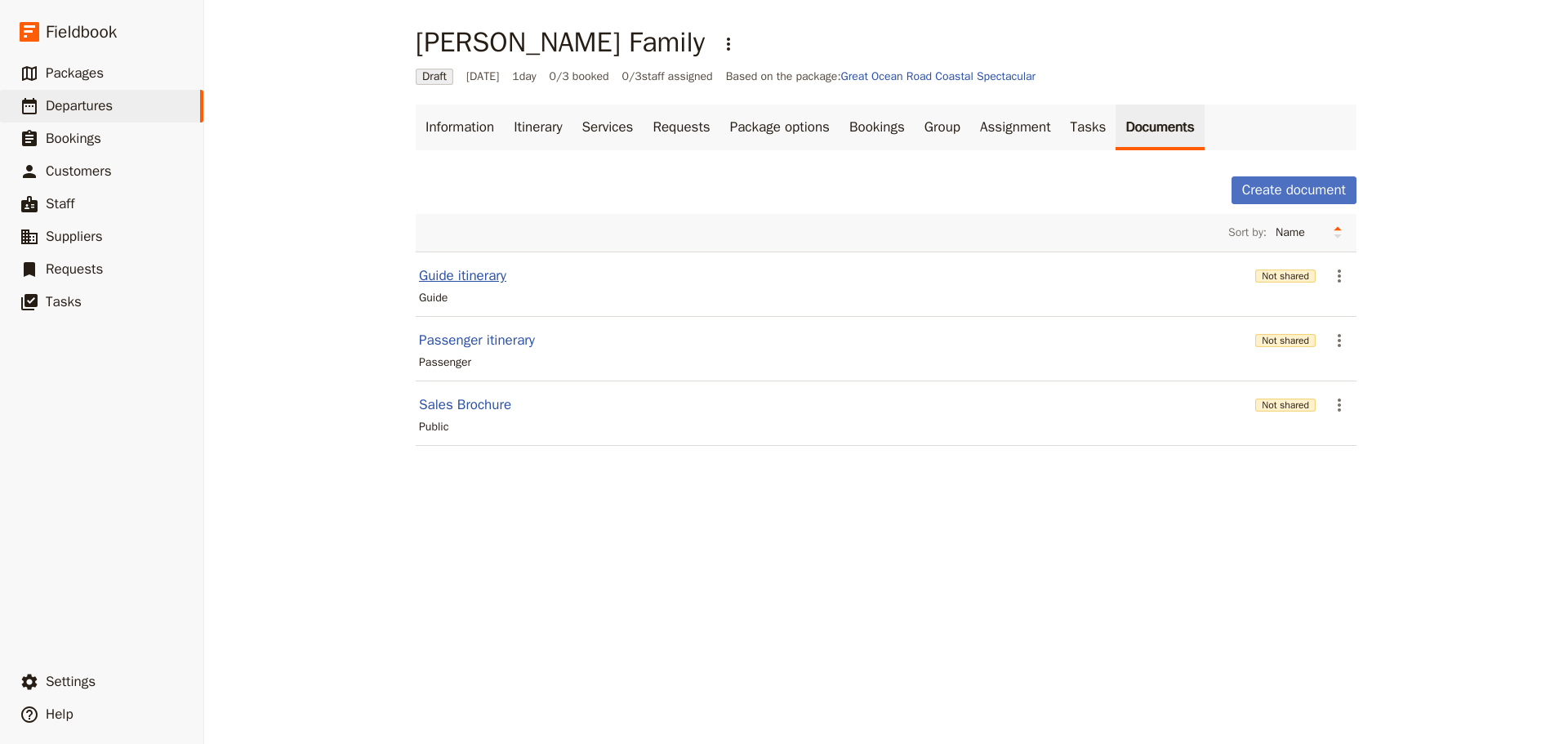 click on "Guide itinerary" at bounding box center [462, 276] 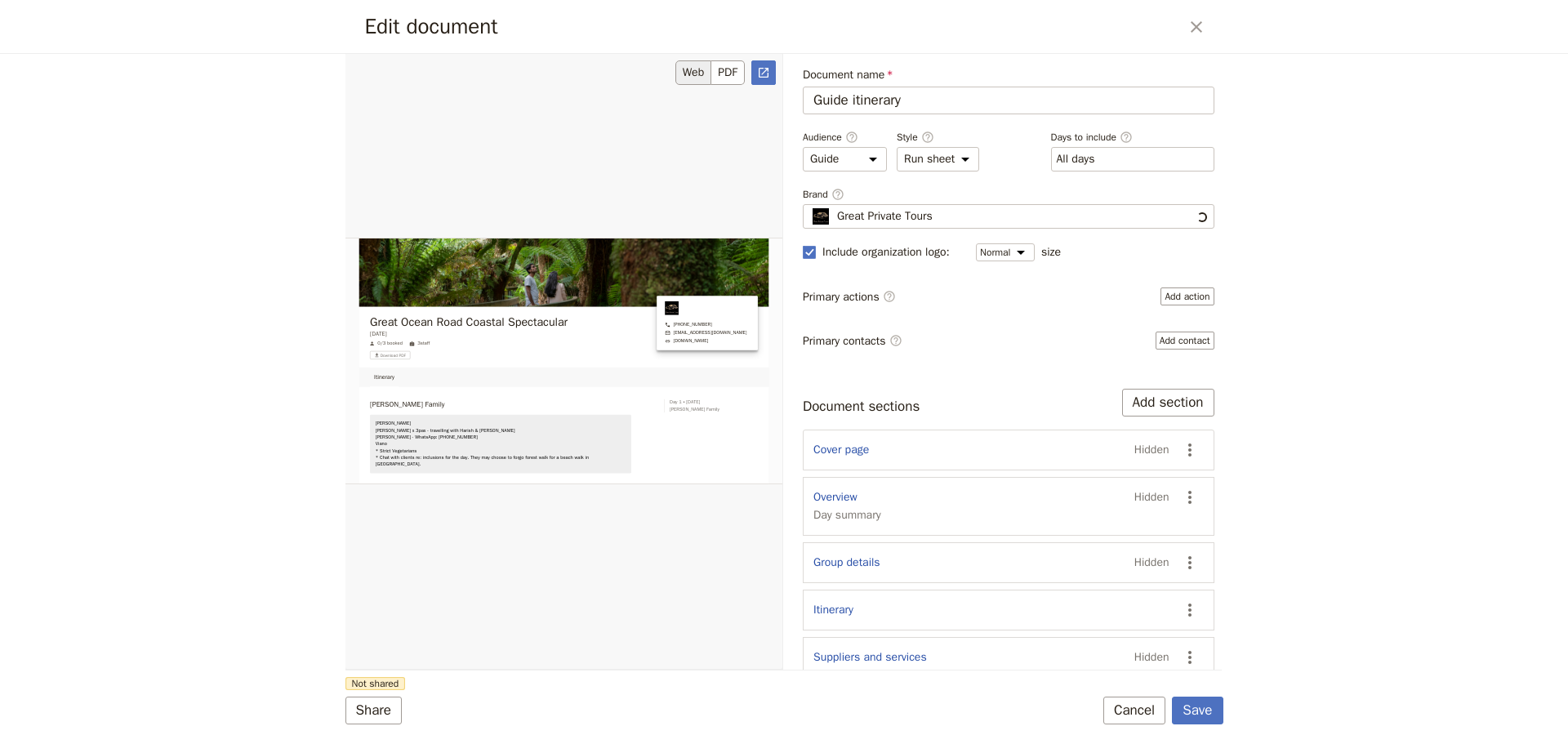 scroll, scrollTop: 0, scrollLeft: 0, axis: both 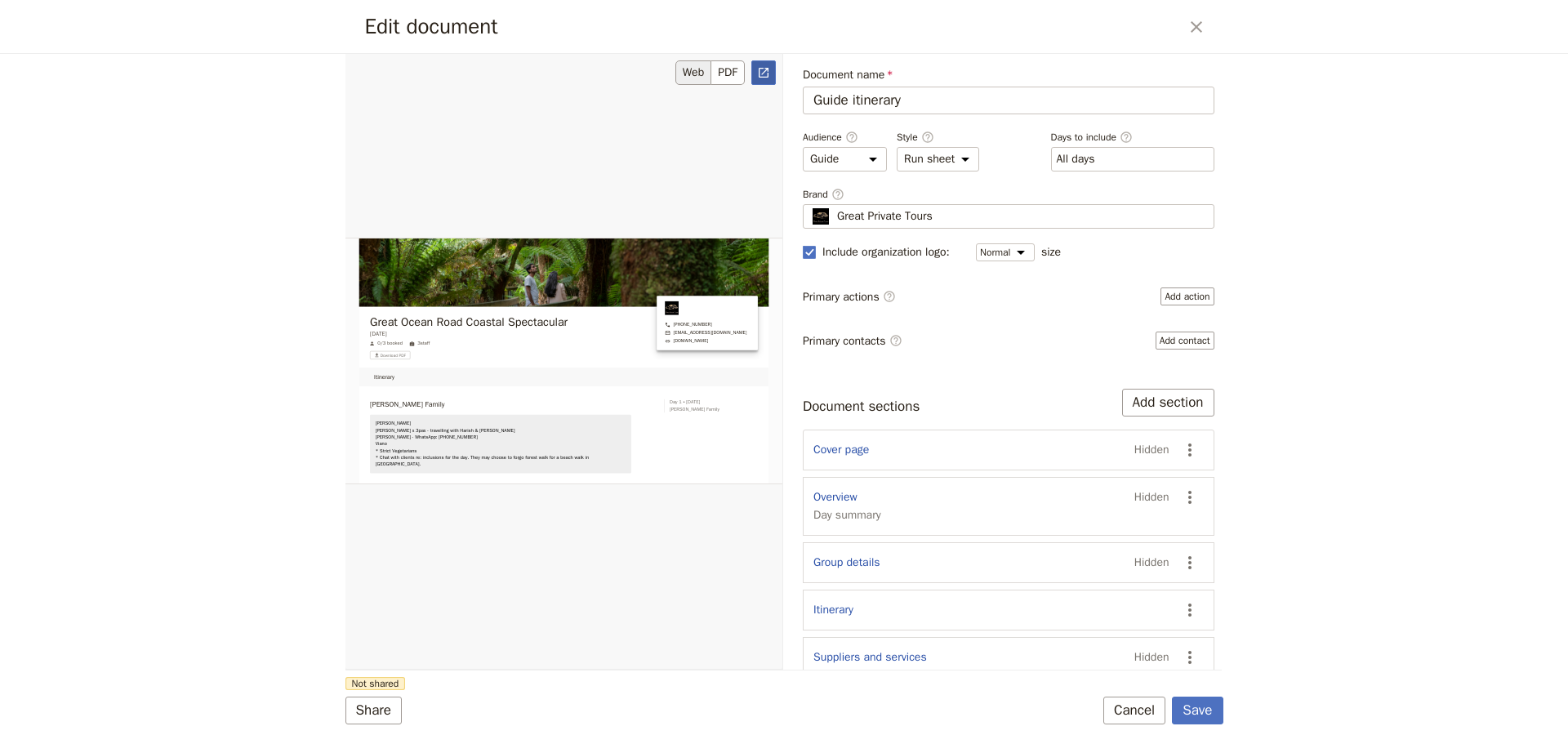 click 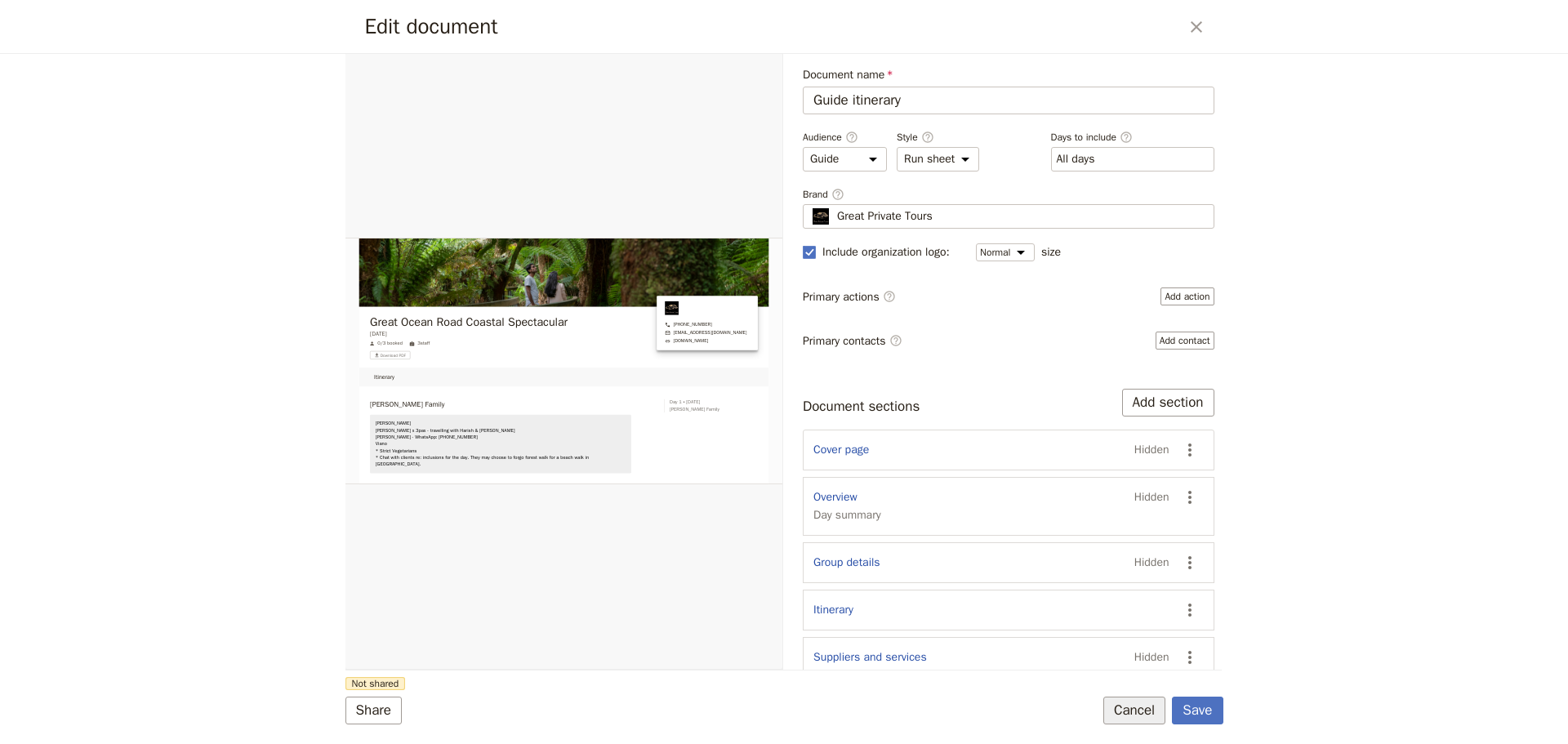 click on "Cancel" at bounding box center (1134, 711) 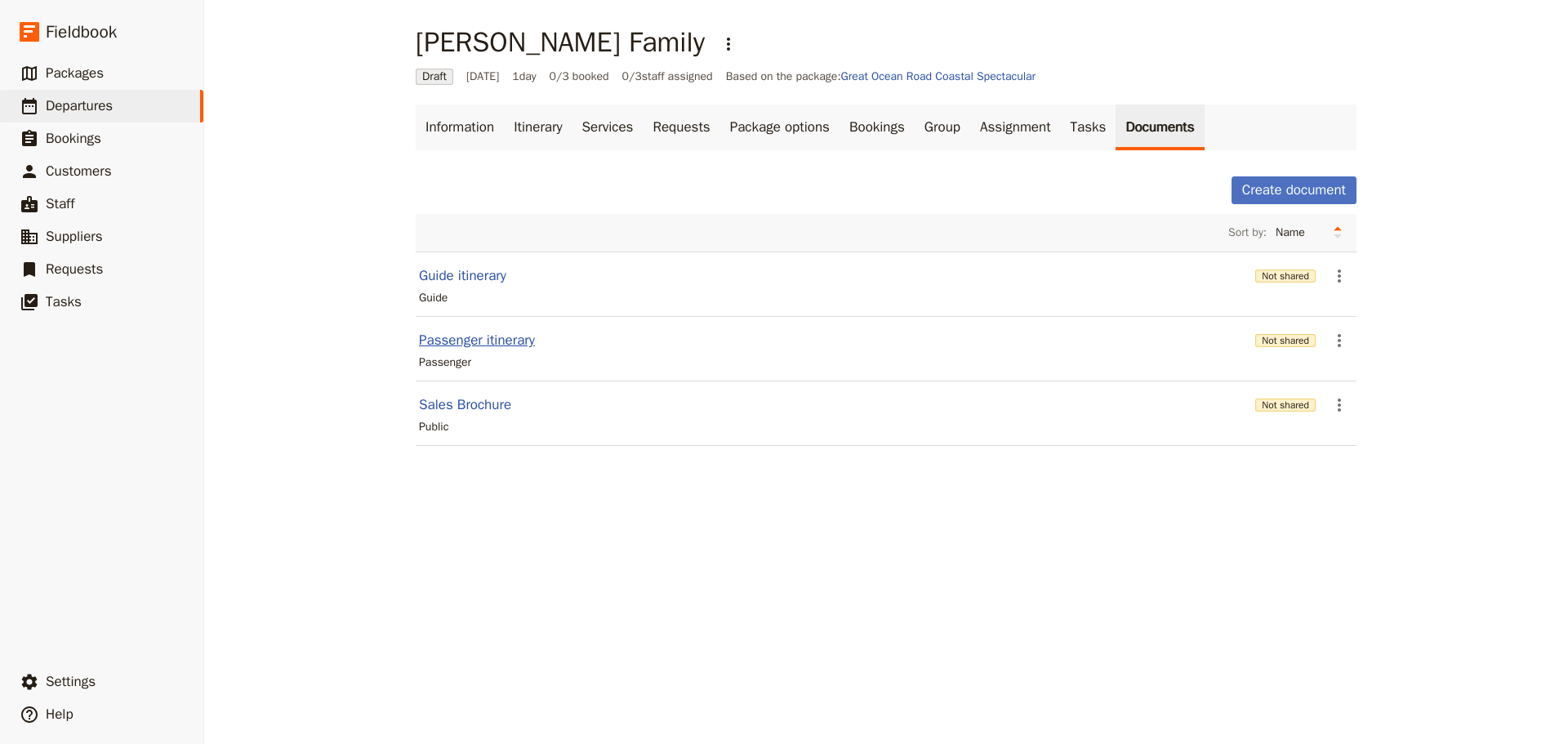 click on "Passenger itinerary" at bounding box center [477, 341] 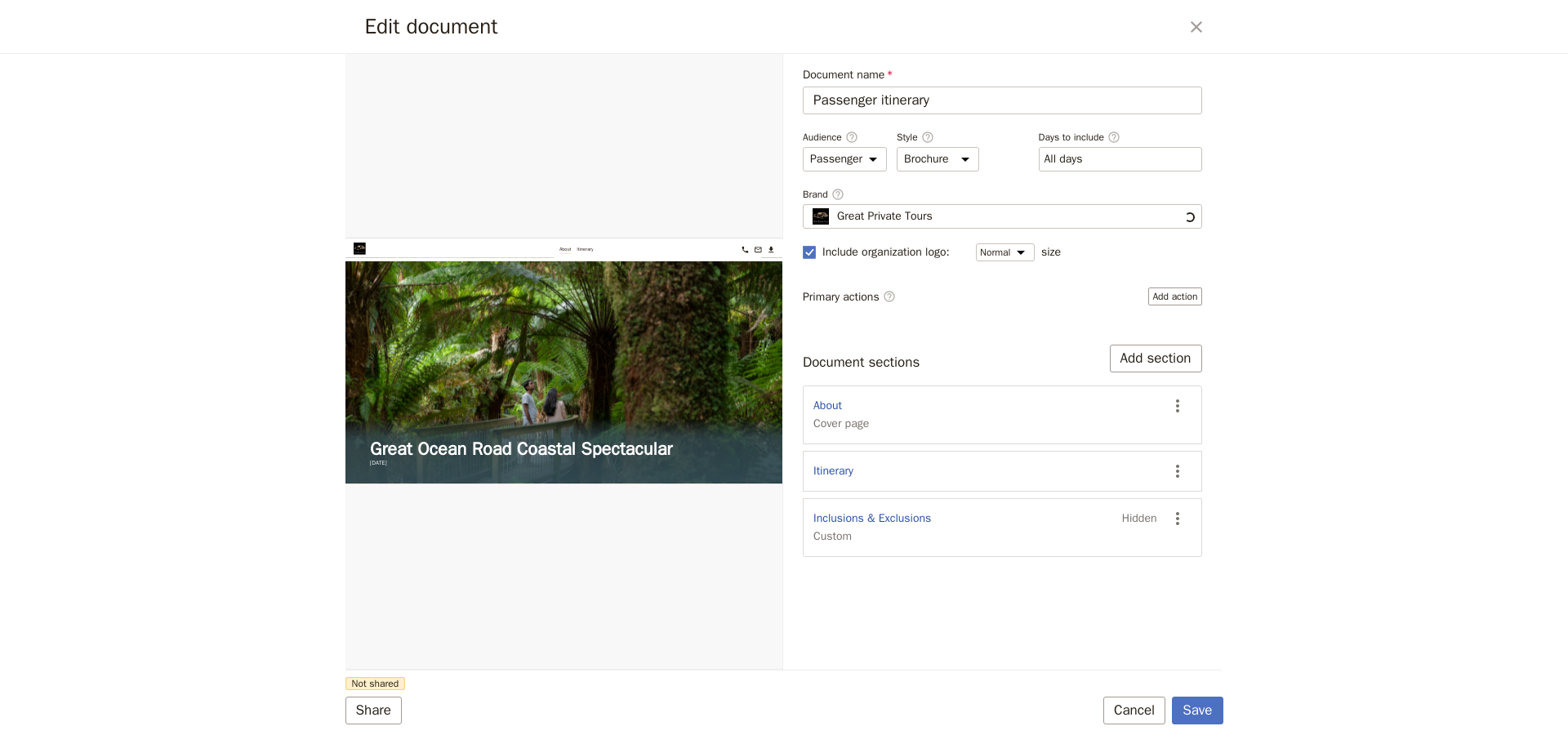 scroll, scrollTop: 0, scrollLeft: 0, axis: both 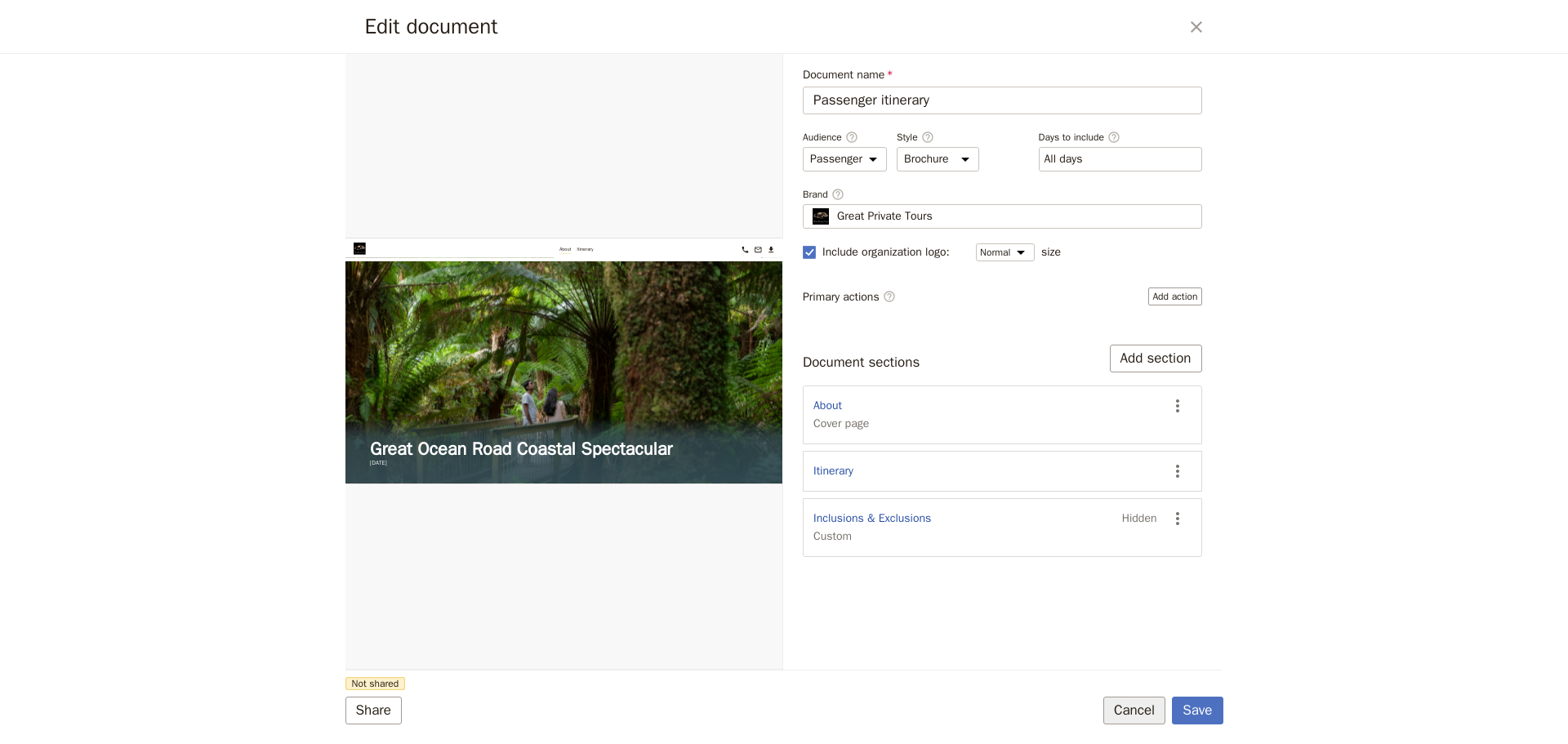 click on "Cancel" at bounding box center (1134, 711) 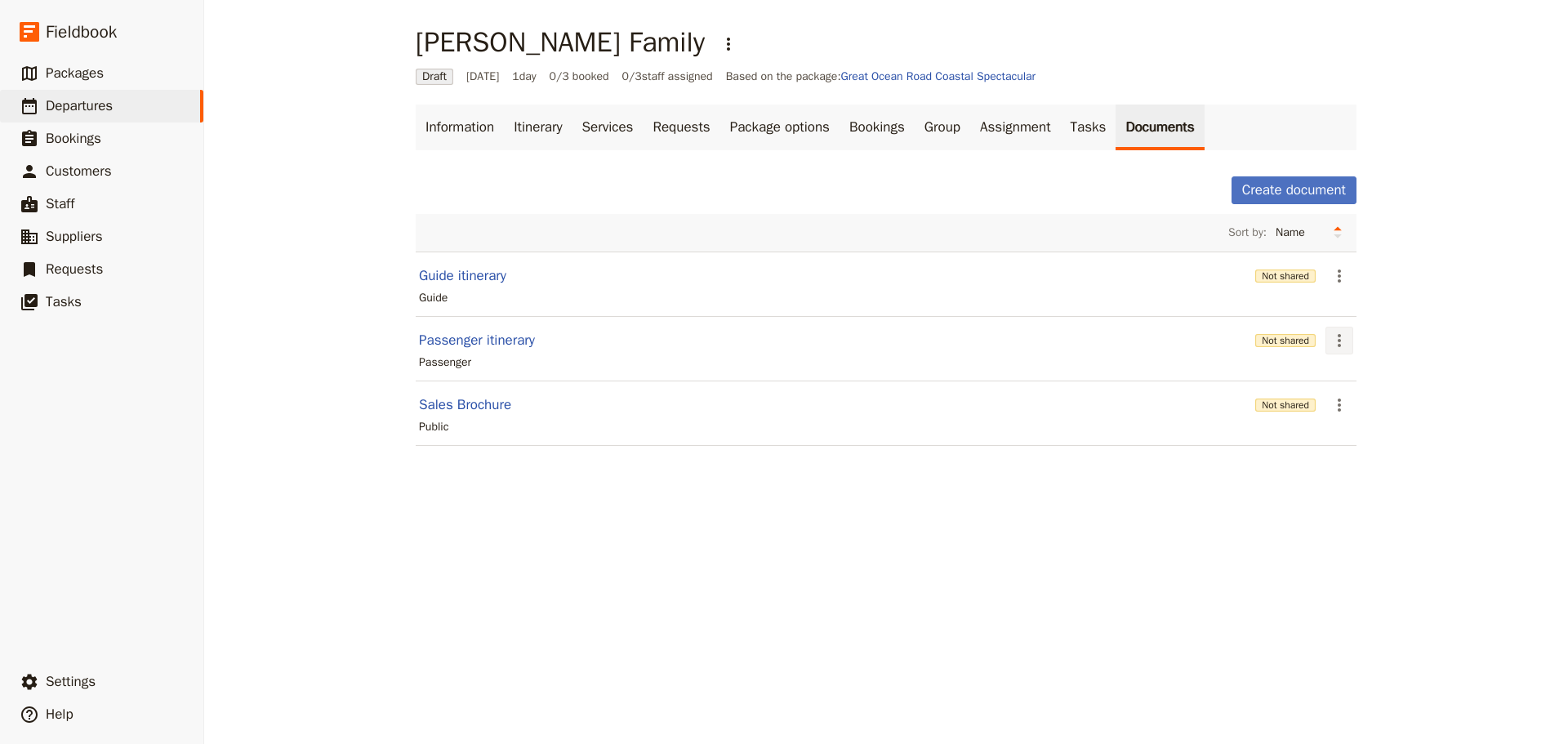 click 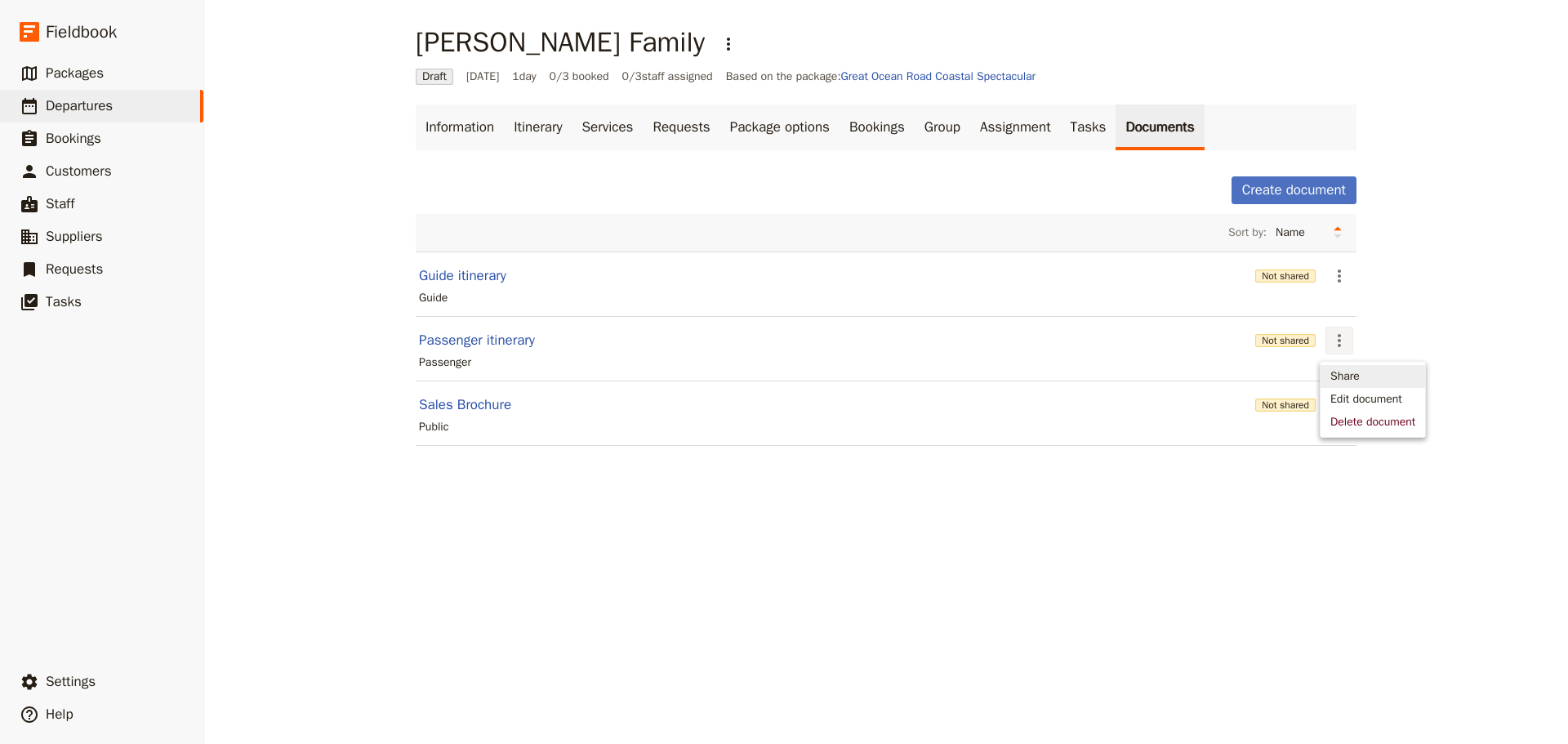 click on "Share" at bounding box center [1345, 376] 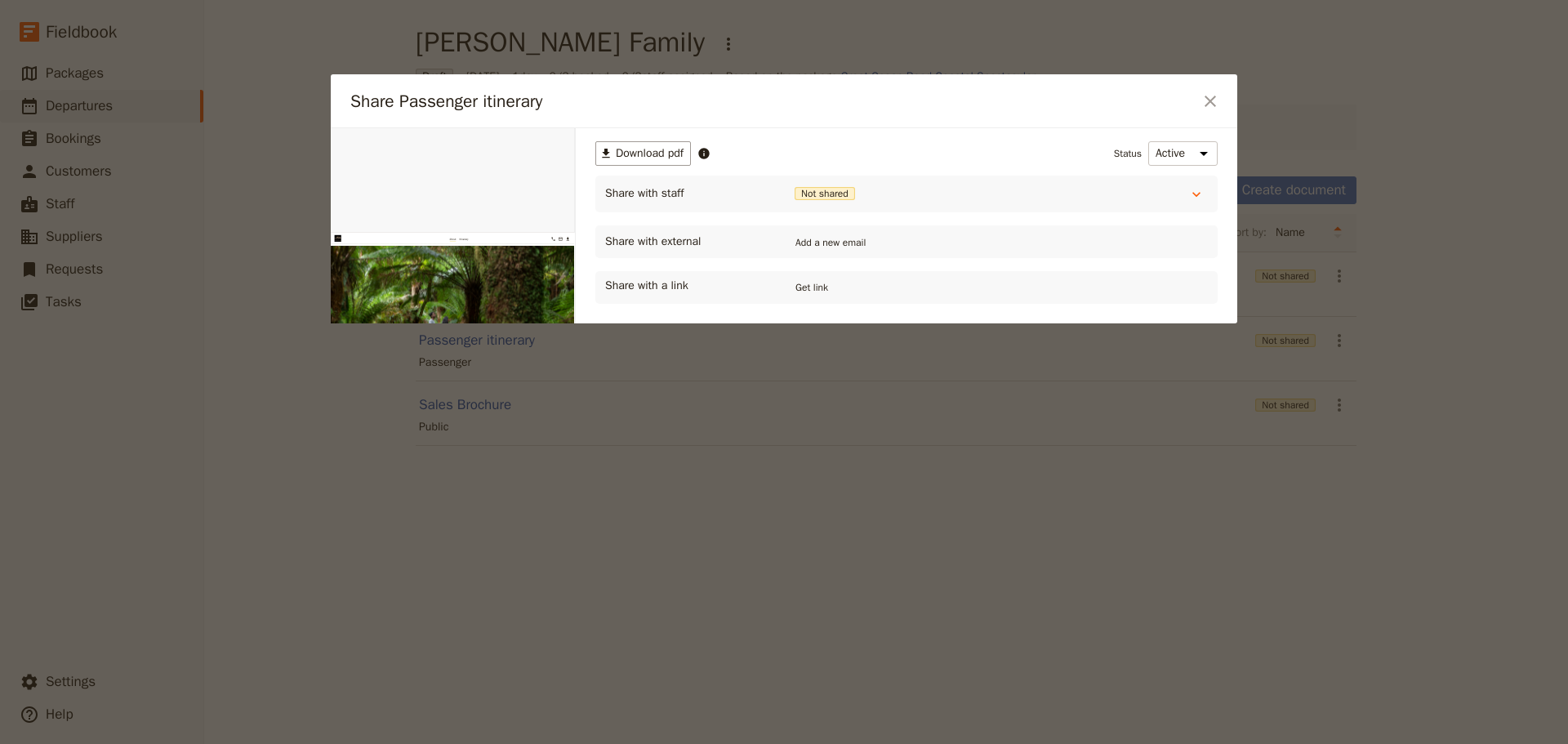 scroll, scrollTop: 0, scrollLeft: 0, axis: both 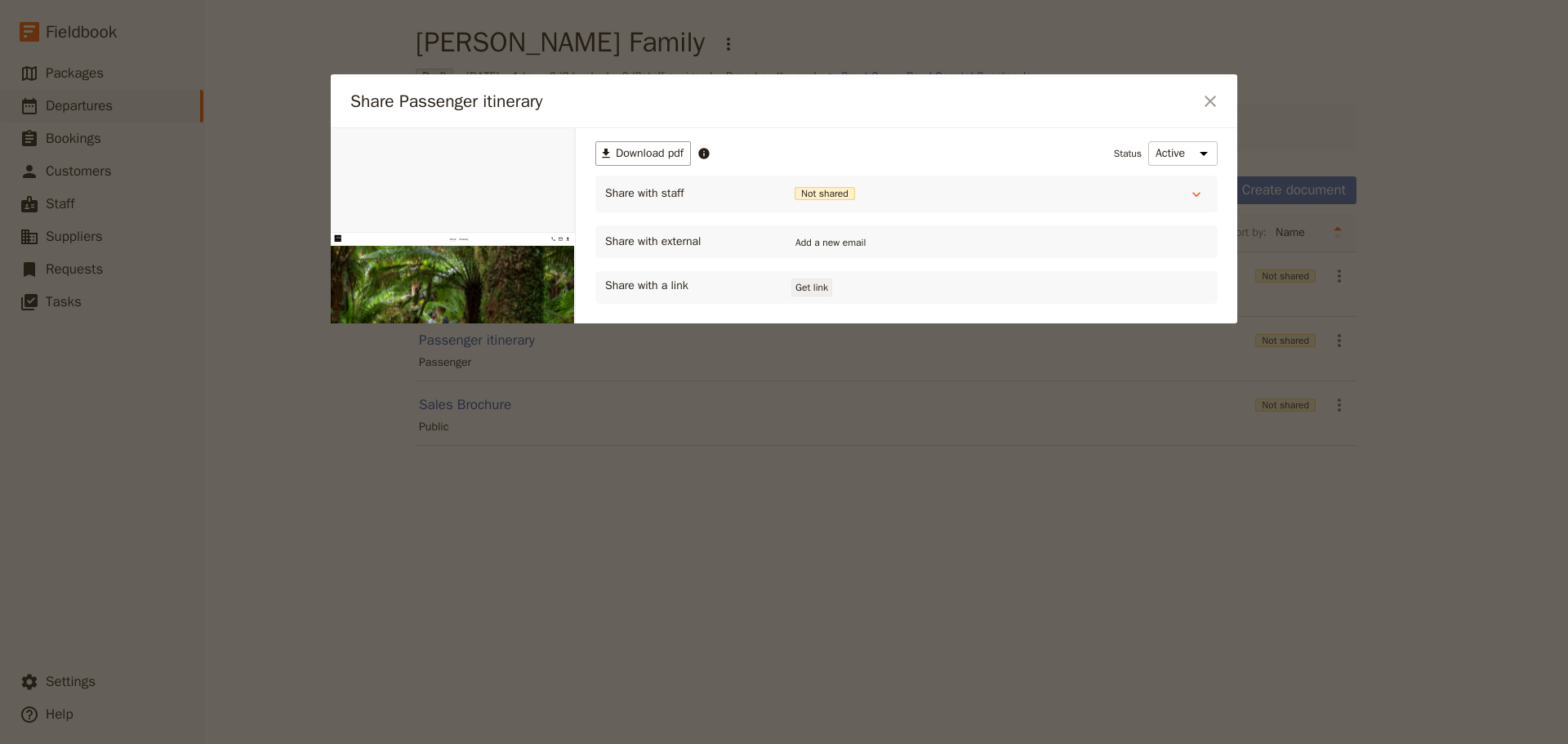 click on "Get link" at bounding box center [812, 287] 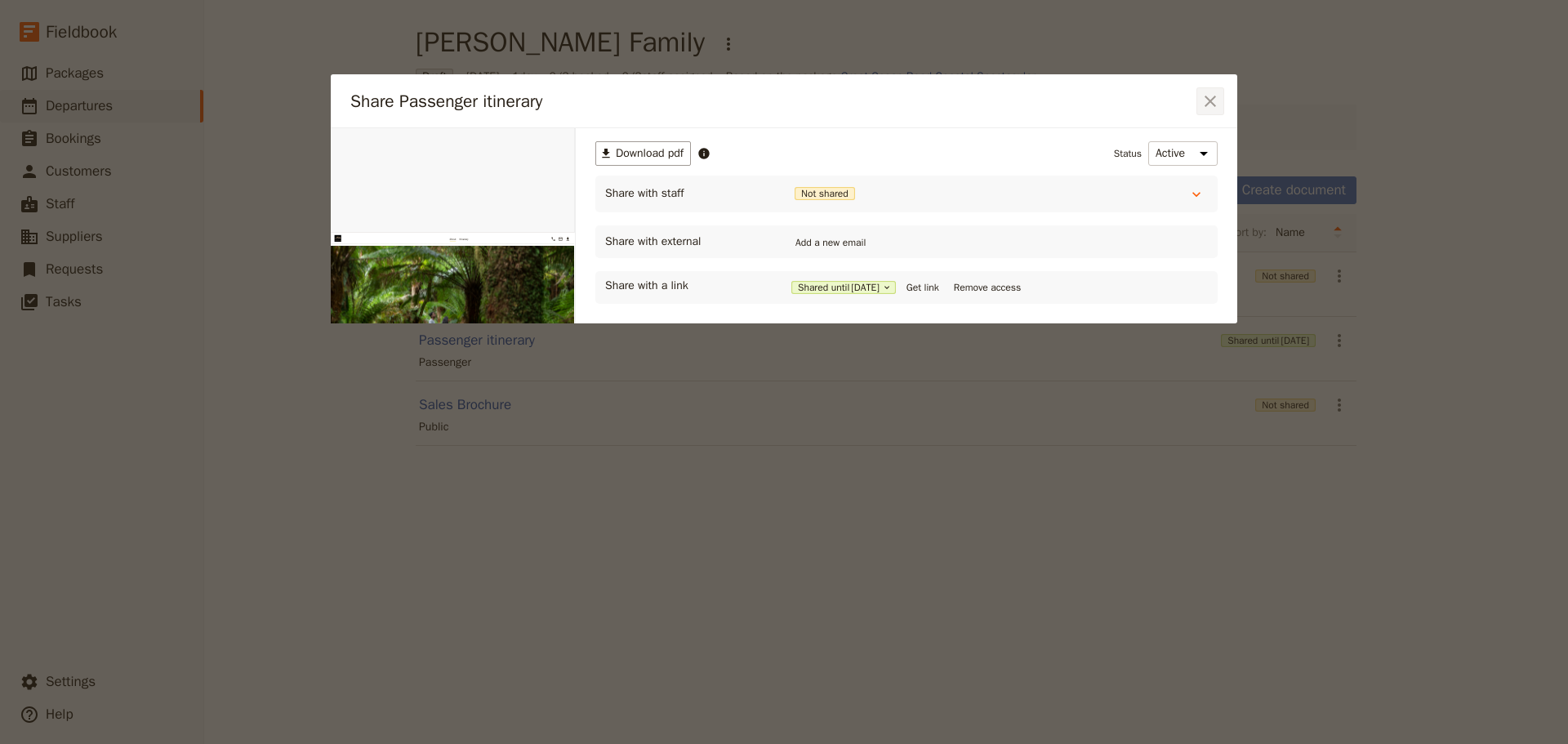 click 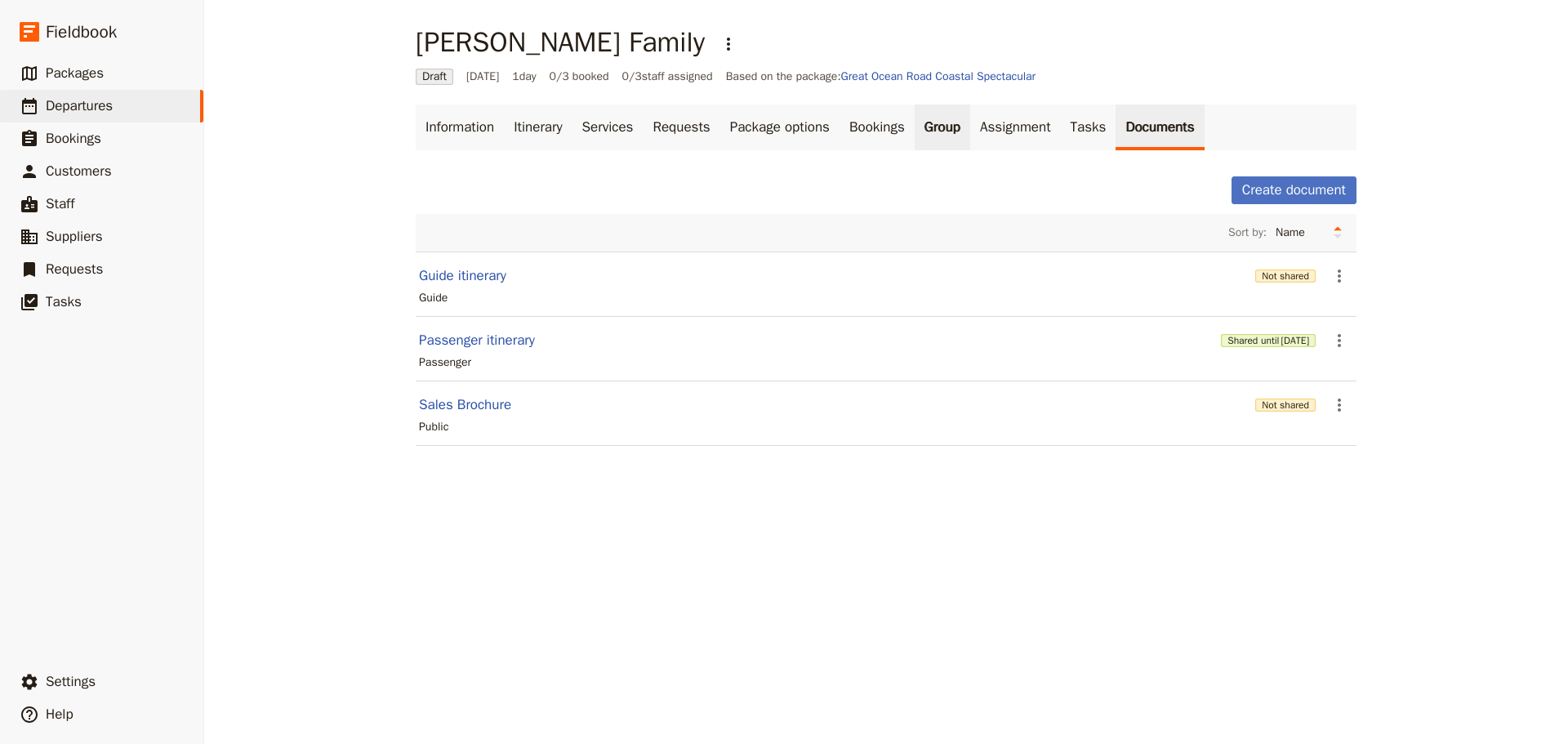 click on "Group" at bounding box center [942, 127] 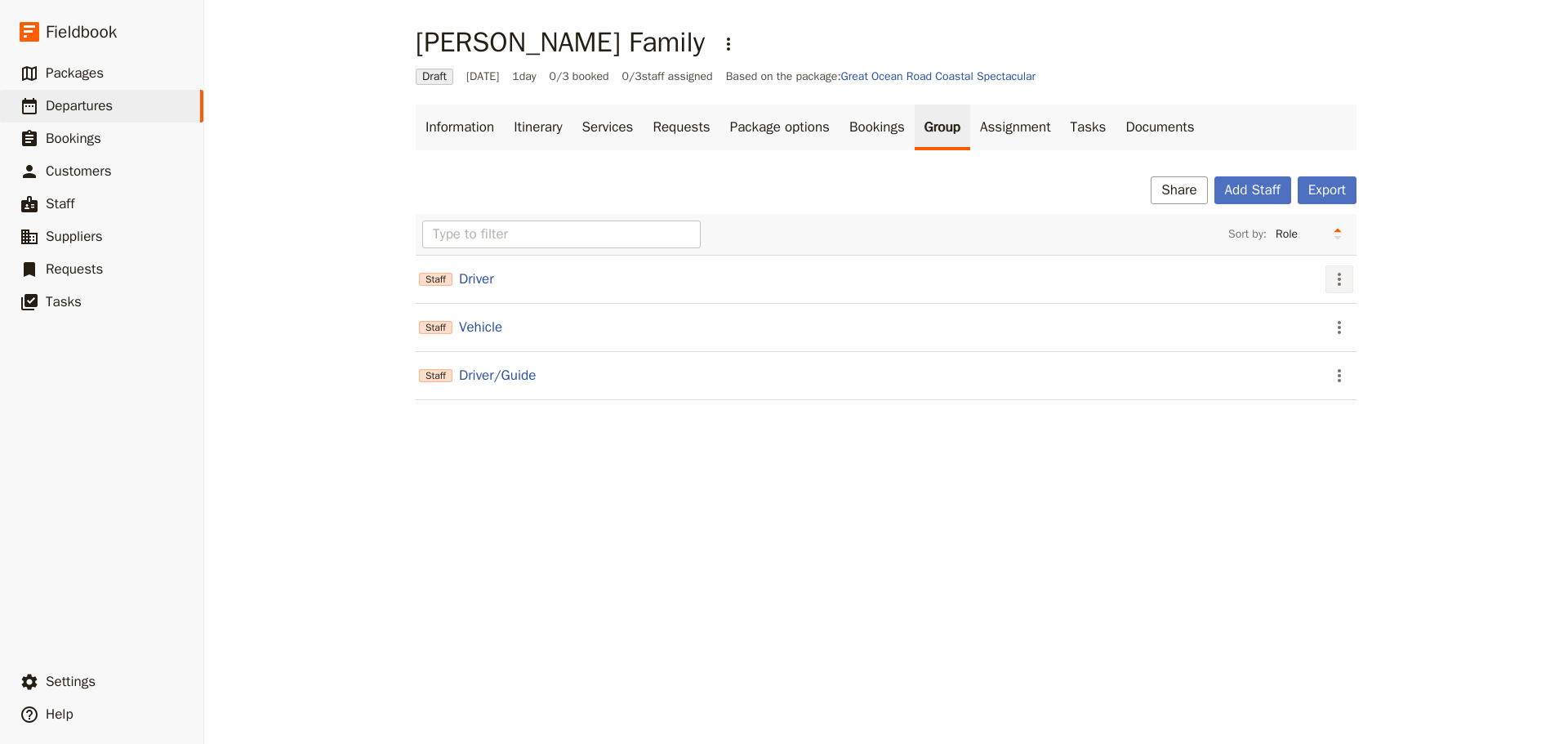 click 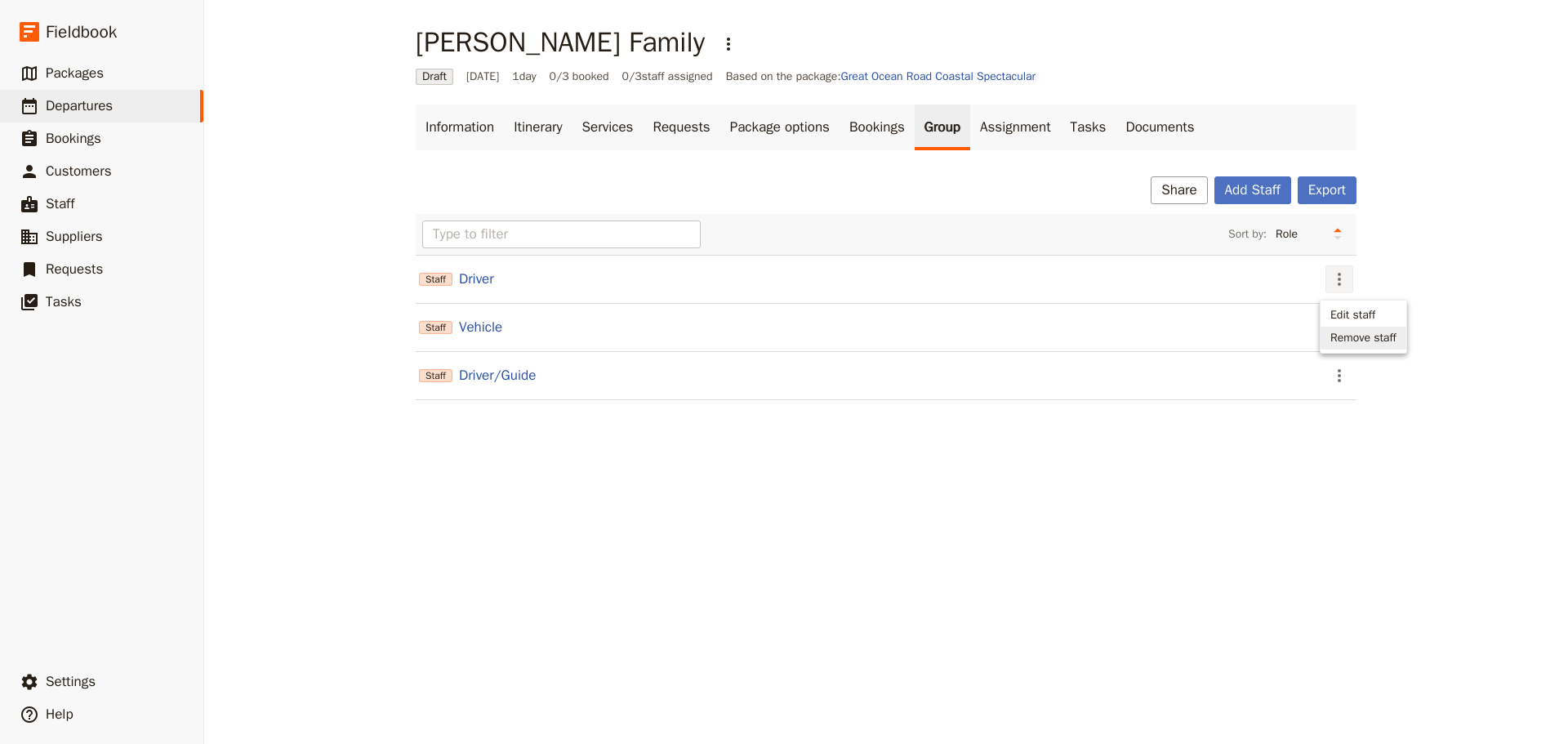 click on "Remove staff" at bounding box center [1363, 338] 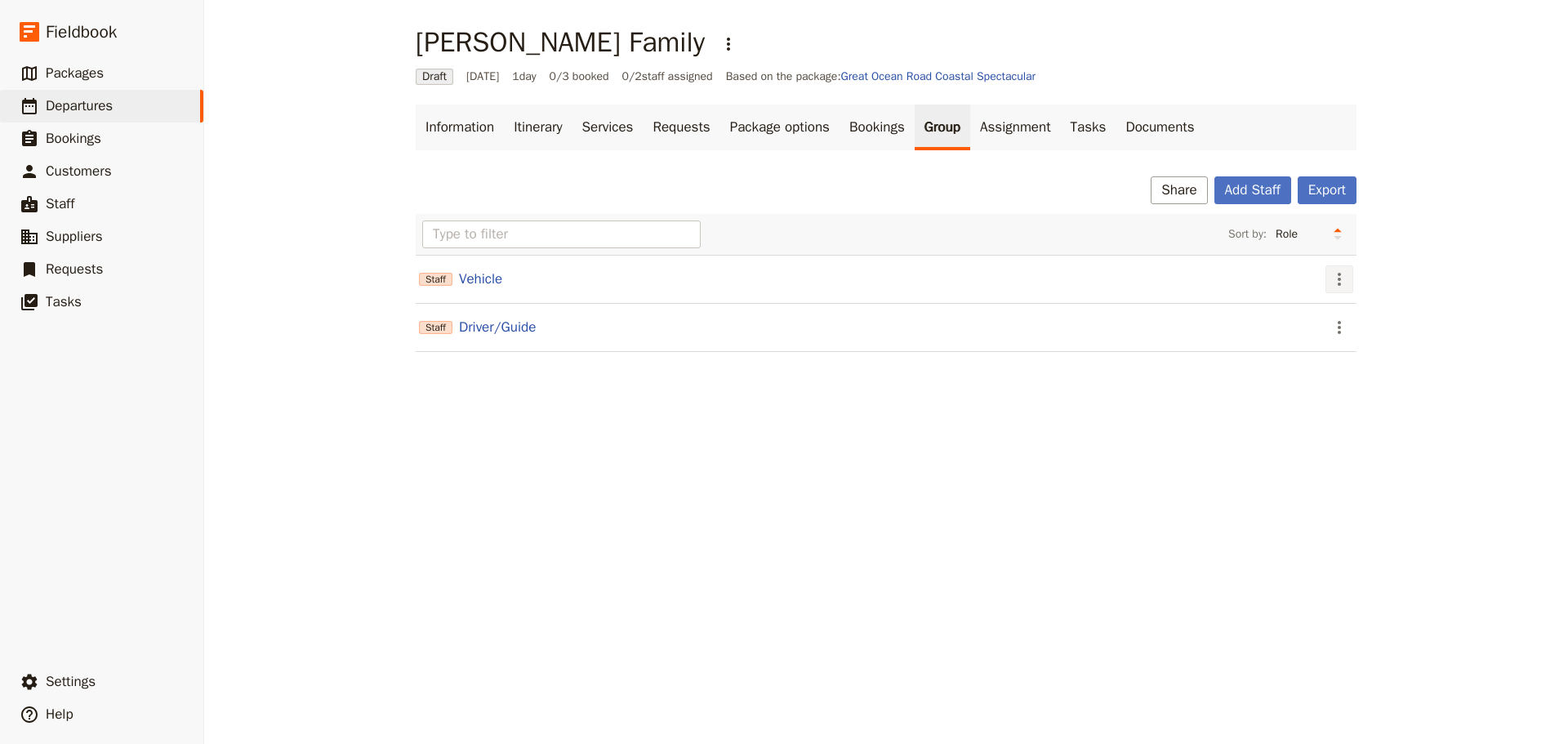 click 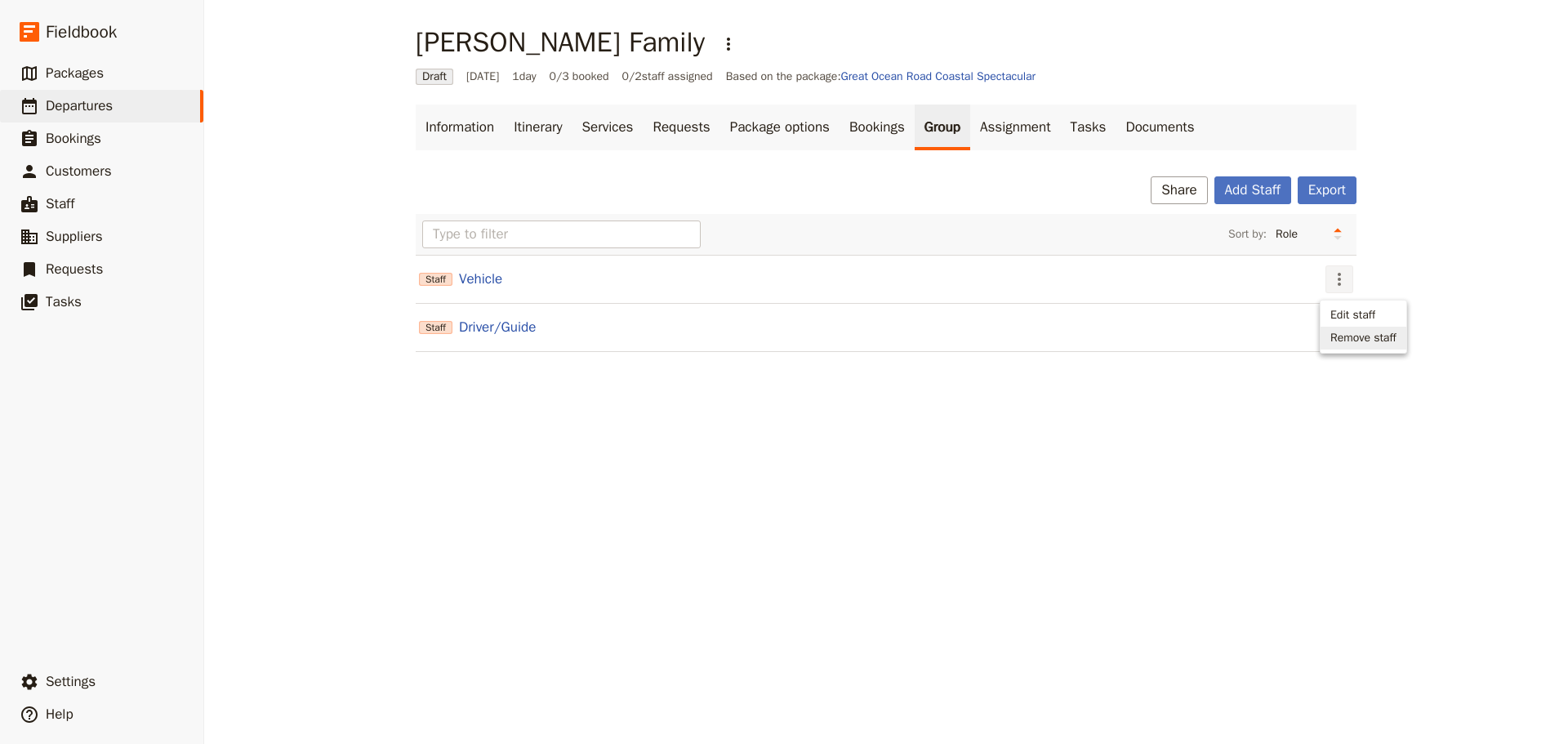 click on "Remove staff" at bounding box center (1363, 338) 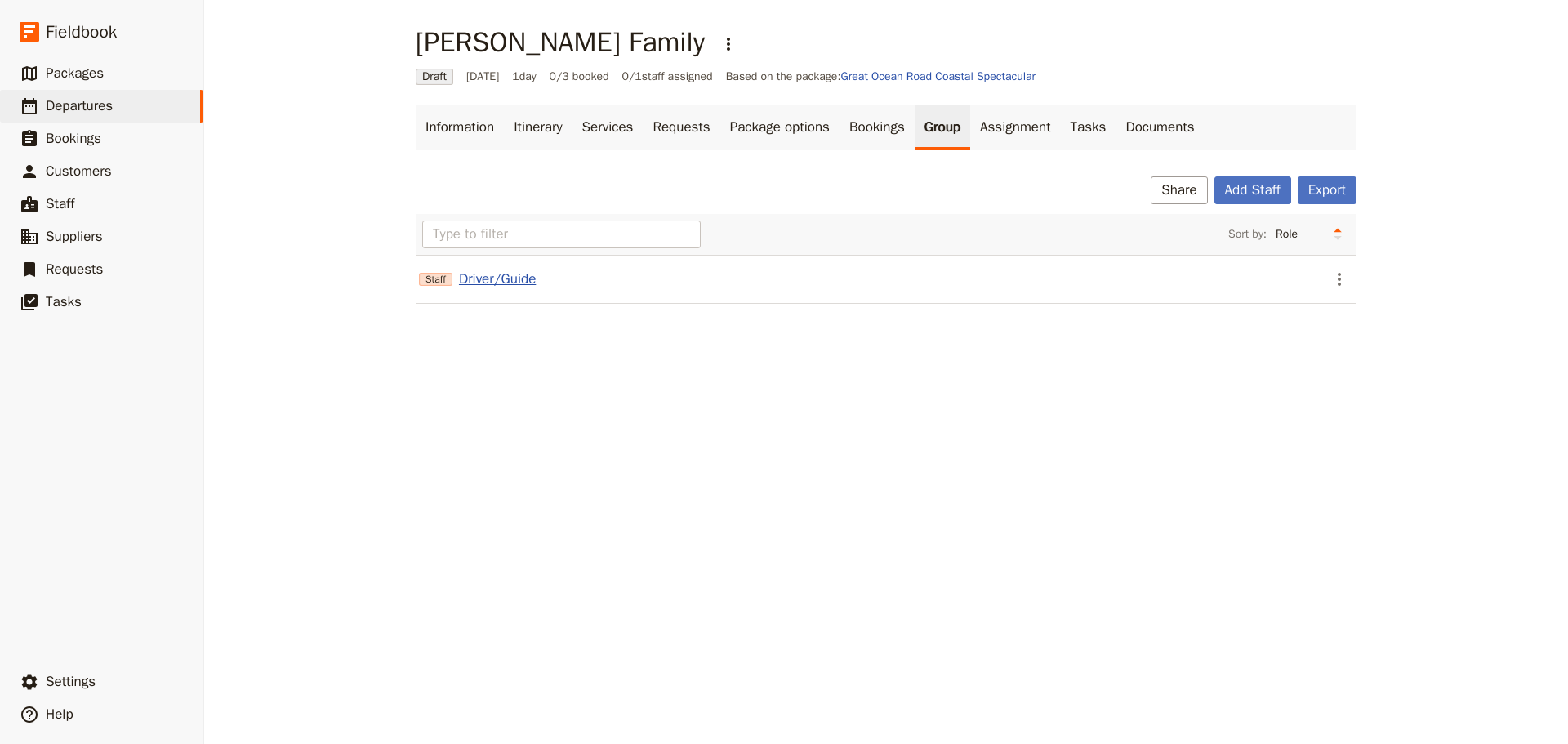 click on "Driver/Guide" at bounding box center (497, 279) 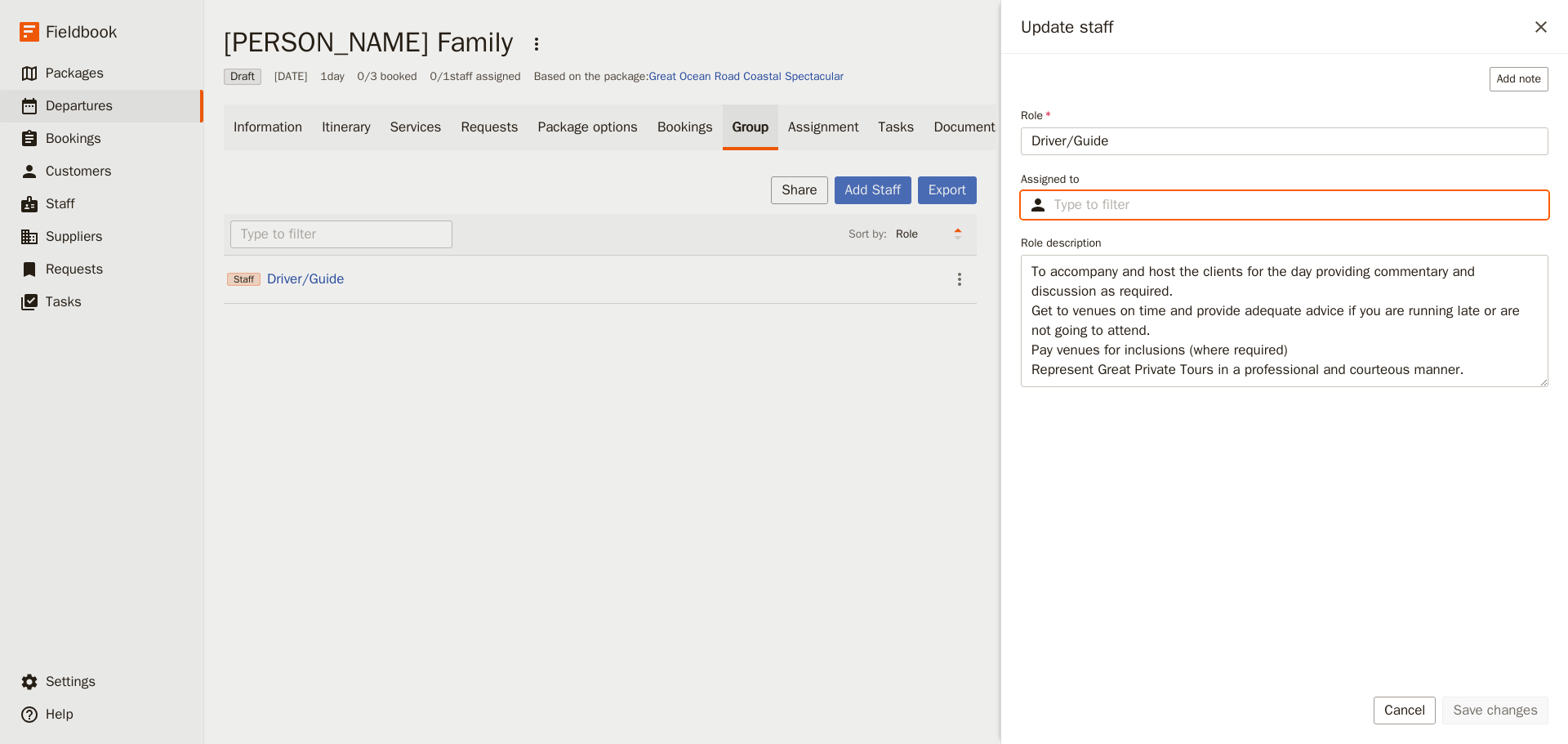 click on "Assigned to ​" at bounding box center (1296, 205) 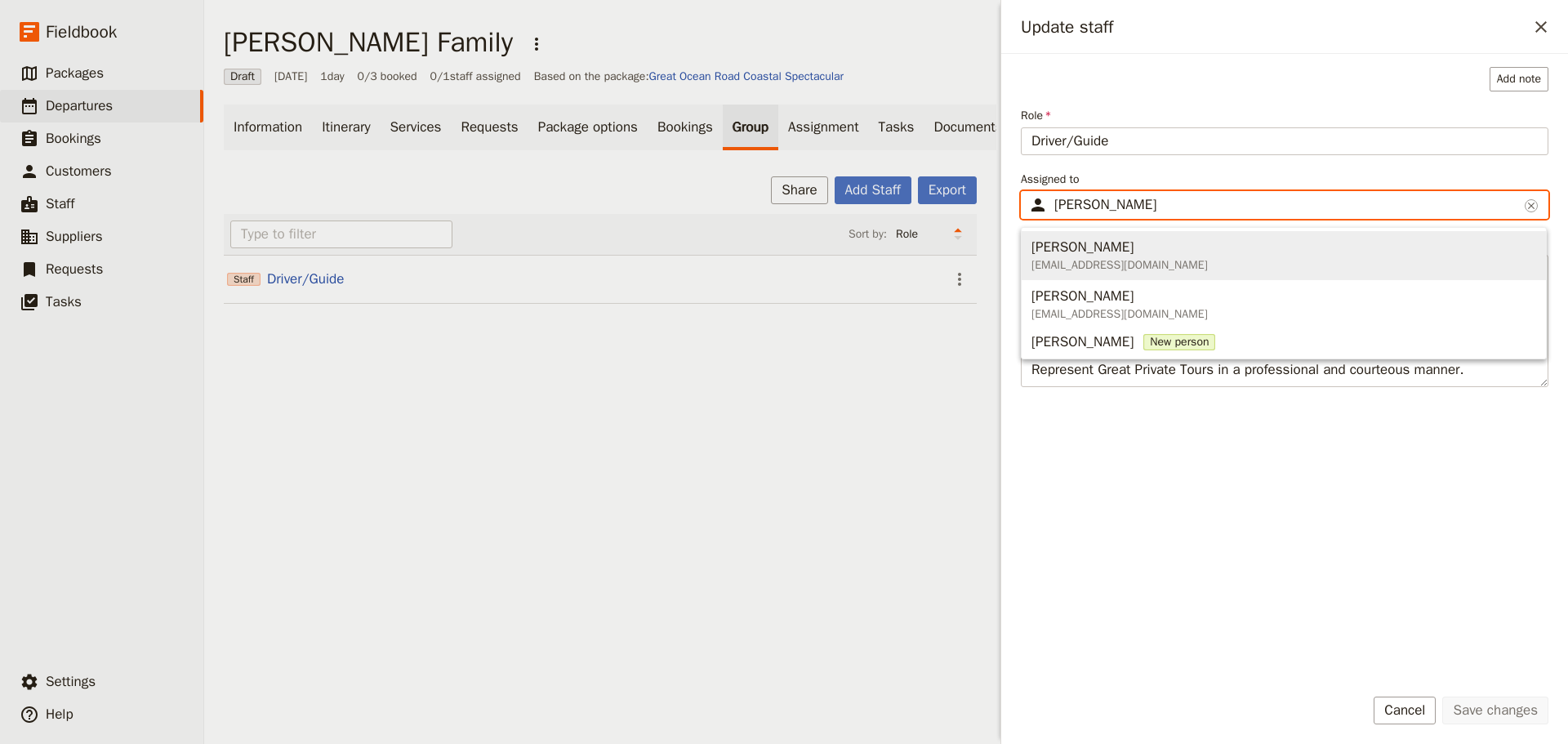 click on "Allan  Larsen" at bounding box center (1120, 247) 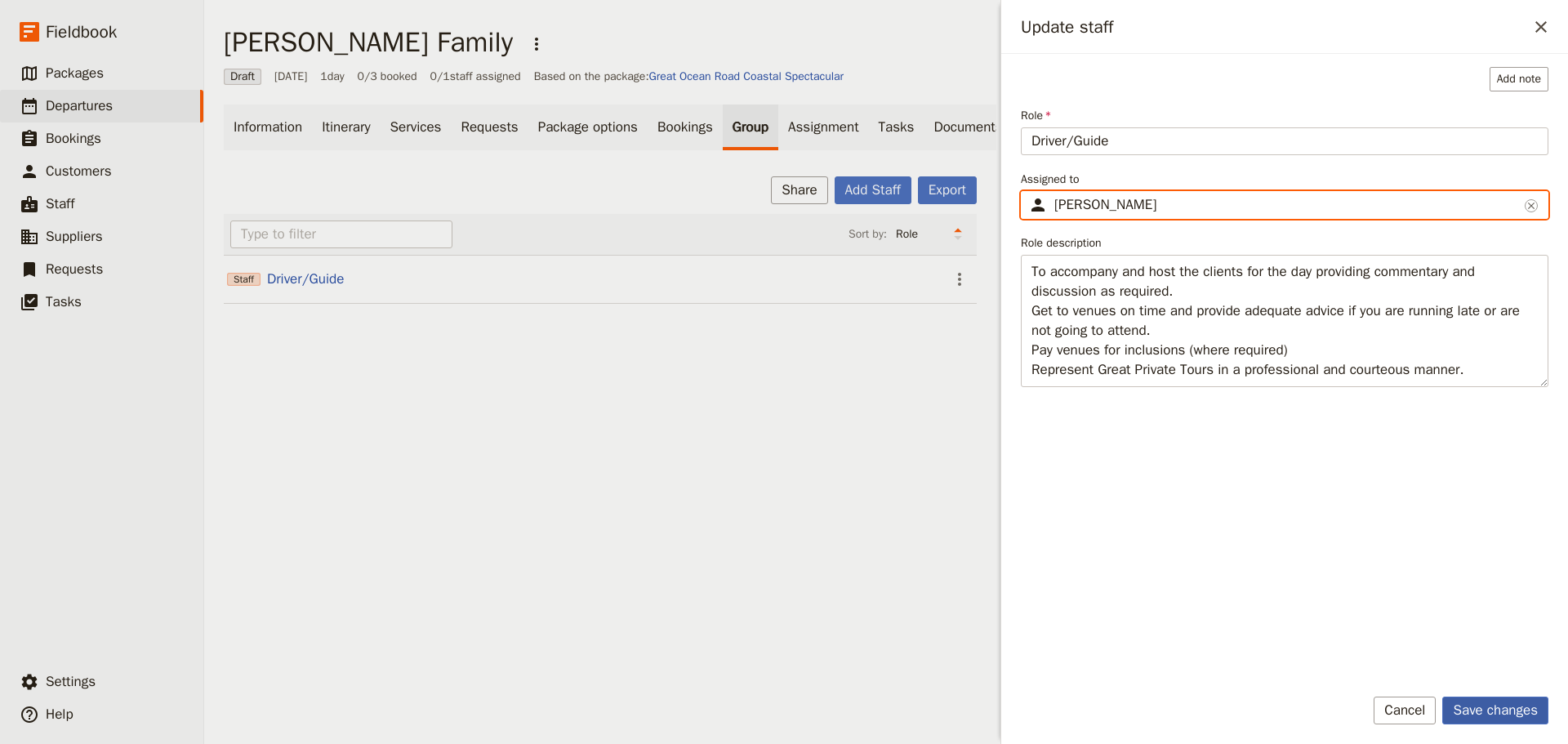 type on "Allan  Larsen" 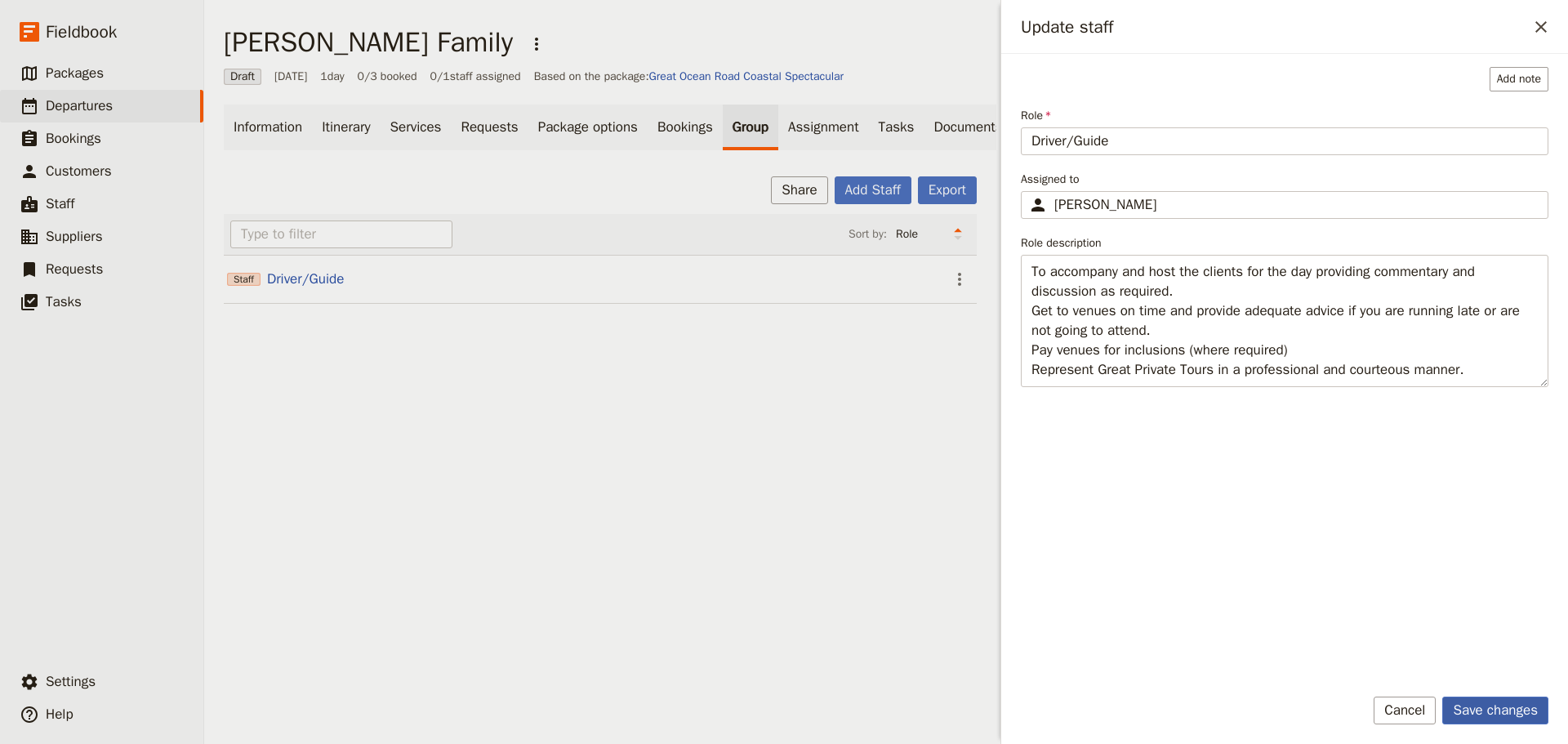 click on "Save changes" at bounding box center (1495, 711) 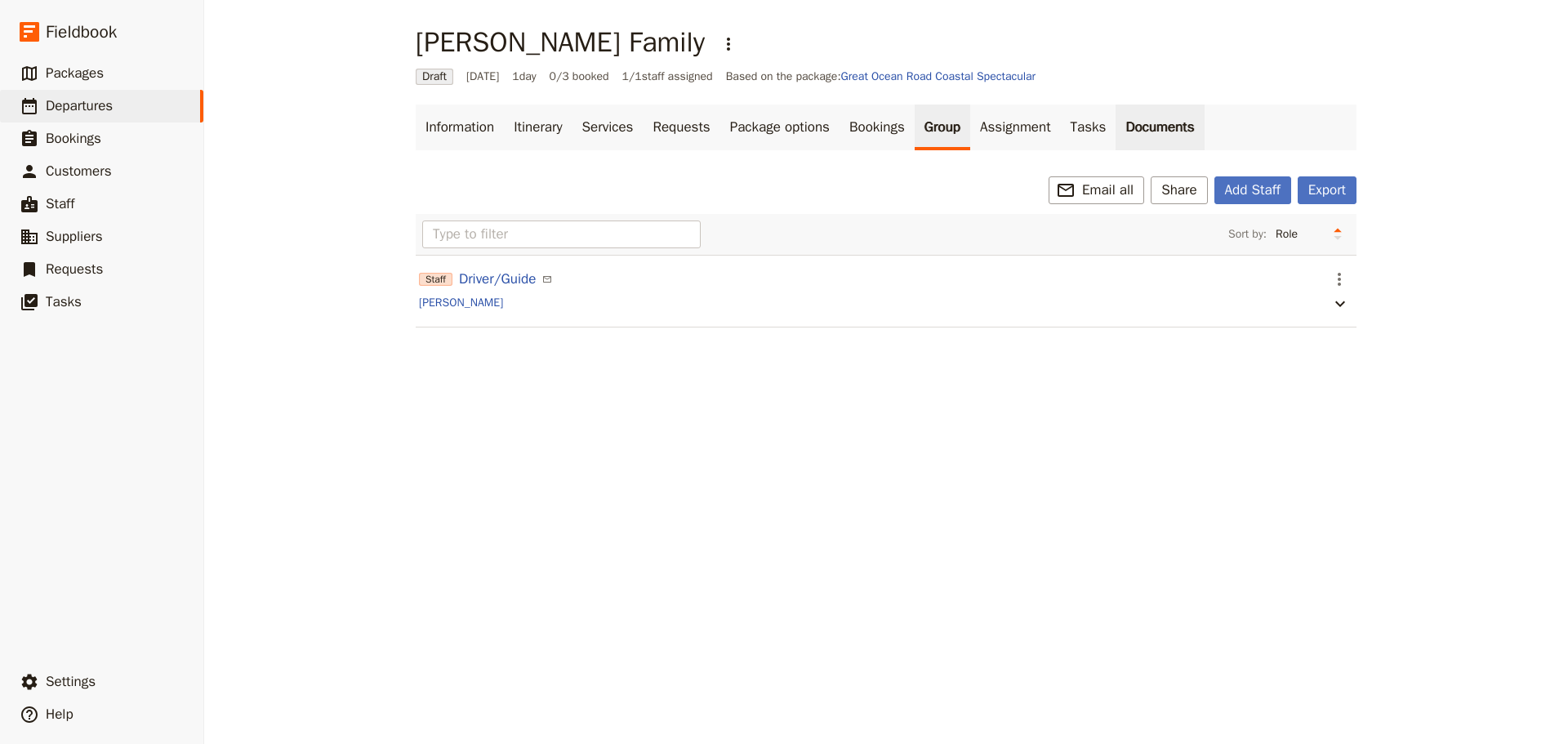 click on "Documents" at bounding box center [1160, 127] 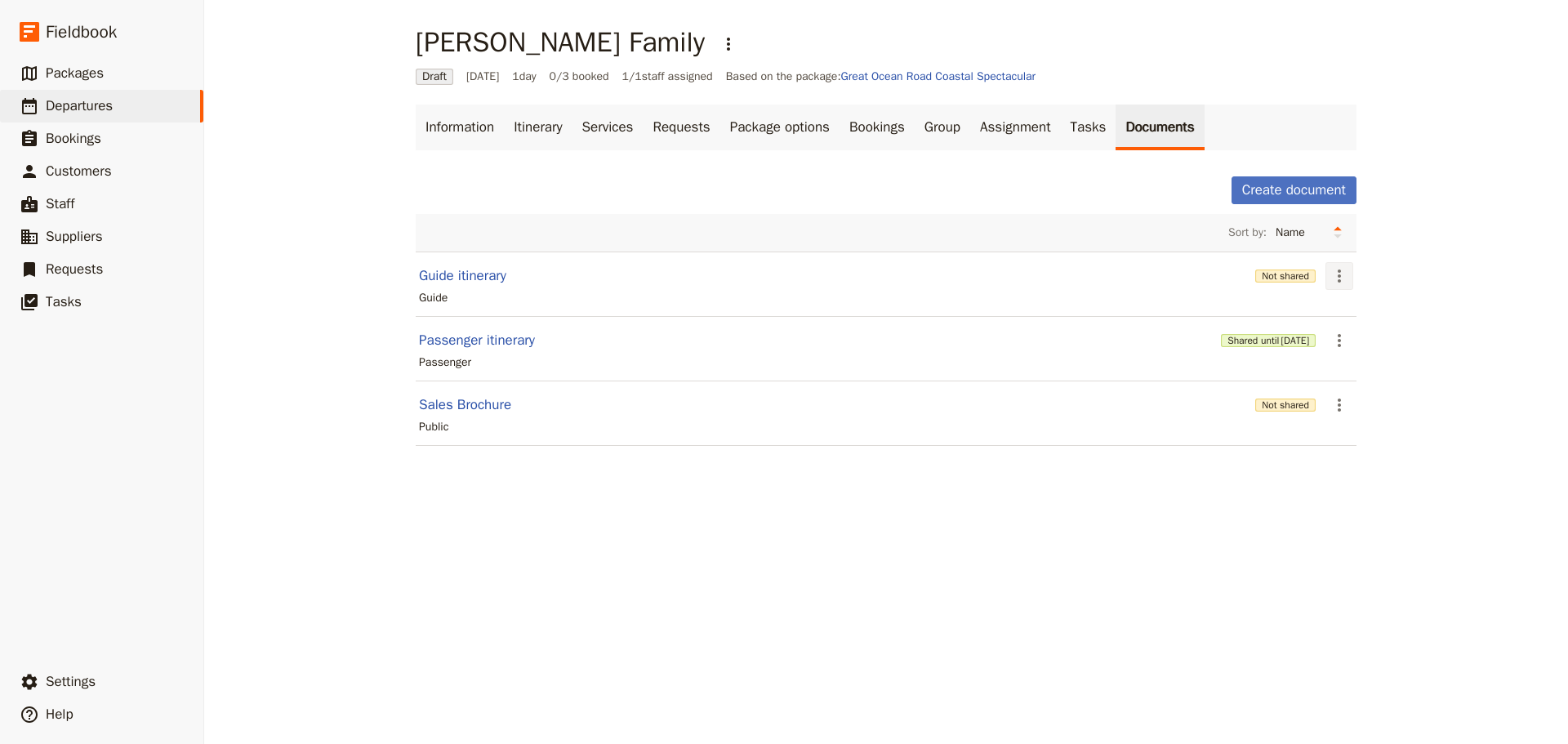 click 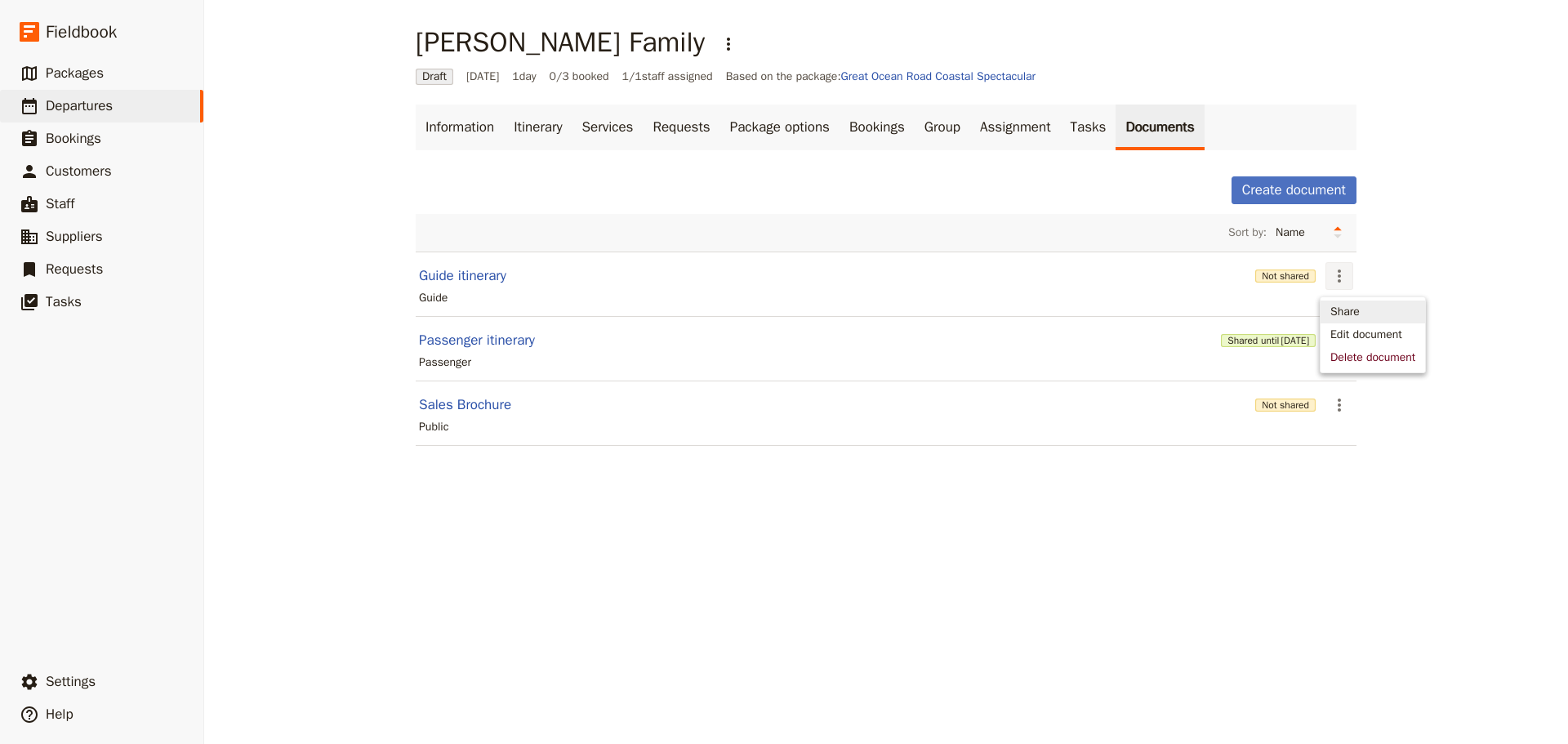 click on "Share" at bounding box center [1373, 312] 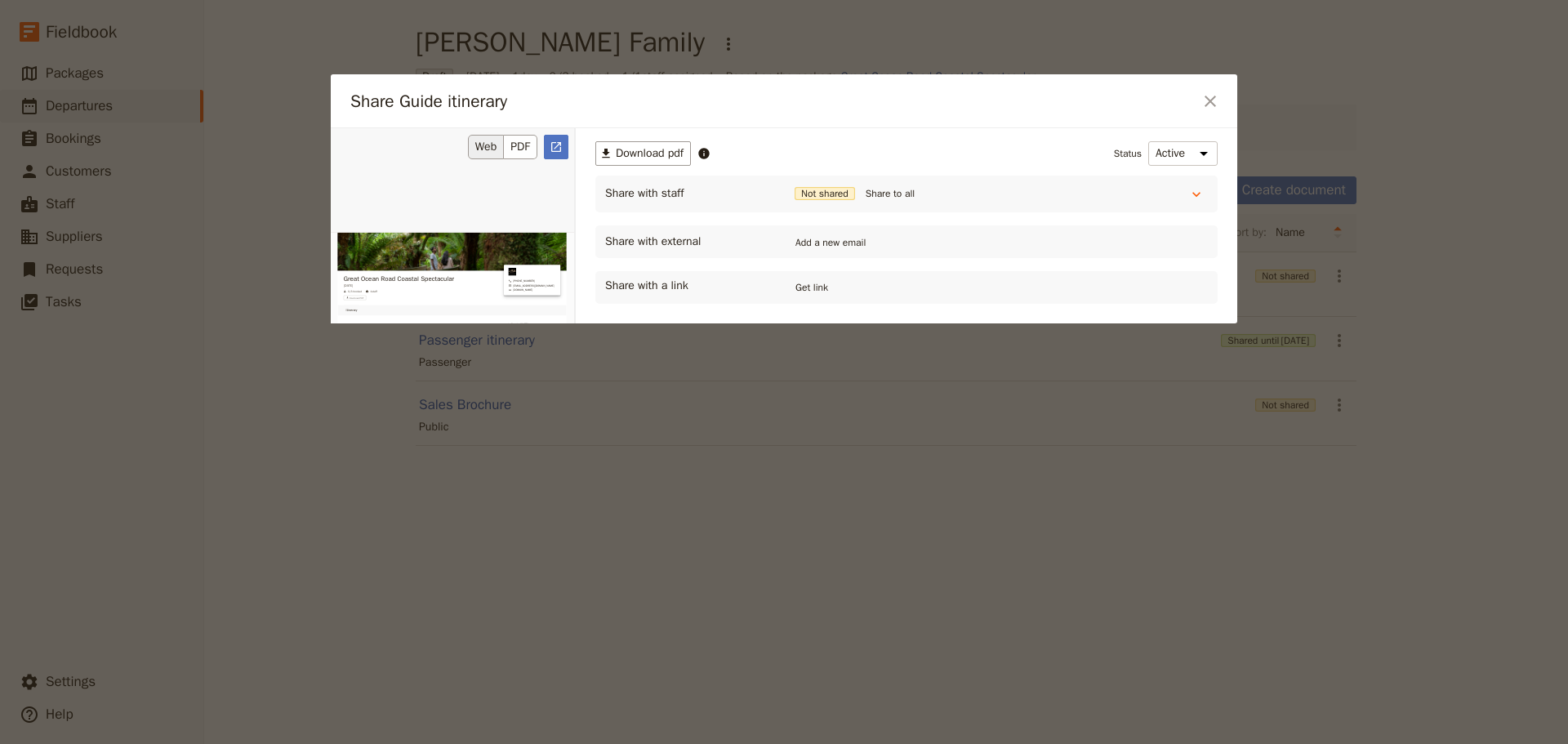 scroll, scrollTop: 0, scrollLeft: 0, axis: both 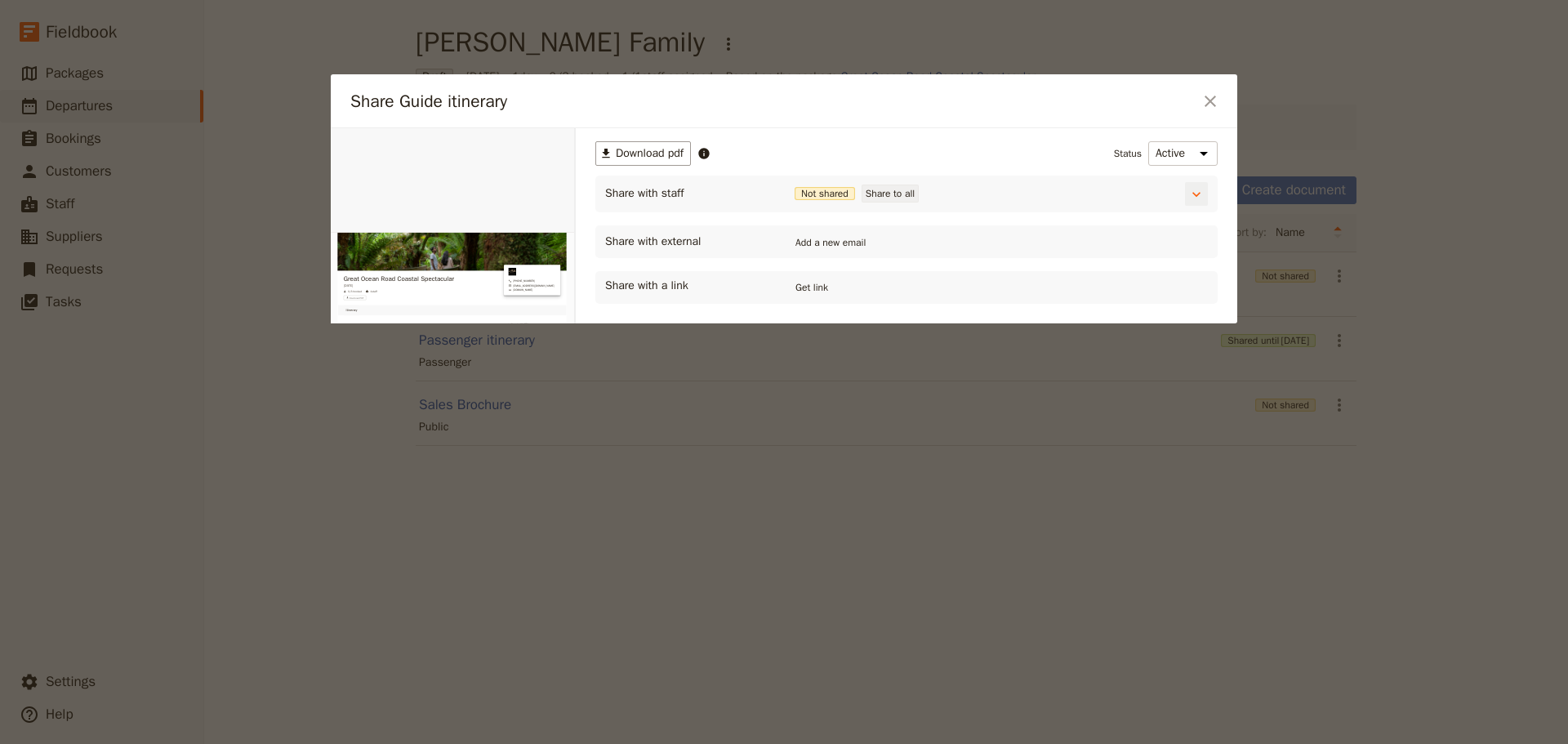 click on "Share to all" at bounding box center [890, 194] 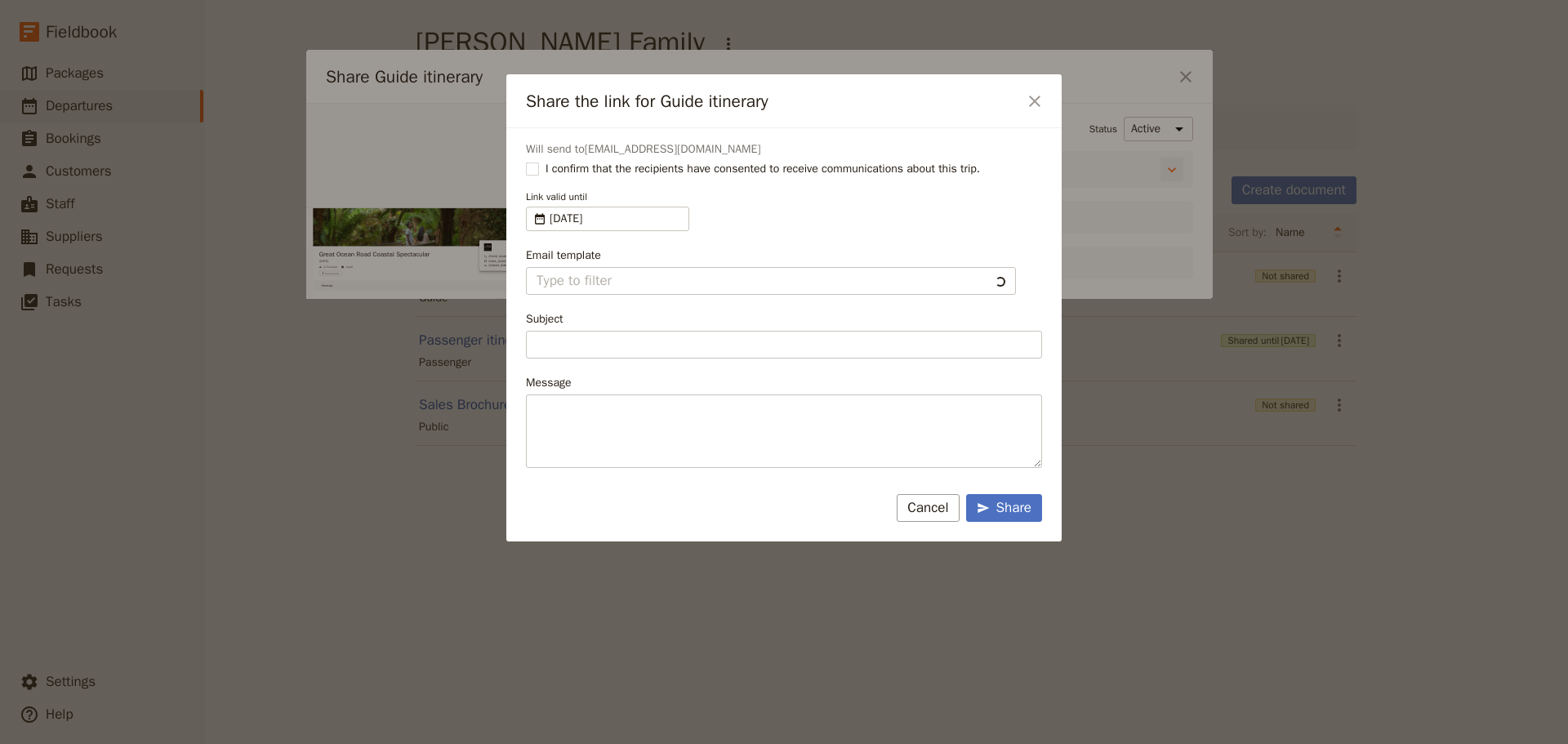 type on "Document shared with you: Guide itinerary - Great Ocean Road Coastal Spectacular" 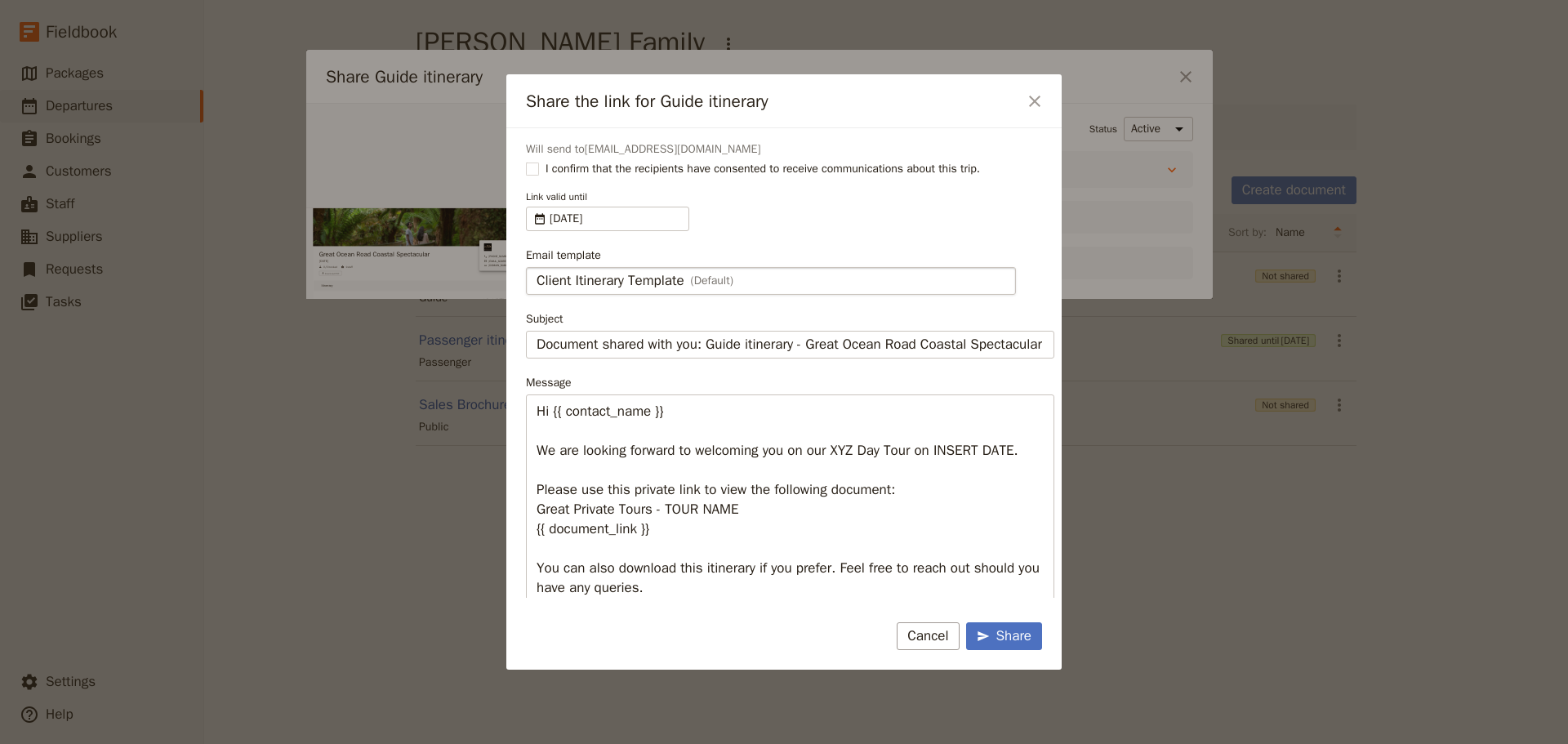 click on "Client Itinerary Template" at bounding box center (610, 281) 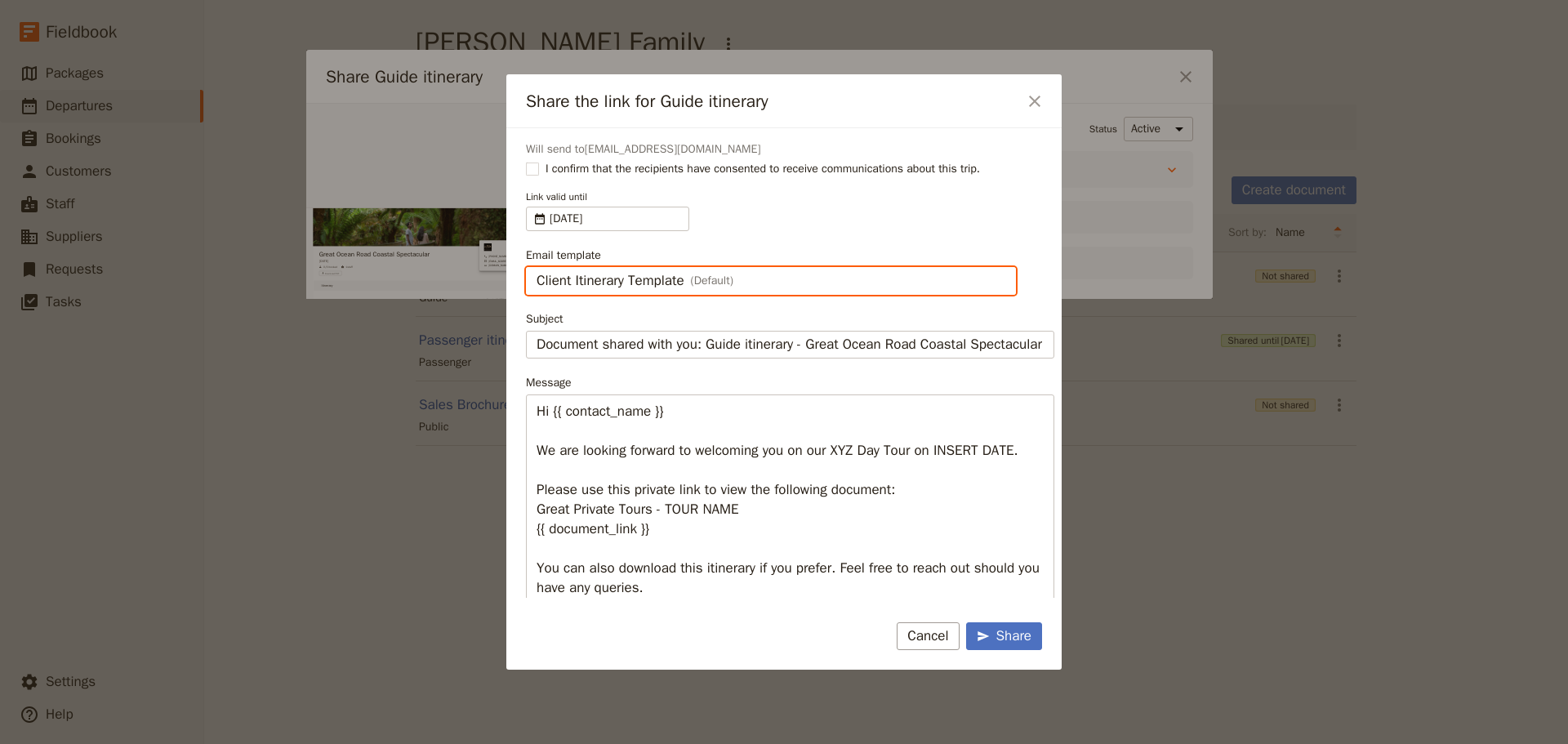 click on "Client Itinerary Template" at bounding box center (536, 267) 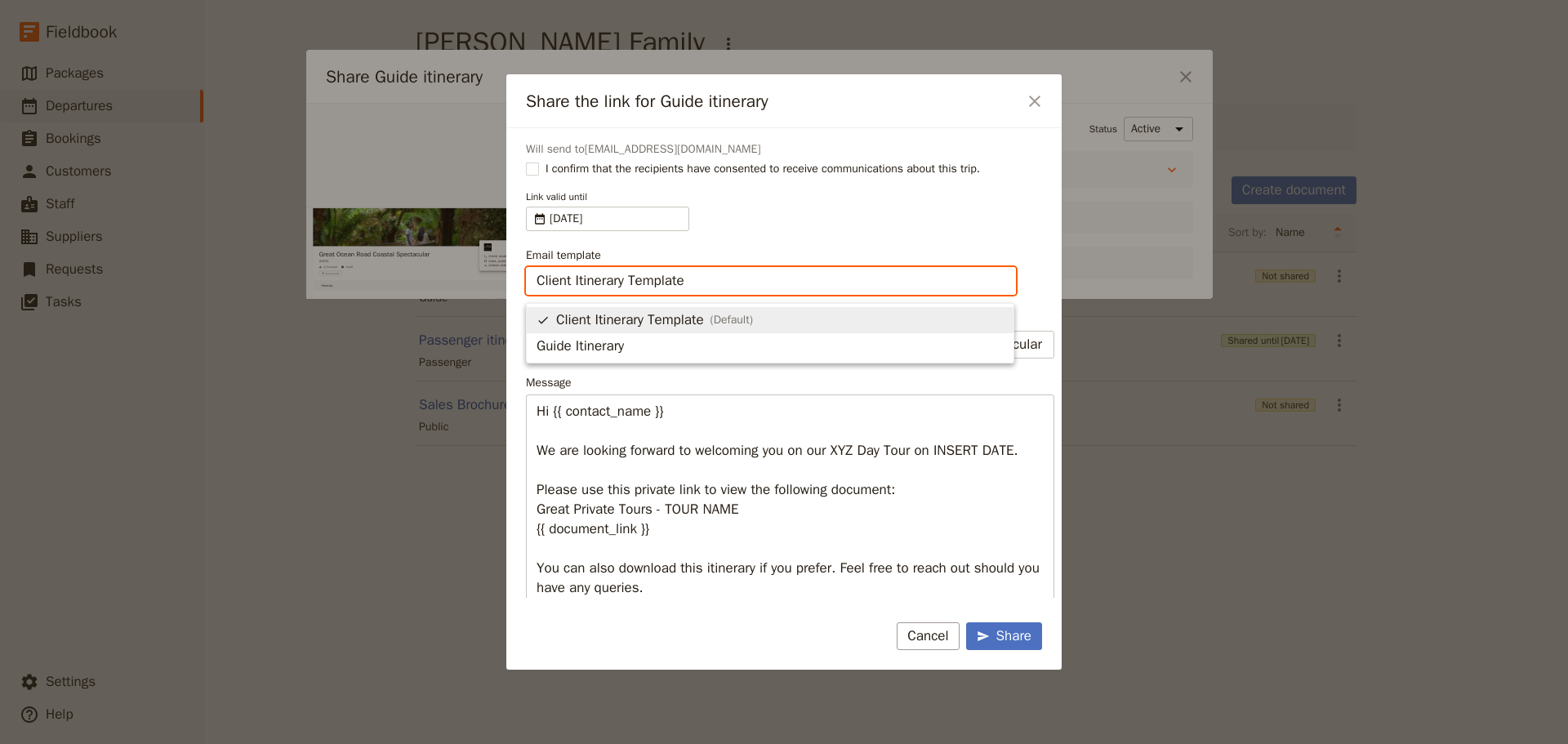 scroll, scrollTop: 0, scrollLeft: 0, axis: both 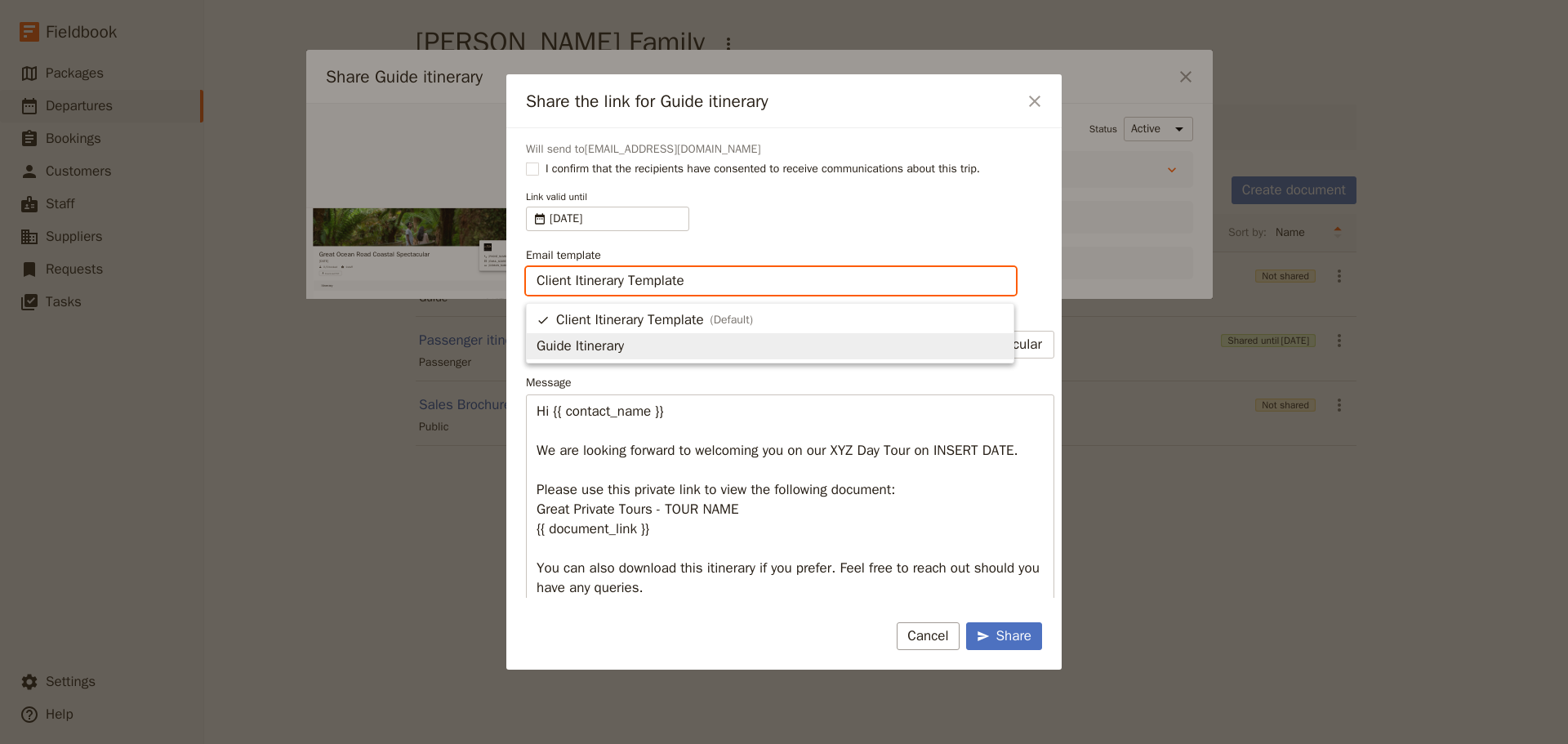 click on "Guide Itinerary" at bounding box center (770, 346) 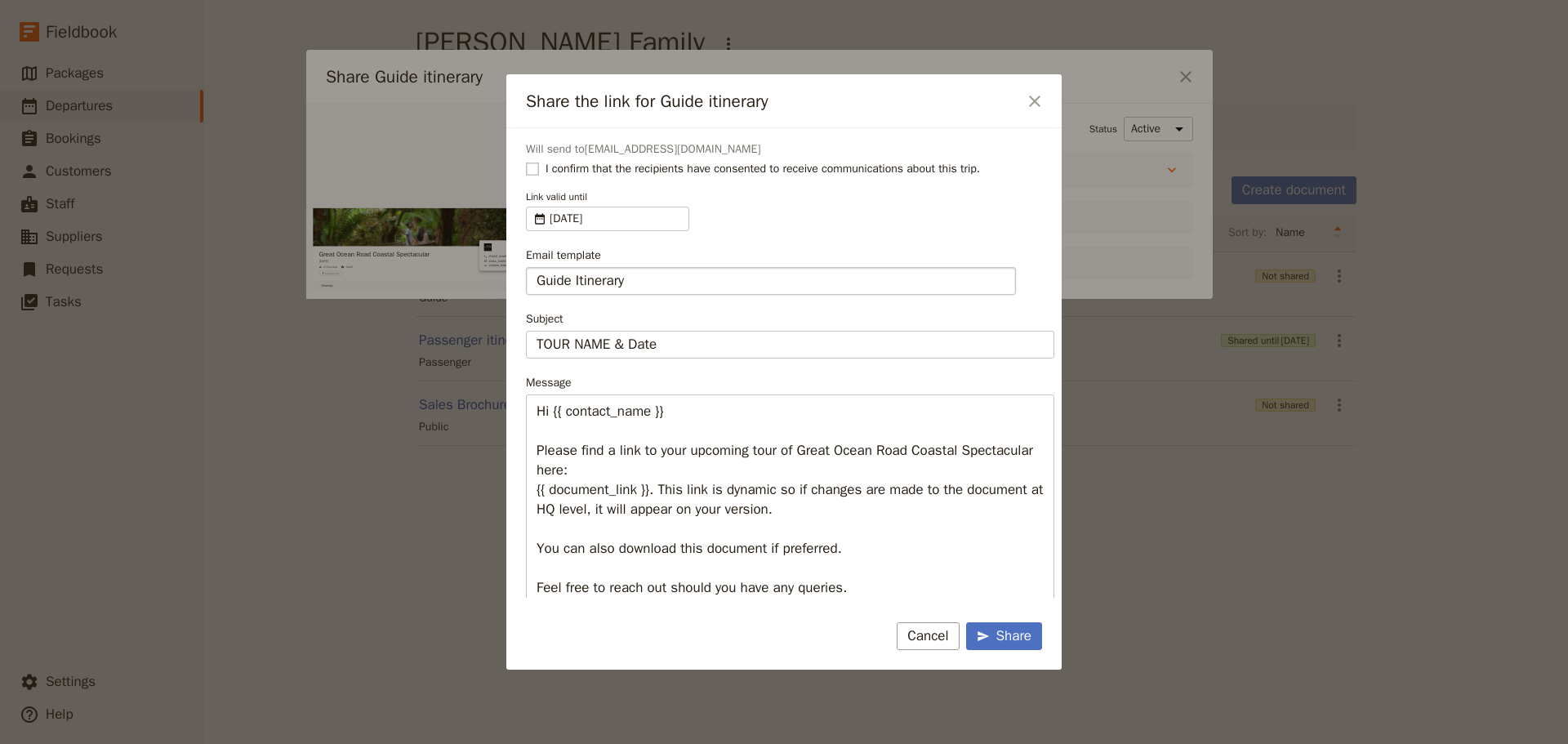 click 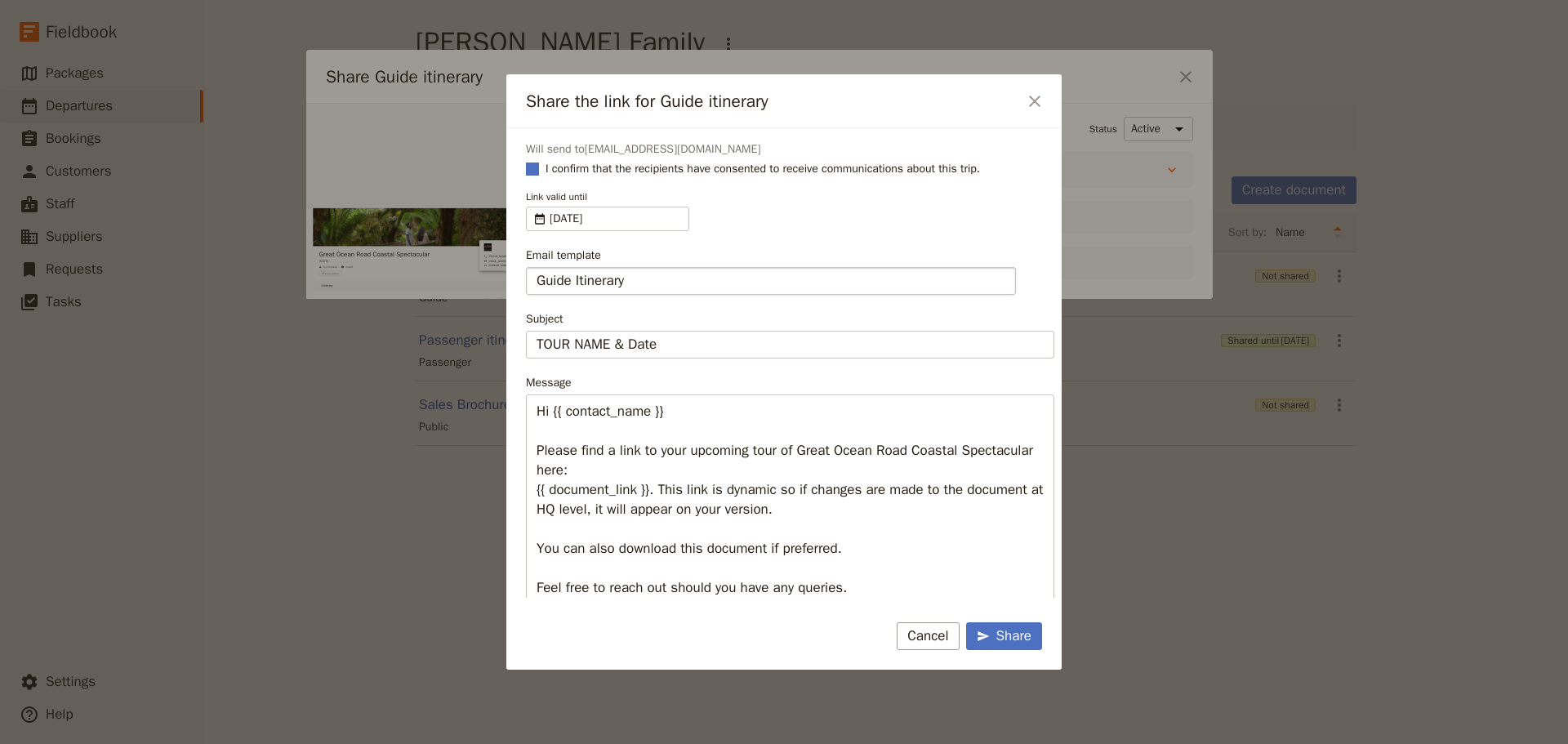 checkbox on "true" 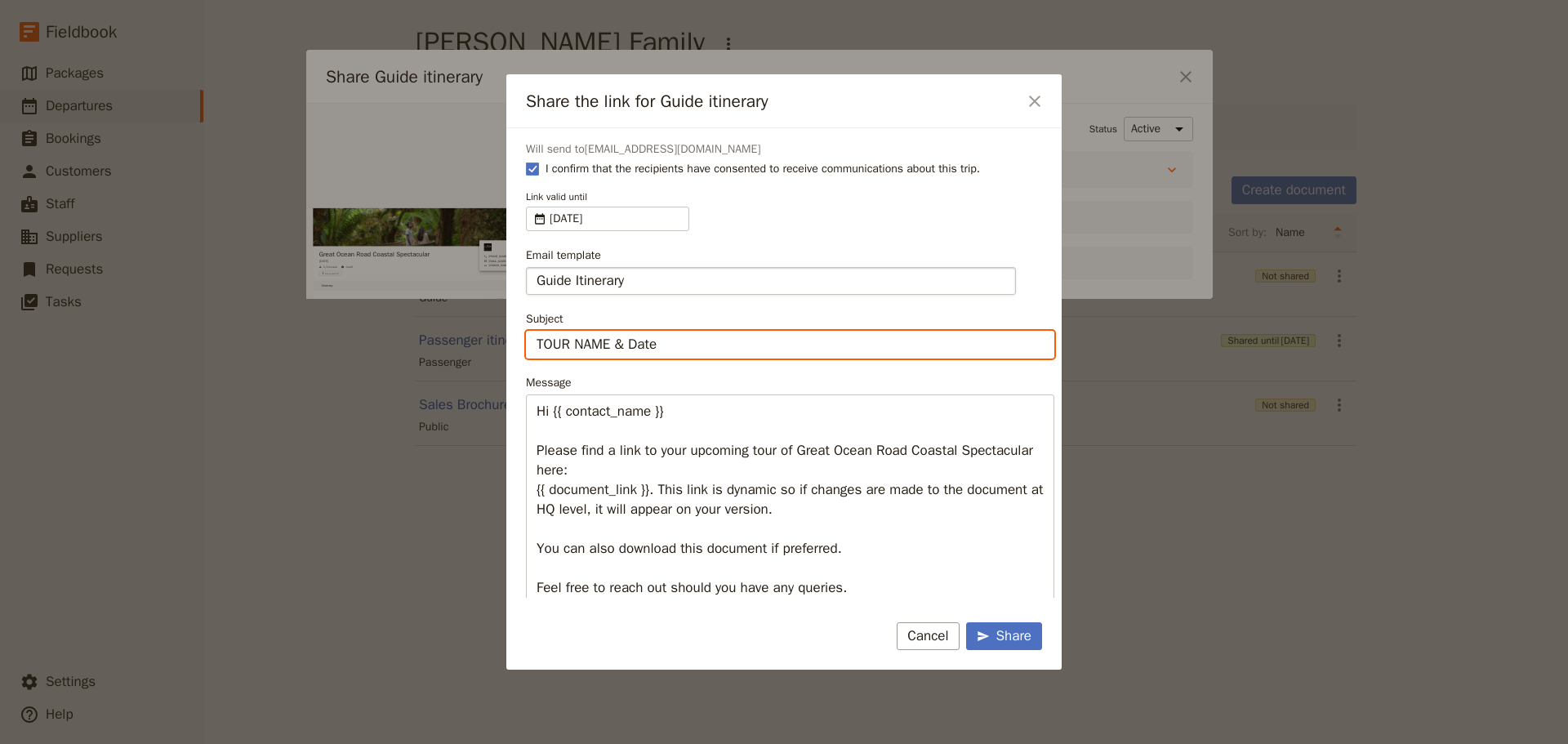 drag, startPoint x: 702, startPoint y: 340, endPoint x: 394, endPoint y: 346, distance: 308.05844 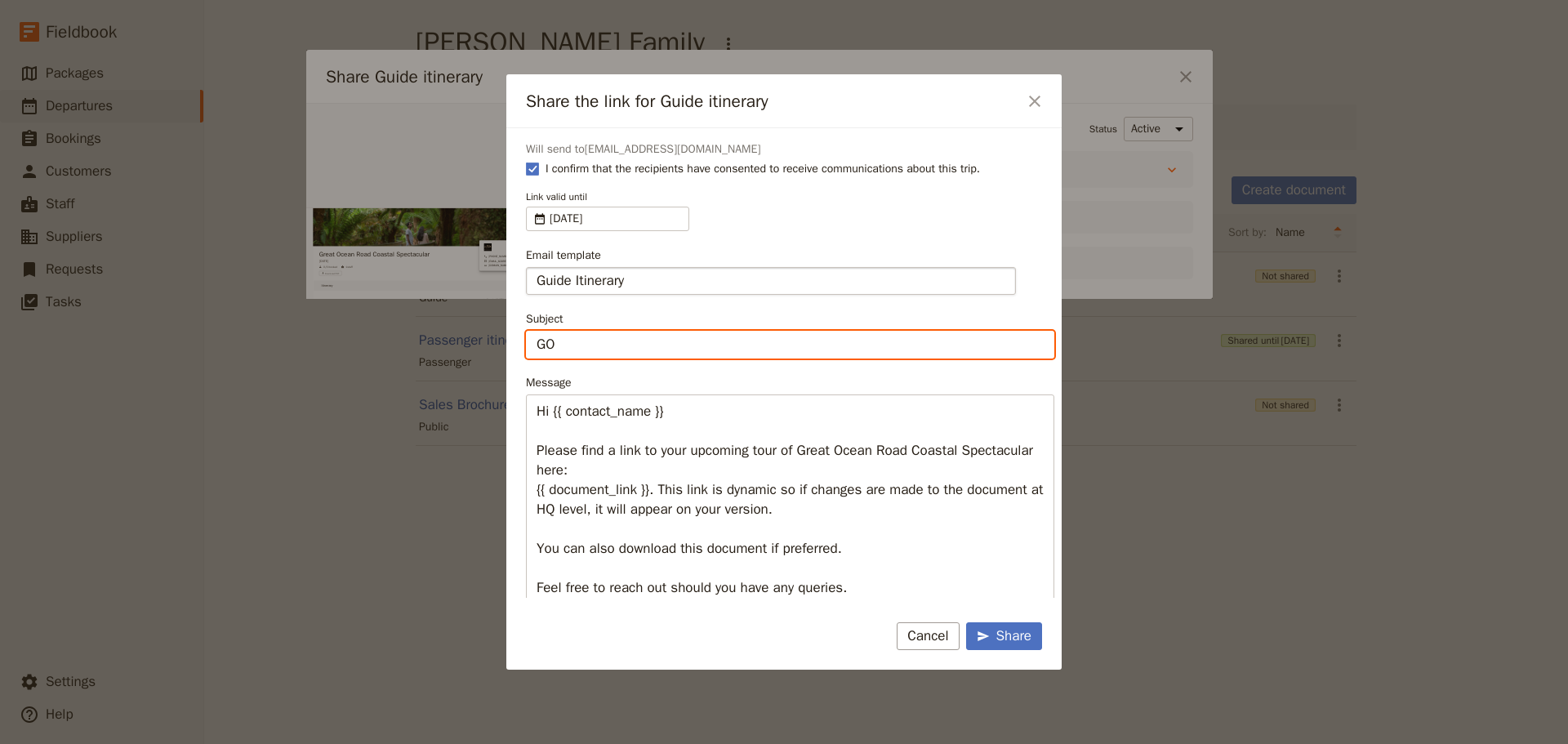 type on "G" 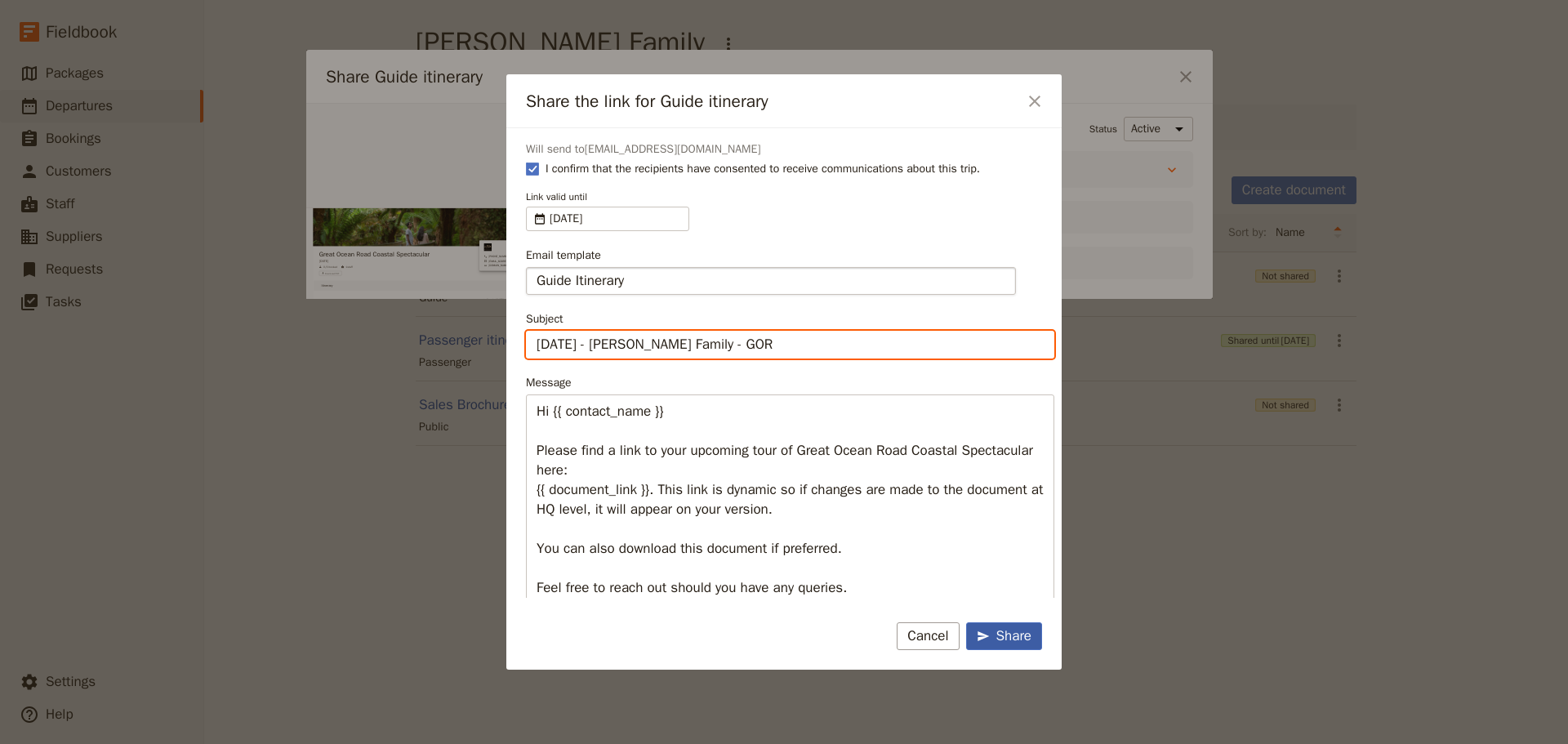 type on "Mon 28 July - Vekaria Family - GOR" 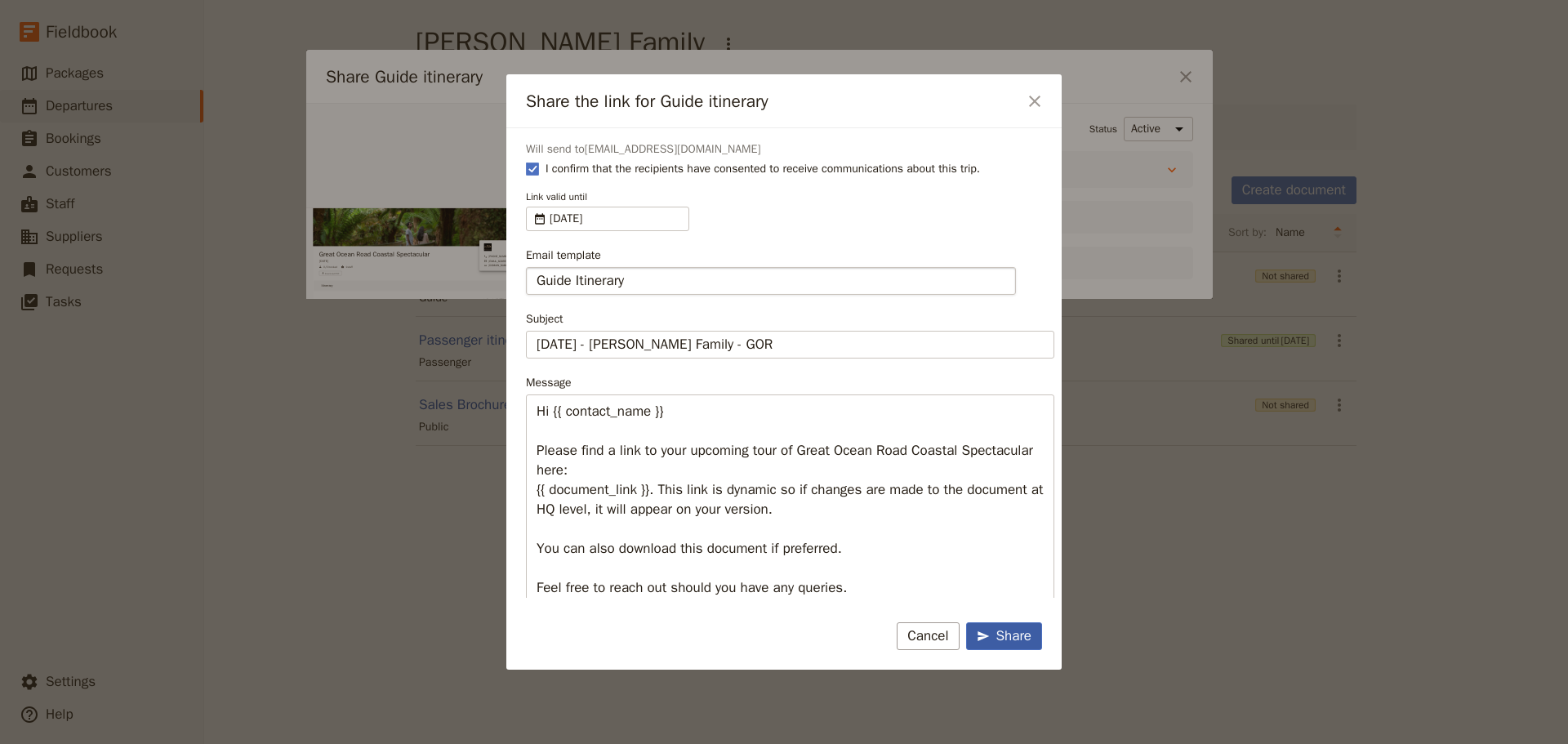 click on "Share" at bounding box center [1004, 636] 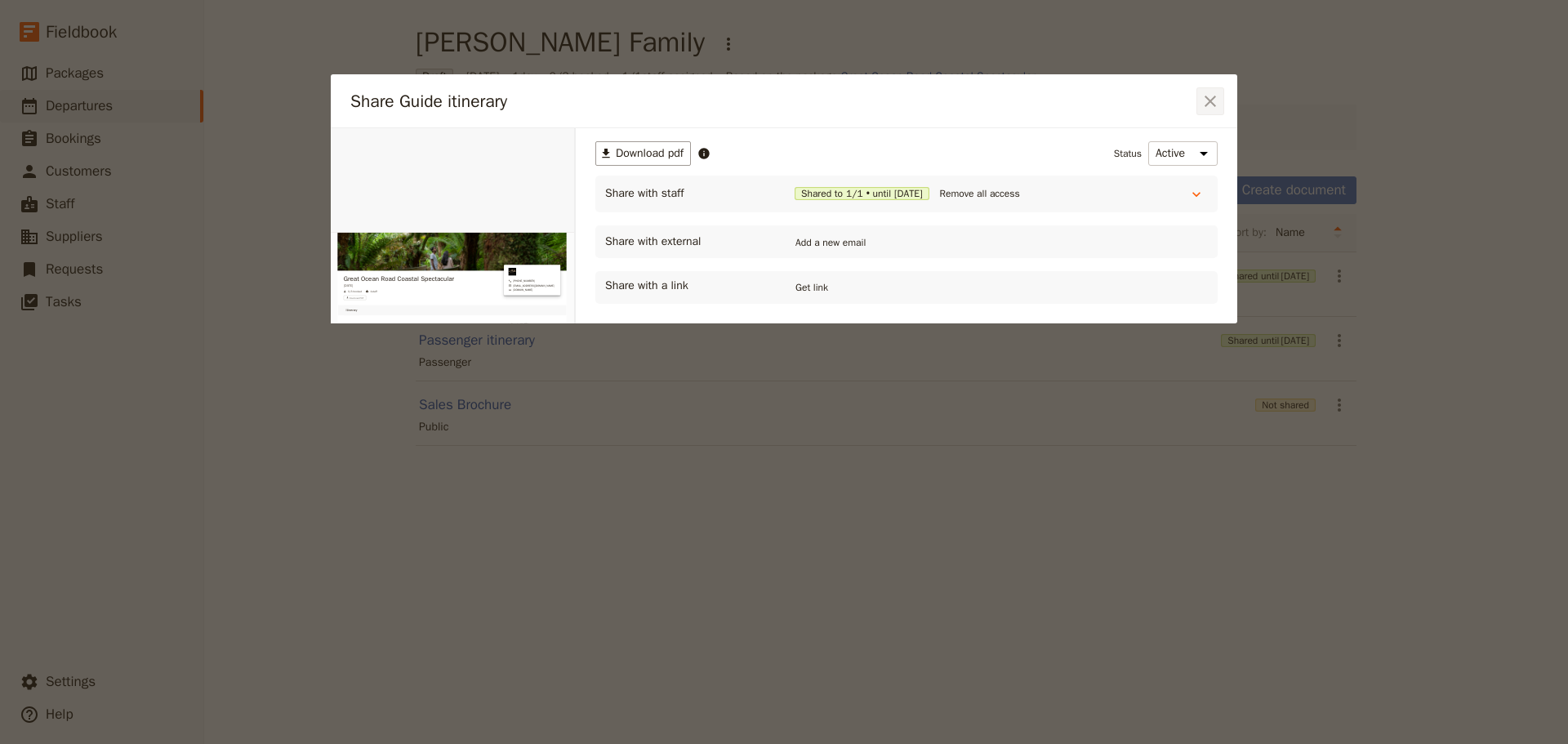 click 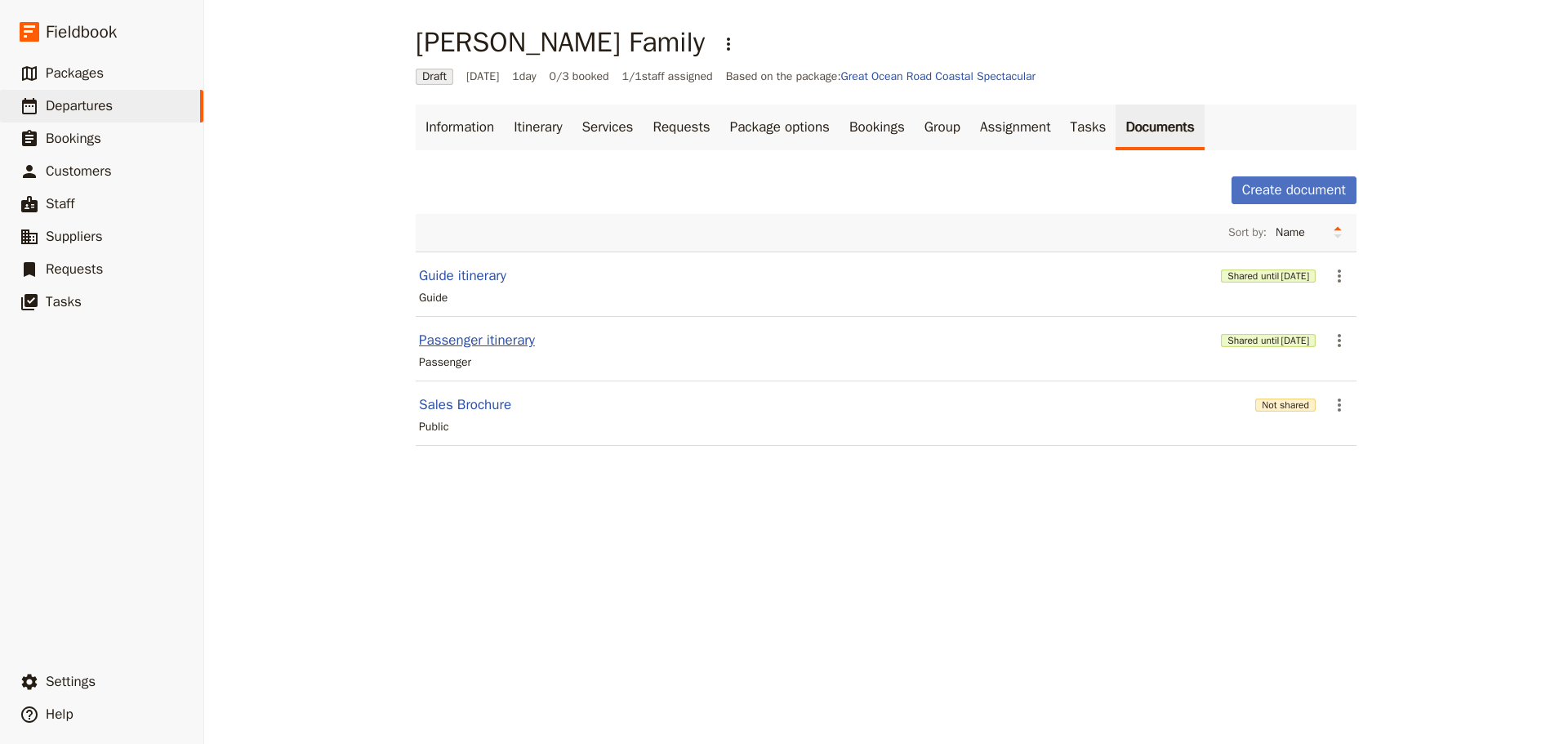 click on "Passenger itinerary" at bounding box center (477, 341) 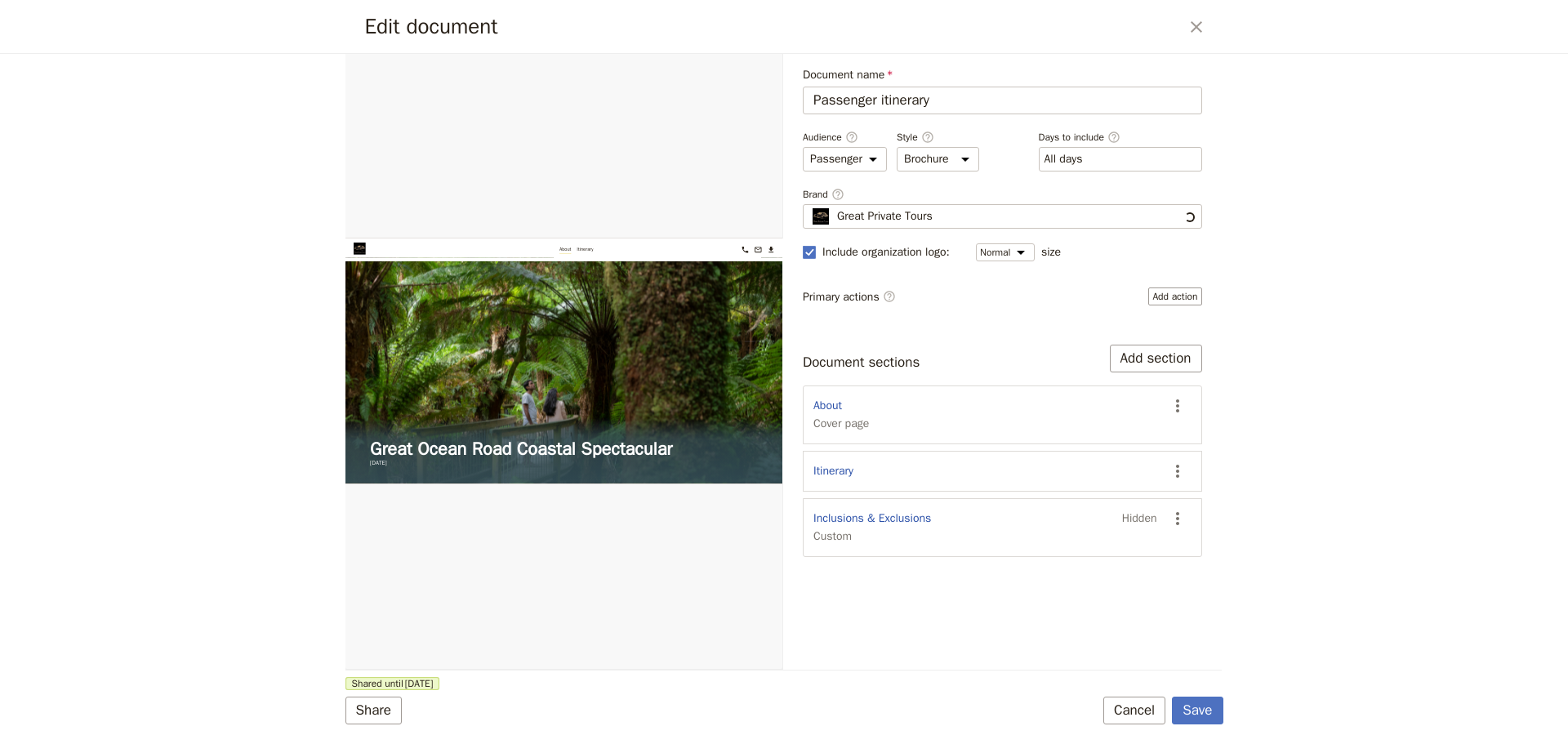scroll, scrollTop: 0, scrollLeft: 0, axis: both 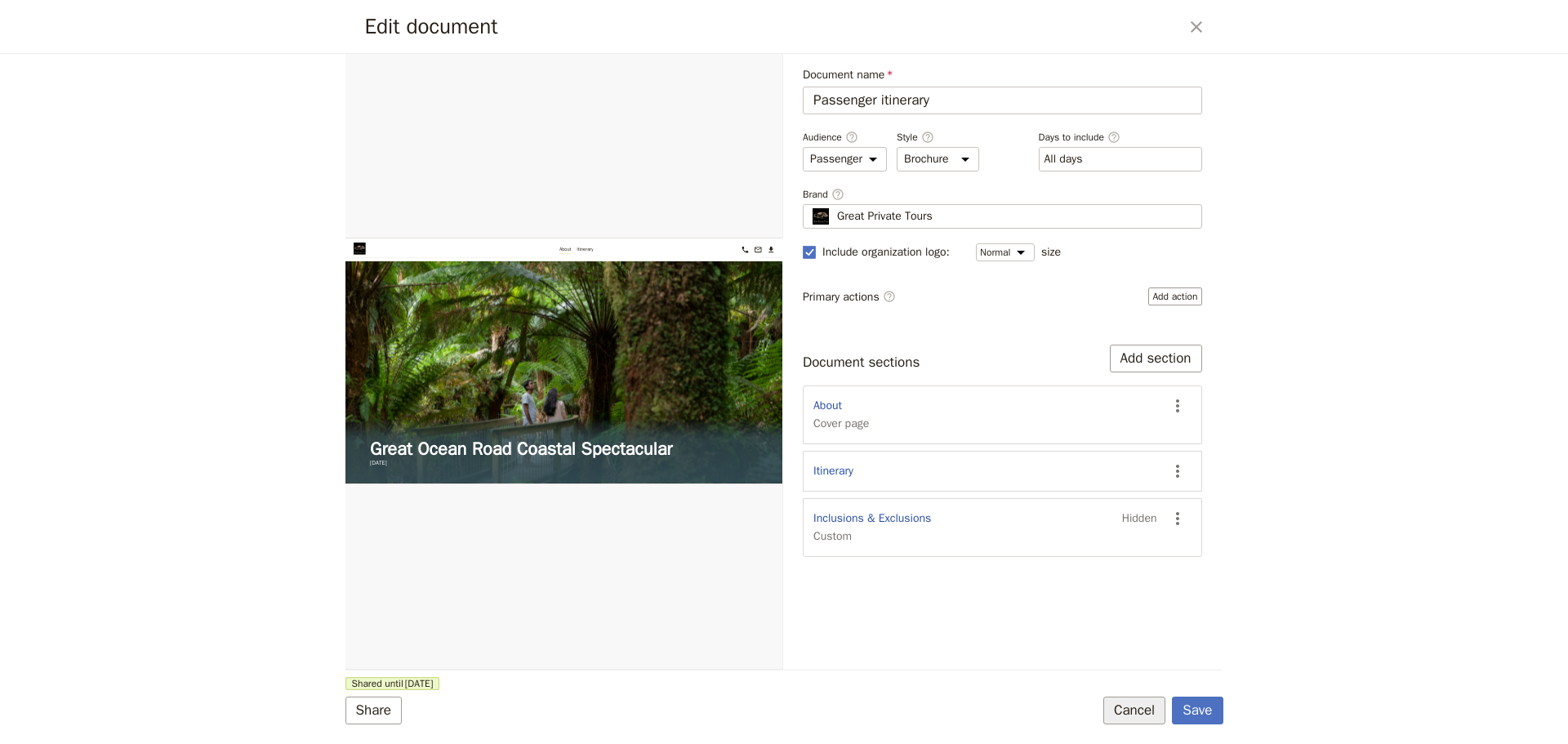 click on "Cancel" at bounding box center [1134, 711] 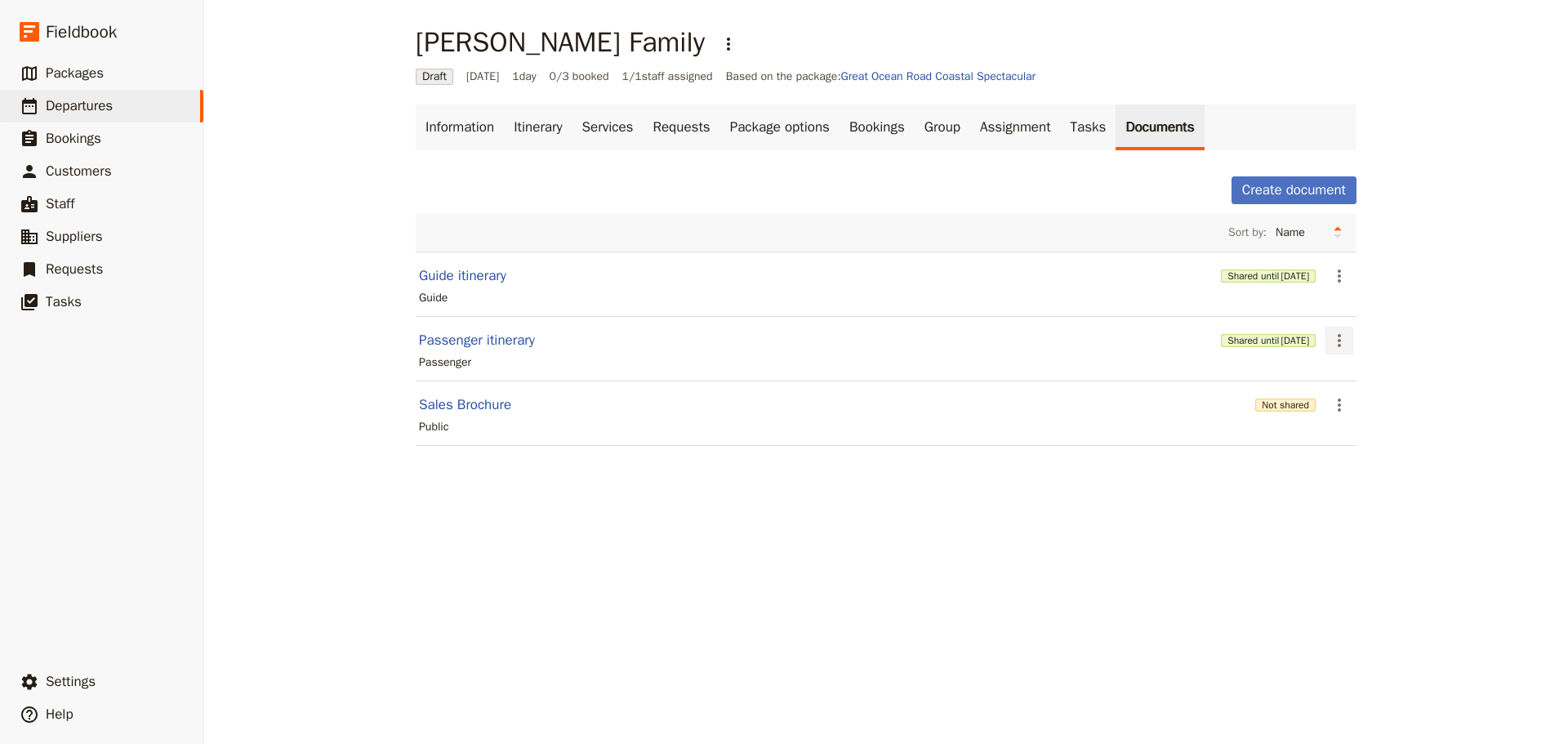 click 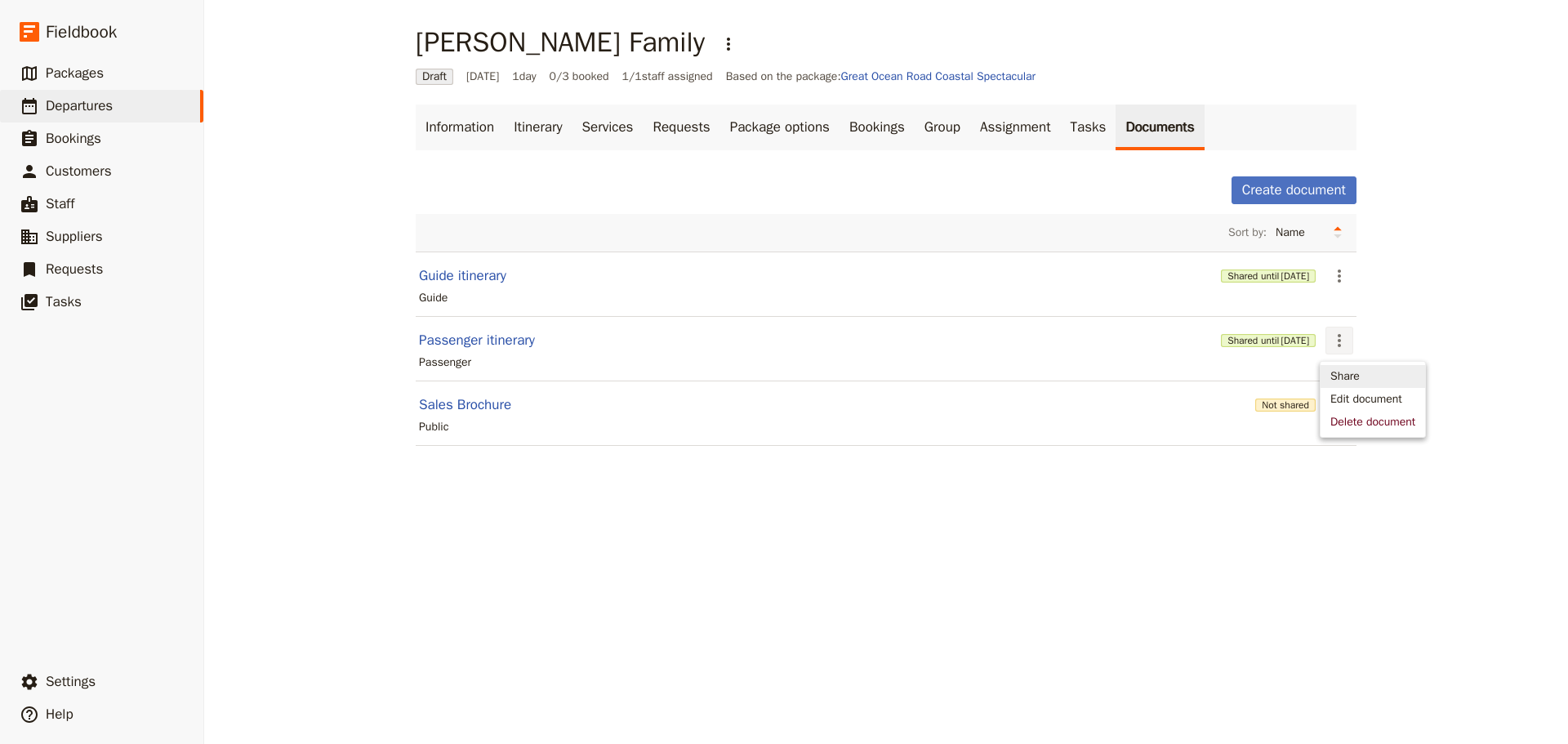 click on "Share" at bounding box center [1345, 376] 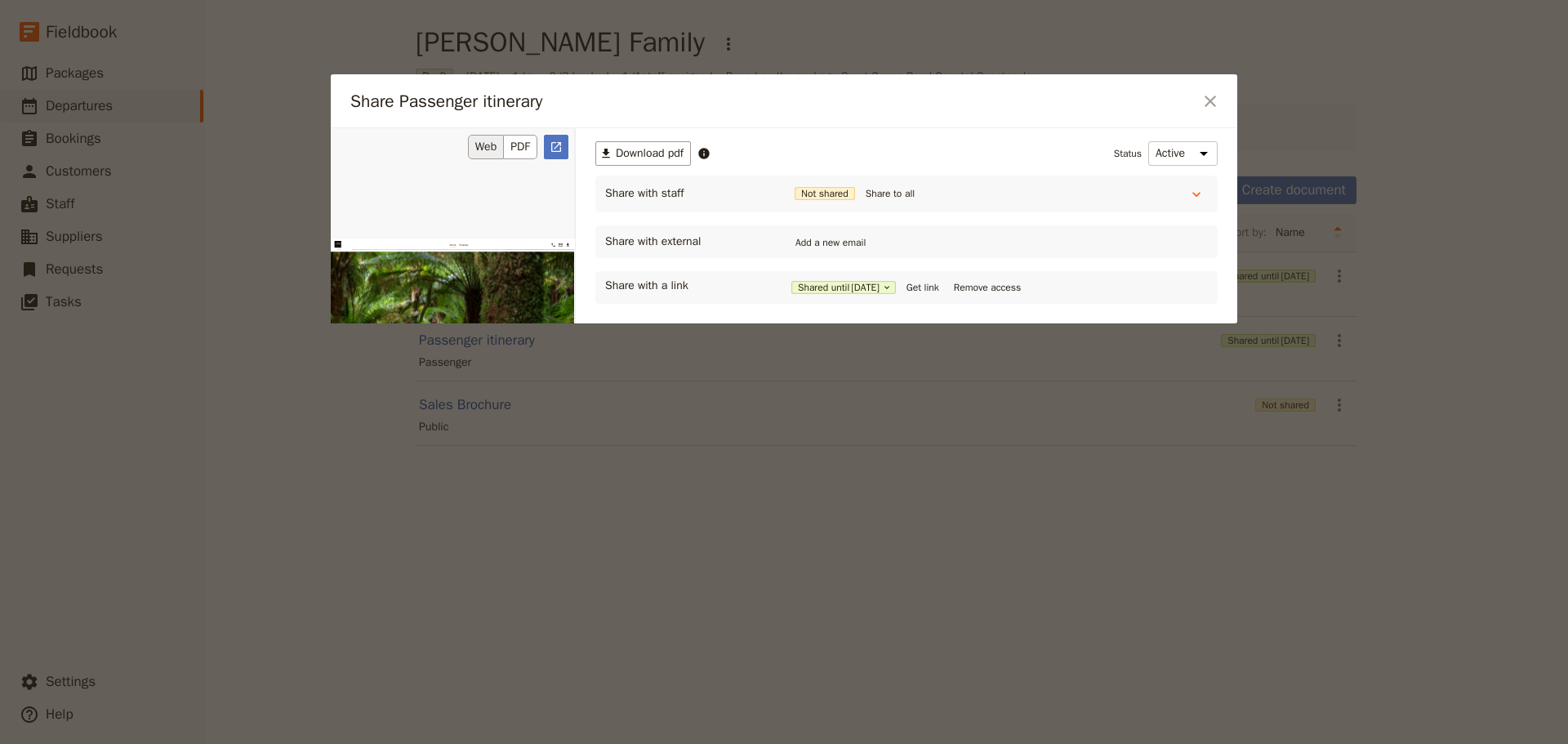 scroll, scrollTop: 0, scrollLeft: 0, axis: both 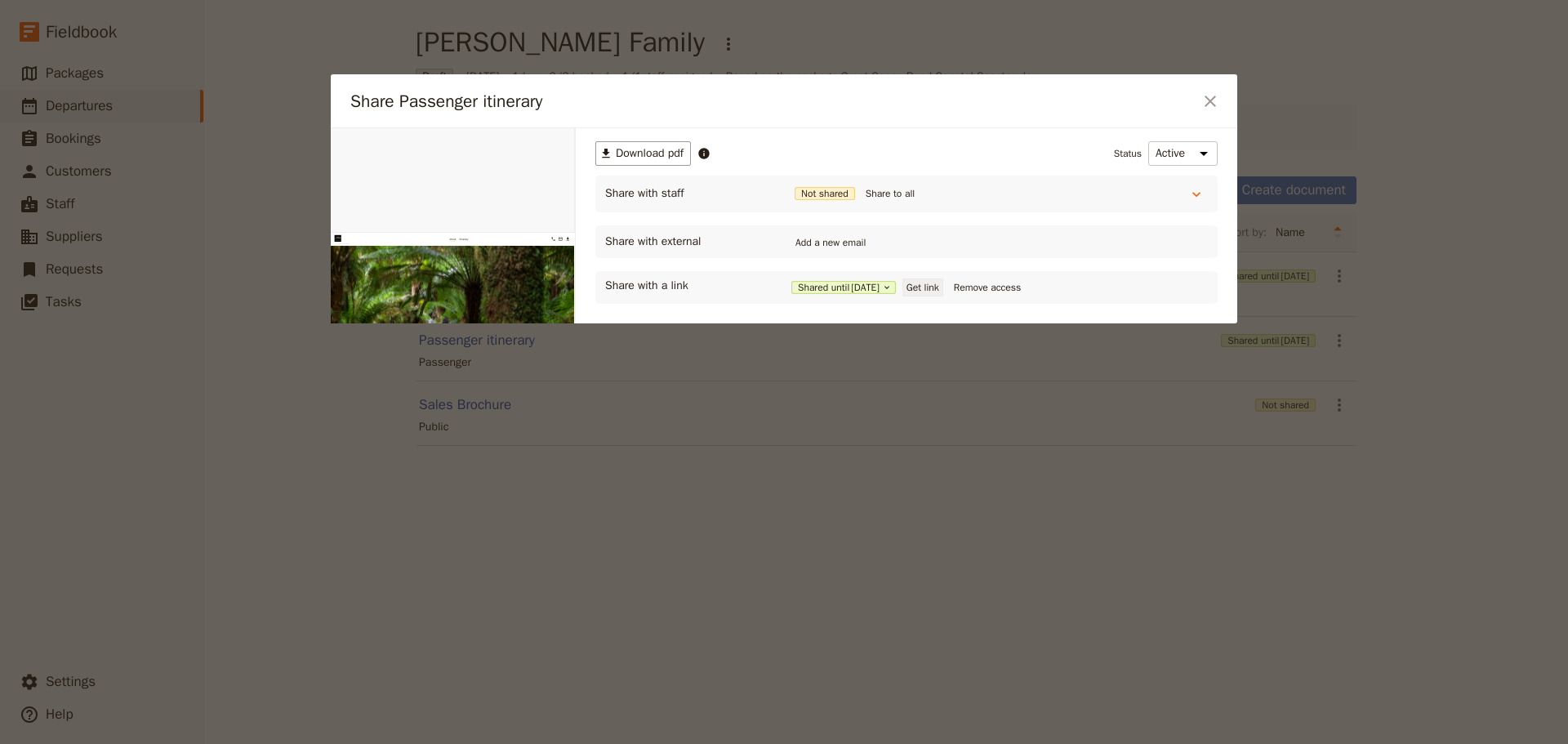 click on "Get link" at bounding box center (923, 287) 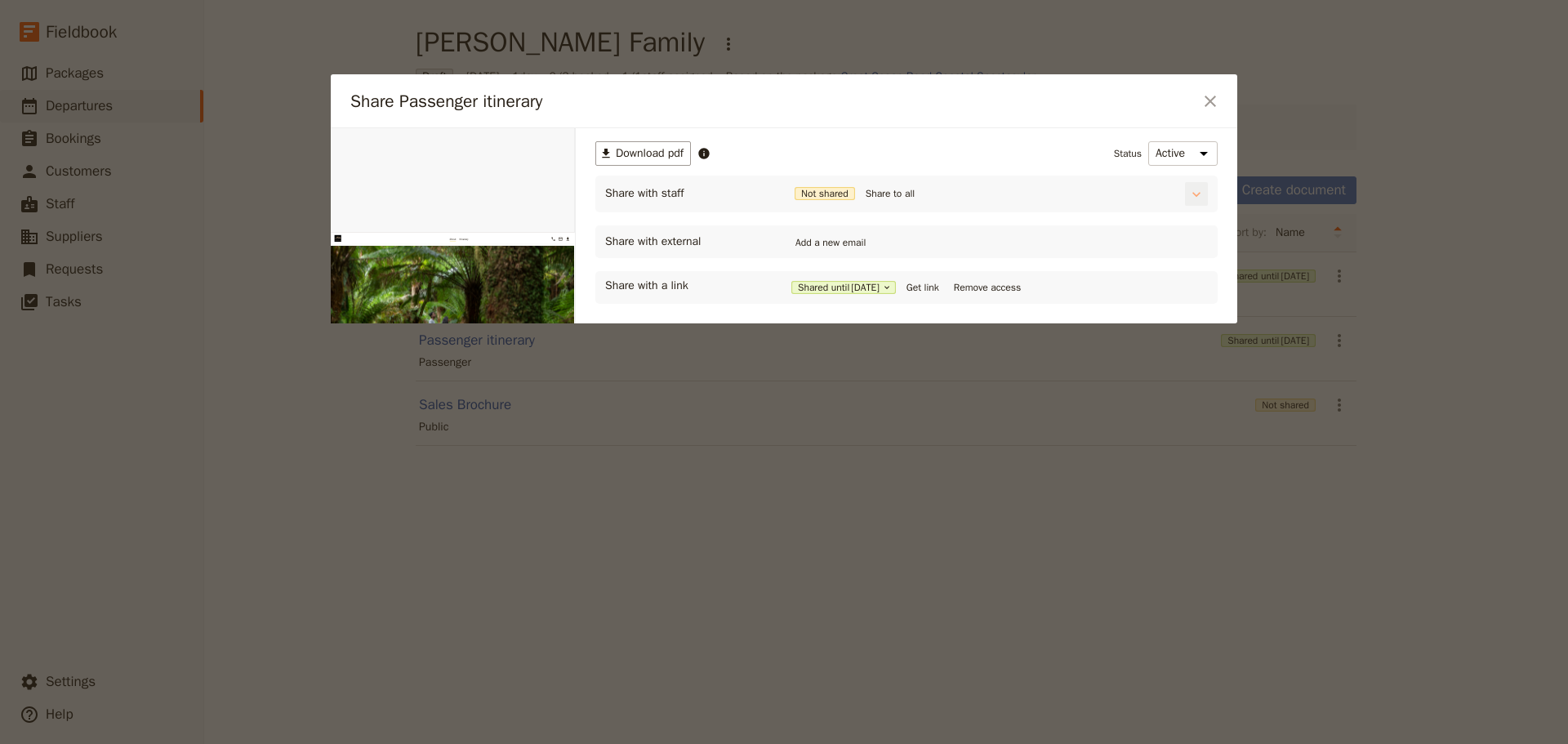 click 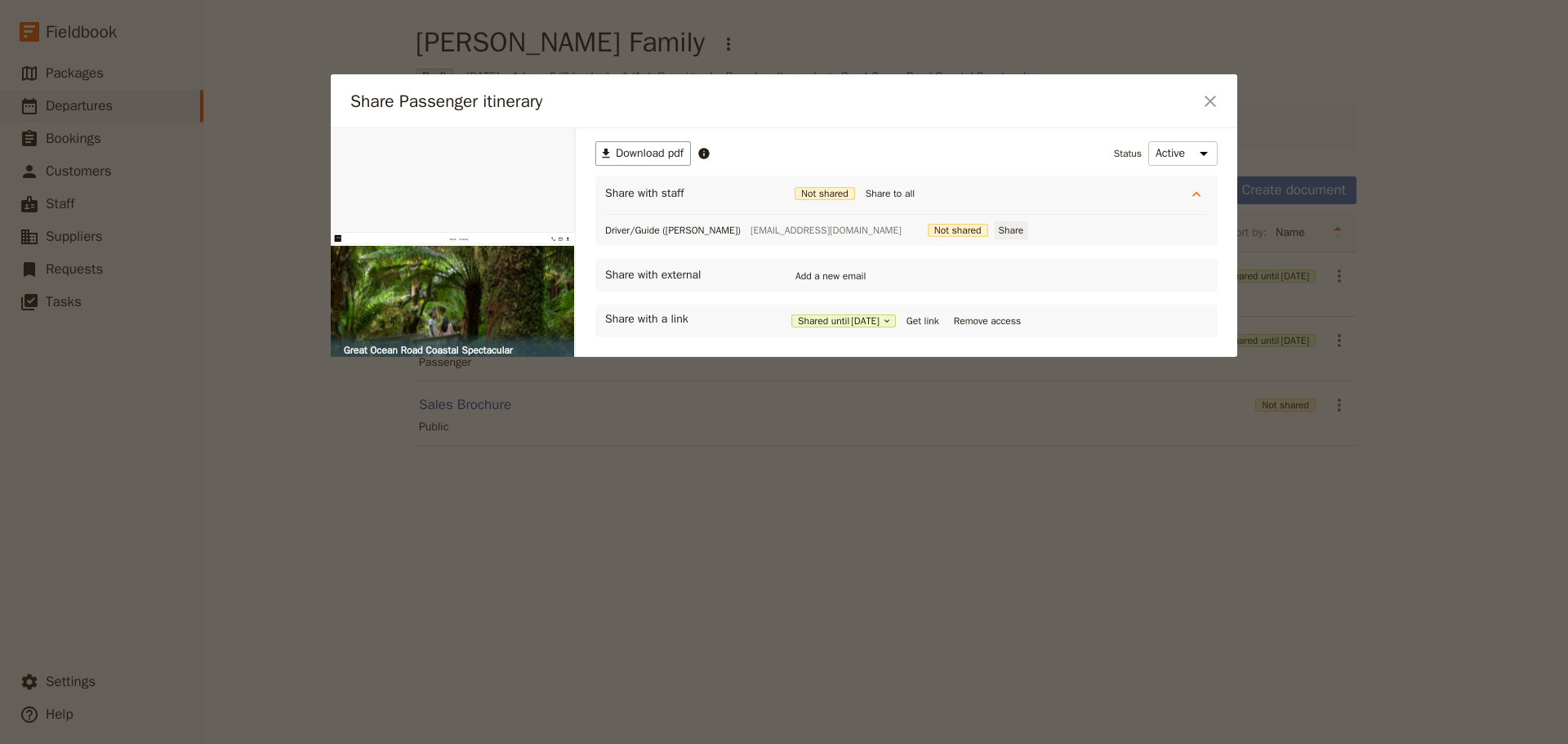 click on "Share" at bounding box center [1011, 230] 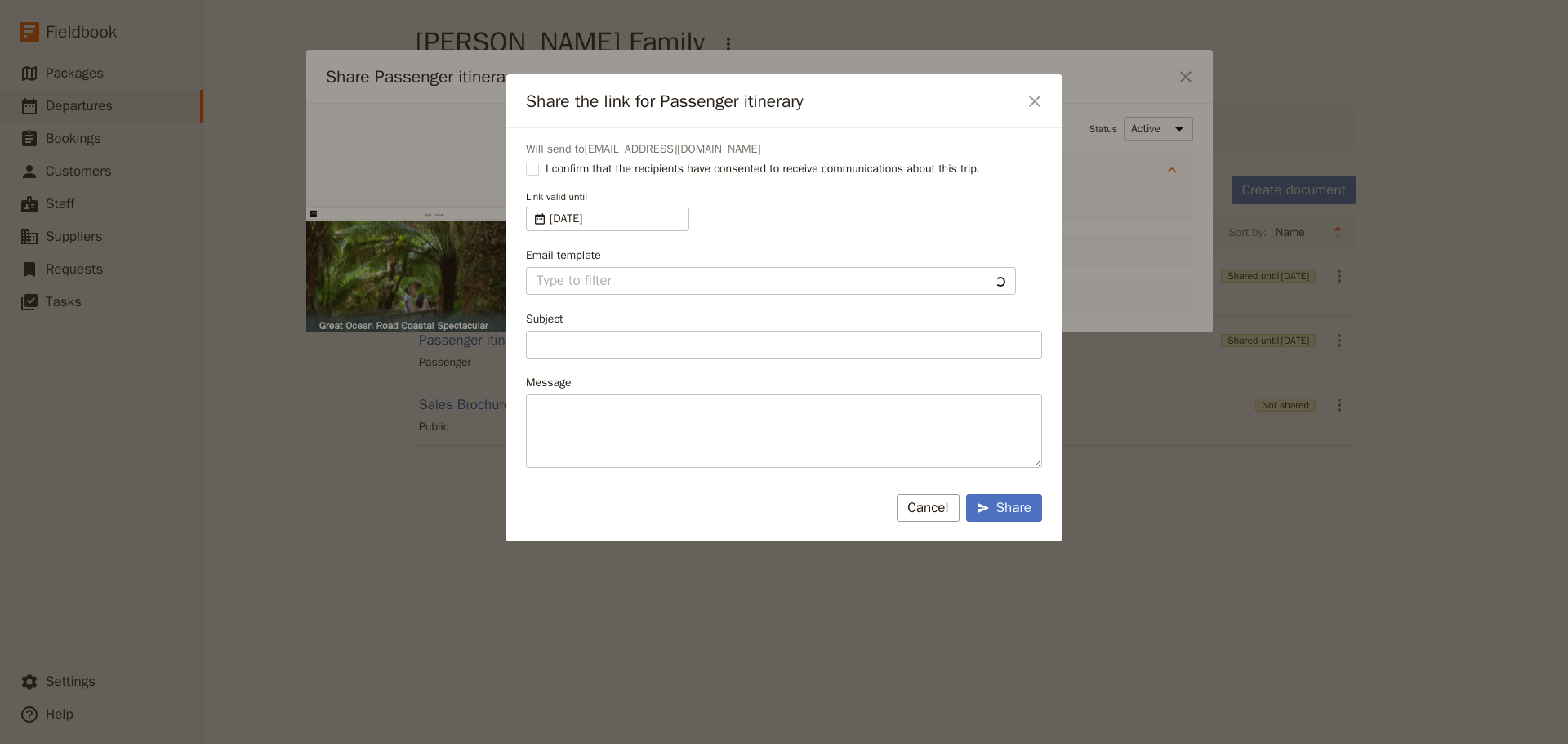 type on "Document shared with you: Passenger itinerary - Great Ocean Road Coastal Spectacular" 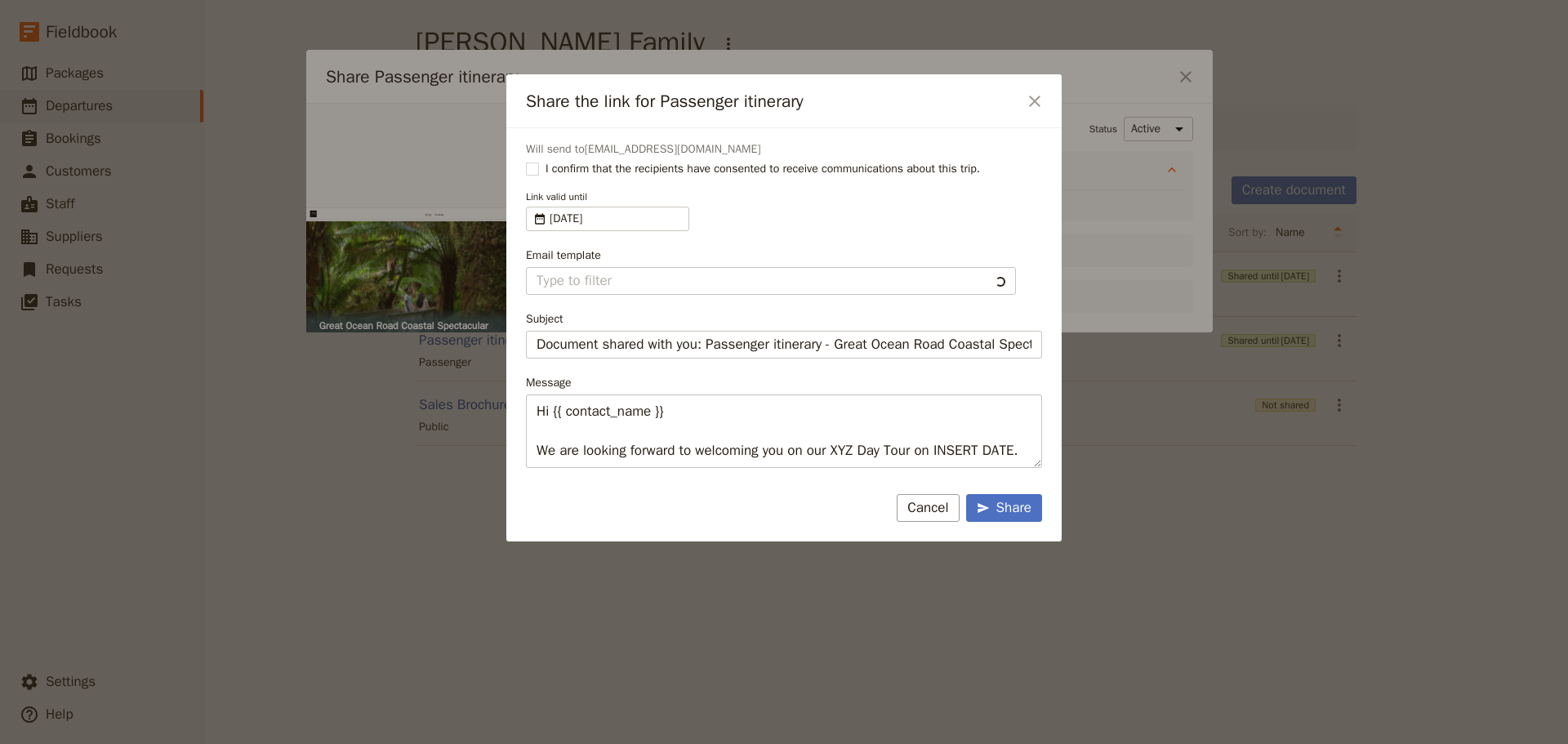 type on "Client Itinerary Template" 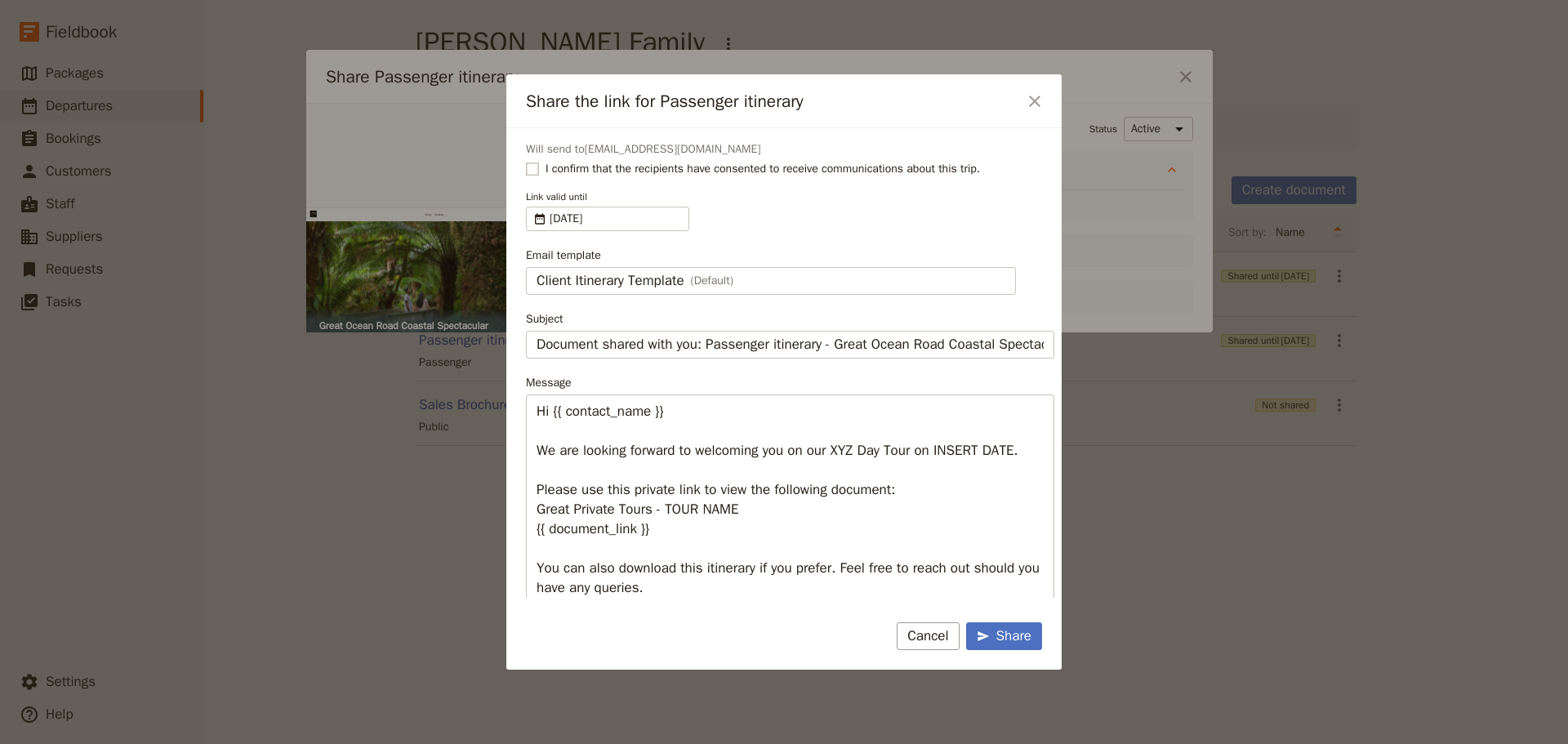 click 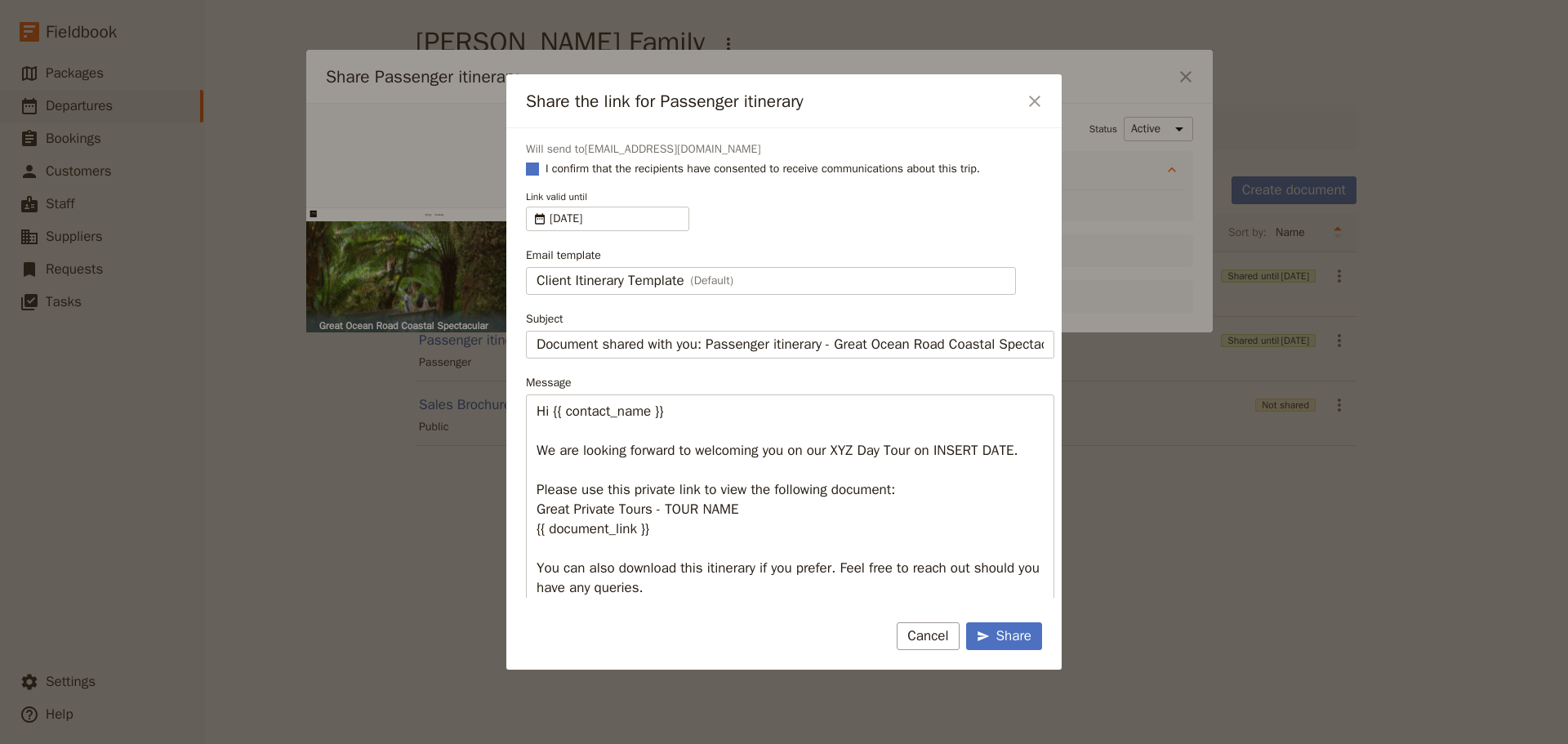 checkbox on "true" 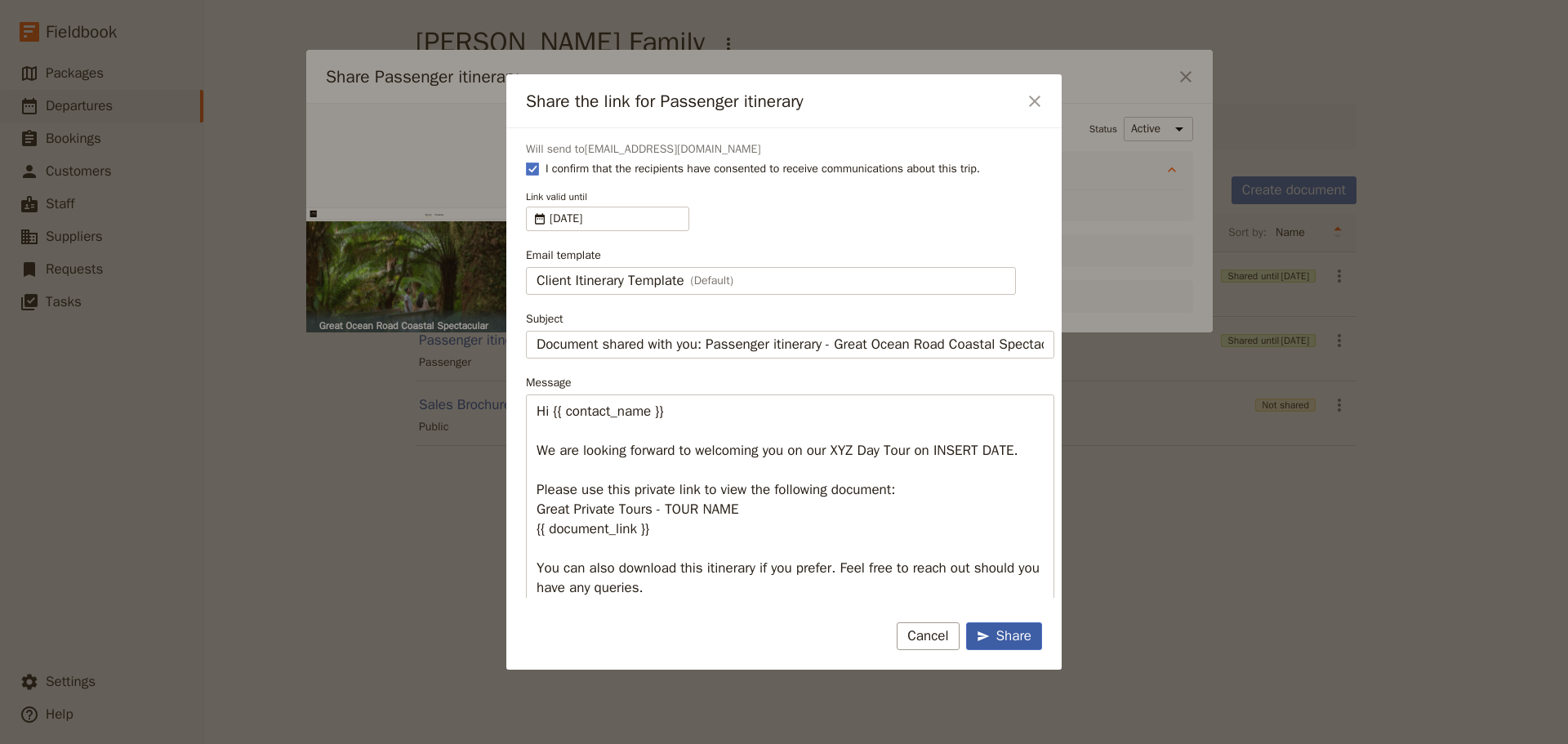 click 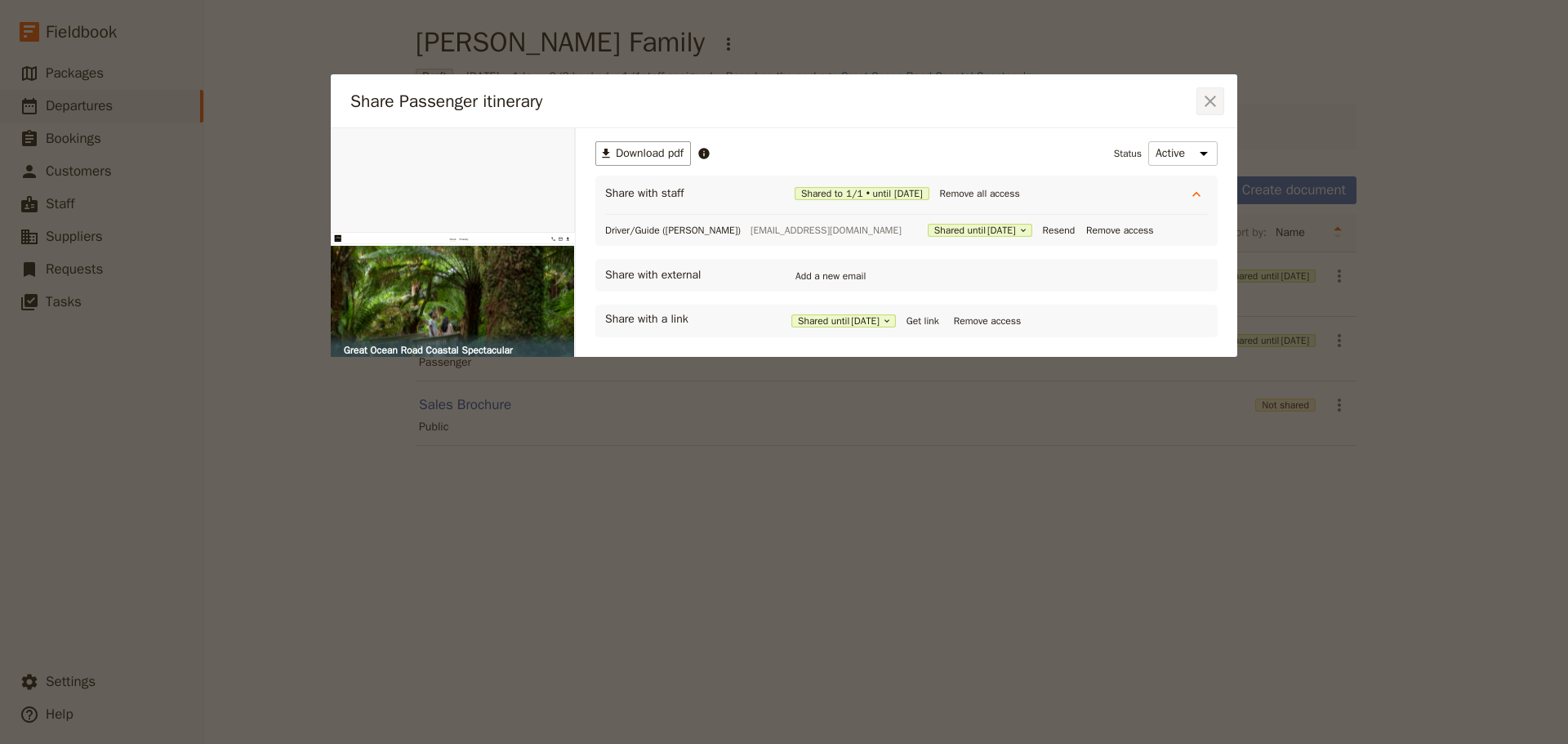 click 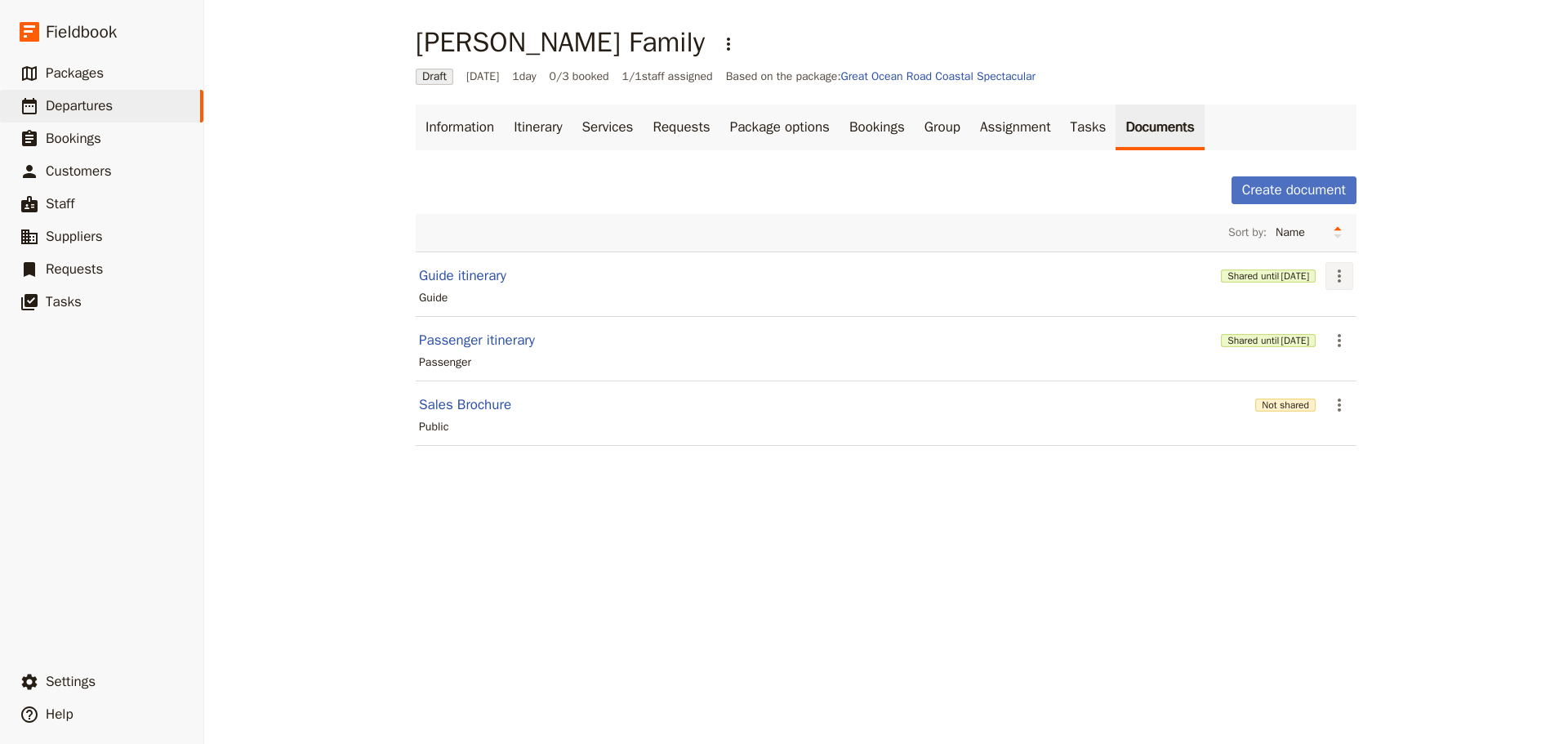click on "​" at bounding box center [1339, 276] 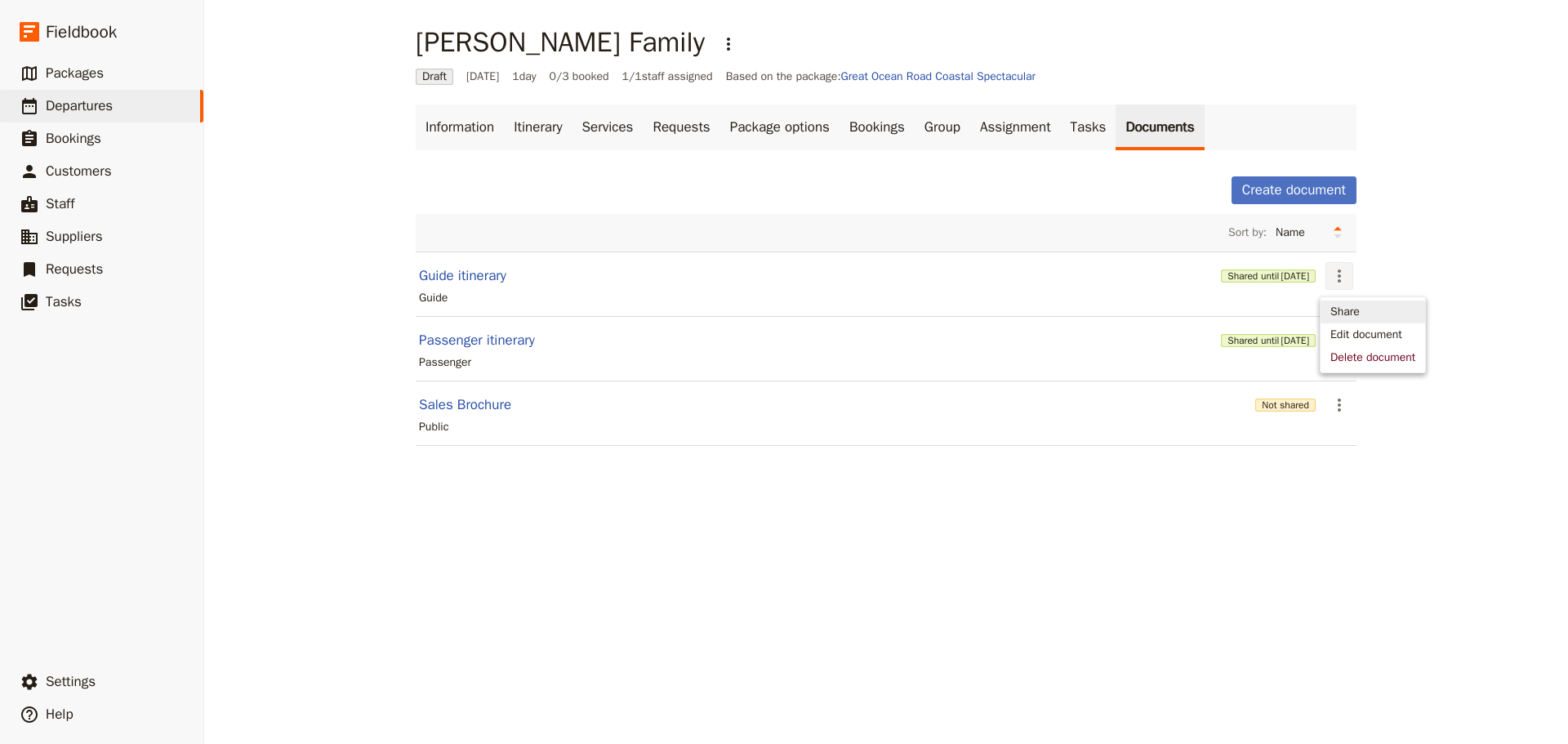click on "Share" at bounding box center (1345, 312) 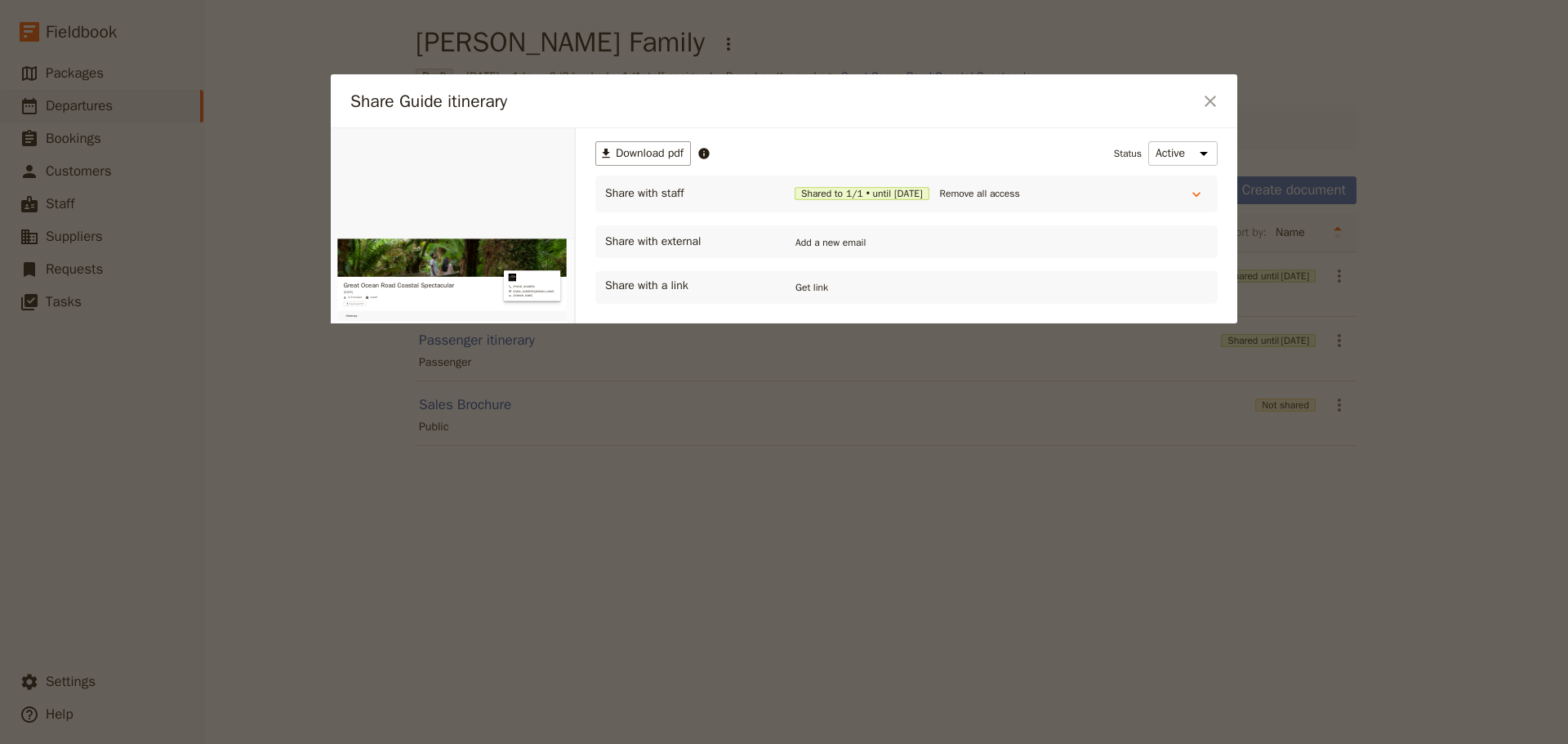 scroll, scrollTop: 0, scrollLeft: 0, axis: both 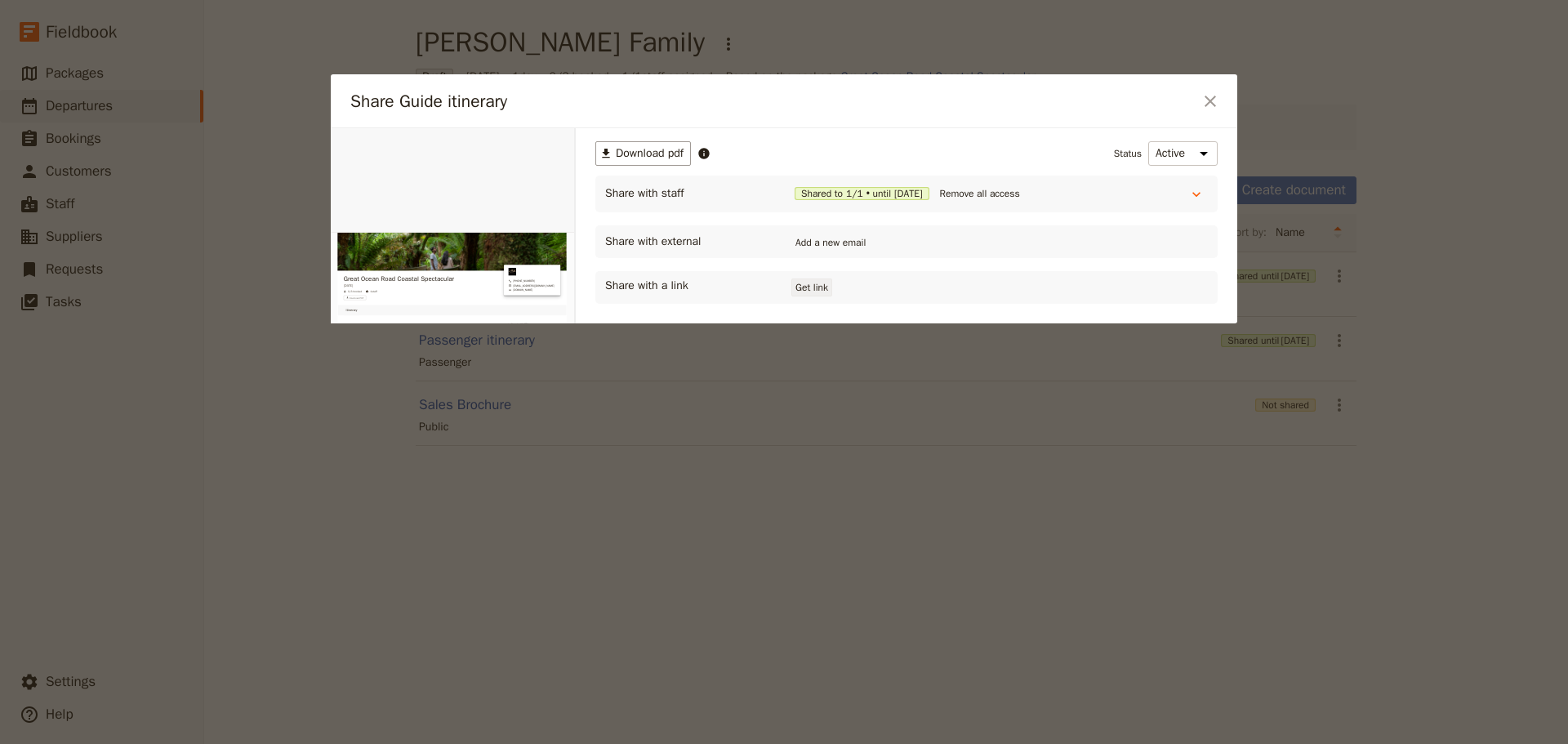 click on "Get link" at bounding box center (812, 287) 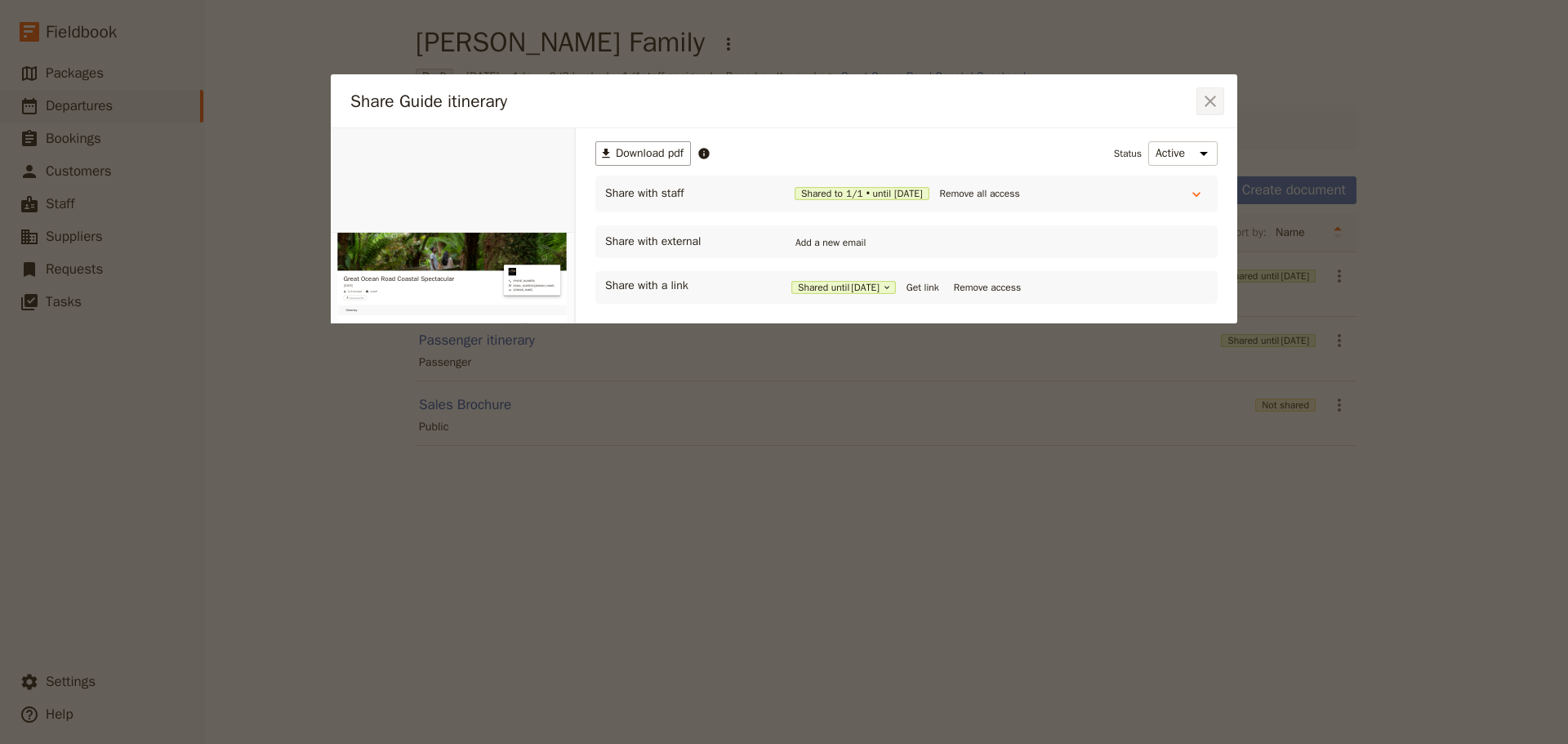 click 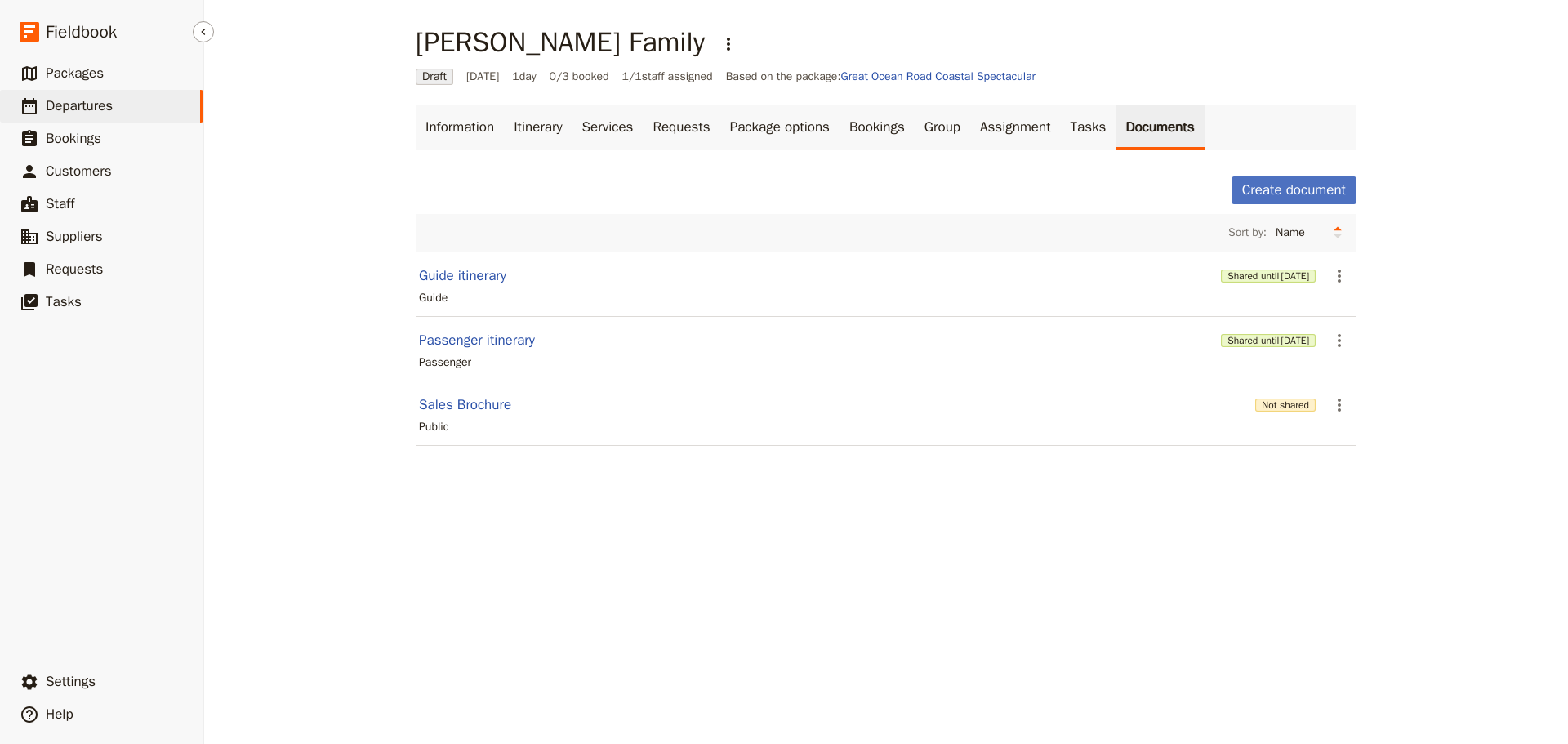 click on "Departures" at bounding box center (79, 105) 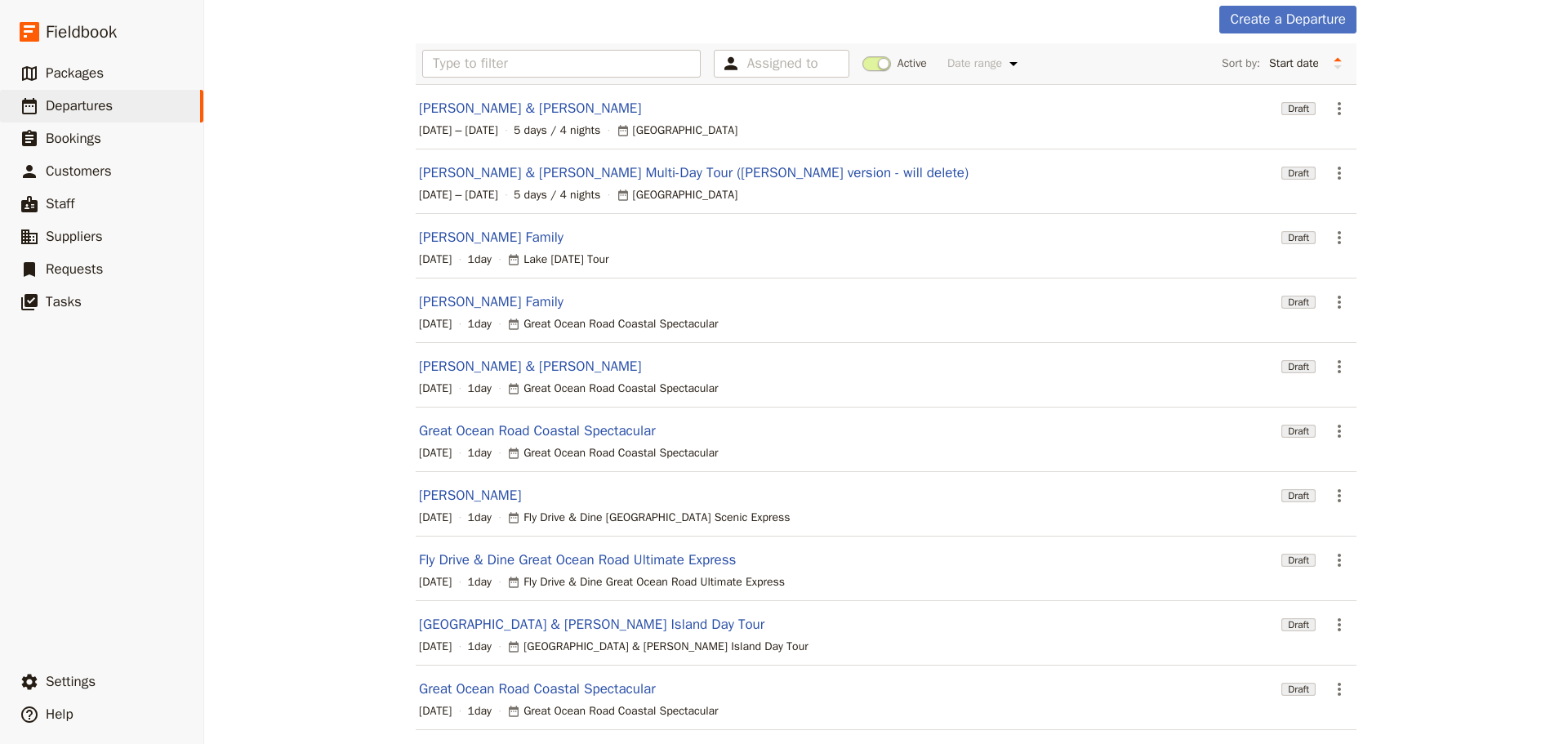 scroll, scrollTop: 139, scrollLeft: 0, axis: vertical 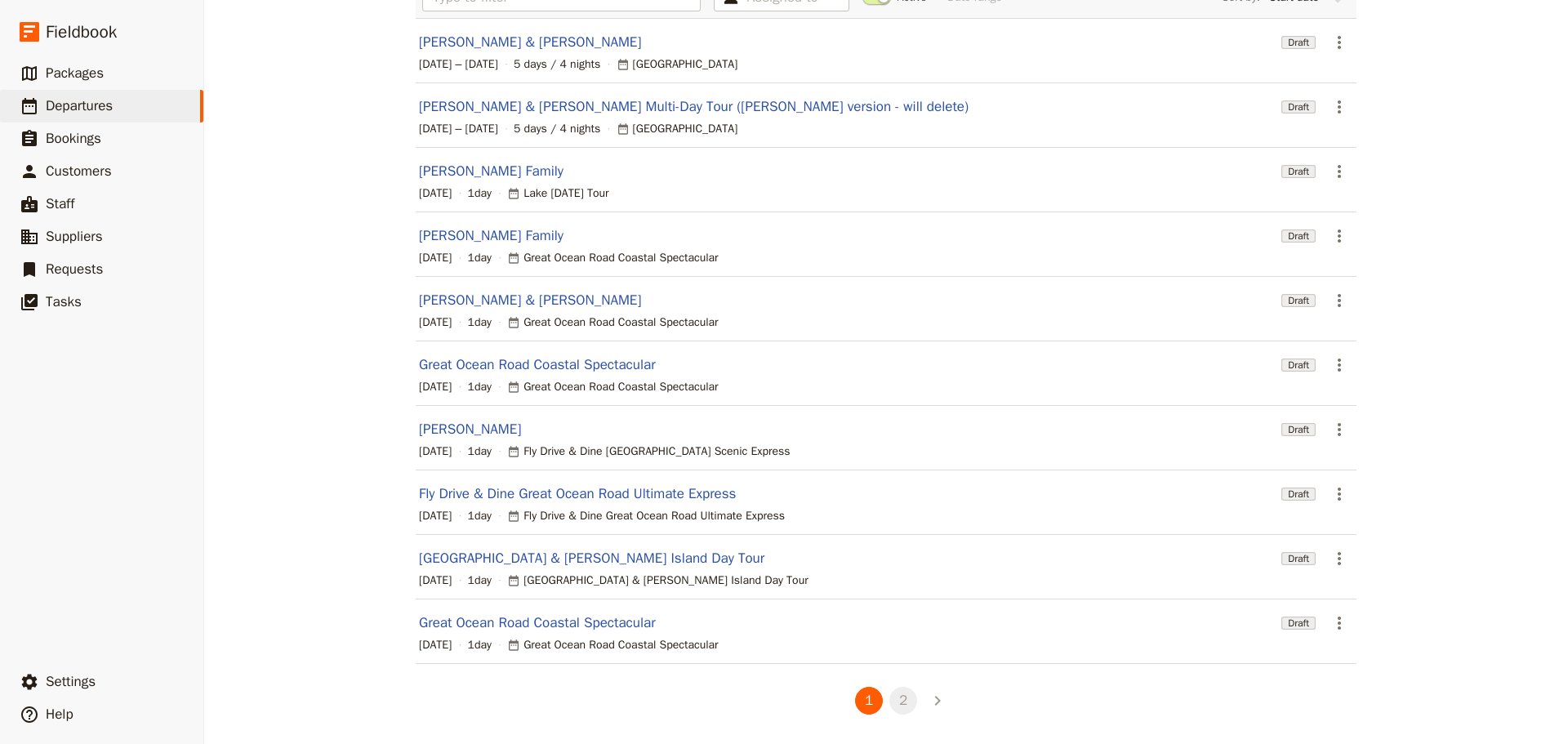 click on "2" at bounding box center [903, 701] 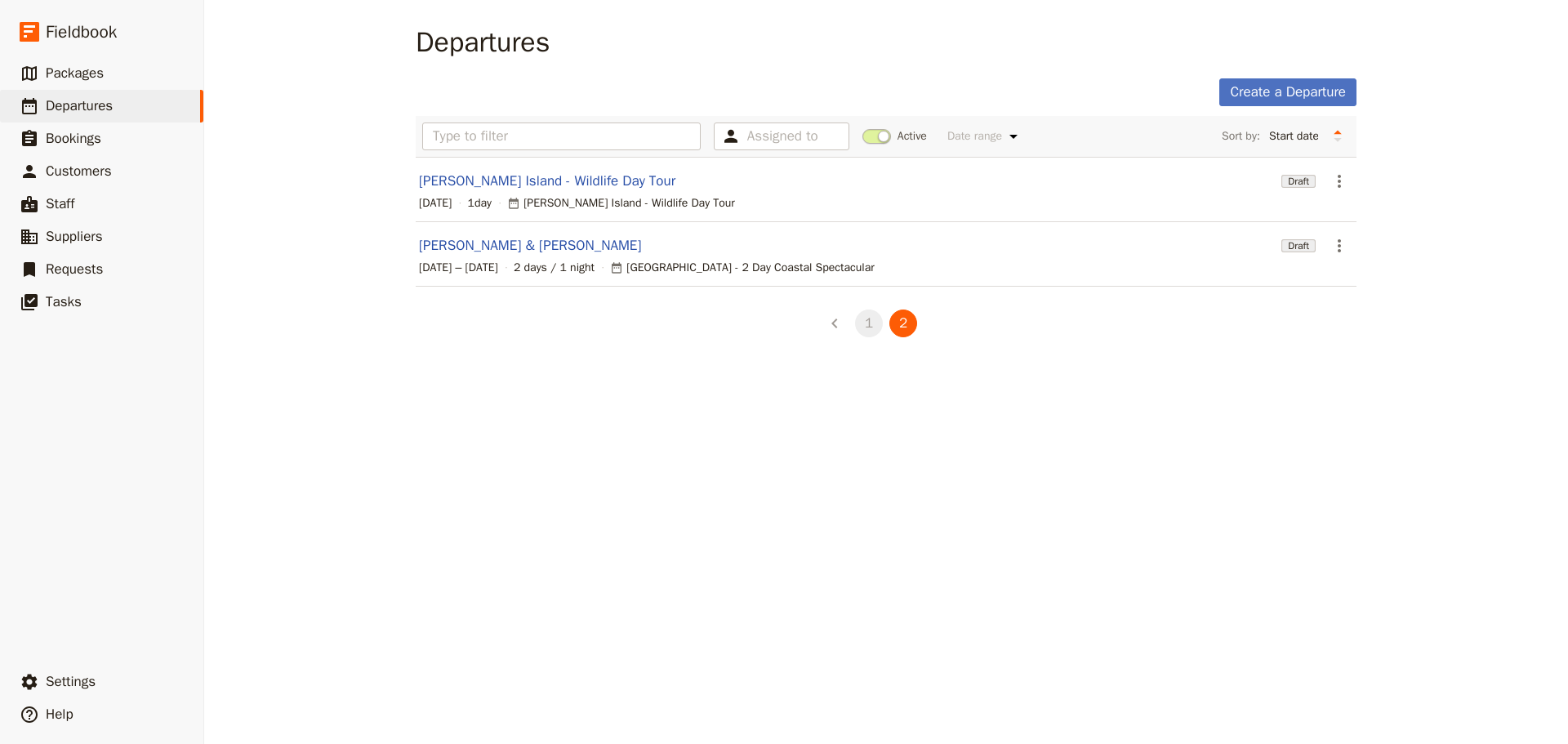 click on "1" at bounding box center [869, 323] 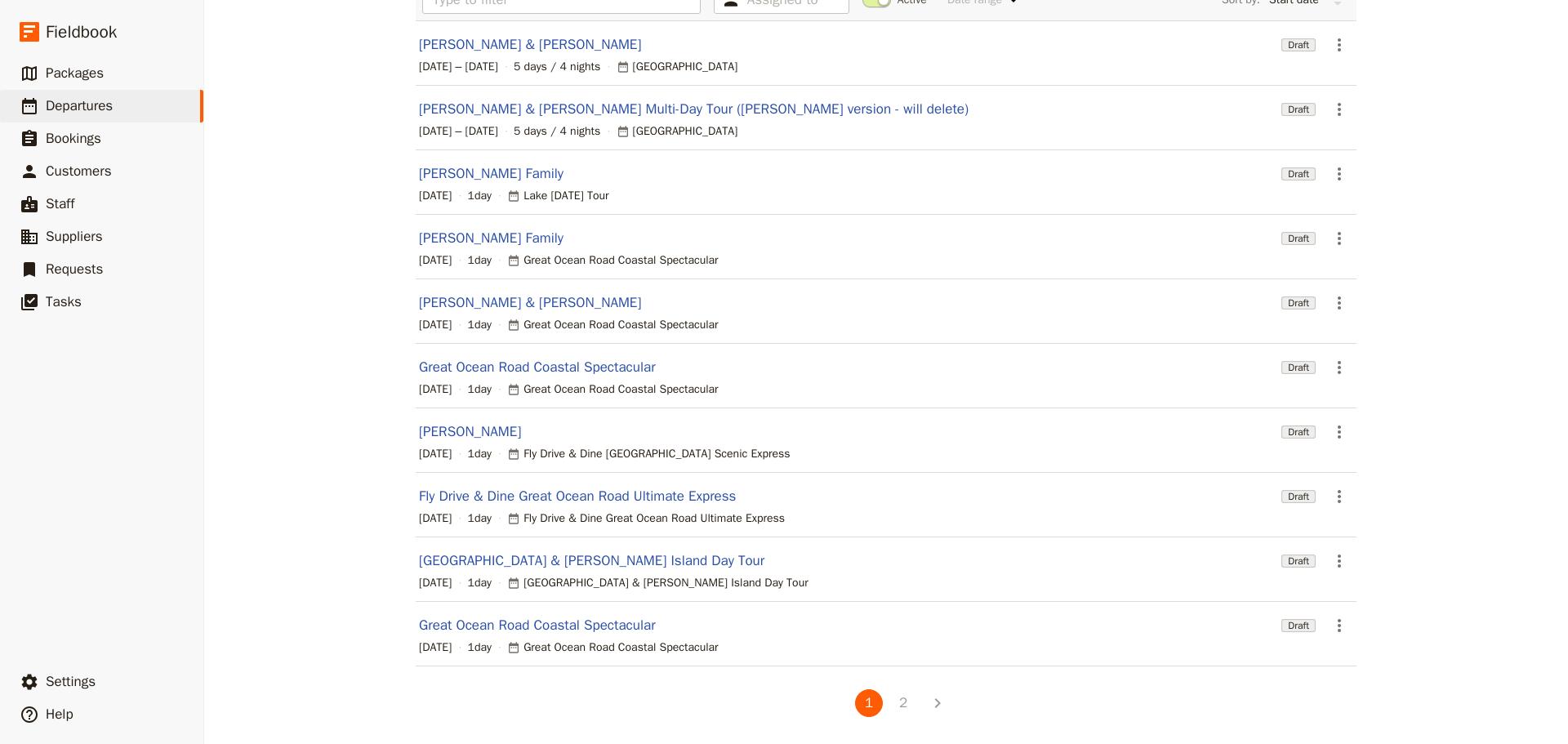 scroll, scrollTop: 139, scrollLeft: 0, axis: vertical 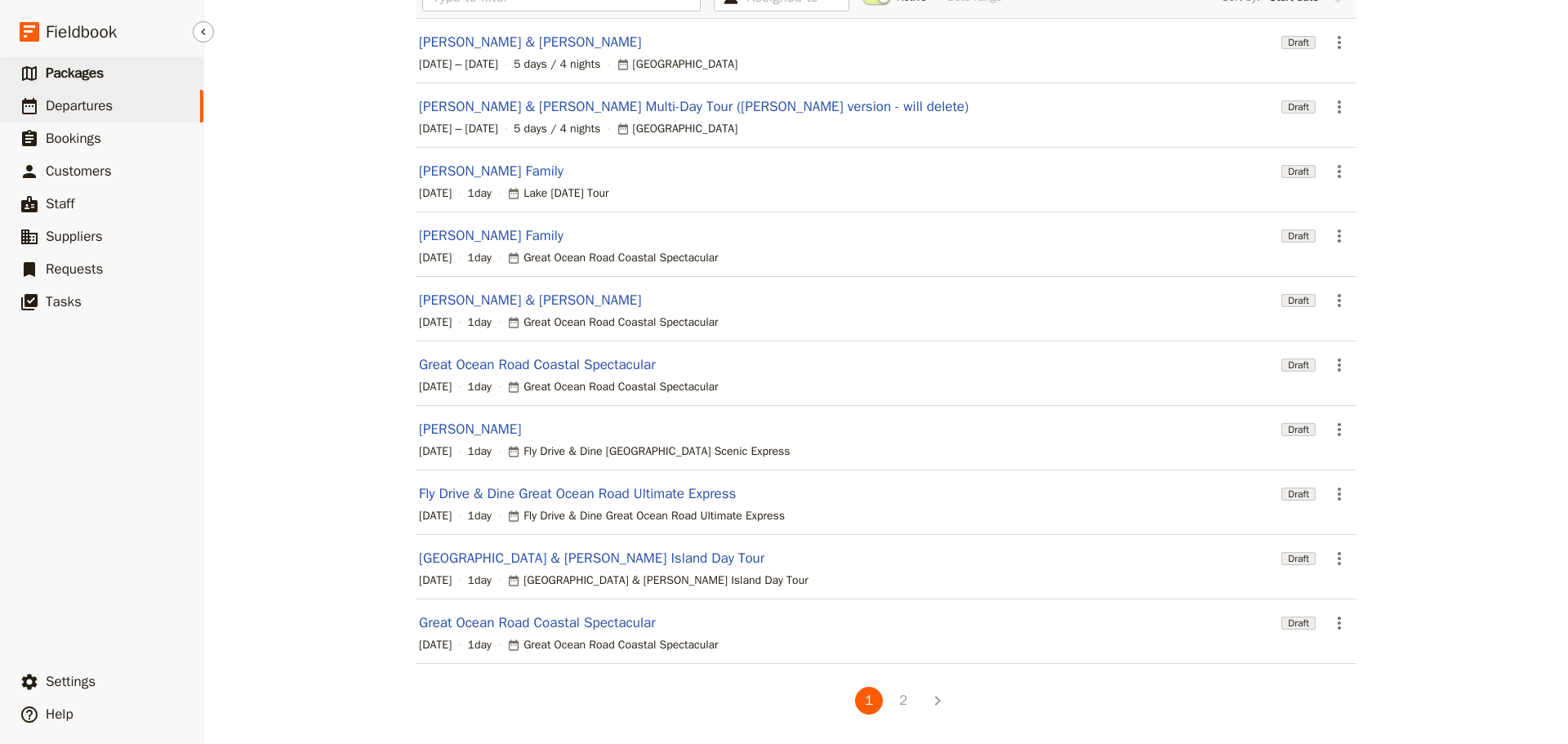 click on "Packages" at bounding box center (74, 73) 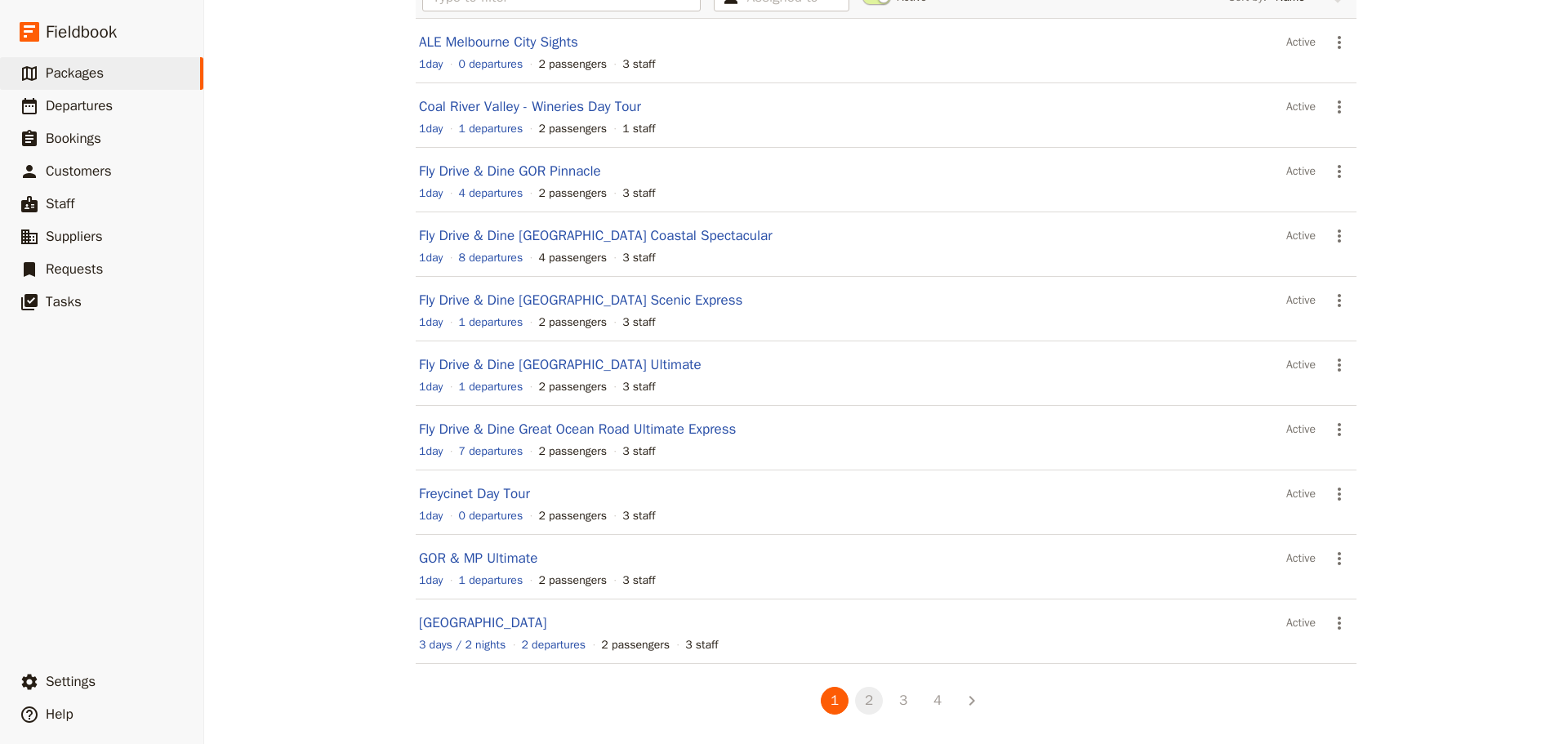 click on "2" at bounding box center (869, 701) 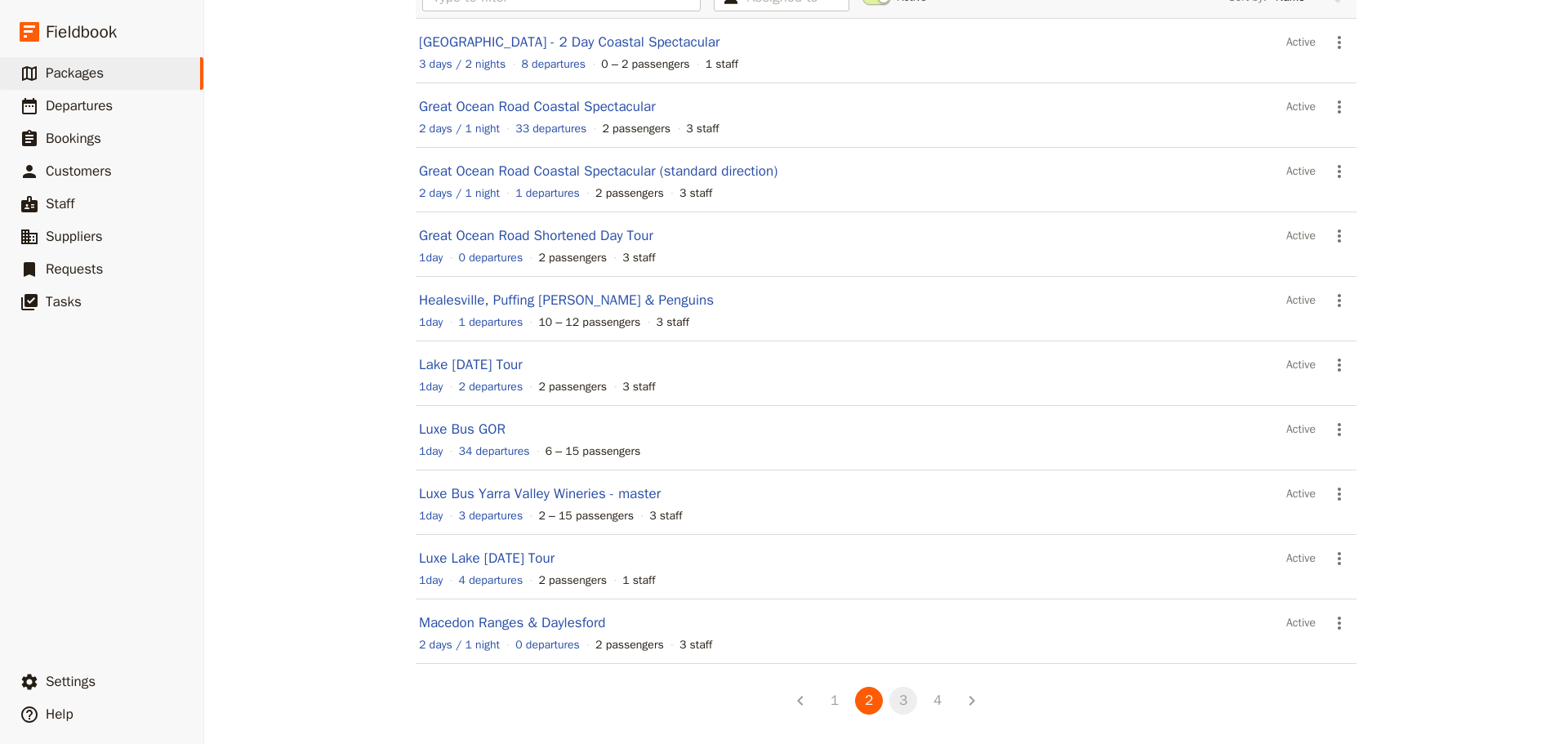 click on "3" at bounding box center [903, 701] 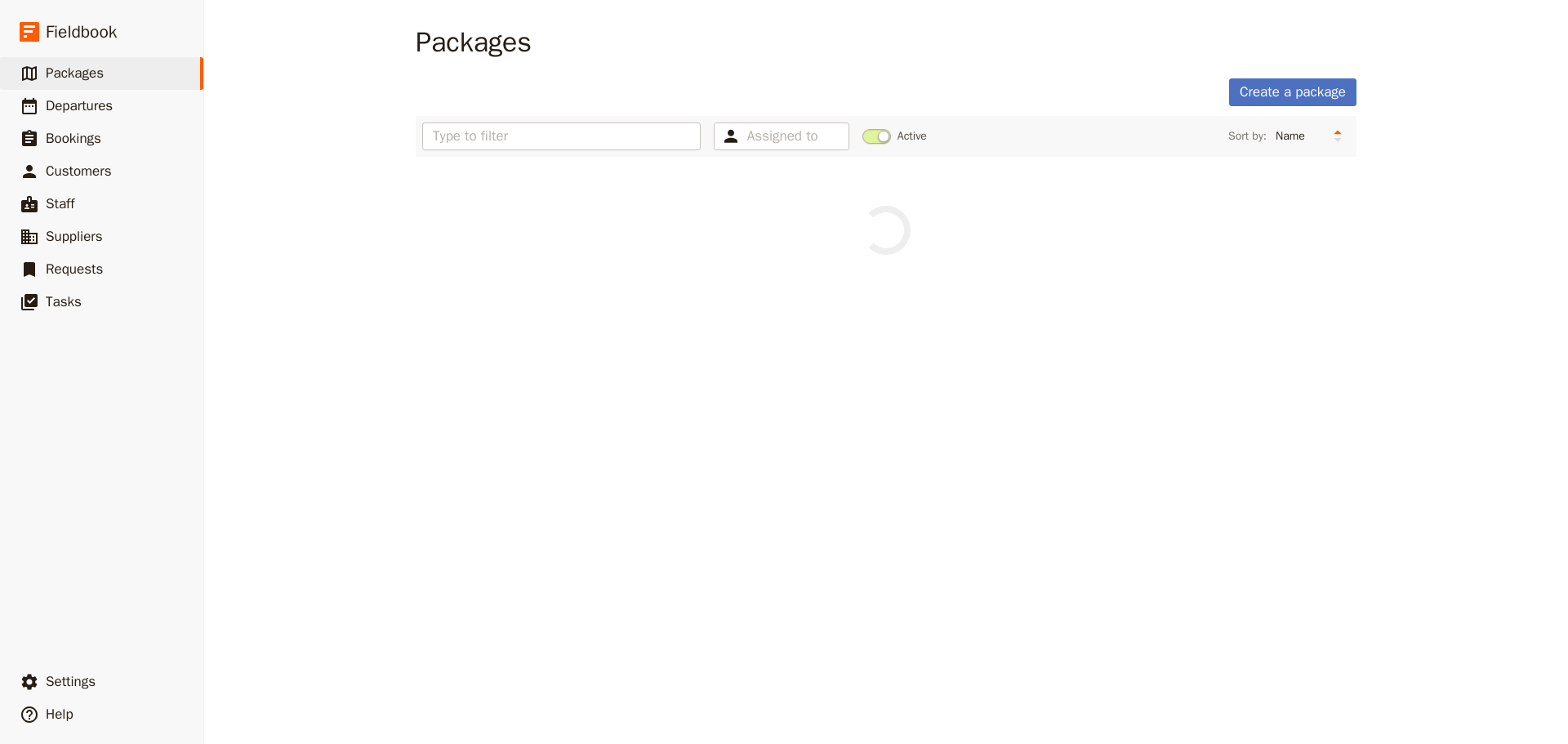 scroll, scrollTop: 0, scrollLeft: 0, axis: both 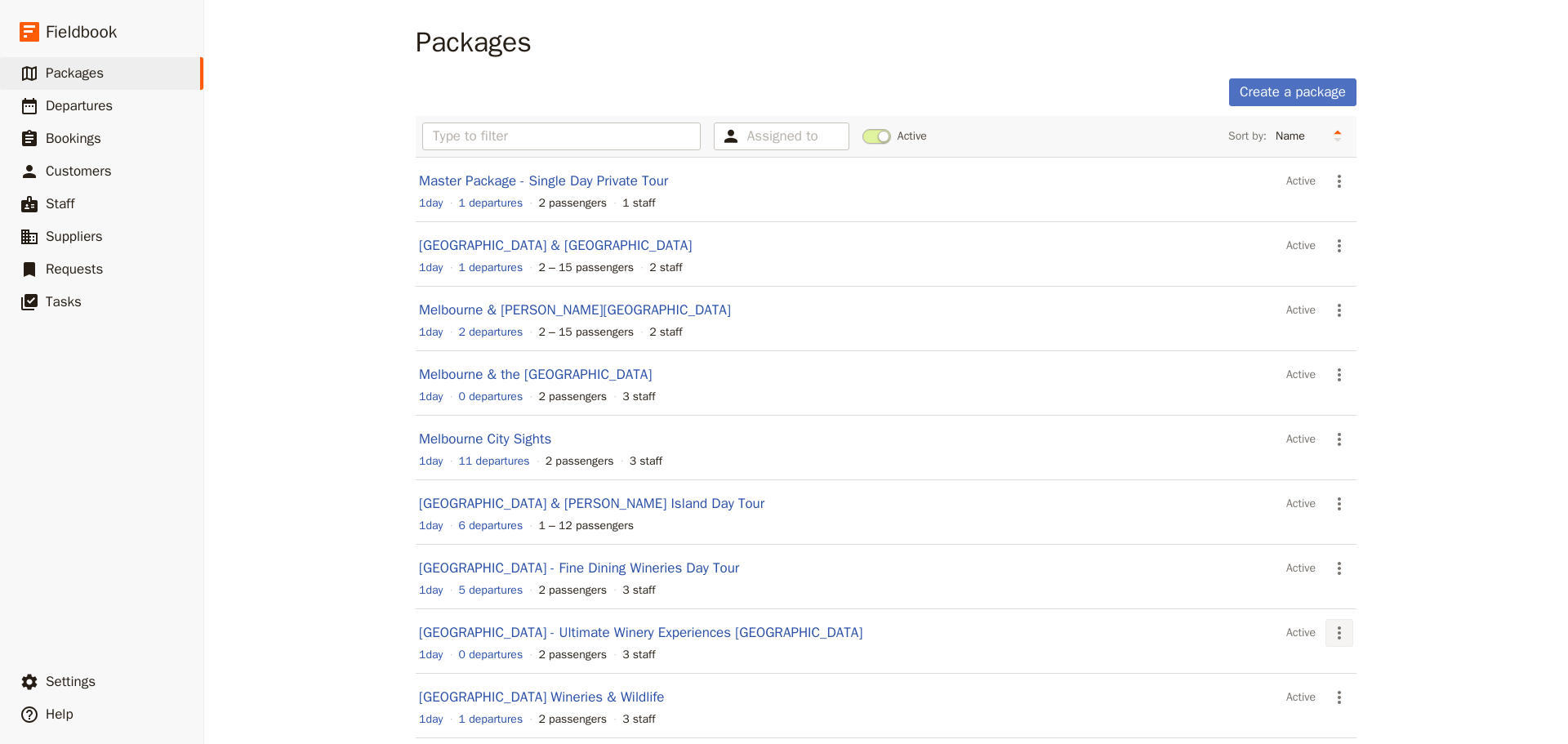 click 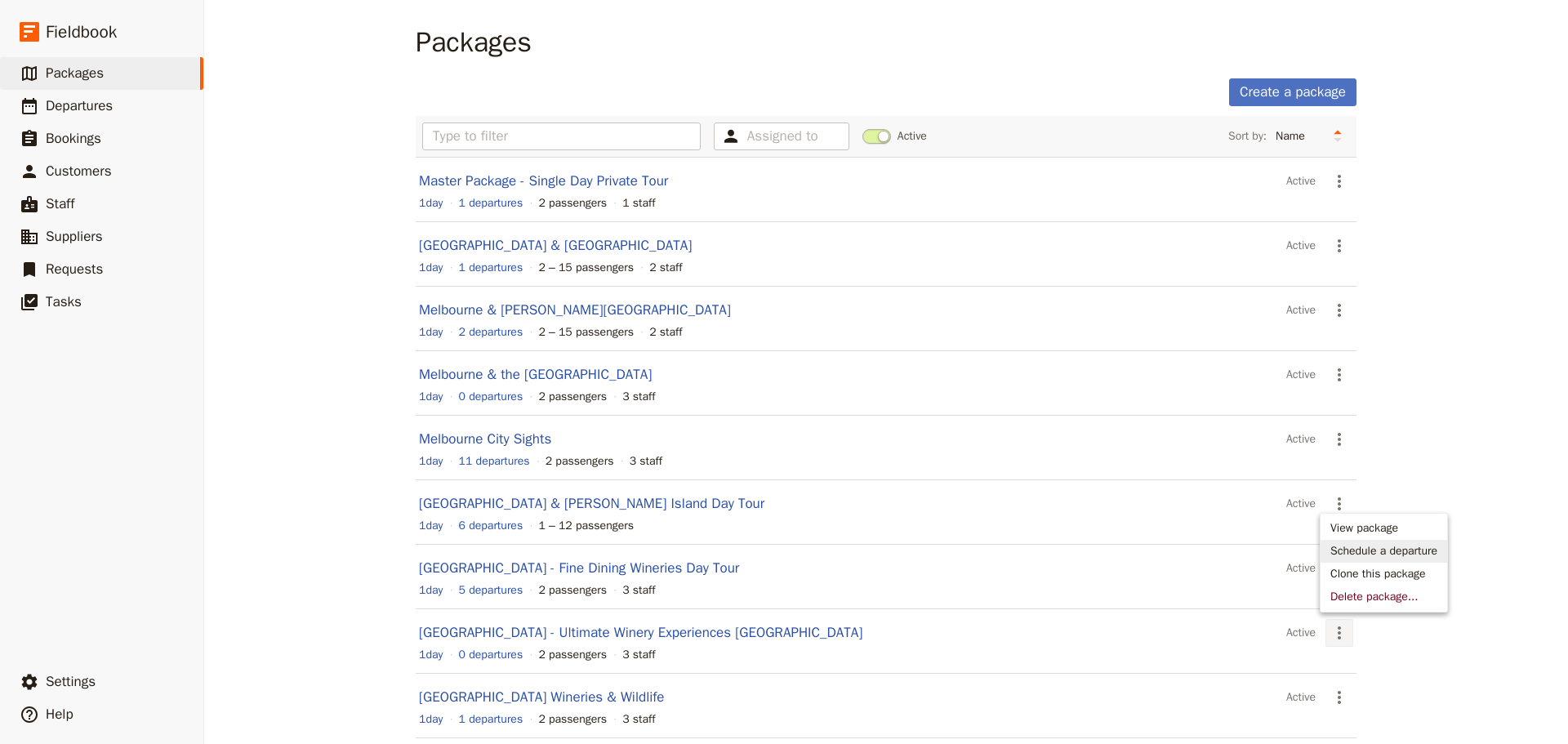 click on "Schedule a departure" at bounding box center [1383, 551] 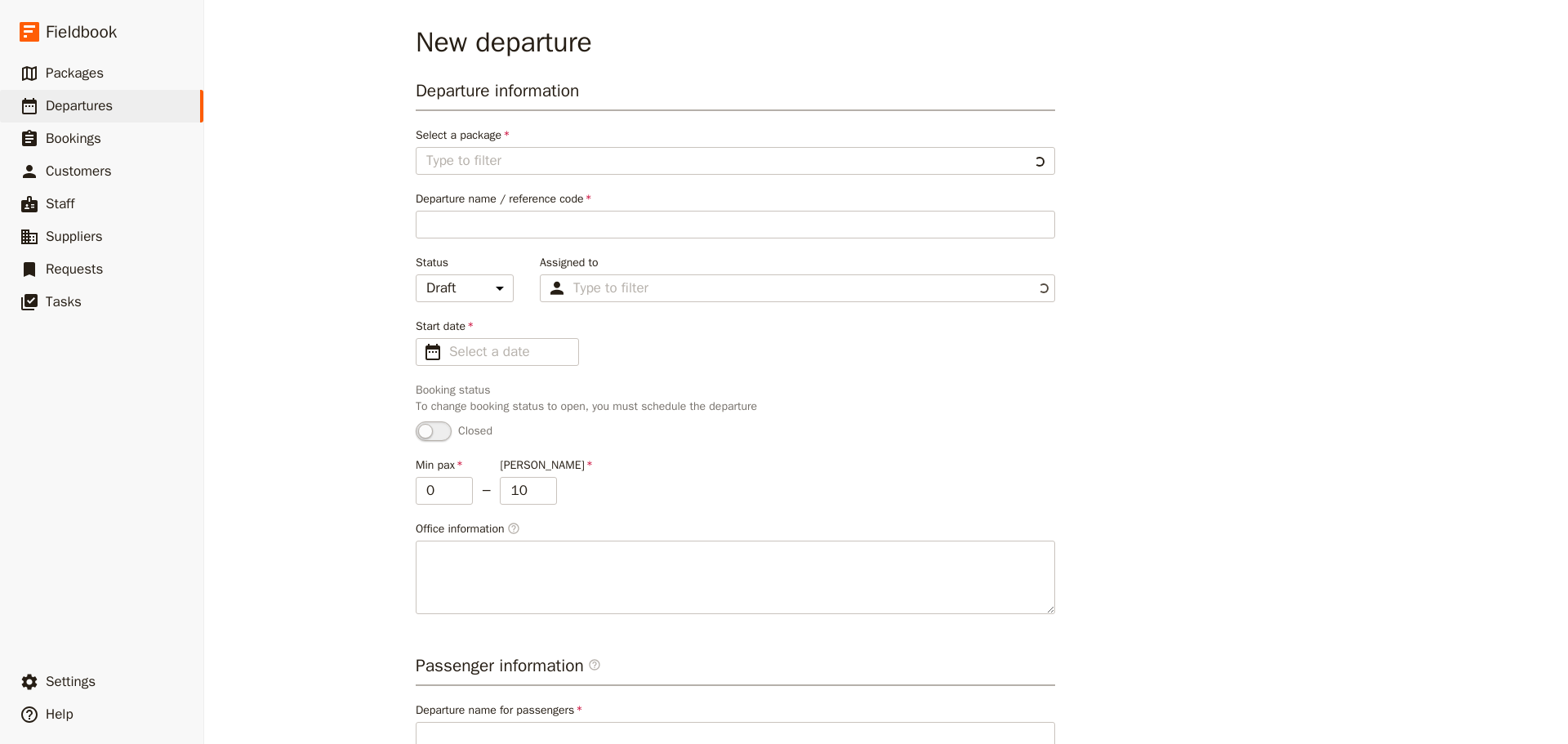 type on "Mornington Peninsula - Ultimate Winery Experiences Australia" 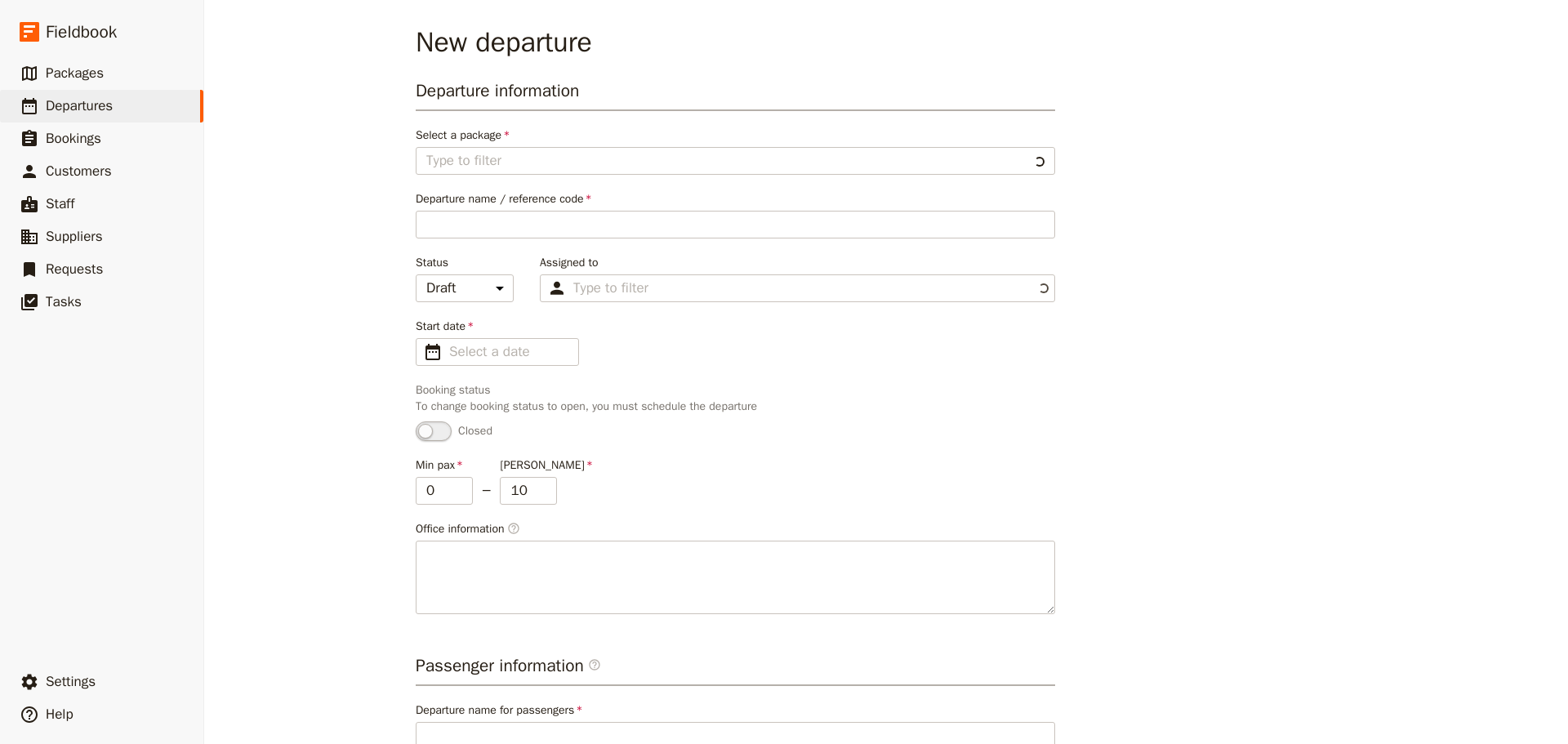 type on "SETUP INSTRUCTIONS
Group Size:
[  ] Change Min and Max Pax in Information tab > Number of Passengers > Edit
Content:
[  ] Add Name of Trip to Information tab > Package name for Passengers
[  ] Add Name of Trip to Itinerary Tab > Day Description > Day Title
[  ] Add Price to Information tab > Tagline for Passengers
[  ] Add Image to Information tab > Cover Image
[  ] Add Image to Itinerary tab > Day Description > Day Cover Image
[  ] Add Image to Itinerary tab > Day Description > Day Cover Image
[  ] Add Guest Name to Documents tab > Passenger Itinerary > Cover Page
[  ] Add Guide Contact to Itinerary tab > Day Description > Passenger Description > Title
Pricing:
- $4695 for 8 passengers
- $4245 for 7 passengers
- $3795 for 6 passengers
- $3345 for 5 passengers
- $2895 for 4 passengers
- $2445 for 3 passengers
- $1995 for 2 passengers
- $1995 for 1 passenger" 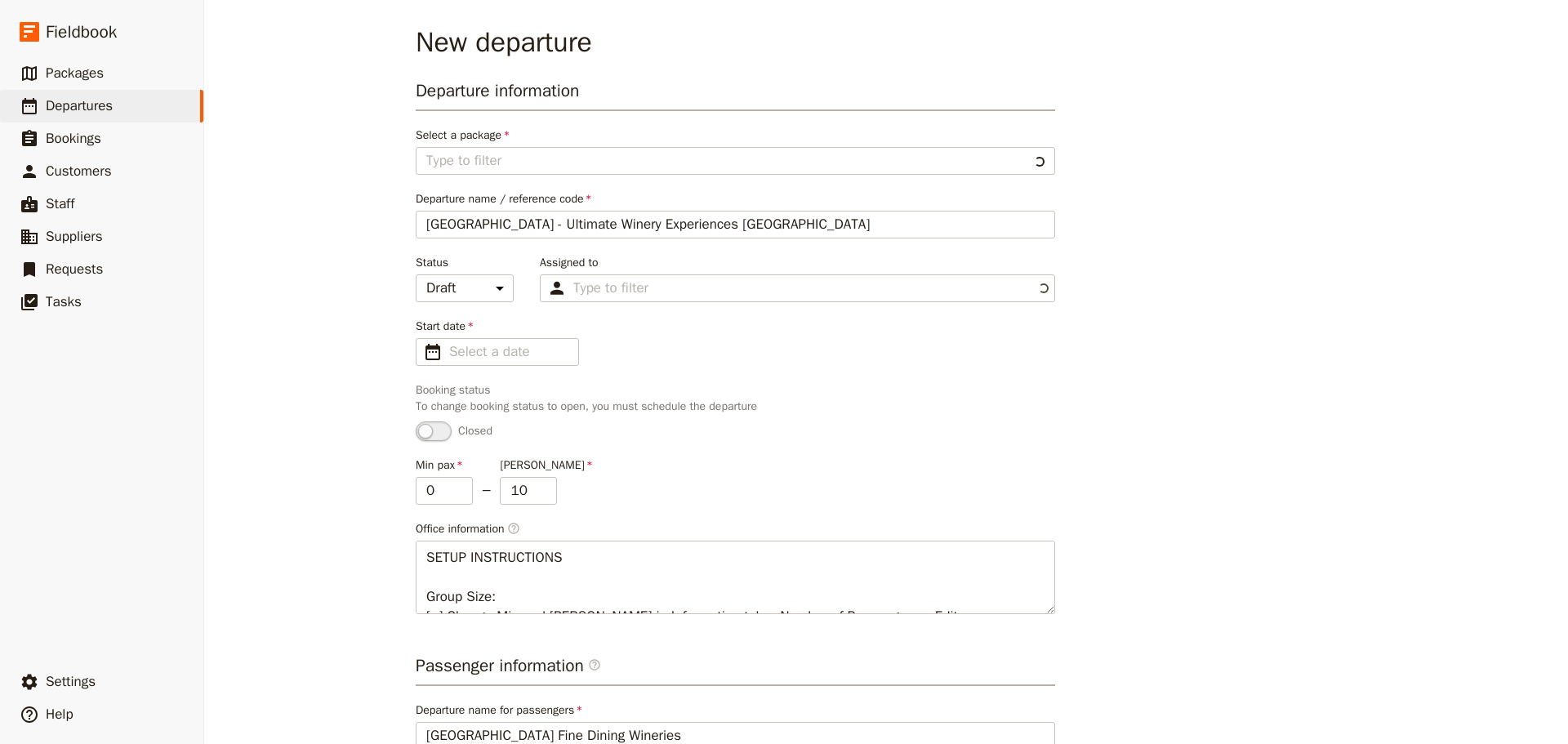 type on "Mornington Peninsula - Ultimate Winery Experiences Australia" 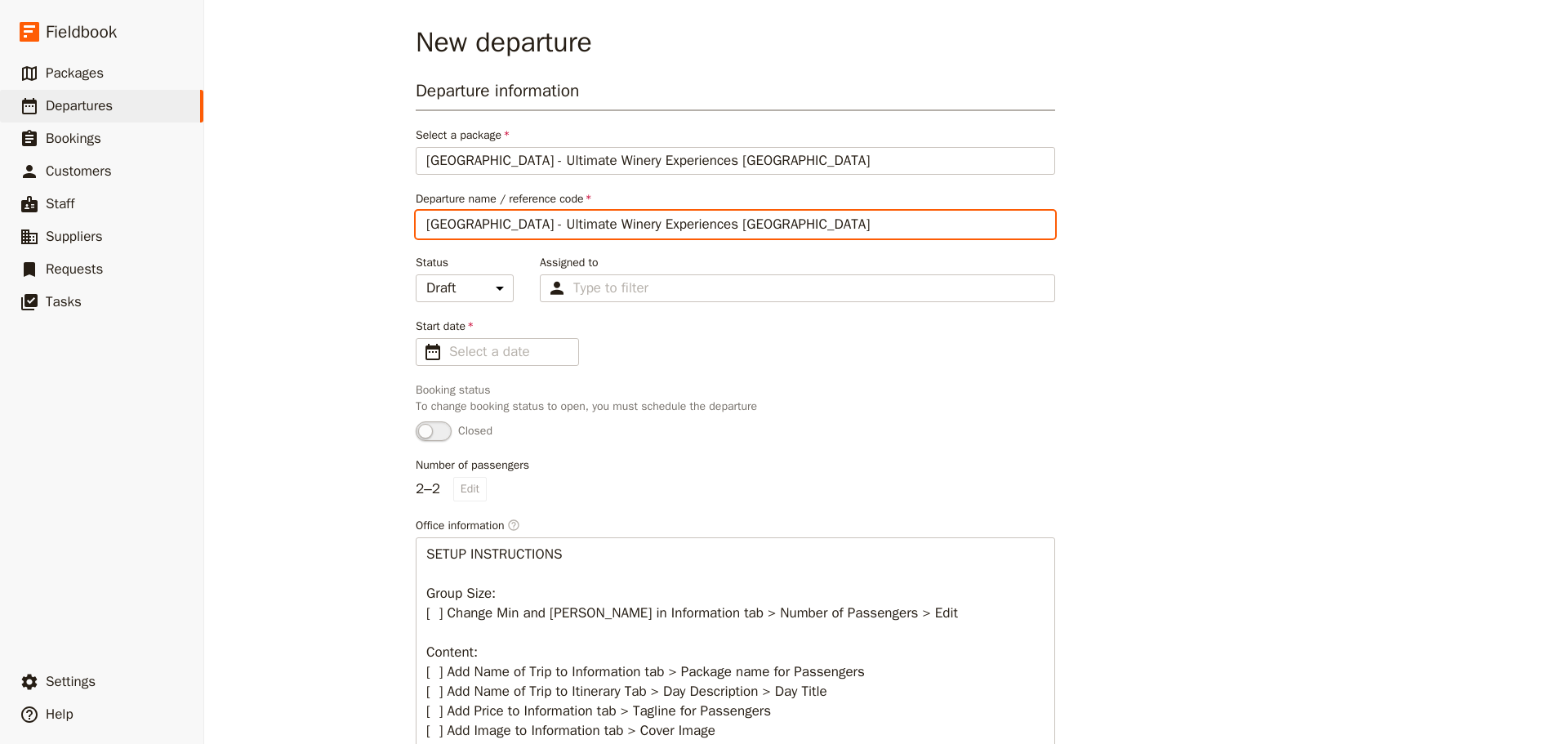 drag, startPoint x: 816, startPoint y: 229, endPoint x: 669, endPoint y: 218, distance: 147.41099 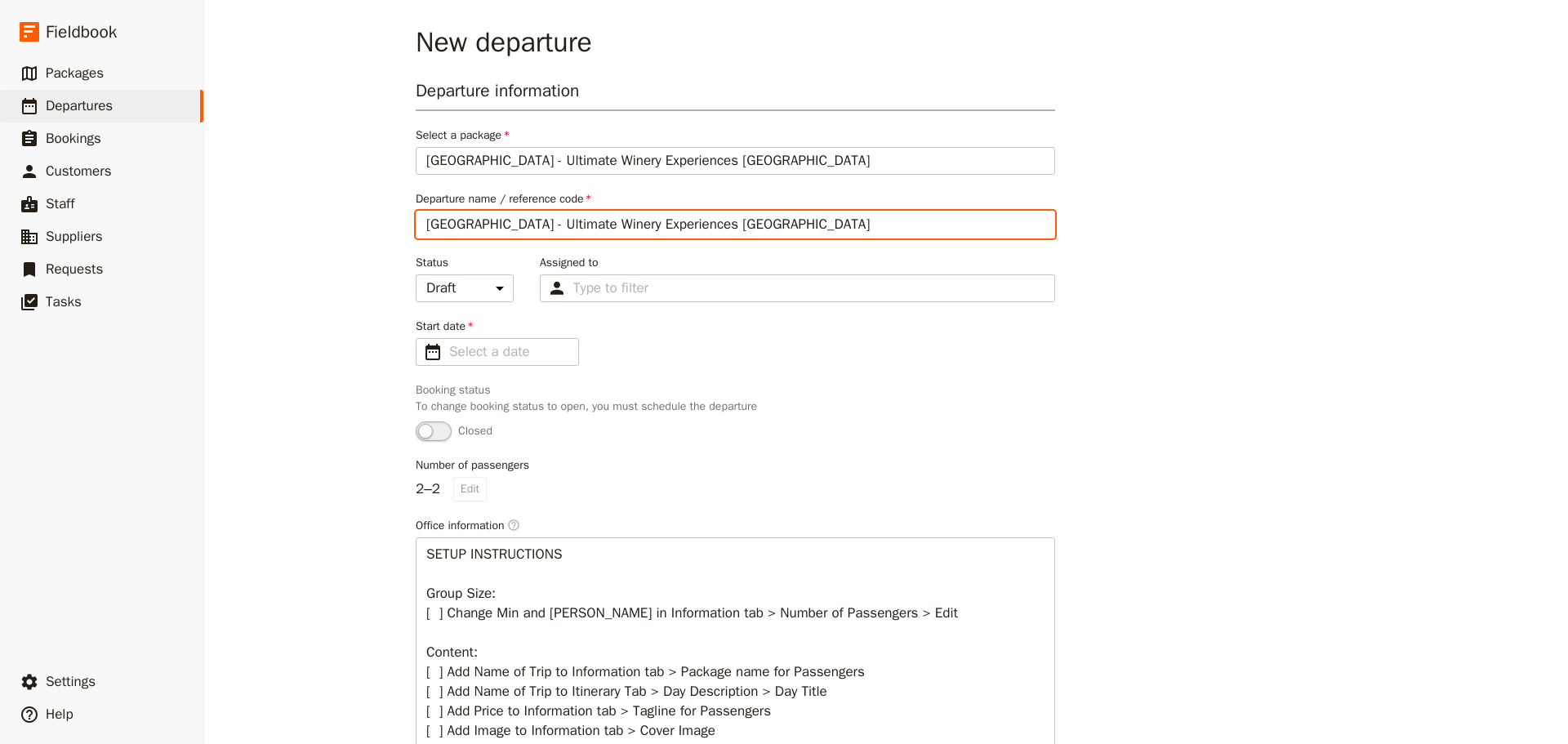 click on "Mornington Peninsula - Ultimate Winery Experiences Australia" at bounding box center (735, 225) 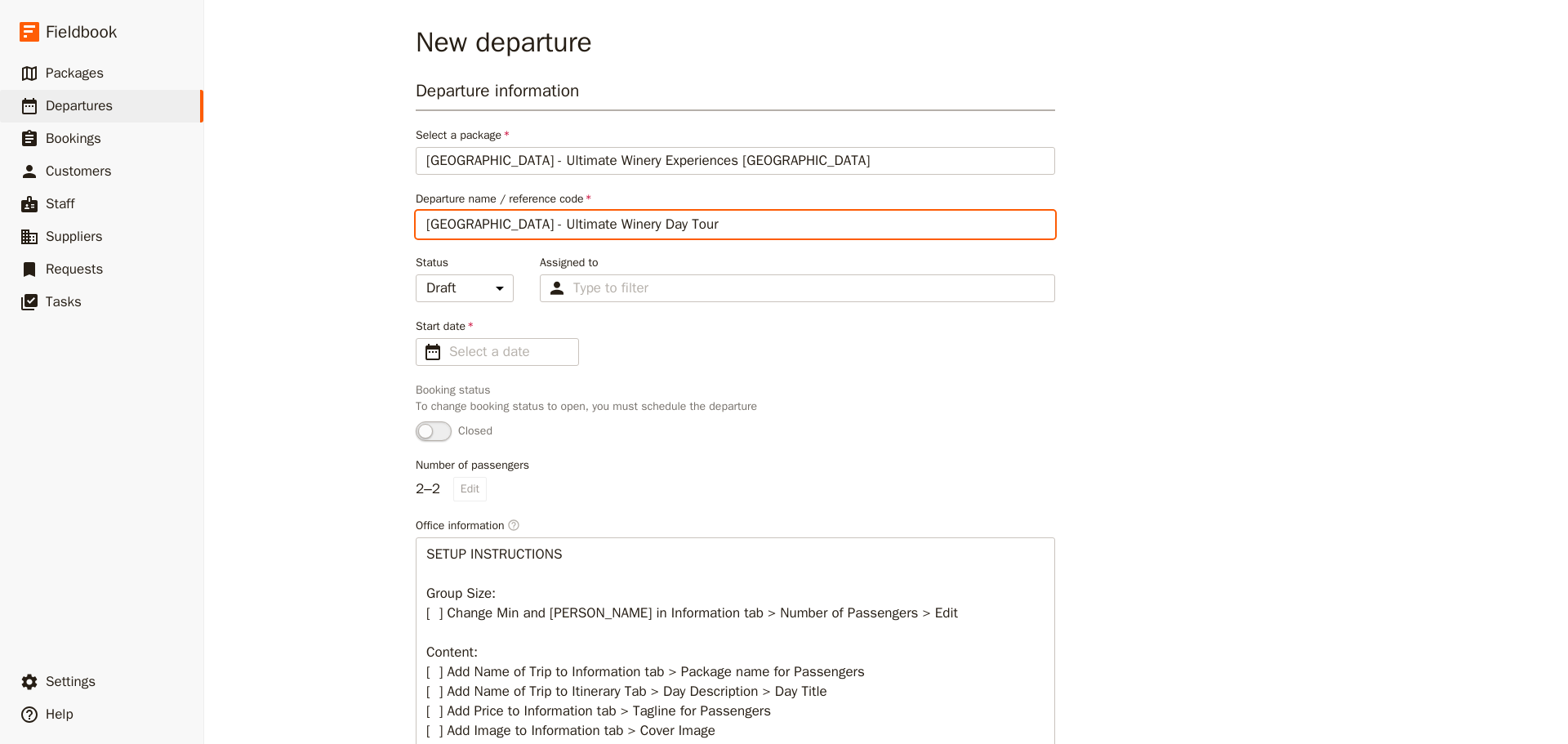drag, startPoint x: 704, startPoint y: 224, endPoint x: 278, endPoint y: 232, distance: 426.07511 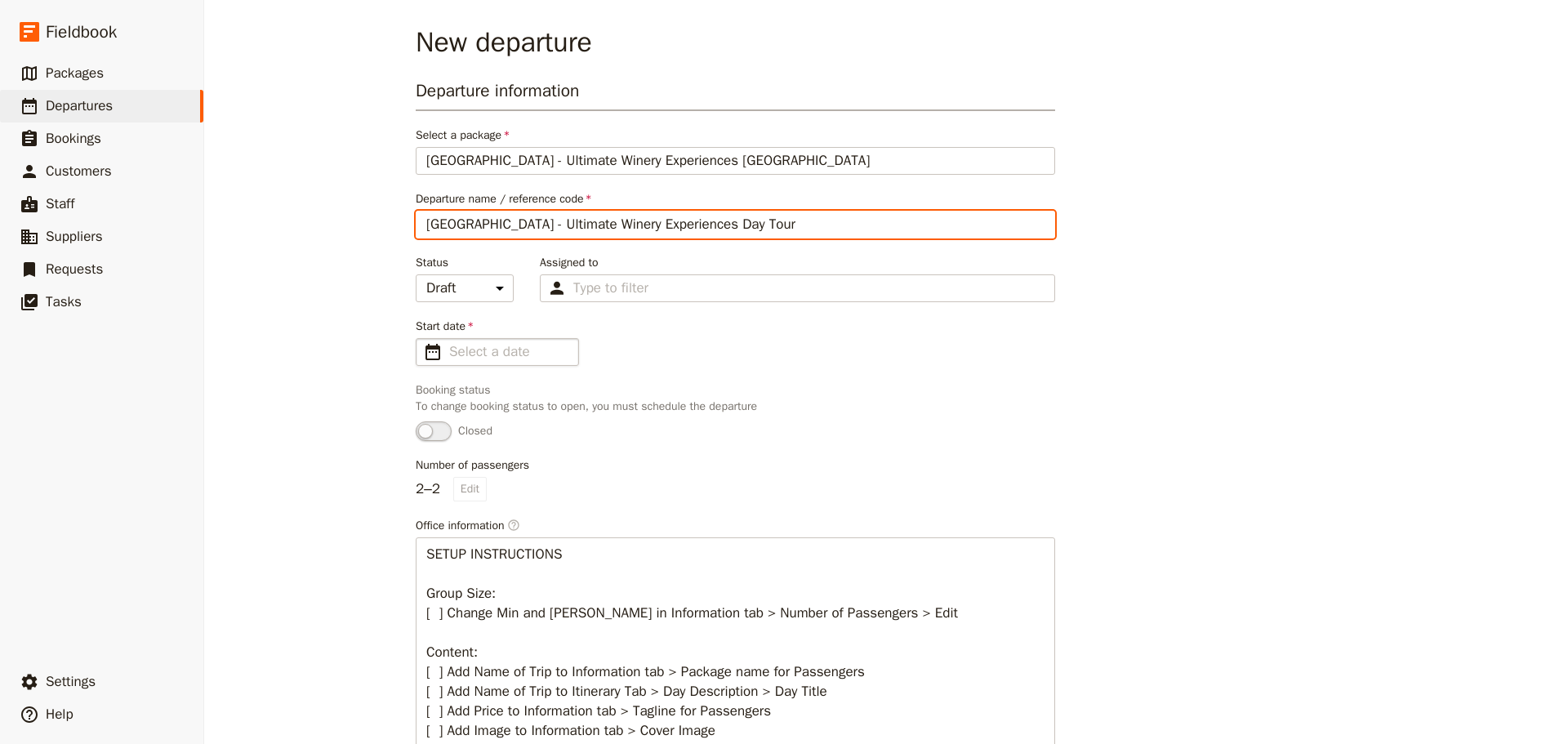 type on "Mornington Peninsula - Ultimate Winery Experiences Day Tour" 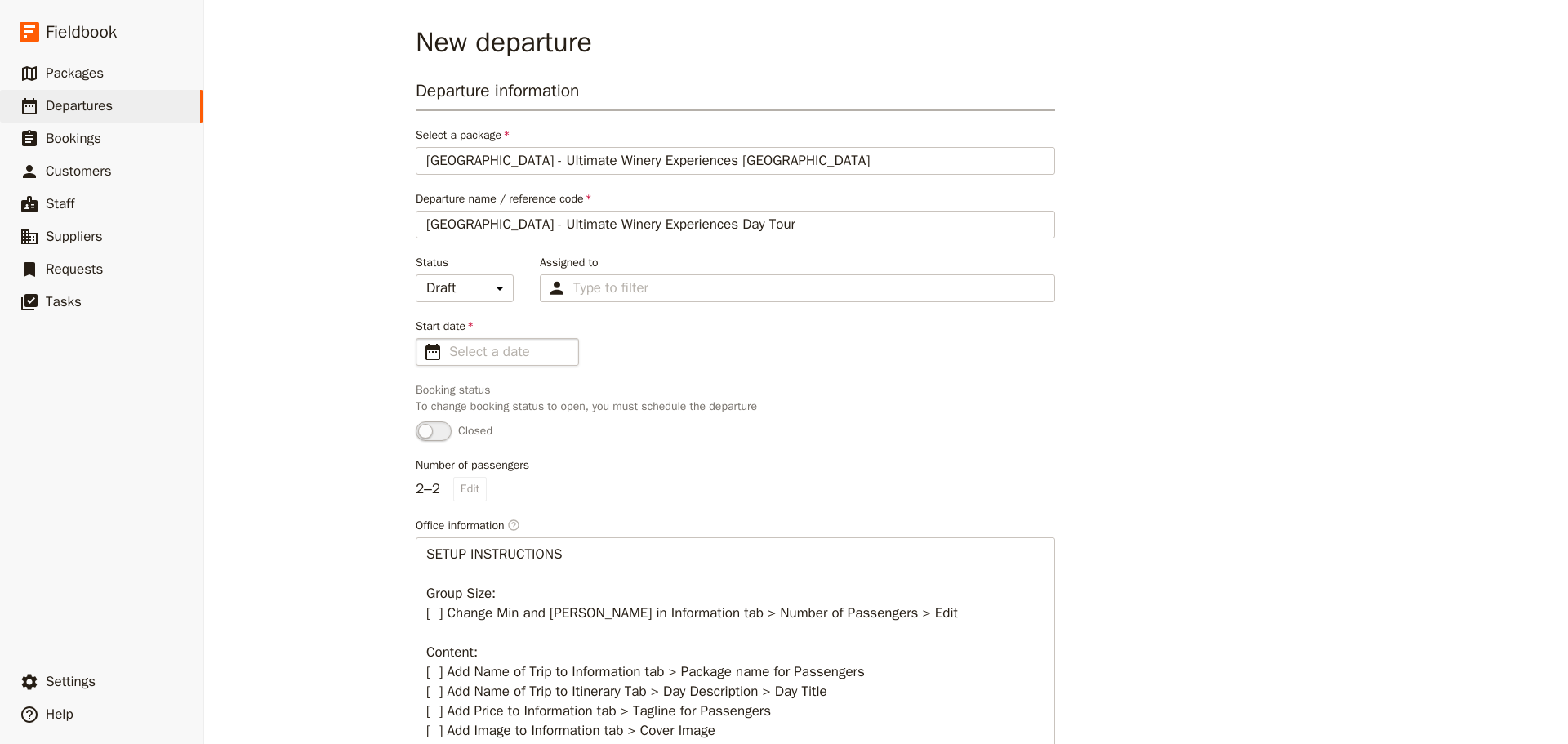 click on "​" at bounding box center (433, 352) 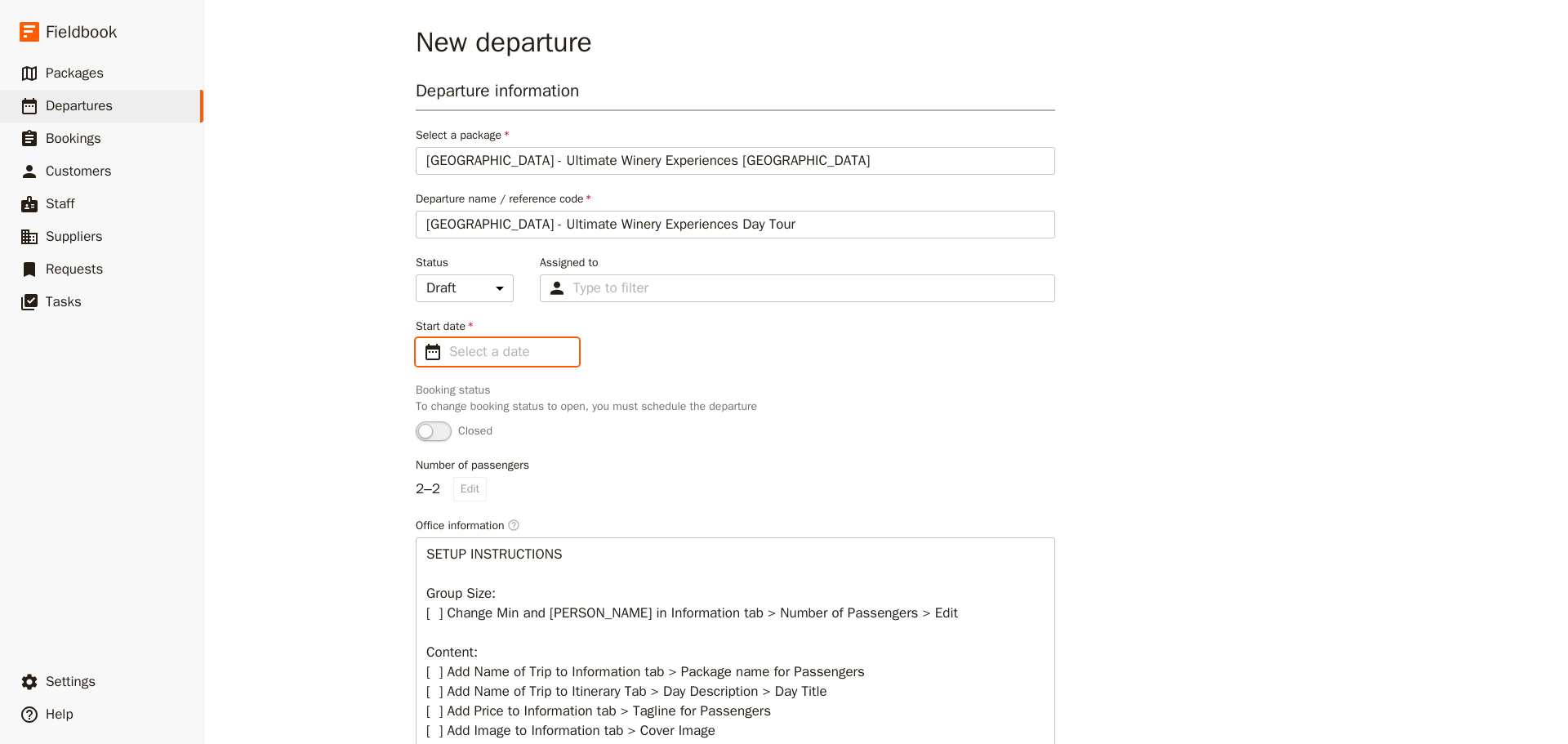 click on "Start date ​" at bounding box center [509, 352] 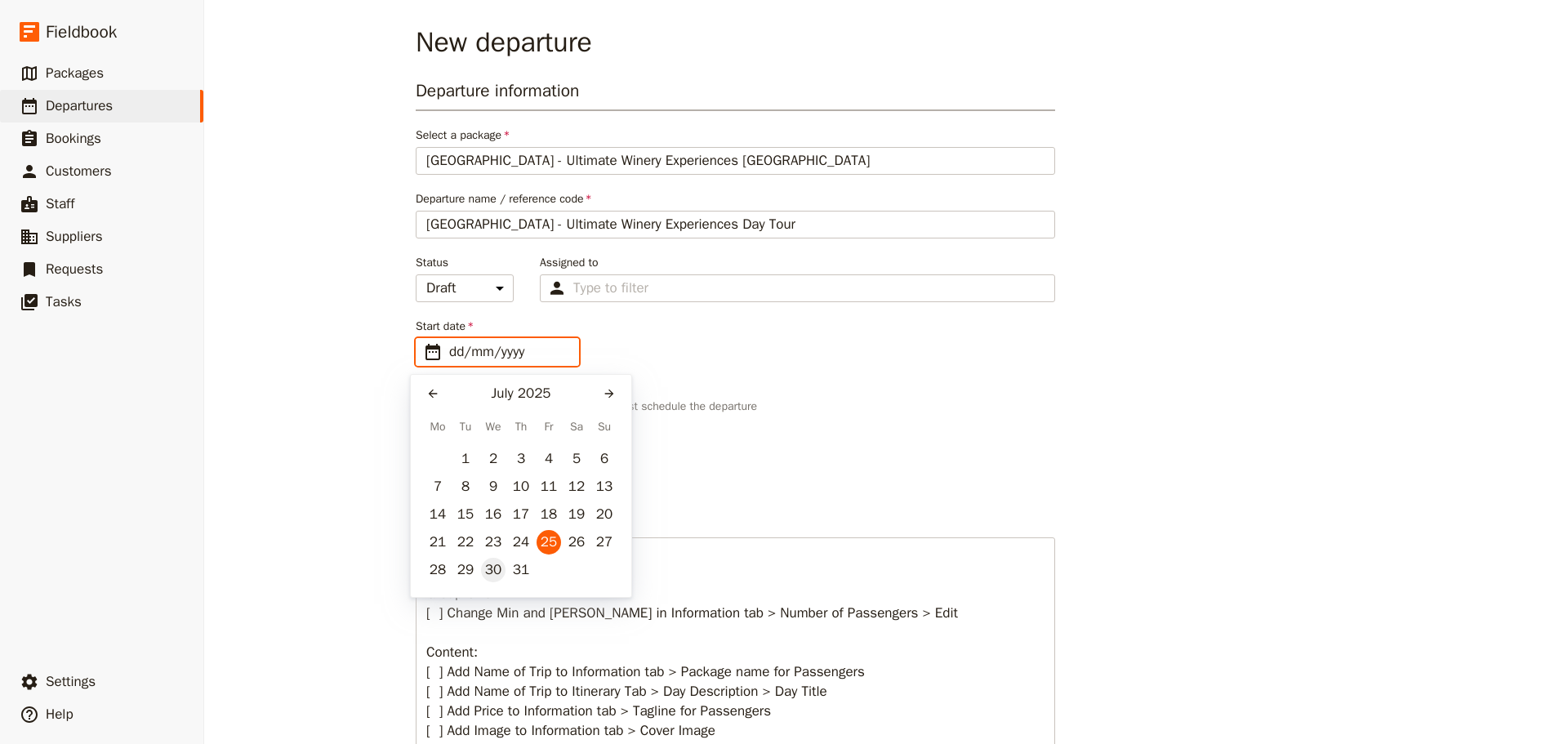 click on "30" at bounding box center [493, 570] 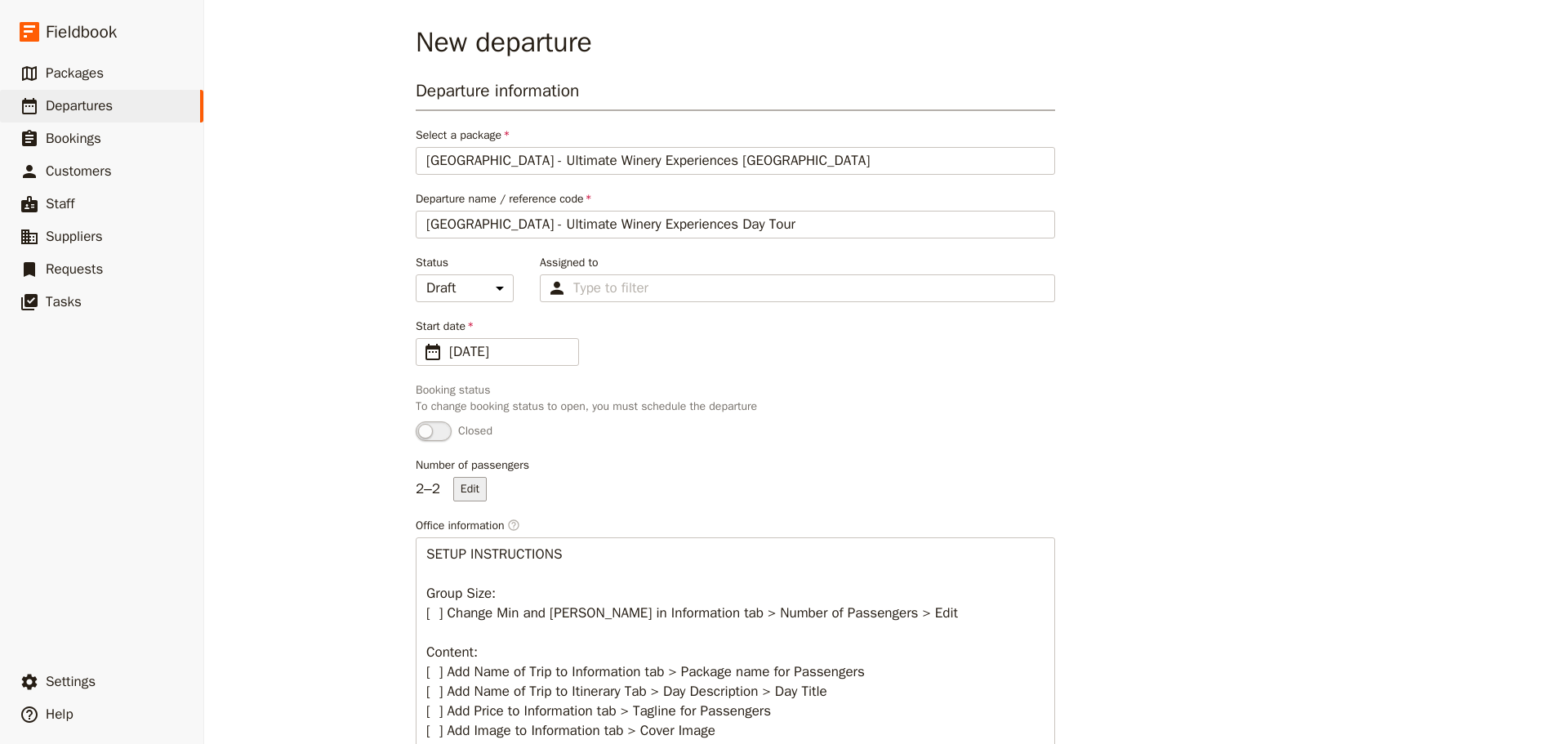 click on "Edit" at bounding box center (470, 489) 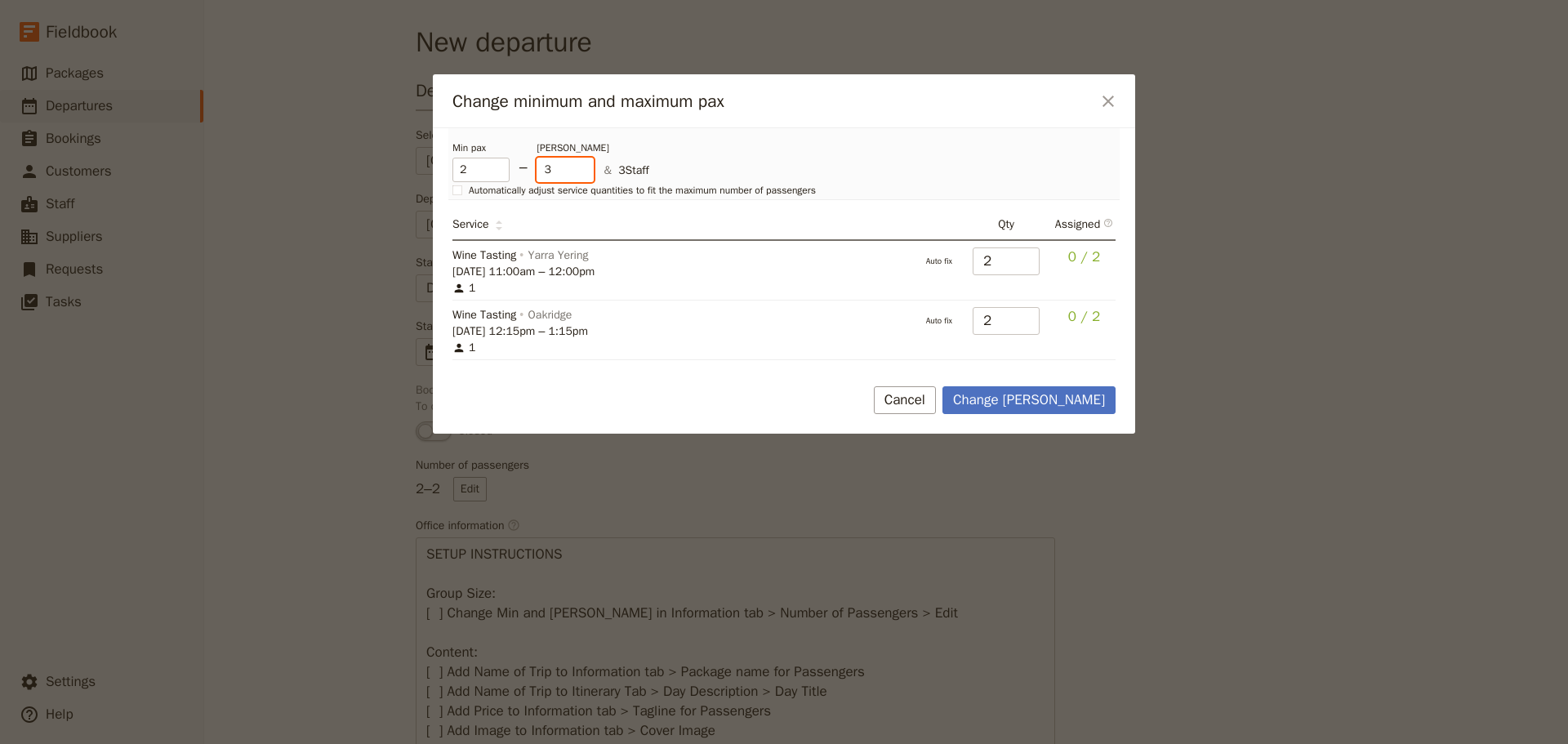type on "3" 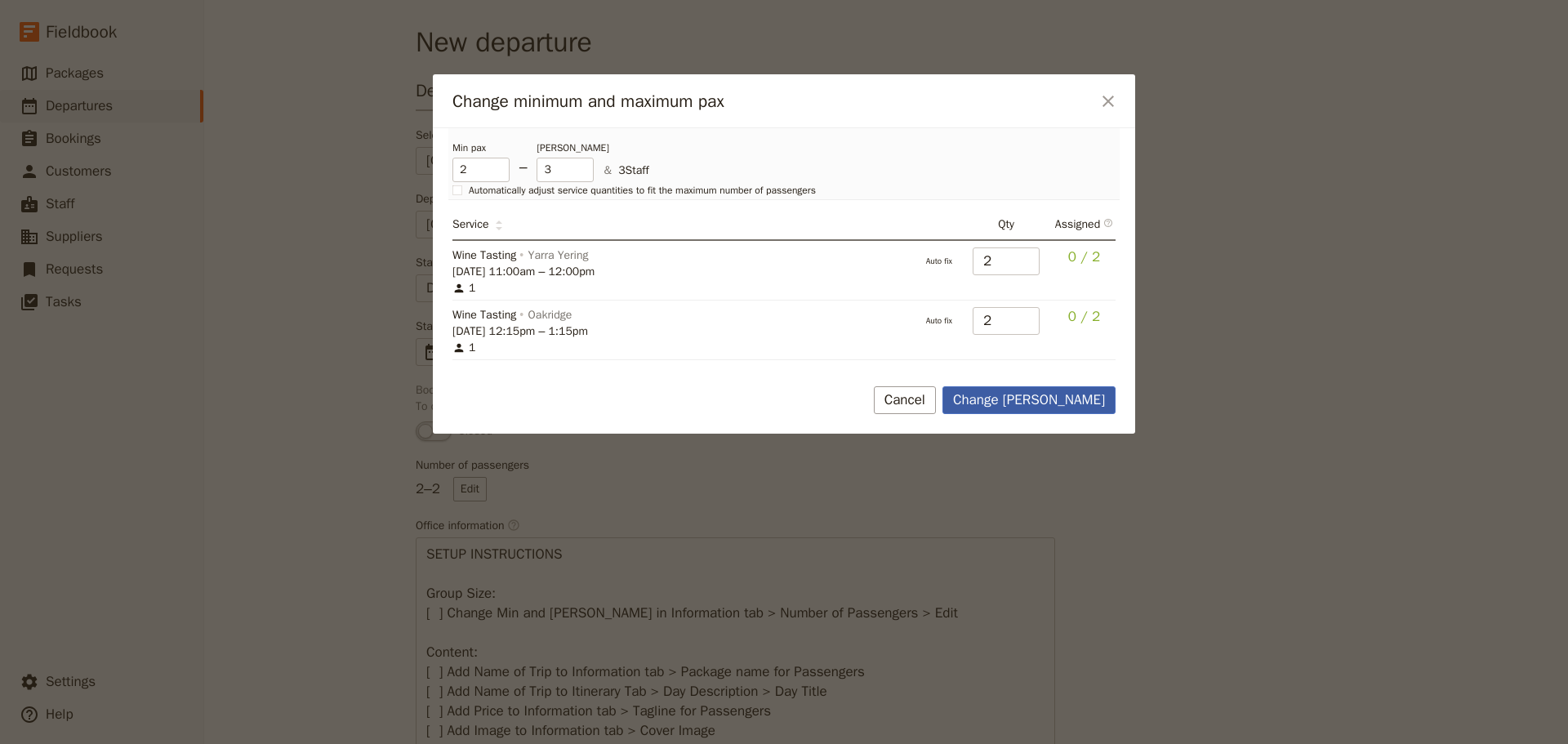 click on "Change max pax" at bounding box center (1029, 400) 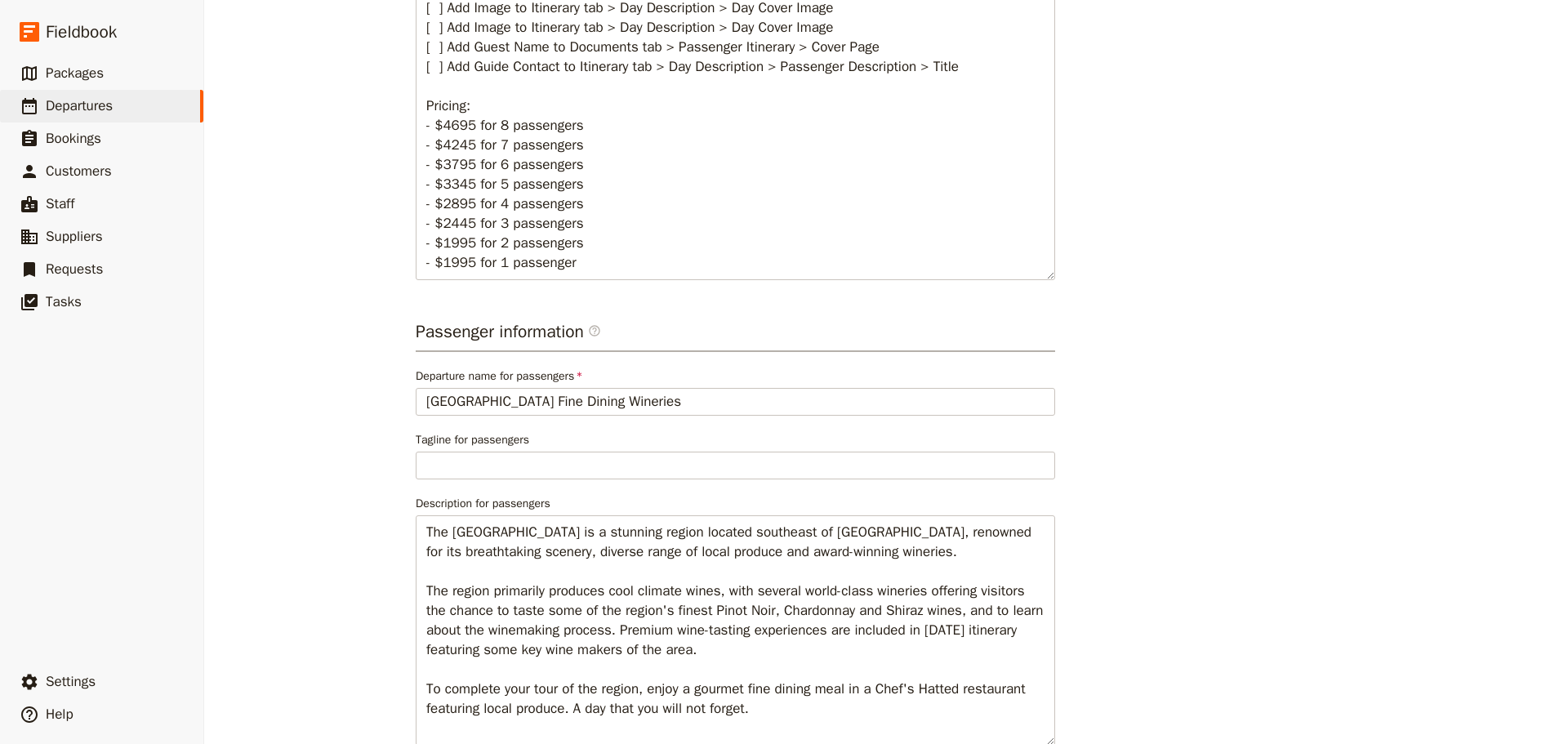 scroll, scrollTop: 842, scrollLeft: 0, axis: vertical 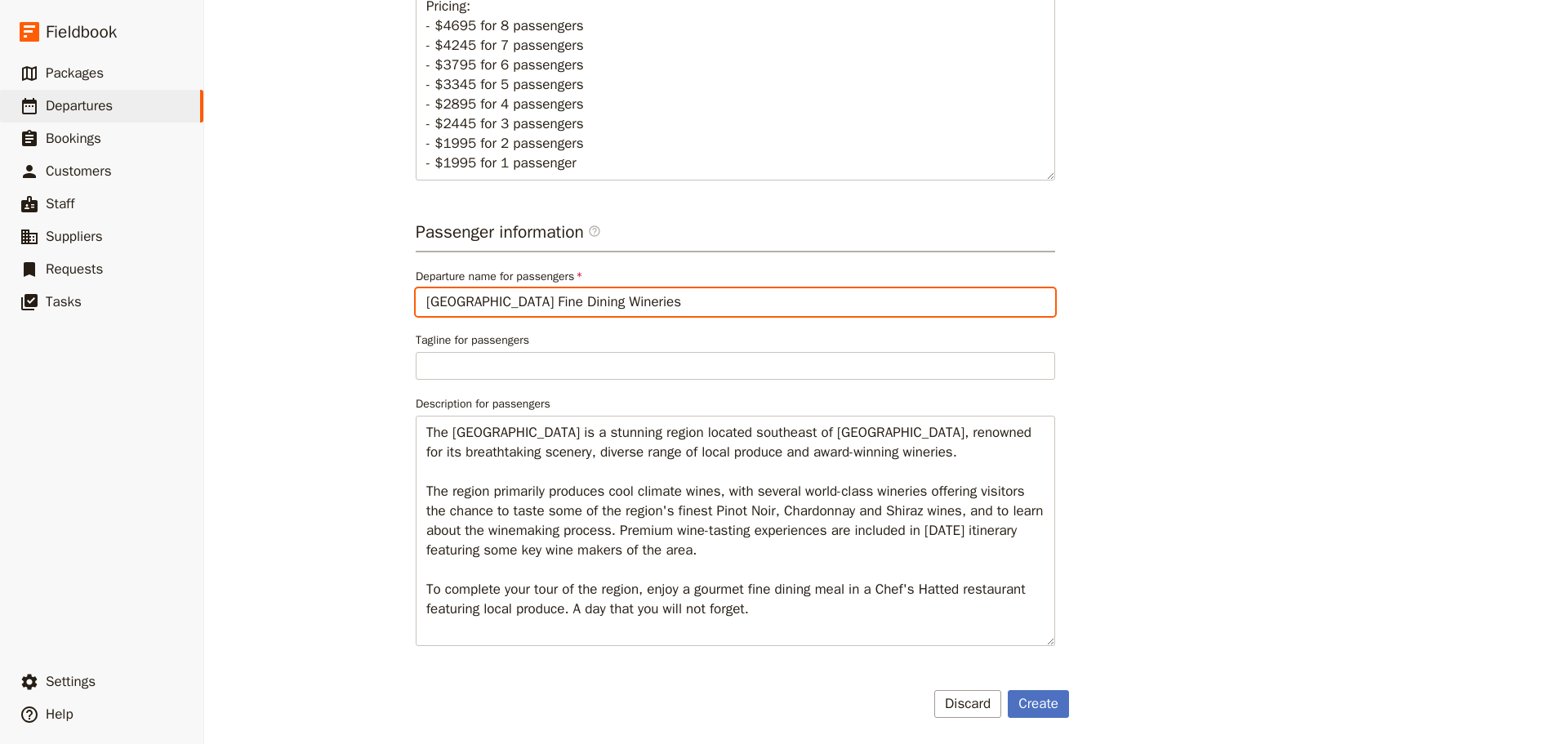 click on "Mornington Peninsula Fine Dining Wineries" at bounding box center [735, 302] 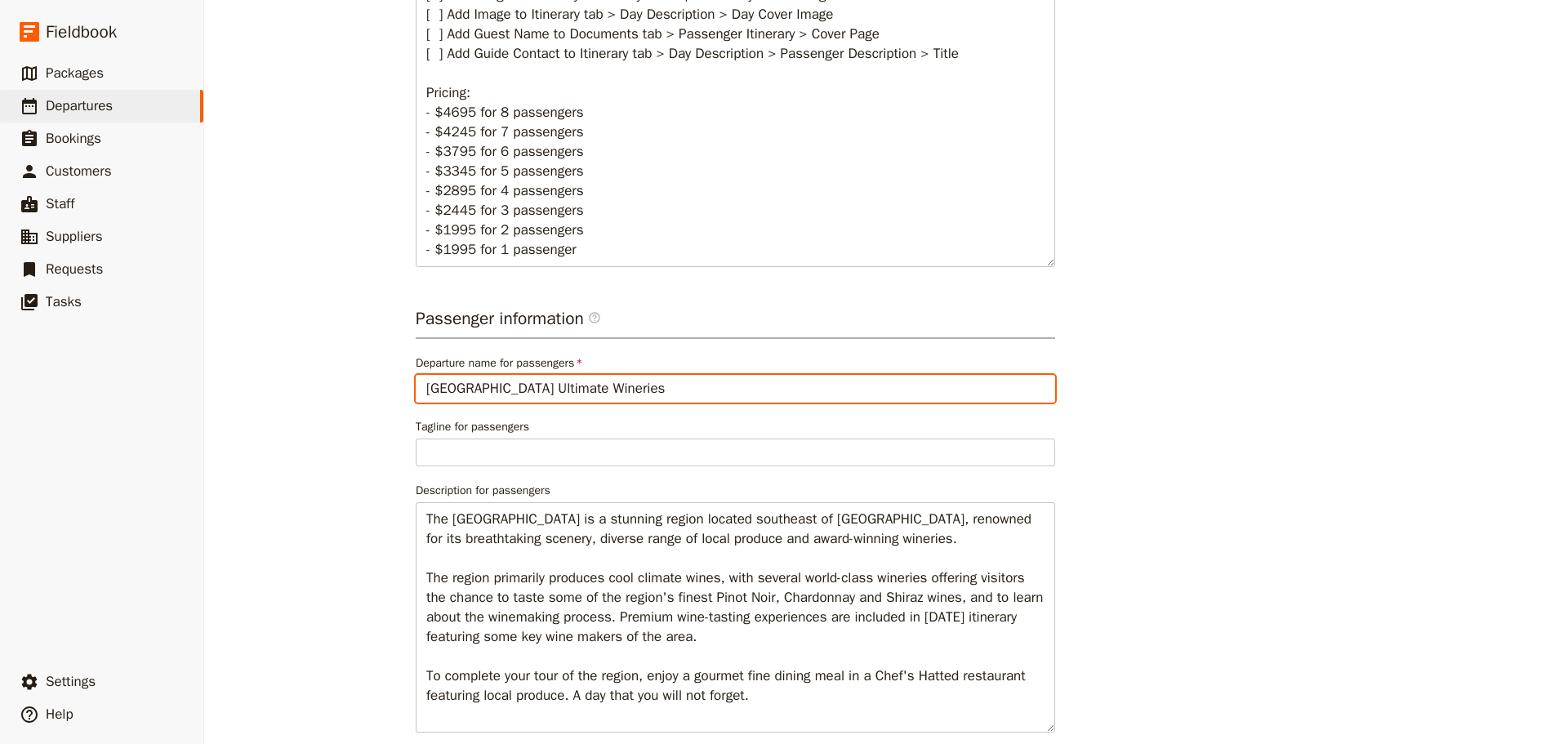scroll, scrollTop: 842, scrollLeft: 0, axis: vertical 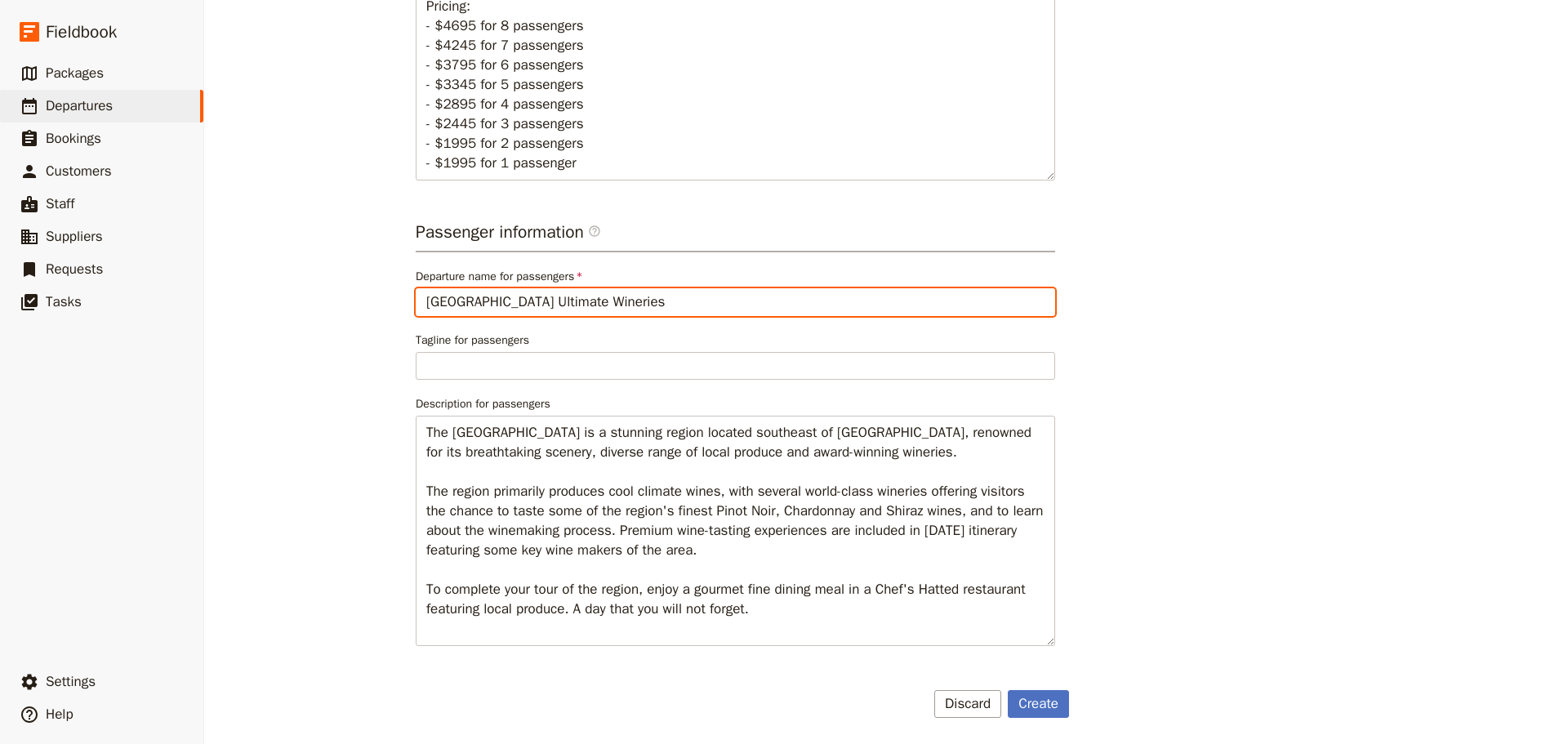 click on "Mornington Peninsula Ultimate Wineries" at bounding box center [735, 302] 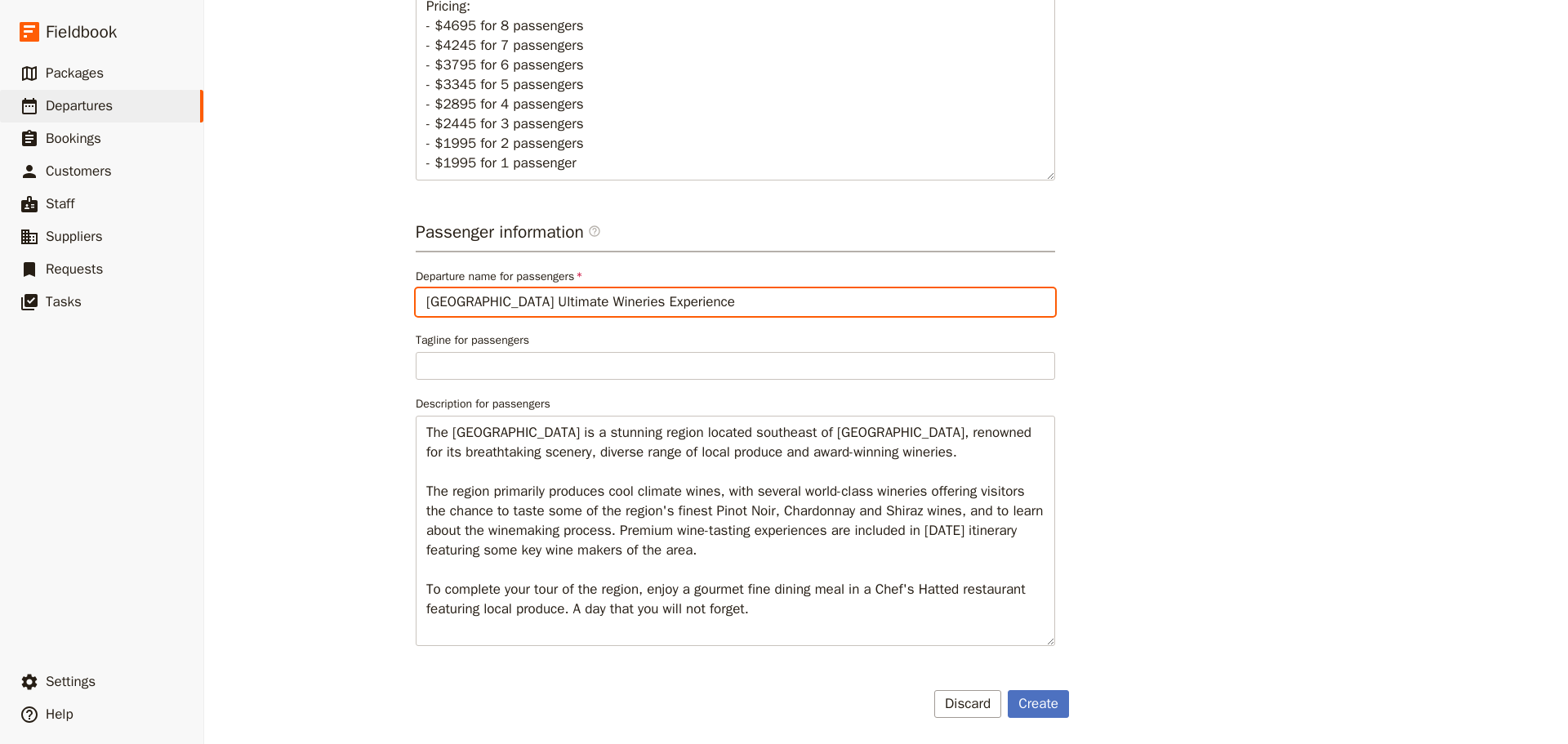 click on "Mornington Peninsula Ultimate Wineries Experience" at bounding box center [735, 302] 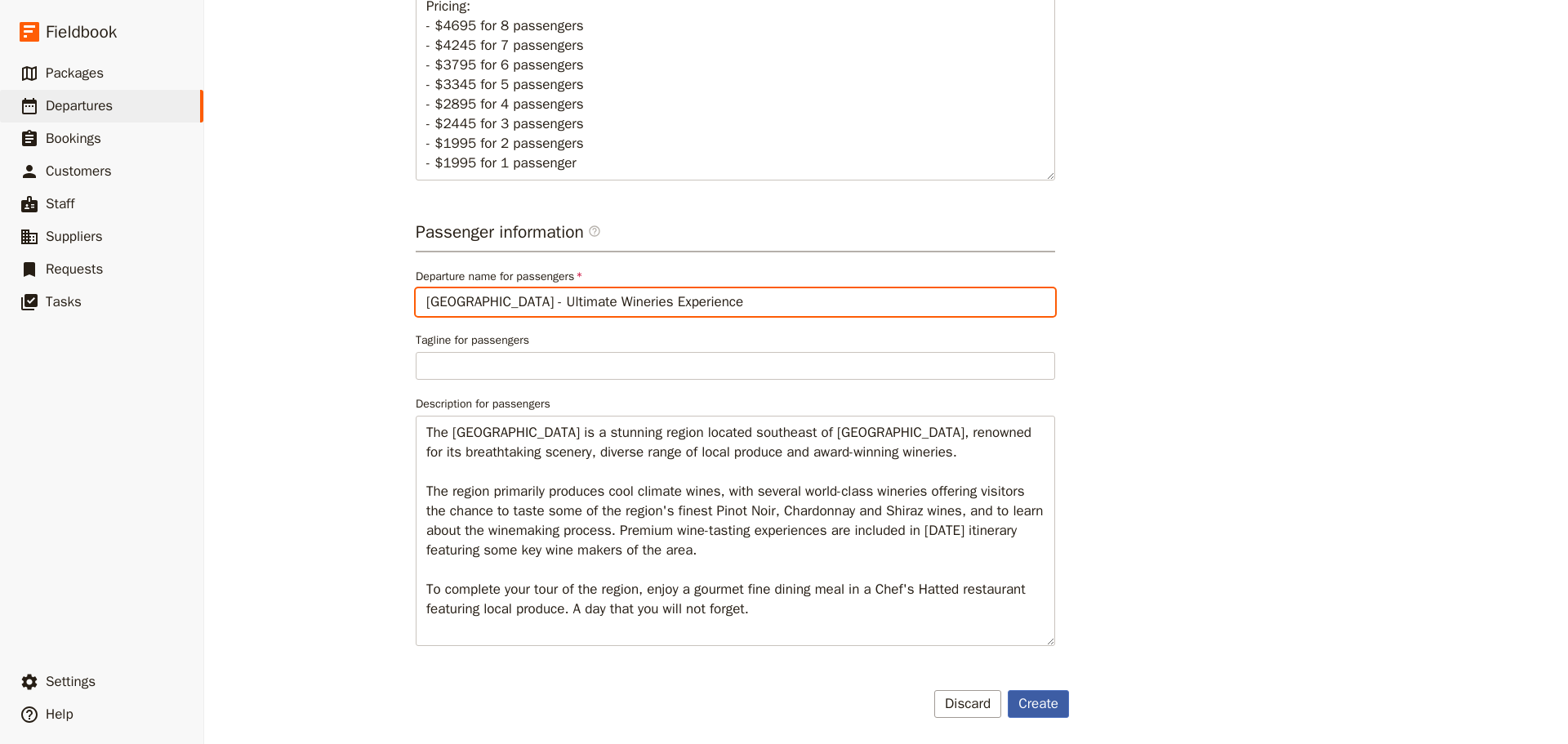 type on "Mornington Peninsula - Ultimate Wineries Experience" 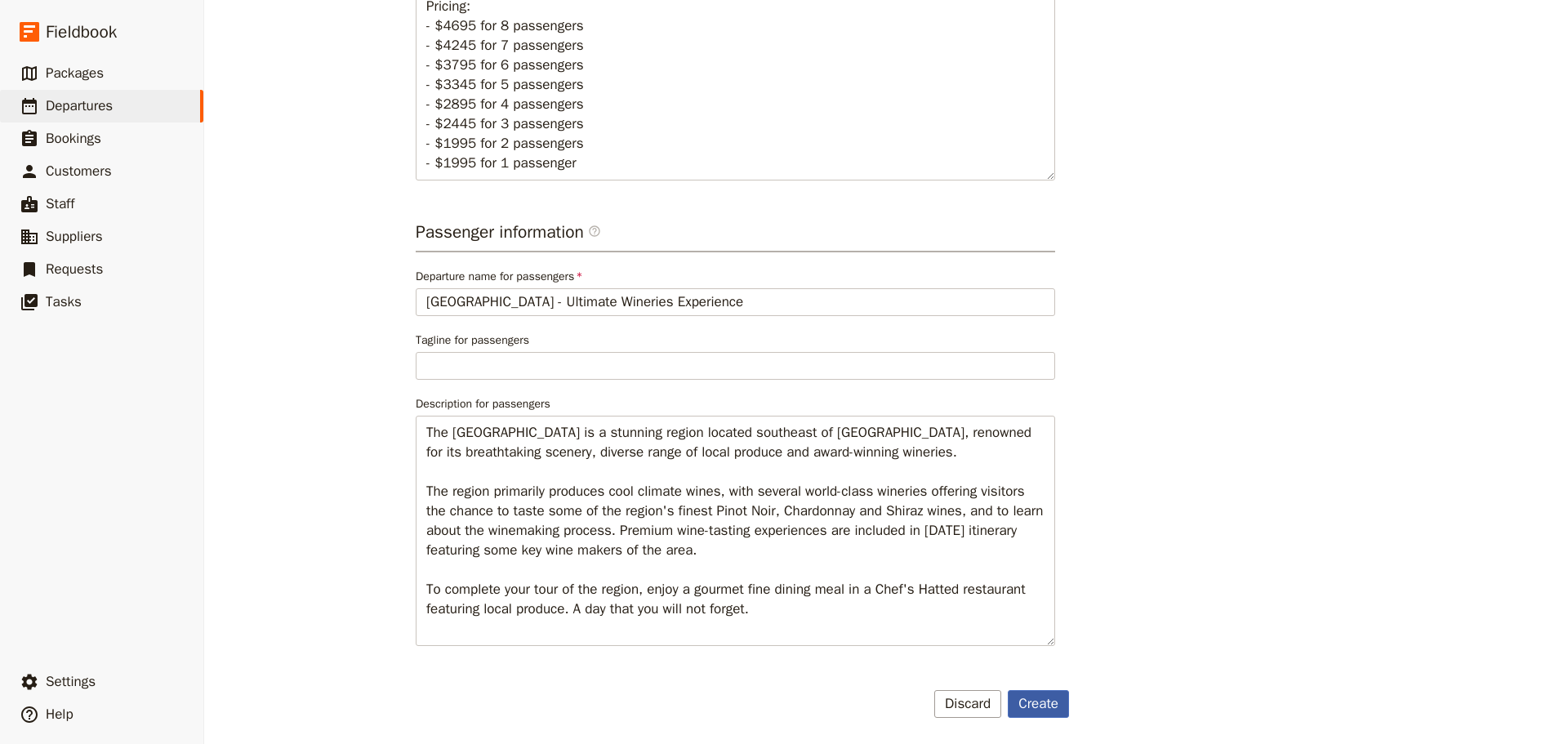 drag, startPoint x: 1030, startPoint y: 698, endPoint x: 1006, endPoint y: 694, distance: 24.33105 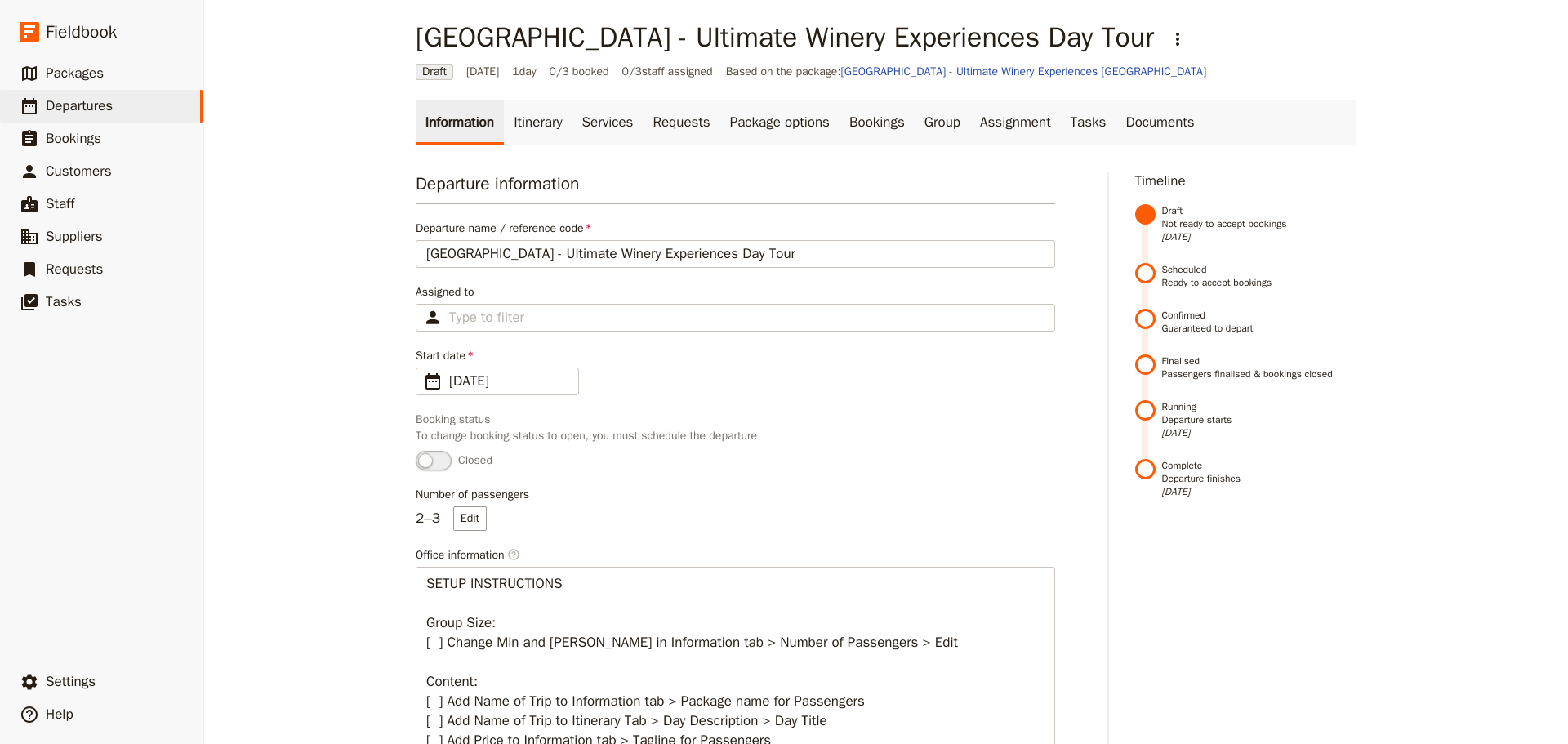 scroll, scrollTop: 0, scrollLeft: 0, axis: both 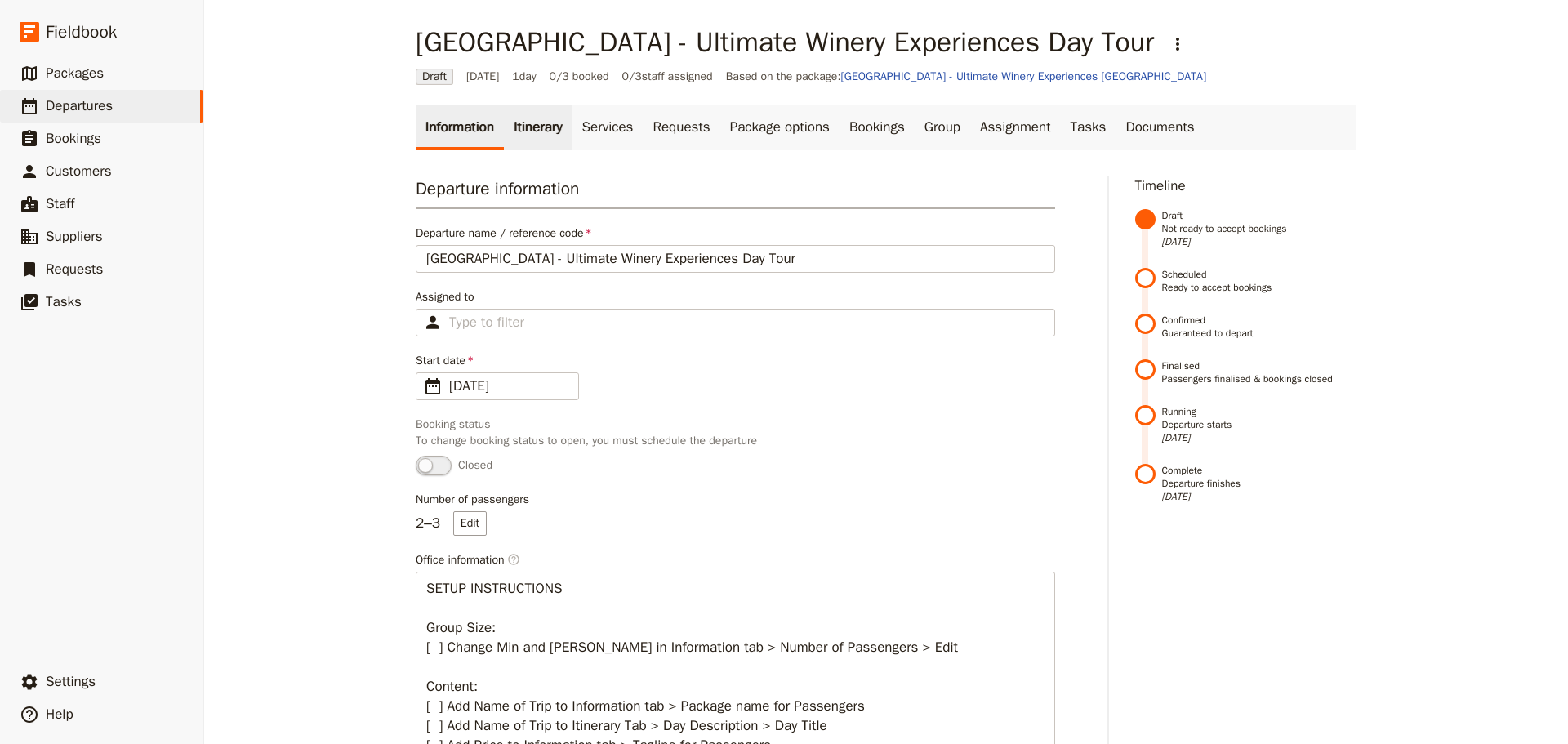 click on "Itinerary" at bounding box center [537, 127] 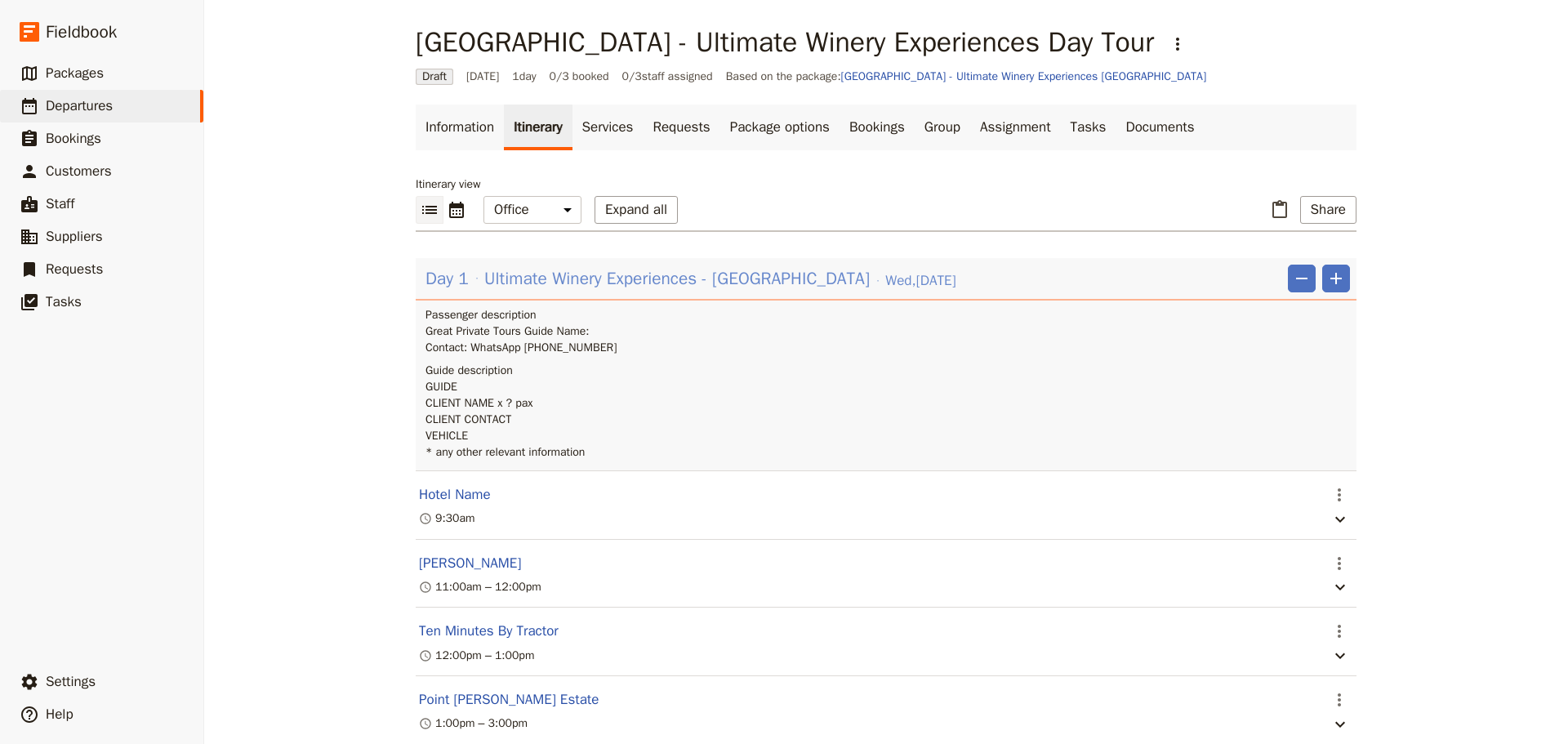 click on "Ultimate Winery Experiences - [GEOGRAPHIC_DATA]" at bounding box center (677, 278) 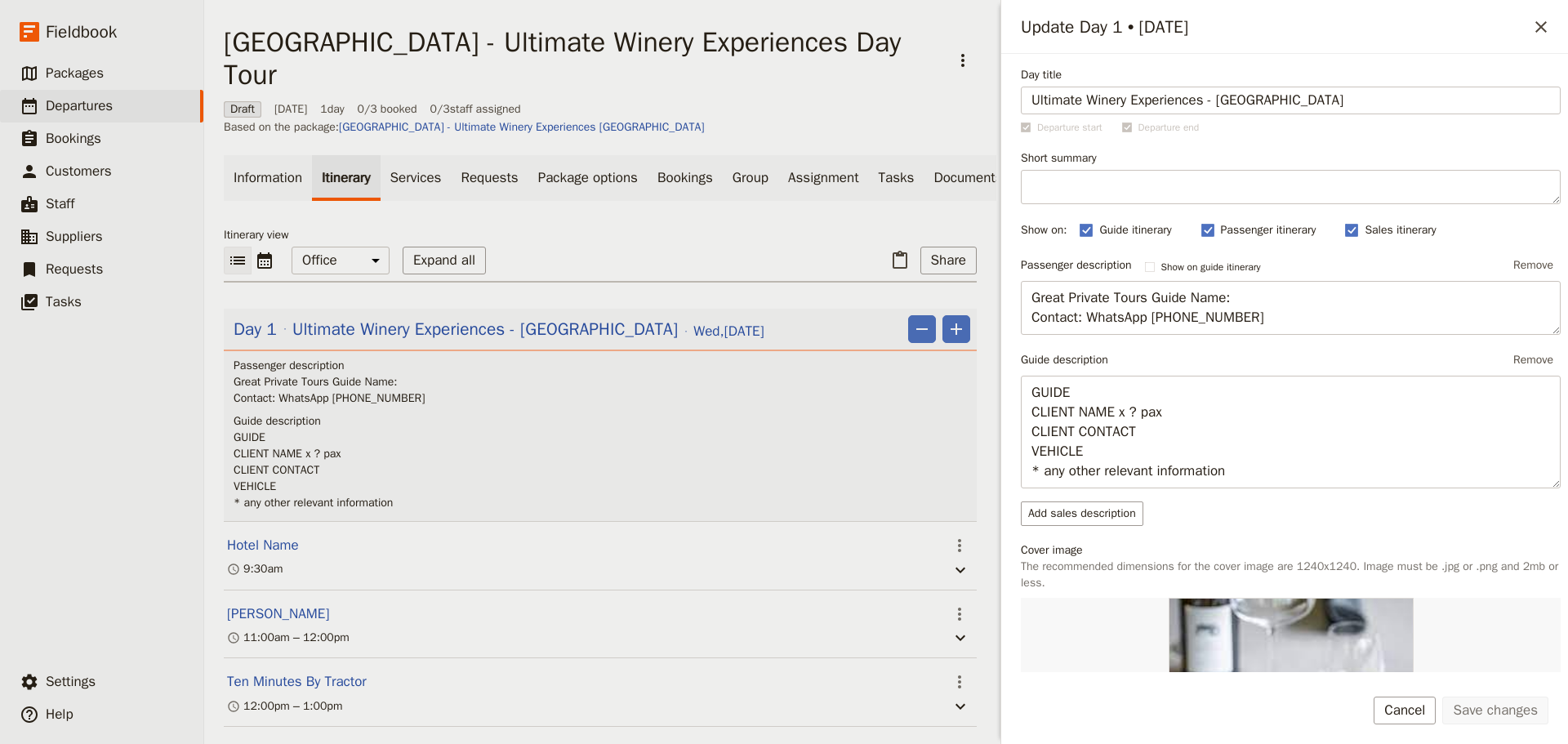 drag, startPoint x: 1392, startPoint y: 96, endPoint x: 813, endPoint y: 107, distance: 579.104 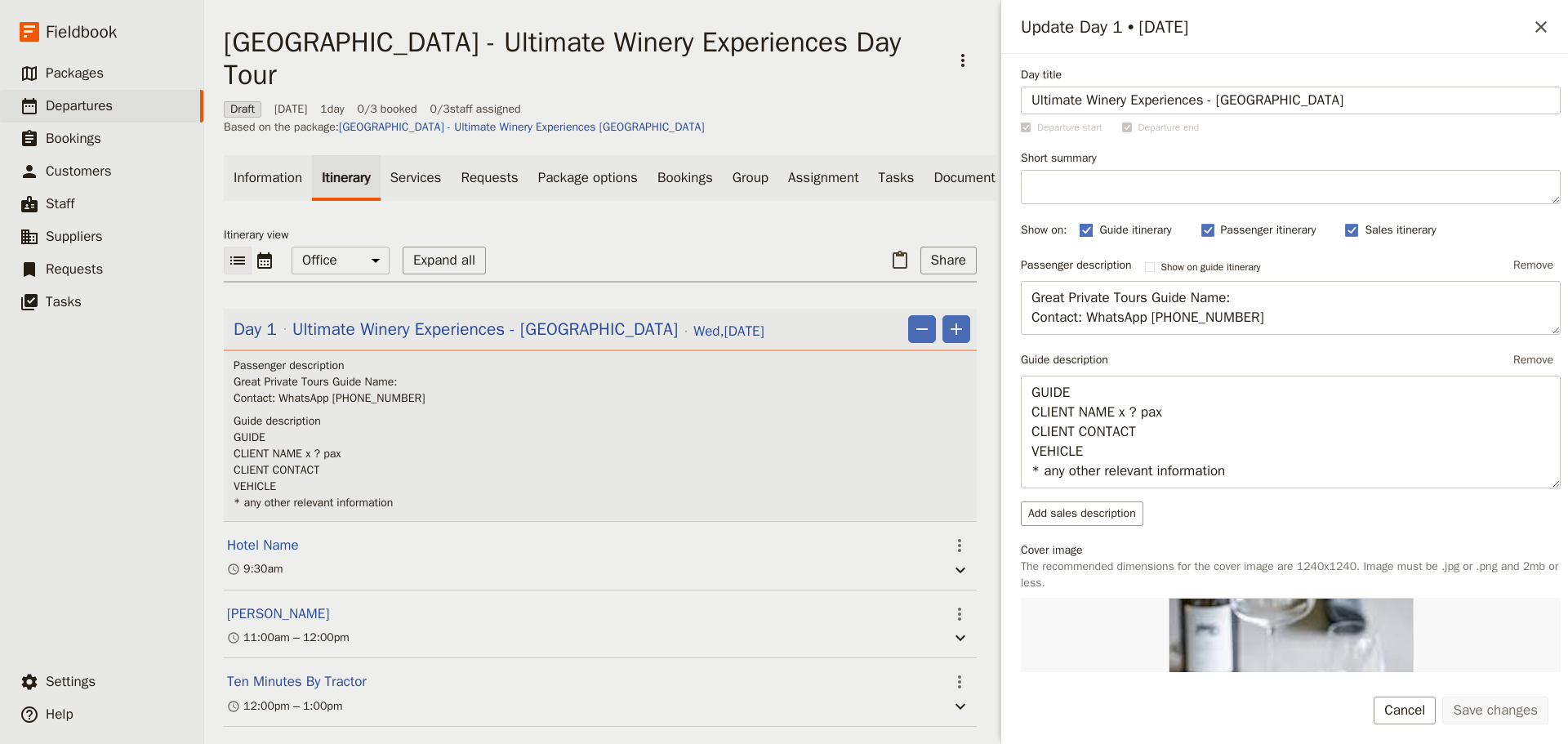 click on "Guide itinerary" at bounding box center [1135, 230] 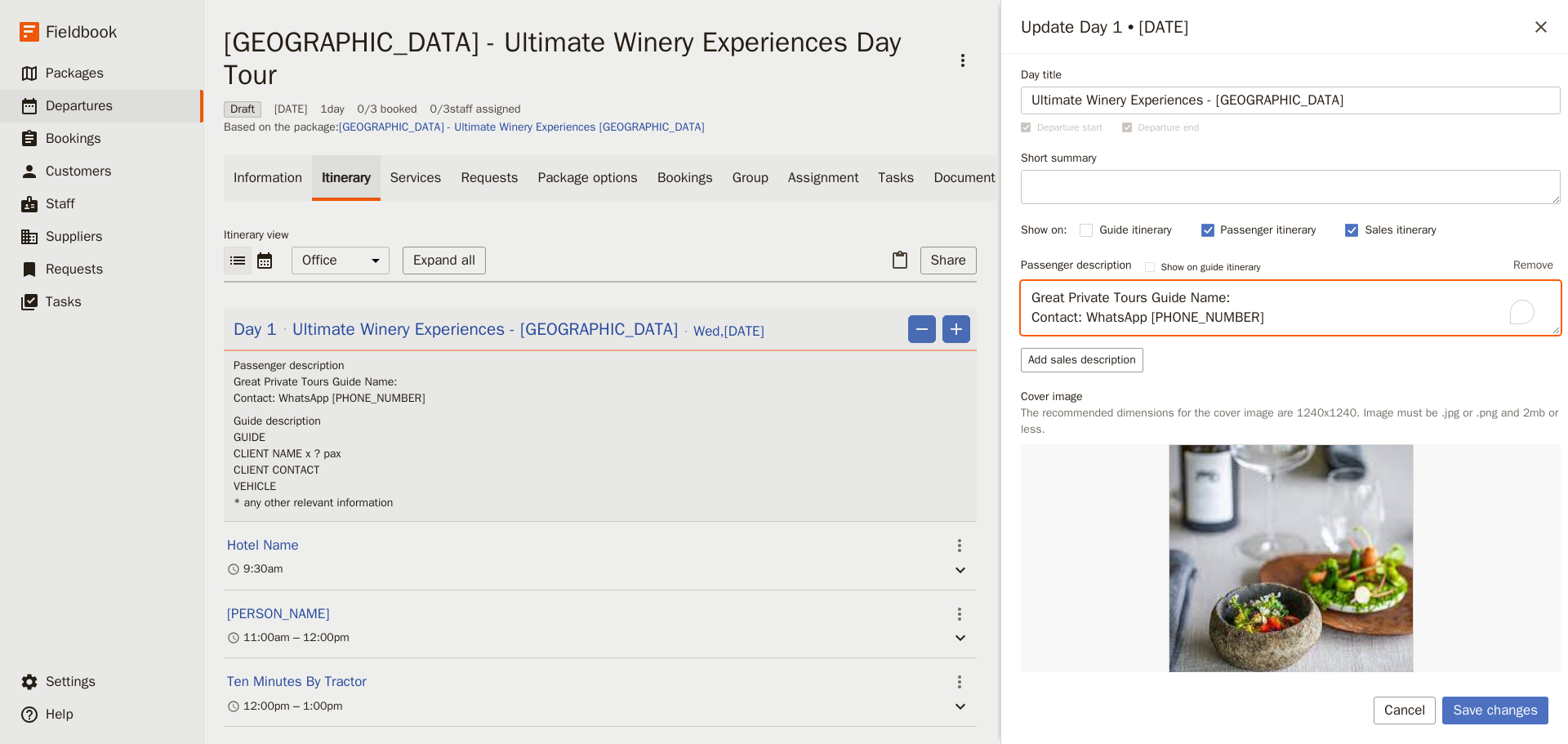 drag, startPoint x: 1288, startPoint y: 302, endPoint x: 1191, endPoint y: 299, distance: 97.04638 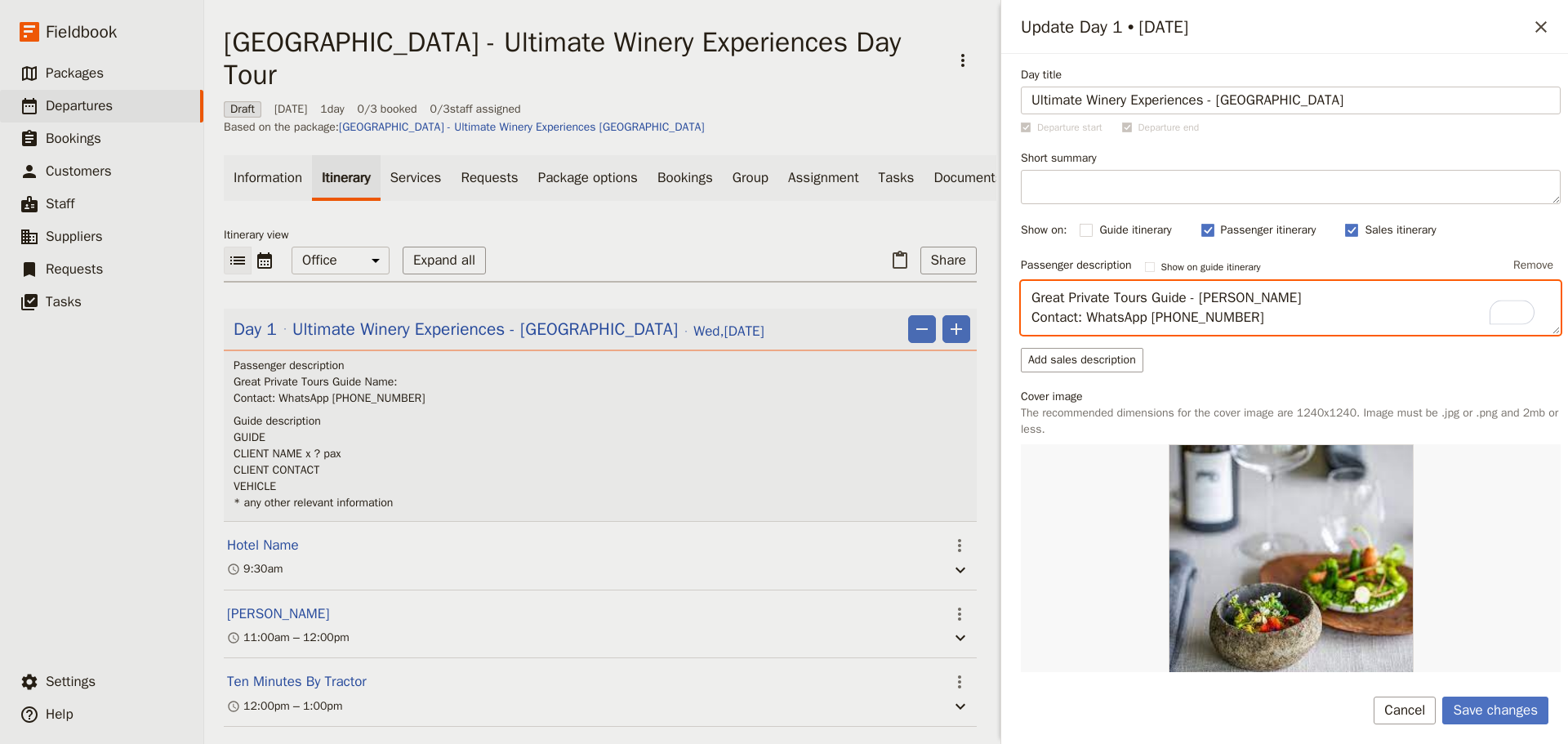 drag, startPoint x: 1089, startPoint y: 312, endPoint x: 963, endPoint y: 321, distance: 126.32102 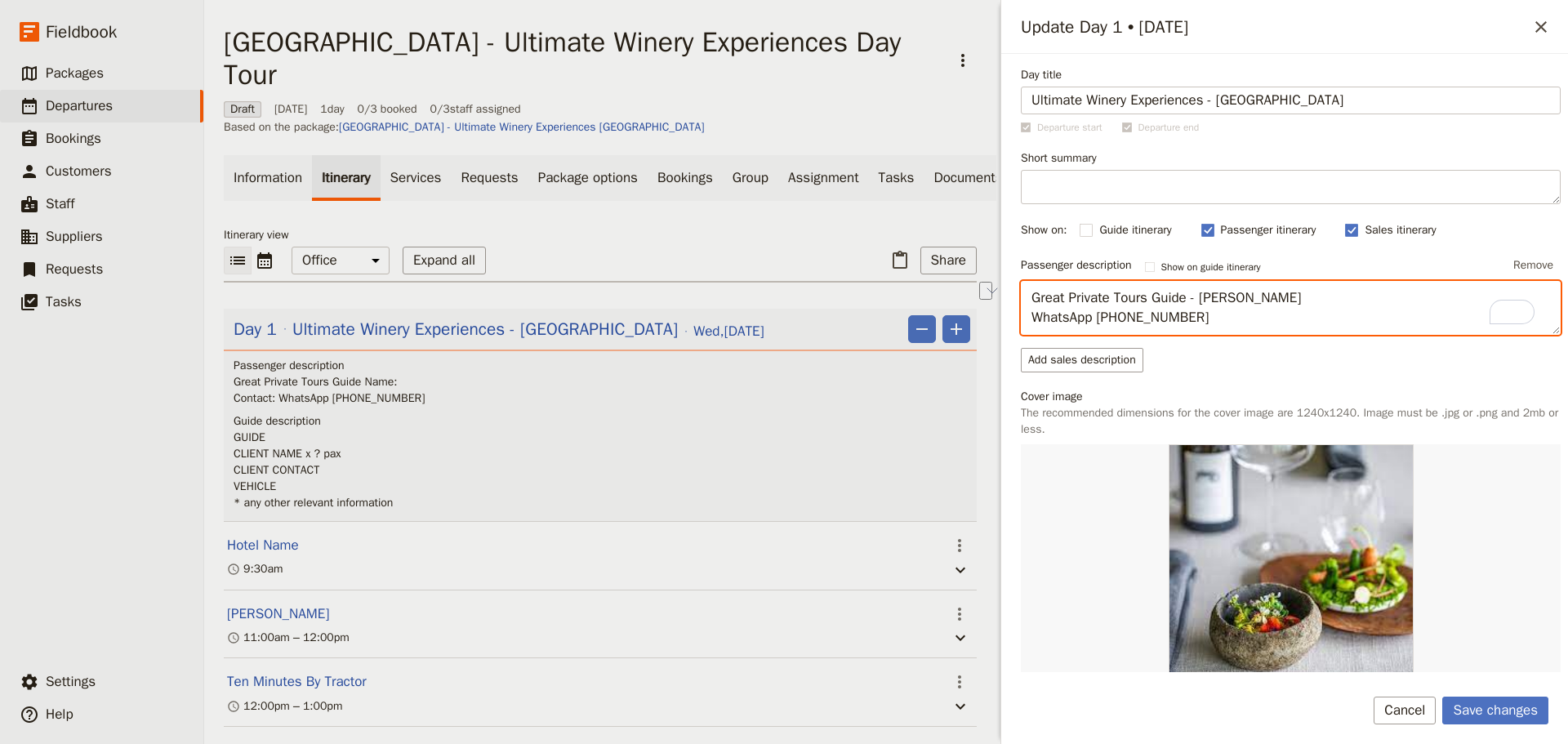 drag, startPoint x: 1213, startPoint y: 319, endPoint x: 1125, endPoint y: 326, distance: 88.27797 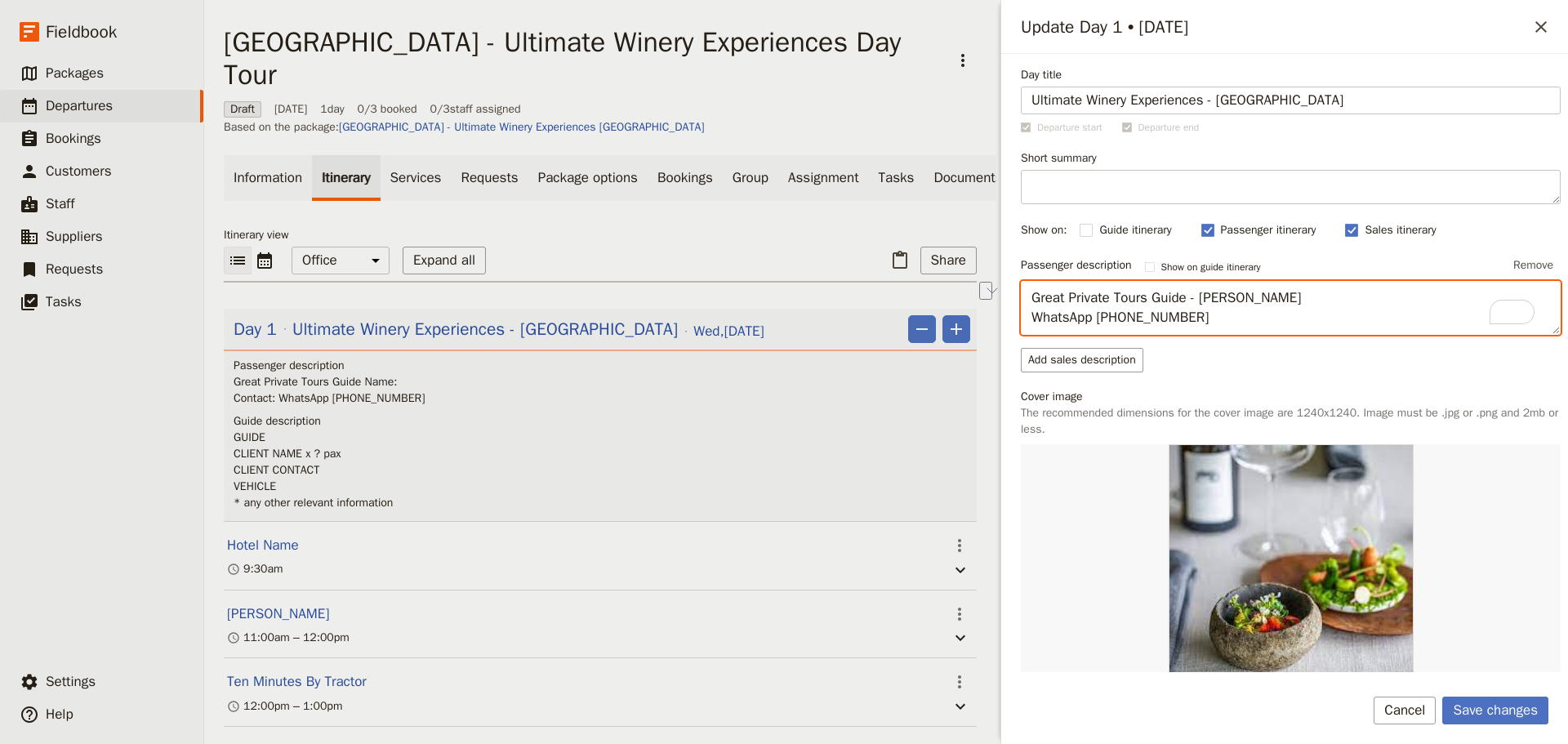 drag, startPoint x: 1133, startPoint y: 319, endPoint x: 1099, endPoint y: 324, distance: 34.3657 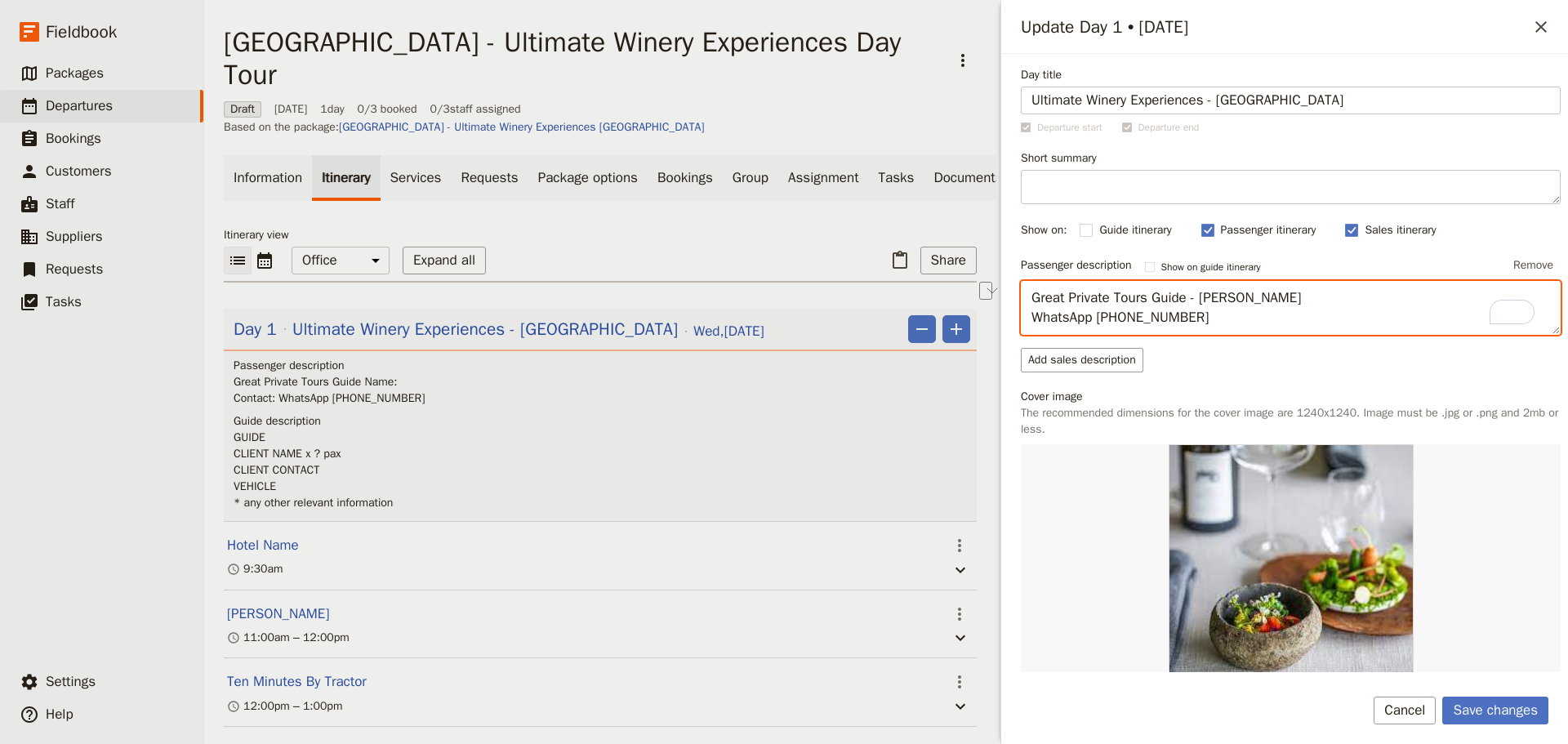 drag, startPoint x: 1232, startPoint y: 320, endPoint x: 1126, endPoint y: 323, distance: 106.04244 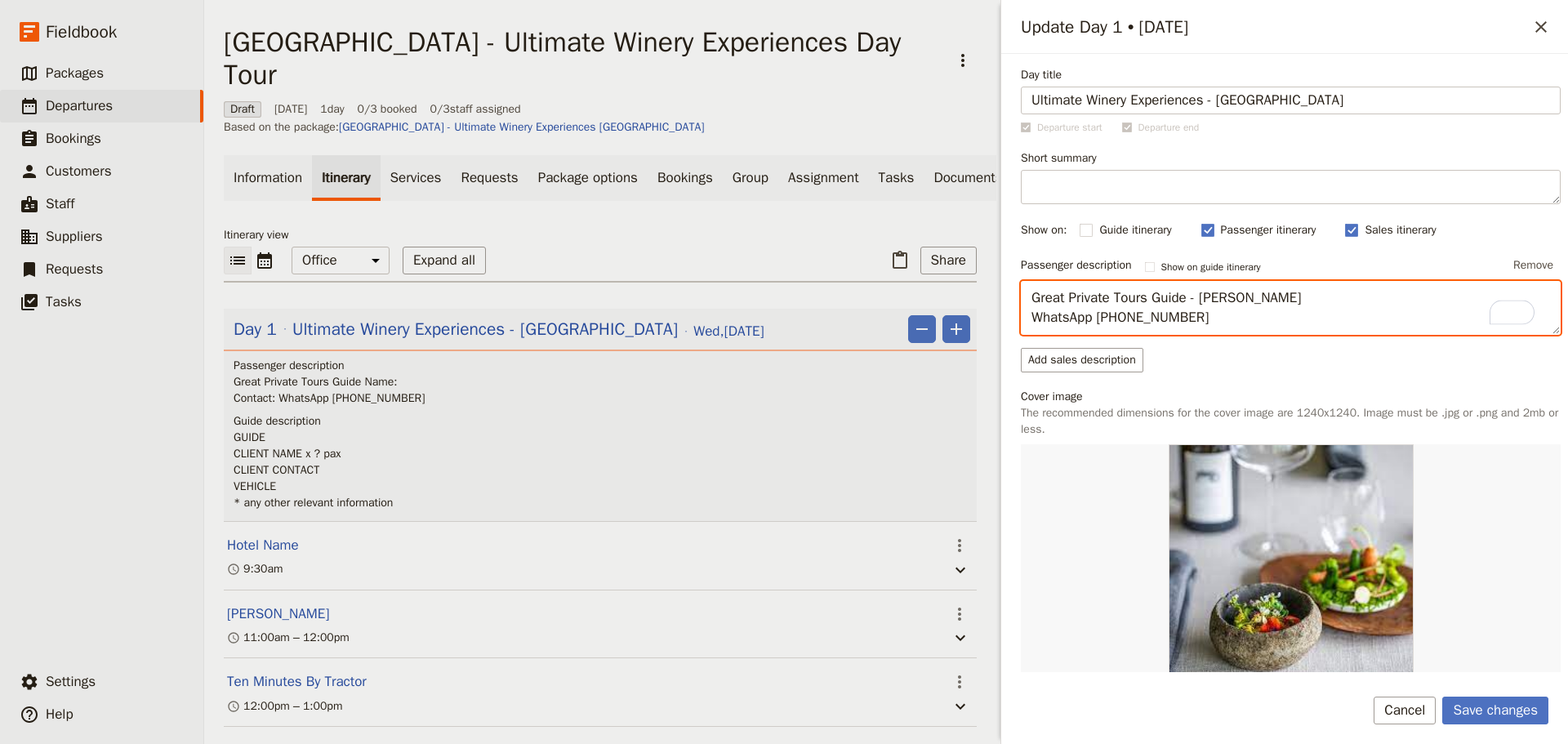 scroll, scrollTop: 307, scrollLeft: 0, axis: vertical 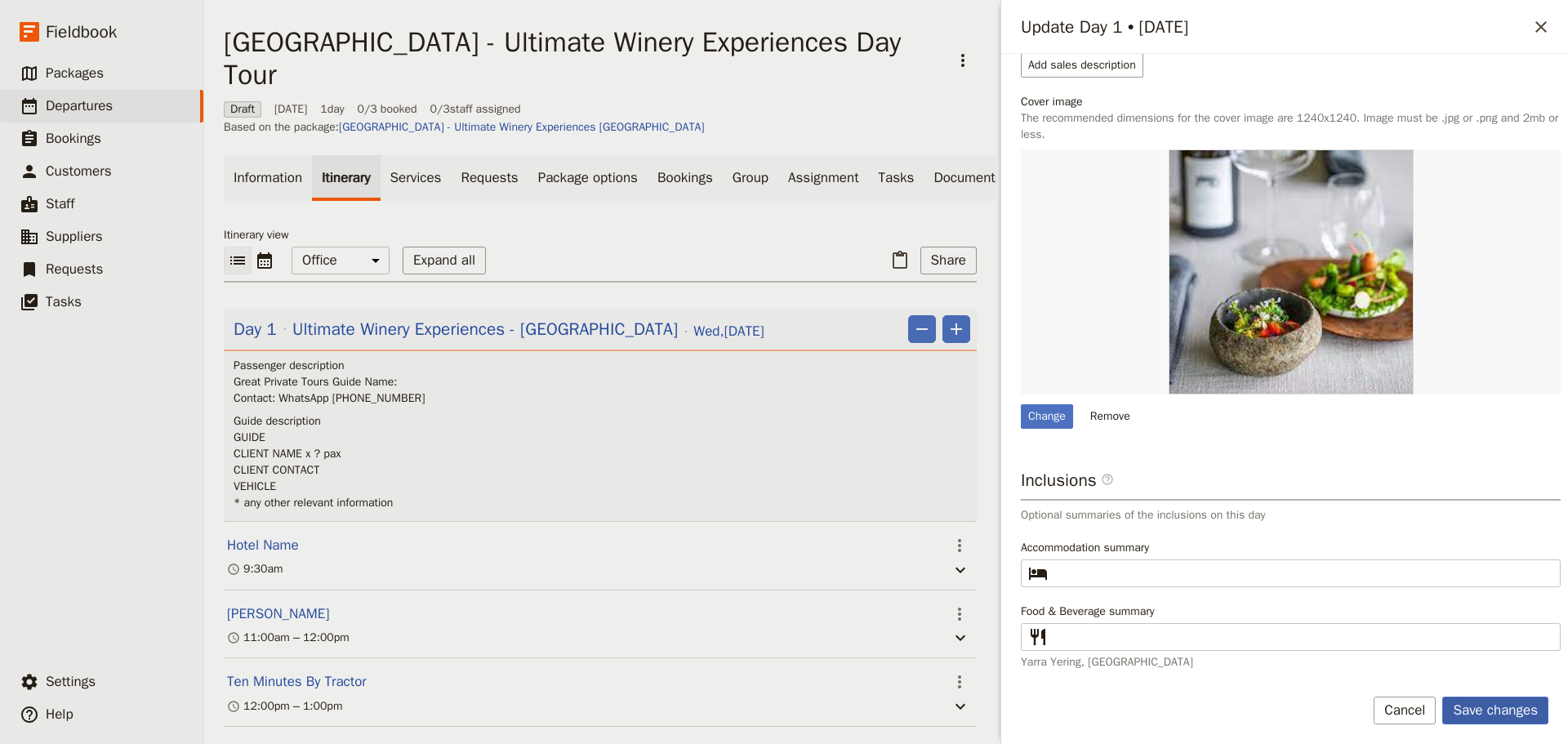 type on "Great Private Tours Guide - [PERSON_NAME]
WhatsApp [PHONE_NUMBER]" 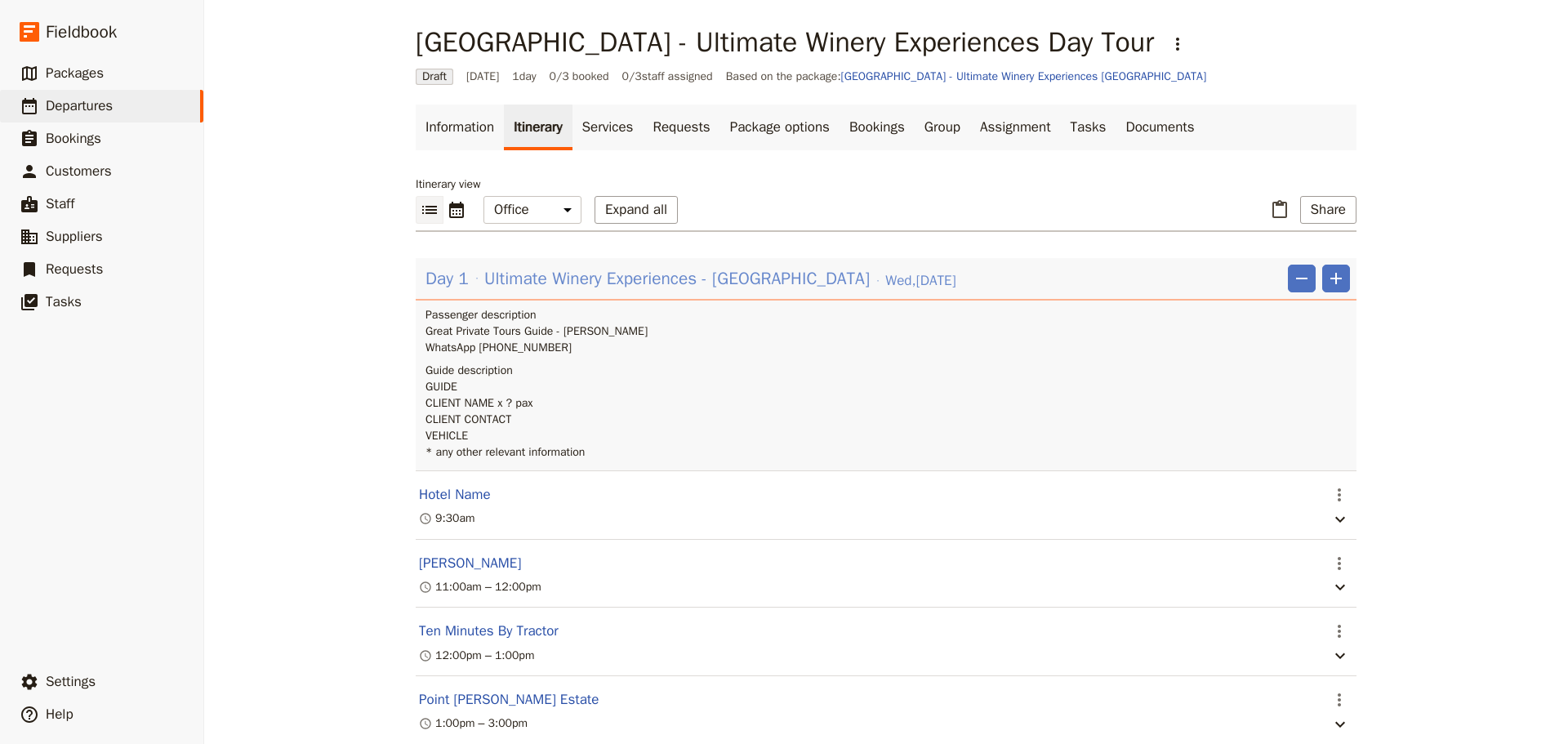 click on "Ultimate Winery Experiences - [GEOGRAPHIC_DATA]" at bounding box center (677, 278) 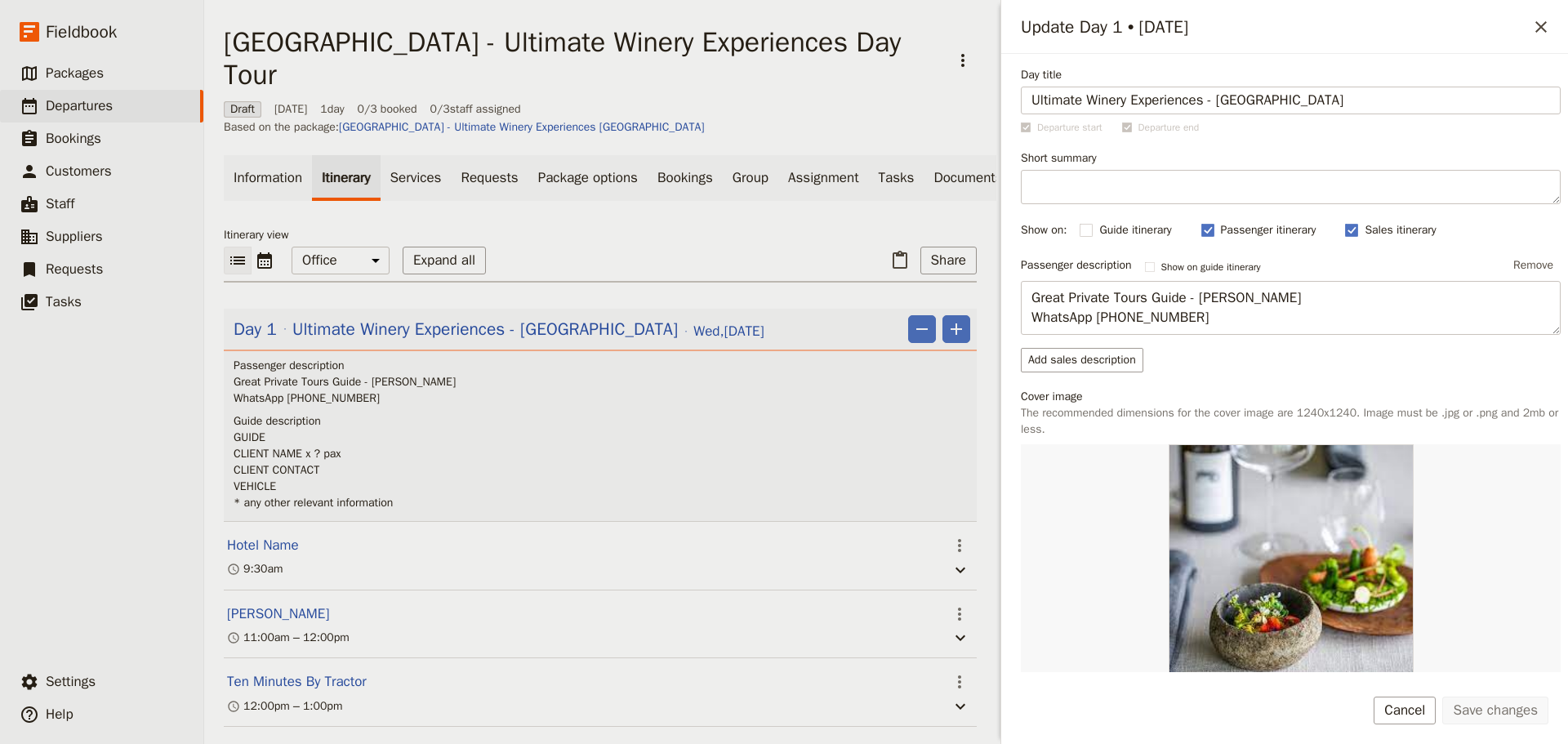 click on "Show on: Guide itinerary ​ Passenger itinerary ​ Sales itinerary ​" at bounding box center [1290, 230] 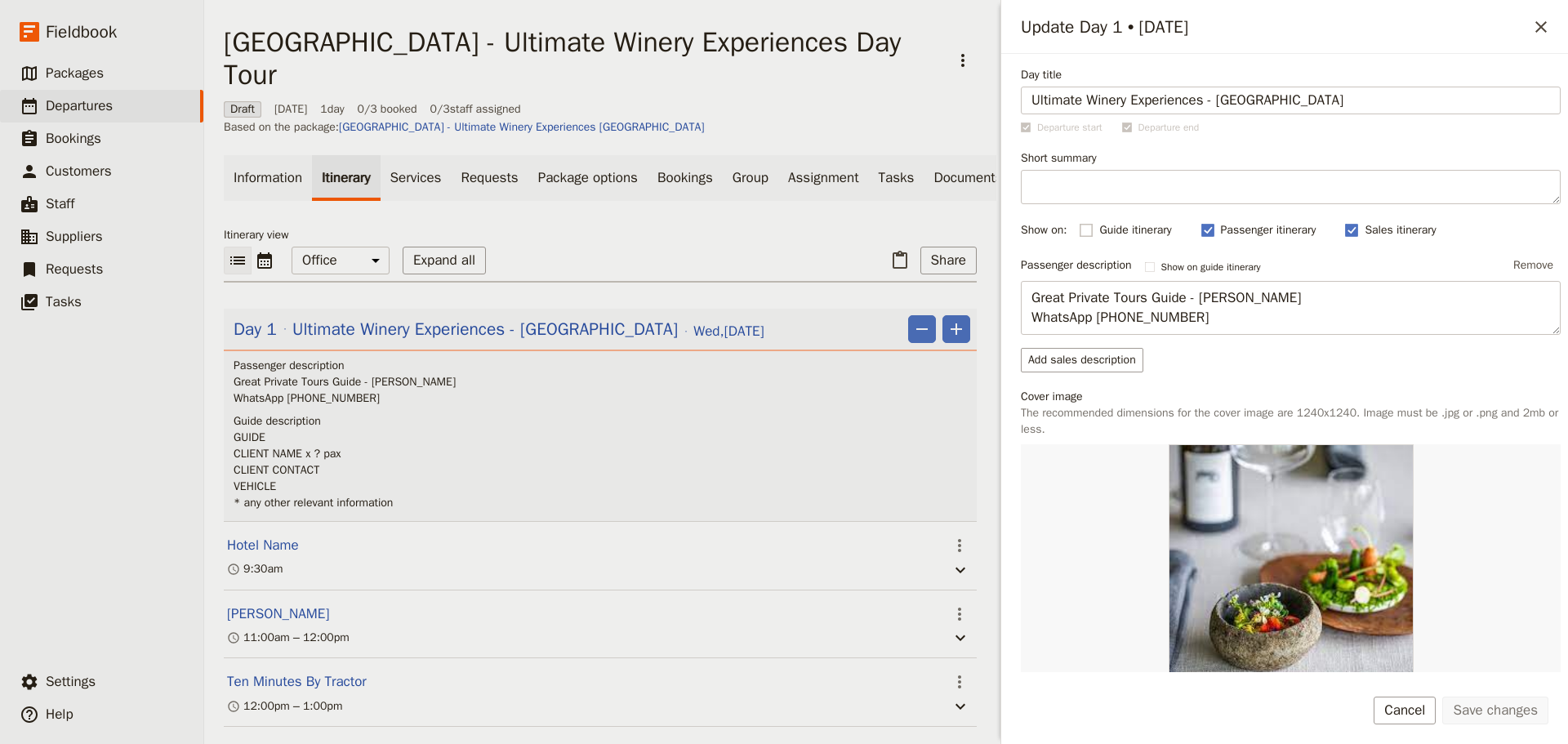 click 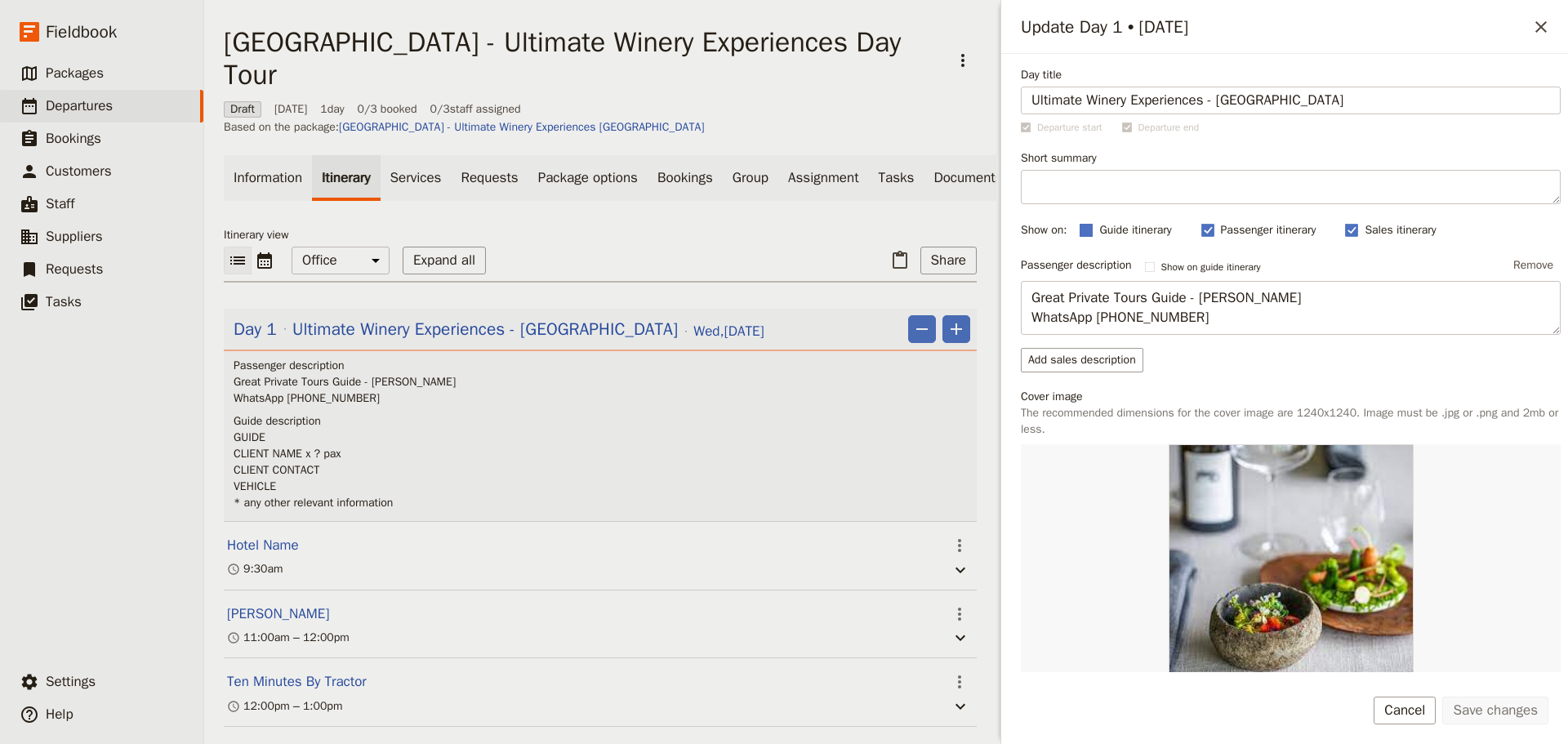 checkbox on "true" 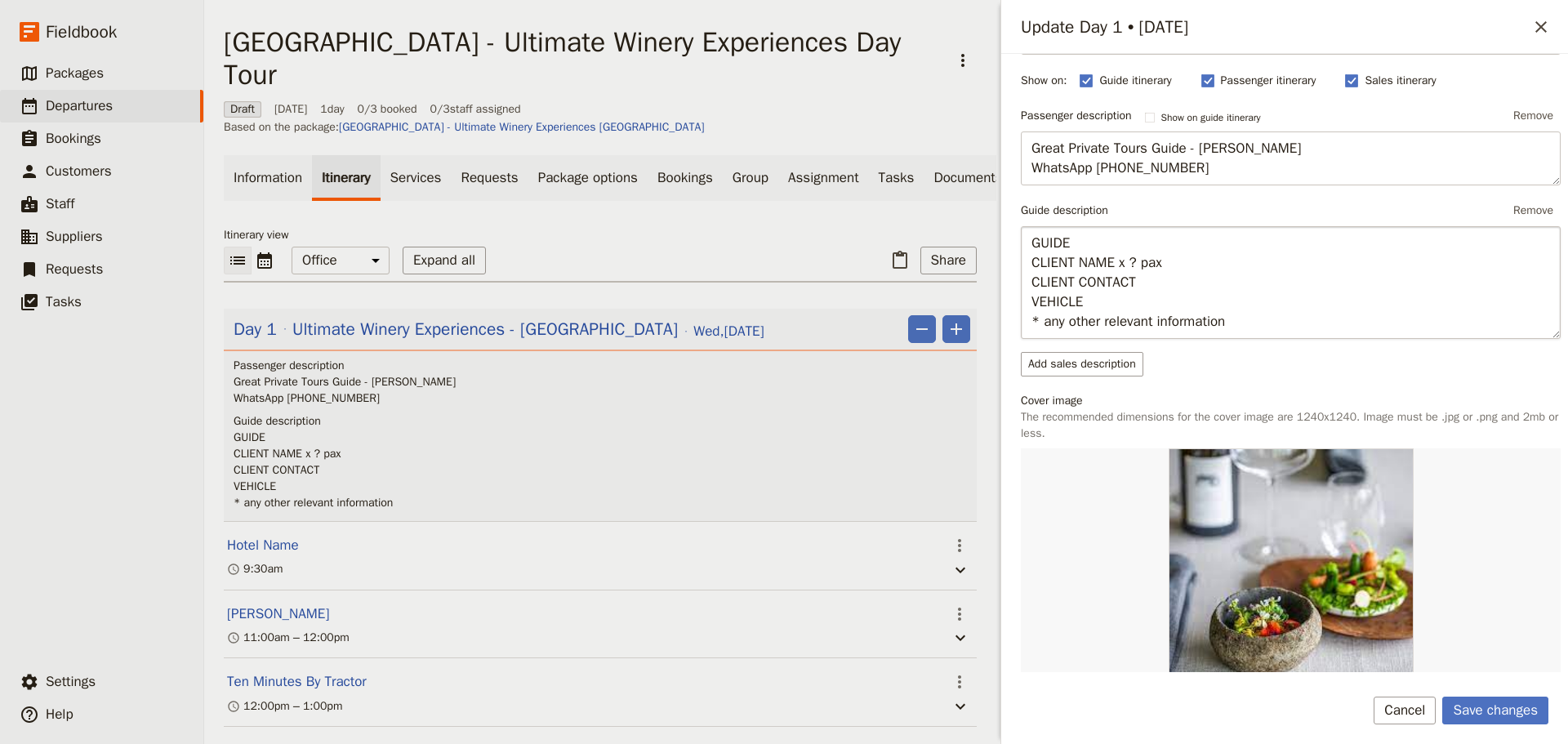scroll, scrollTop: 0, scrollLeft: 0, axis: both 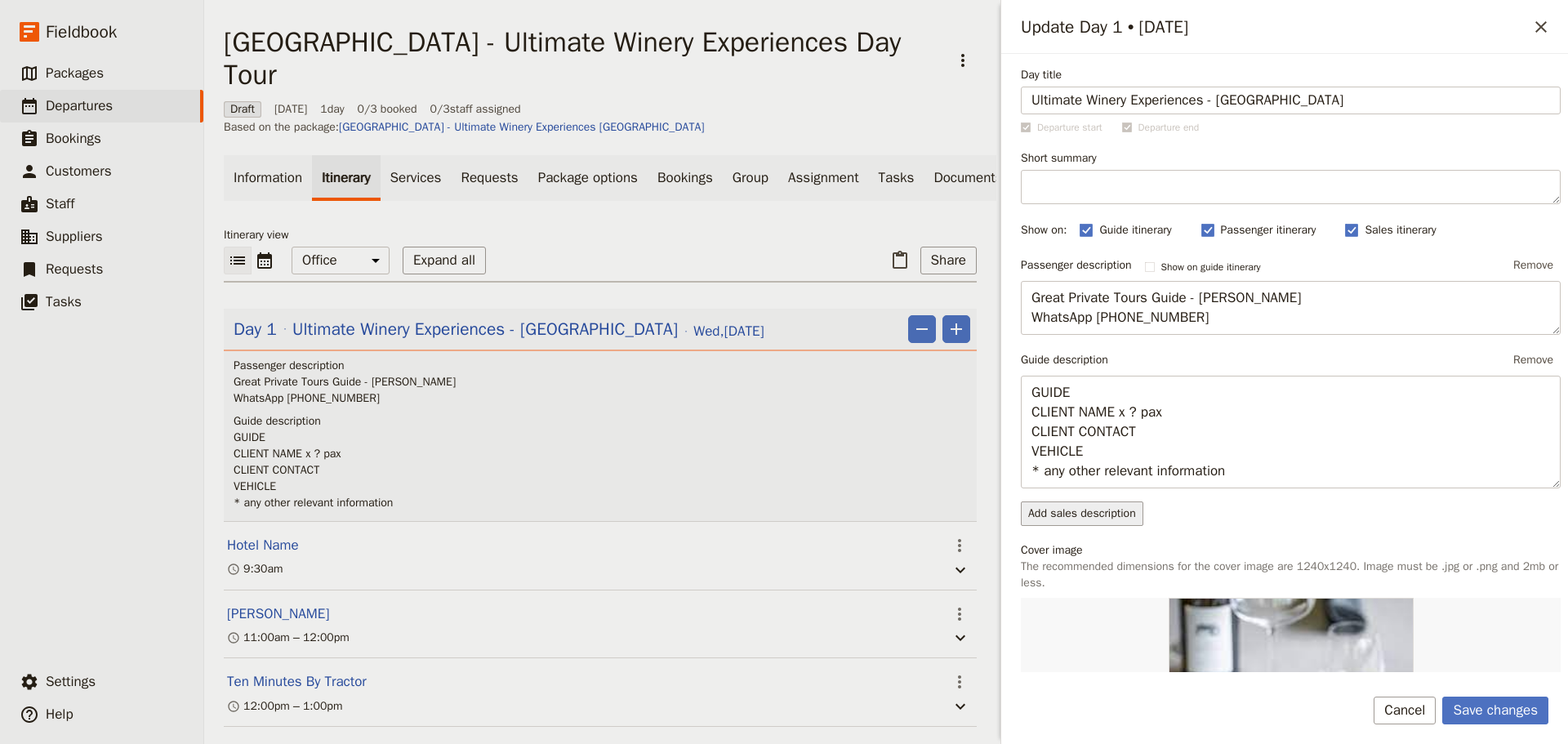 click on "Add sales description" at bounding box center (1082, 514) 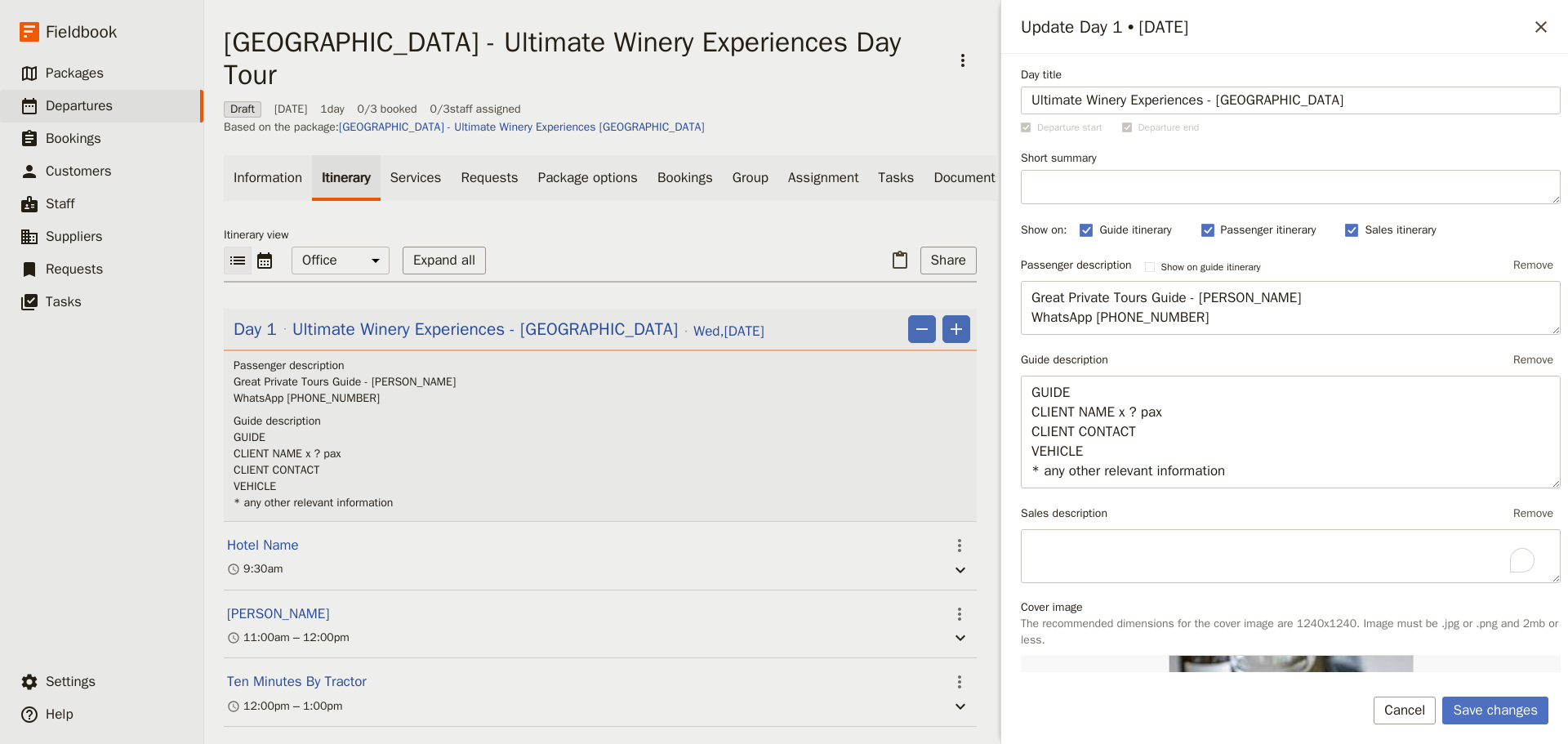 scroll, scrollTop: 327, scrollLeft: 0, axis: vertical 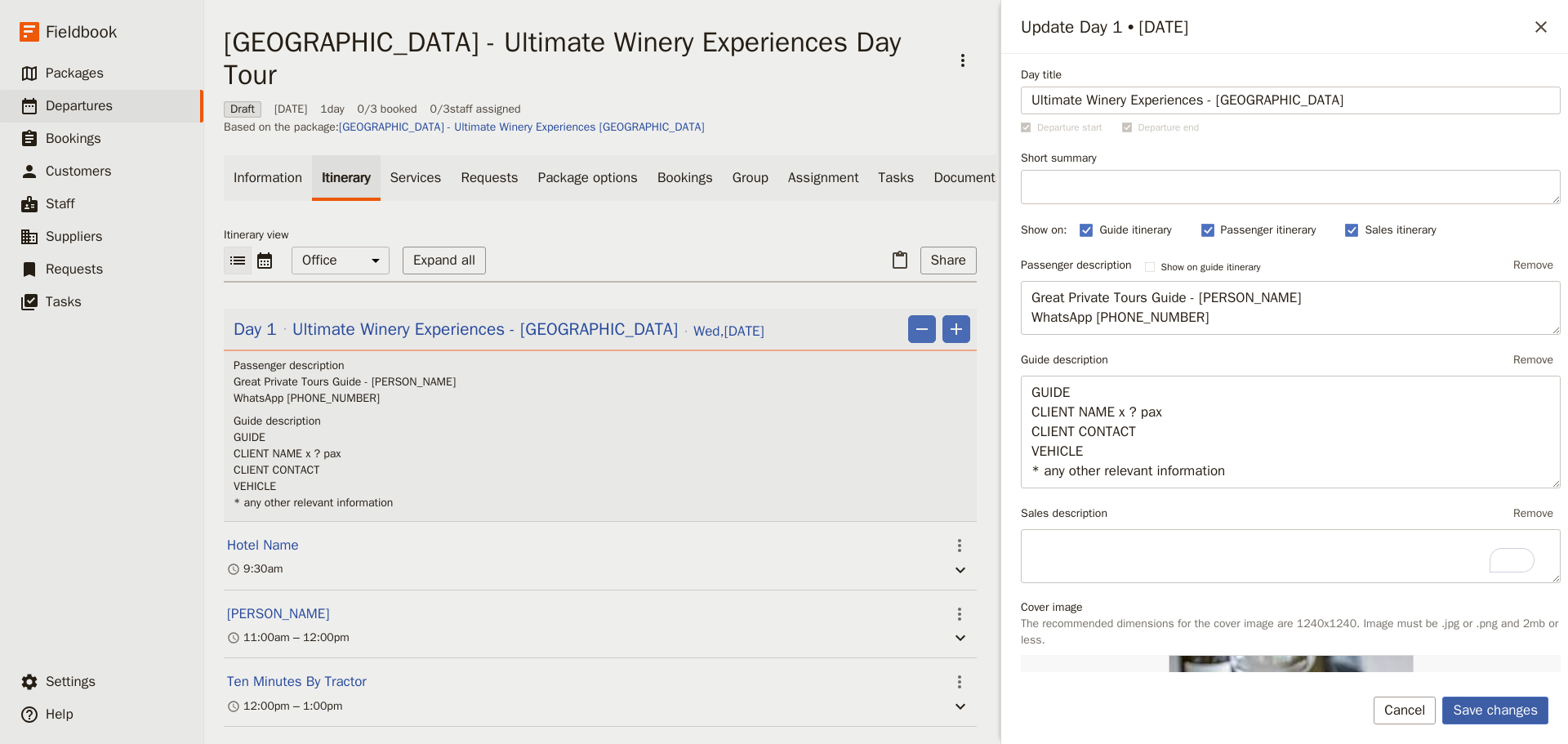 click on "Day title Ultimate Winery Experiences - Mornington Peninsula Departure start Departure end Short summary 150 / 150   characters  remaining Show on: Guide itinerary ​ Passenger itinerary ​ Sales itinerary ​ Passenger description Show on guide itinerary Remove Great Private Tours Guide - Errol Rink
WhatsApp +61 421 003 303 Guide description Remove GUIDE
CLIENT NAME x ? pax
CLIENT CONTACT
VEHICLE
* any other relevant information Sales description Remove Cover image The recommended dimensions for the cover image are 1240x1240. Image must be .jpg or .png and 2mb or less. Change Remove Inclusions ​ Optional summaries of the inclusions on this day Accommodation summary ​ Food & Beverage summary ​ Yarra Yering, Oakridge Save changes Cancel" at bounding box center (1285, 399) 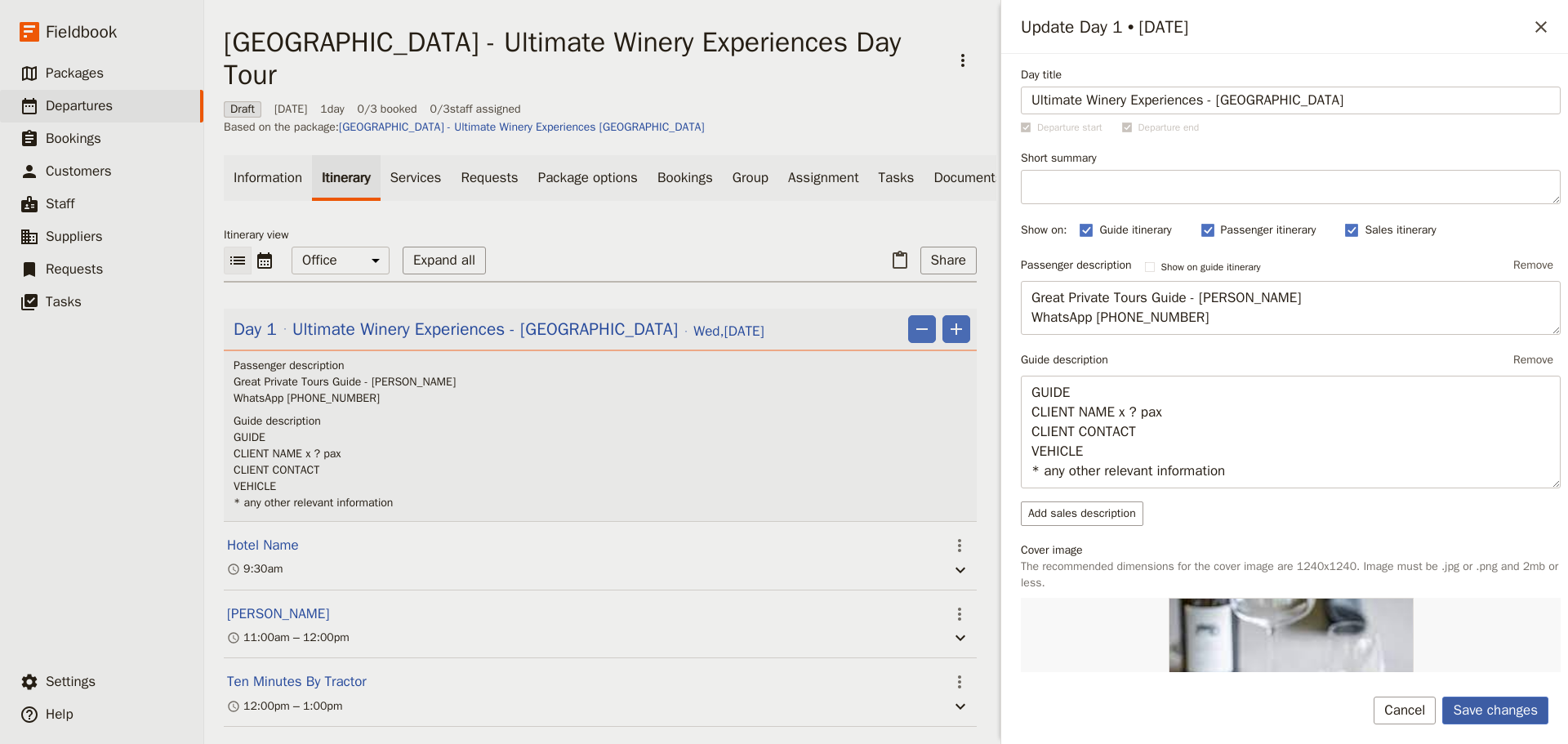 click on "Save changes" at bounding box center [1495, 711] 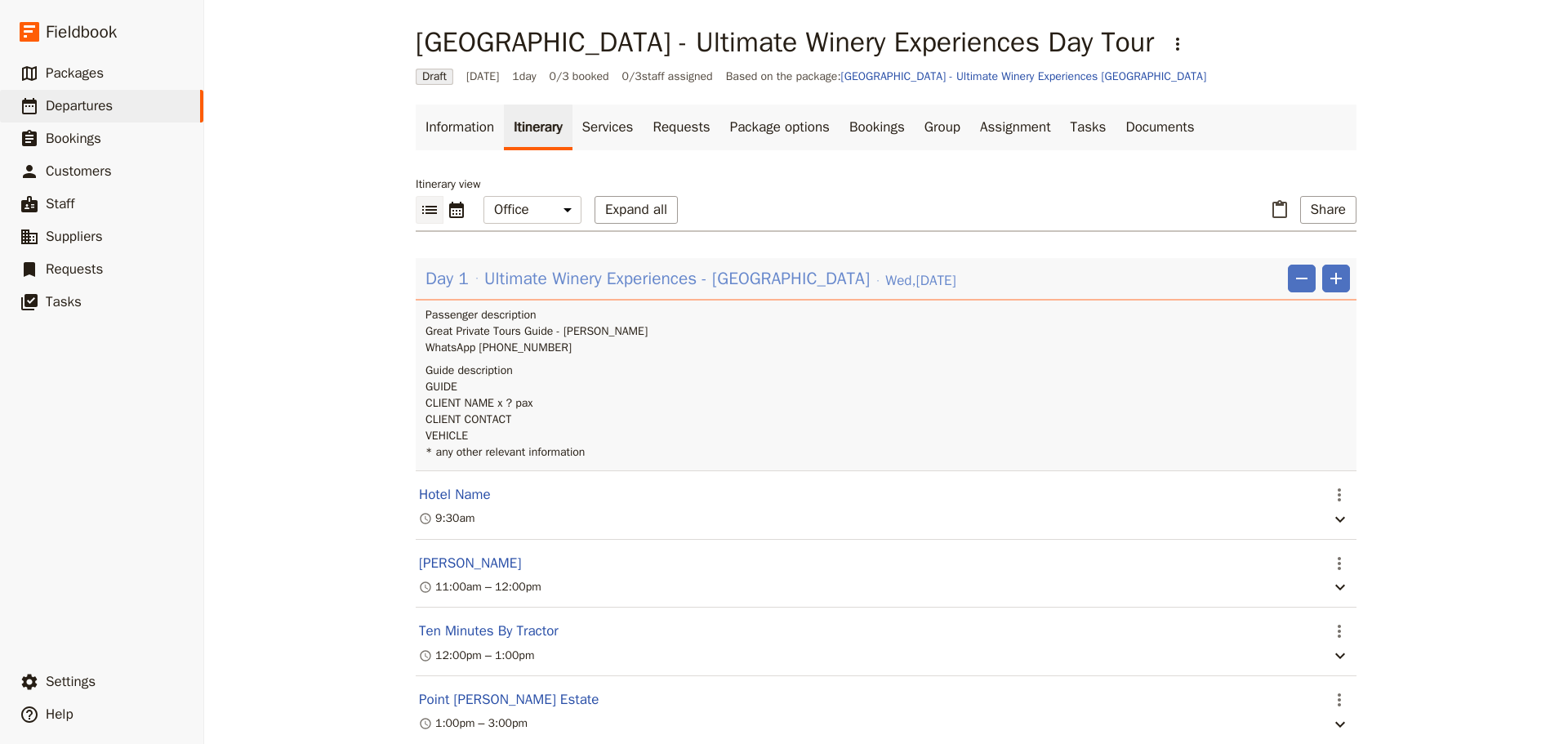 click on "Ultimate Winery Experiences - [GEOGRAPHIC_DATA]" at bounding box center [677, 278] 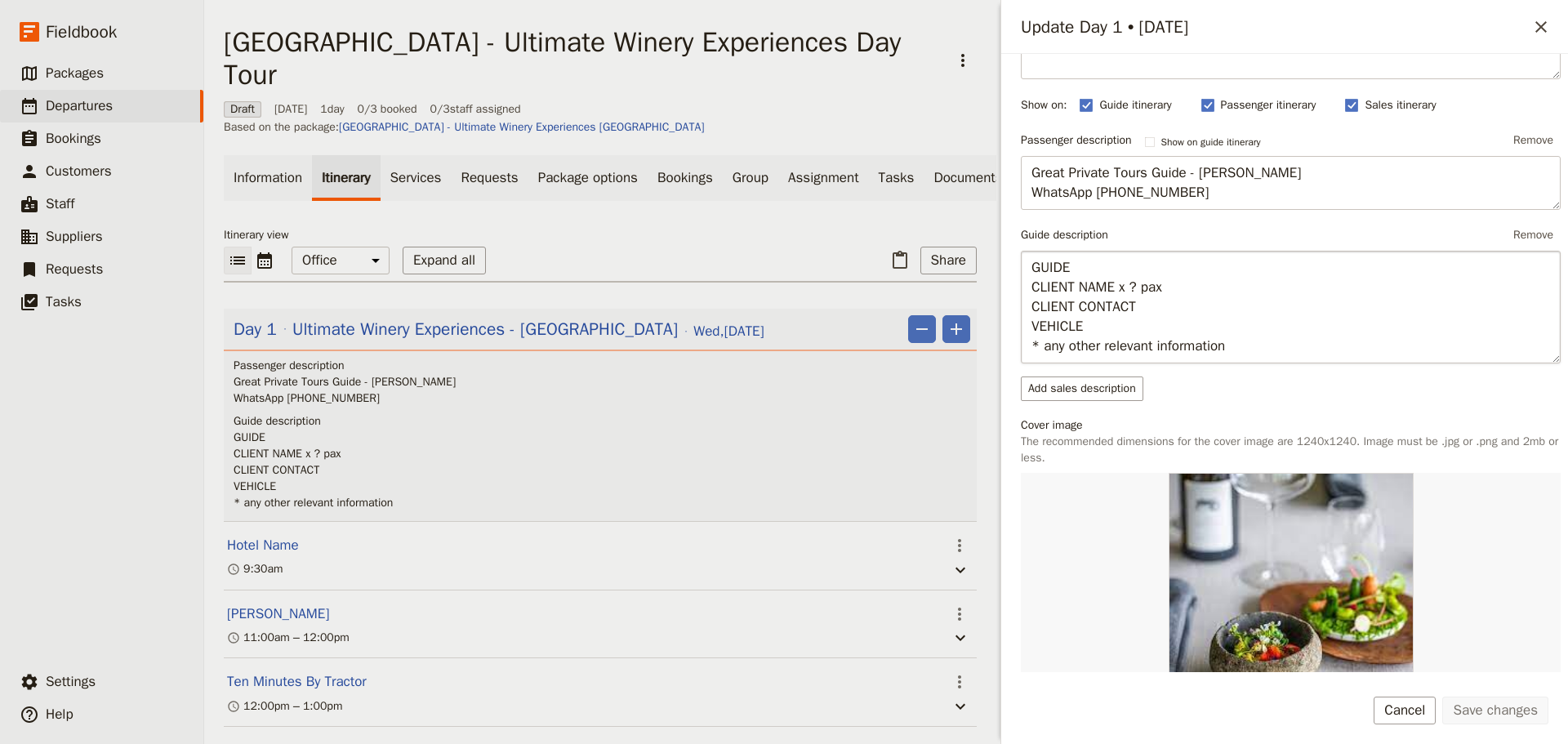 scroll, scrollTop: 82, scrollLeft: 0, axis: vertical 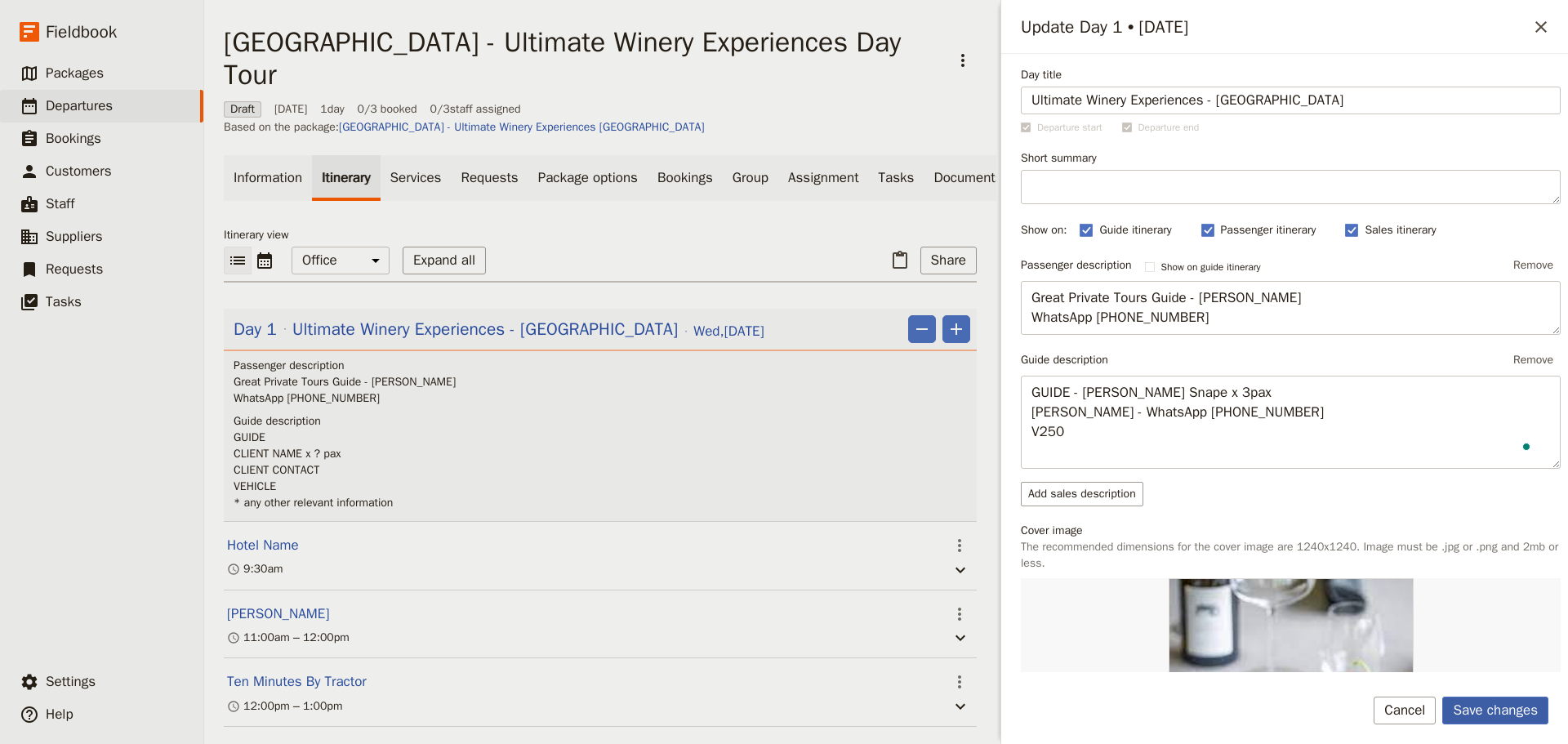 type on "GUIDE - [PERSON_NAME] Snape x 3pax
[PERSON_NAME] - WhatsApp [PHONE_NUMBER]
V250" 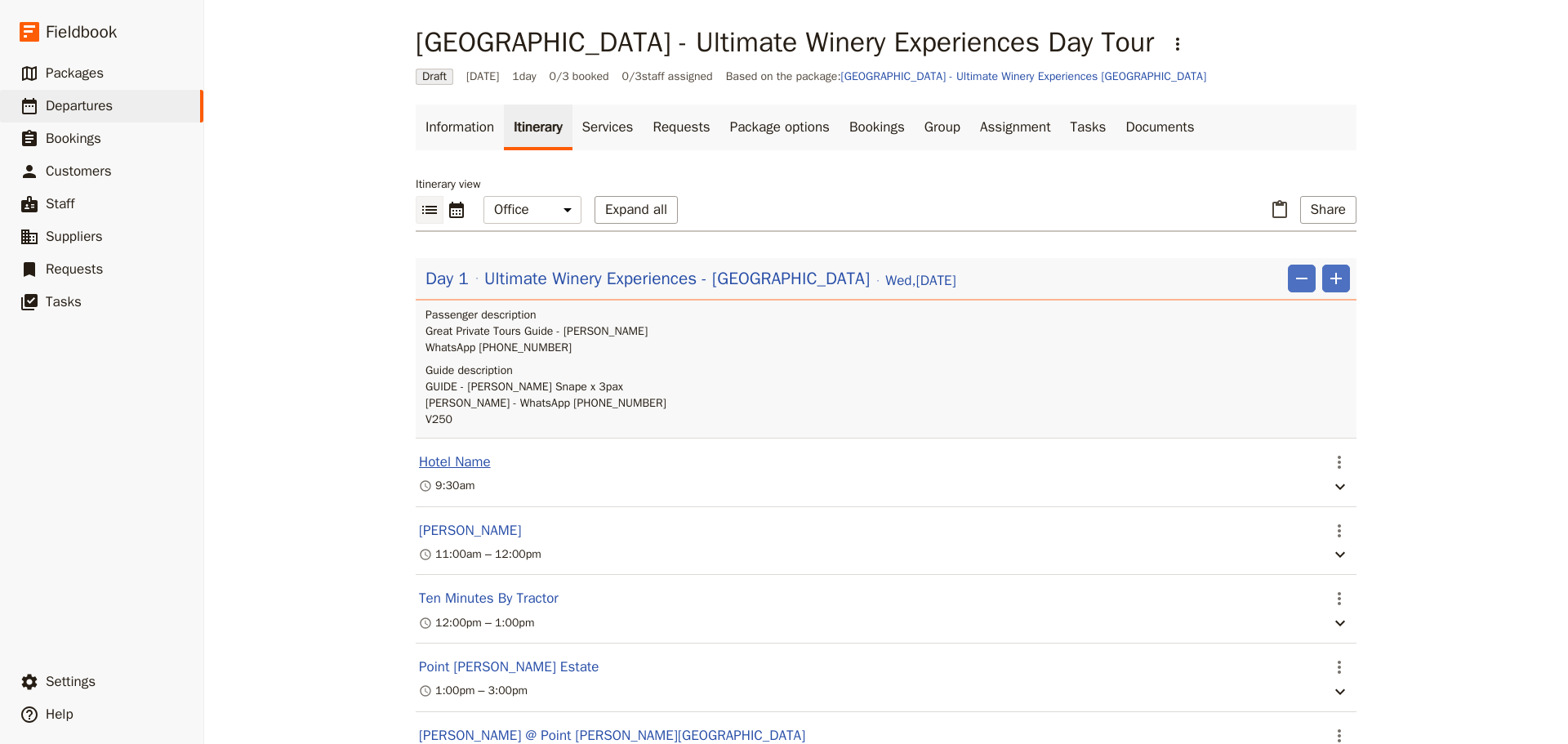 click on "Hotel Name" at bounding box center [455, 462] 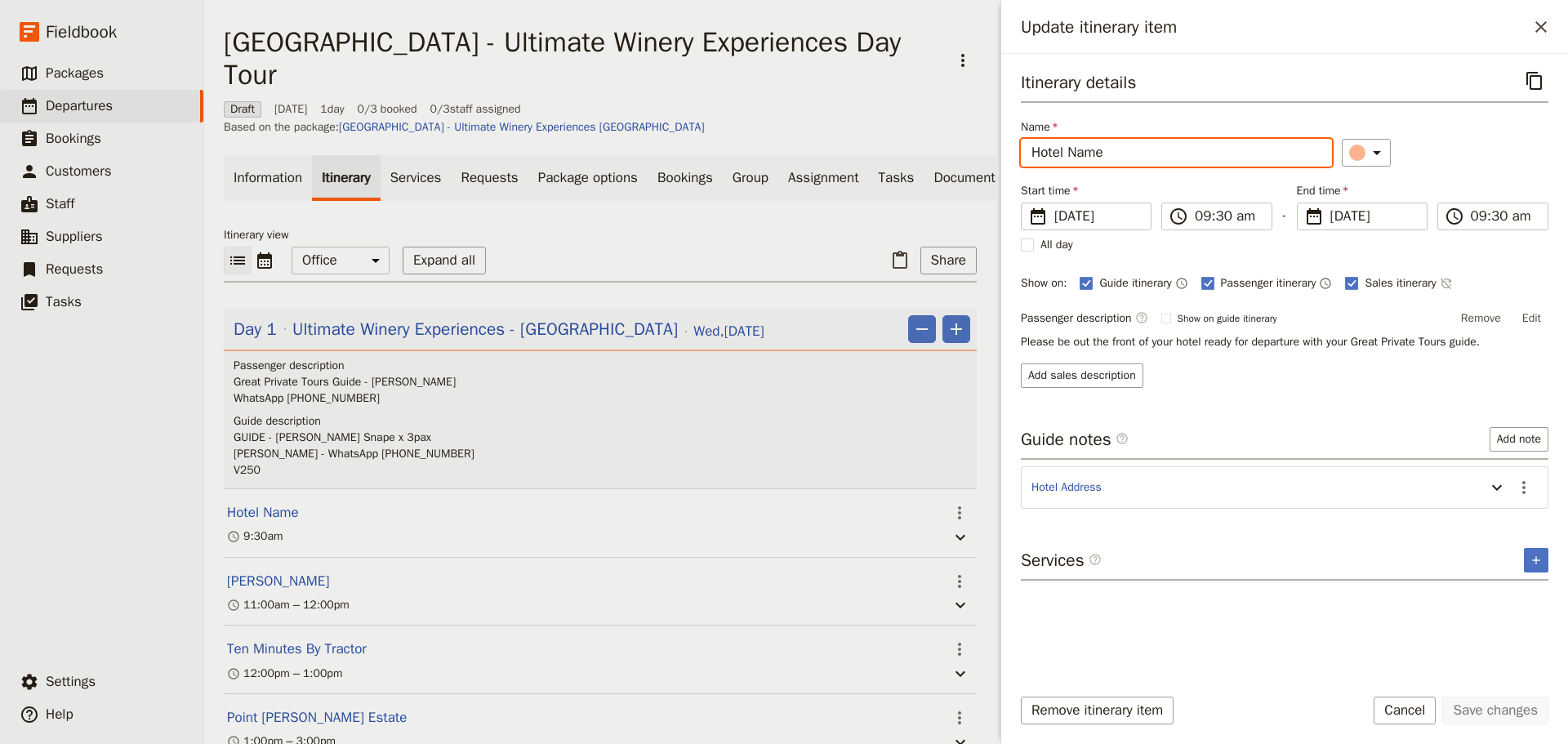 drag, startPoint x: 1142, startPoint y: 156, endPoint x: 879, endPoint y: 152, distance: 263.03042 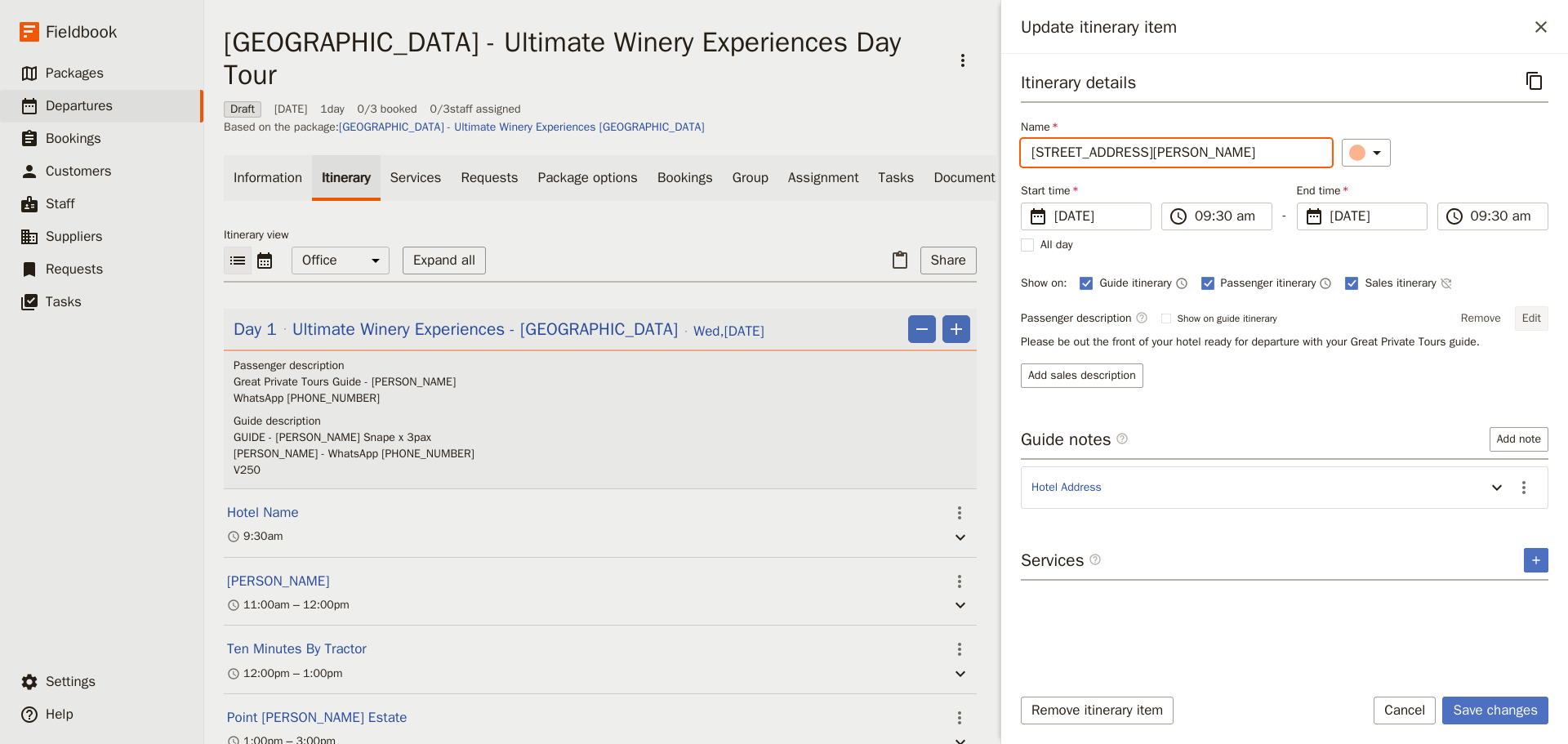 type on "[STREET_ADDRESS][PERSON_NAME]" 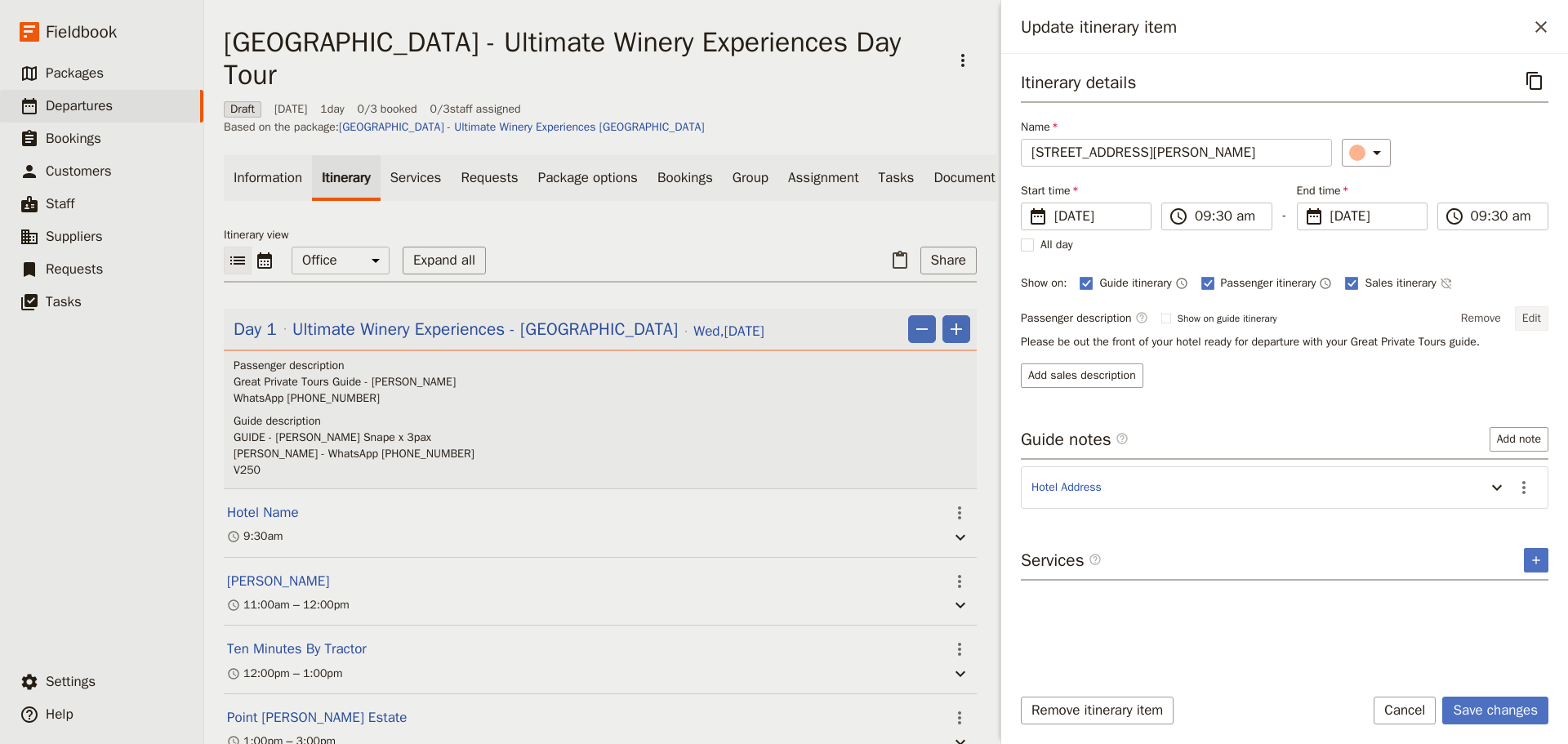 click on "Edit" at bounding box center (1531, 319) 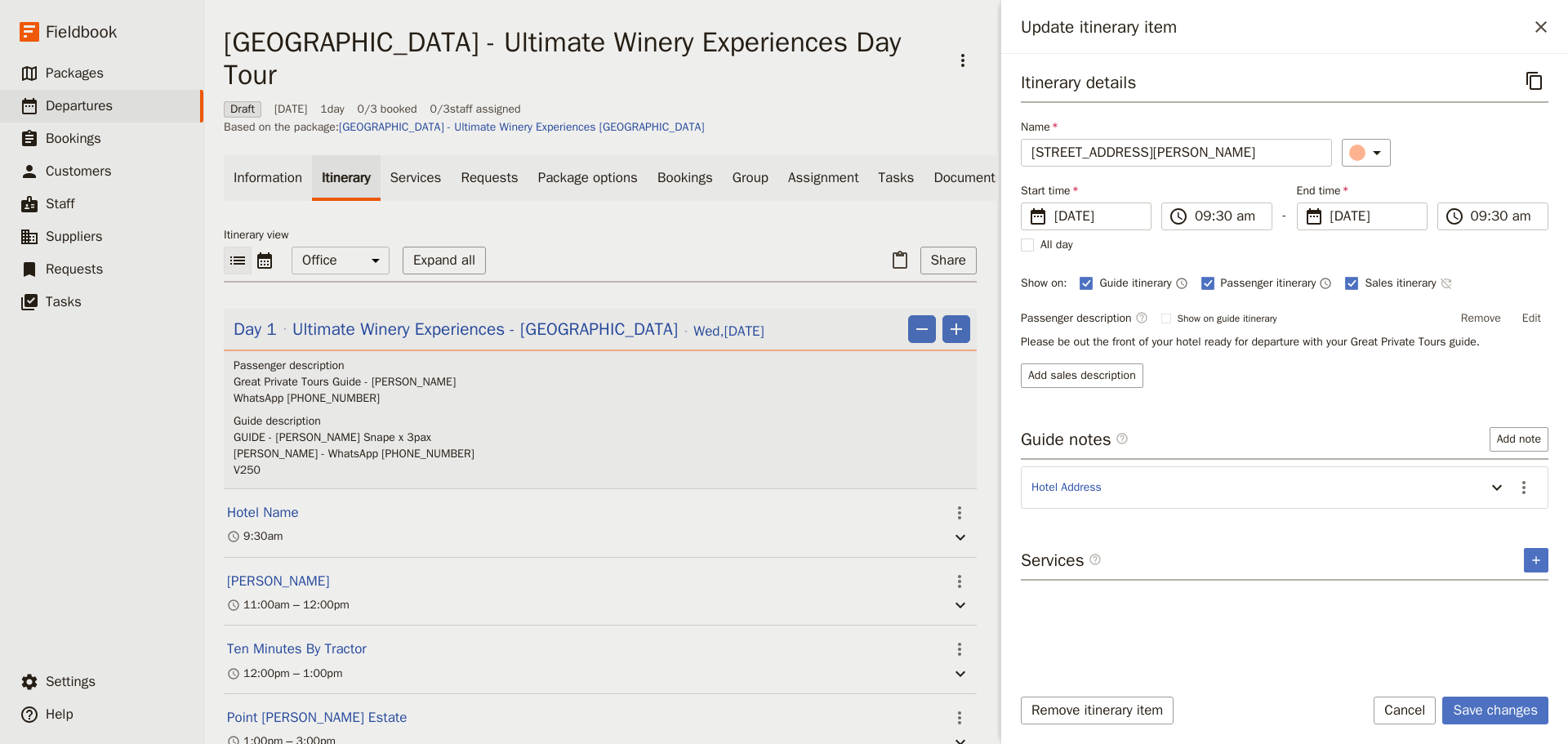 click 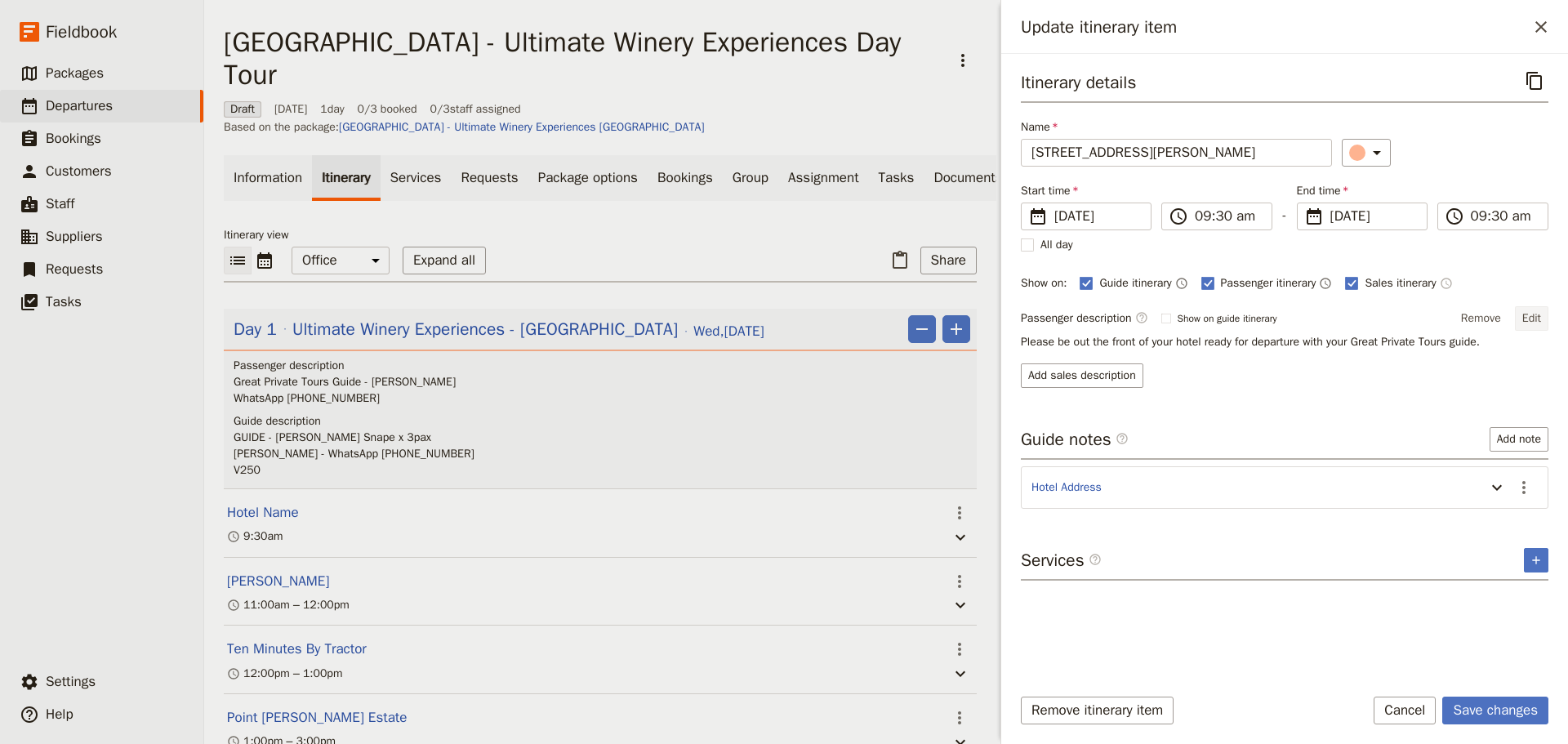 click on "Edit" at bounding box center [1531, 319] 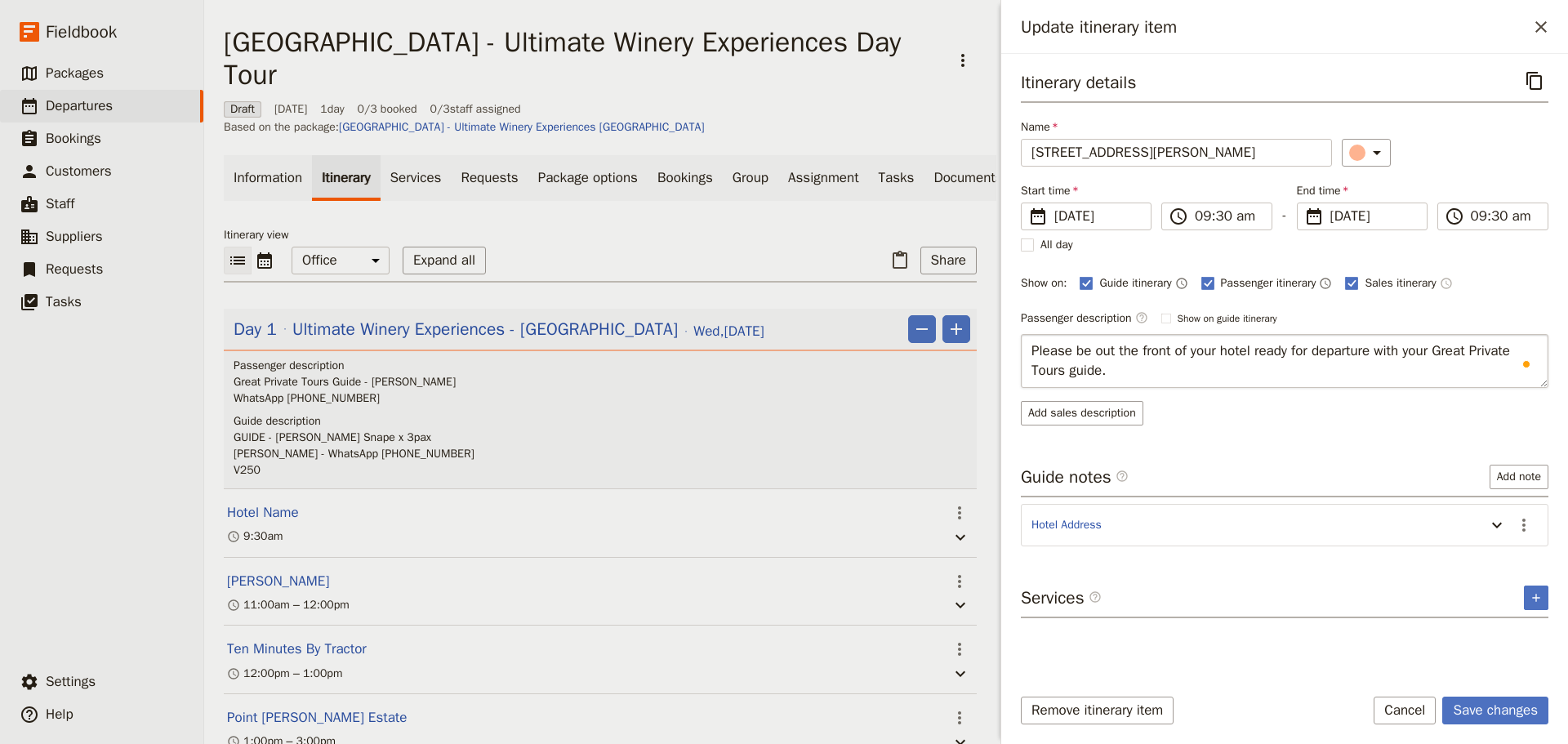 drag, startPoint x: 1091, startPoint y: 354, endPoint x: 1152, endPoint y: 351, distance: 61.073726 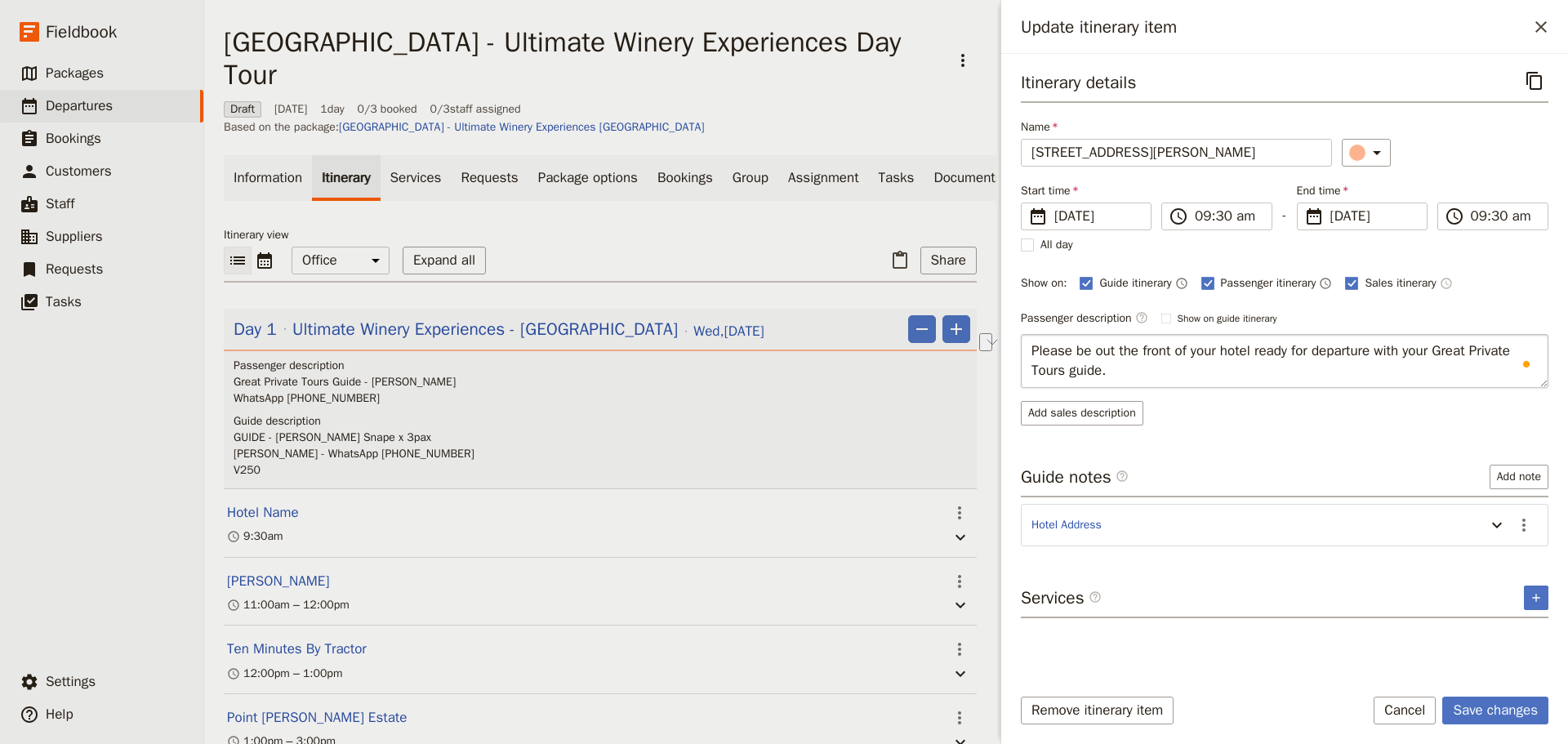 click on "Please be out the front of your hotel ready for departure with your Great Private Tours guide." at bounding box center [1285, 361] 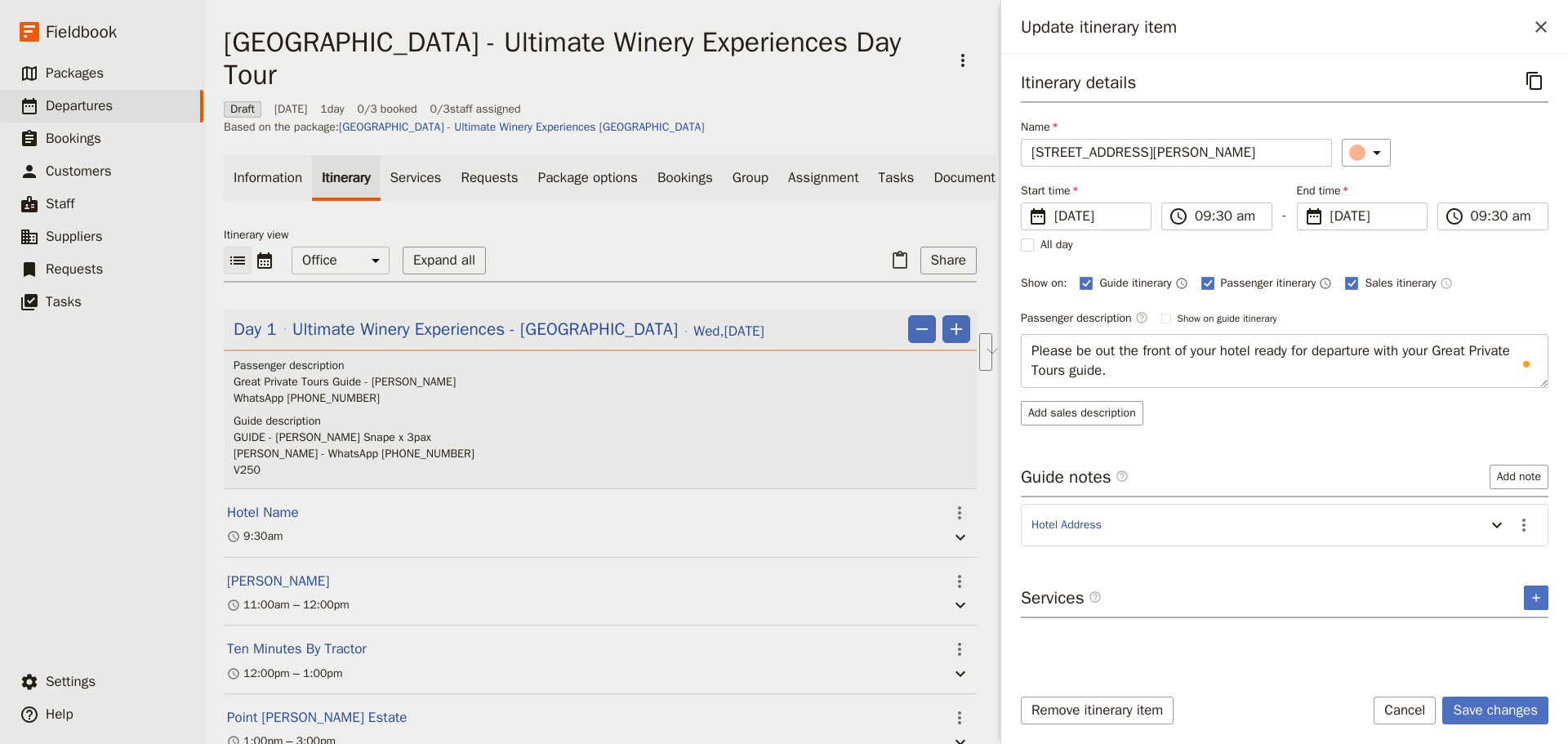 drag, startPoint x: 1052, startPoint y: 372, endPoint x: 965, endPoint y: 335, distance: 94.541 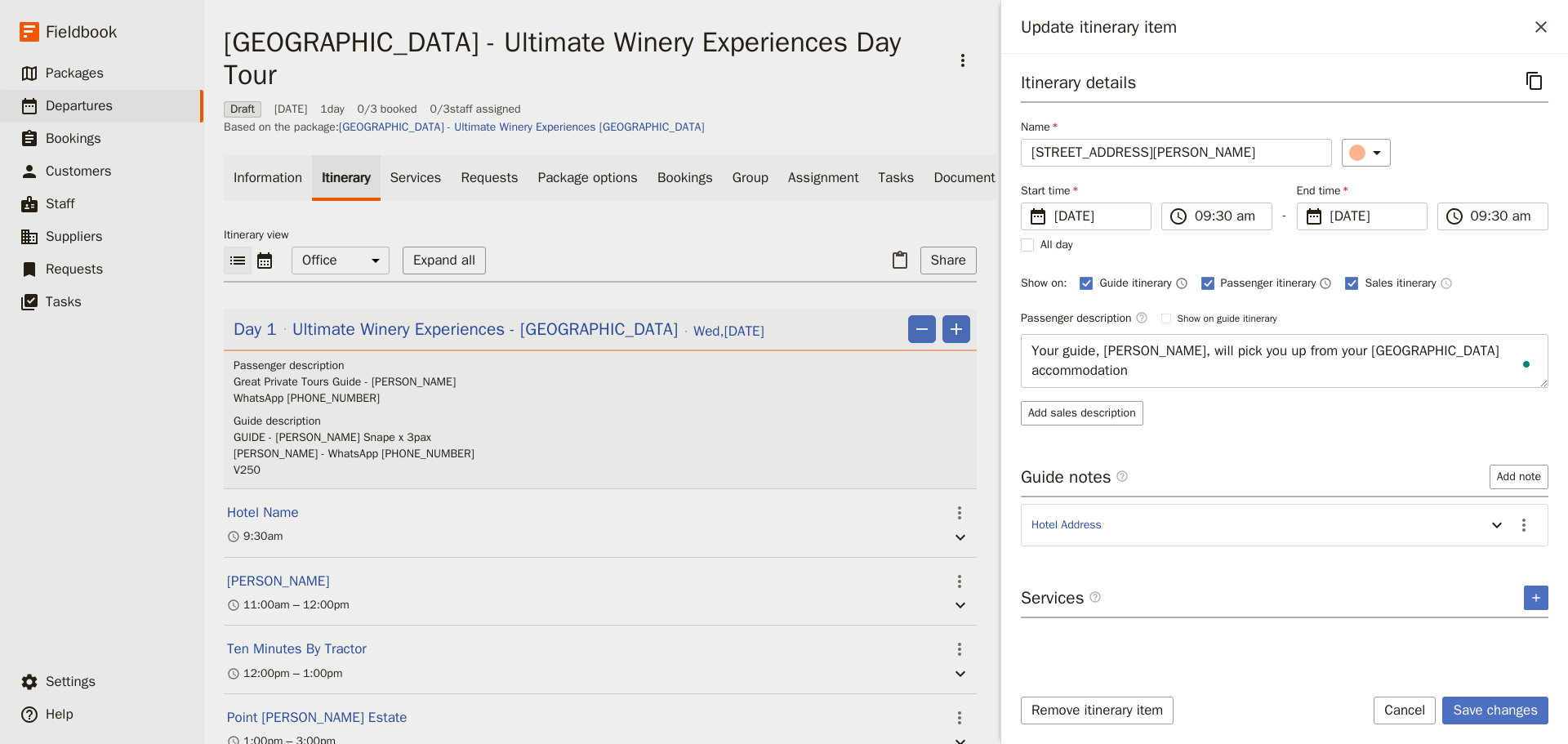 type on "Your guide, [PERSON_NAME], will pick you up from your [GEOGRAPHIC_DATA] accommodation." 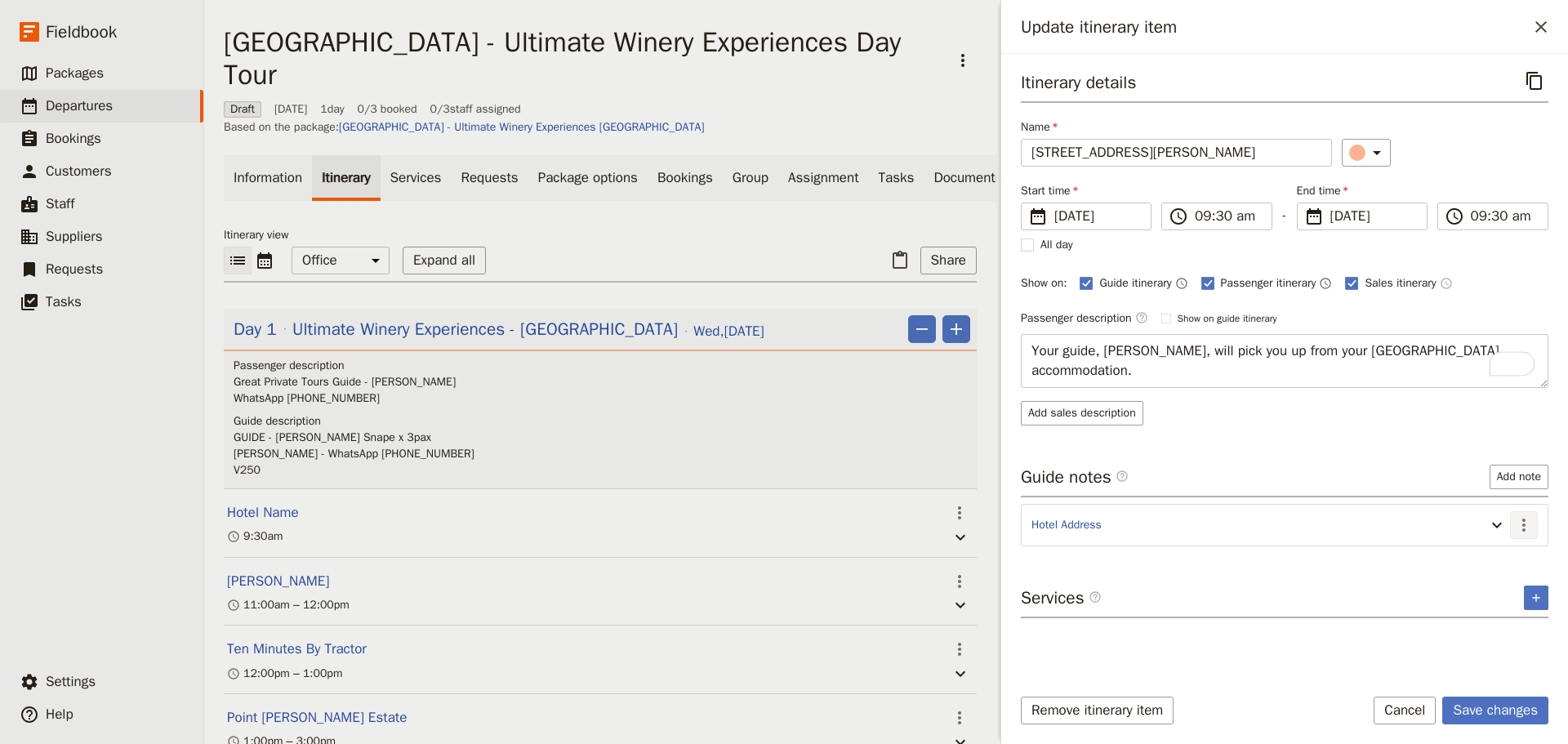 click on "Itinerary details ​ Name [STREET_ADDRESS] [PERSON_NAME] ​ Start time ​ [DATE] [DATE] [DATE] 09:30 ​ 09:30 am - End time ​ [DATE] [DATE] [DATE] 09:30 ​ 09:30 am All day Show on: Guide itinerary ​ Passenger itinerary ​ Sales itinerary ​ Passenger description ​ Show on guide itinerary Edit Your guide, [GEOGRAPHIC_DATA], will pick you up from your [GEOGRAPHIC_DATA] accommodation. Add sales description Guide notes ​ Add note Hotel Address ​ Services ​ ​" at bounding box center (1285, 368) 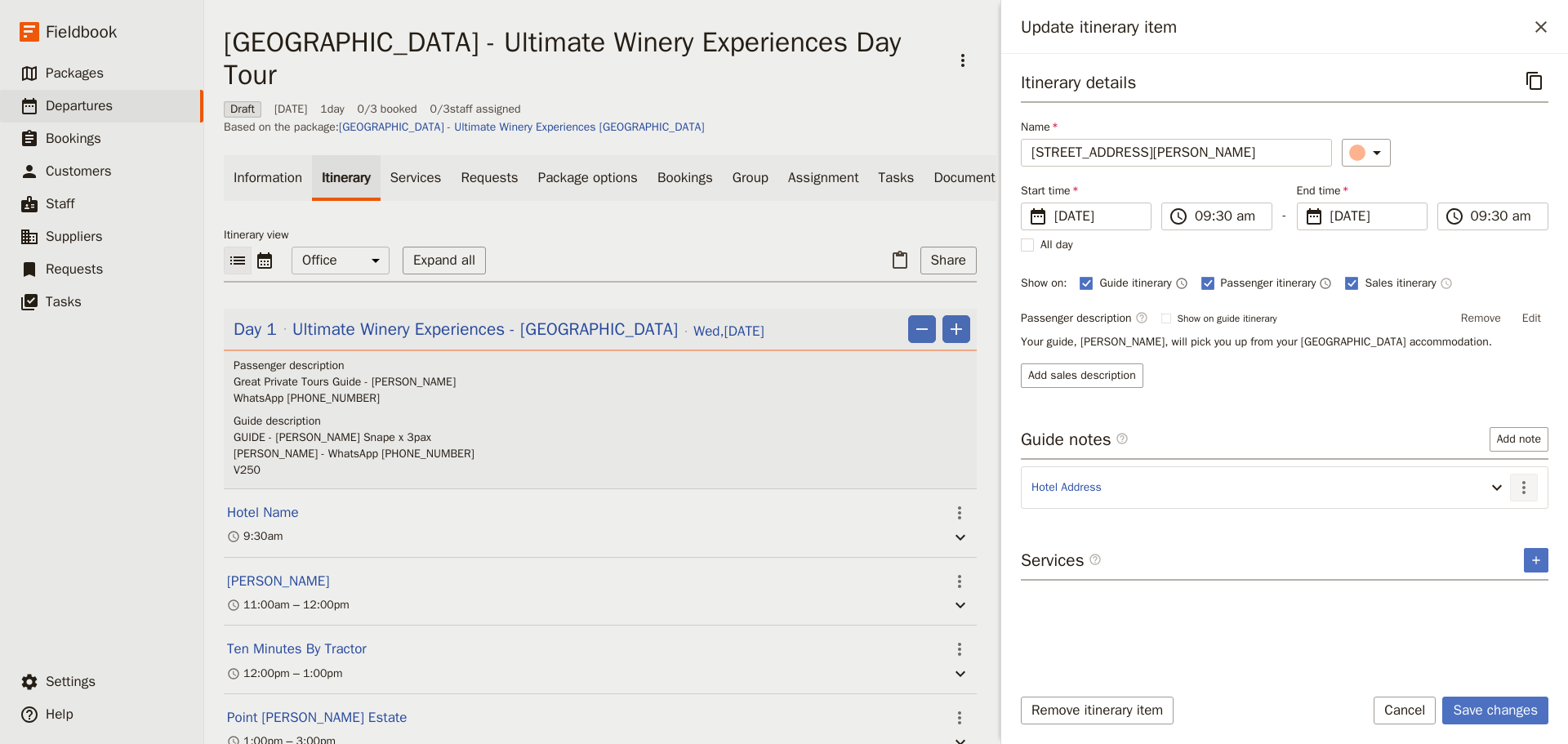 click 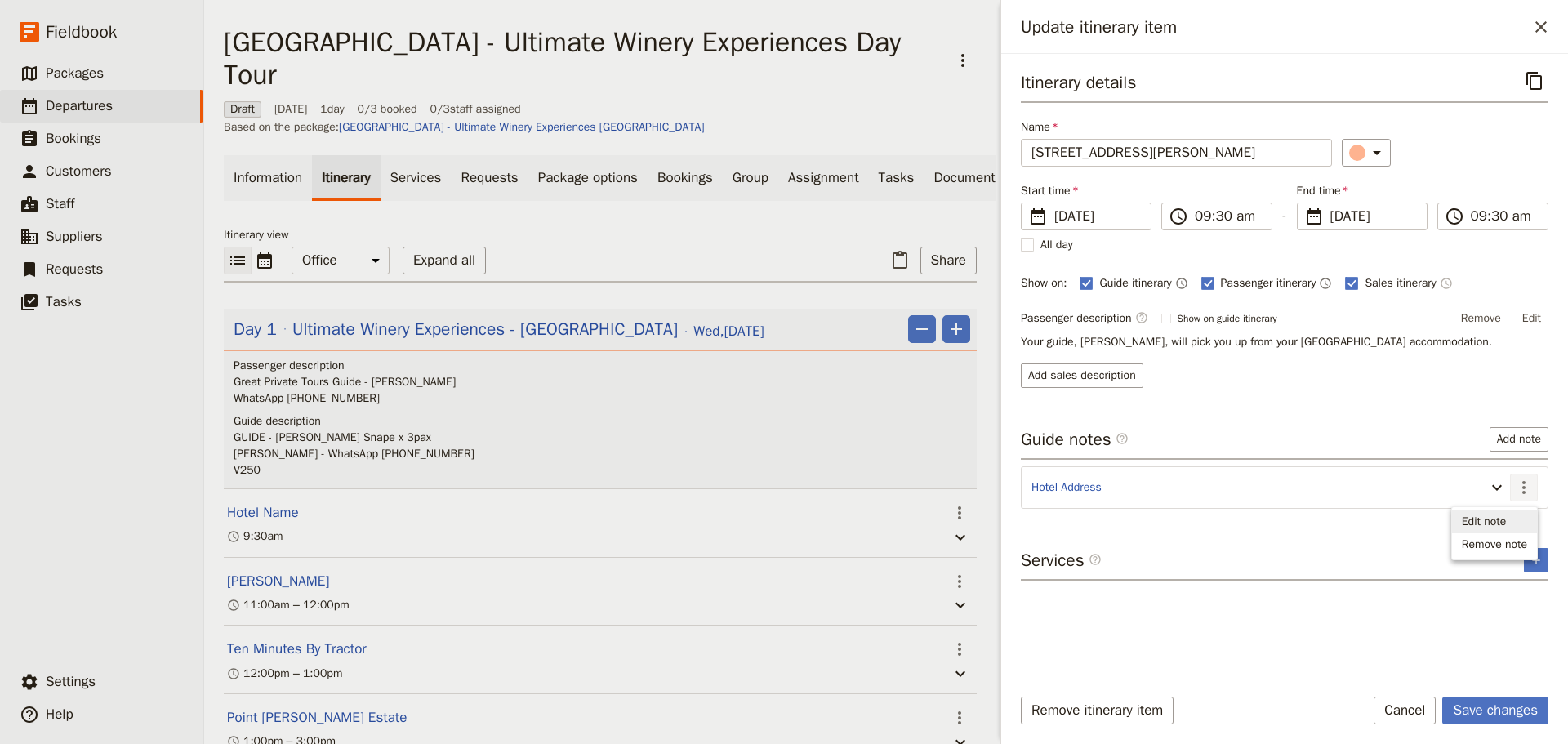 click on "Edit note" at bounding box center [1494, 522] 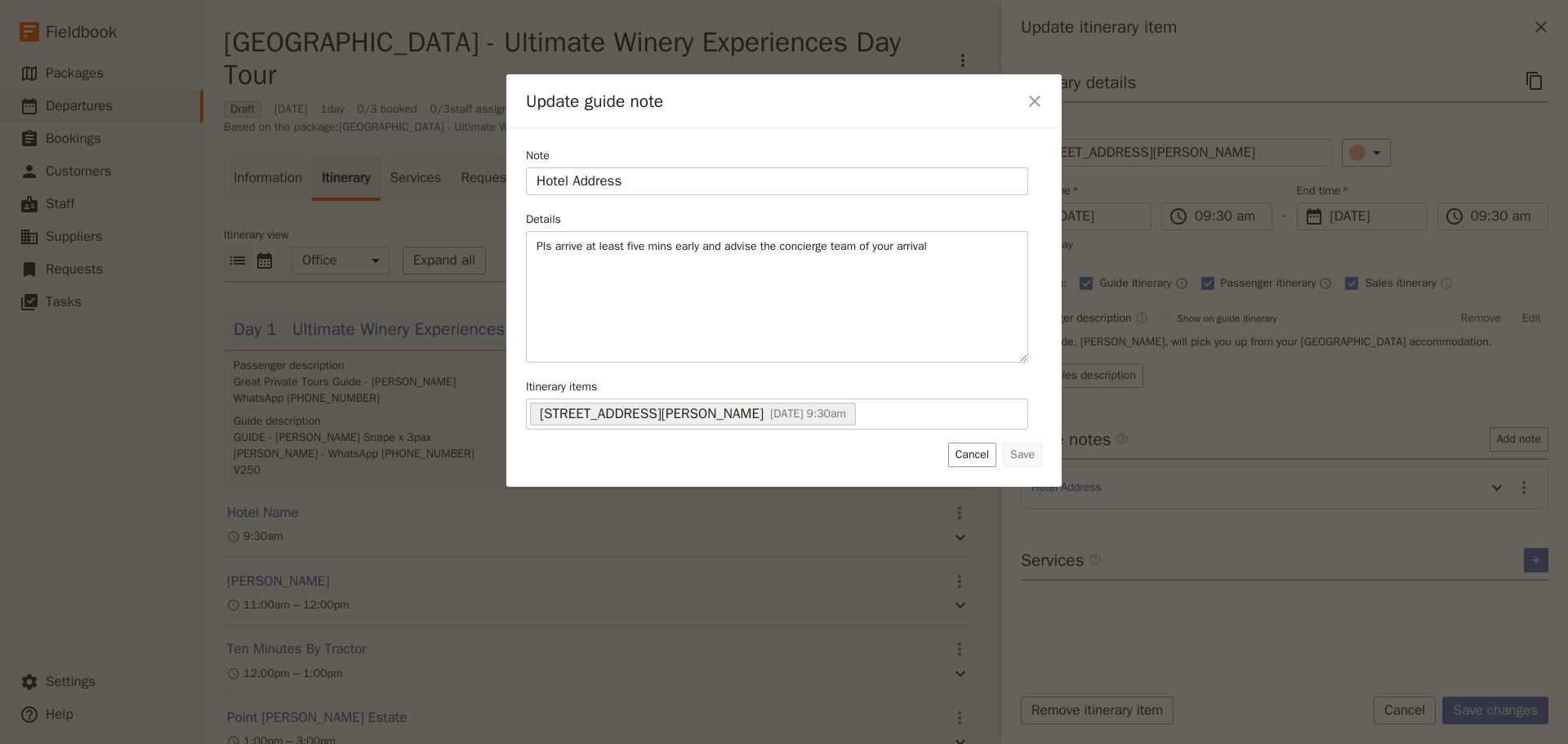drag, startPoint x: 656, startPoint y: 179, endPoint x: 394, endPoint y: 160, distance: 262.688 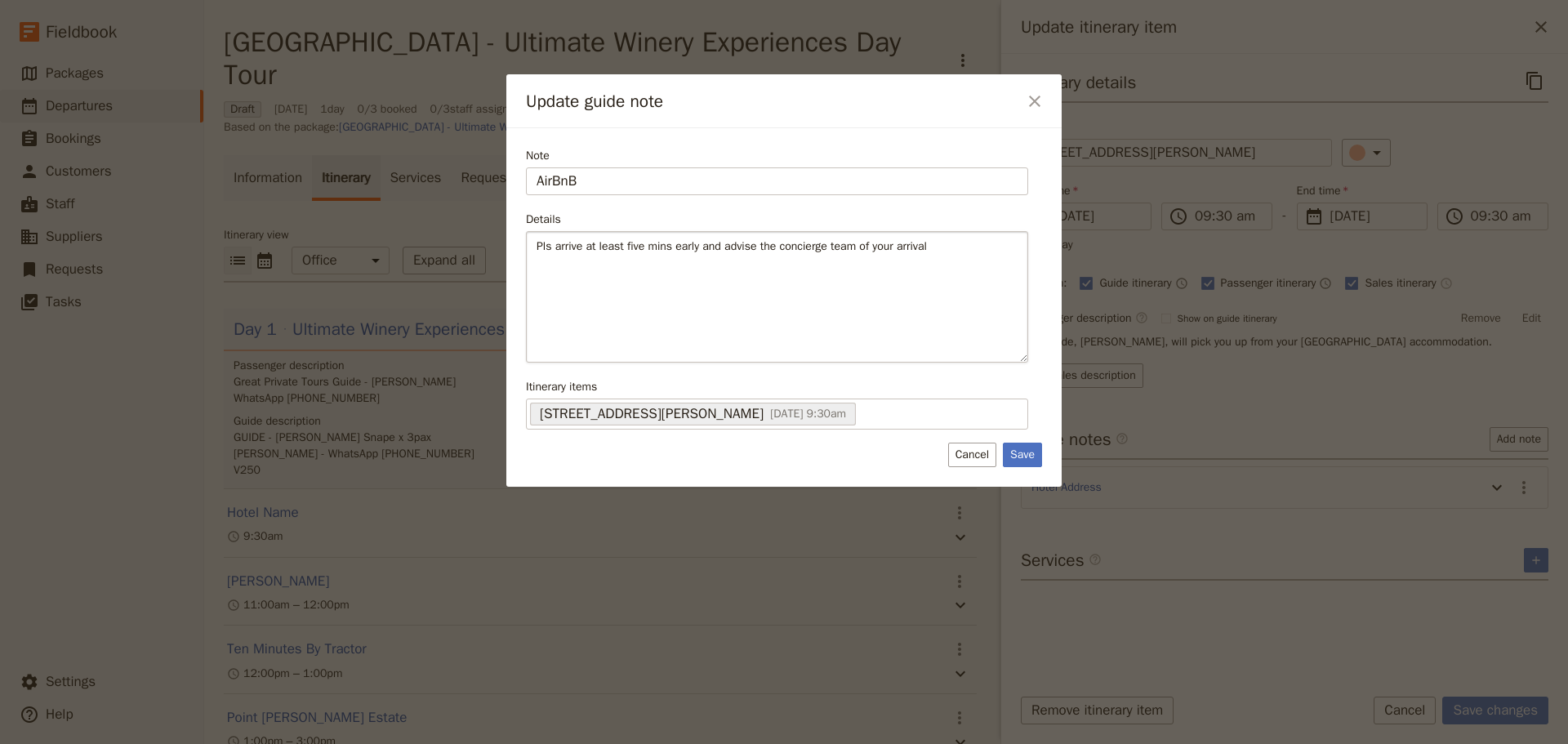 type on "AirBnB" 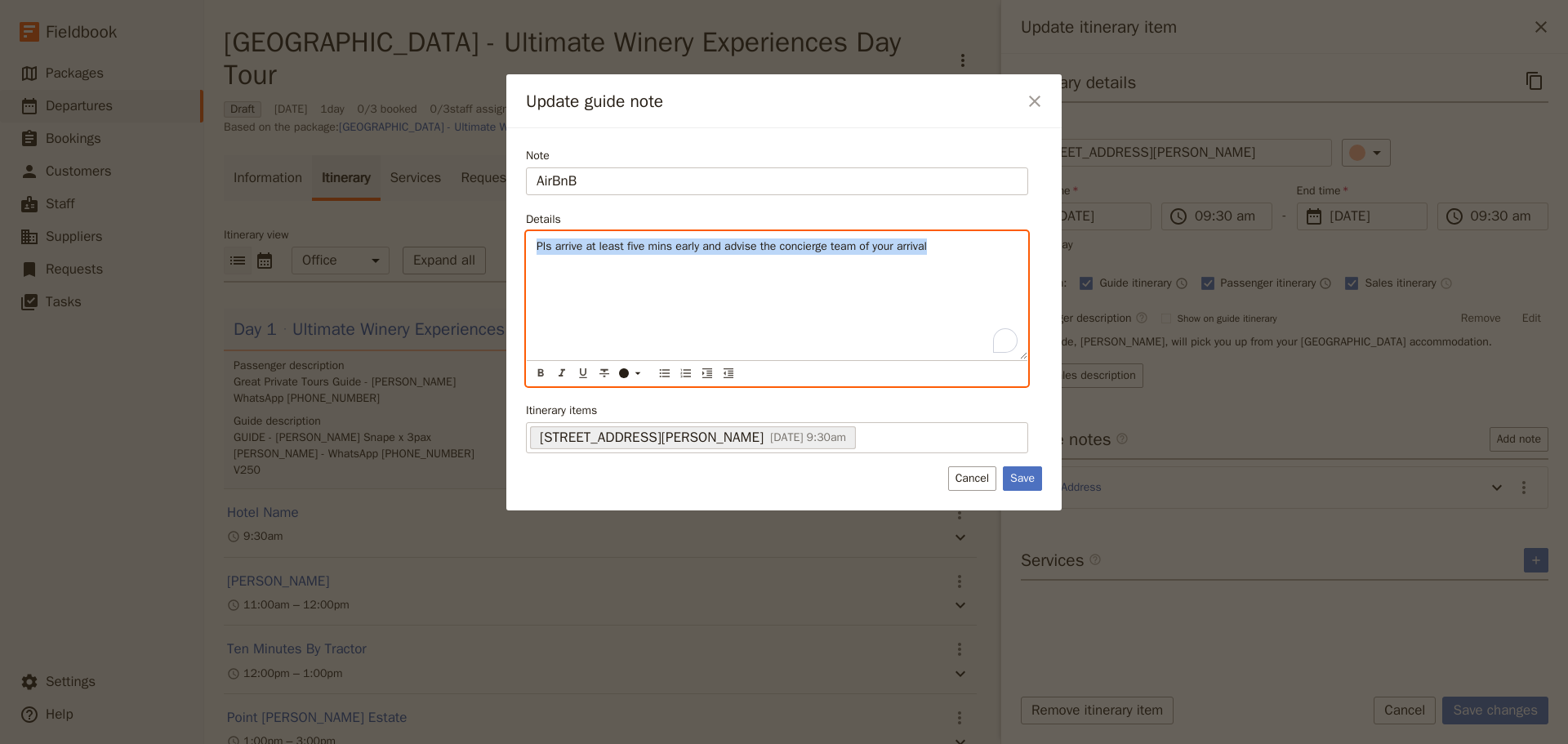 drag, startPoint x: 914, startPoint y: 247, endPoint x: 292, endPoint y: 207, distance: 623.2848 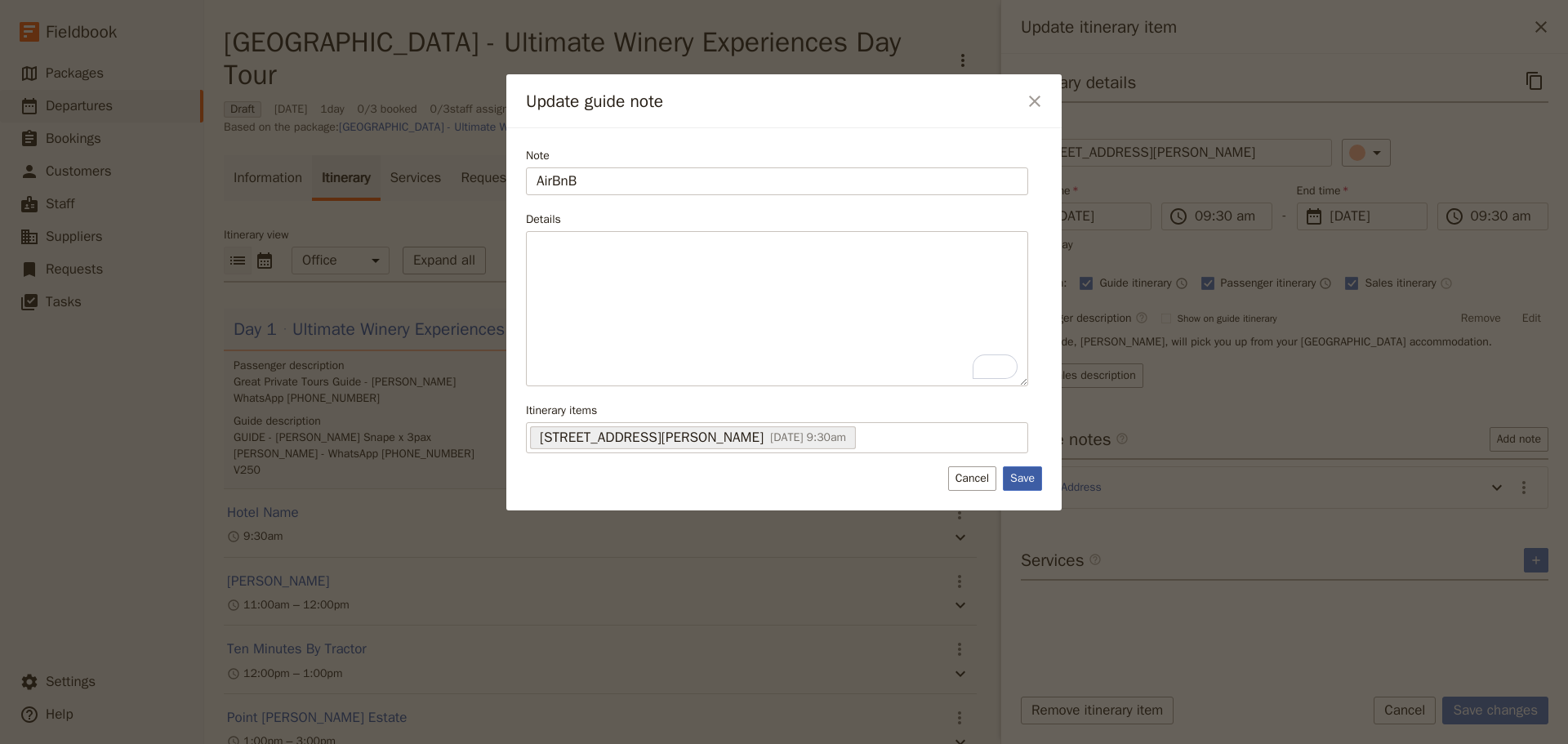 click on "Save" at bounding box center [1022, 479] 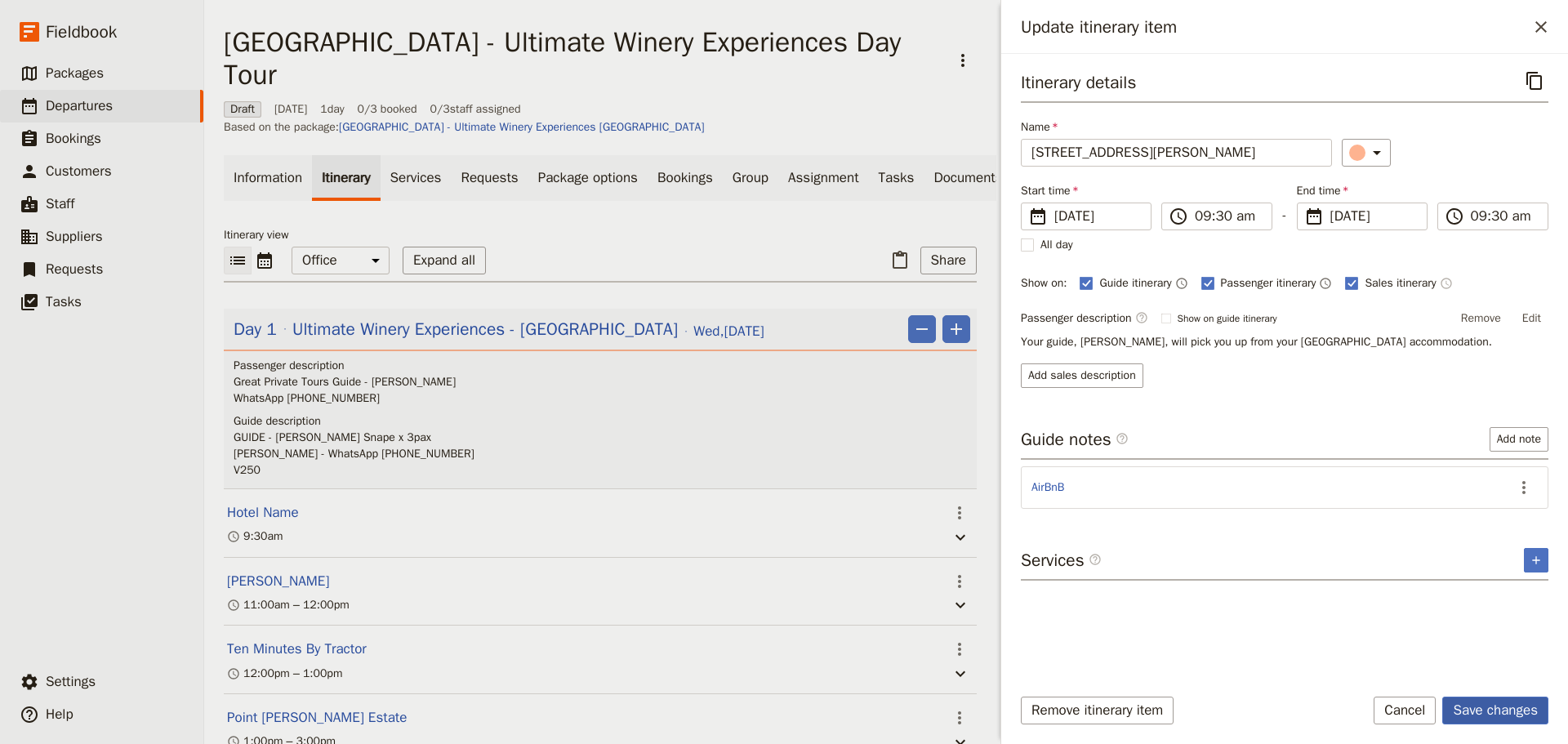click on "Save changes" at bounding box center (1495, 711) 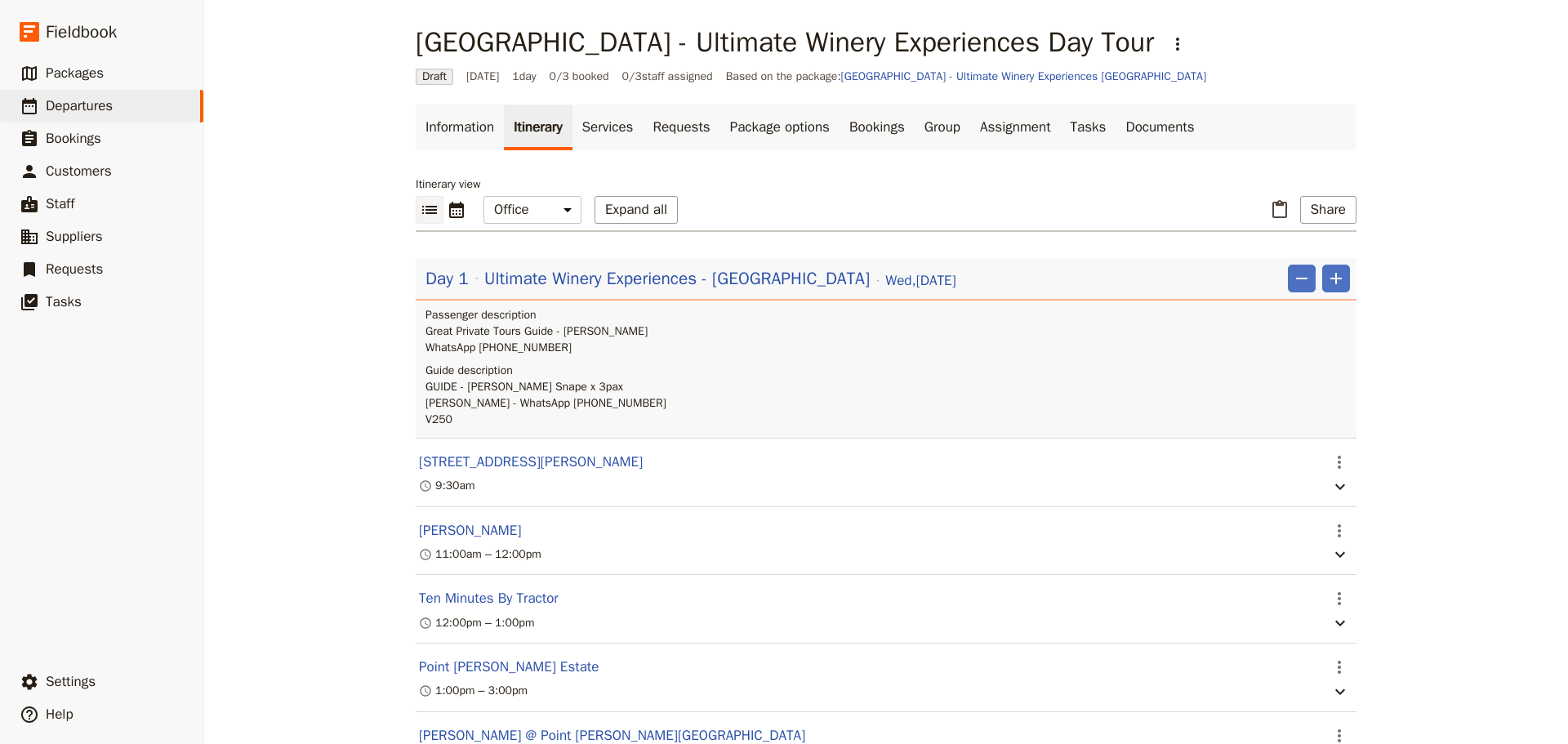 scroll, scrollTop: 163, scrollLeft: 0, axis: vertical 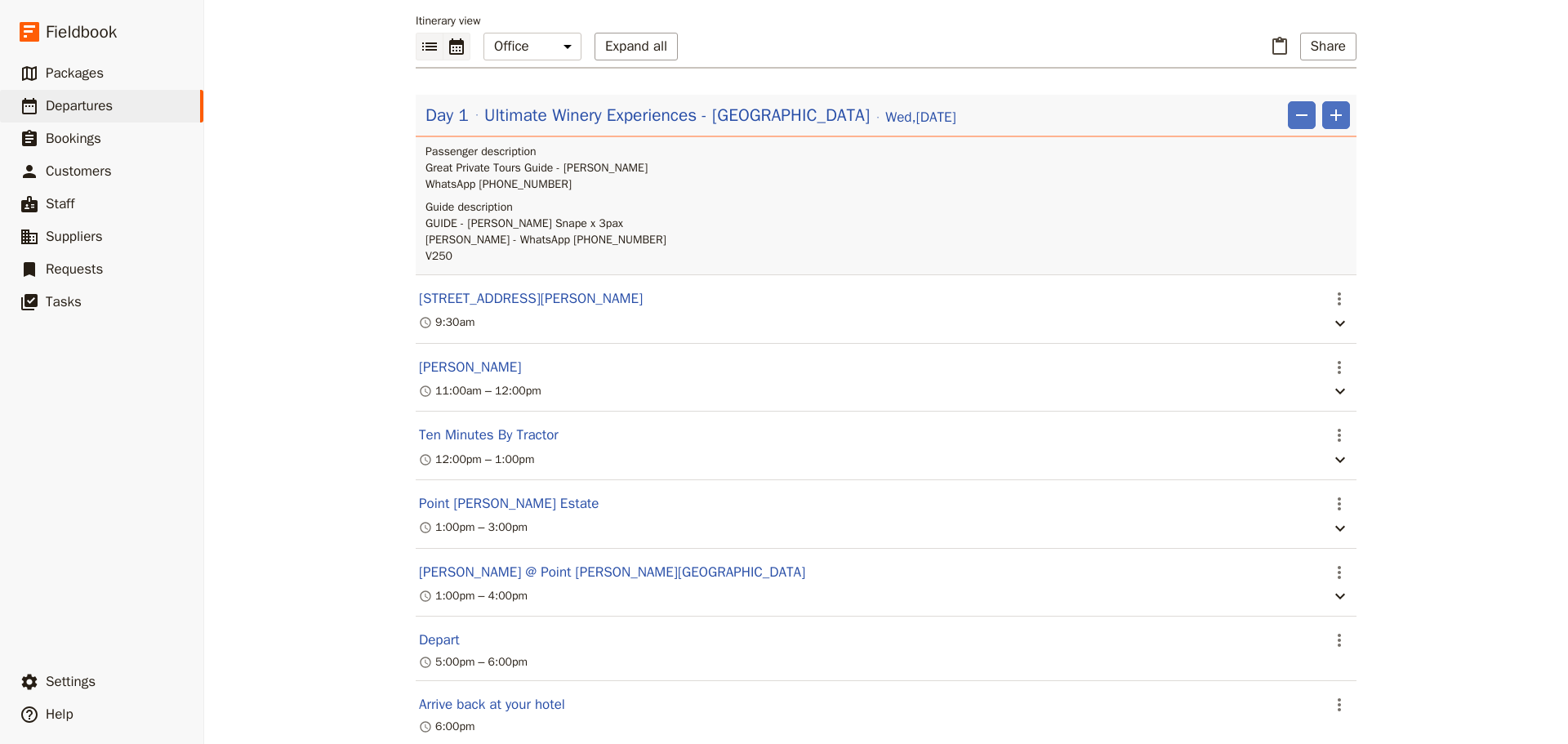 click 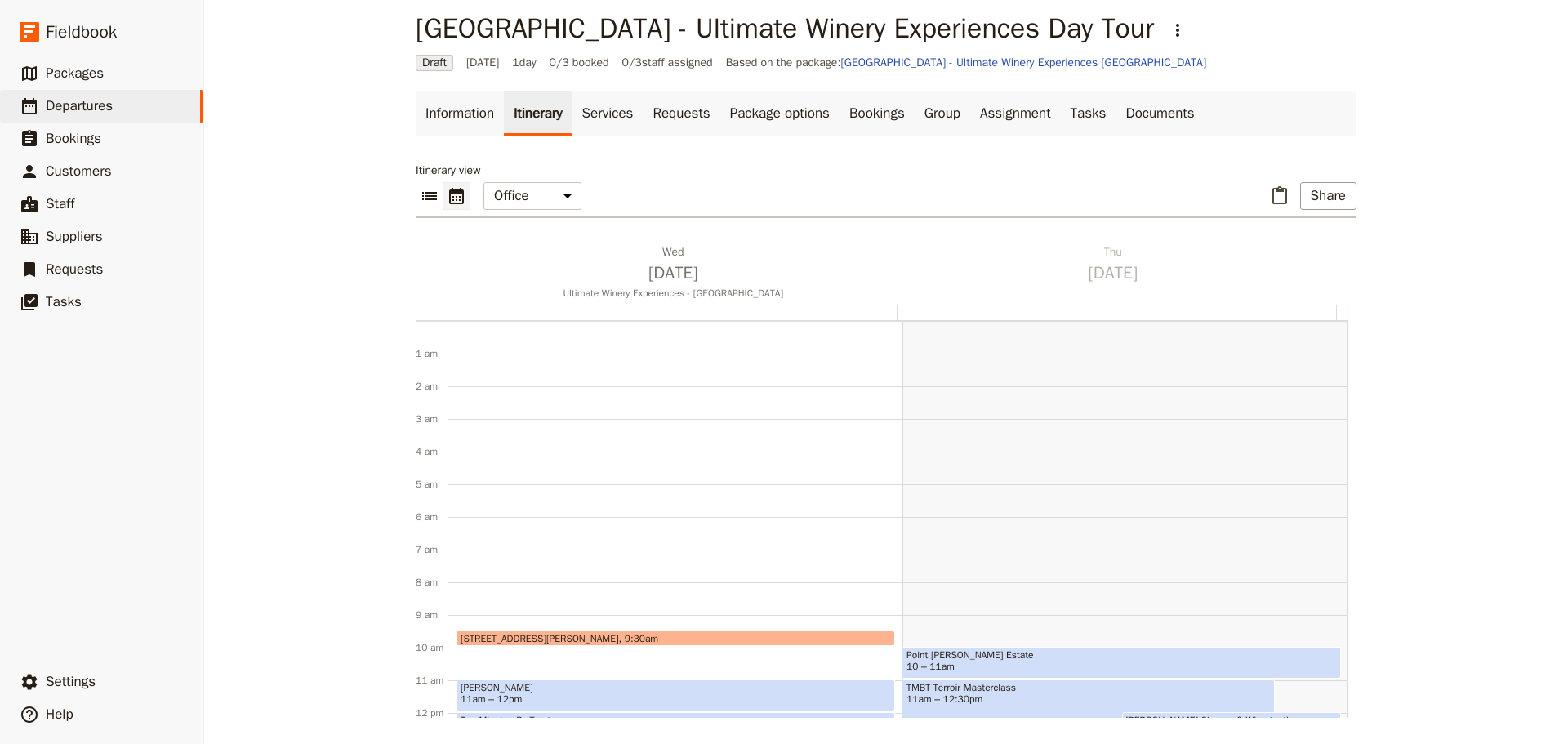 scroll, scrollTop: 14, scrollLeft: 0, axis: vertical 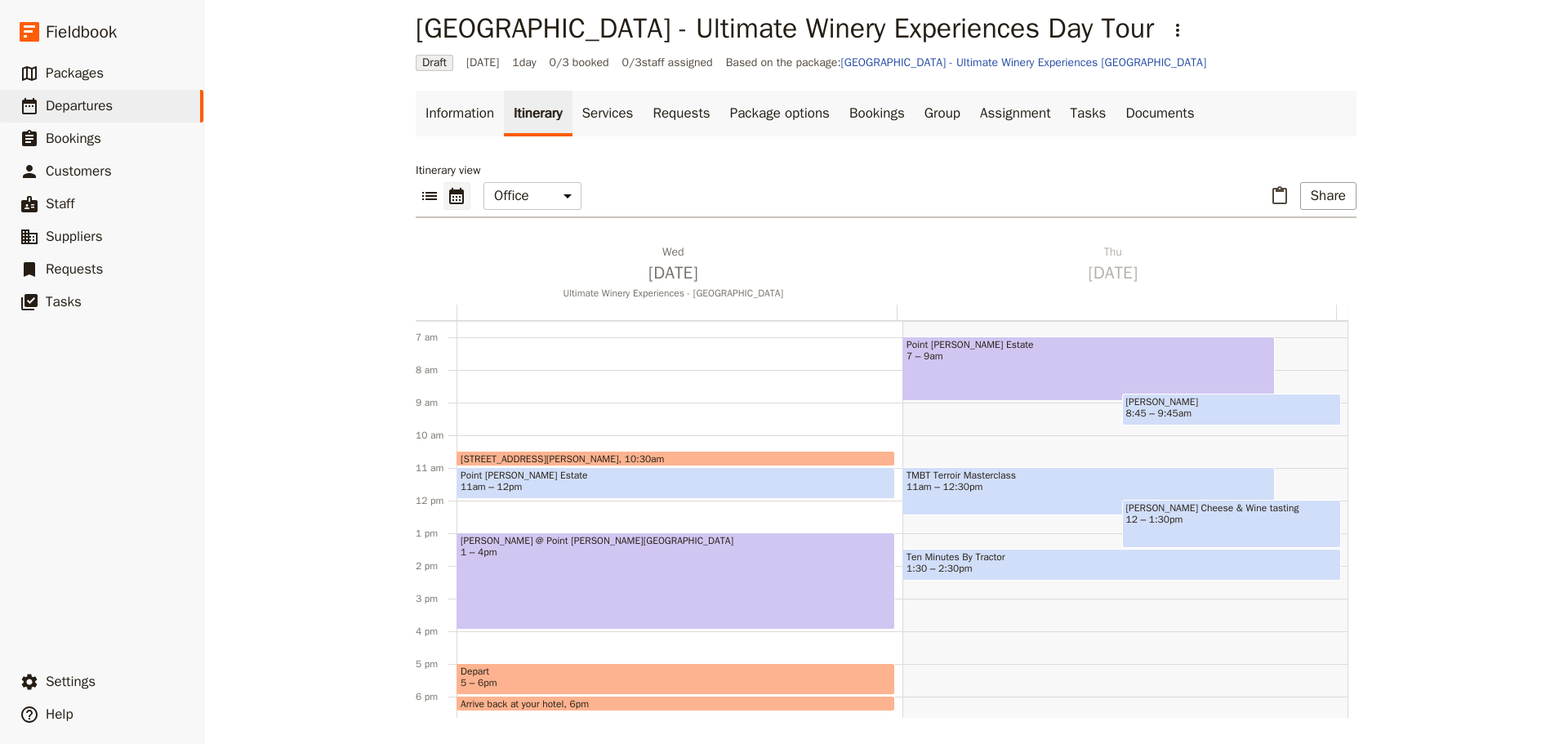 click on "Point [PERSON_NAME] Estate" at bounding box center (675, 475) 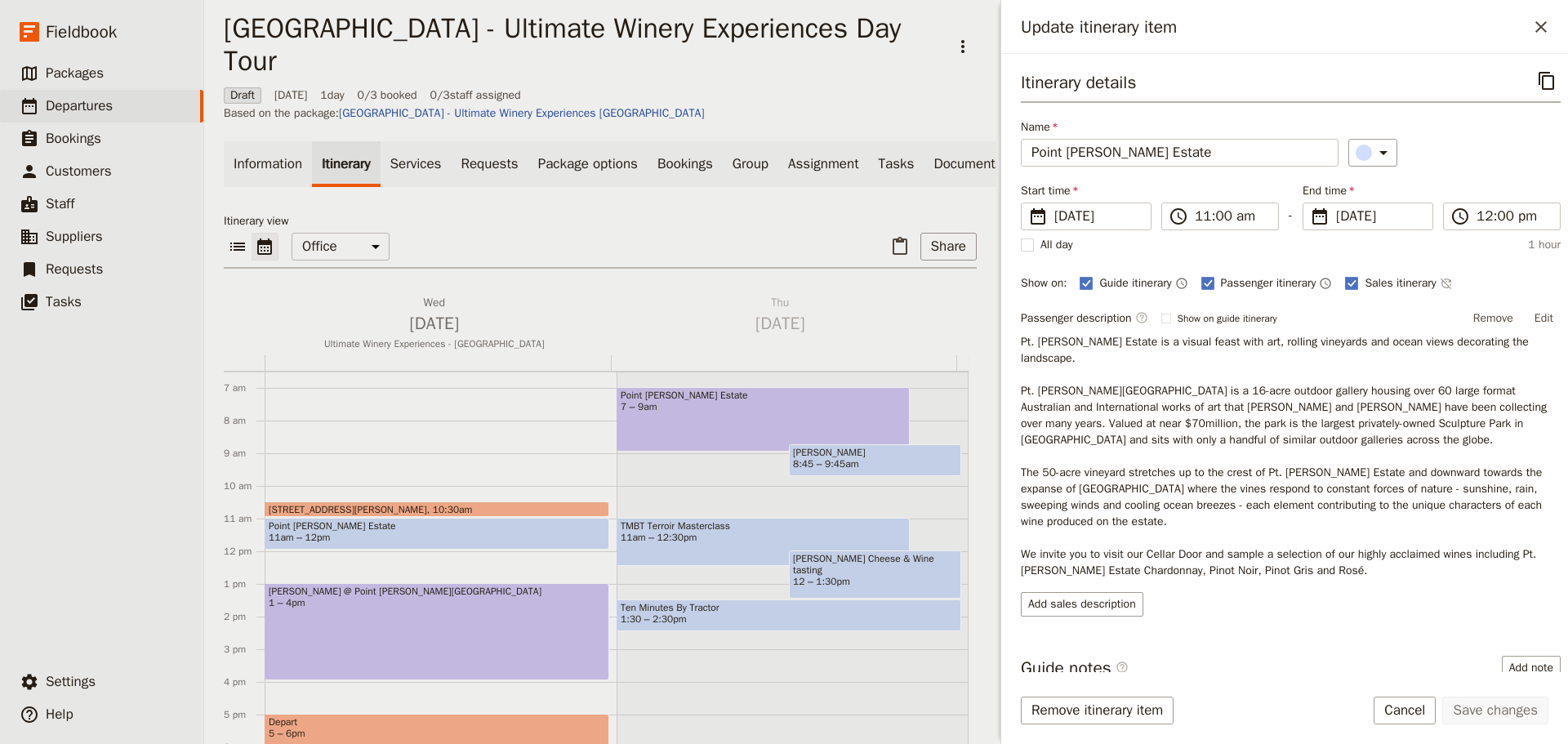 click on "Guide itinerary ​ Passenger itinerary ​ Sales itinerary ​" at bounding box center (1320, 283) 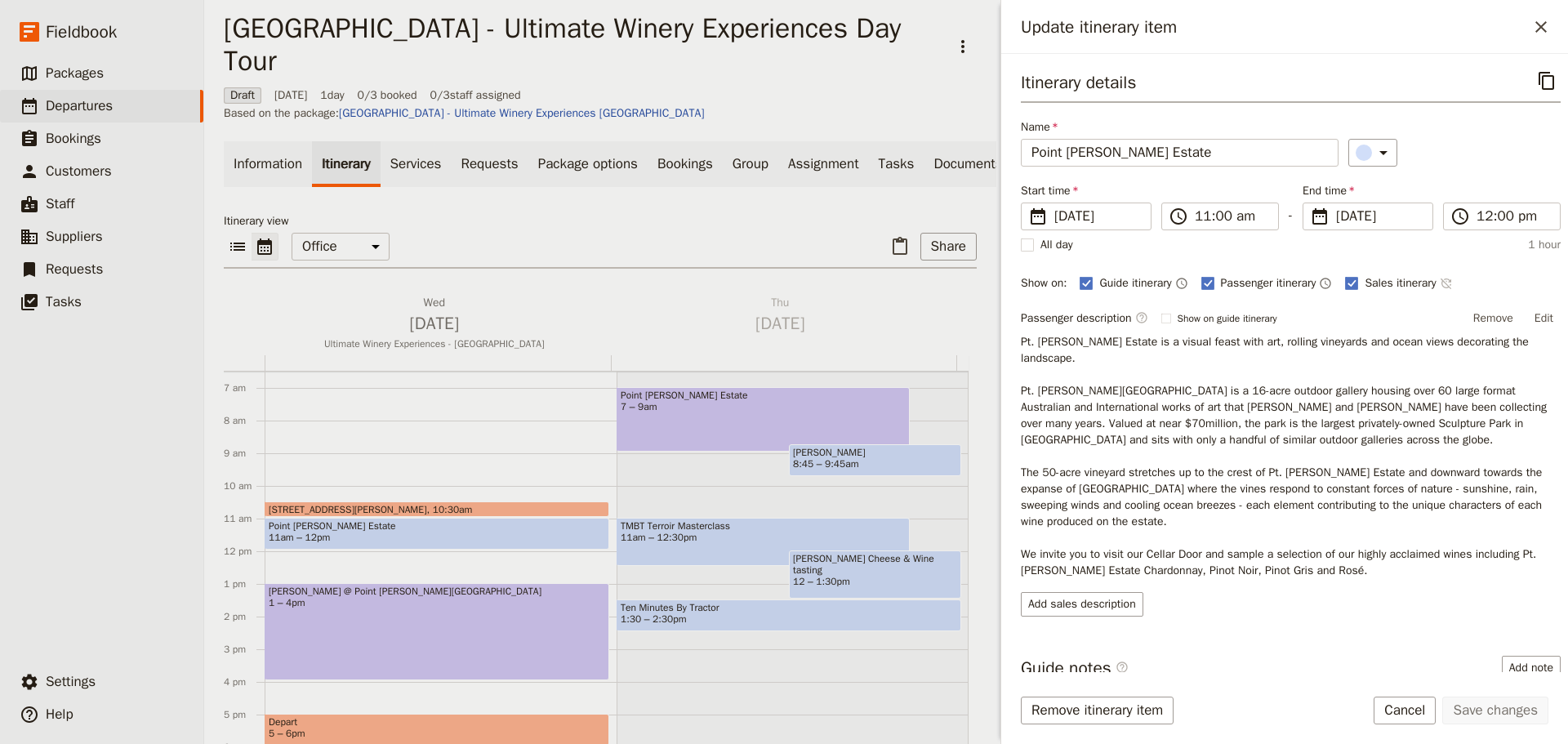 click 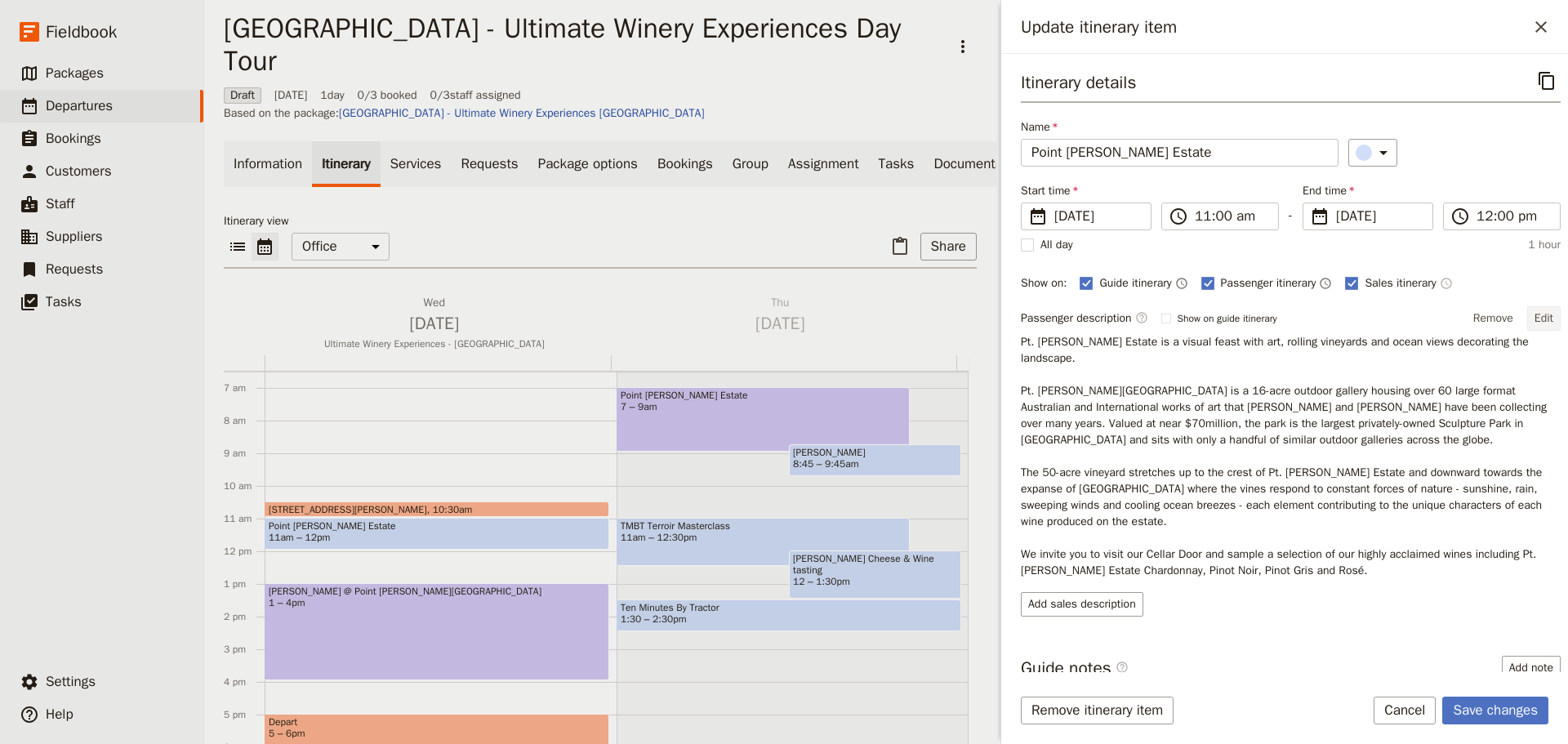 click on "Edit" at bounding box center (1544, 319) 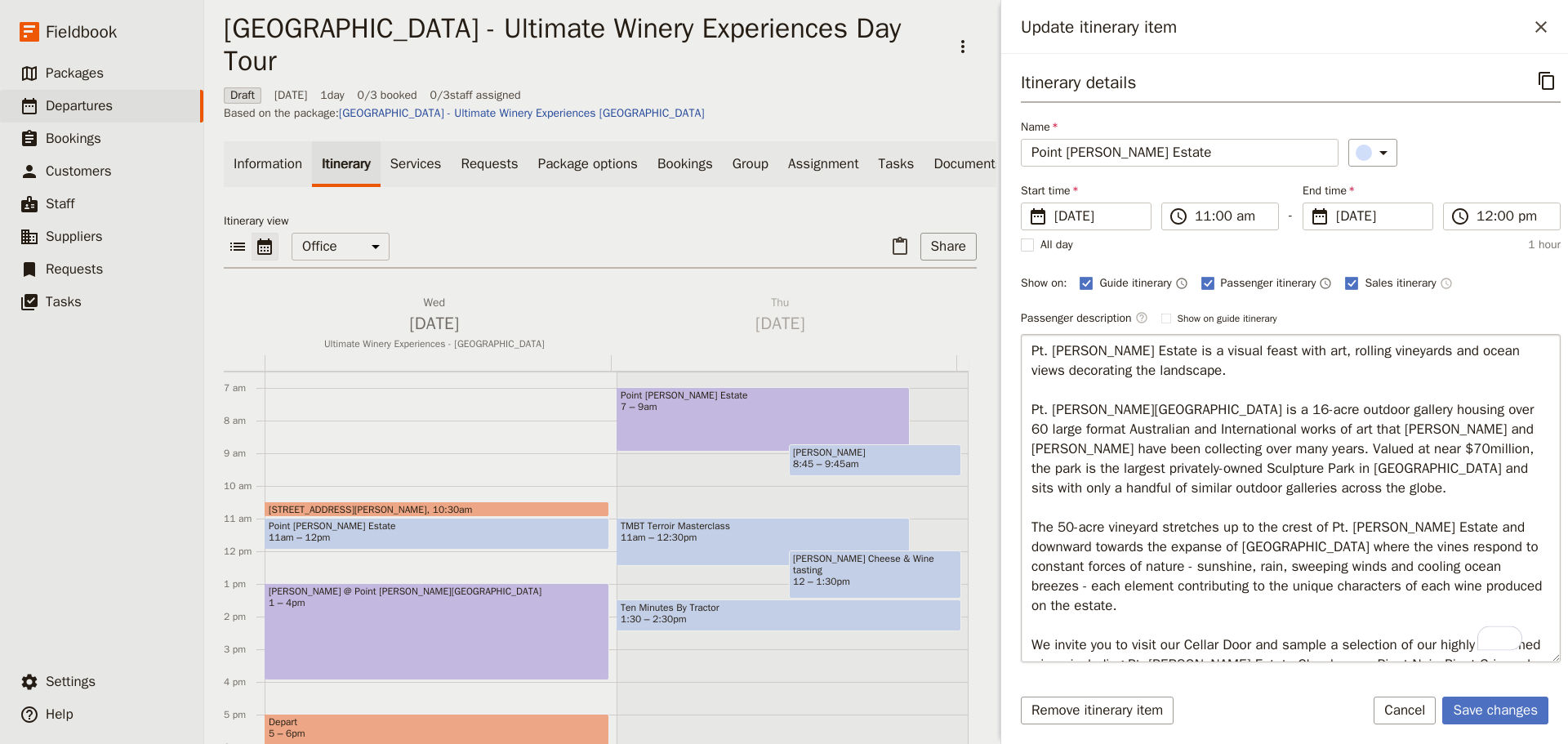 scroll, scrollTop: 39, scrollLeft: 0, axis: vertical 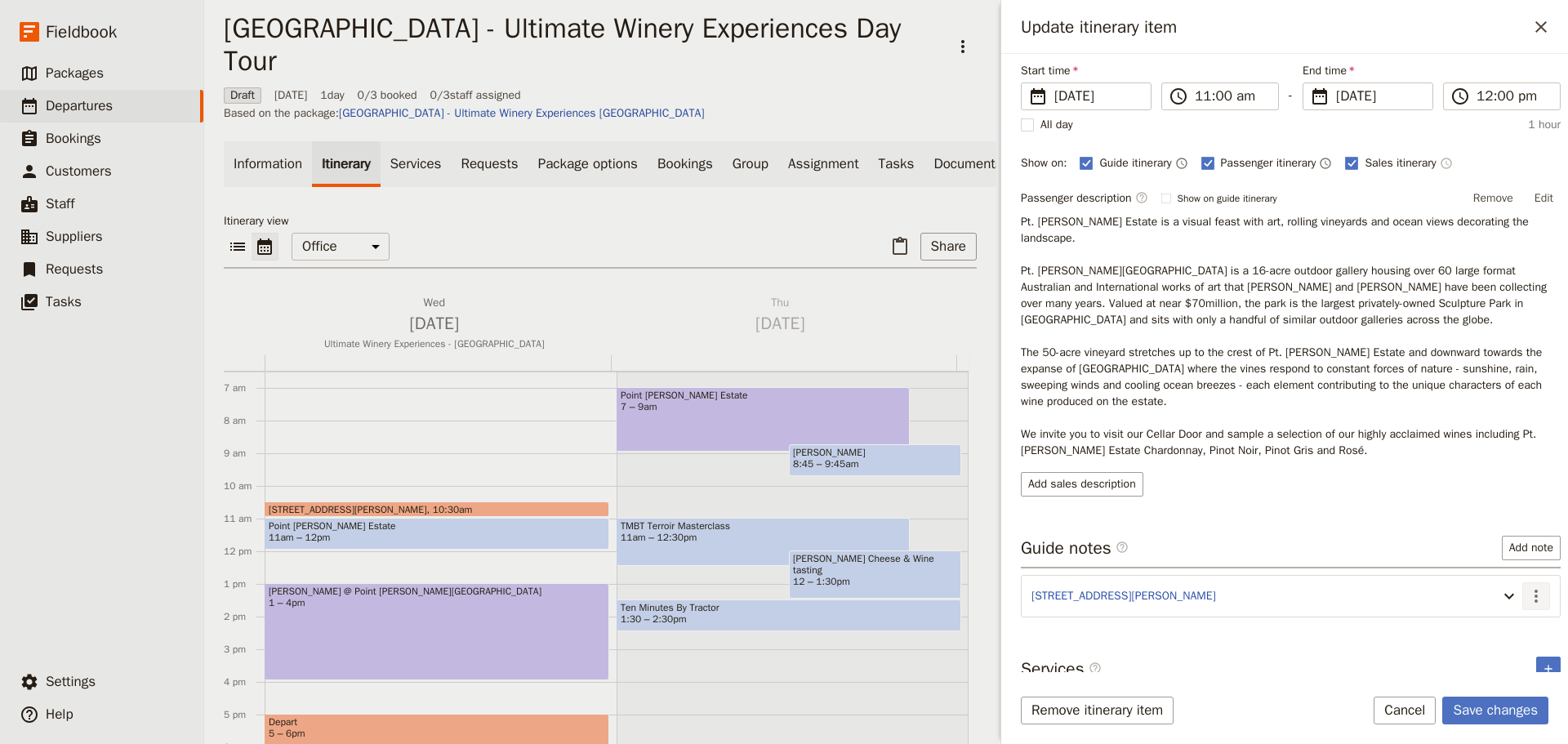 click 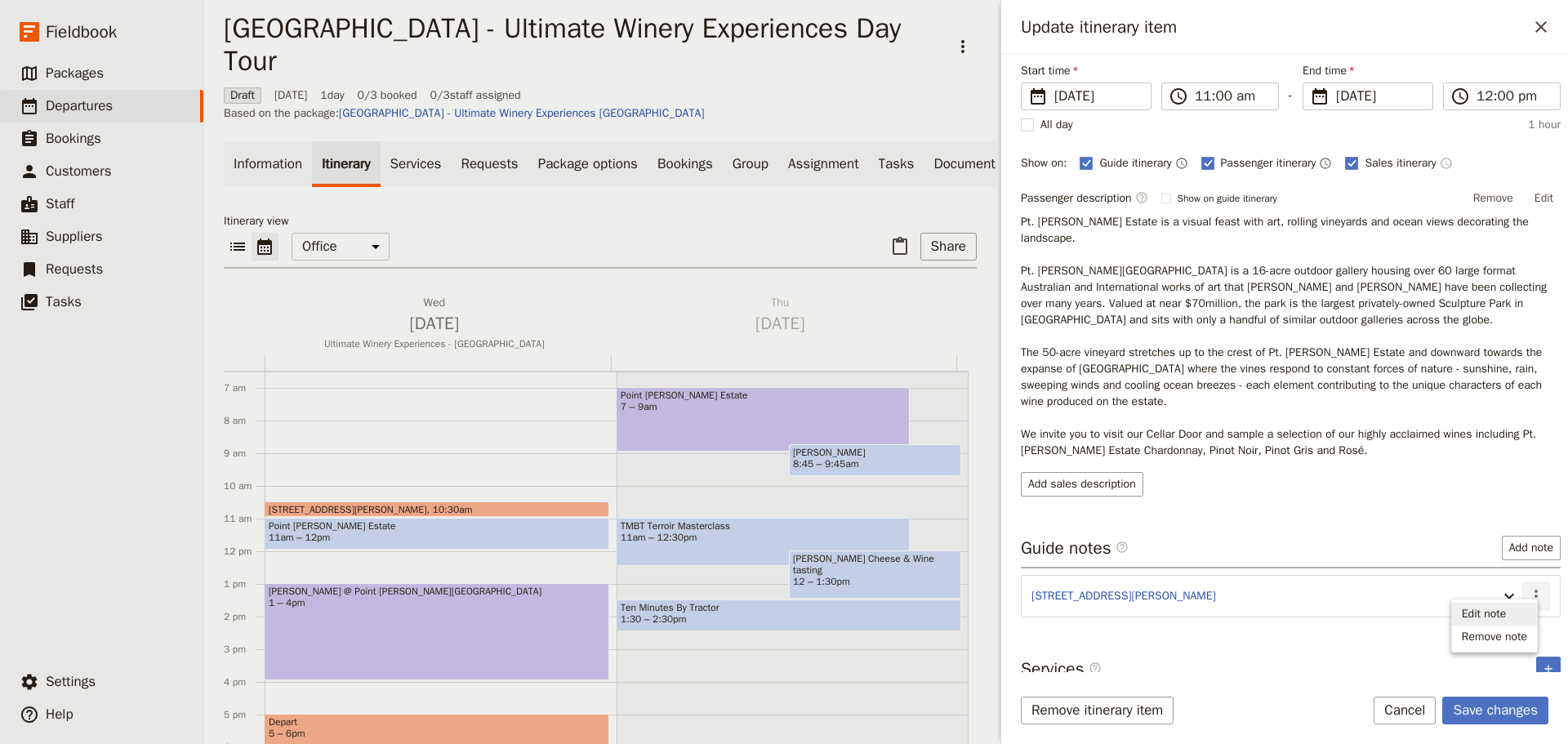click on "Edit note" at bounding box center (1494, 614) 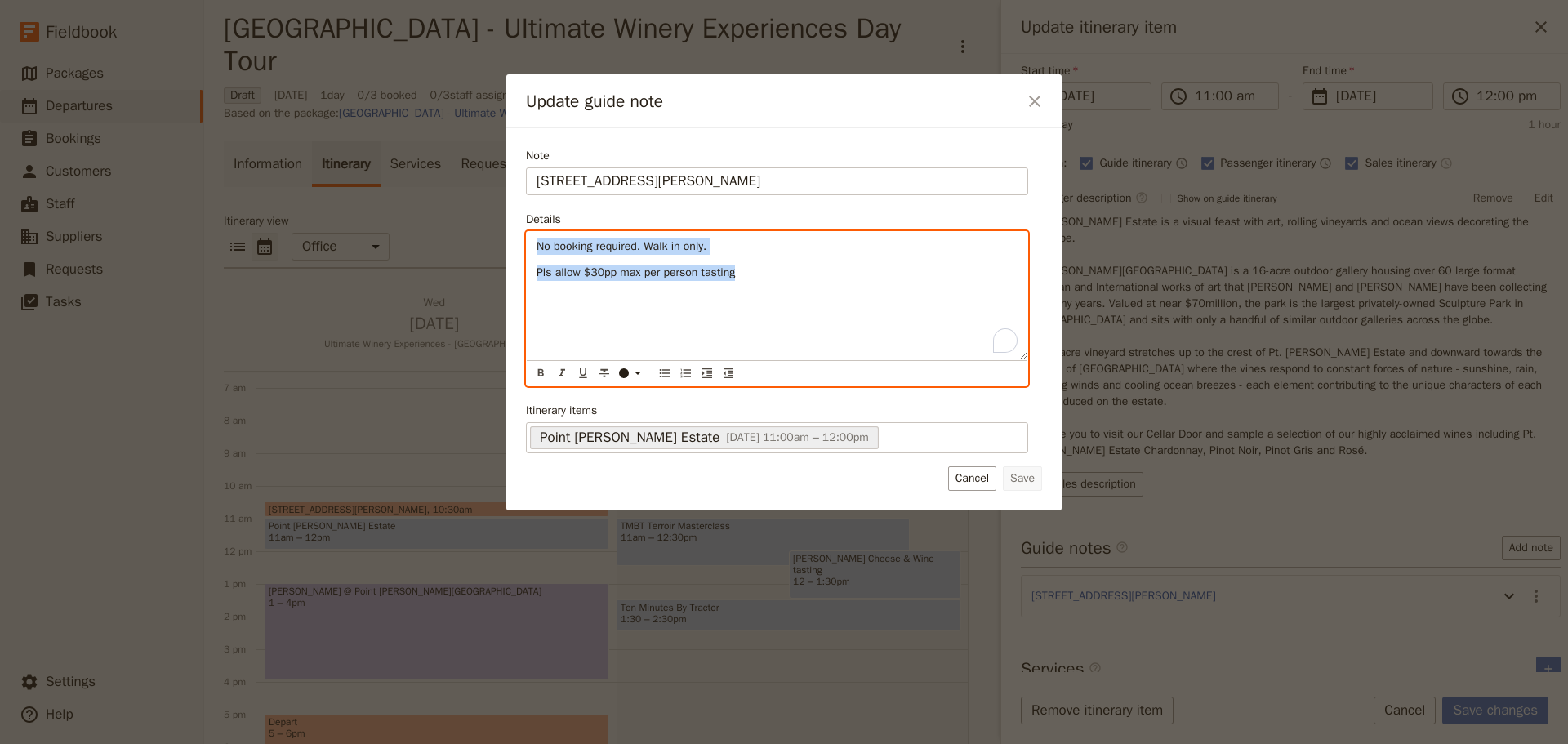 drag, startPoint x: 752, startPoint y: 273, endPoint x: 509, endPoint y: 231, distance: 246.6029 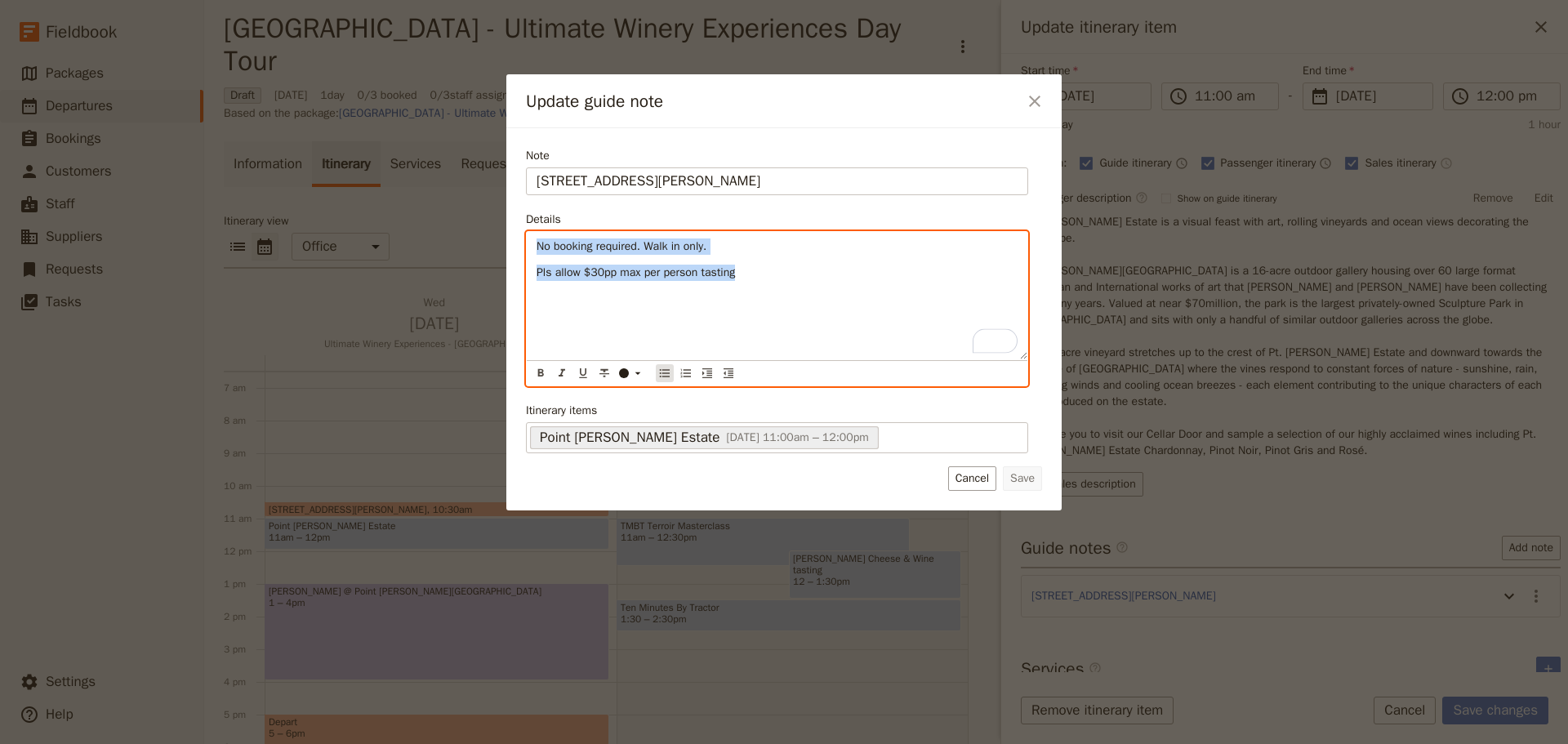 click 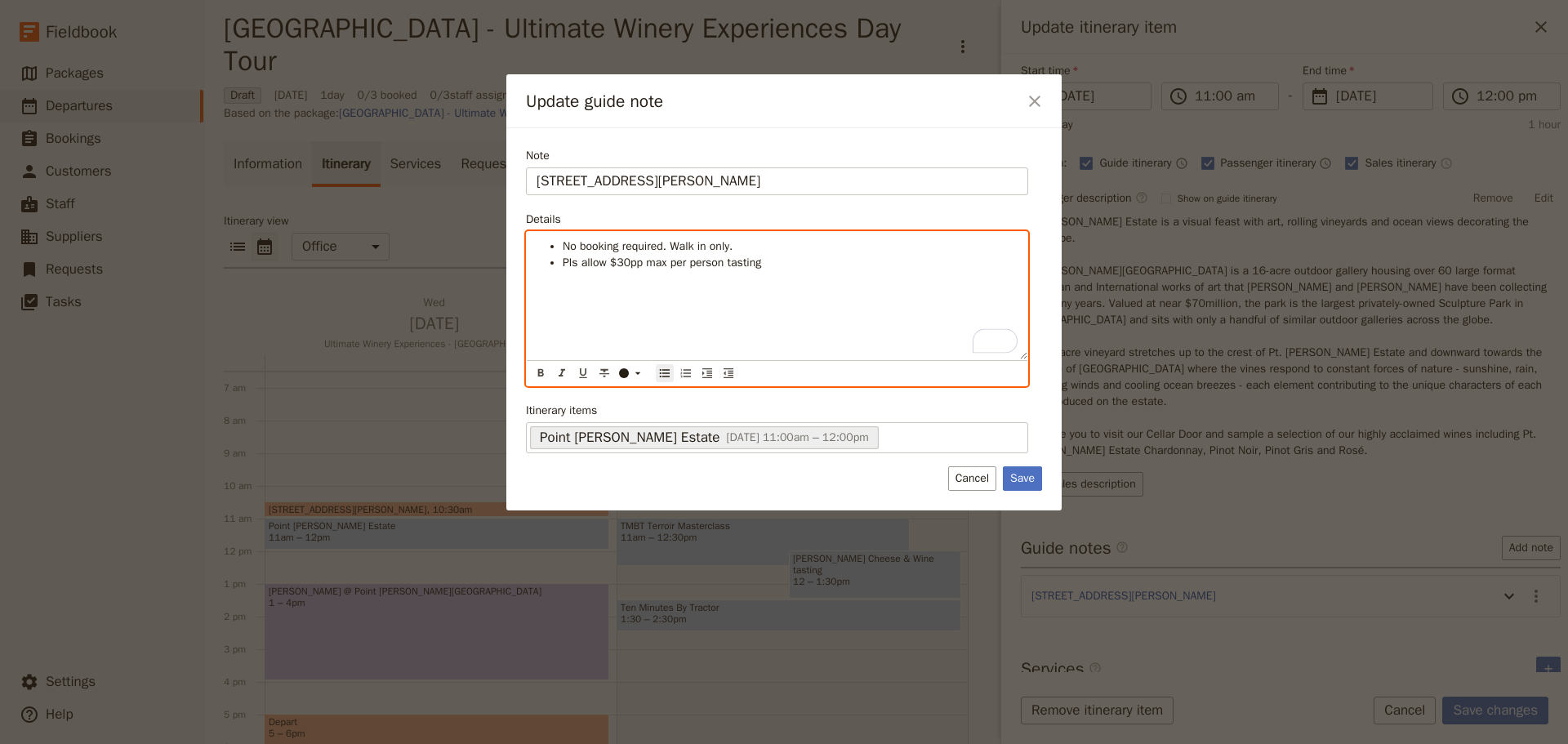 click on "Pls allow $30pp max per person tasting" at bounding box center (662, 262) 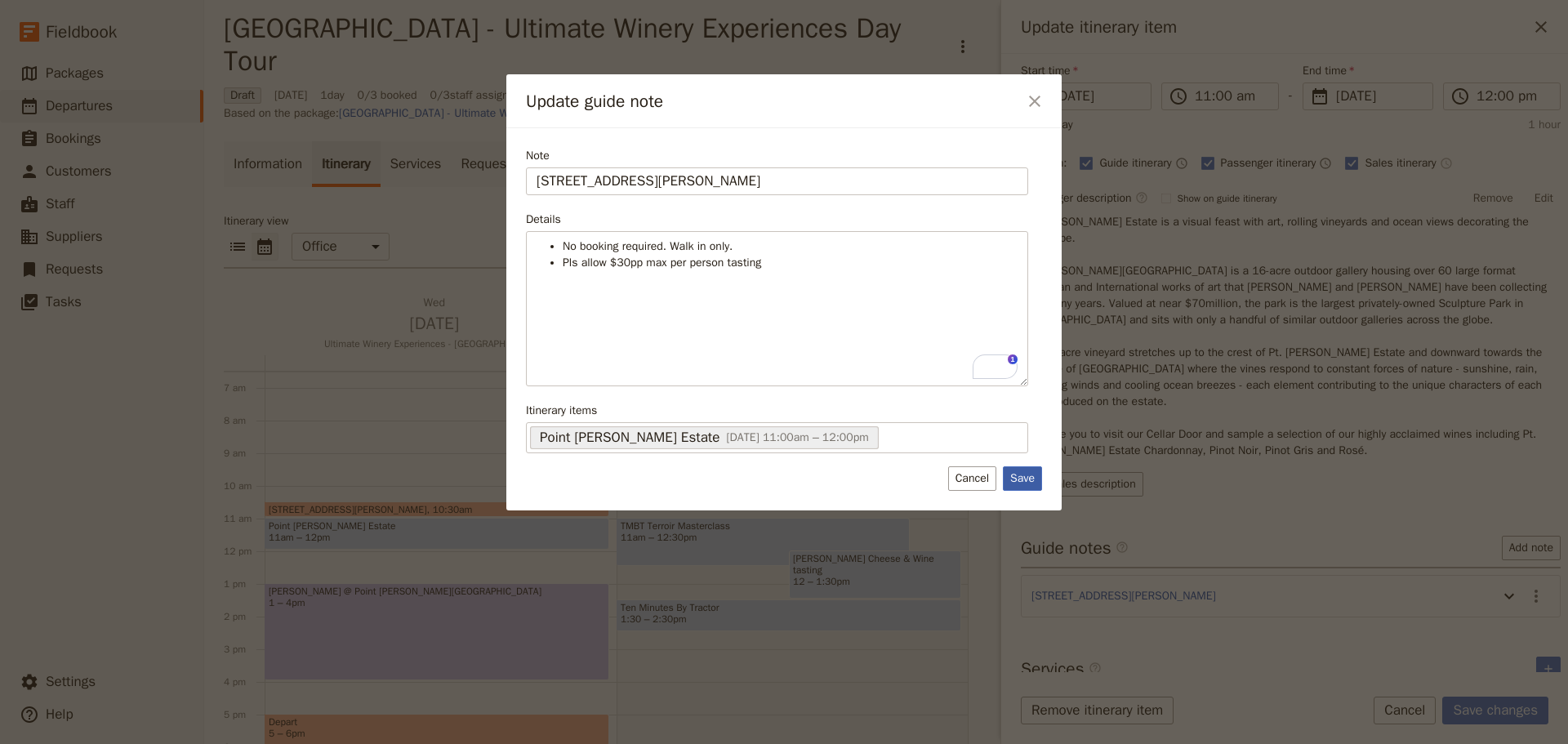 click on "Save" at bounding box center (1022, 479) 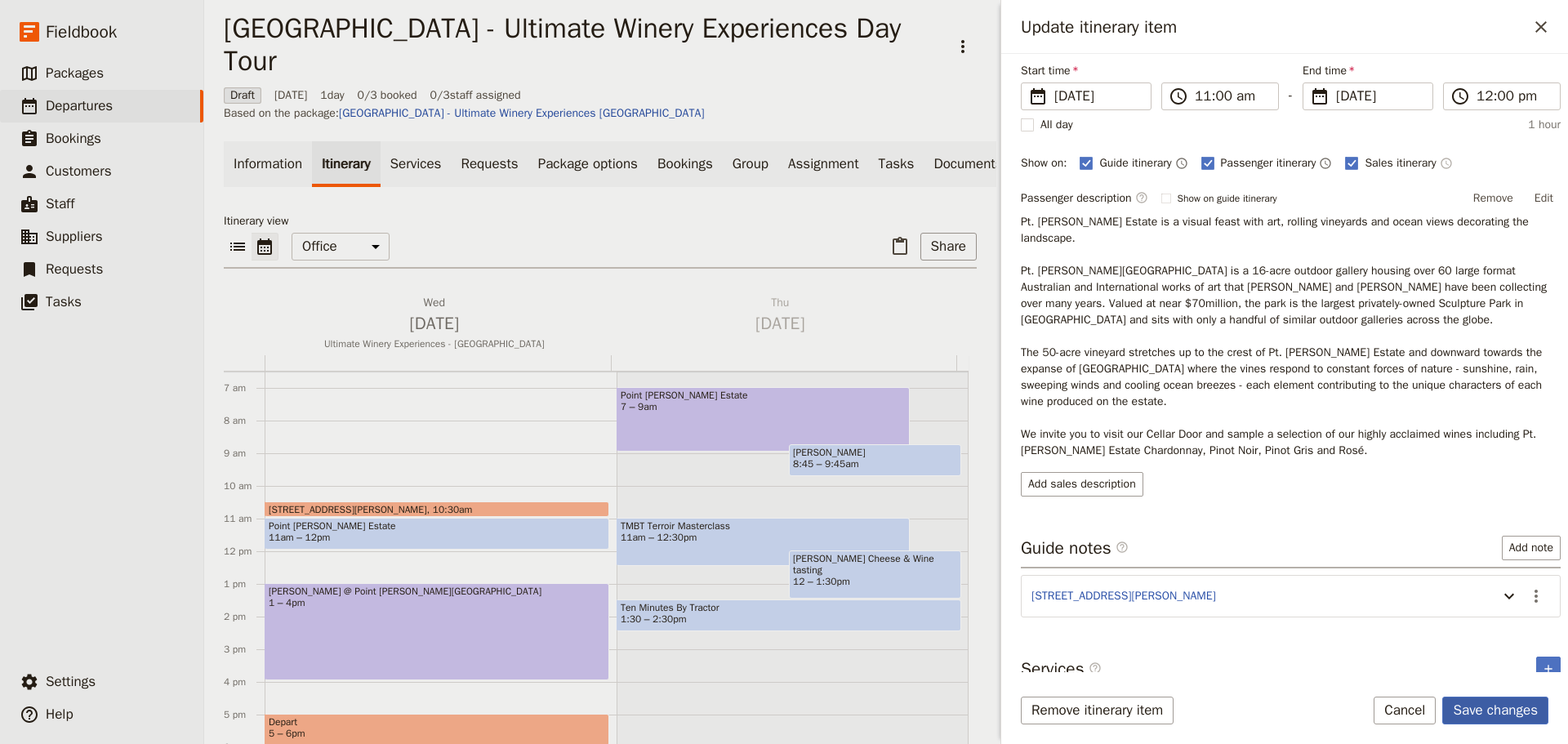click on "Save changes" at bounding box center [1495, 711] 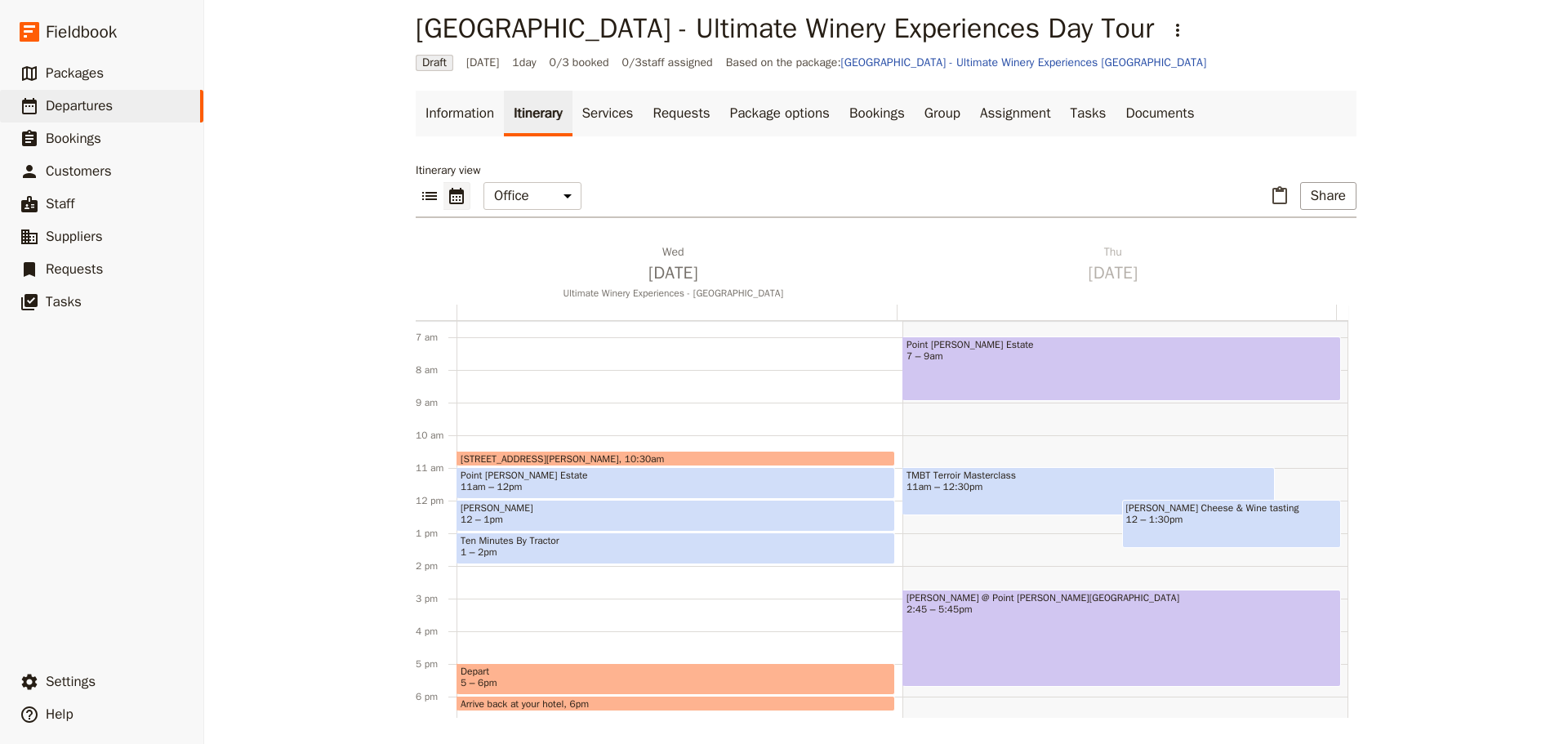 drag, startPoint x: 648, startPoint y: 497, endPoint x: 617, endPoint y: 510, distance: 33.615473 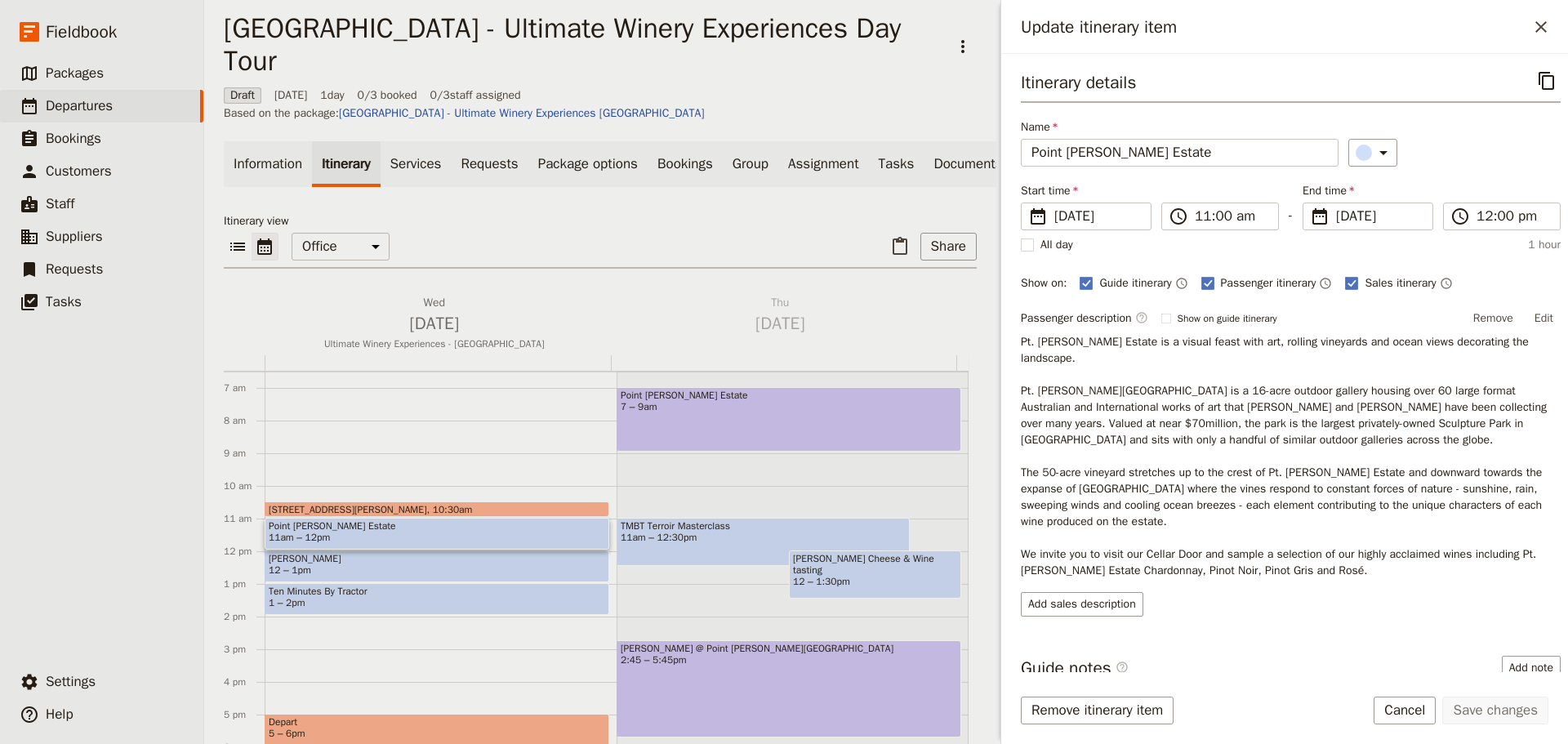 click on "Point [PERSON_NAME] Estate 7 – 9am TMBT Terroir Masterclass 11am – 12:30pm [PERSON_NAME] Cheese & Wine tasting 12 – 1:30pm [PERSON_NAME] @ [GEOGRAPHIC_DATA][PERSON_NAME] 2:45 – 5:45pm" at bounding box center [792, 551] 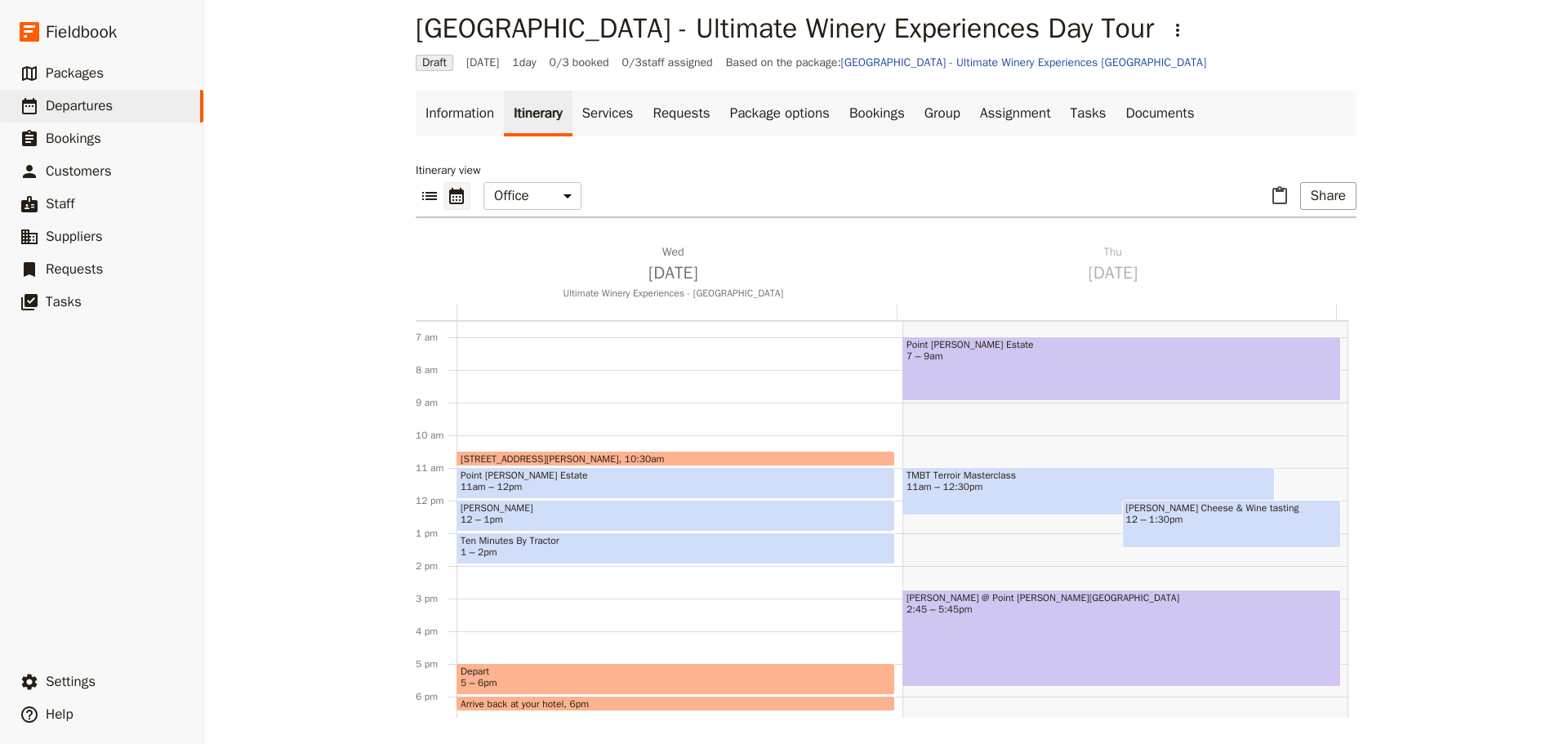 click on "12 – 1pm" at bounding box center [675, 519] 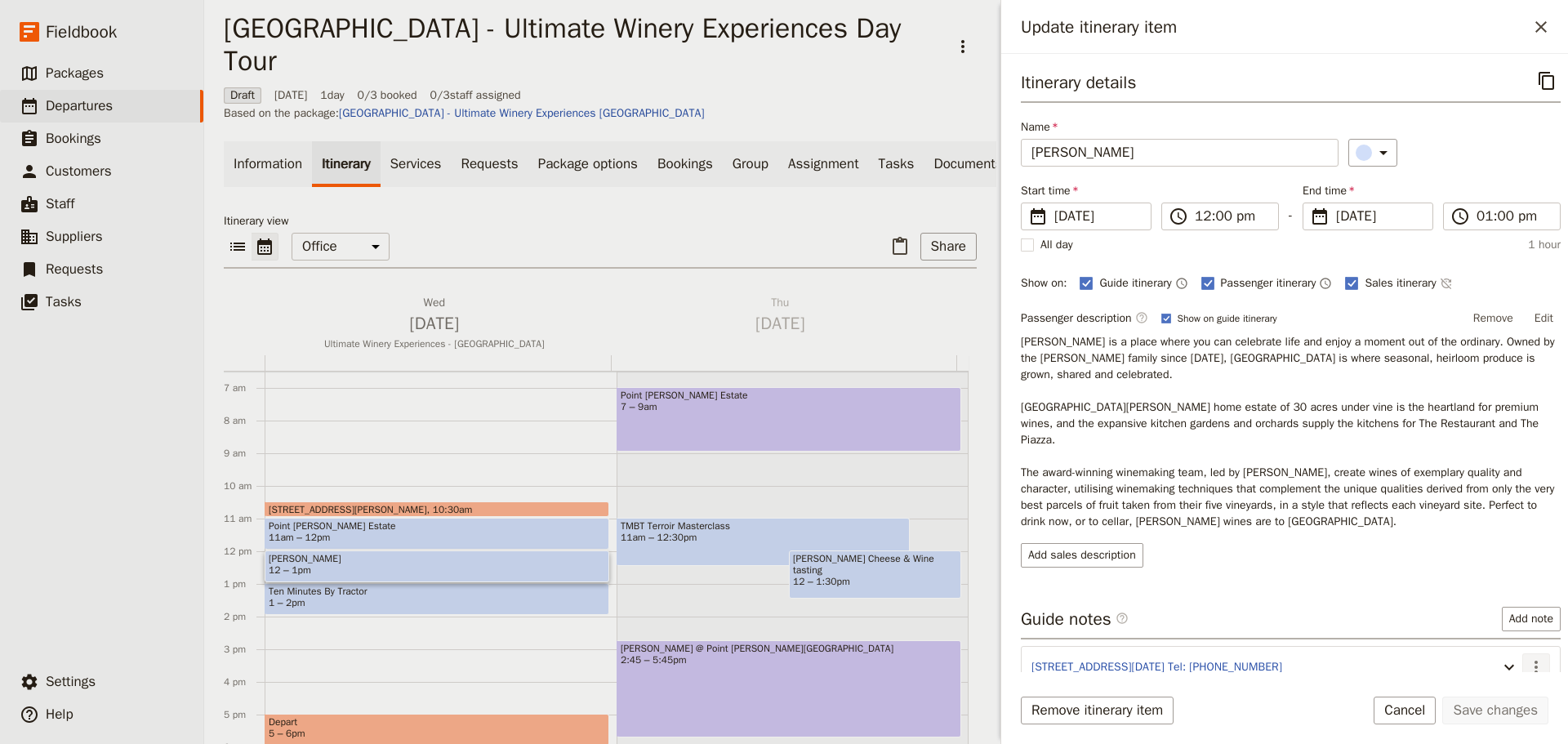click 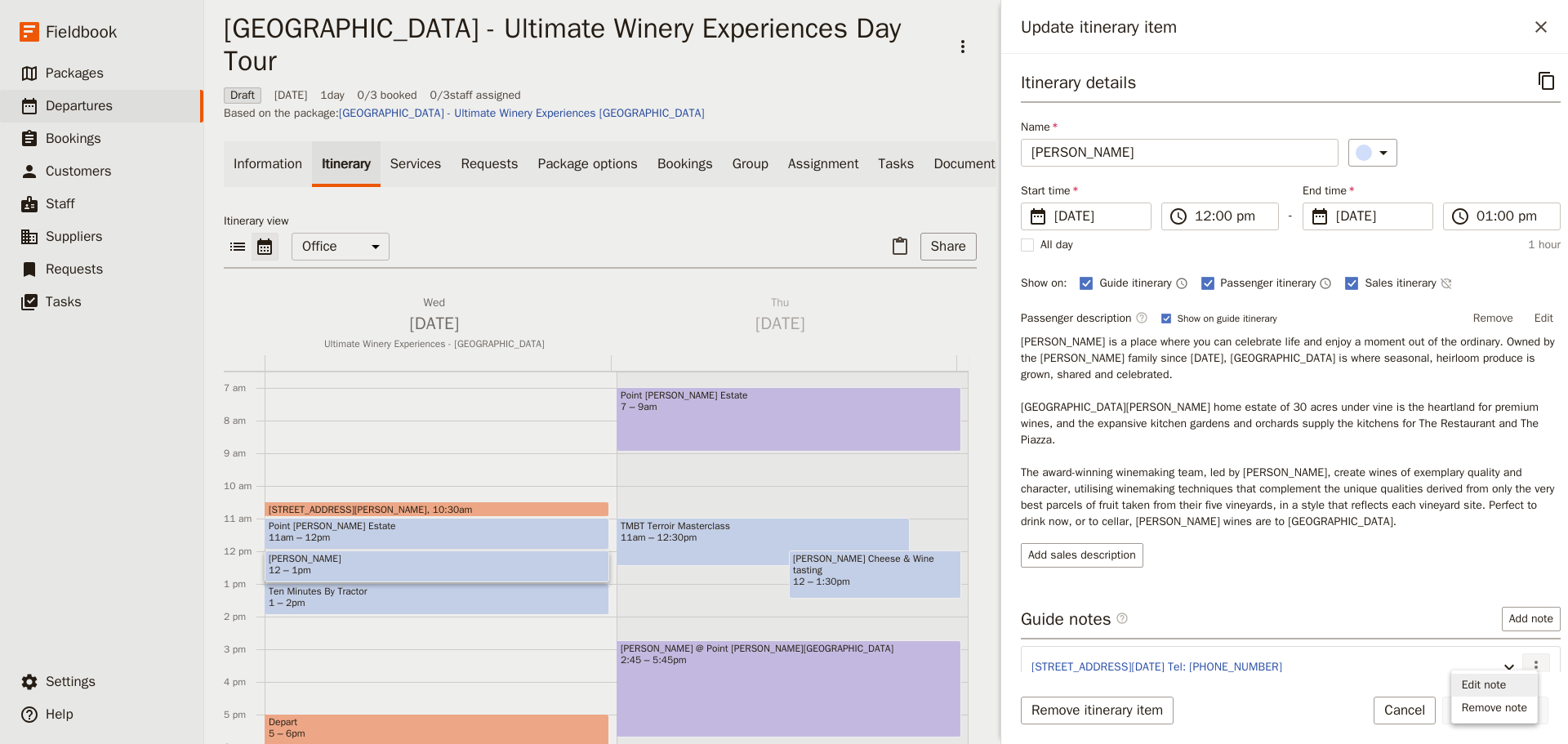 click on "Edit note" at bounding box center [1494, 685] 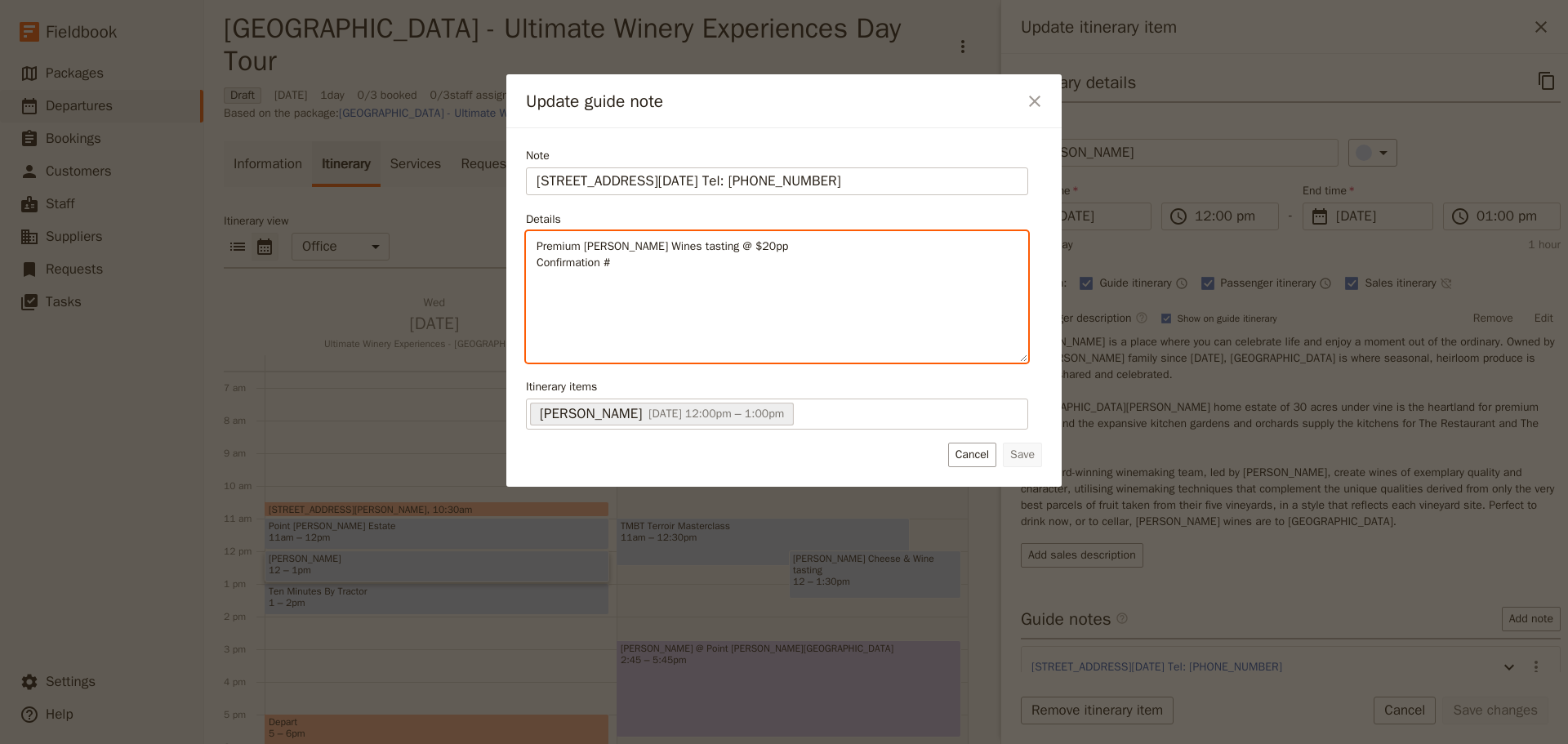 click on "Premium [PERSON_NAME] Wines tasting @ $20pp
Confirmation #" at bounding box center (777, 255) 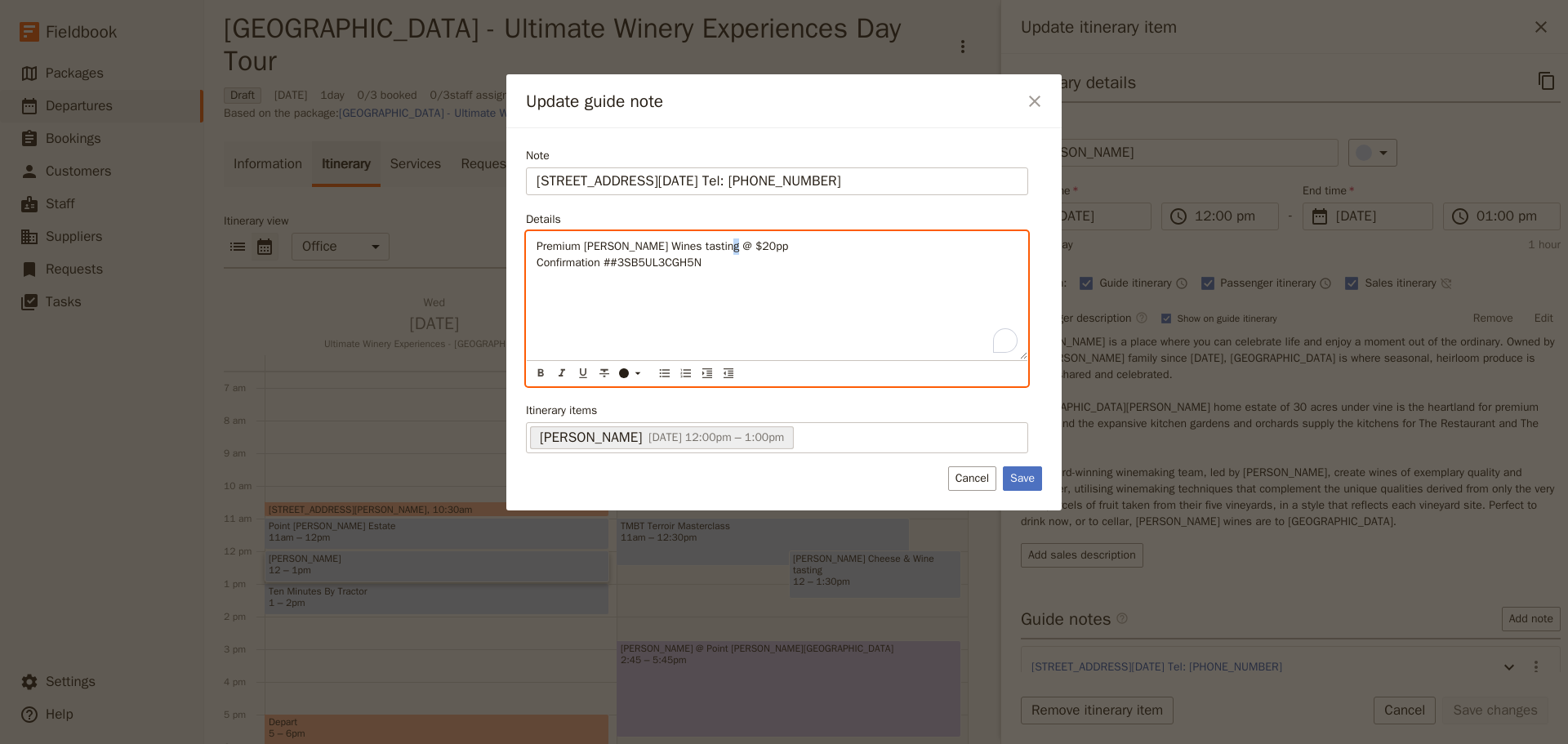 click on "Premium [PERSON_NAME] Wines tasting @ $20pp
Confirmation #" at bounding box center (662, 254) 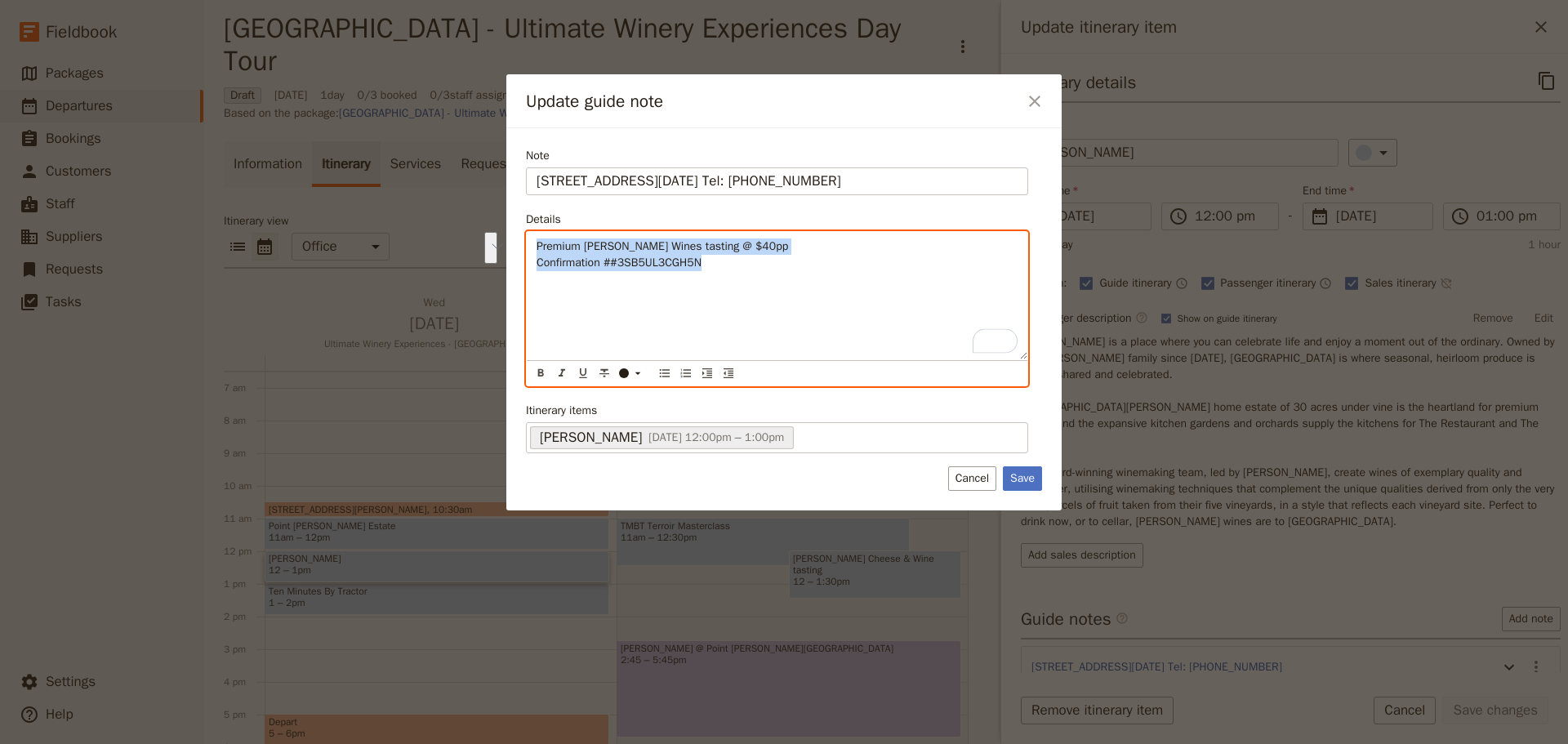 drag, startPoint x: 716, startPoint y: 274, endPoint x: 454, endPoint y: 253, distance: 262.84026 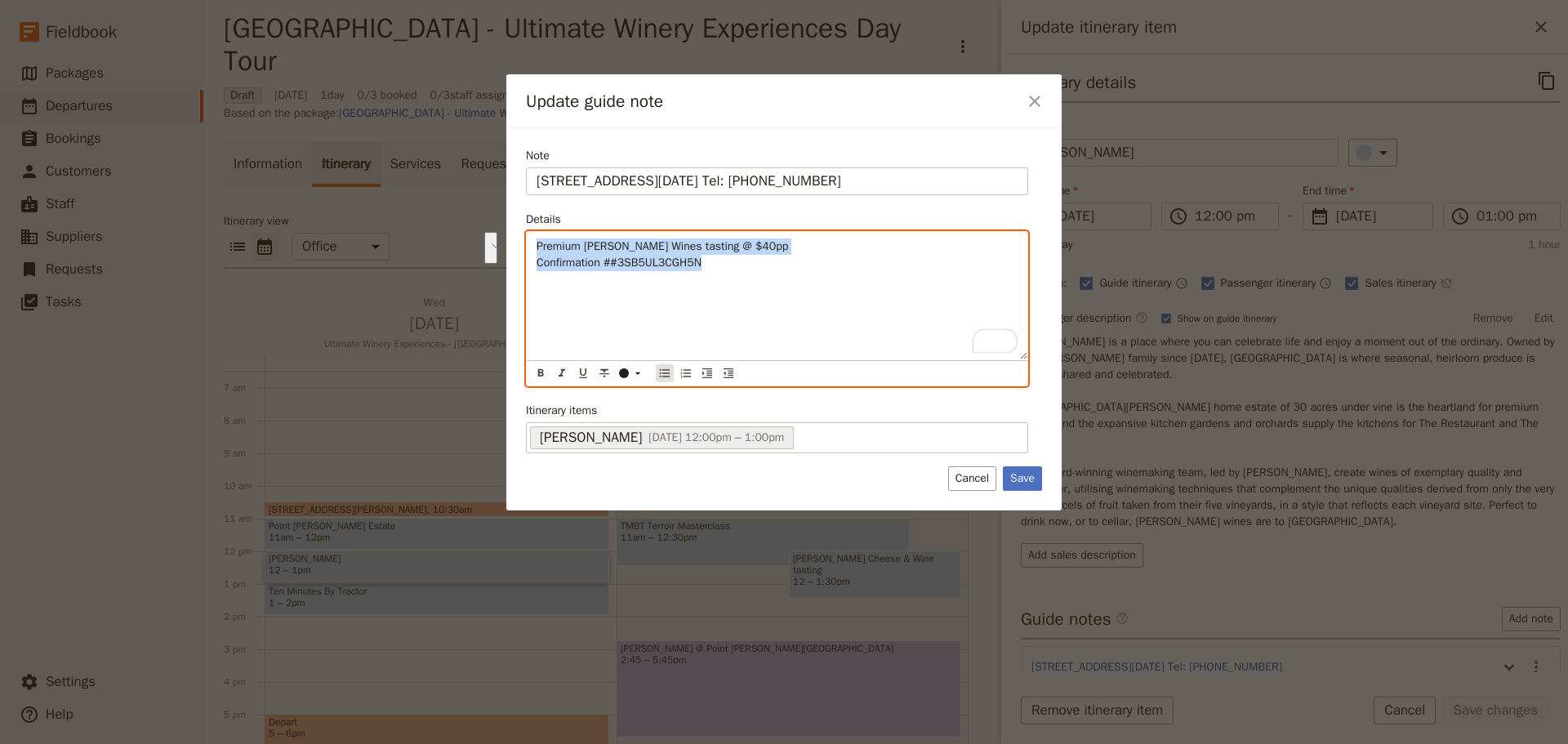 click on "​" at bounding box center [665, 373] 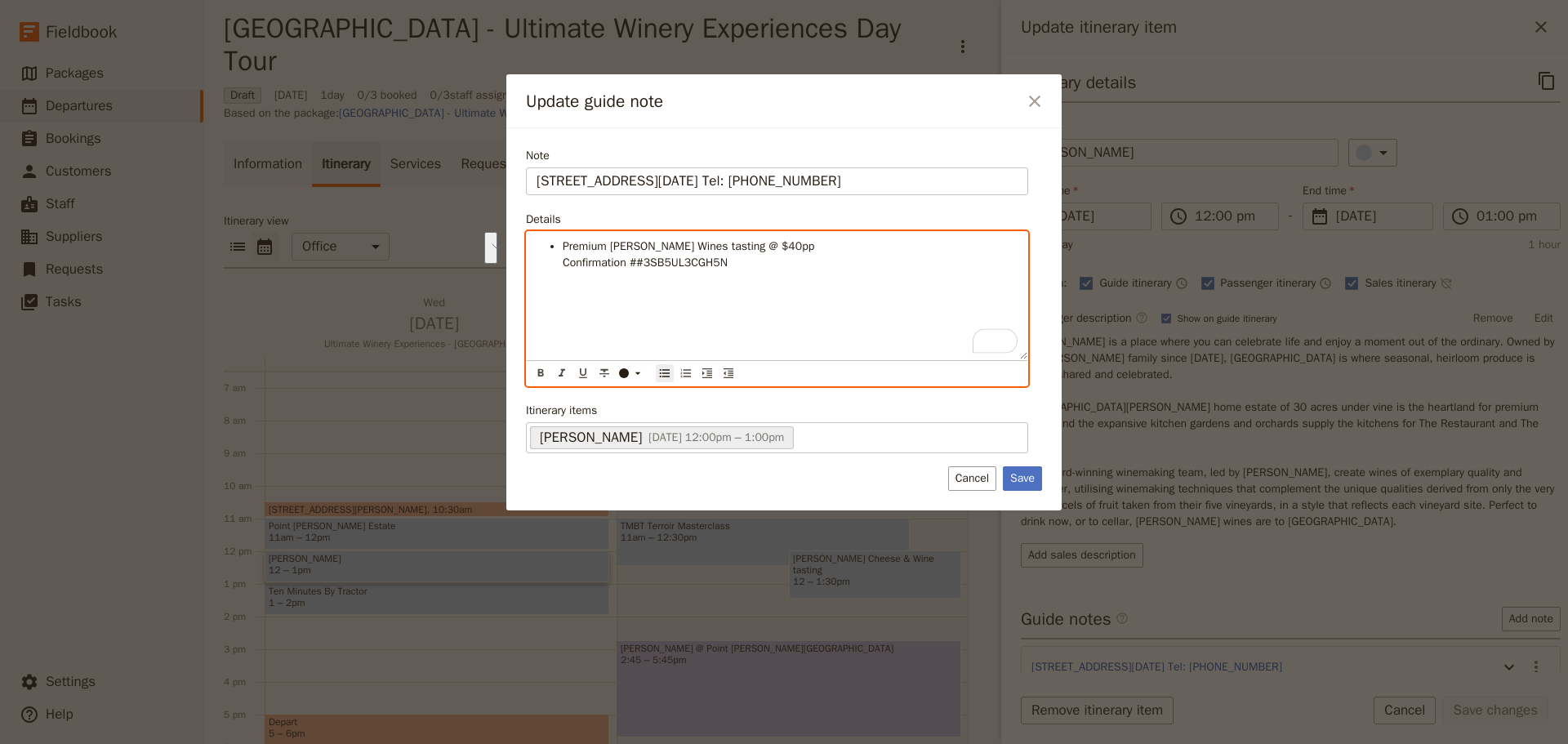 click on "Premium [PERSON_NAME] Wines tasting @ $40pp
Confirmation # #3SB5UL3CGH5N" at bounding box center [777, 296] 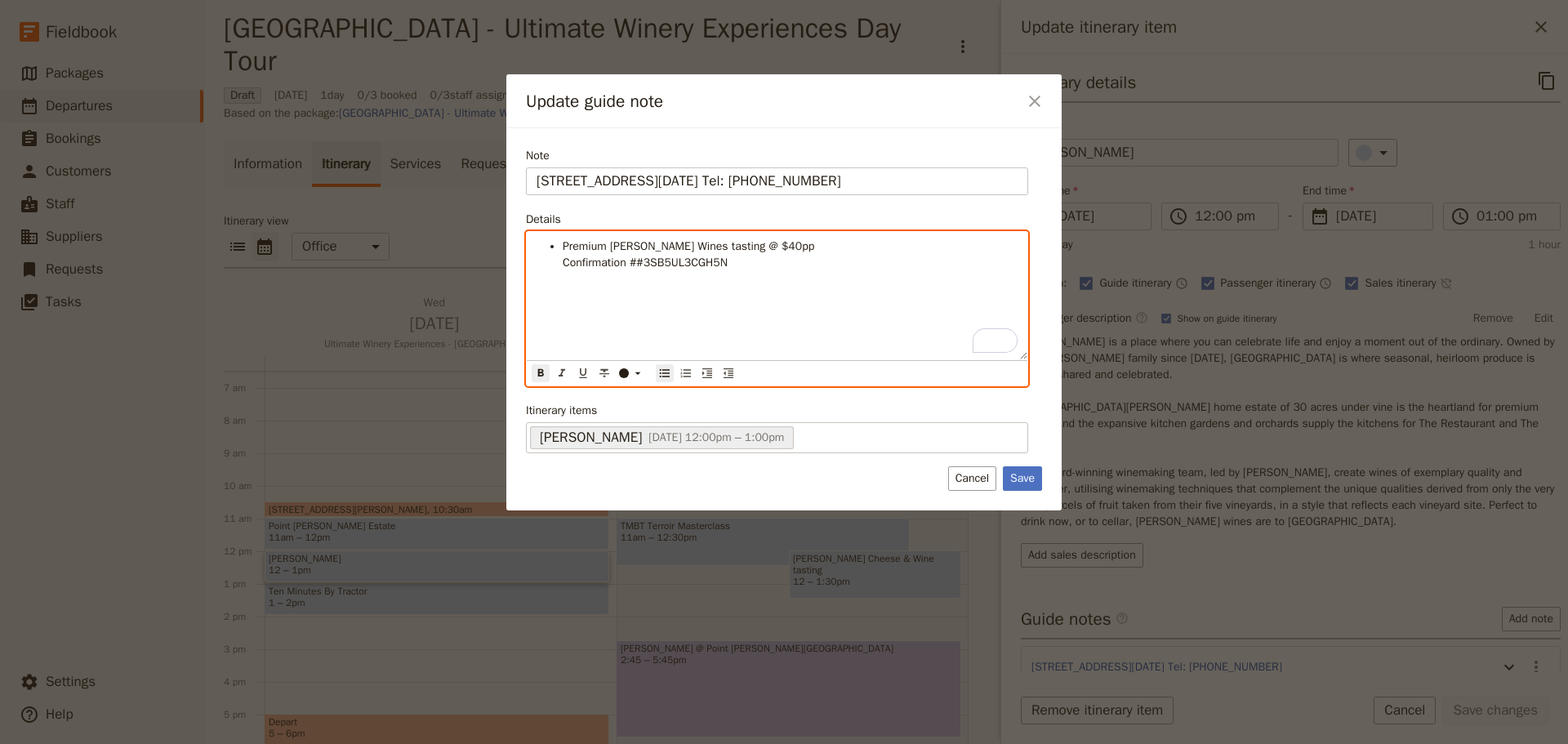 click on "Premium [PERSON_NAME] Wines tasting @ $40pp
Confirmation # #3SB5UL3CGH5N" at bounding box center (777, 255) 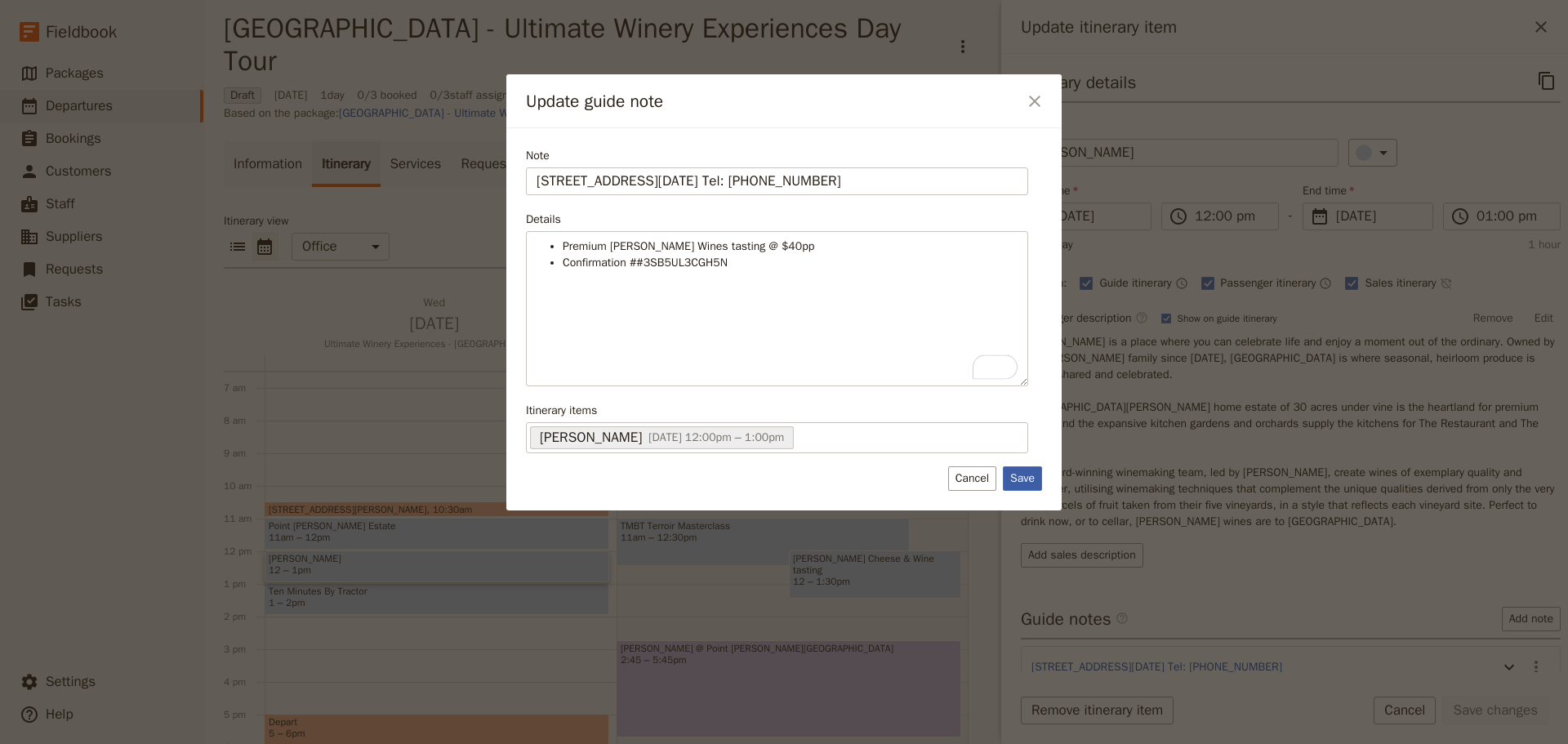 click on "Save" at bounding box center [1022, 479] 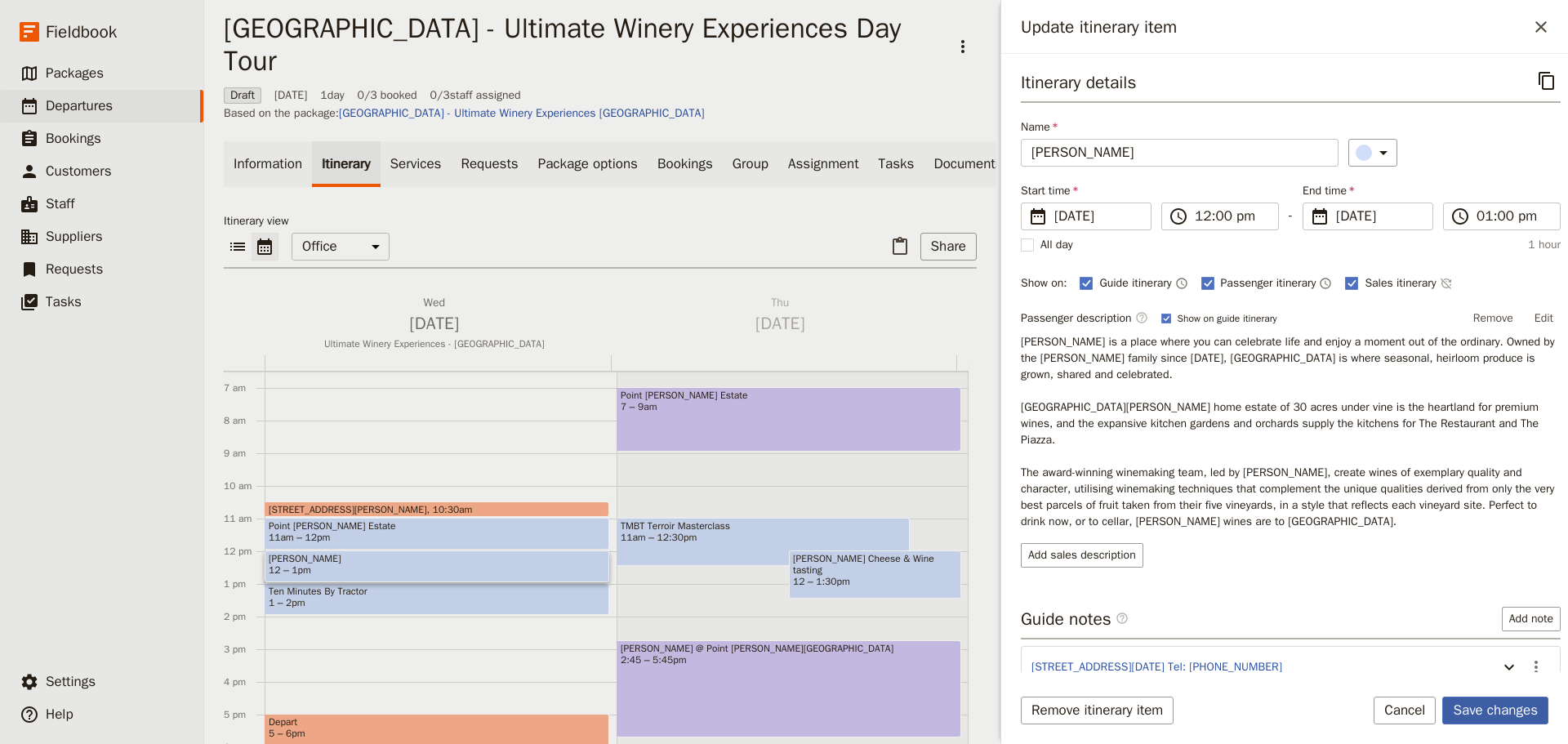 click on "Save changes" at bounding box center (1495, 711) 